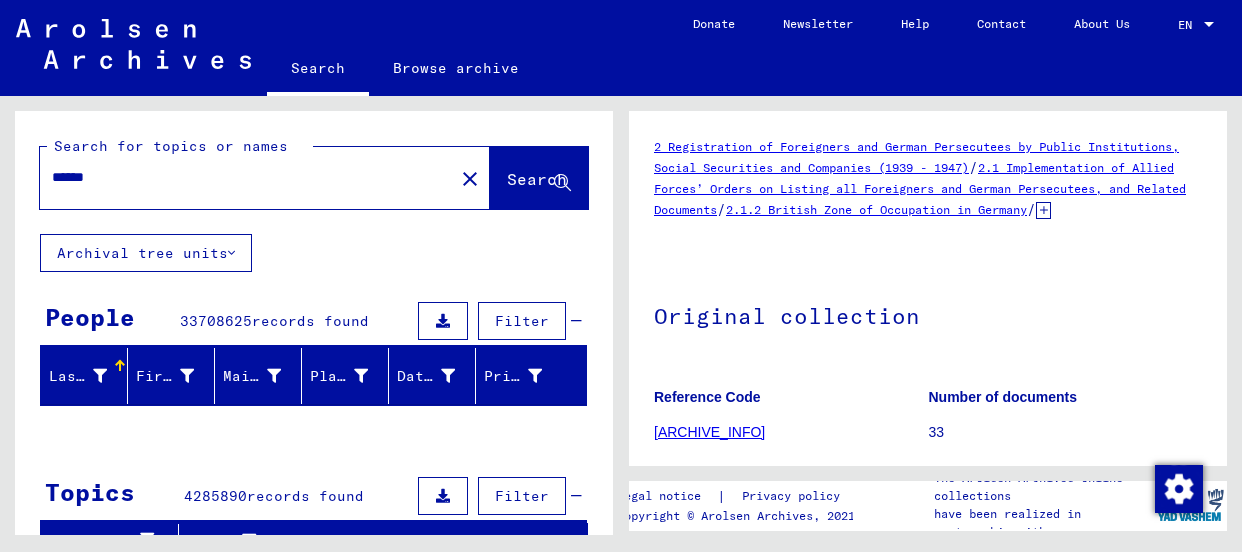 scroll, scrollTop: 0, scrollLeft: 0, axis: both 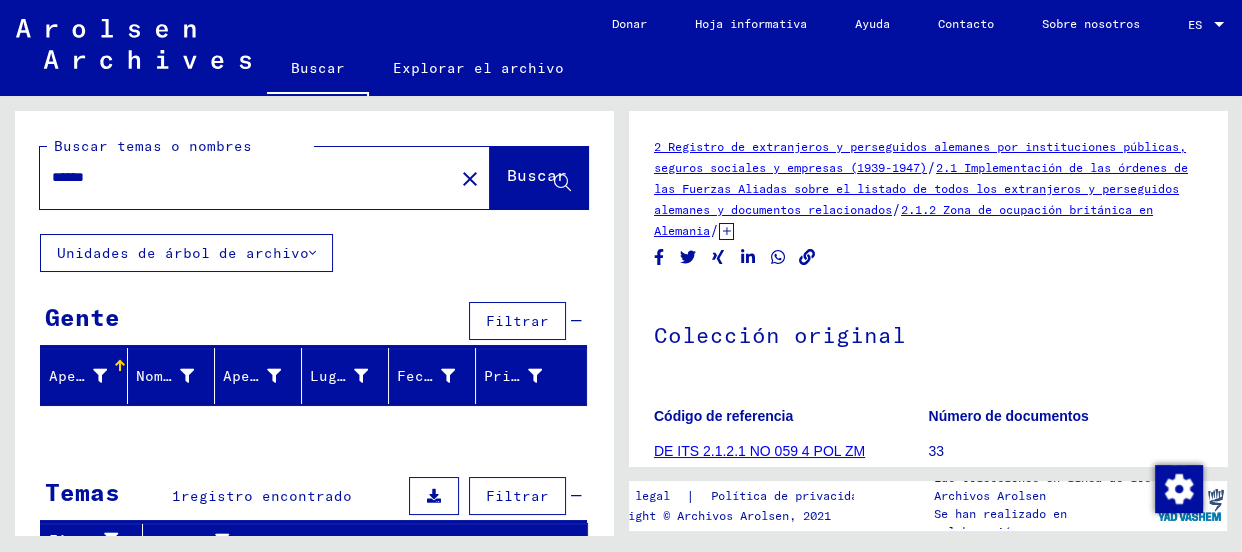 drag, startPoint x: 123, startPoint y: 176, endPoint x: 46, endPoint y: 179, distance: 77.05842 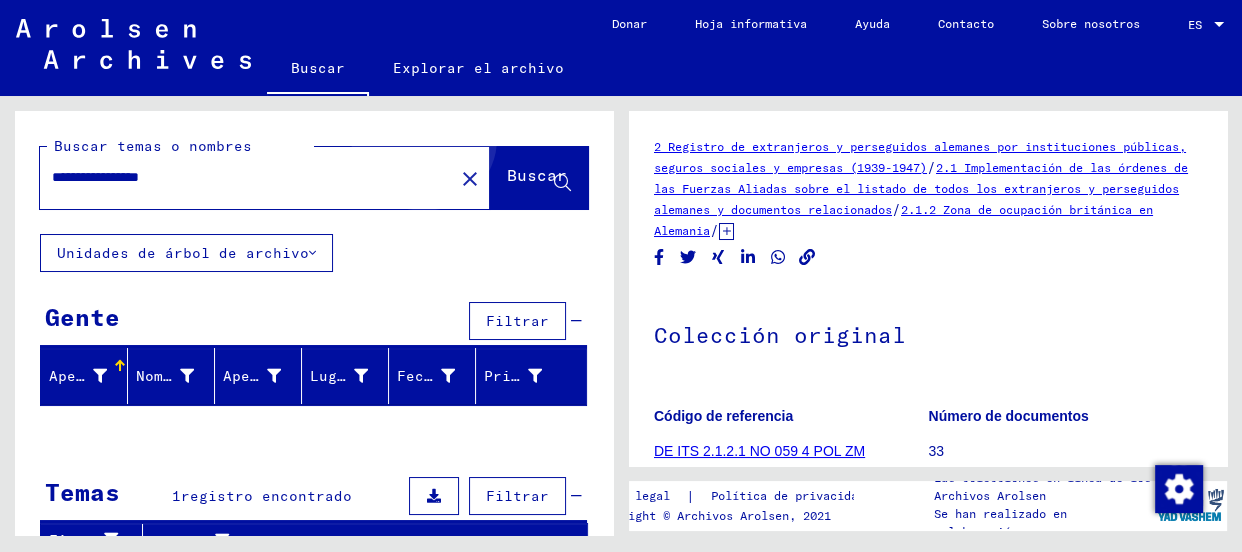 click on "Buscar" 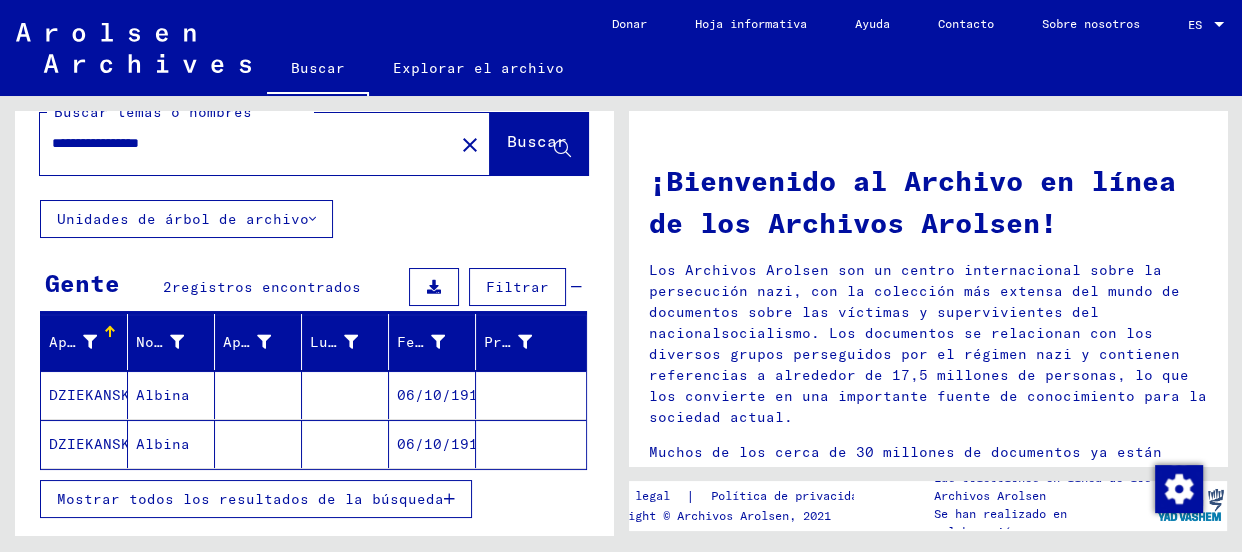 scroll, scrollTop: 45, scrollLeft: 0, axis: vertical 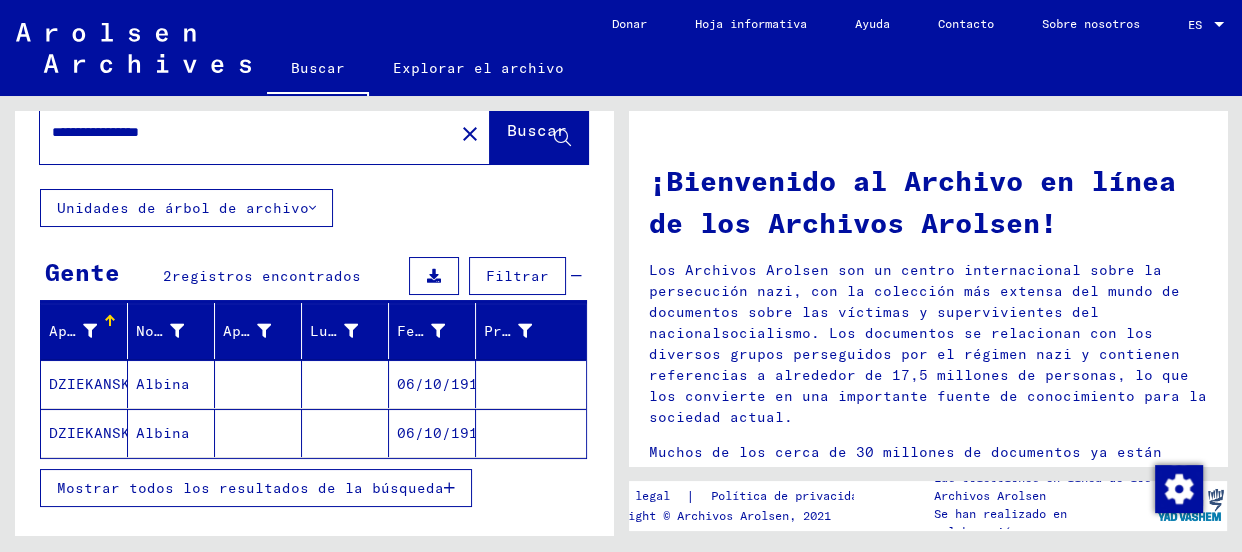 click on "Albina" at bounding box center (163, 433) 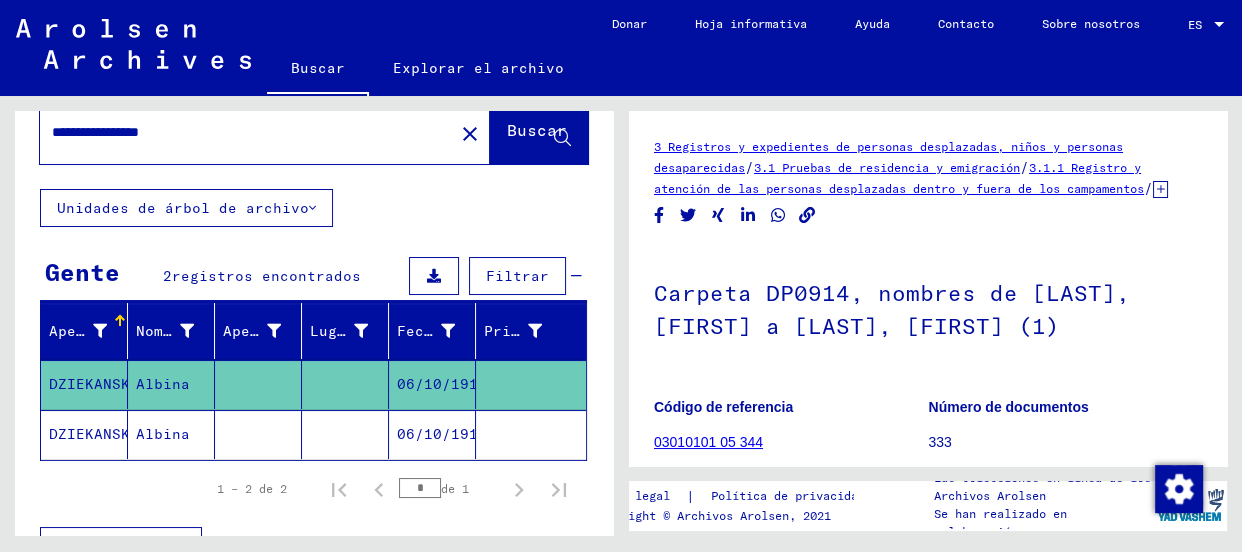 scroll, scrollTop: 0, scrollLeft: 0, axis: both 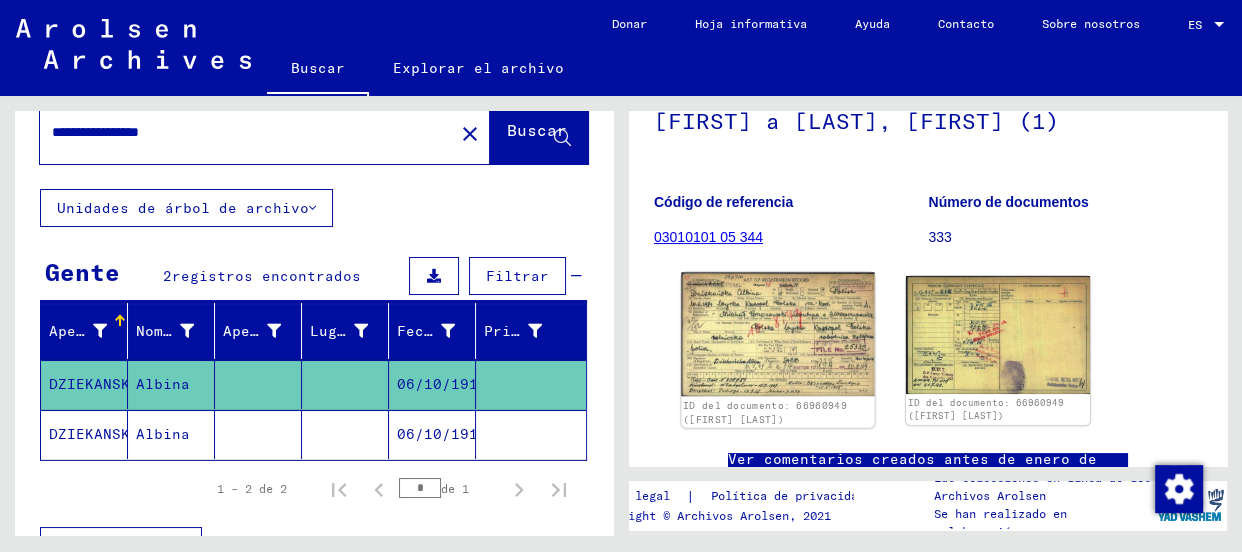 click 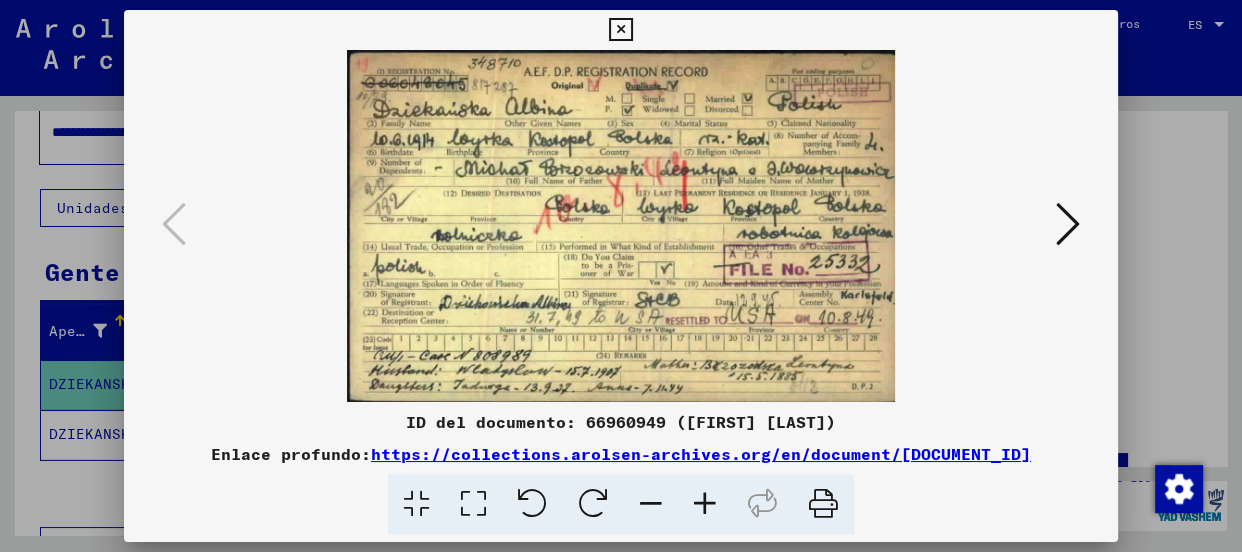 click at bounding box center [705, 504] 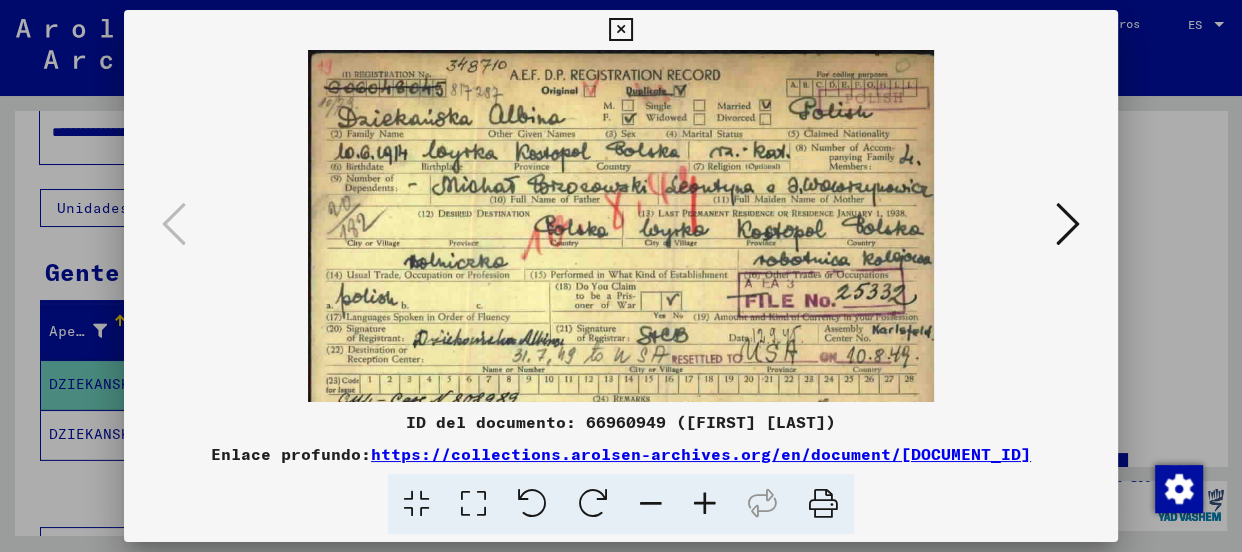 click at bounding box center (705, 504) 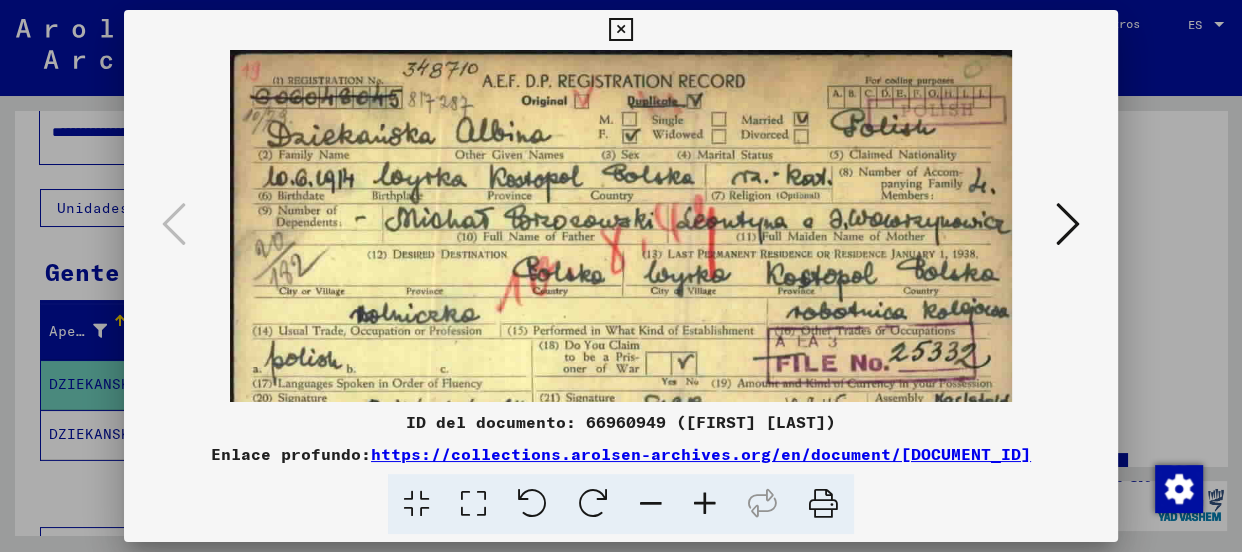 click at bounding box center (620, 30) 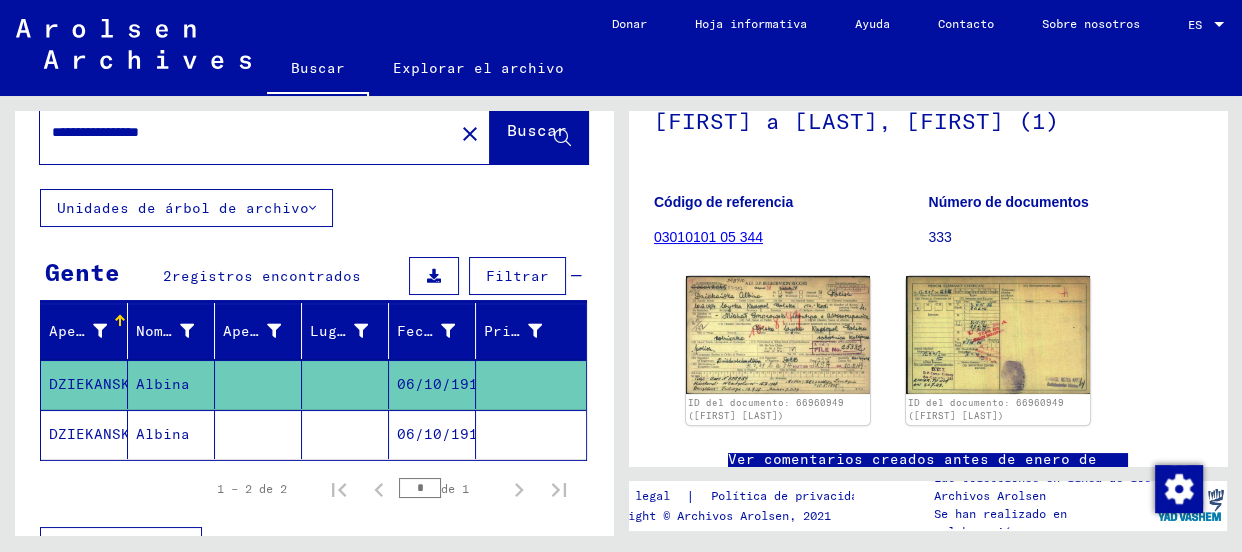 click on "Albina" 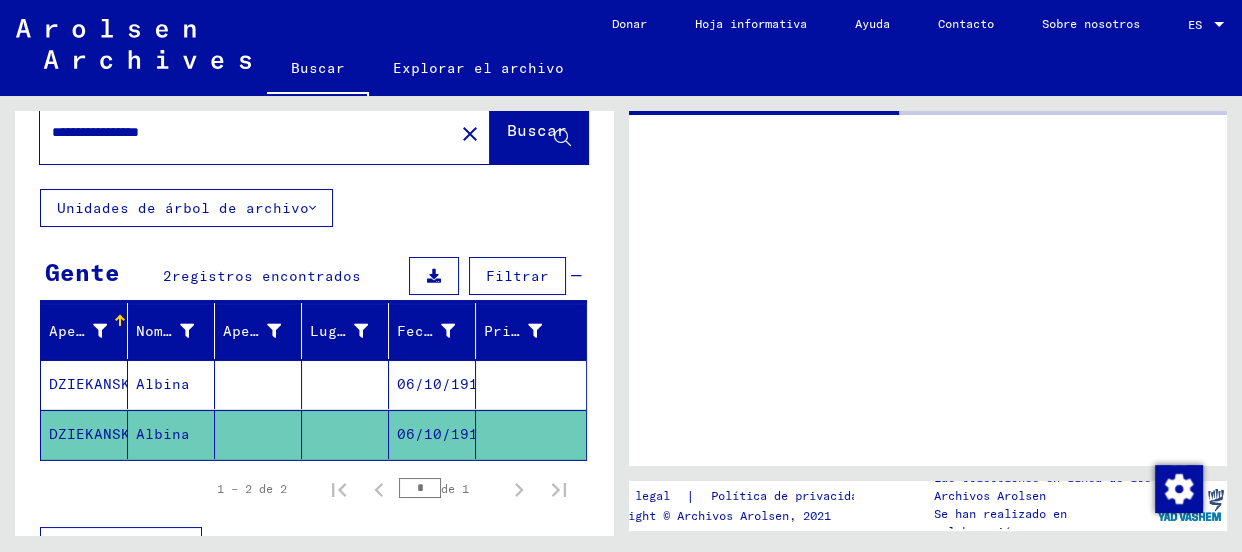 scroll, scrollTop: 0, scrollLeft: 0, axis: both 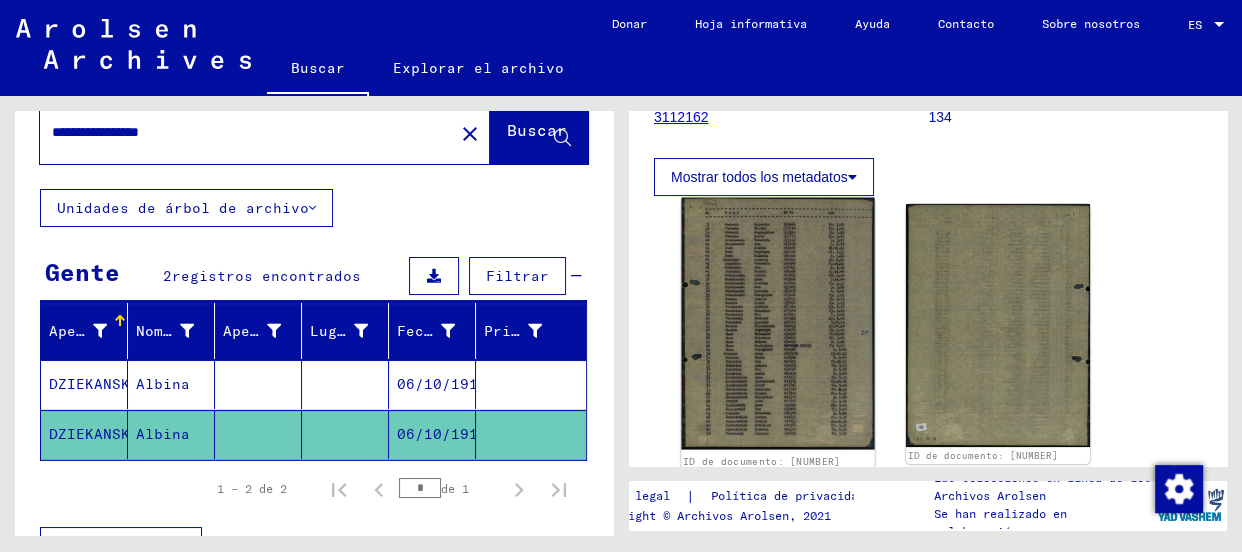 click 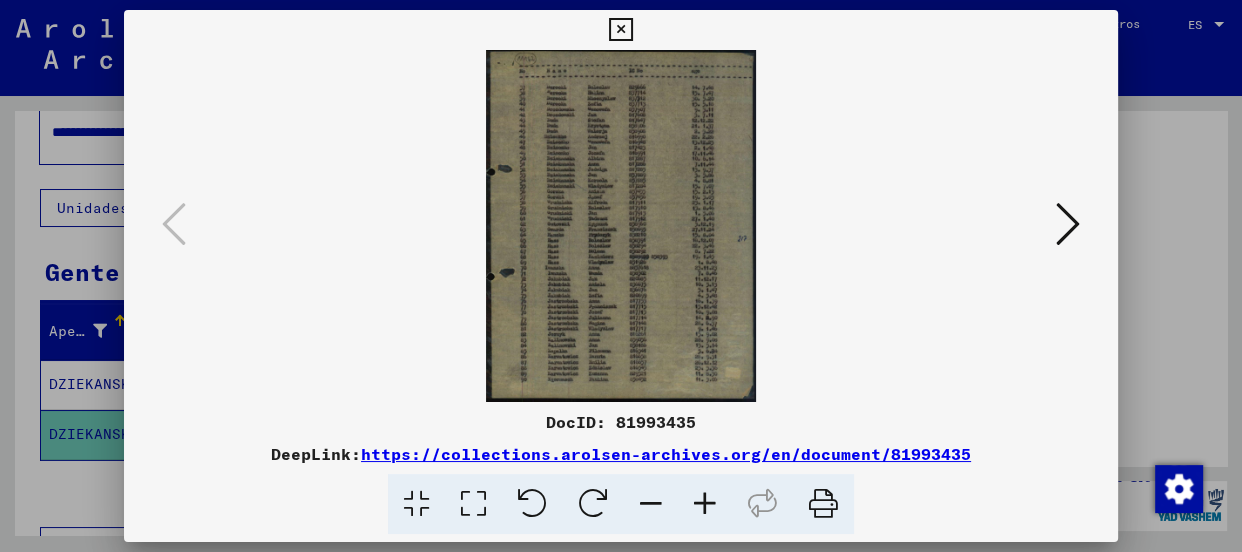 click at bounding box center (621, 226) 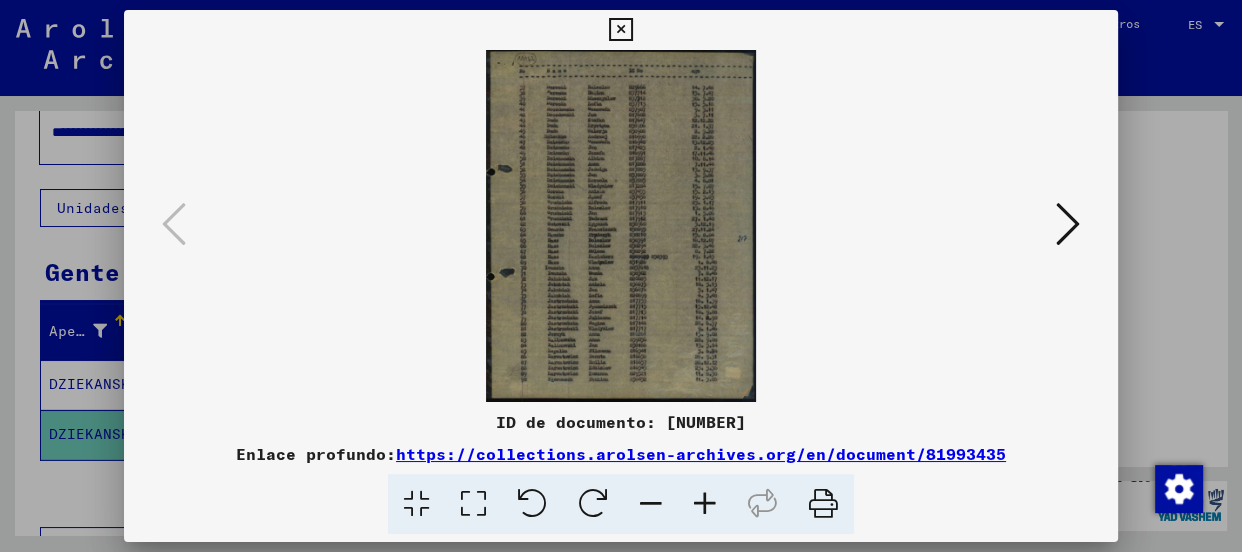 click at bounding box center [705, 504] 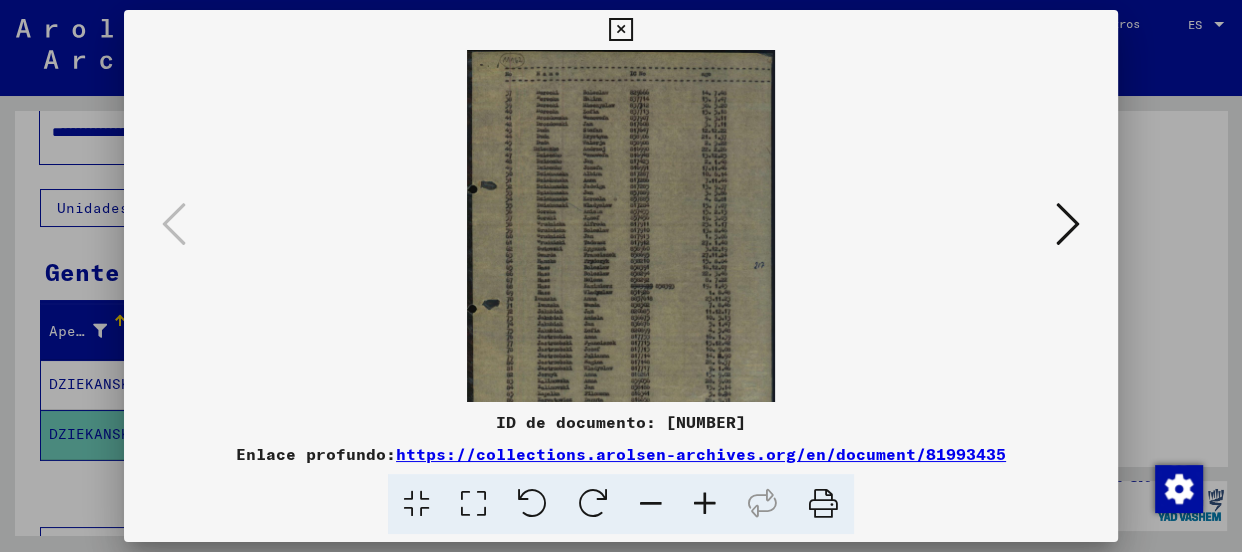 click at bounding box center [705, 504] 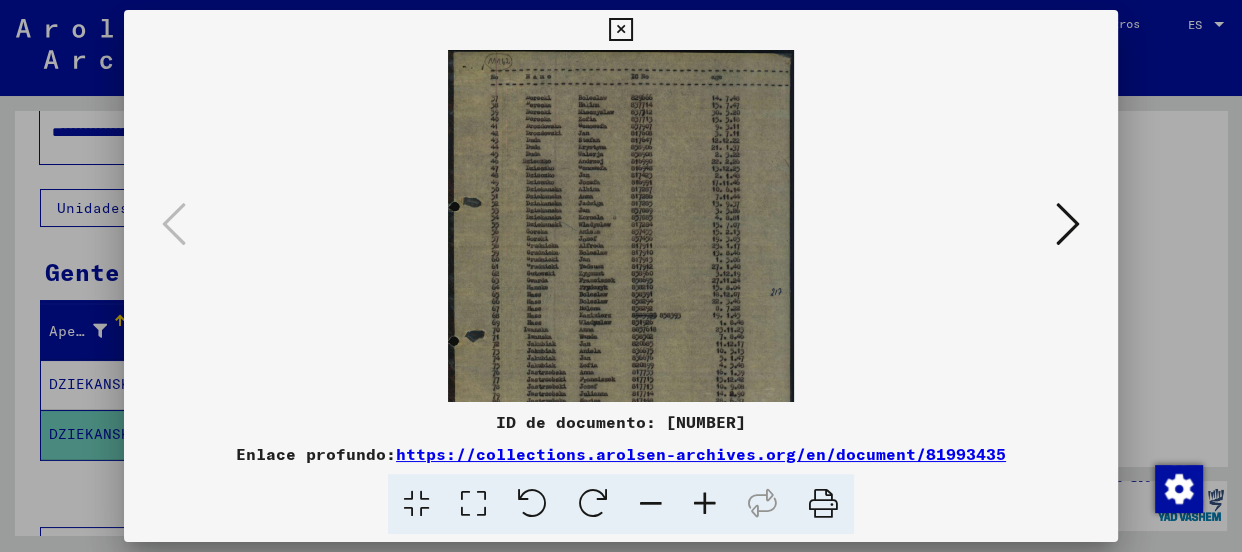 click at bounding box center [705, 504] 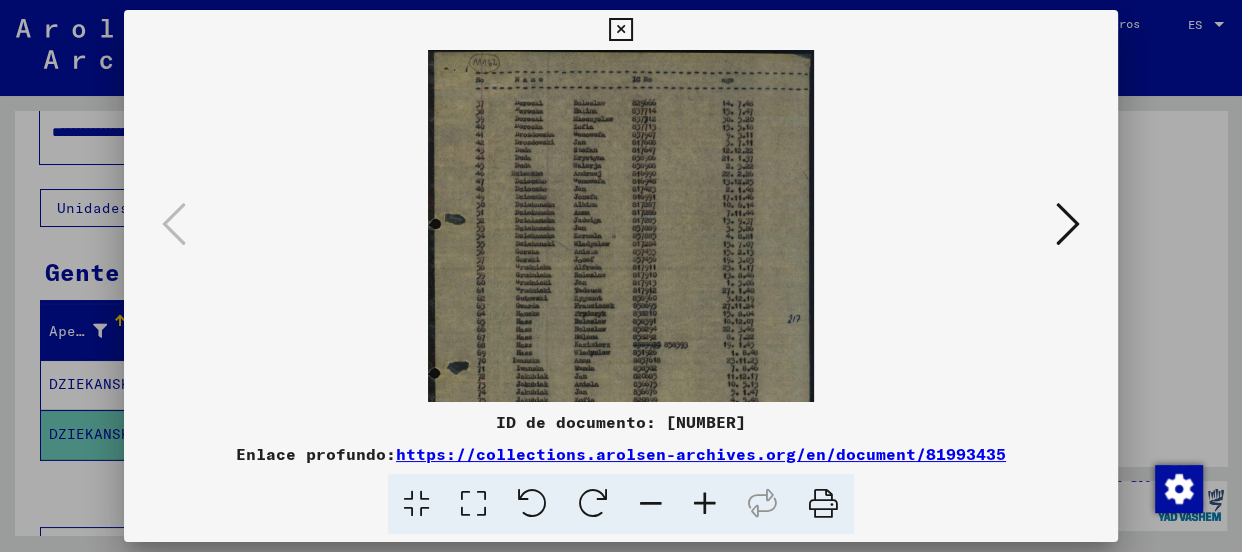 click at bounding box center (705, 504) 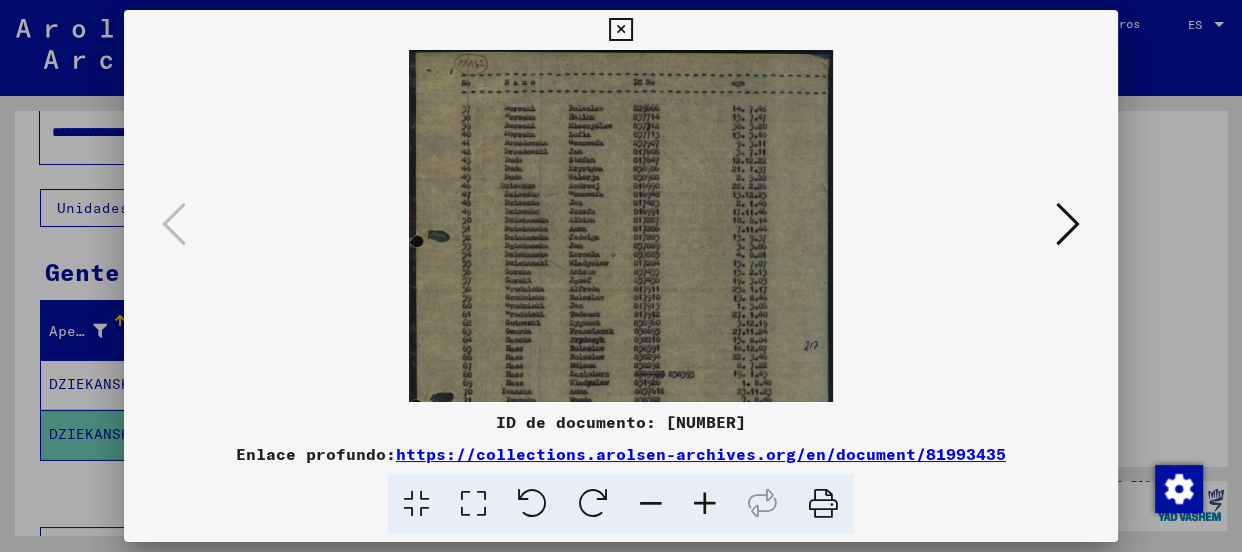 click at bounding box center (705, 504) 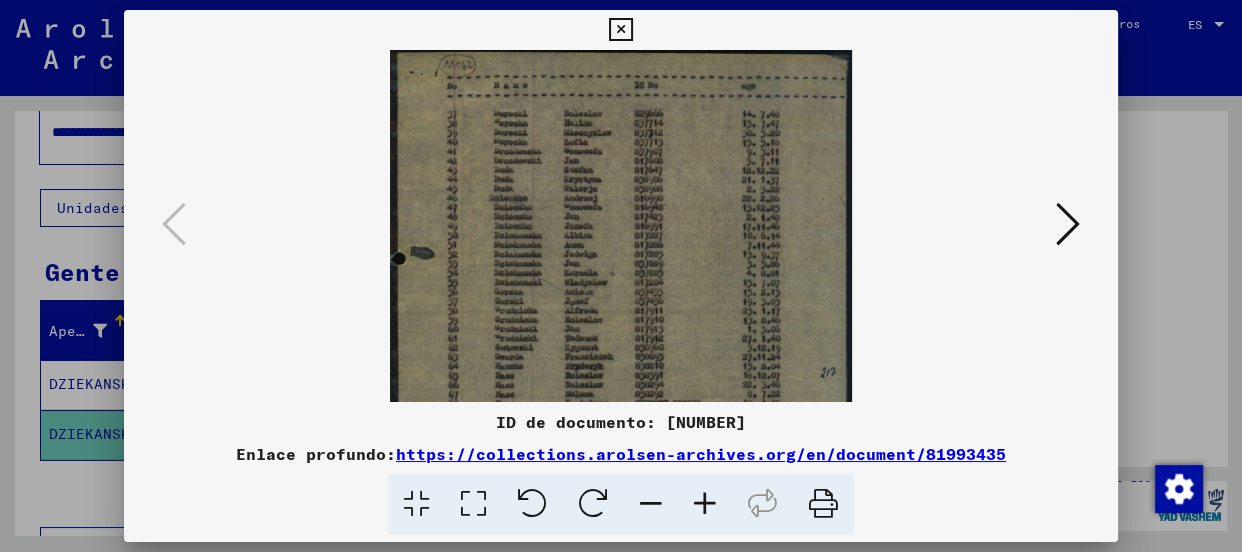 click at bounding box center [705, 504] 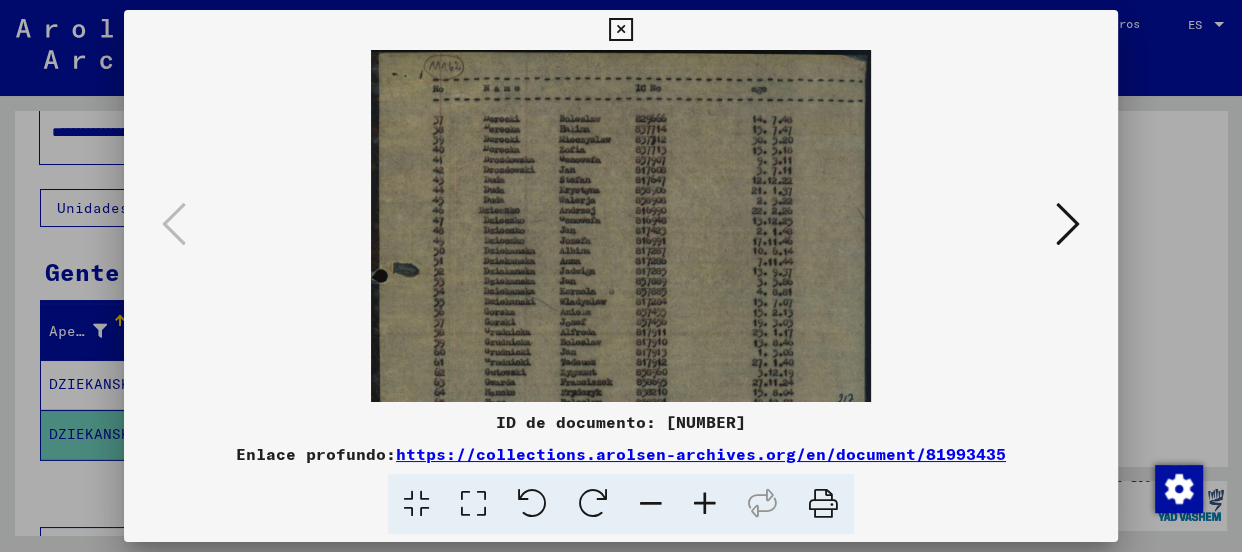 click at bounding box center [705, 504] 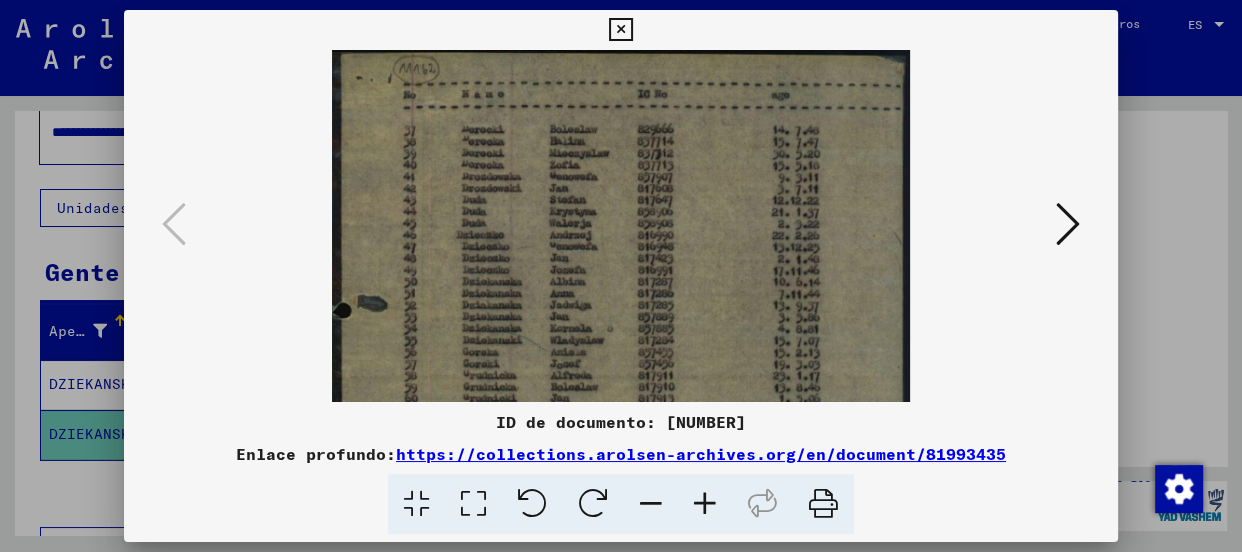 click at bounding box center [705, 504] 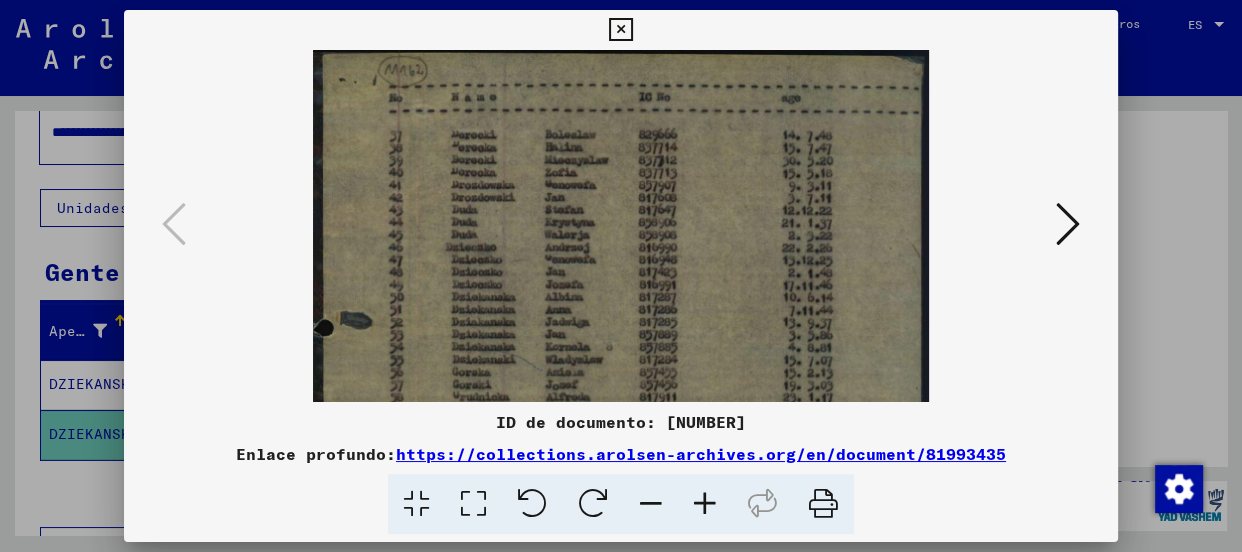 click at bounding box center (705, 504) 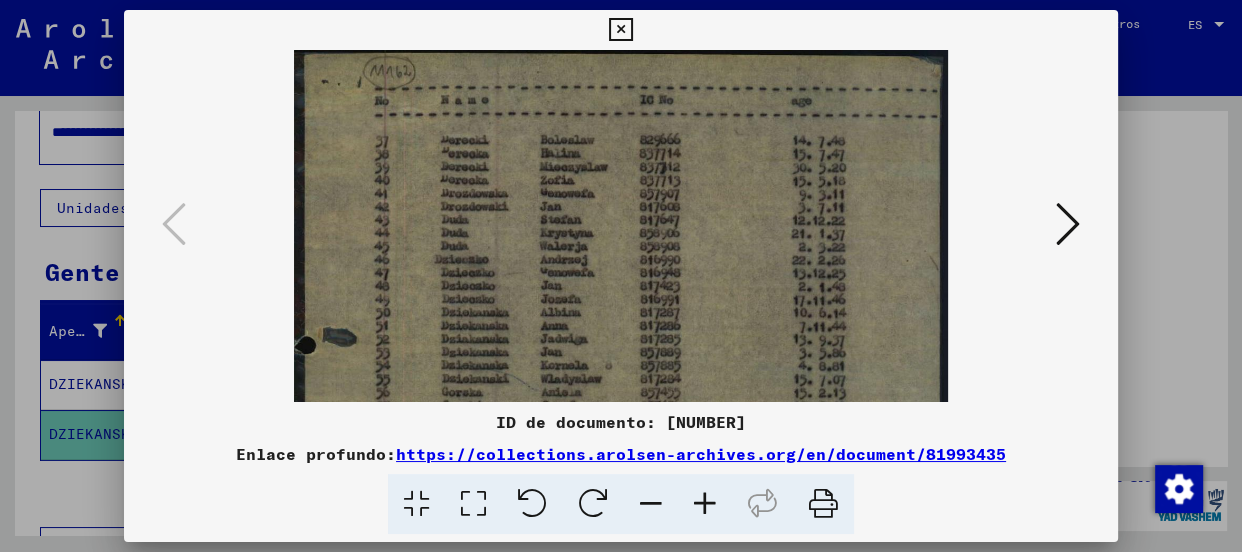 click at bounding box center [705, 504] 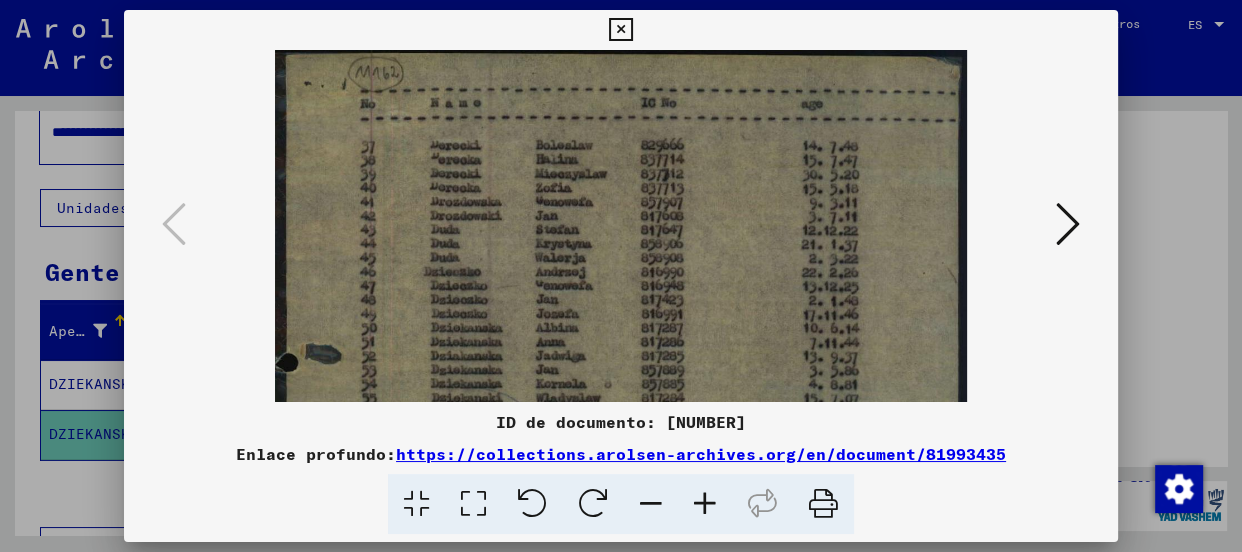 click at bounding box center (705, 504) 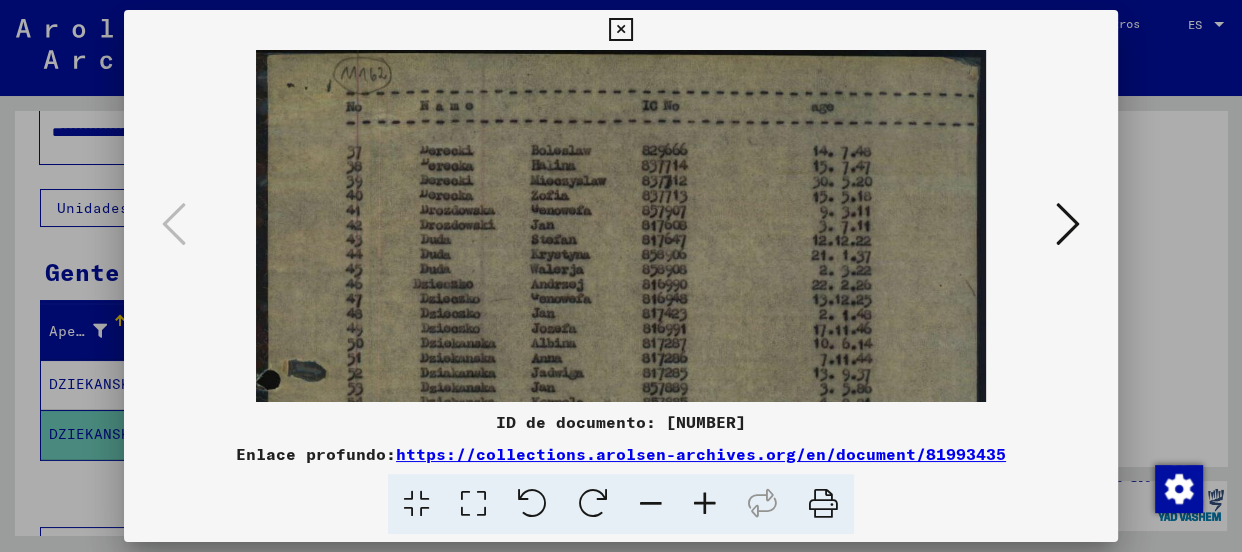 click at bounding box center (705, 504) 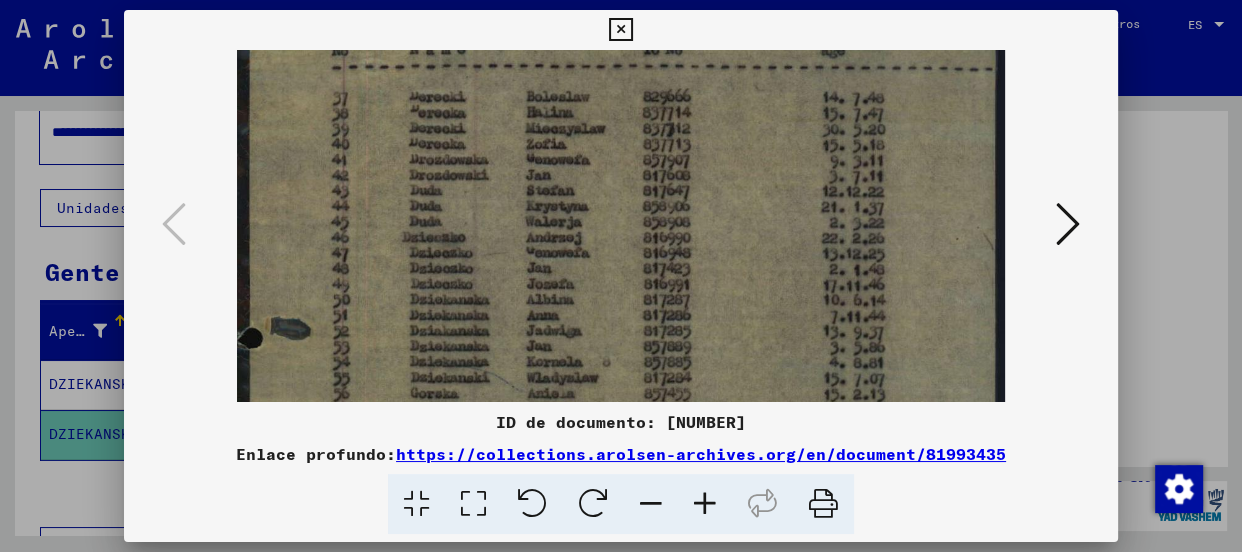 scroll, scrollTop: 60, scrollLeft: 0, axis: vertical 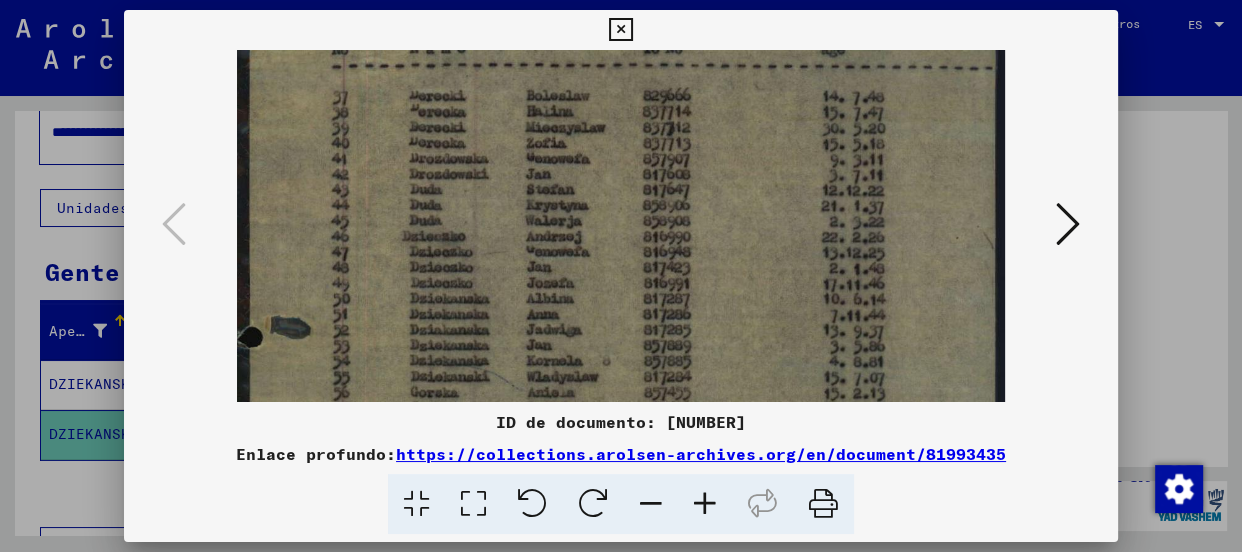 drag, startPoint x: 746, startPoint y: 349, endPoint x: 765, endPoint y: 287, distance: 64.84597 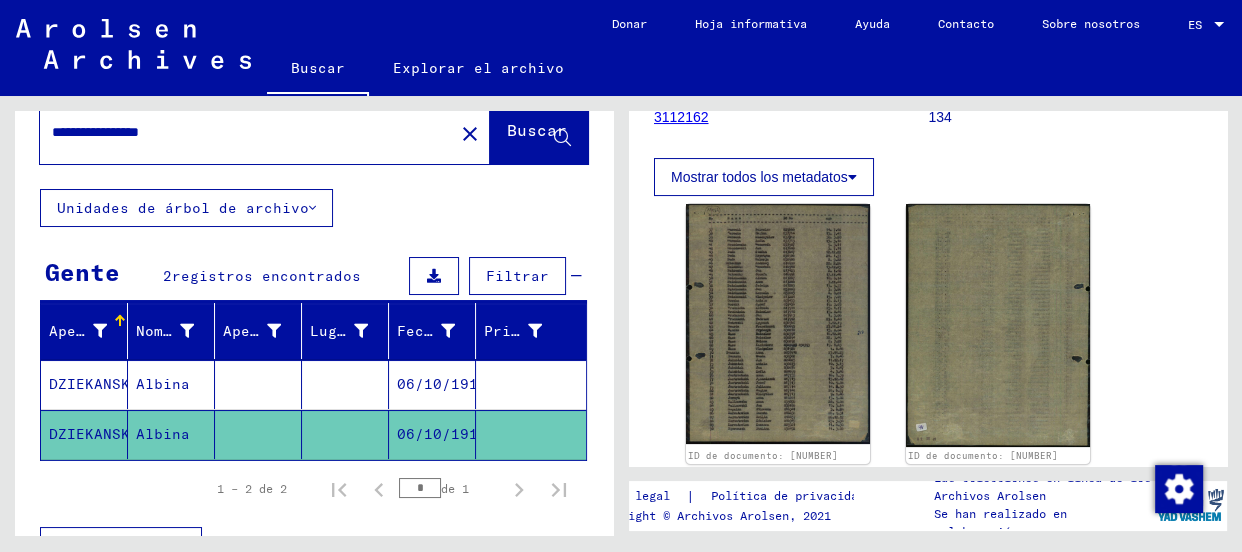 click on "**********" at bounding box center (247, 132) 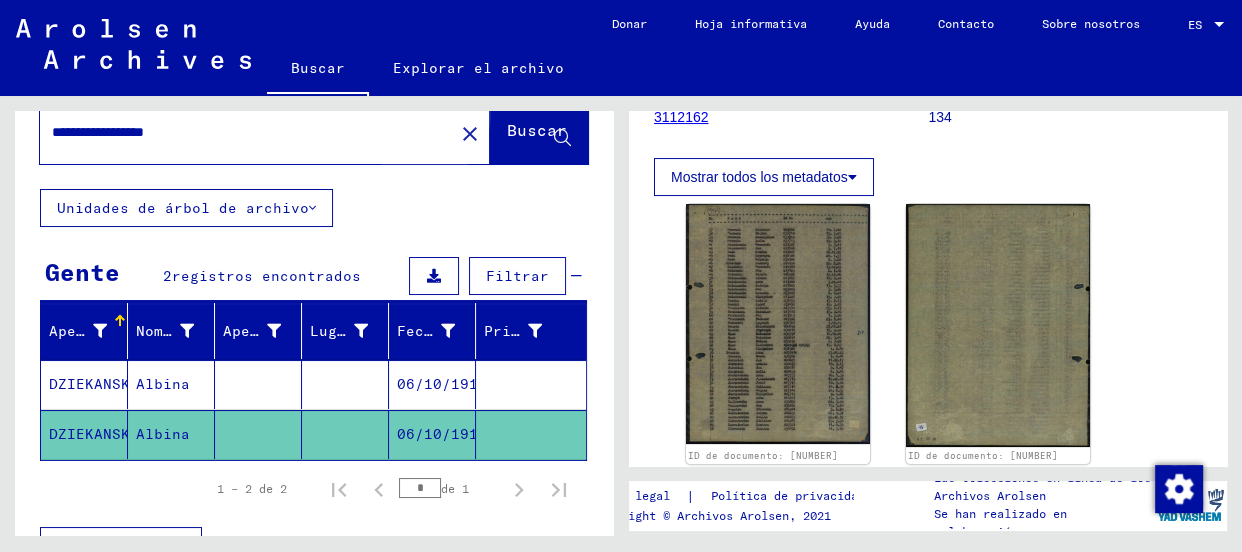 click on "Buscar" 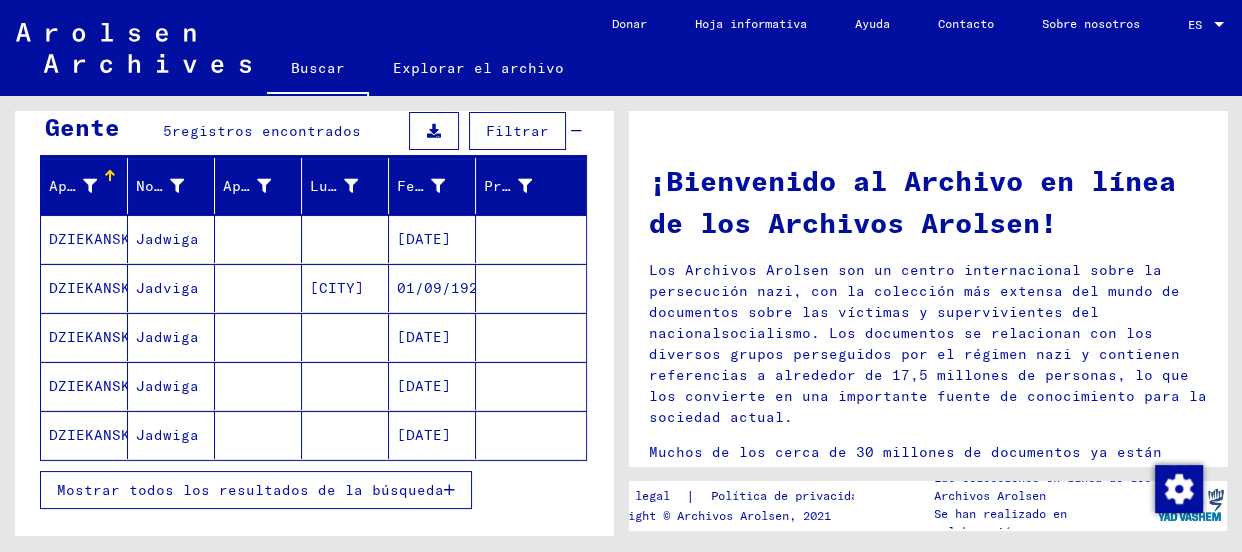 scroll, scrollTop: 199, scrollLeft: 0, axis: vertical 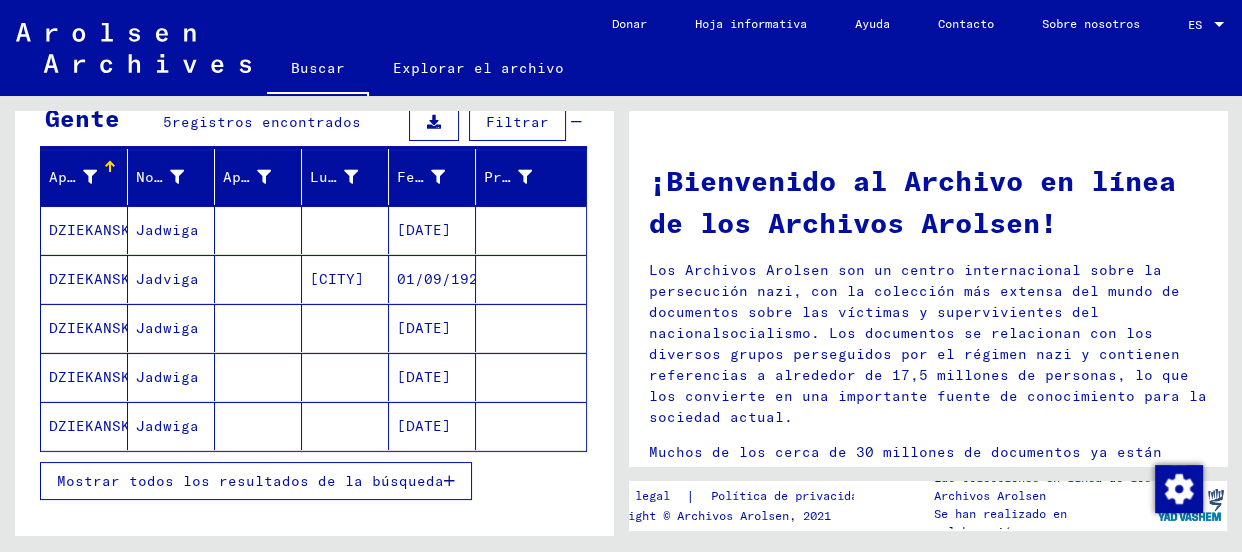 click on "Jadwiga" at bounding box center [167, 377] 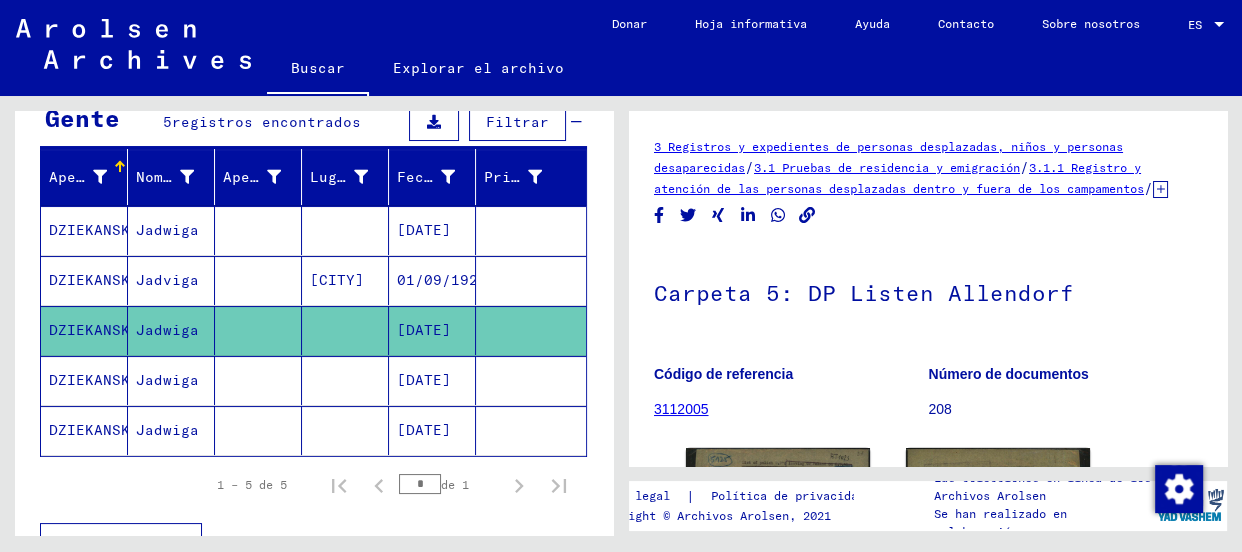 scroll, scrollTop: 0, scrollLeft: 0, axis: both 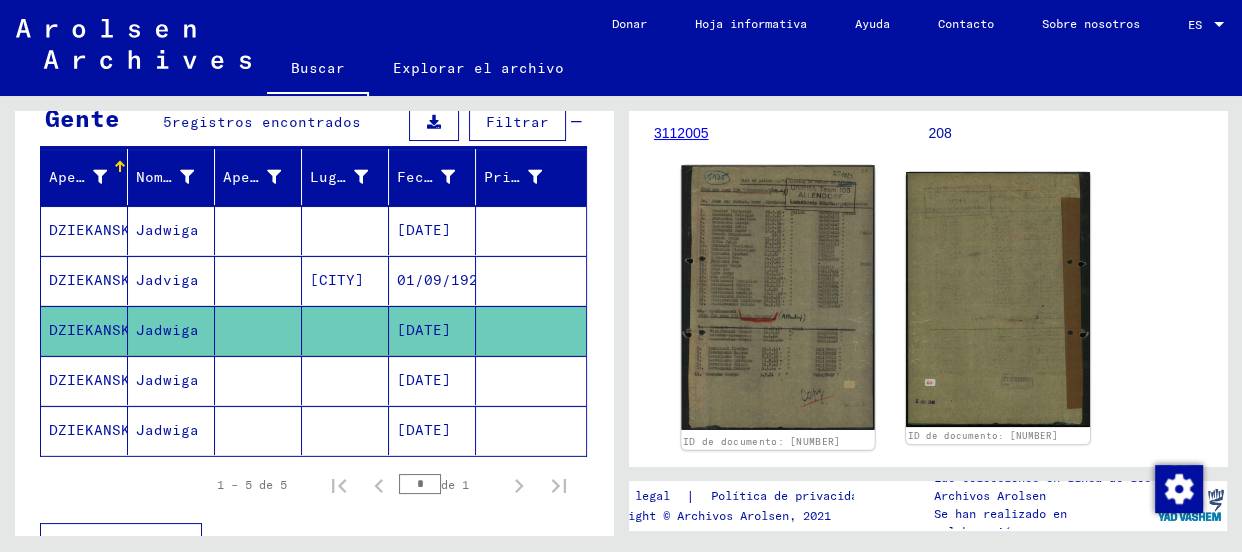 click 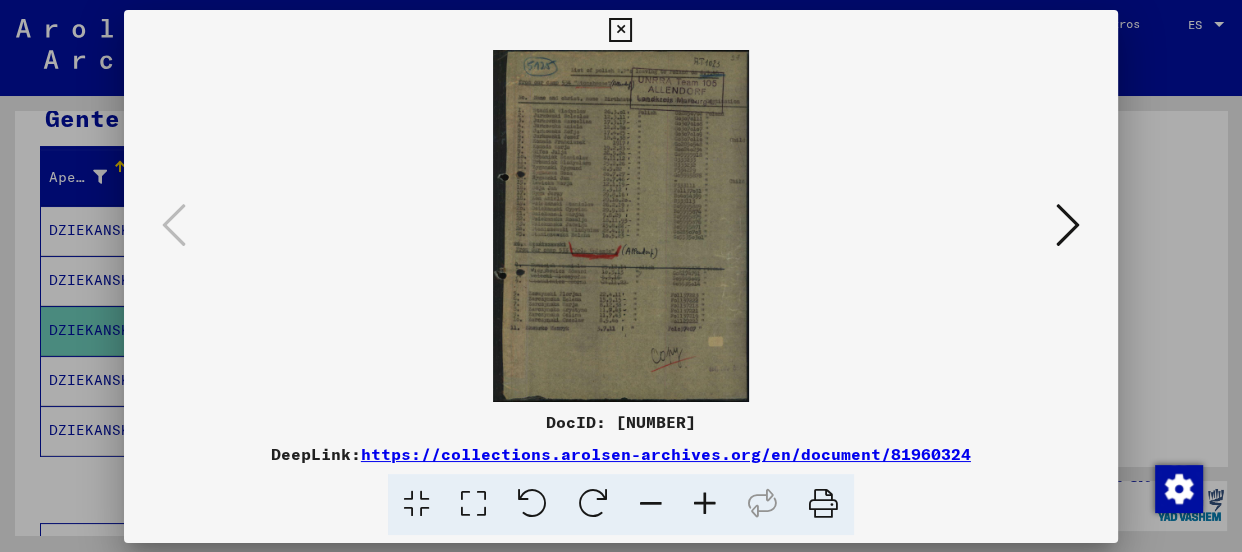 click at bounding box center (621, 226) 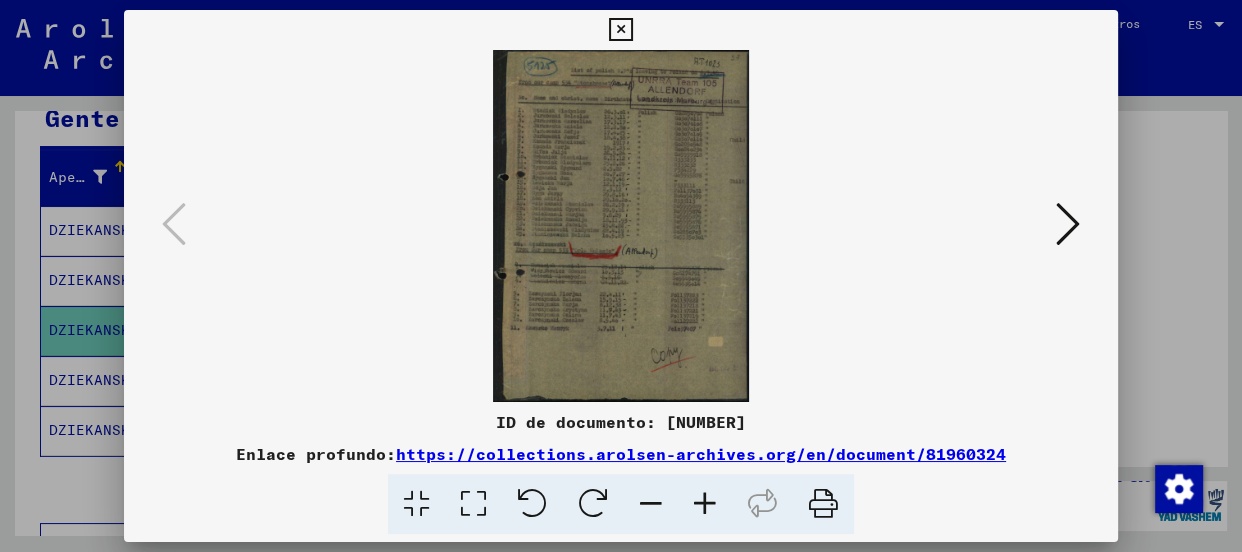 click at bounding box center [705, 504] 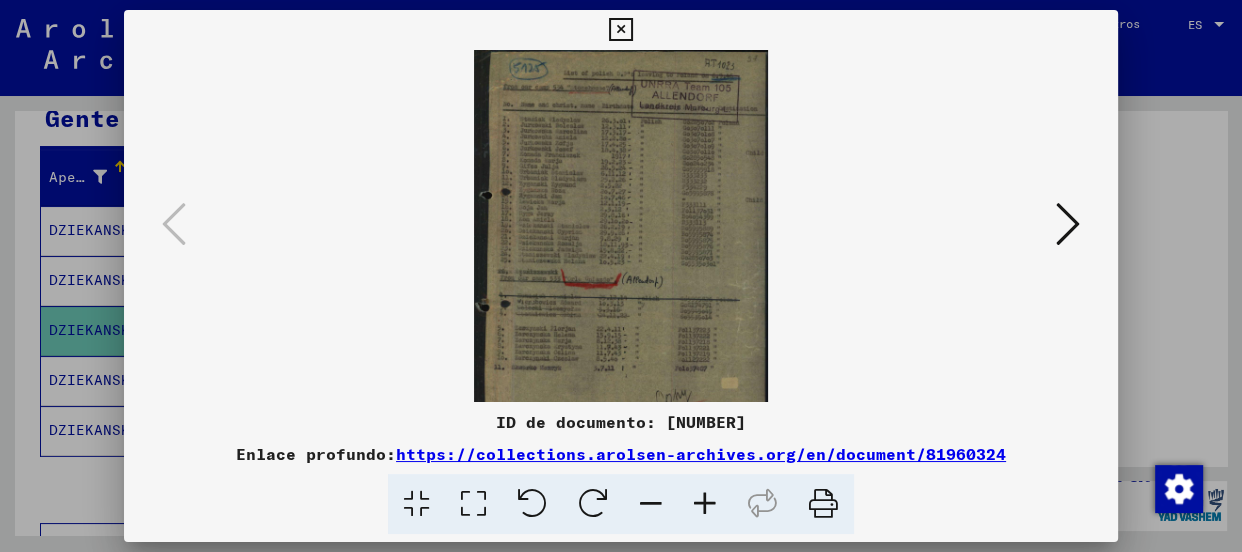 click at bounding box center (705, 504) 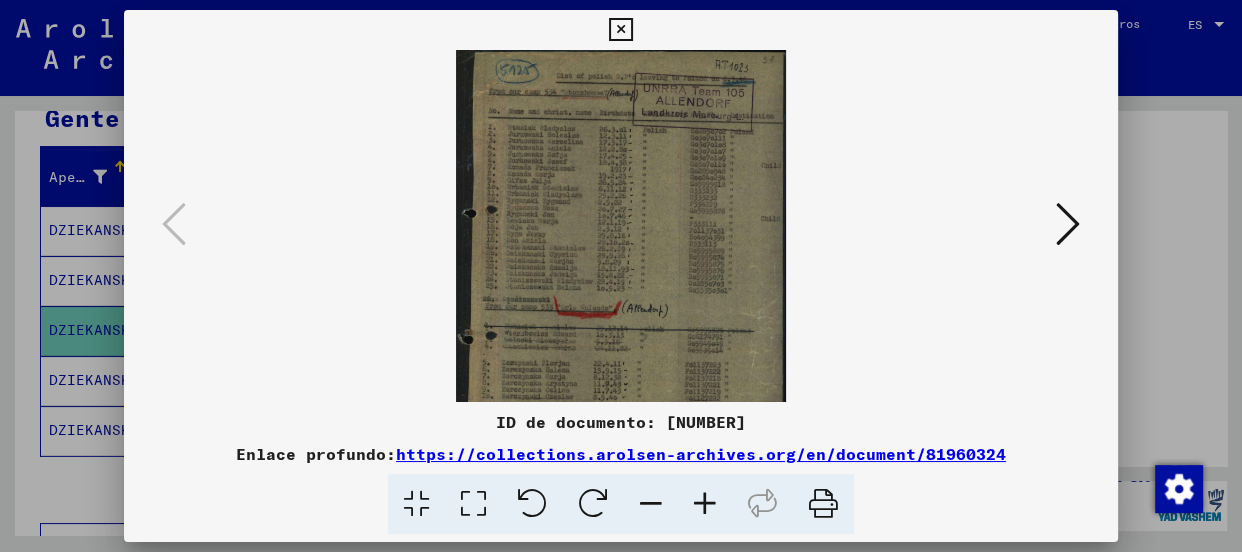 click at bounding box center (705, 504) 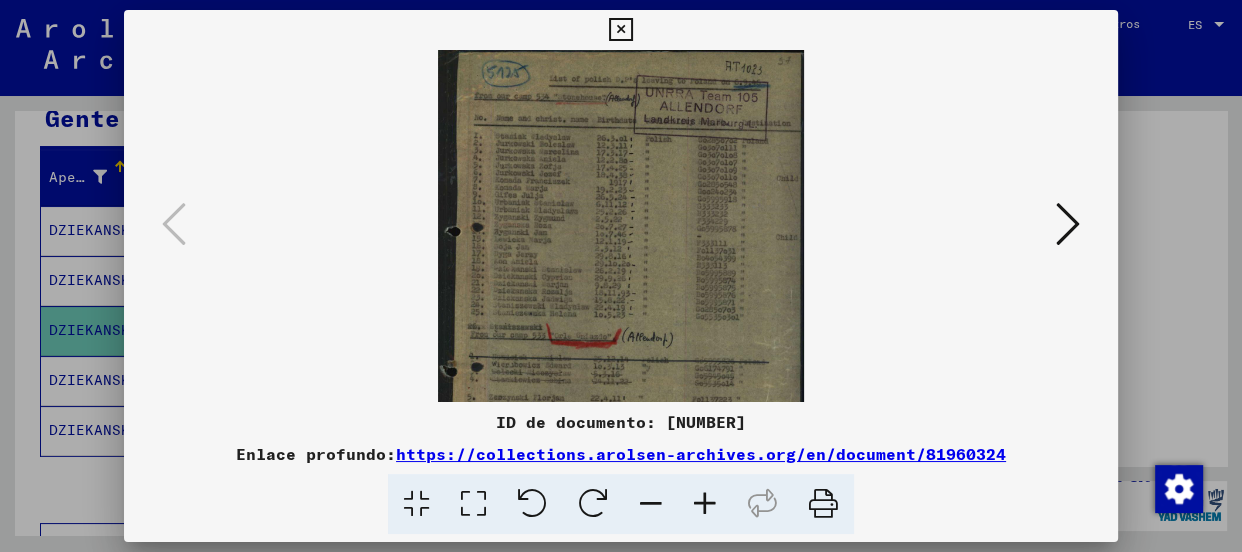 click at bounding box center (705, 504) 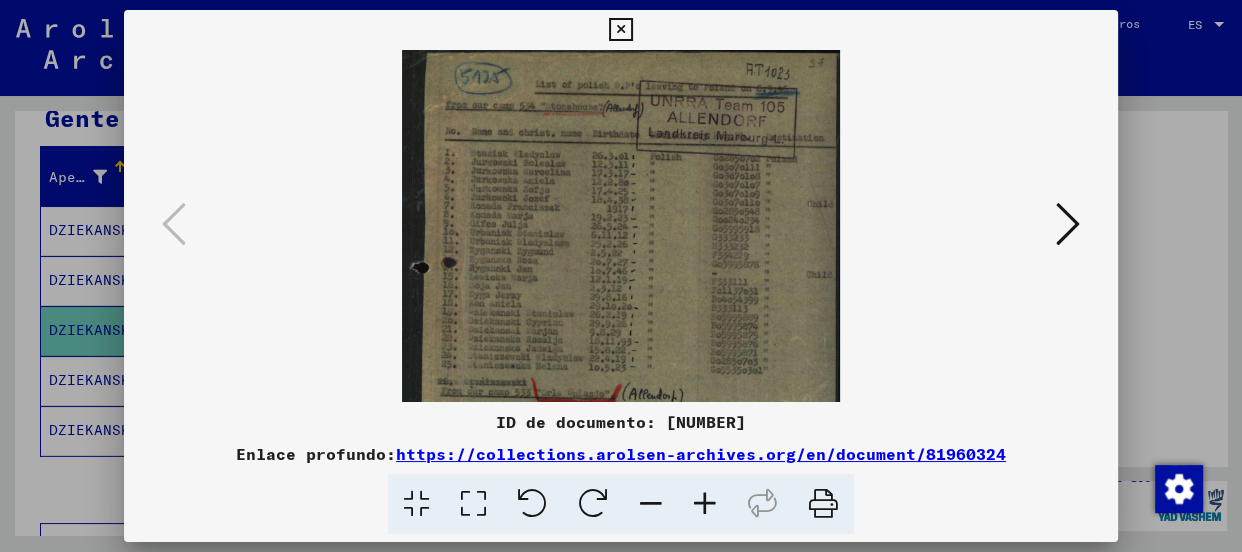 click at bounding box center [705, 504] 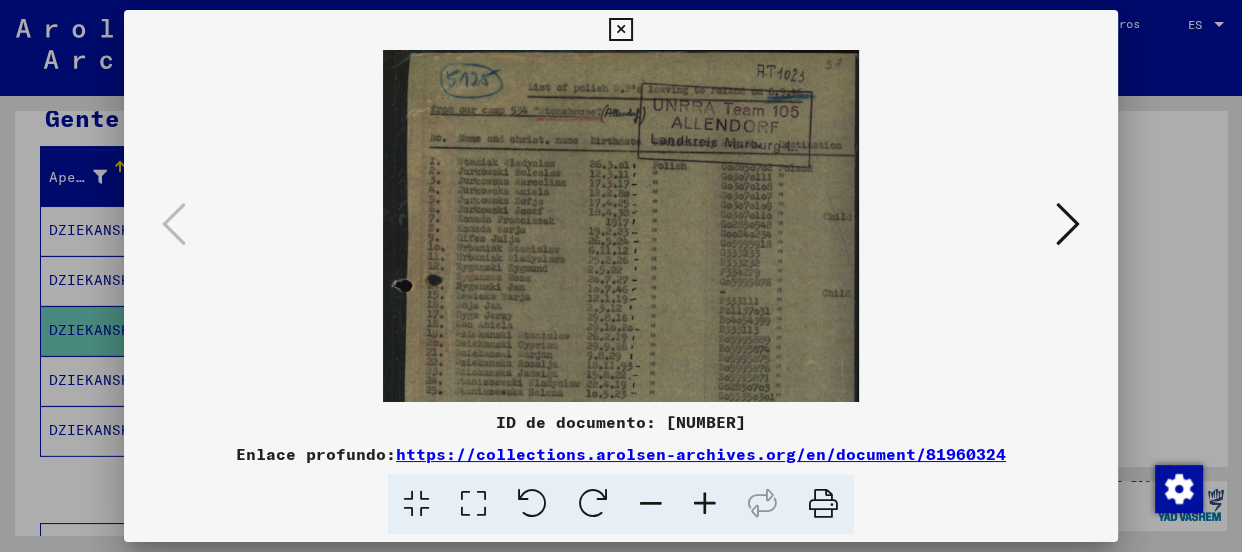 click at bounding box center [705, 504] 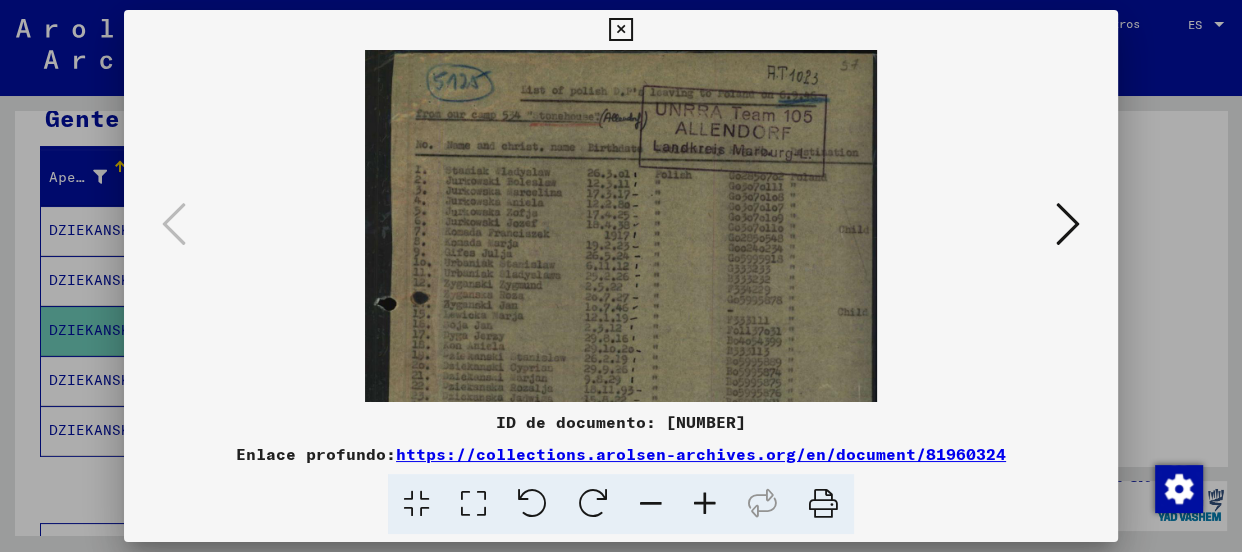 click at bounding box center [705, 504] 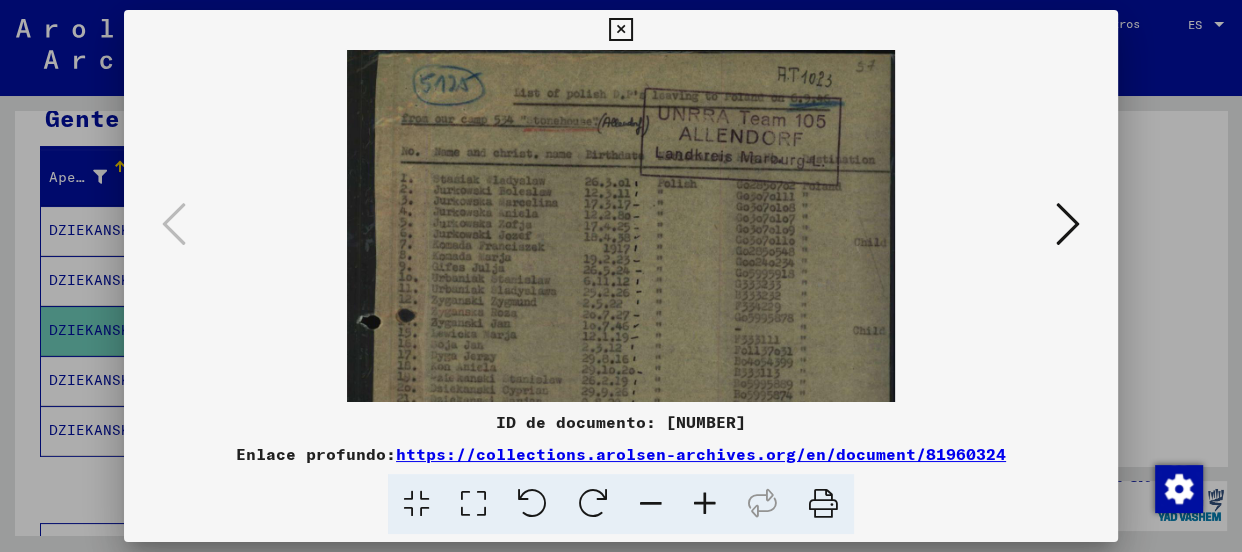click at bounding box center (705, 504) 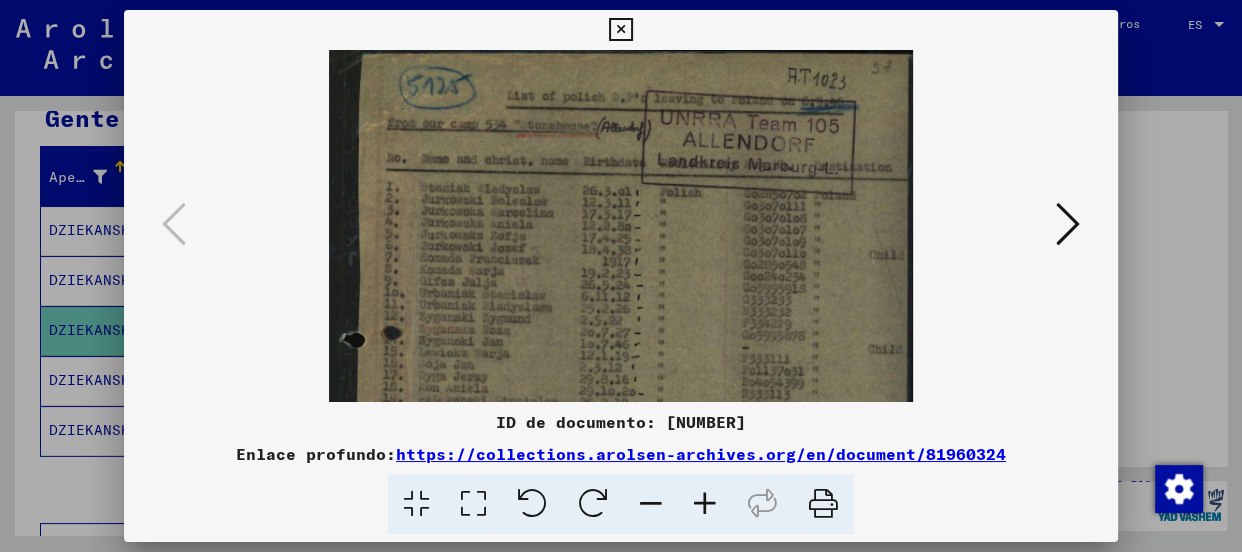 click at bounding box center [705, 504] 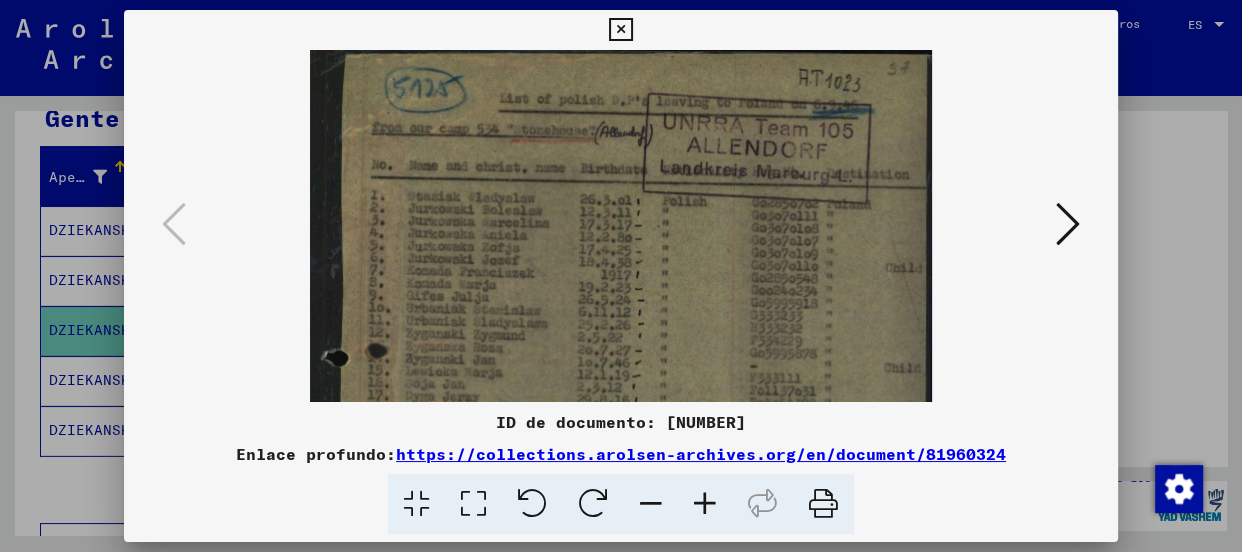 click at bounding box center [705, 504] 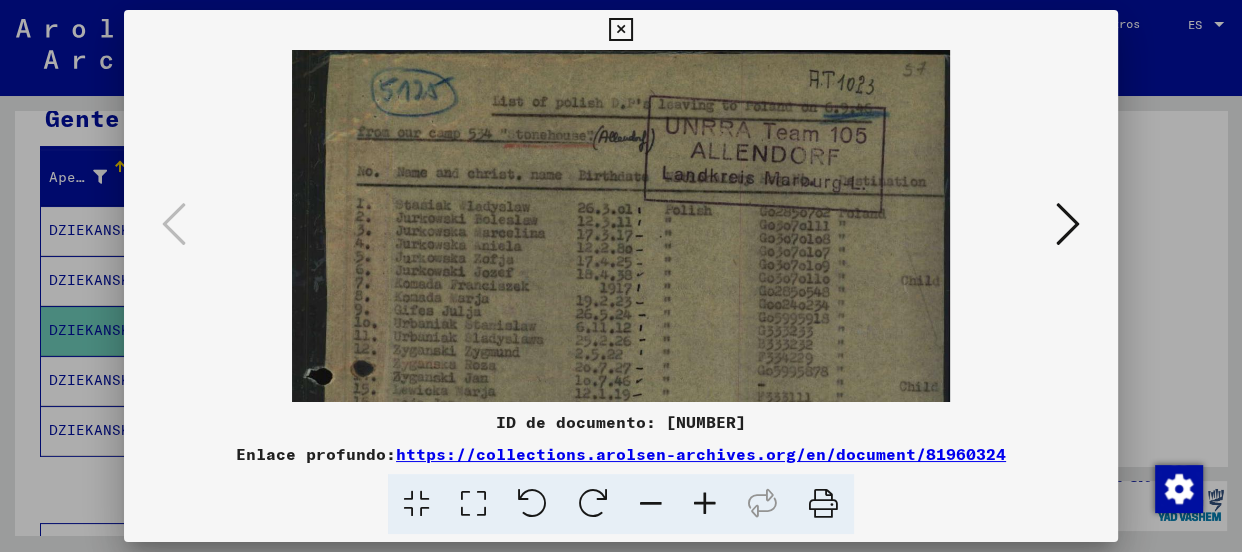 click at bounding box center (705, 504) 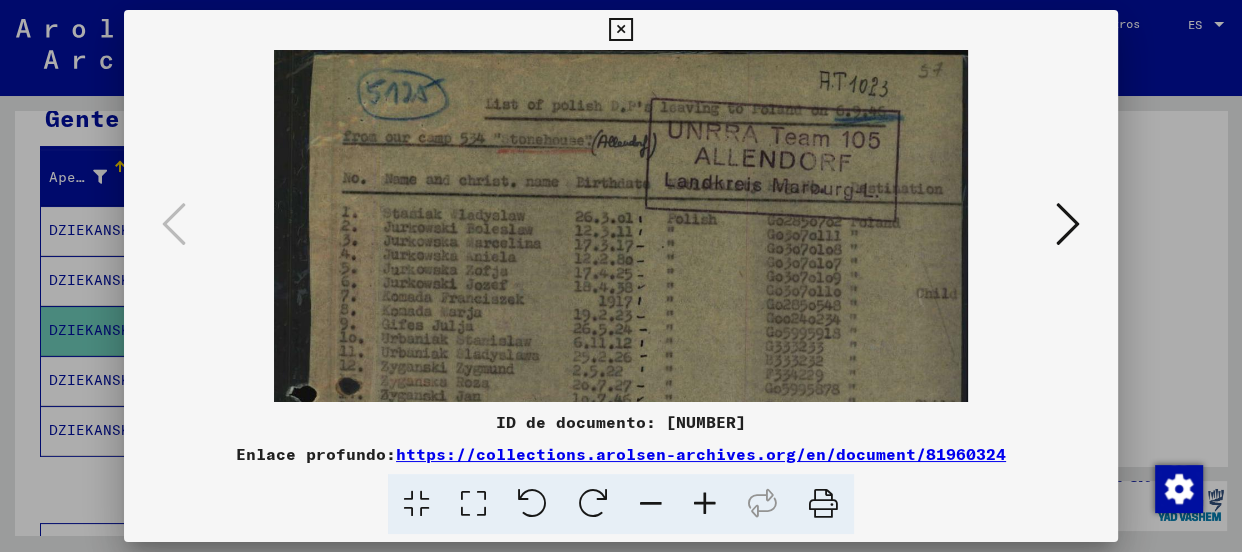 click at bounding box center (705, 504) 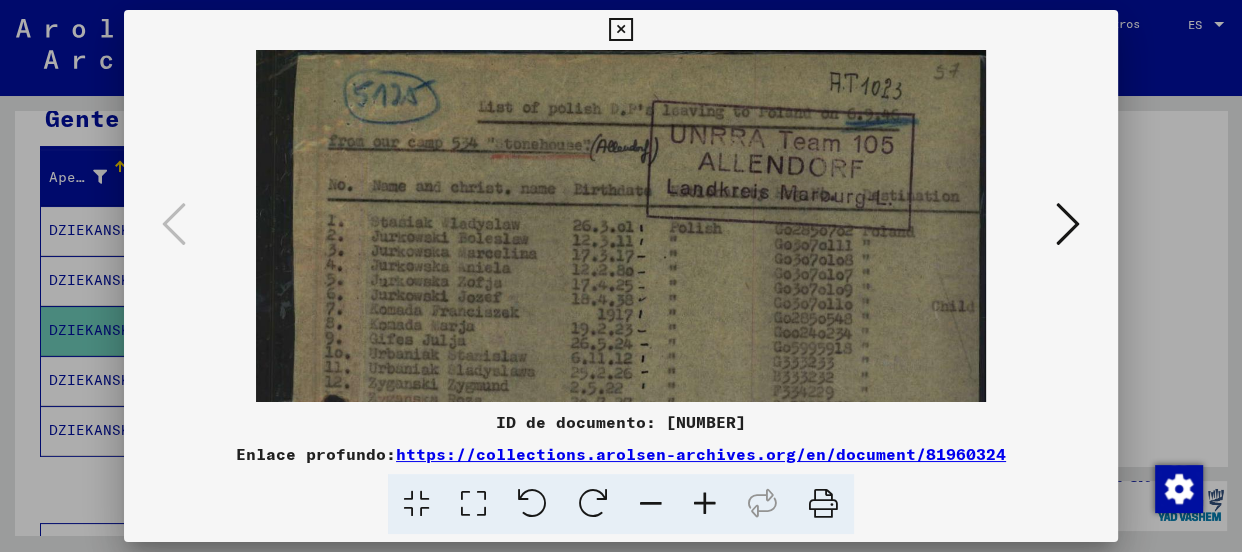 click at bounding box center [705, 504] 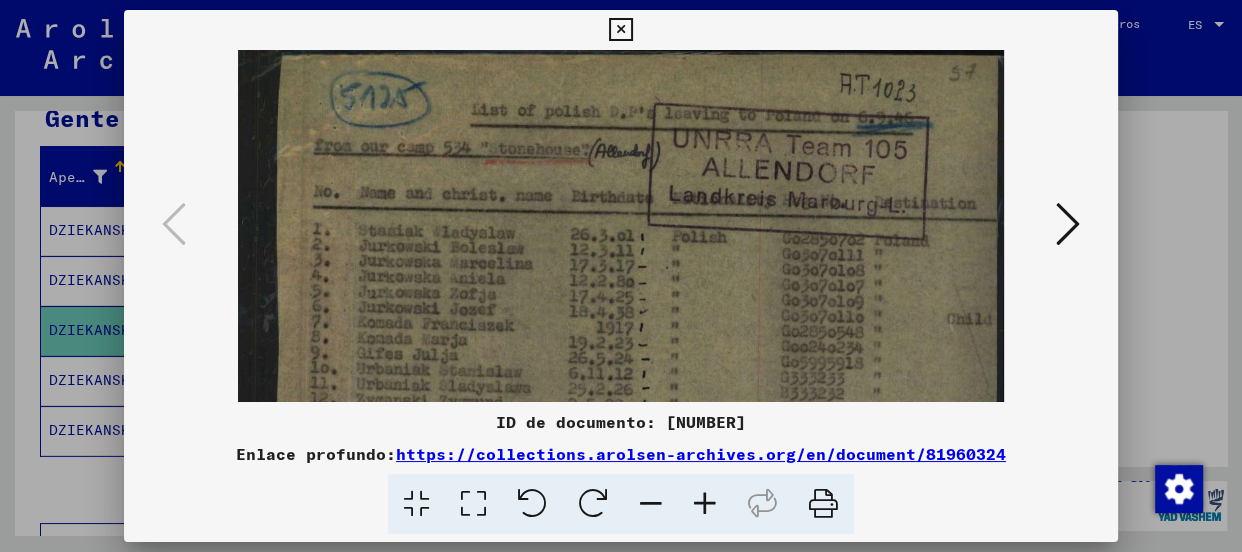 click at bounding box center (705, 504) 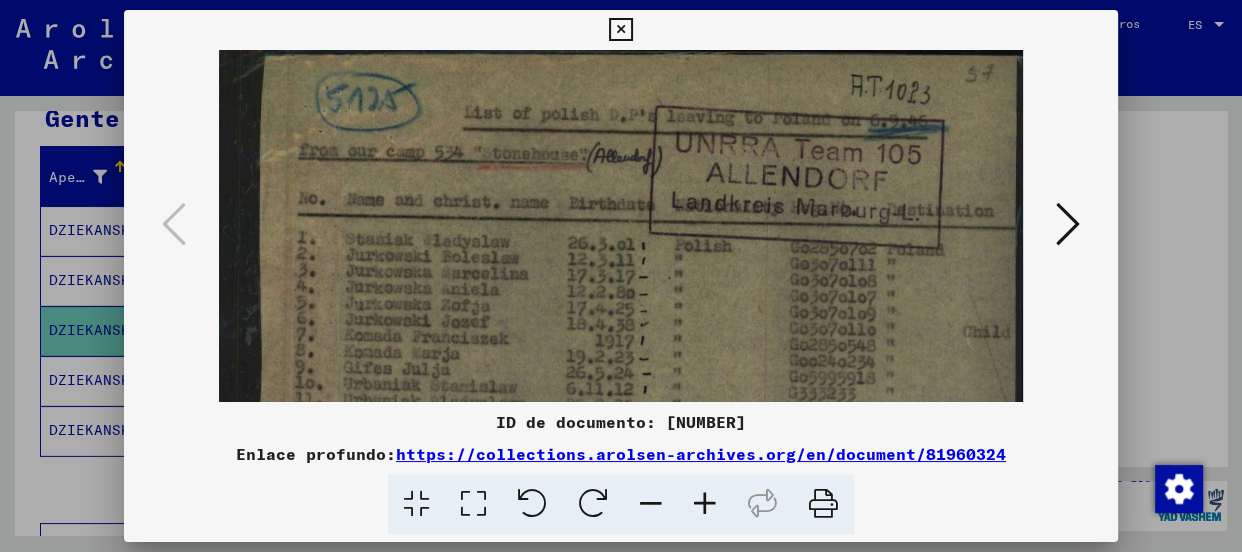 click at bounding box center (705, 504) 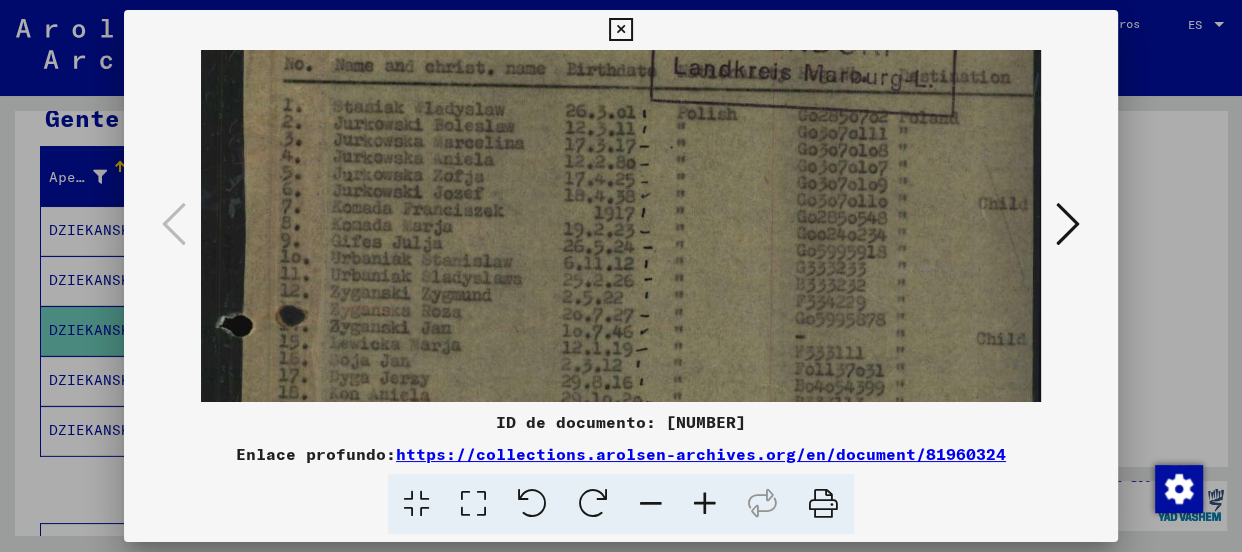 scroll, scrollTop: 142, scrollLeft: 0, axis: vertical 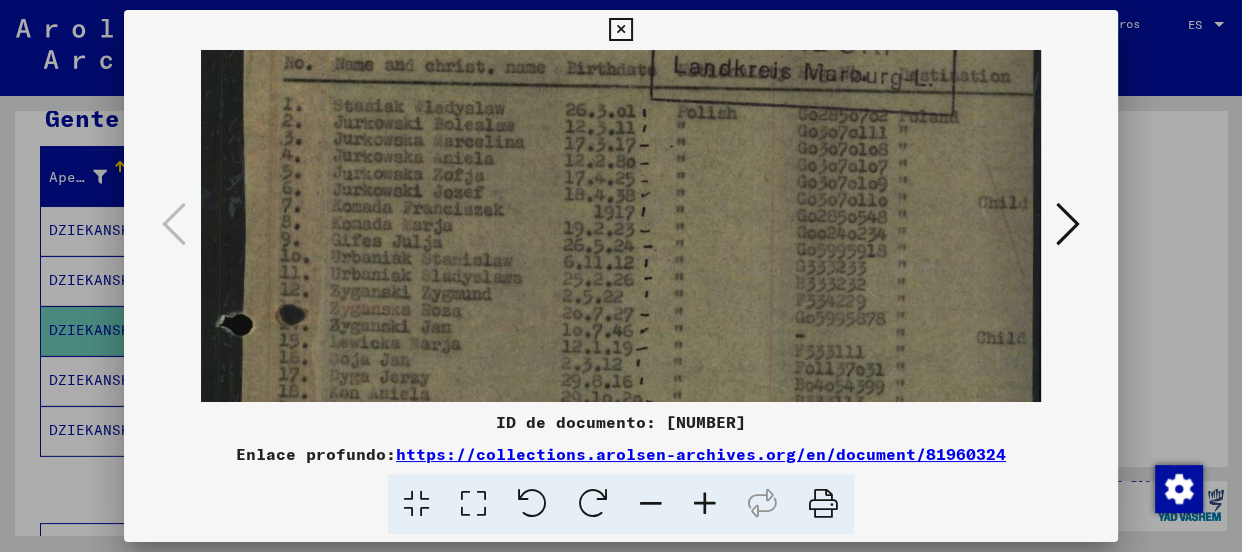 drag, startPoint x: 697, startPoint y: 341, endPoint x: 734, endPoint y: 198, distance: 147.70917 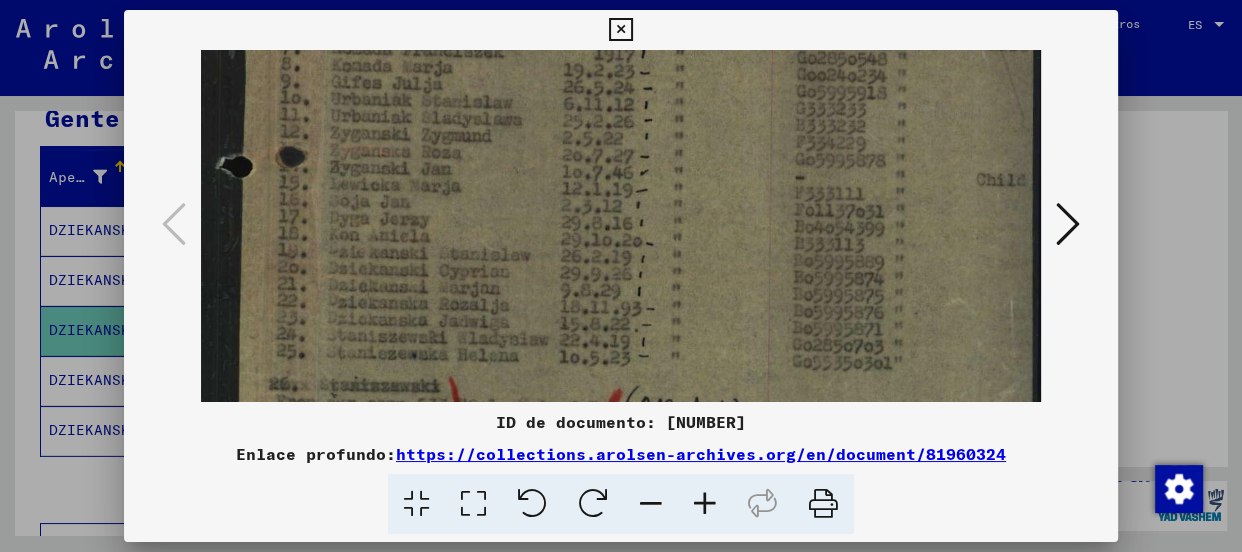 scroll, scrollTop: 302, scrollLeft: 0, axis: vertical 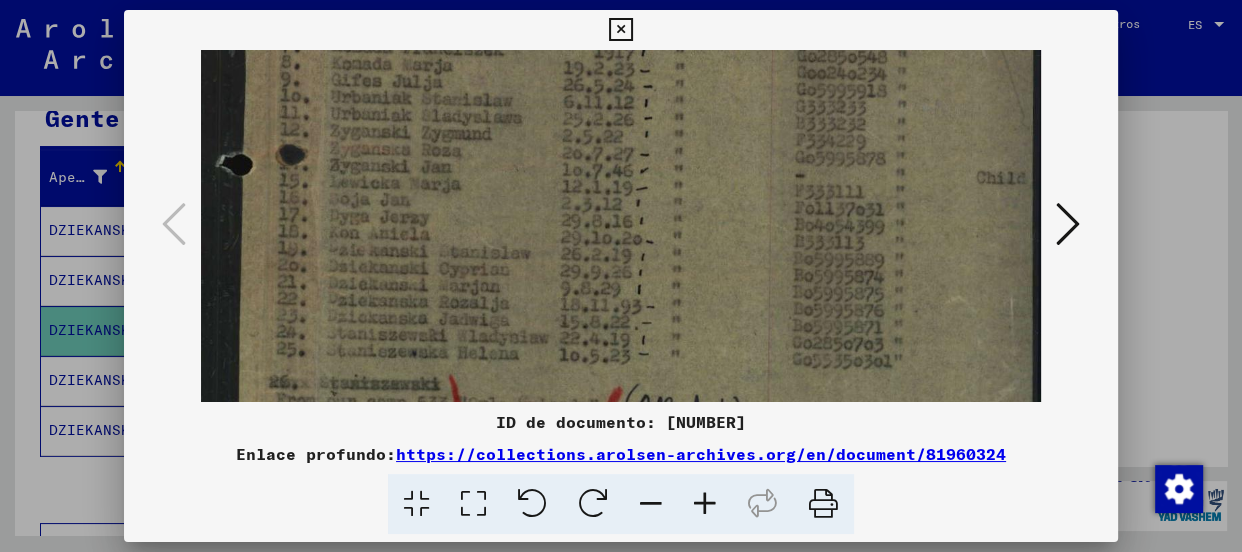 drag, startPoint x: 630, startPoint y: 304, endPoint x: 684, endPoint y: 146, distance: 166.97305 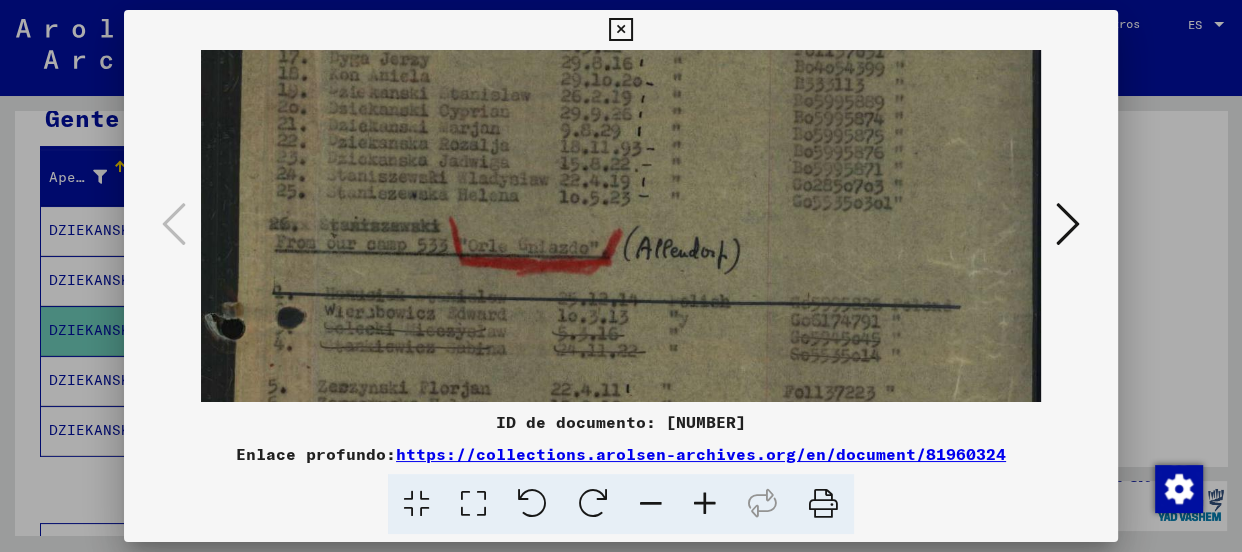 scroll, scrollTop: 460, scrollLeft: 0, axis: vertical 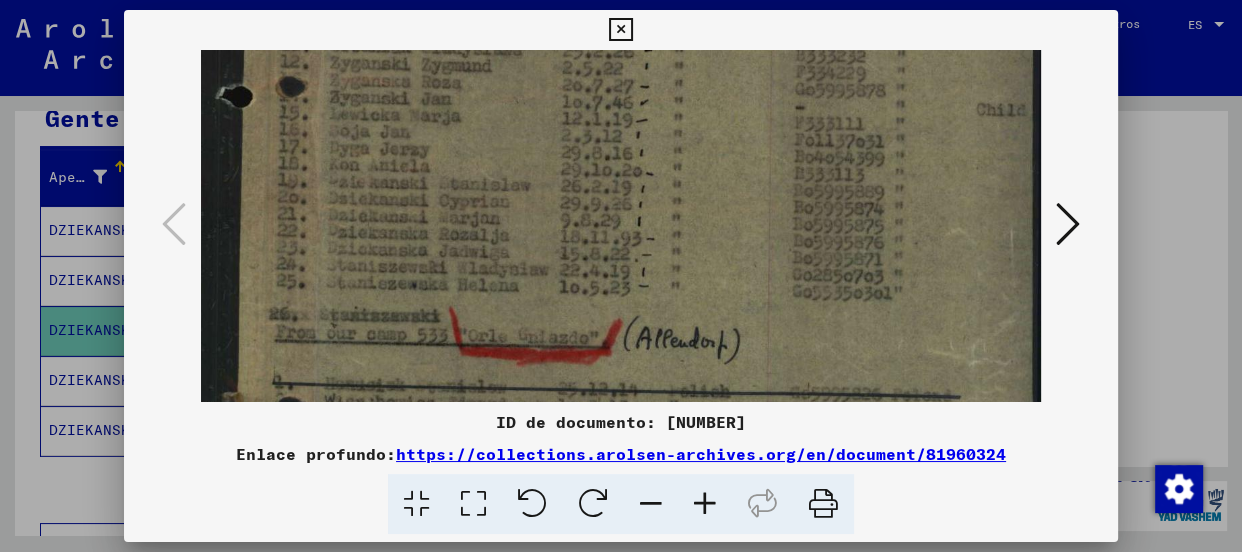 drag, startPoint x: 589, startPoint y: 279, endPoint x: 608, endPoint y: 368, distance: 91.00549 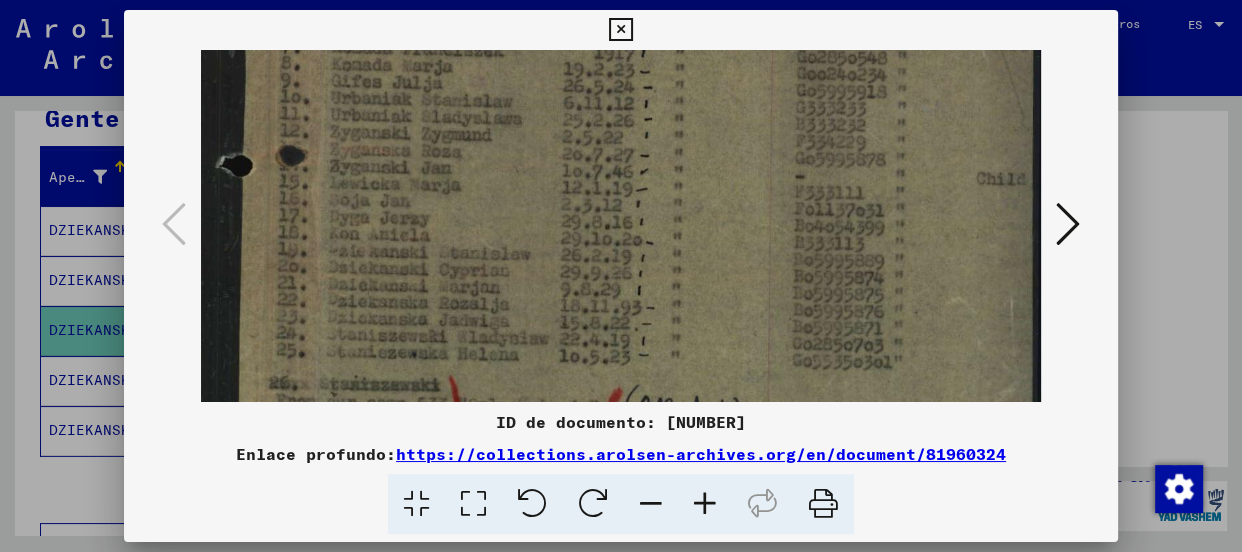 scroll, scrollTop: 287, scrollLeft: 0, axis: vertical 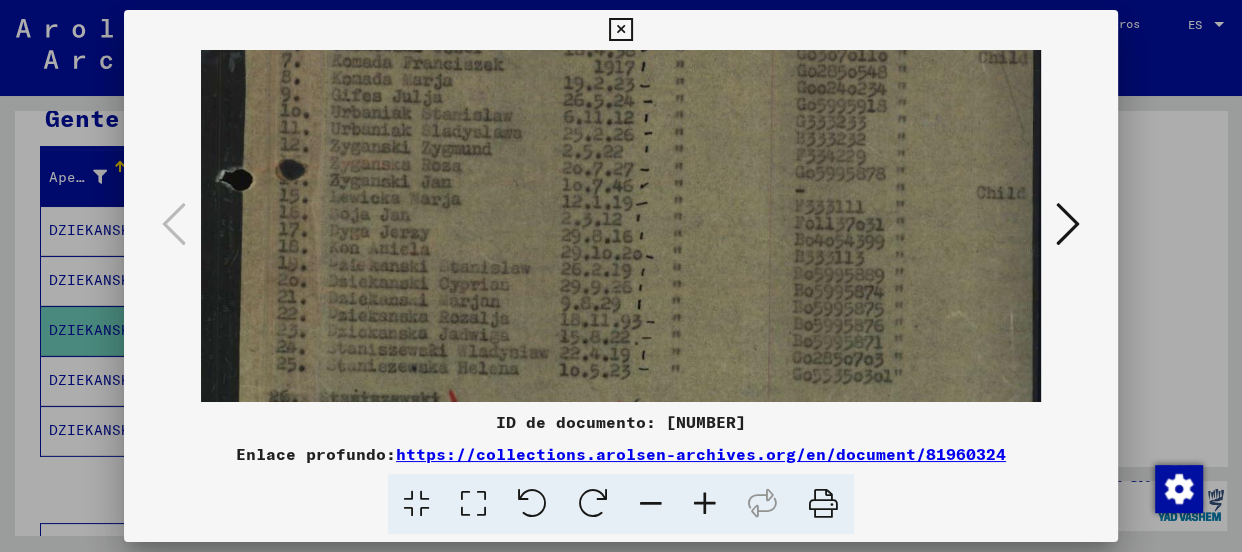 drag, startPoint x: 651, startPoint y: 190, endPoint x: 640, endPoint y: 276, distance: 86.70064 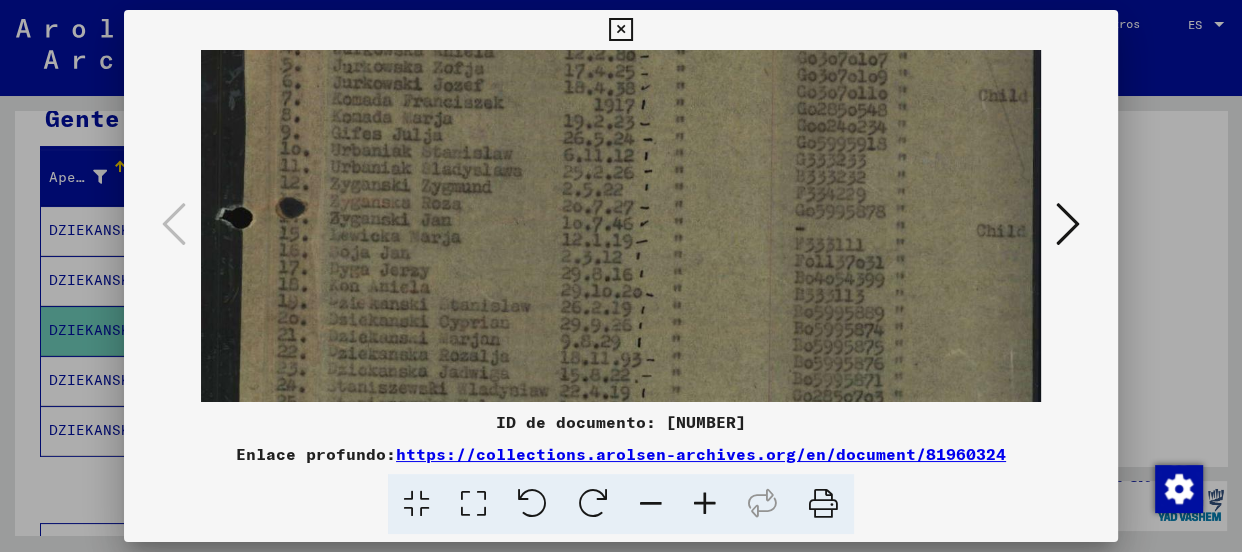 scroll, scrollTop: 220, scrollLeft: 0, axis: vertical 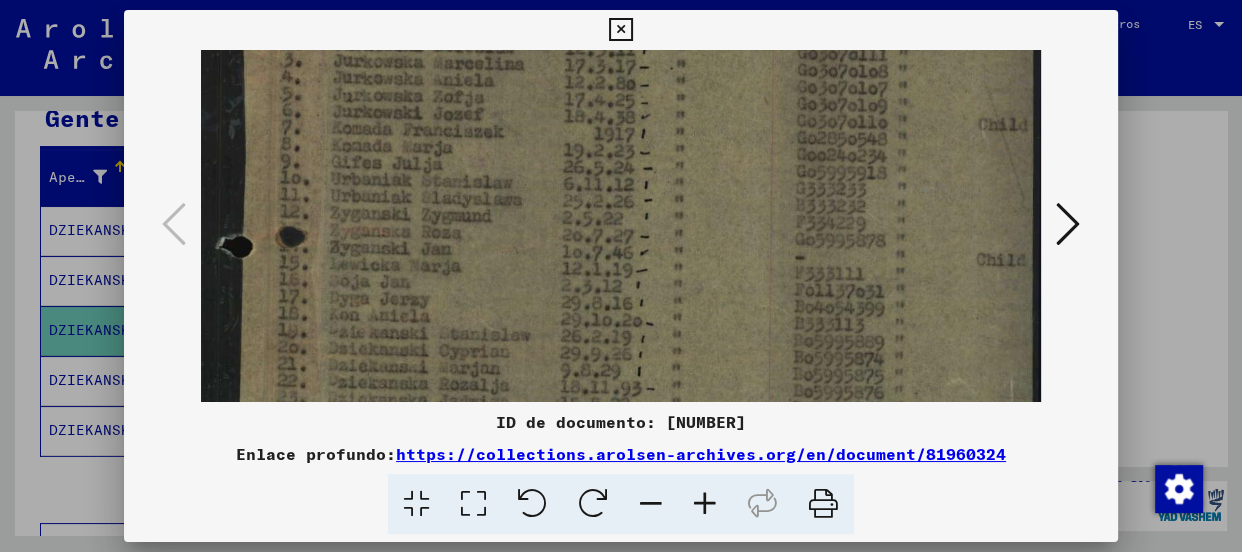 drag, startPoint x: 610, startPoint y: 130, endPoint x: 600, endPoint y: 198, distance: 68.73136 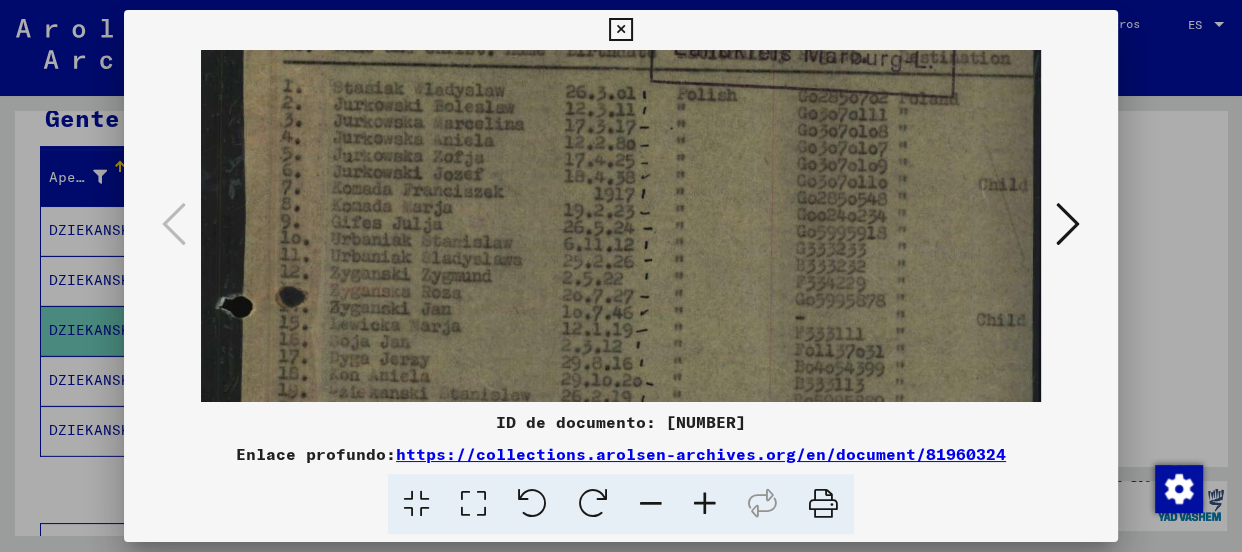 drag, startPoint x: 593, startPoint y: 153, endPoint x: 582, endPoint y: 213, distance: 61 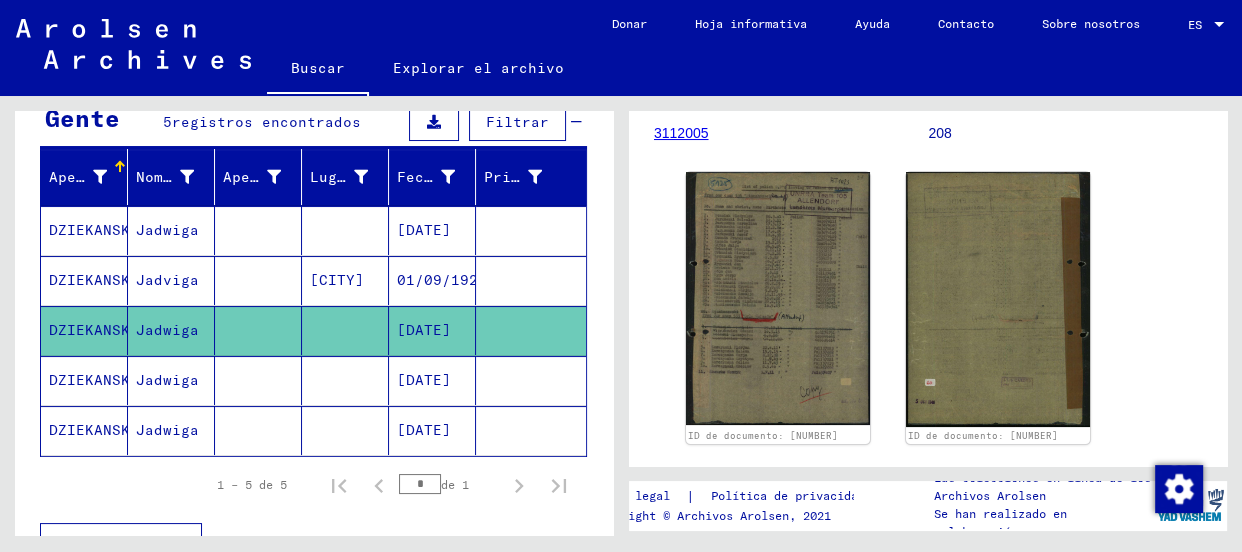 click on "DZIEKANSKA" at bounding box center [94, 330] 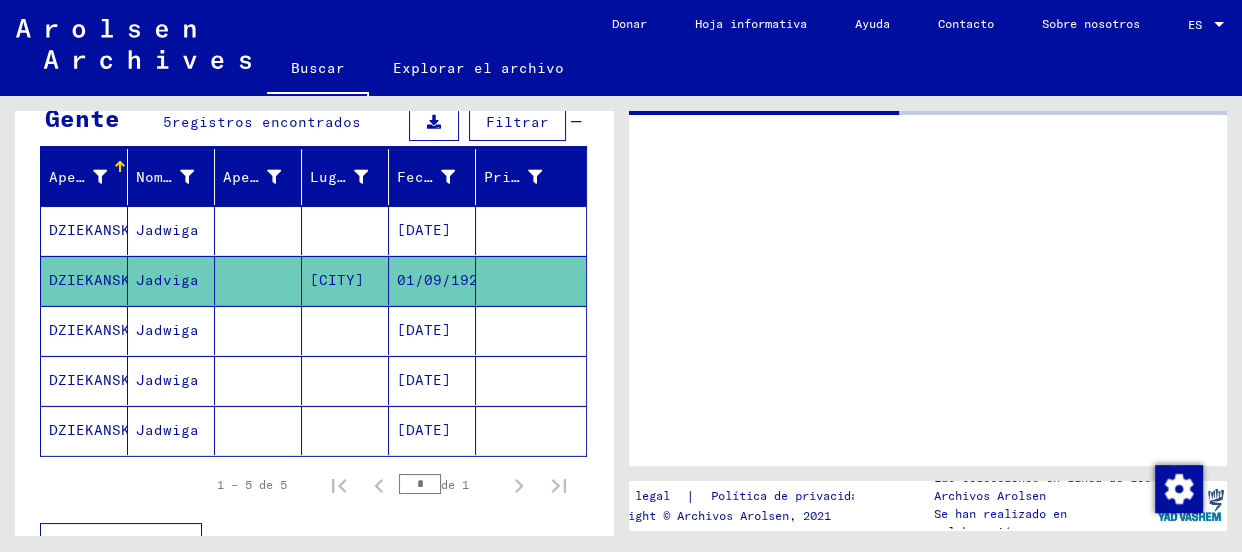 scroll, scrollTop: 0, scrollLeft: 0, axis: both 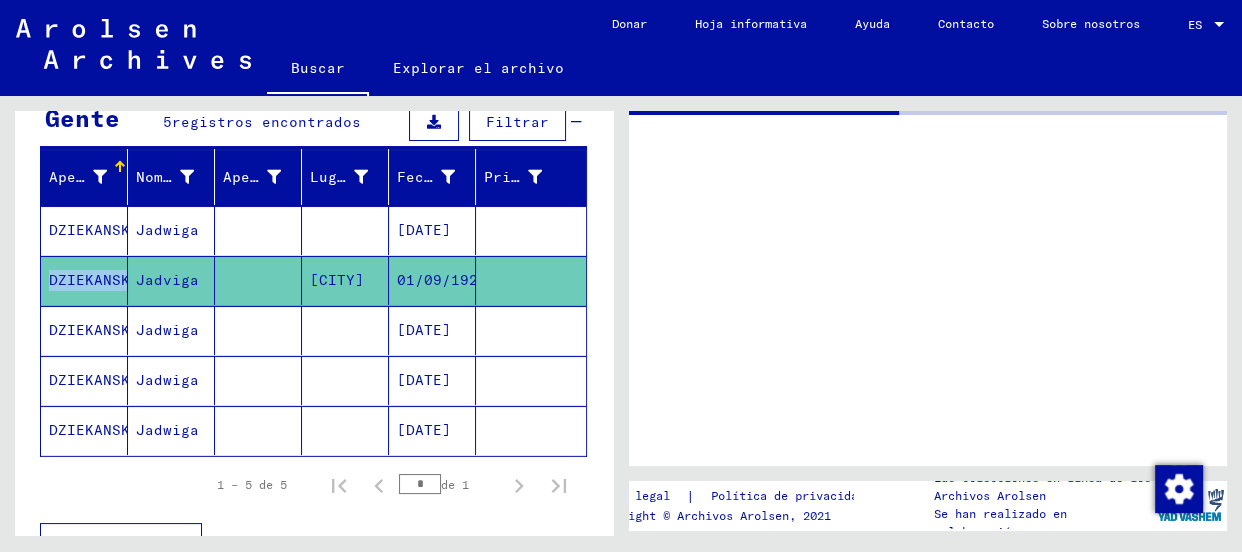 click on "DZIEKANSKA" 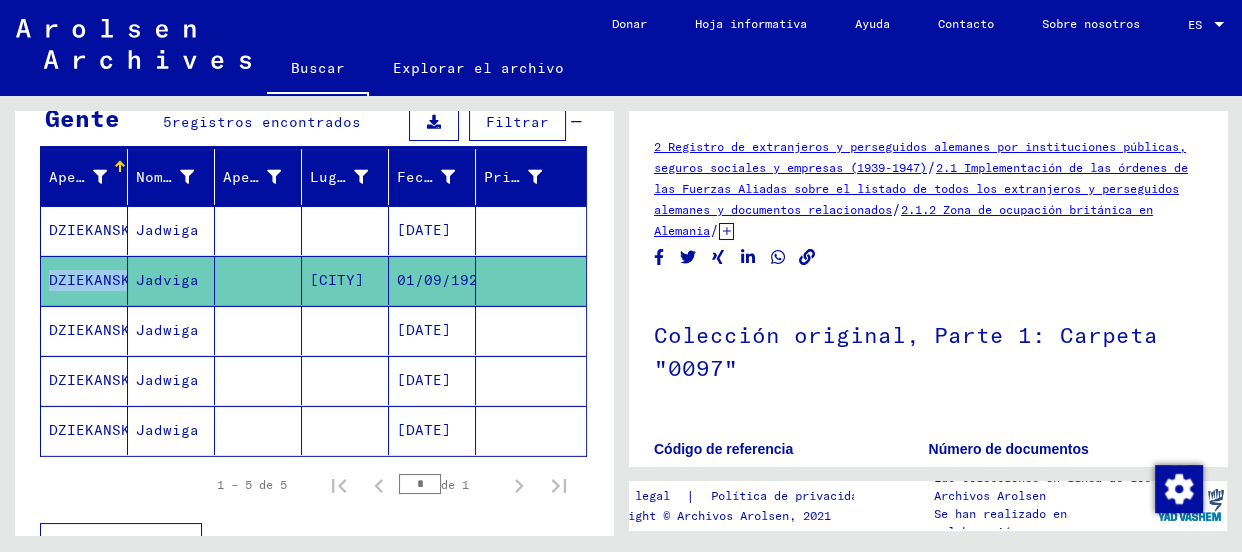 scroll, scrollTop: 0, scrollLeft: 0, axis: both 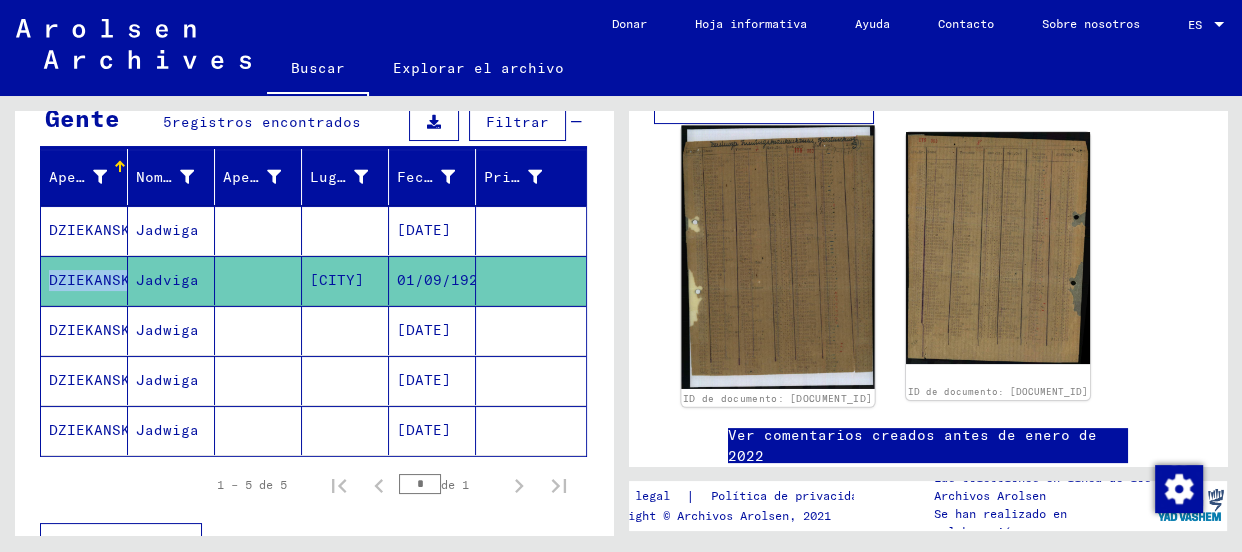 click 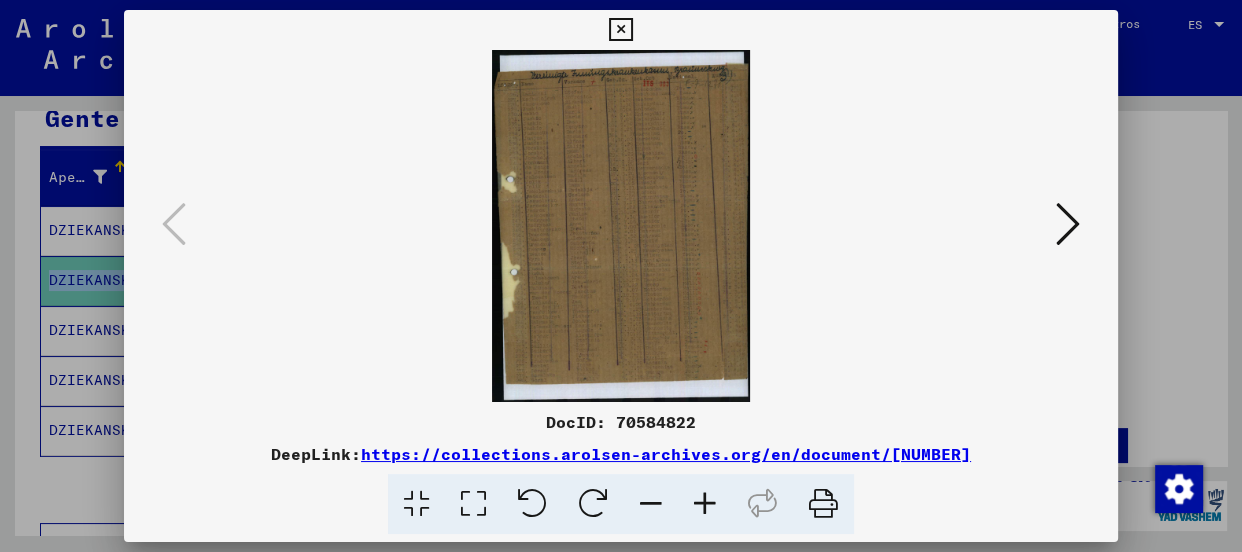 click at bounding box center [621, 226] 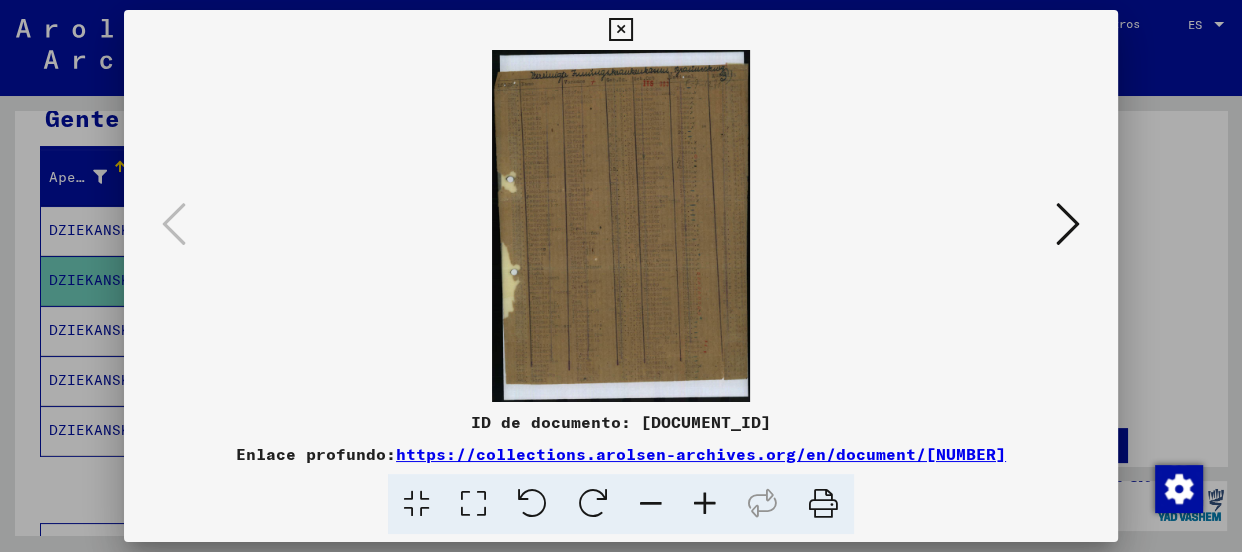 click at bounding box center [705, 504] 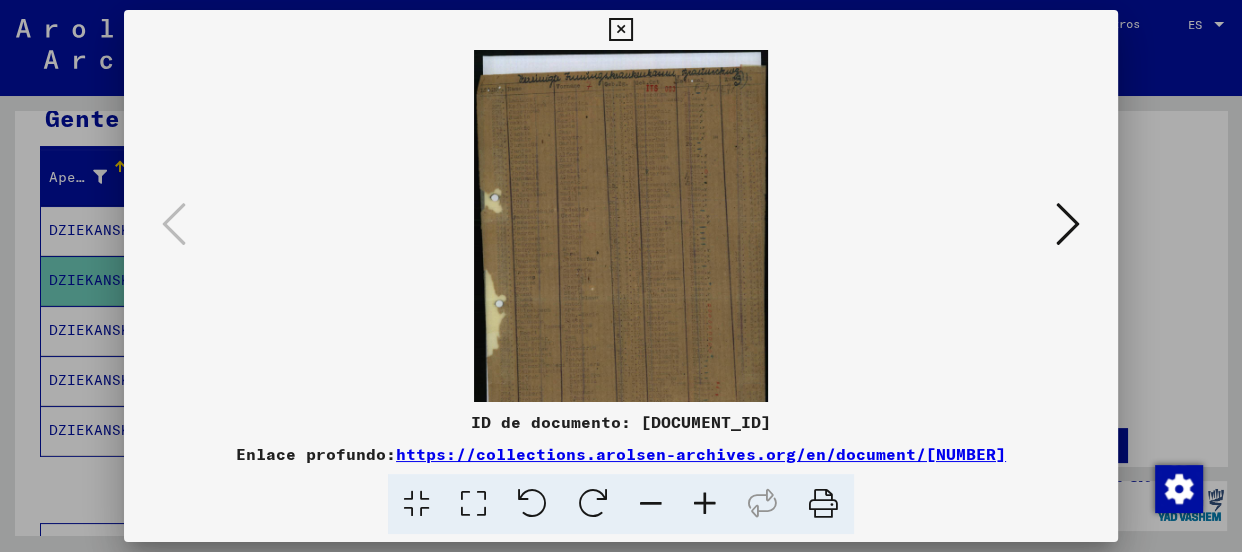 click at bounding box center [705, 504] 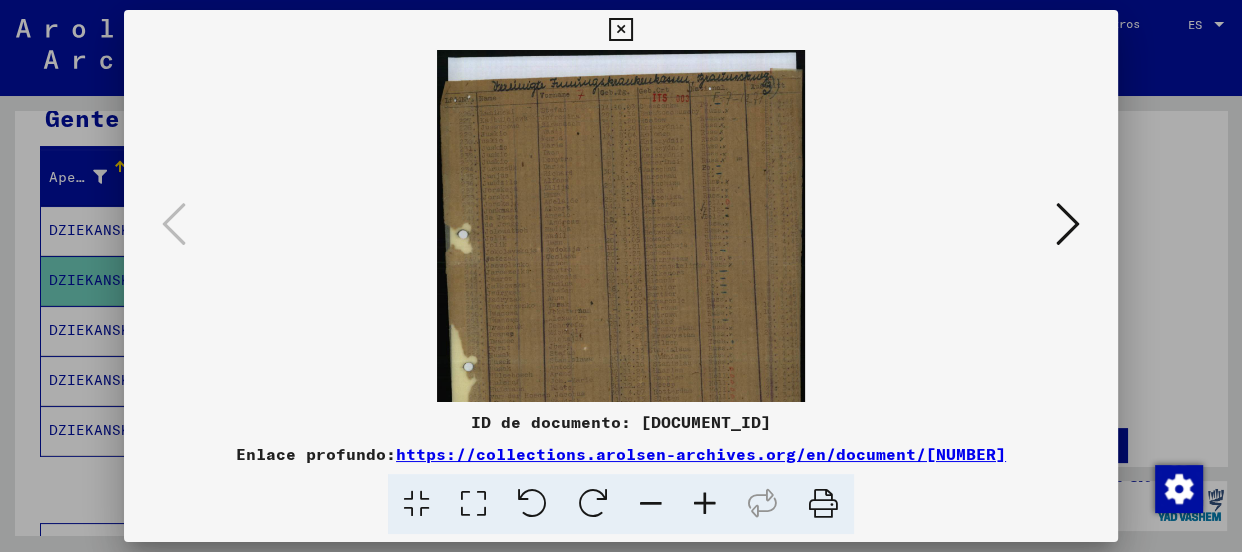 click at bounding box center [705, 504] 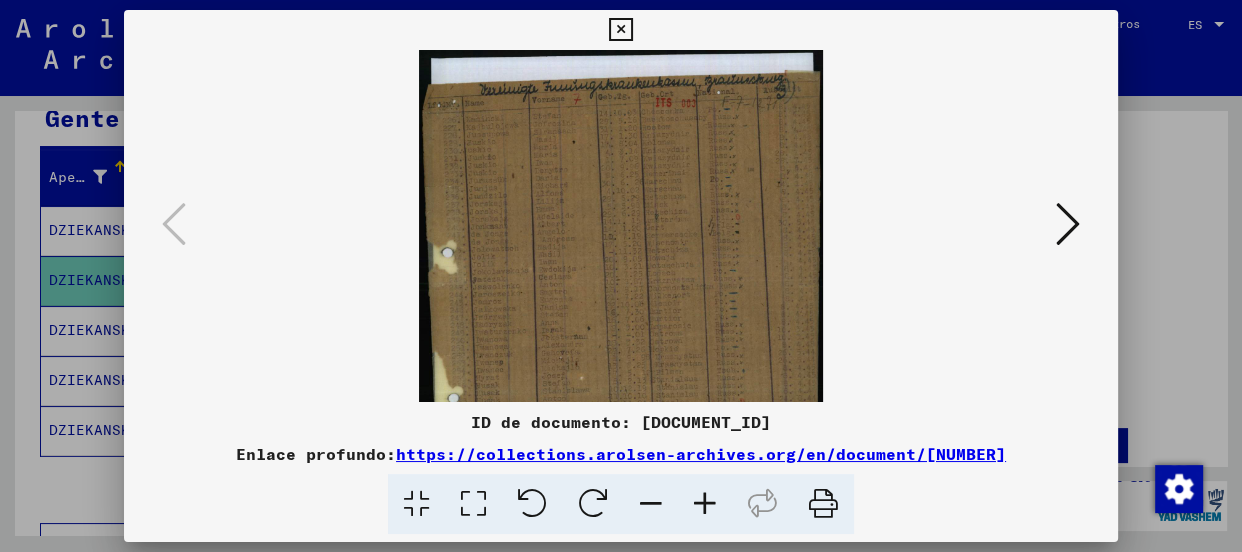 click at bounding box center (705, 504) 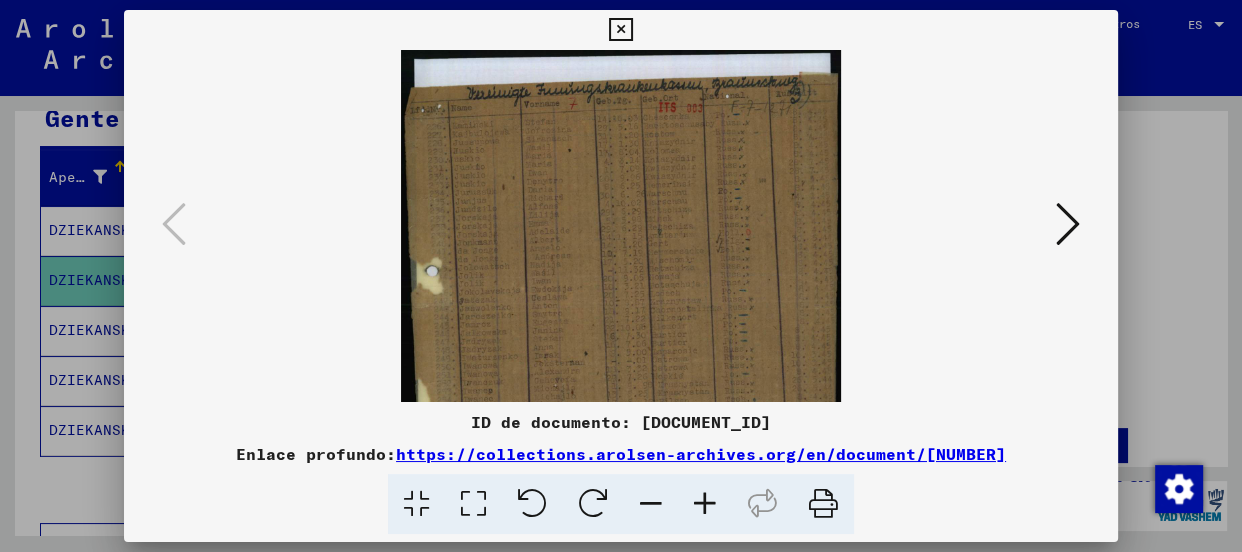 click at bounding box center (705, 504) 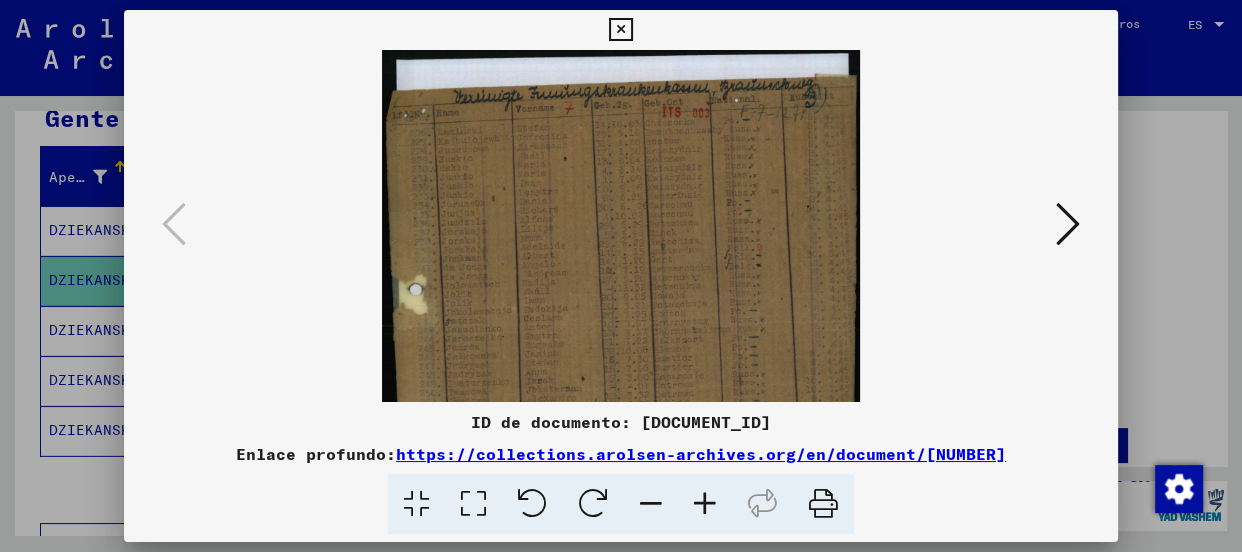 click at bounding box center (705, 504) 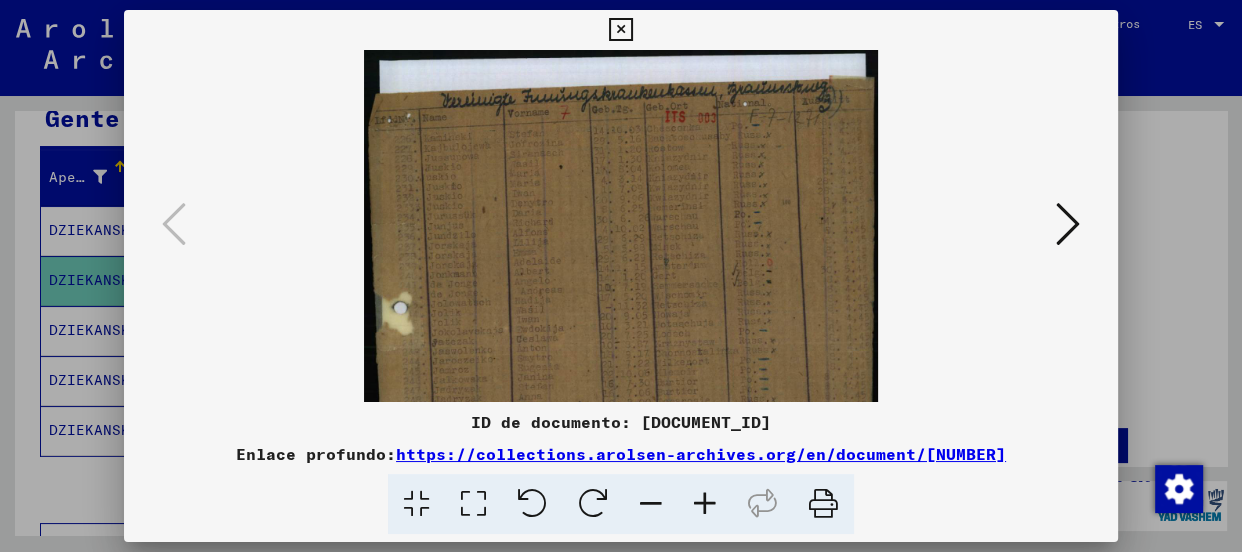 click at bounding box center [705, 504] 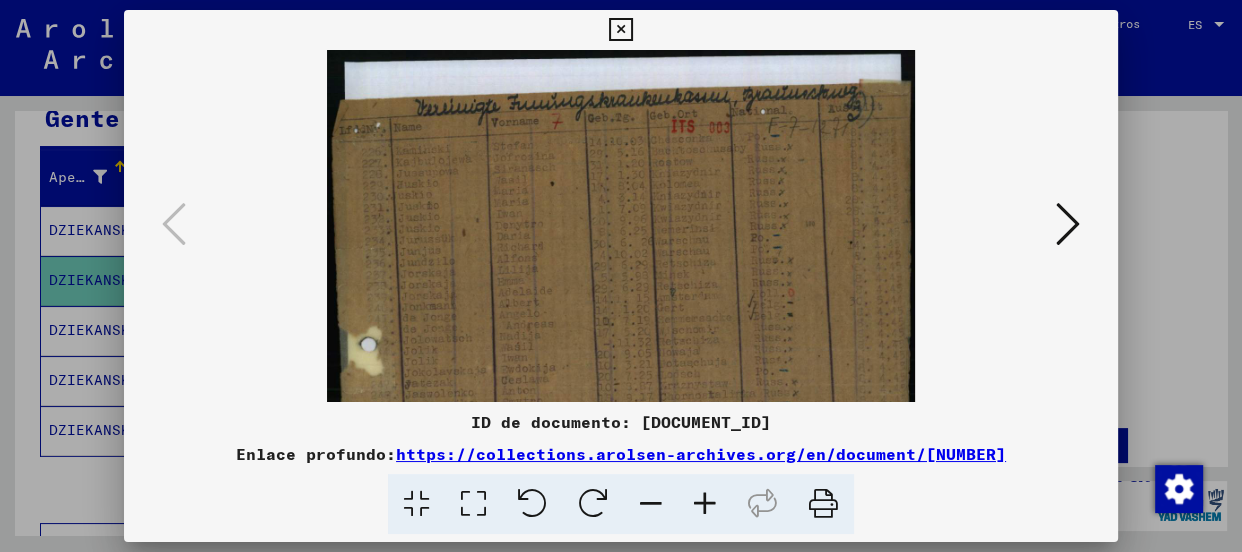 click at bounding box center (705, 504) 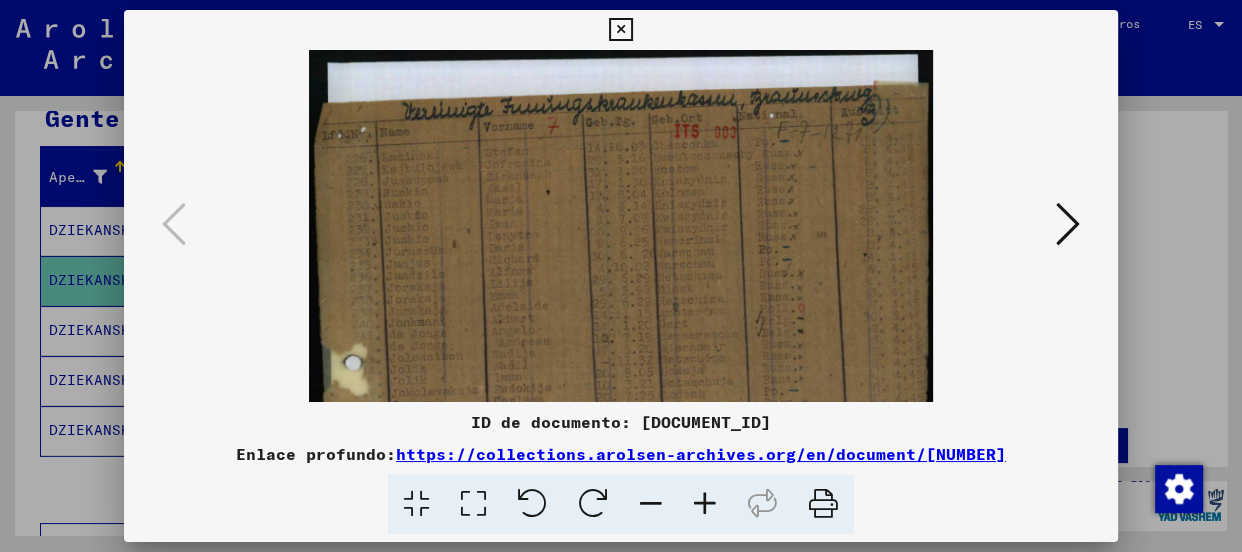 click at bounding box center [705, 504] 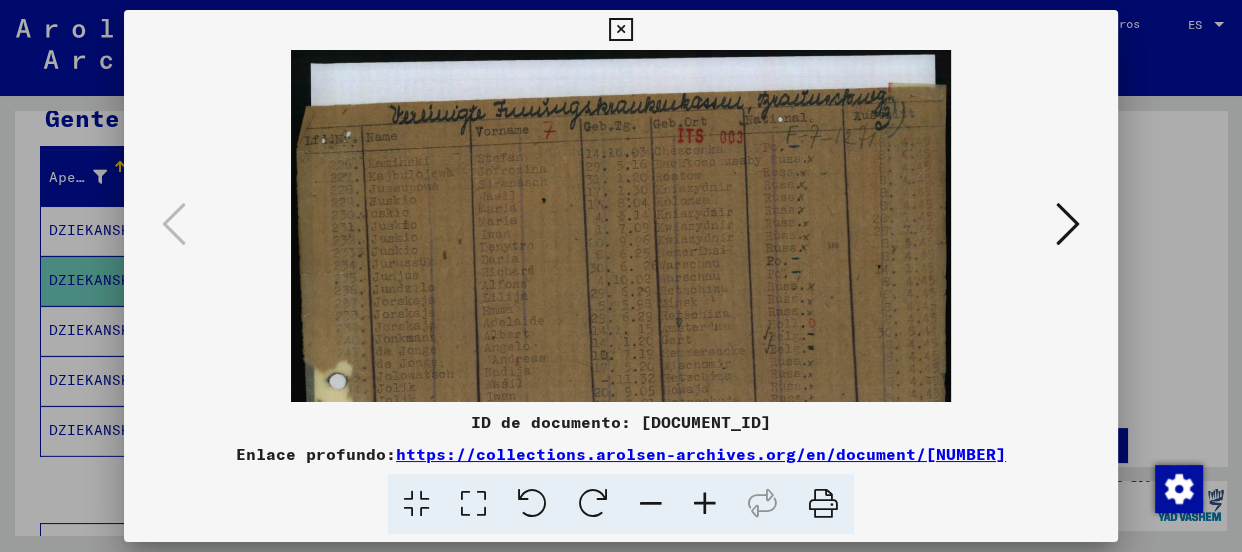 click at bounding box center [705, 504] 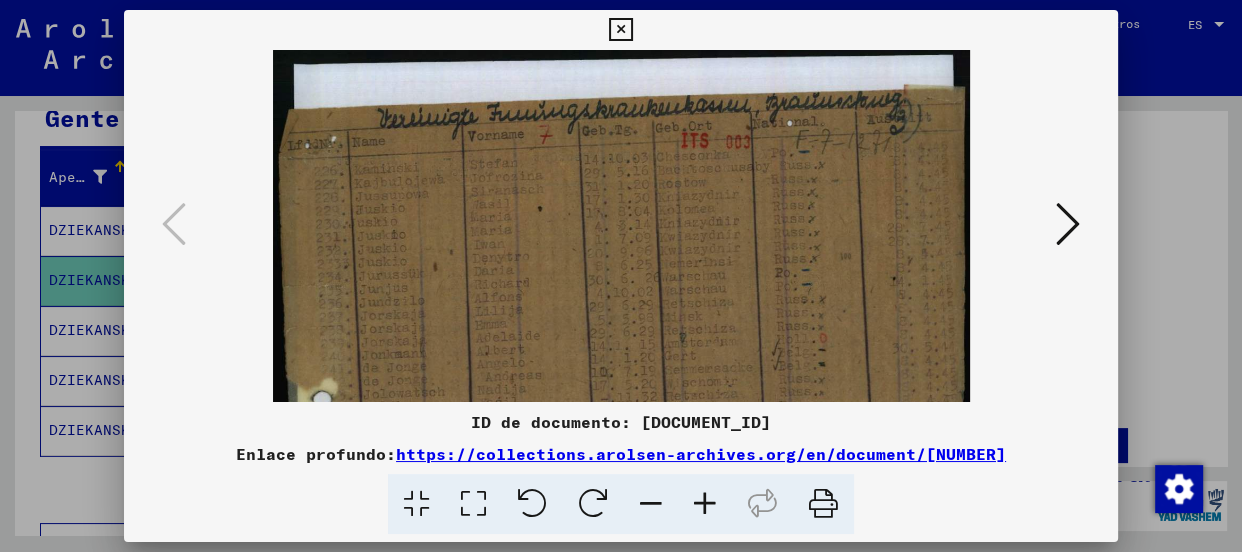 click at bounding box center [705, 504] 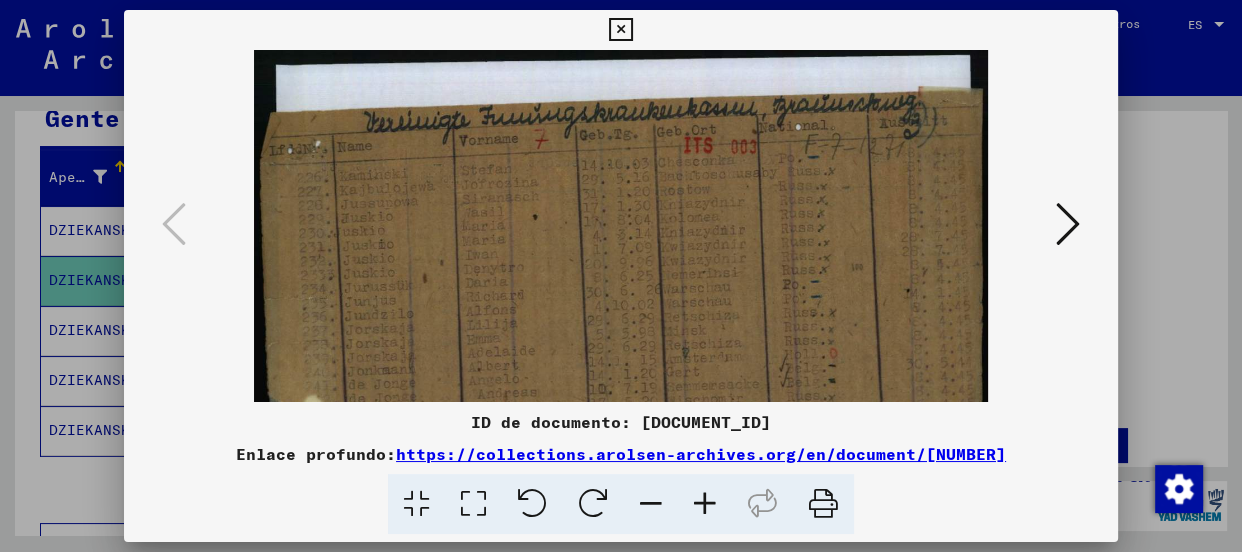 click at bounding box center (705, 504) 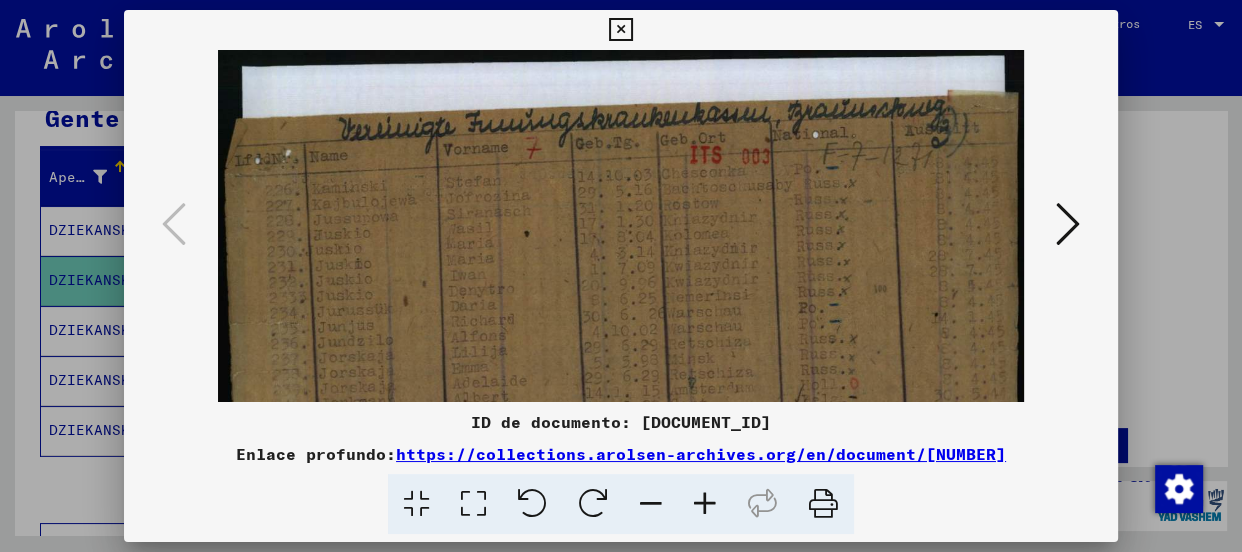 click at bounding box center (705, 504) 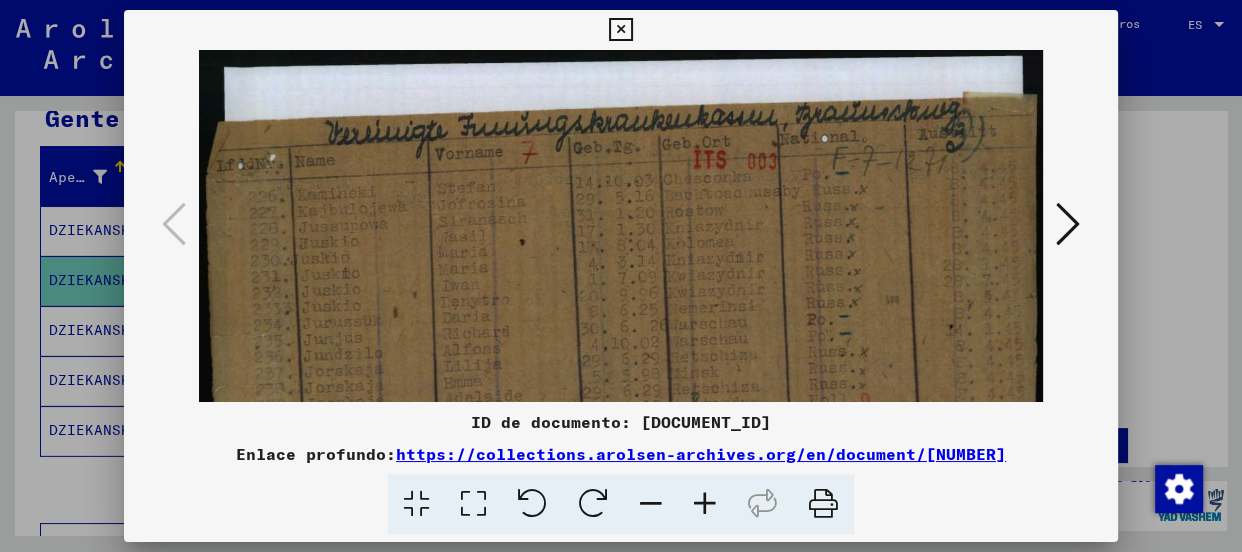 click at bounding box center [705, 504] 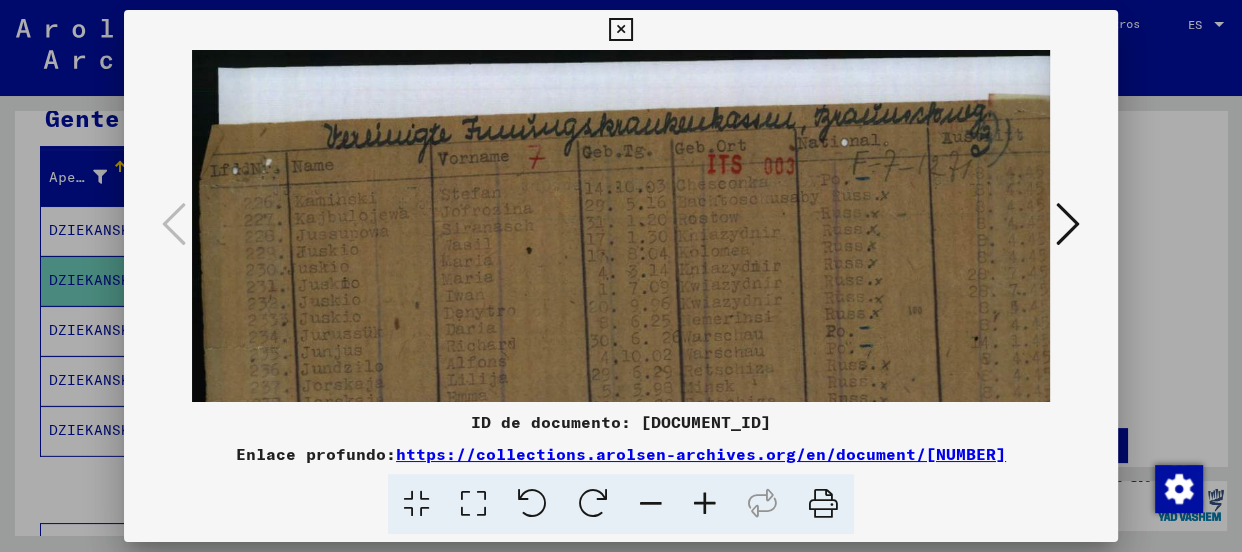 click at bounding box center (705, 504) 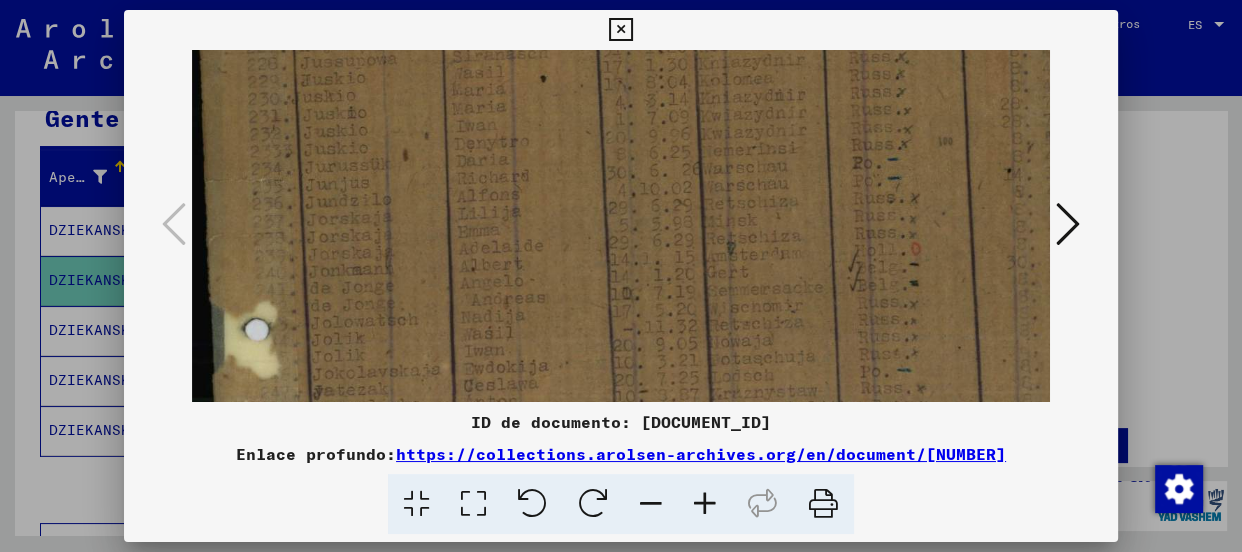 drag, startPoint x: 645, startPoint y: 358, endPoint x: 860, endPoint y: 176, distance: 281.68954 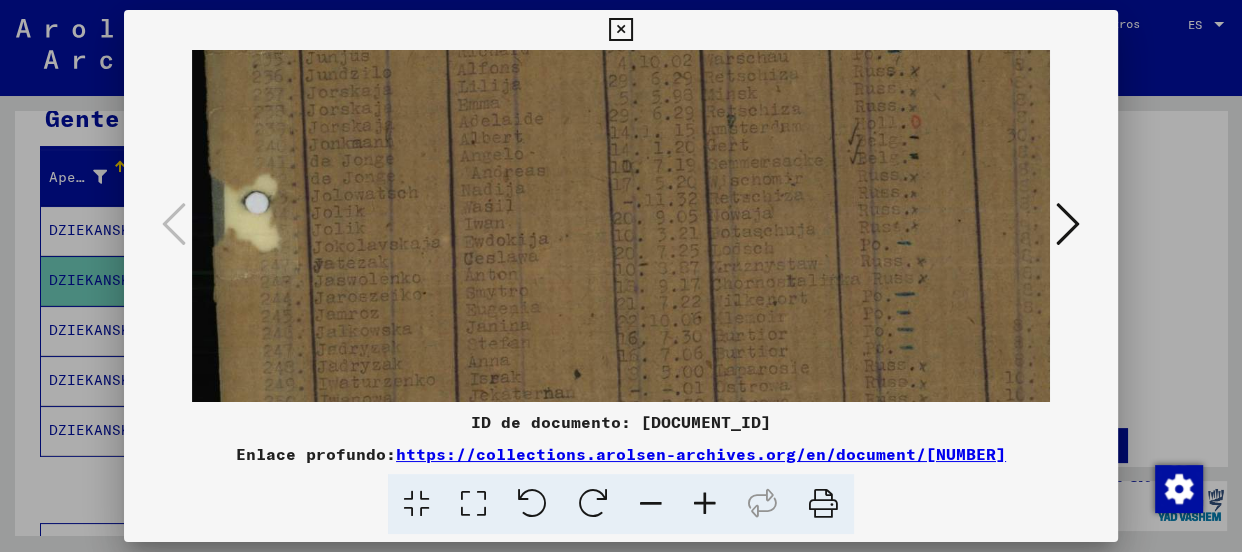drag, startPoint x: 703, startPoint y: 306, endPoint x: 790, endPoint y: 192, distance: 143.40501 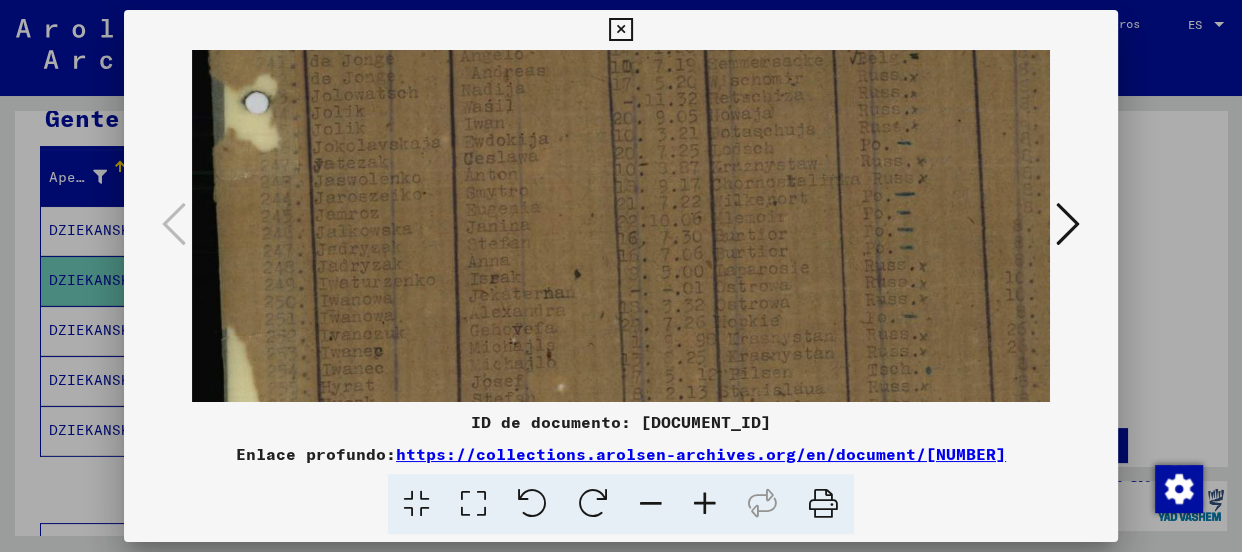 drag, startPoint x: 742, startPoint y: 278, endPoint x: 797, endPoint y: 182, distance: 110.63905 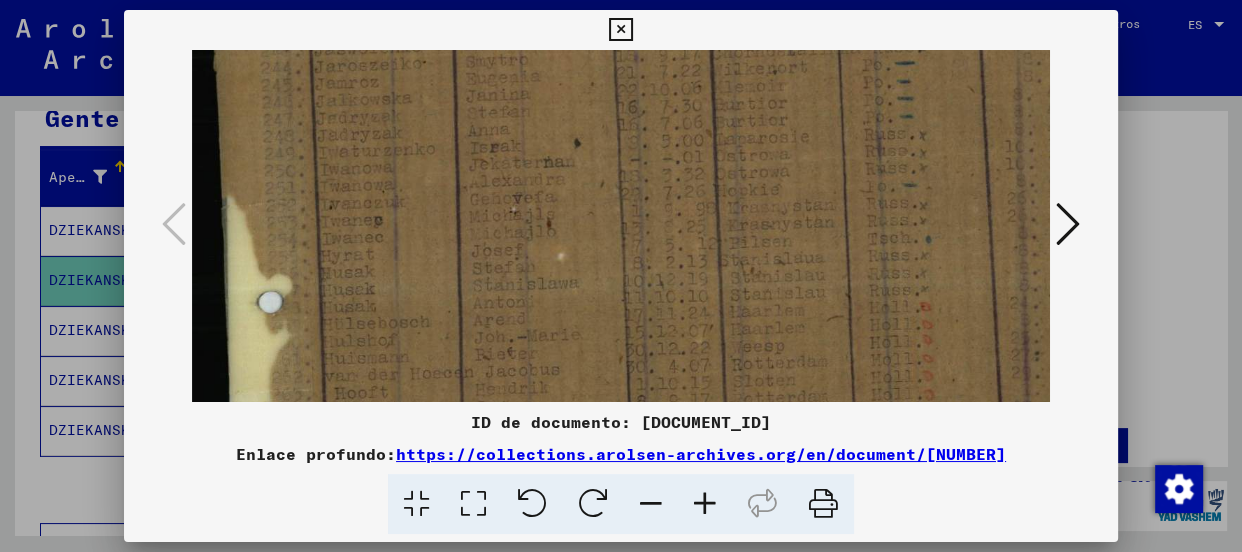 drag, startPoint x: 730, startPoint y: 200, endPoint x: 756, endPoint y: 160, distance: 47.707443 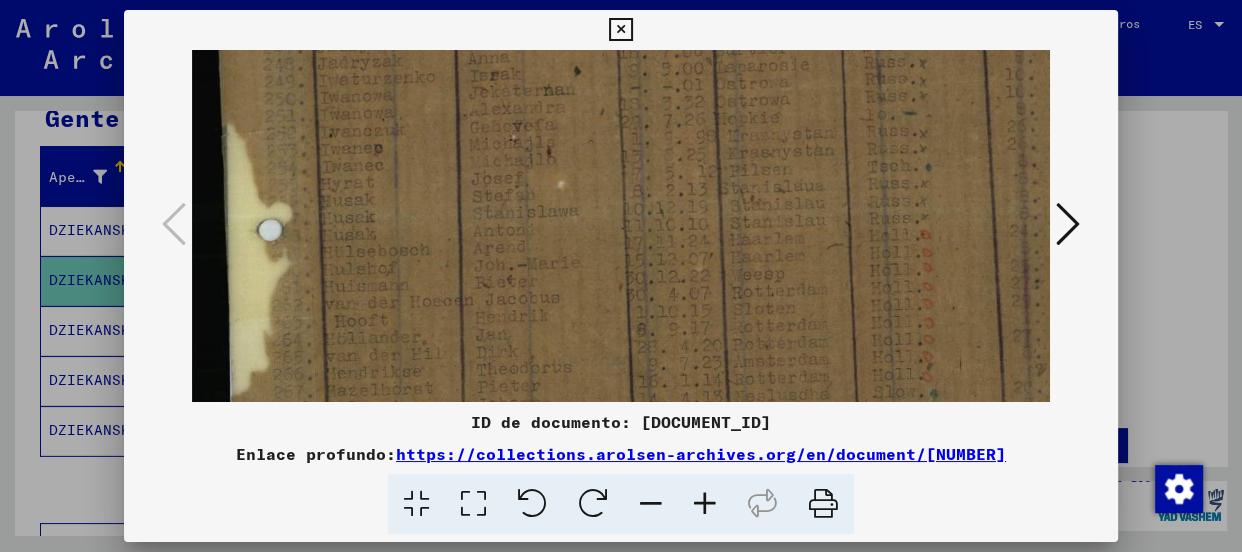 drag, startPoint x: 670, startPoint y: 324, endPoint x: 705, endPoint y: 256, distance: 76.47875 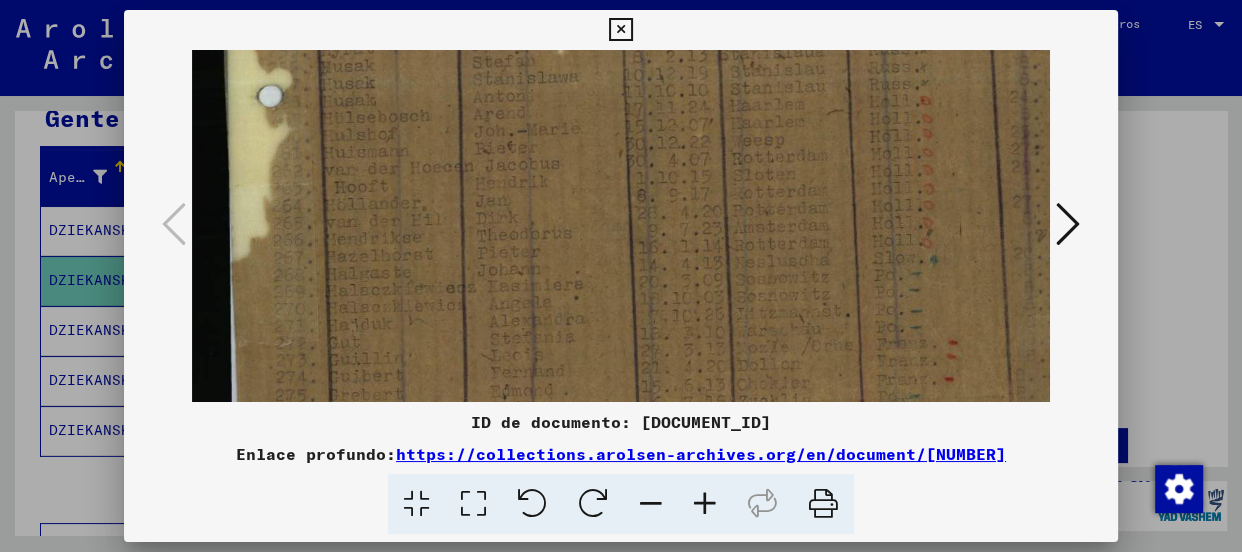 drag, startPoint x: 684, startPoint y: 300, endPoint x: 752, endPoint y: 169, distance: 147.59743 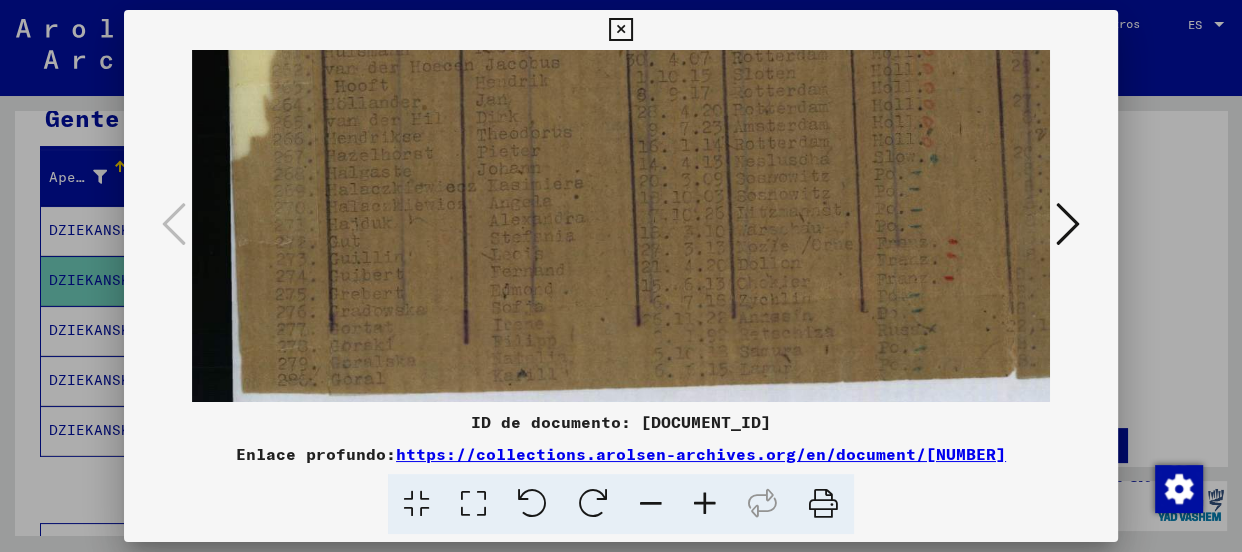 scroll, scrollTop: 870, scrollLeft: 0, axis: vertical 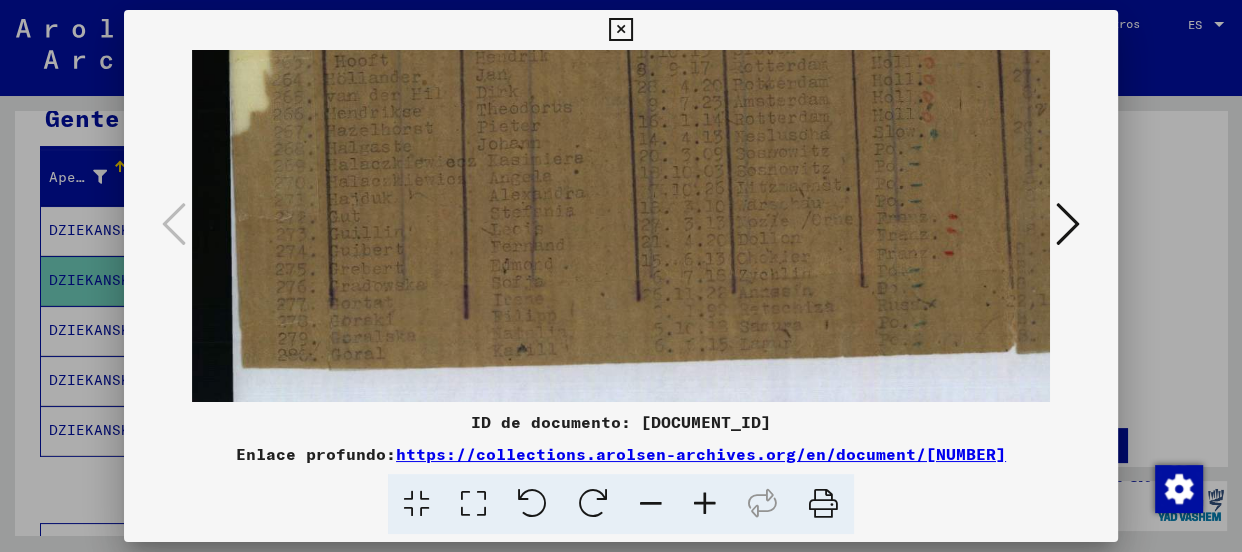 drag, startPoint x: 639, startPoint y: 330, endPoint x: 705, endPoint y: 207, distance: 139.58868 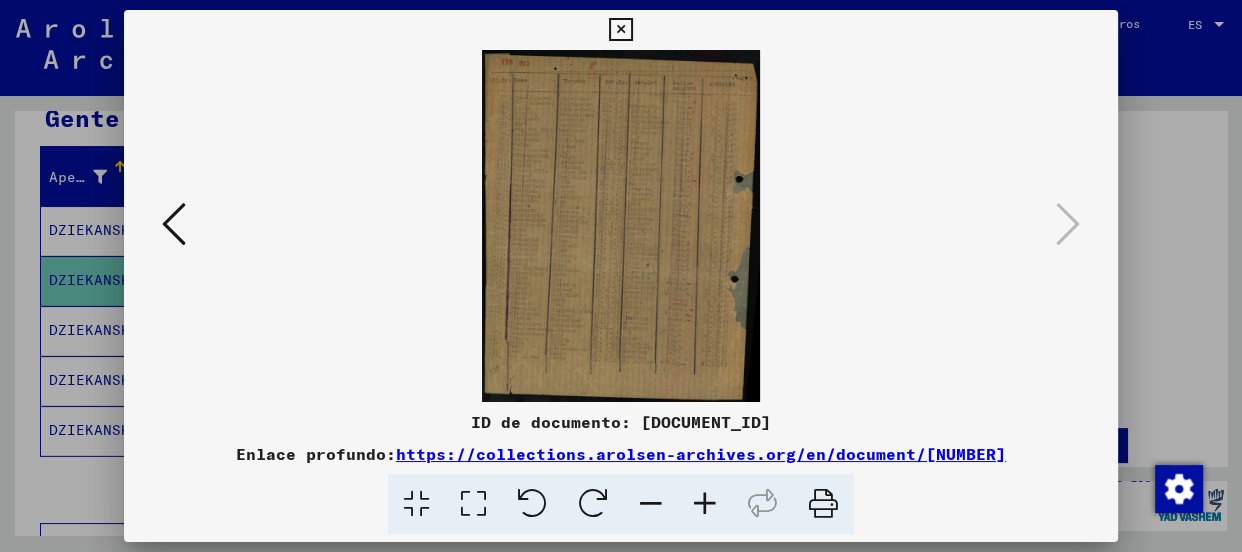 click at bounding box center (705, 504) 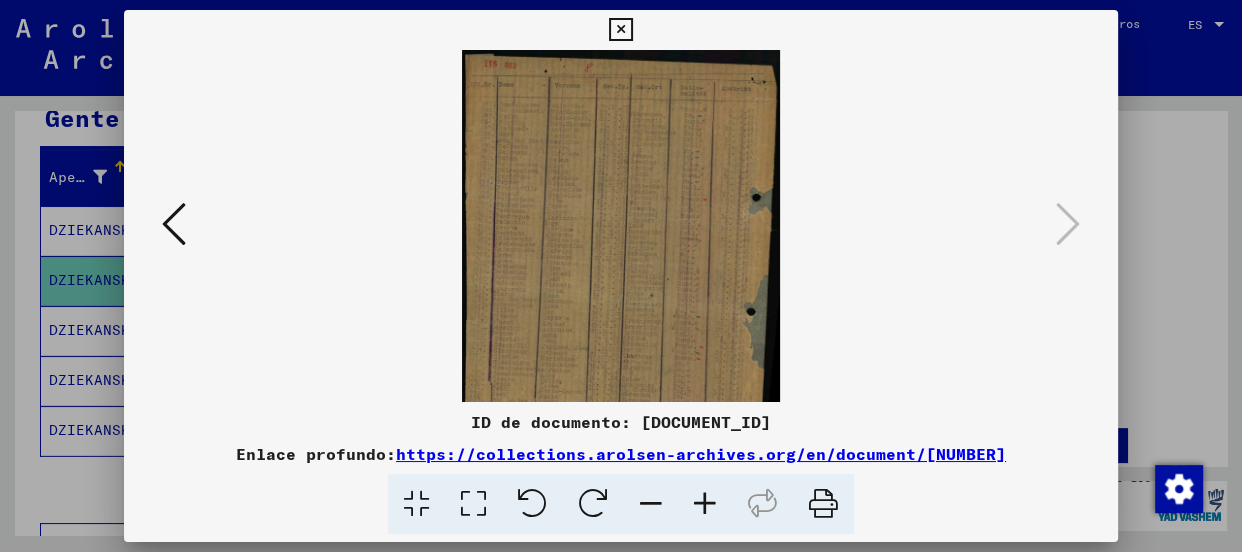 click at bounding box center [705, 504] 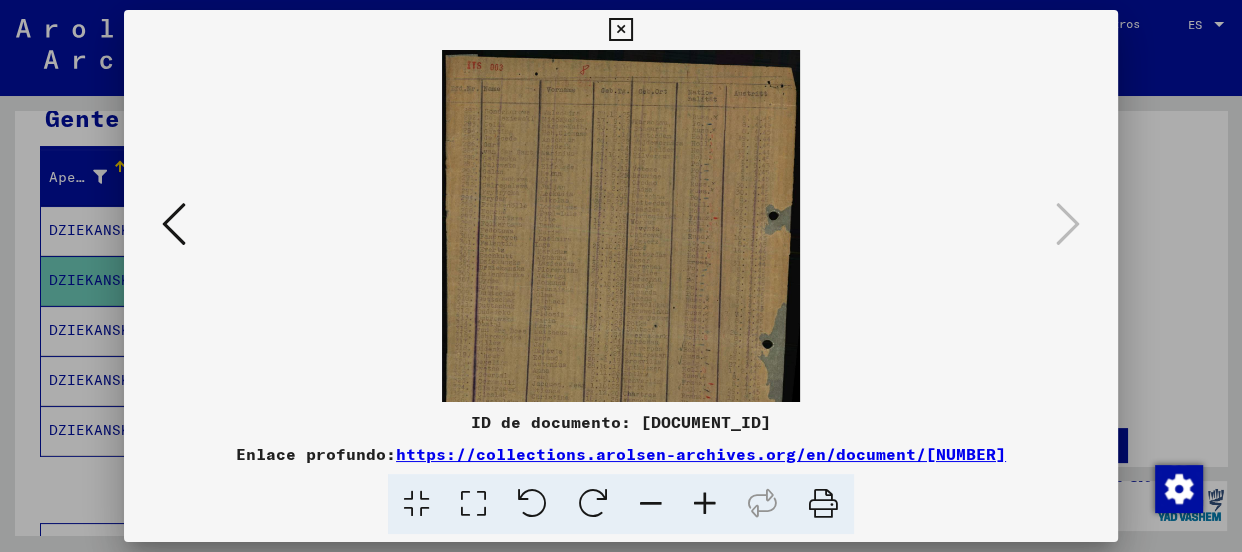 click at bounding box center [705, 504] 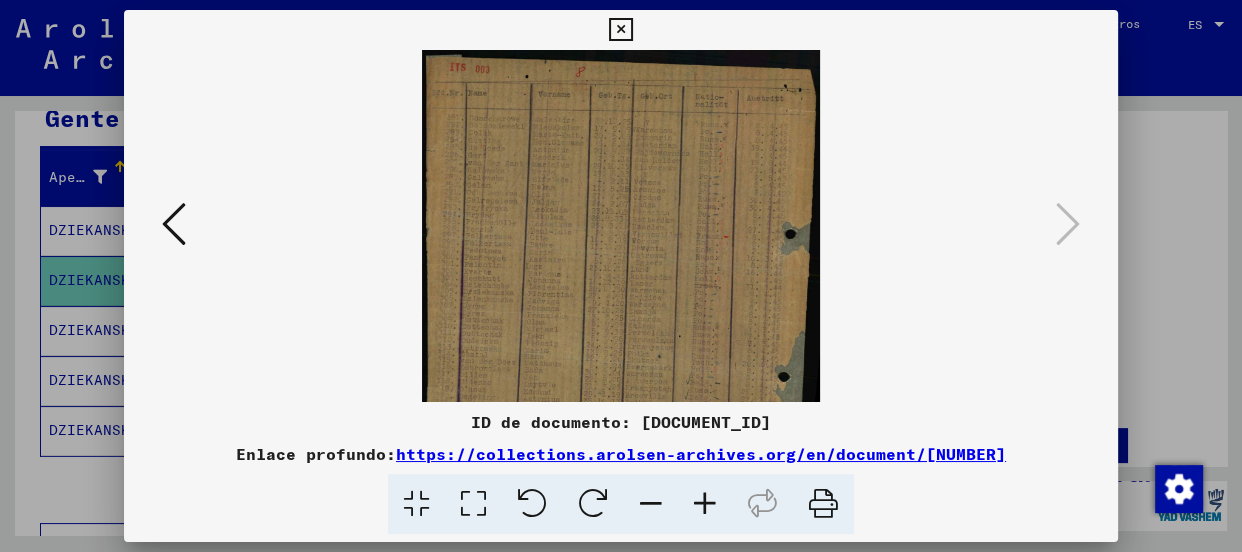 click at bounding box center (705, 504) 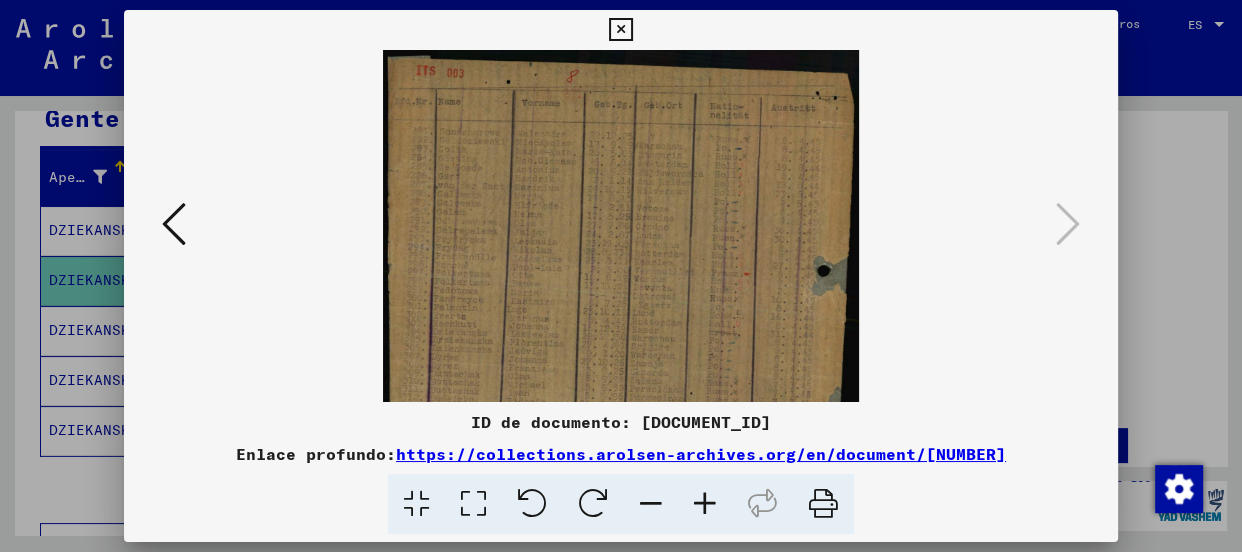click at bounding box center [705, 504] 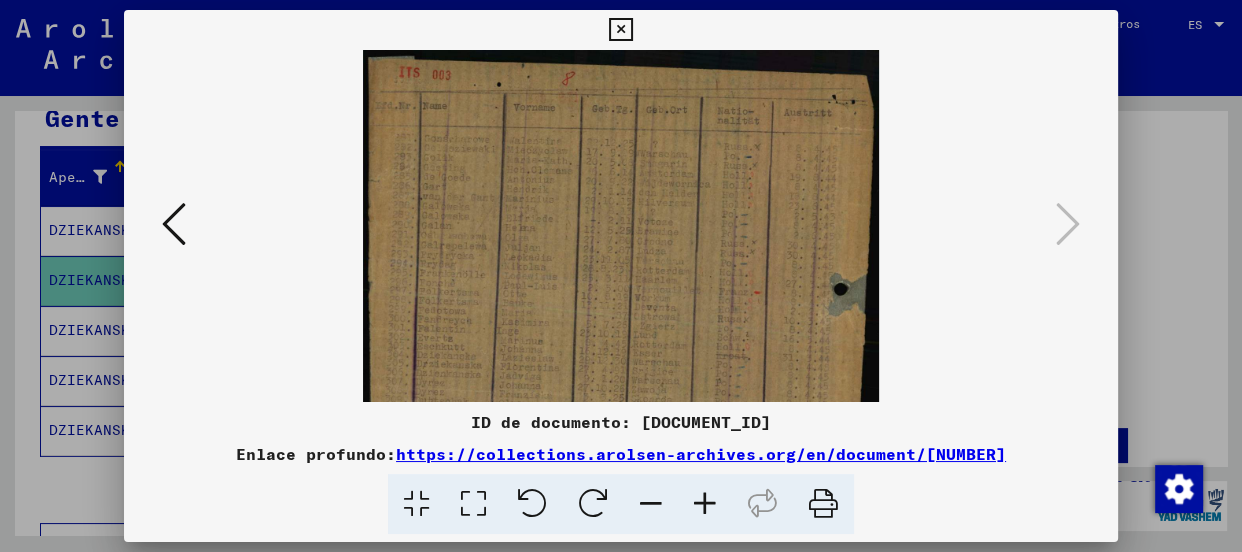 click at bounding box center (705, 504) 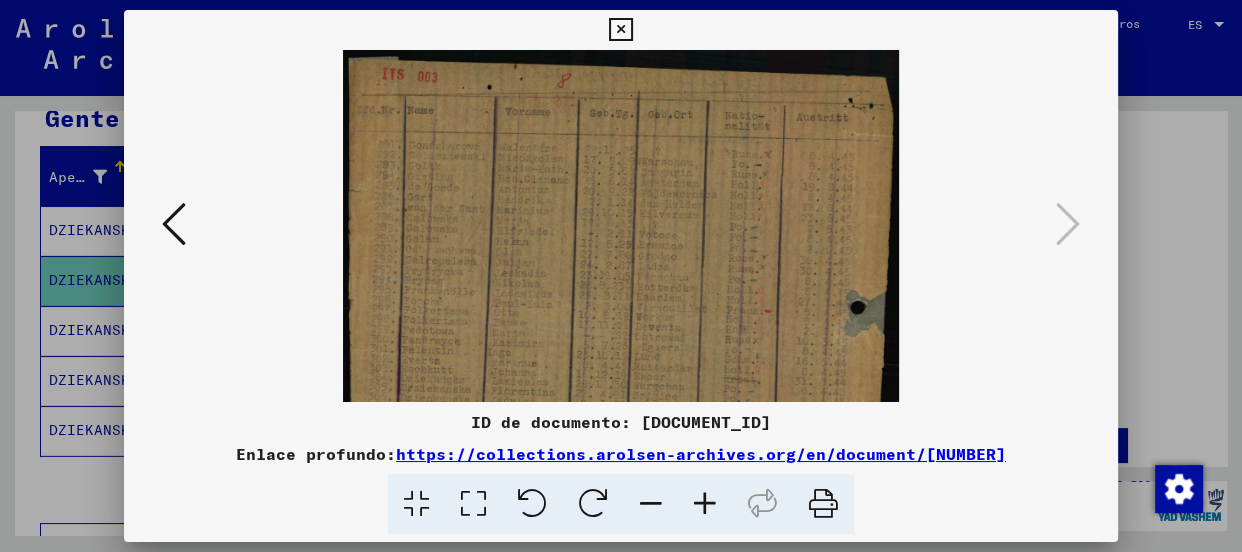 click at bounding box center (705, 504) 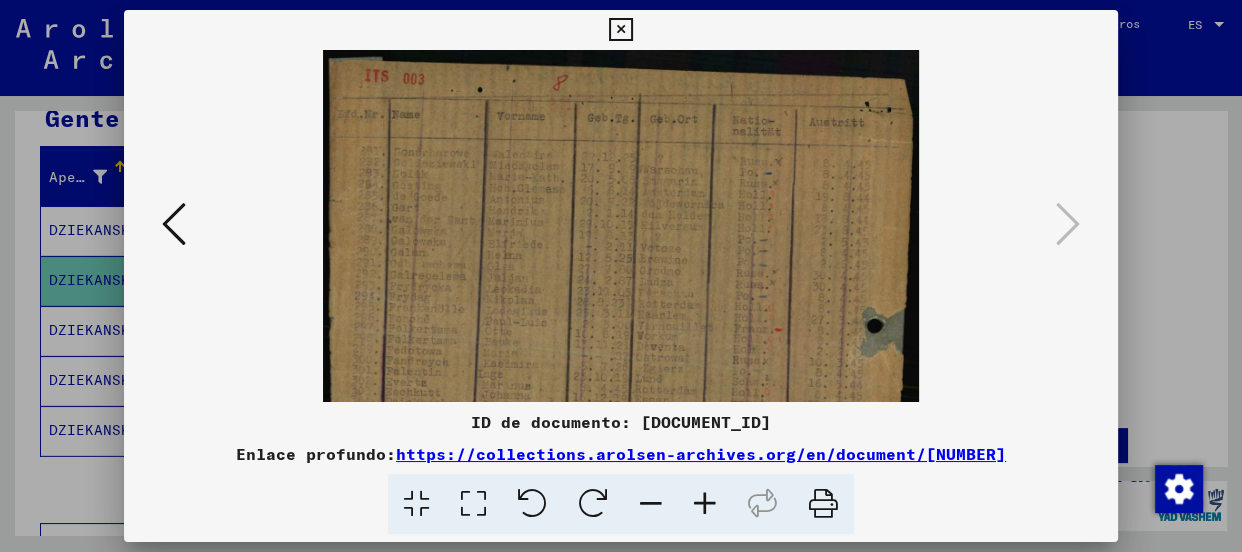 click at bounding box center (705, 504) 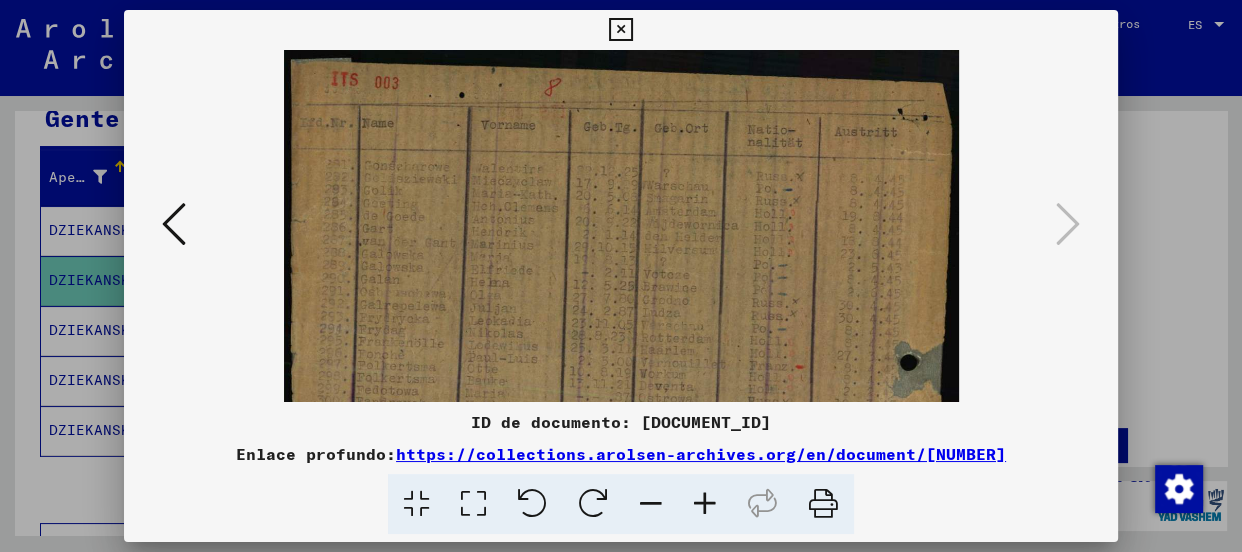 click at bounding box center [705, 504] 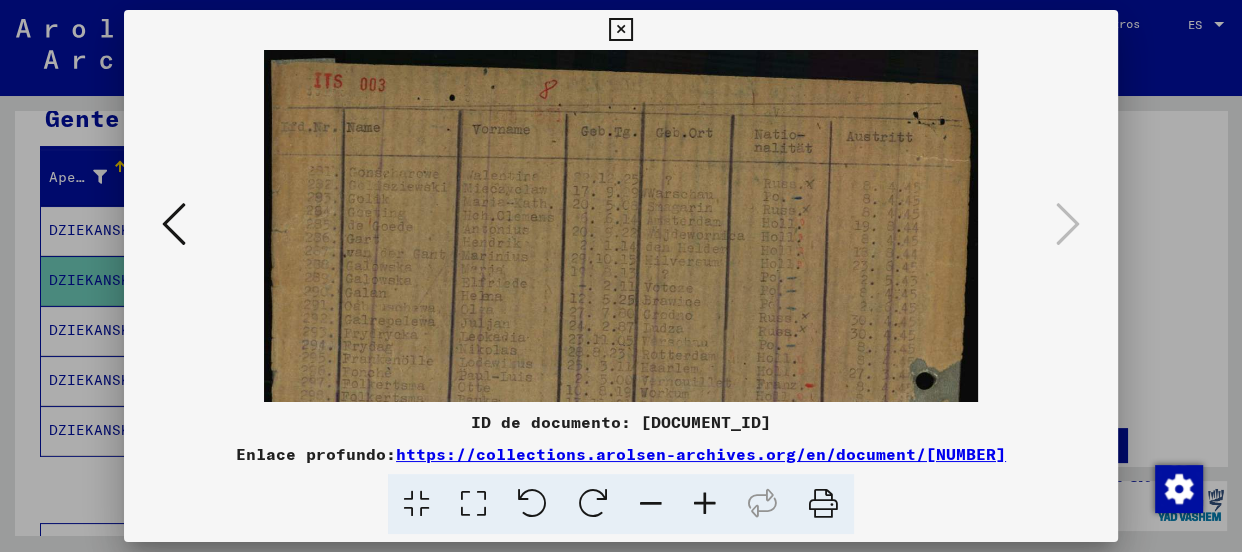 click at bounding box center [705, 504] 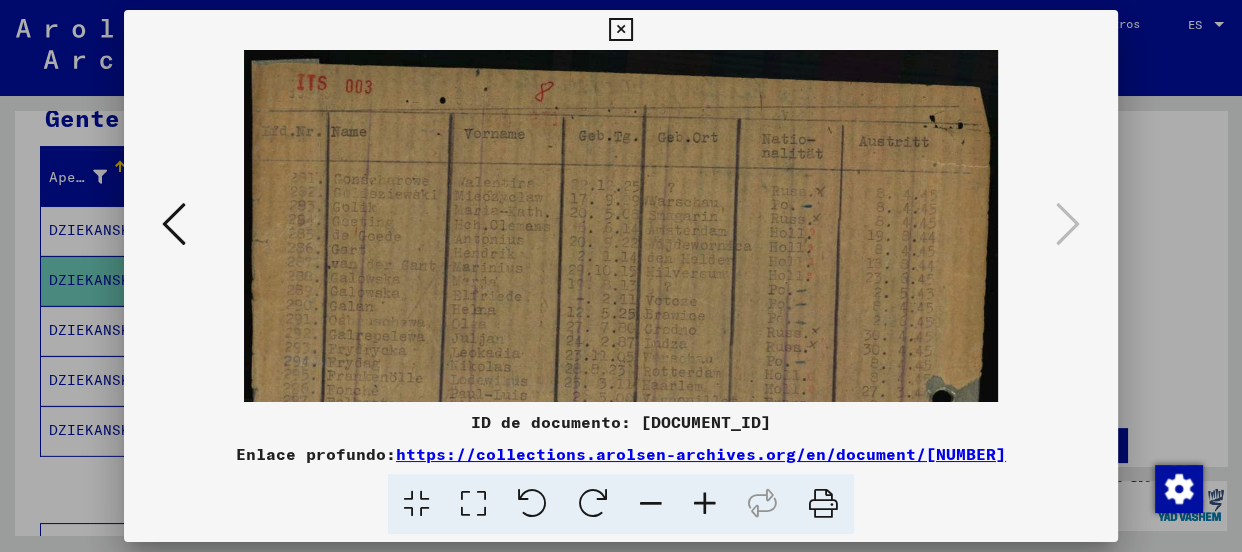 click at bounding box center [705, 504] 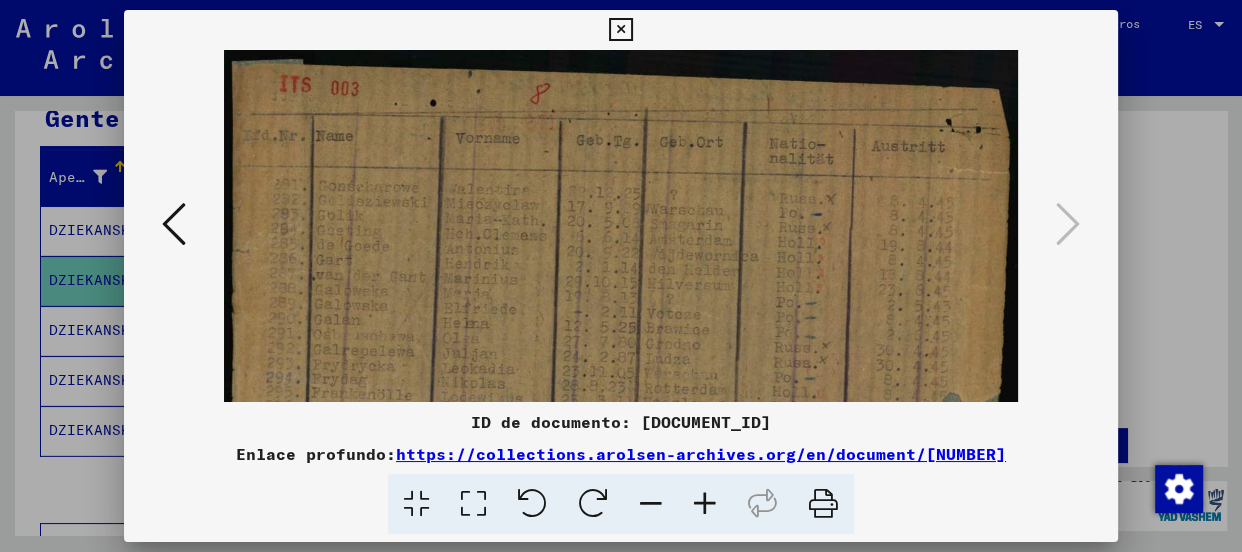 click at bounding box center (705, 504) 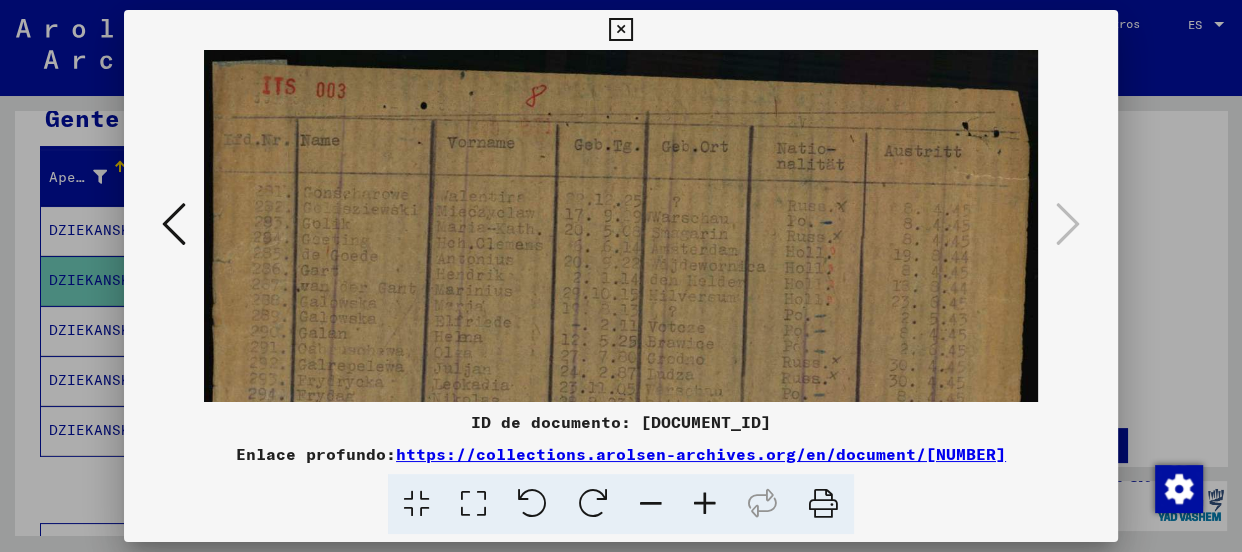 click at bounding box center [620, 30] 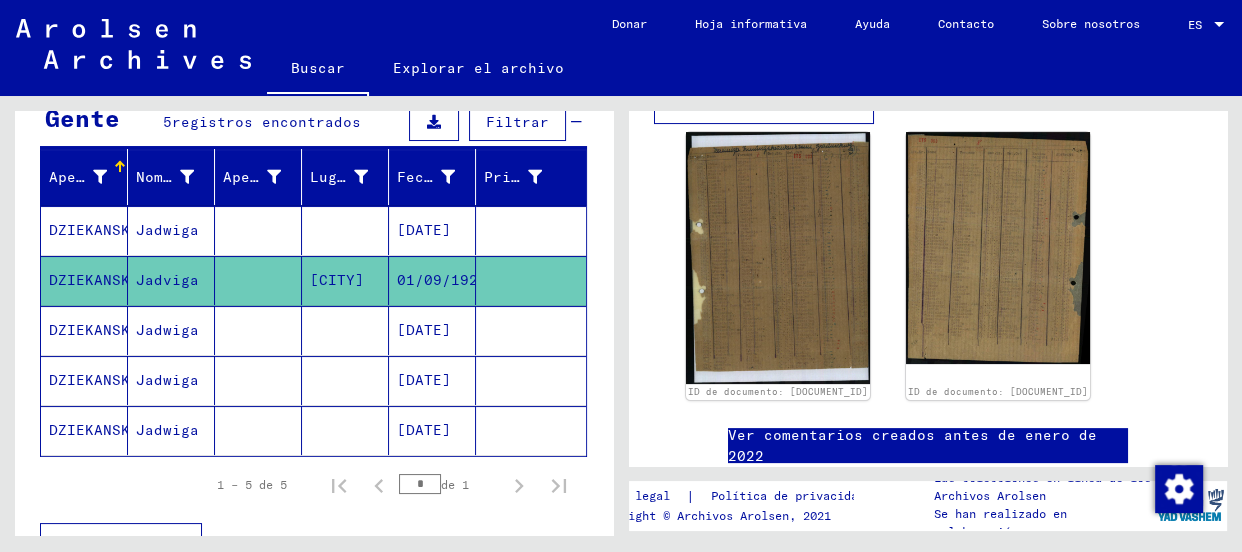 click on "Jadwiga" at bounding box center (167, 280) 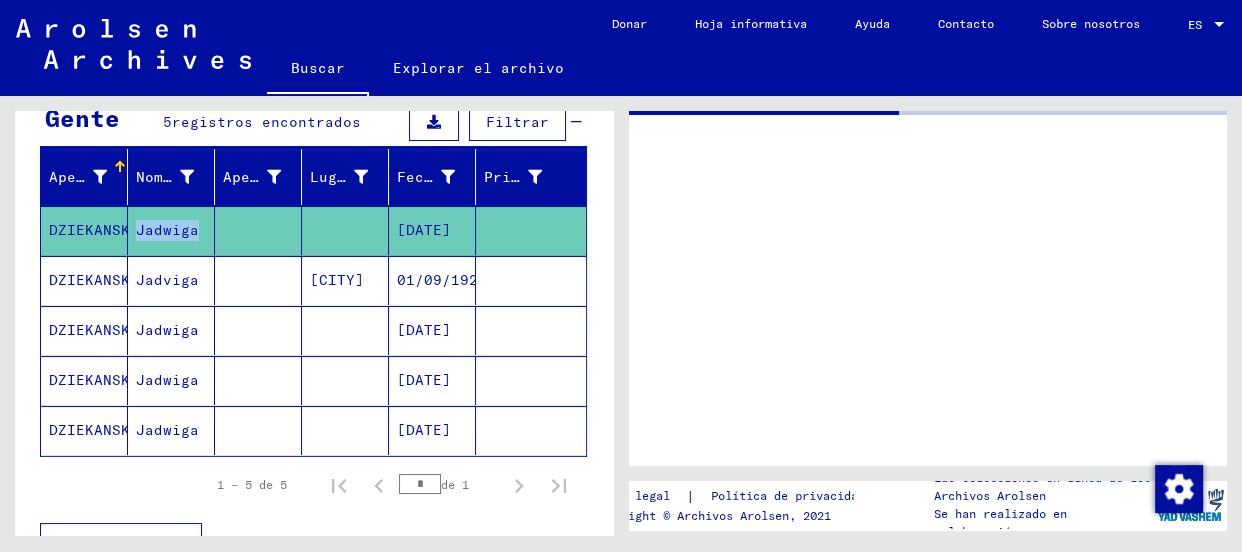 click on "Jadwiga" 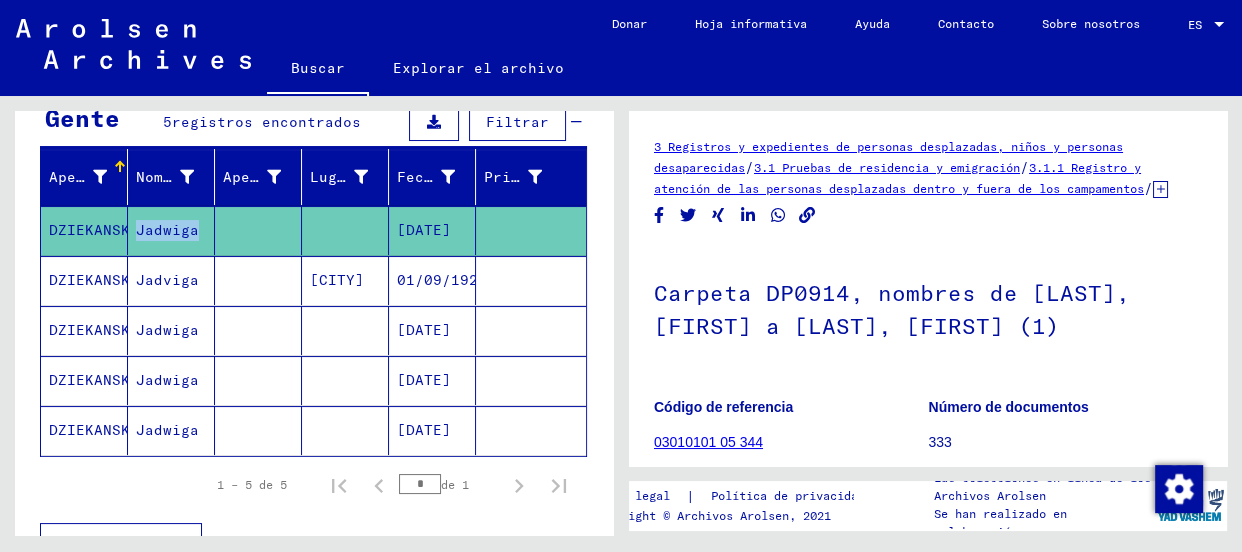 scroll, scrollTop: 0, scrollLeft: 0, axis: both 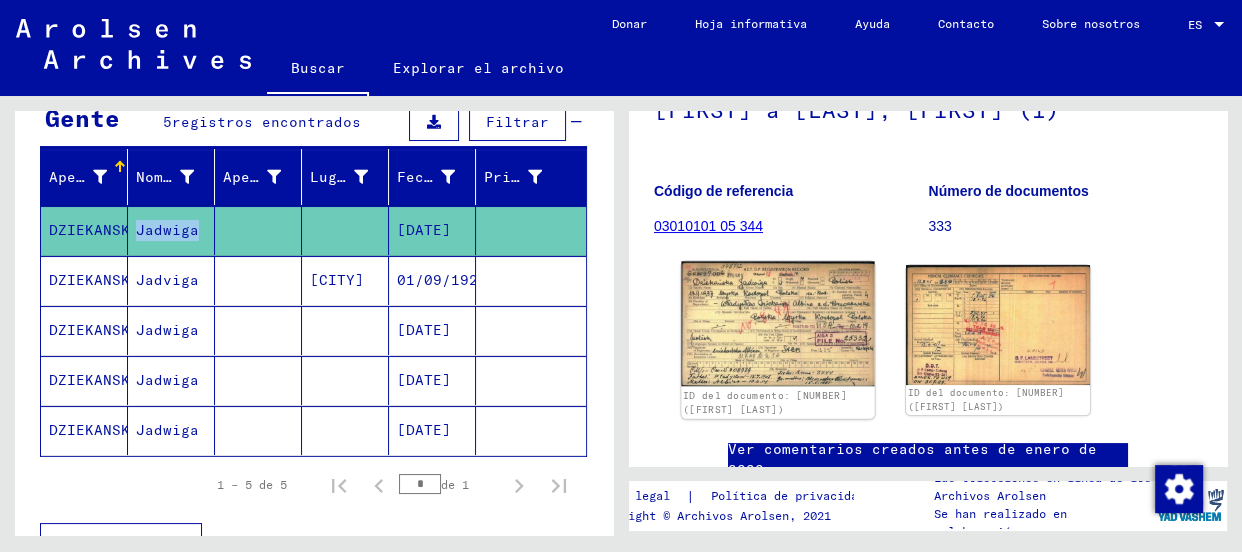 click 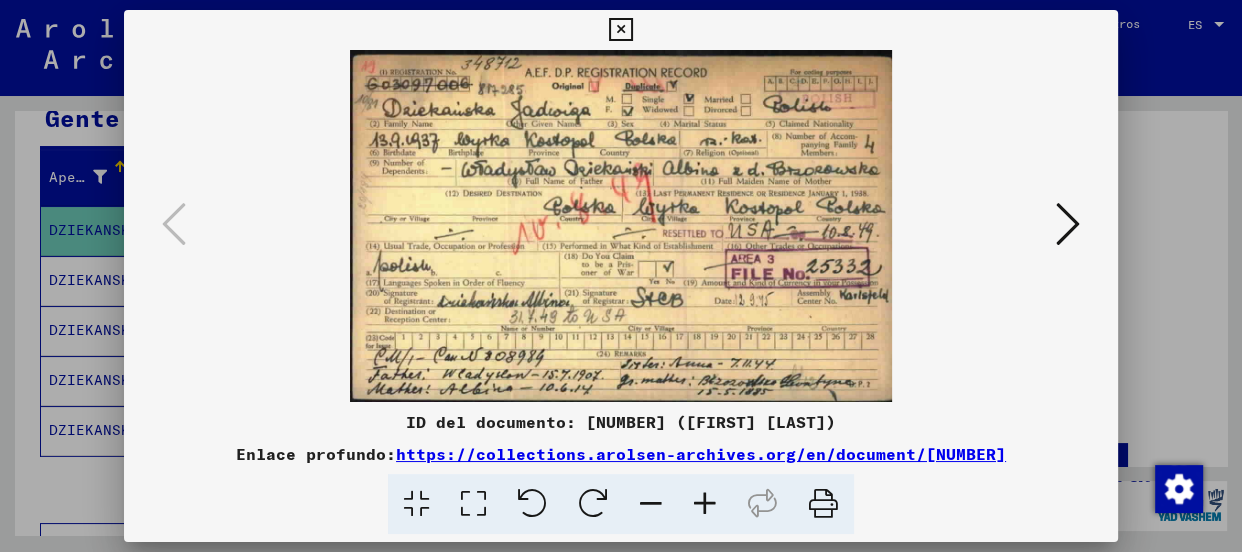 click at bounding box center (705, 504) 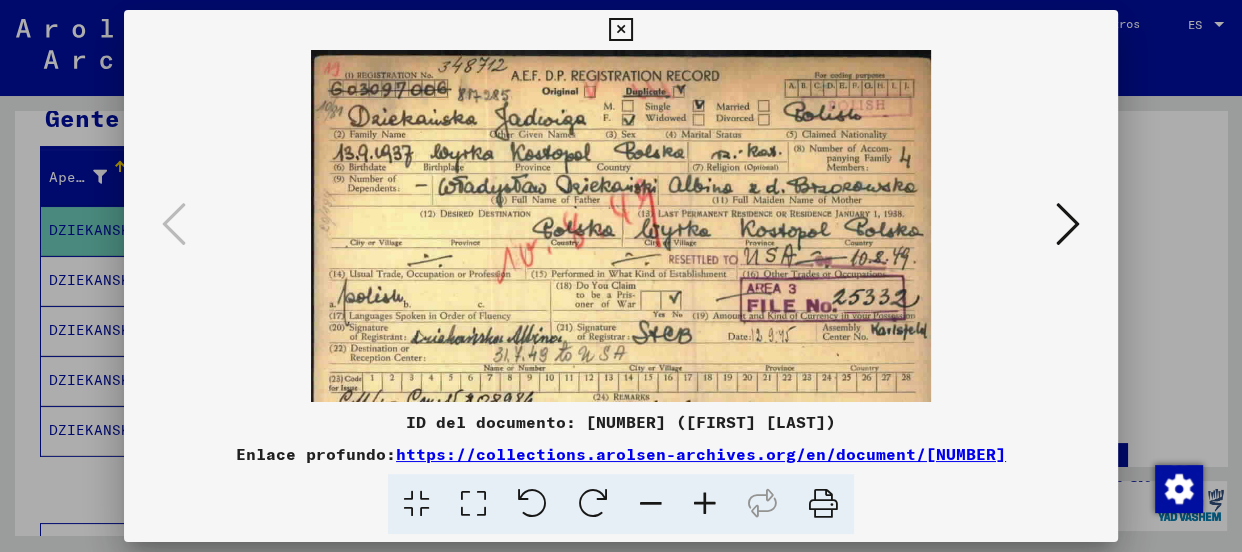 click at bounding box center (705, 504) 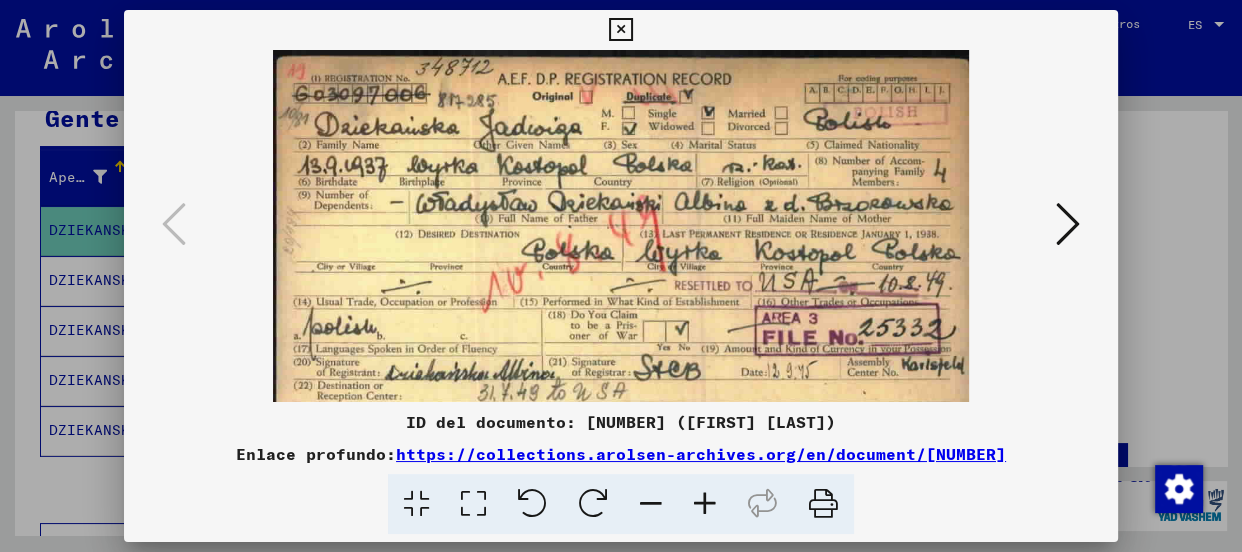 click at bounding box center (705, 504) 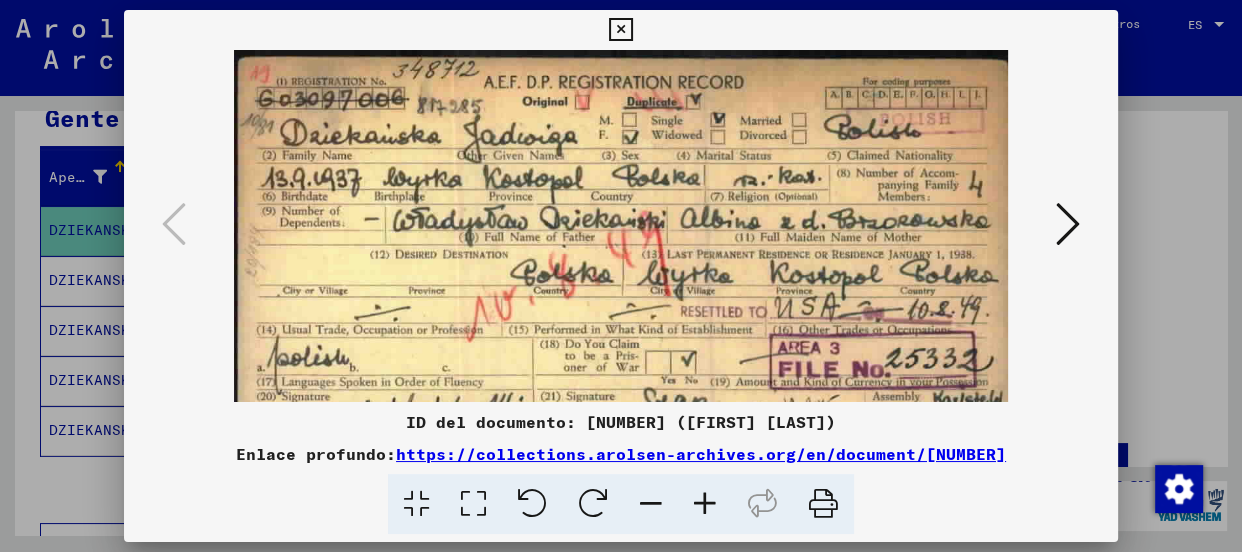 click at bounding box center (1068, 224) 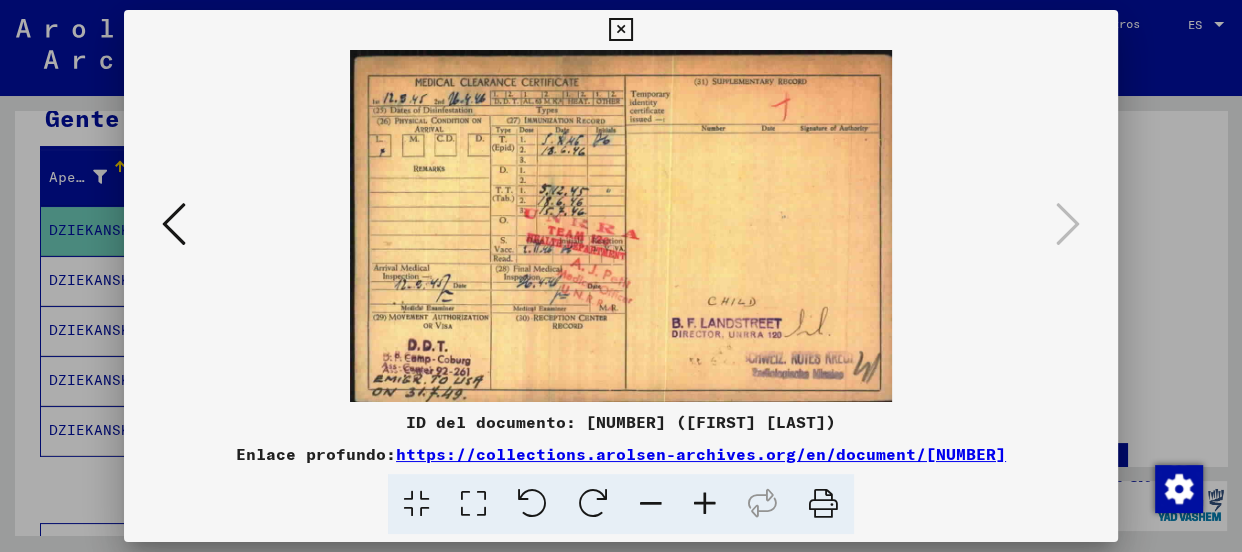 click at bounding box center [620, 30] 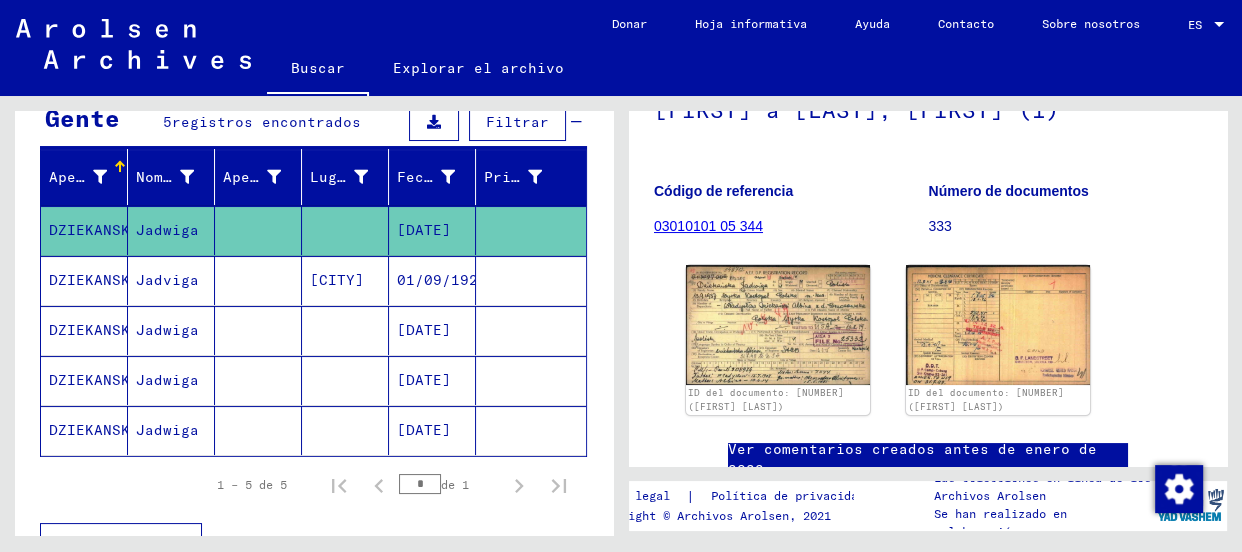 click on "DZIEKANSKA" 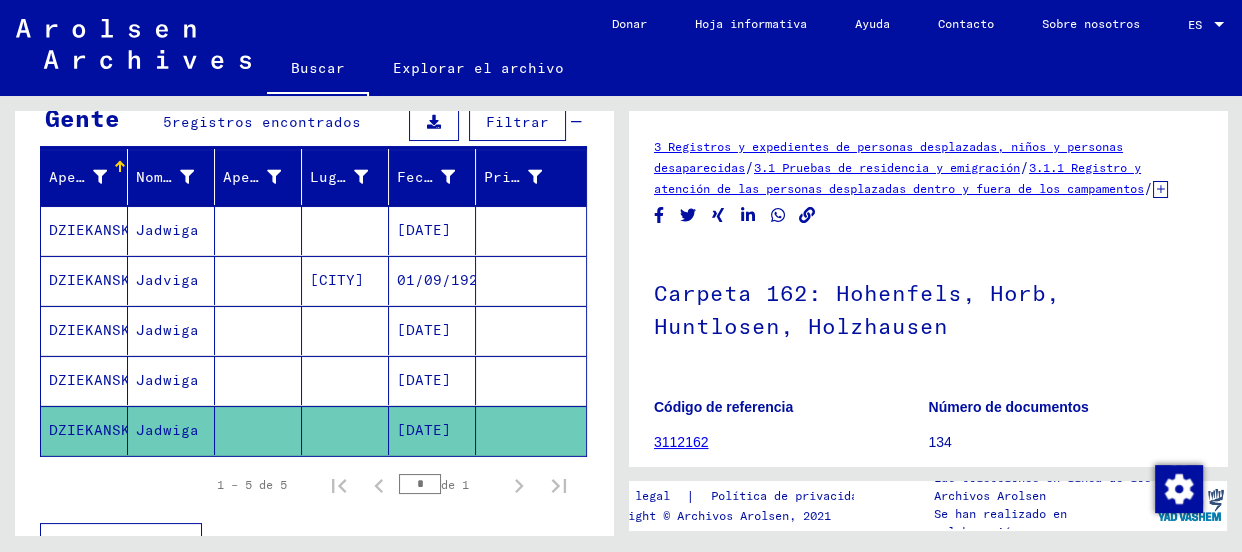 scroll, scrollTop: 0, scrollLeft: 0, axis: both 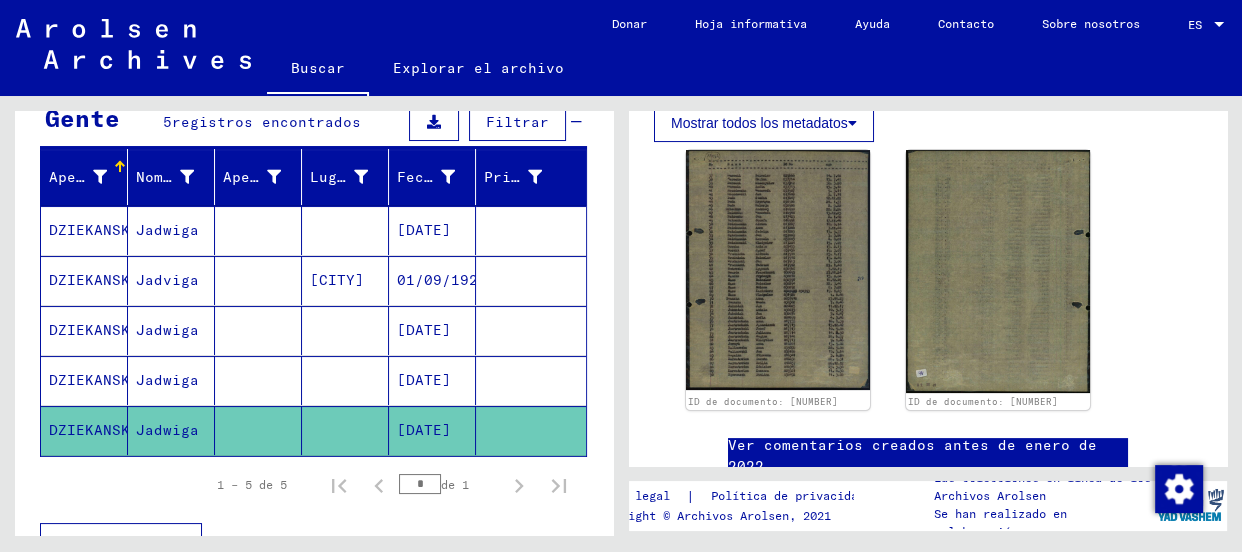 click on "DZIEKANSKA" at bounding box center (94, 430) 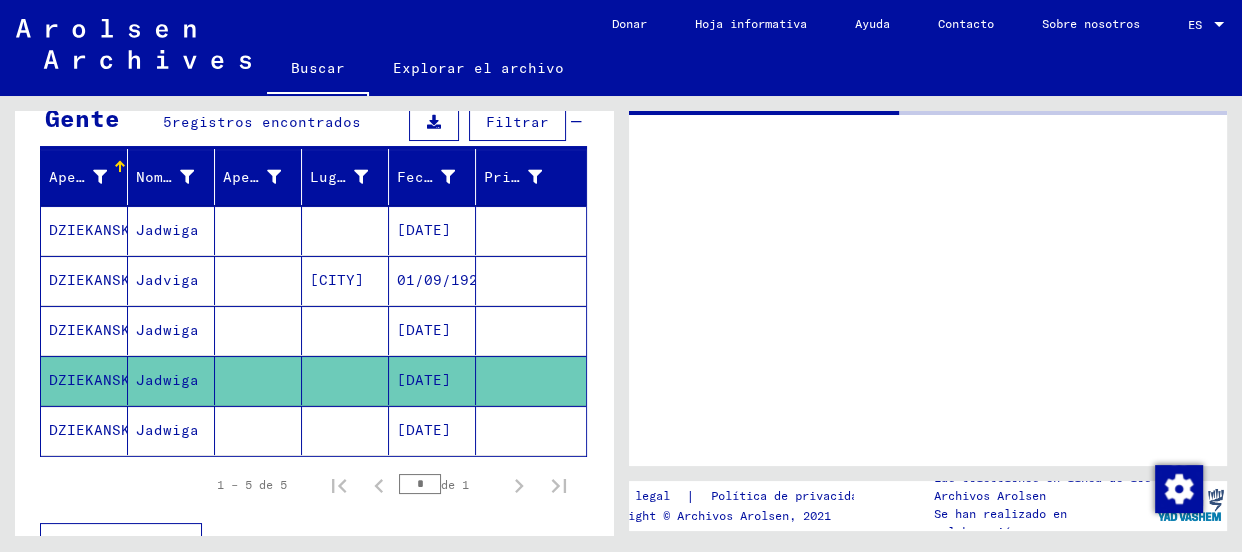 scroll, scrollTop: 0, scrollLeft: 0, axis: both 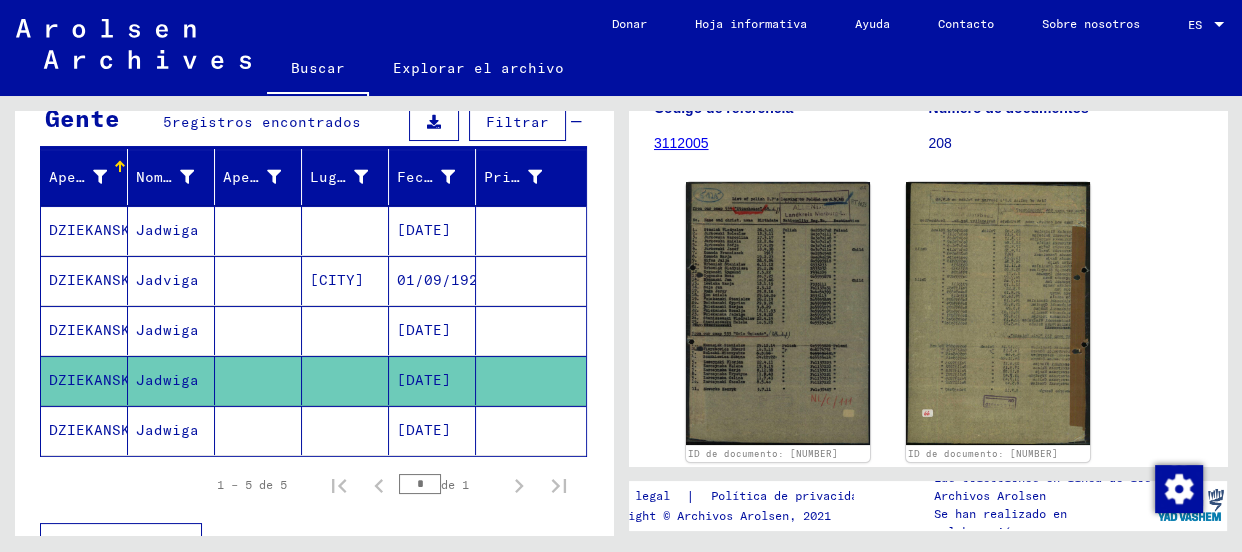 click on "DZIEKANSKA" at bounding box center (94, 380) 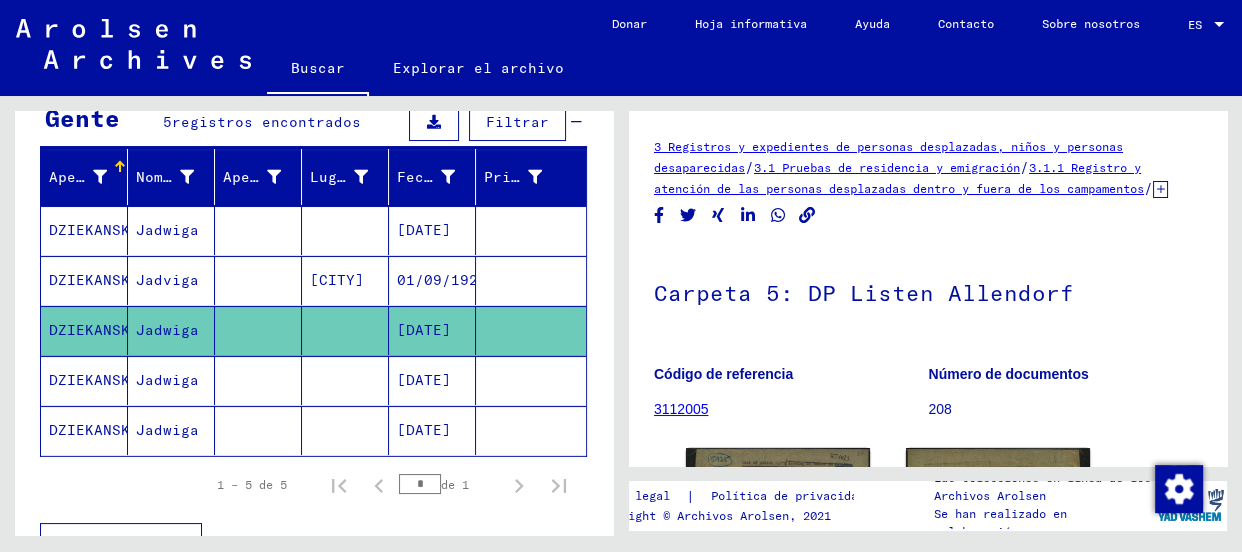 scroll, scrollTop: 0, scrollLeft: 0, axis: both 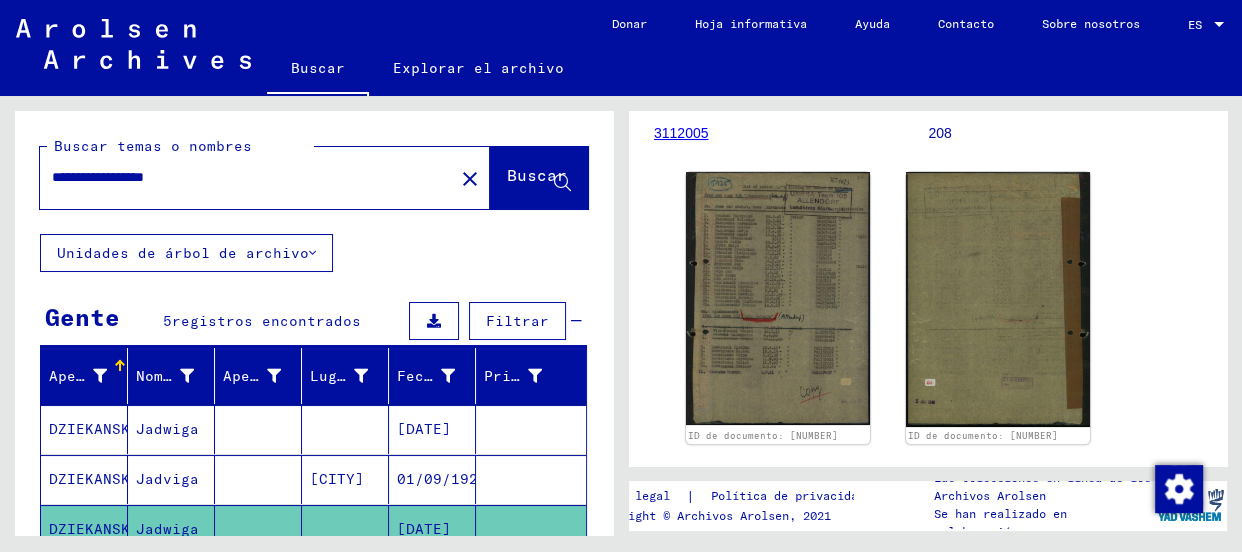 click on "**********" at bounding box center (247, 177) 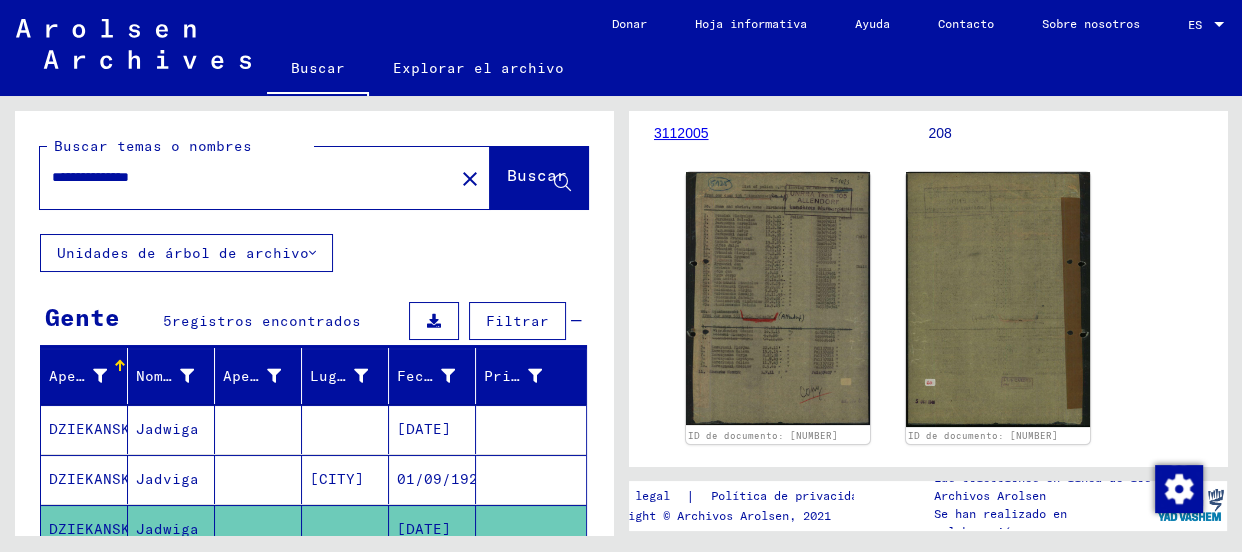 type on "**********" 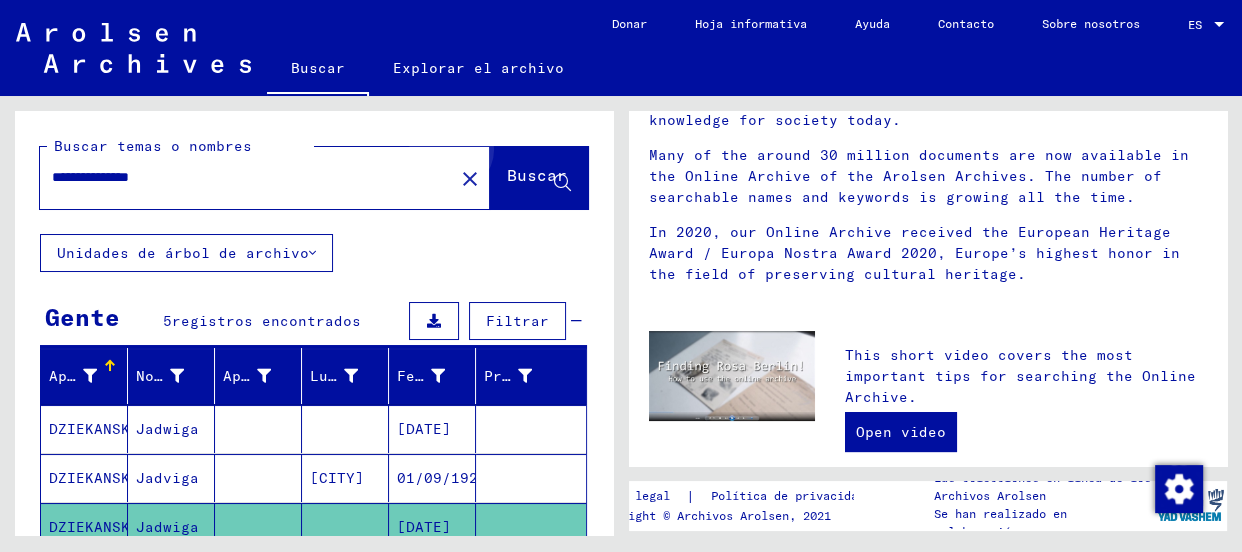 scroll, scrollTop: 0, scrollLeft: 0, axis: both 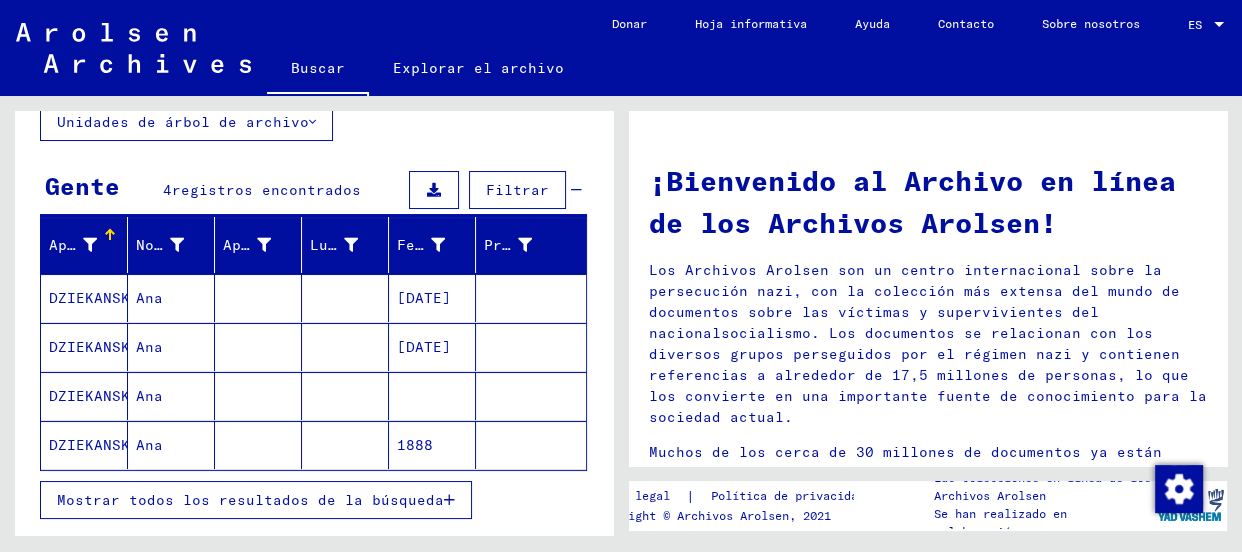 click on "DZIEKANSKA" at bounding box center [94, 347] 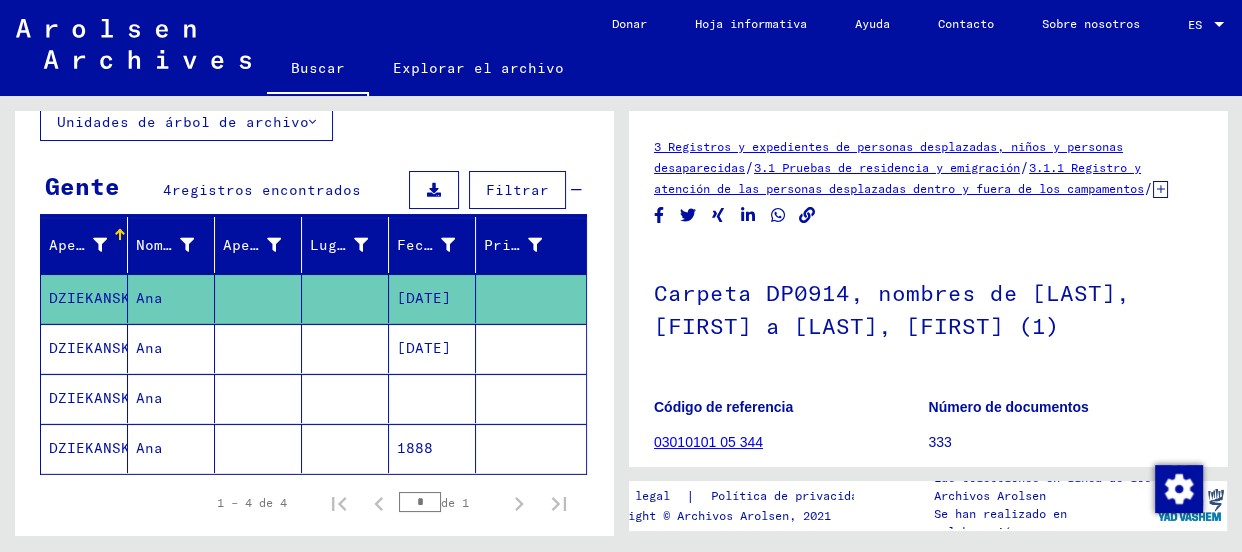 scroll, scrollTop: 0, scrollLeft: 0, axis: both 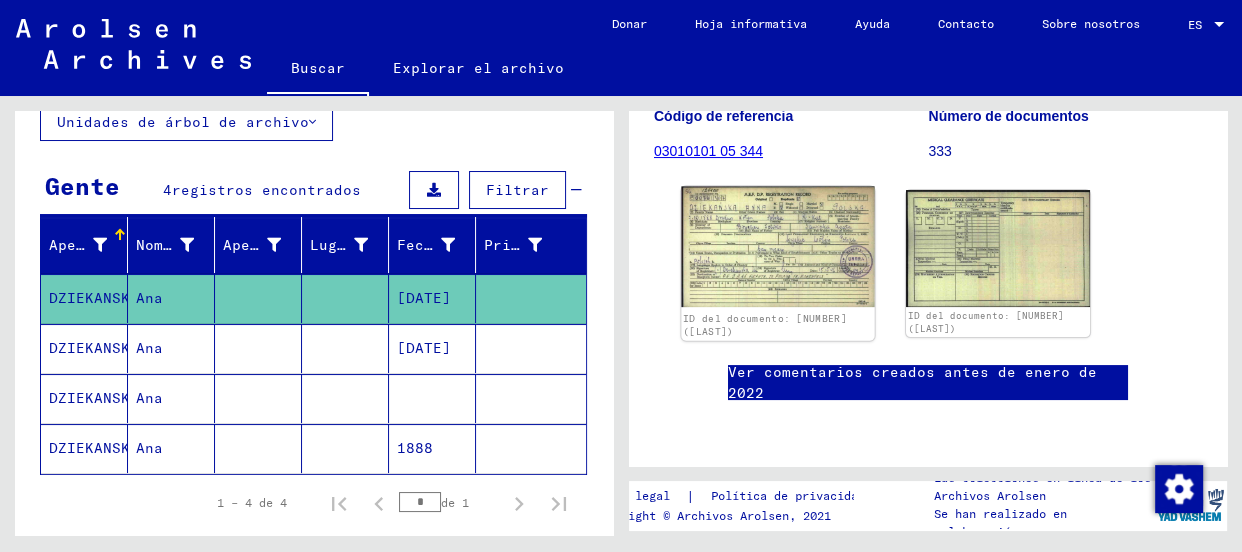 click 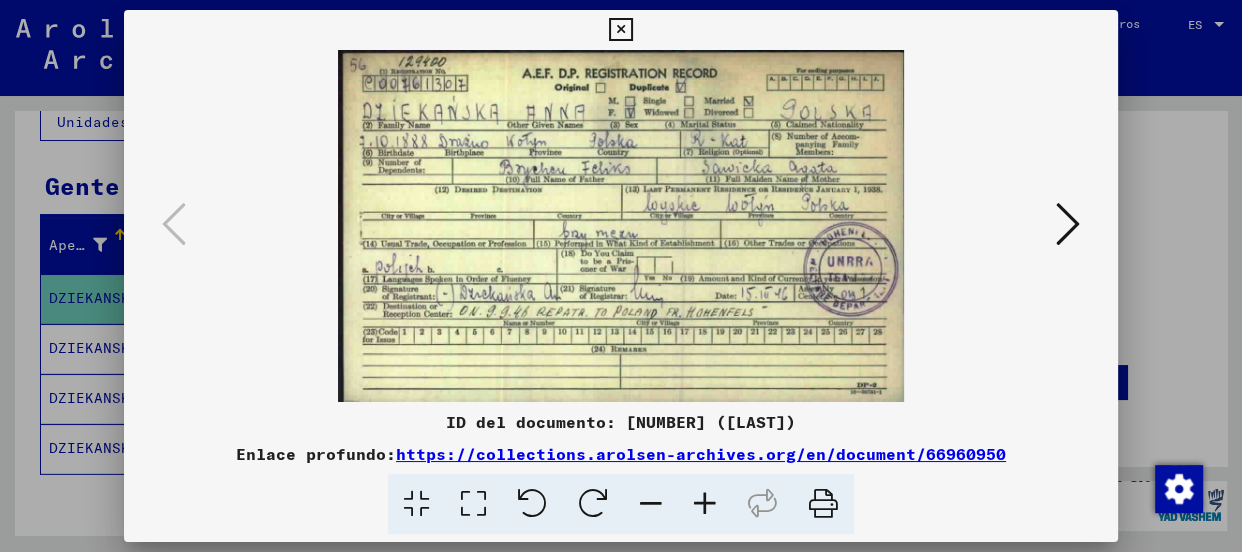 click at bounding box center [705, 504] 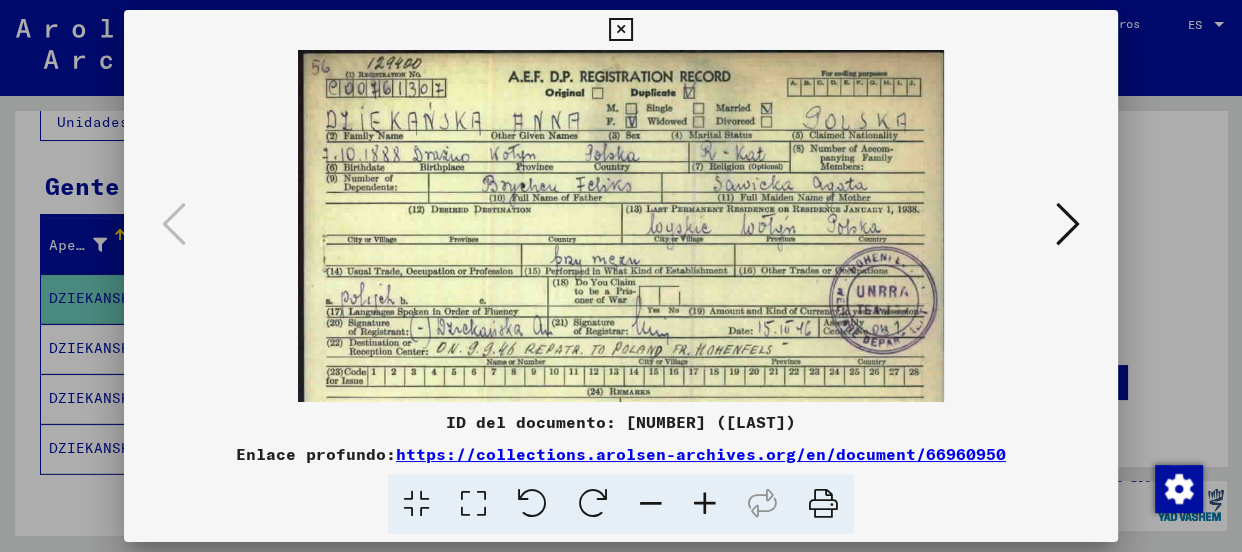 click at bounding box center (705, 504) 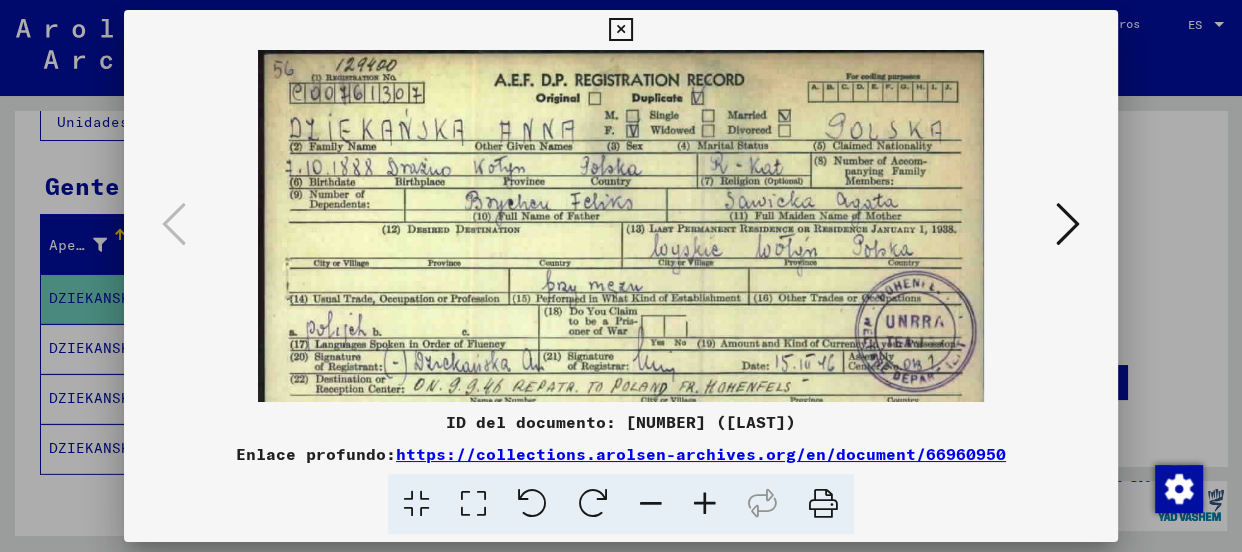 click at bounding box center (705, 504) 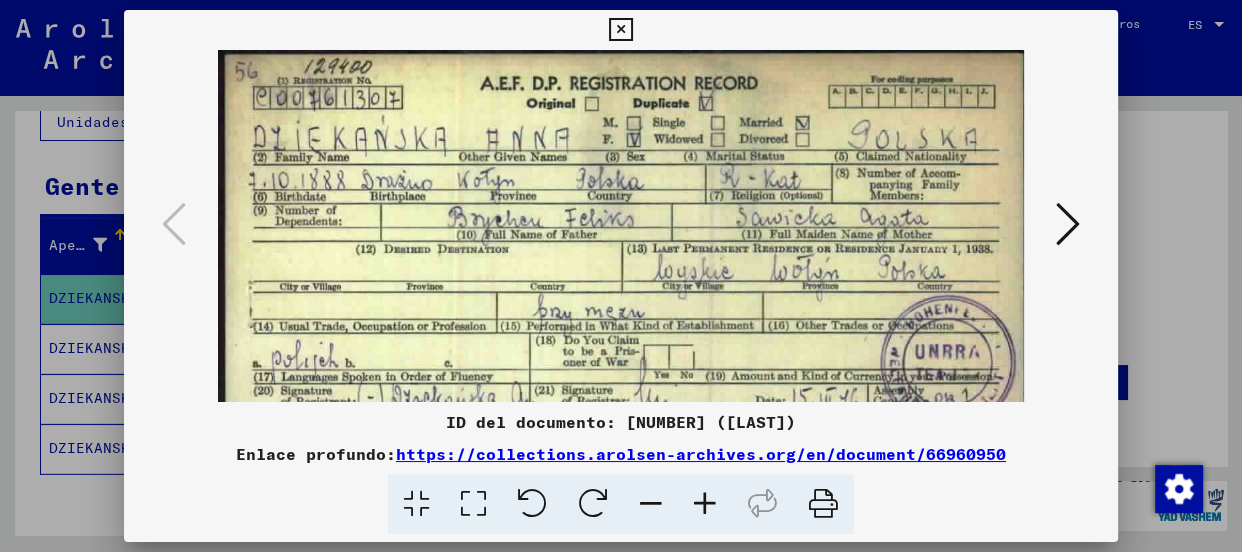 click at bounding box center (705, 504) 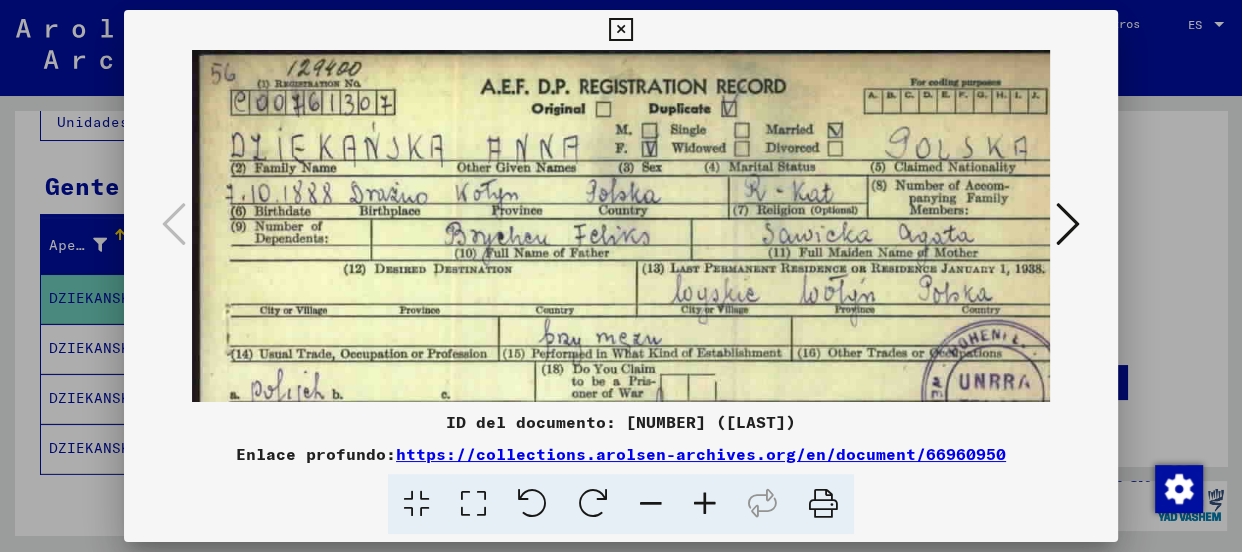 click at bounding box center [620, 30] 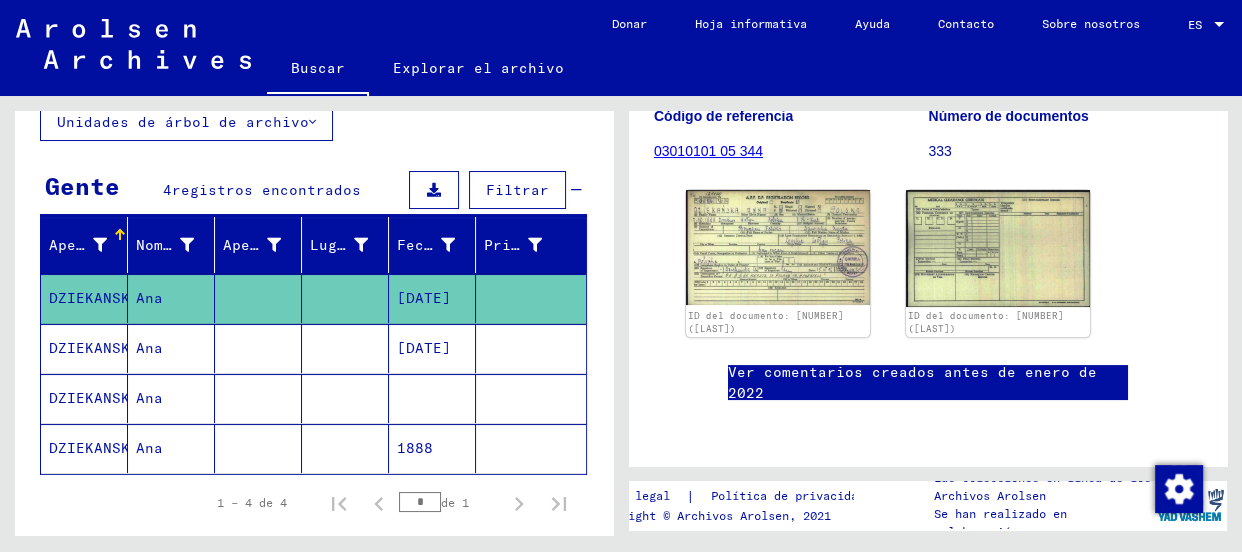 click on "DZIEKANSKA" at bounding box center [94, 398] 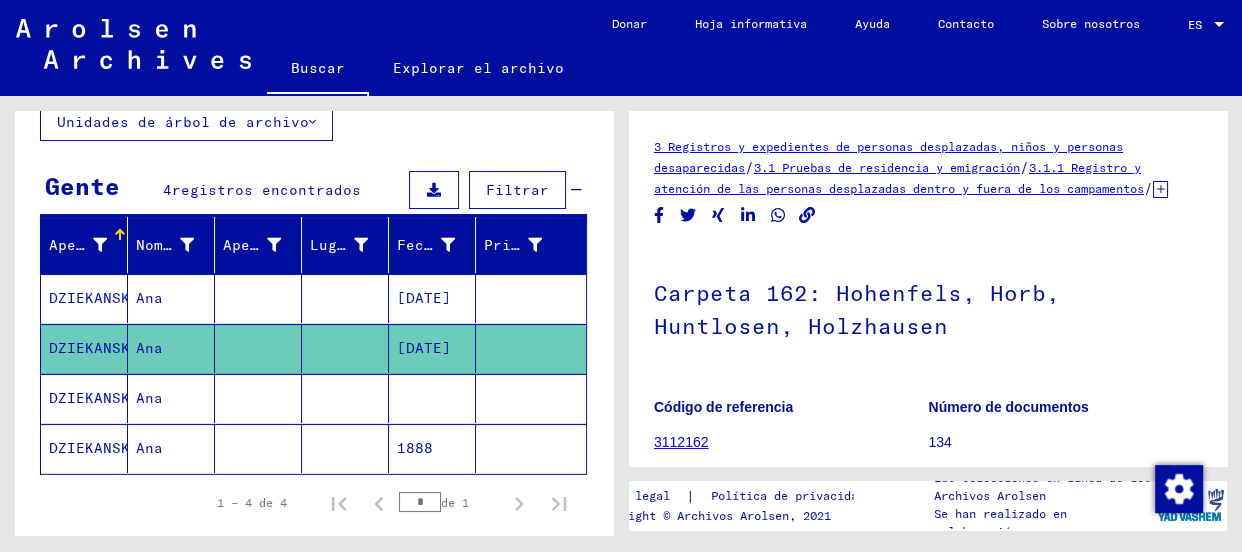 scroll, scrollTop: 0, scrollLeft: 0, axis: both 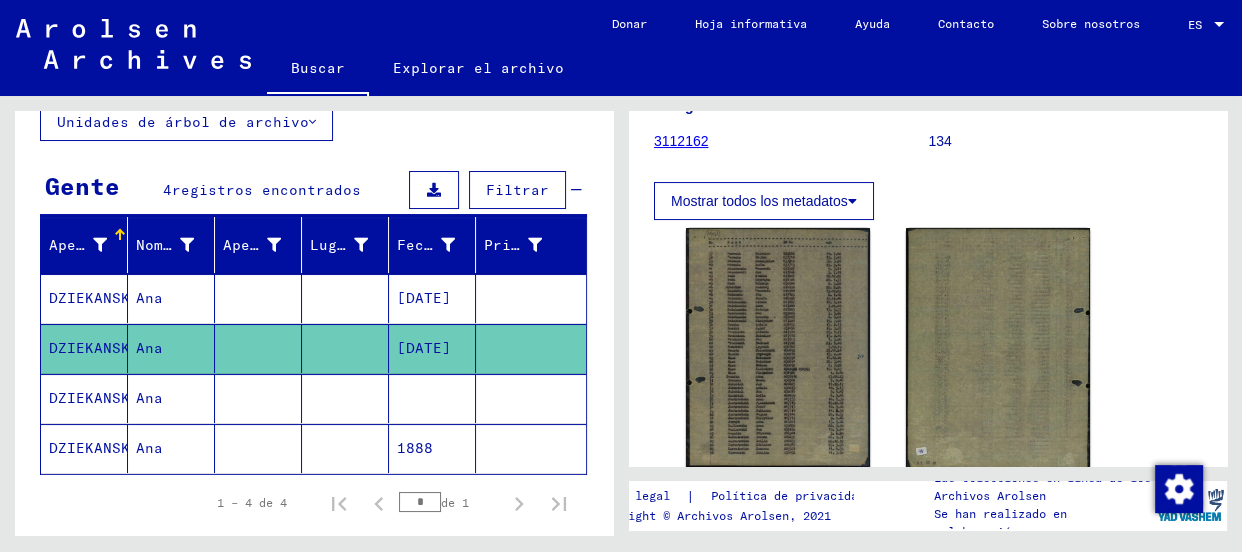 click on "DZIEKANSKA" at bounding box center (94, 448) 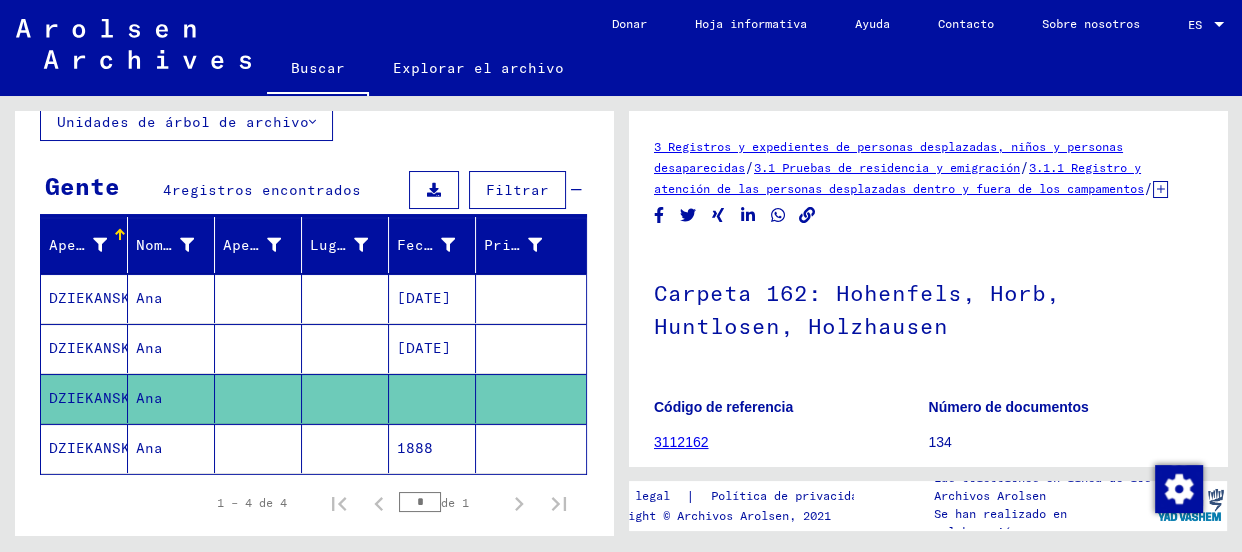scroll, scrollTop: 0, scrollLeft: 0, axis: both 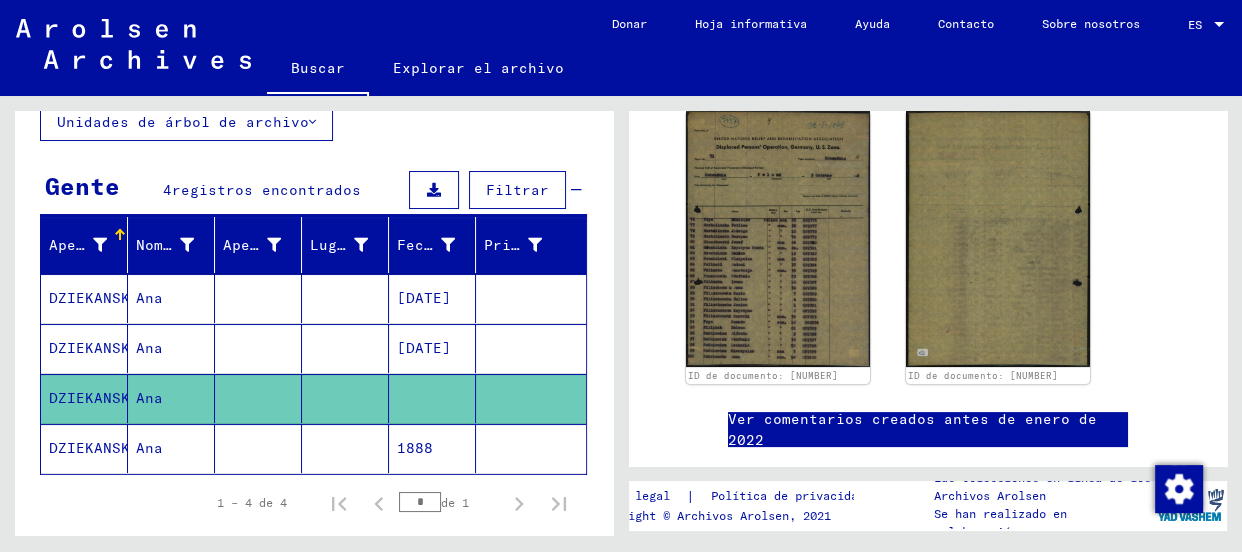 click 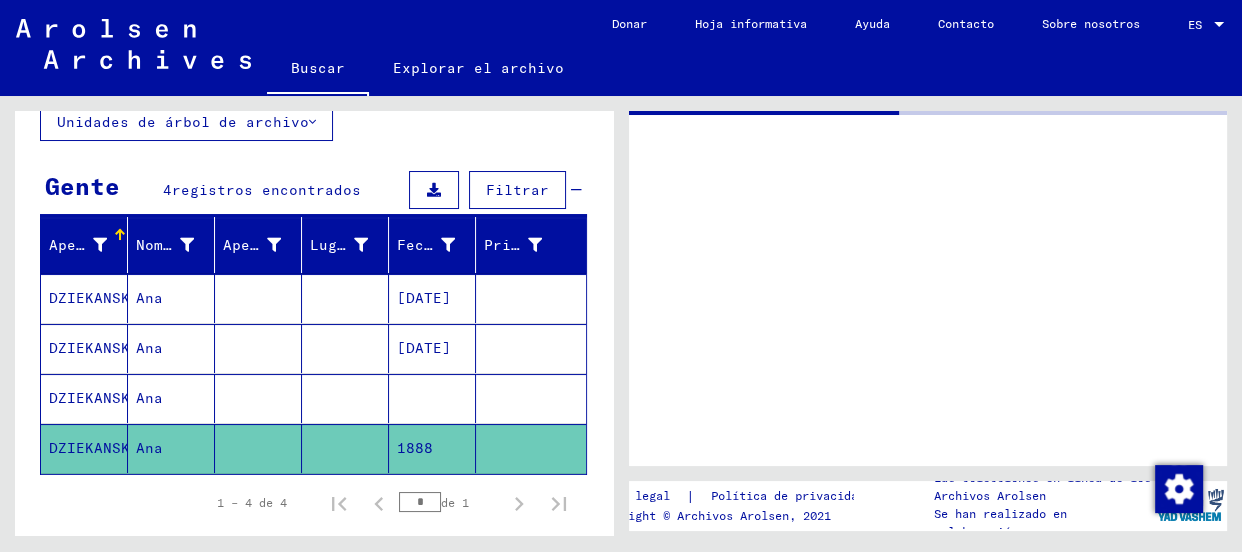 scroll, scrollTop: 0, scrollLeft: 0, axis: both 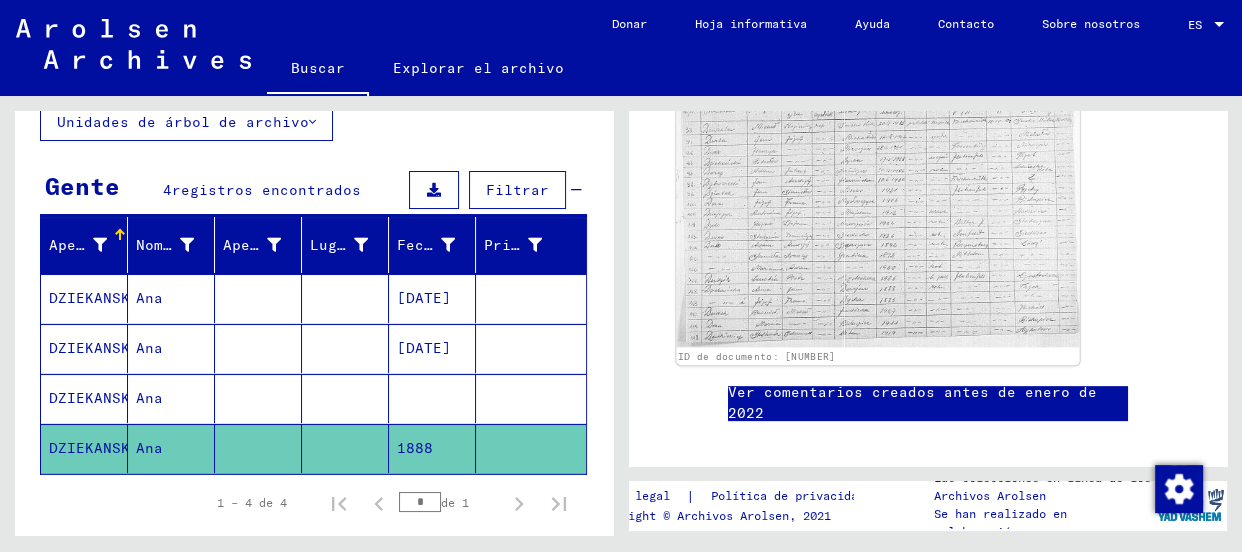 click 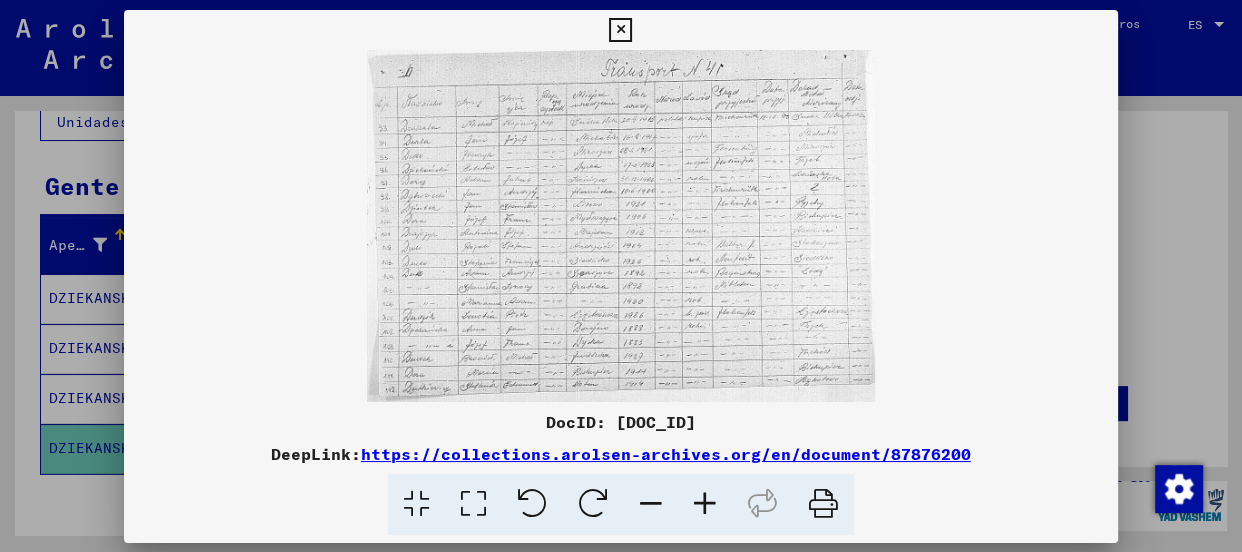 click at bounding box center [621, 226] 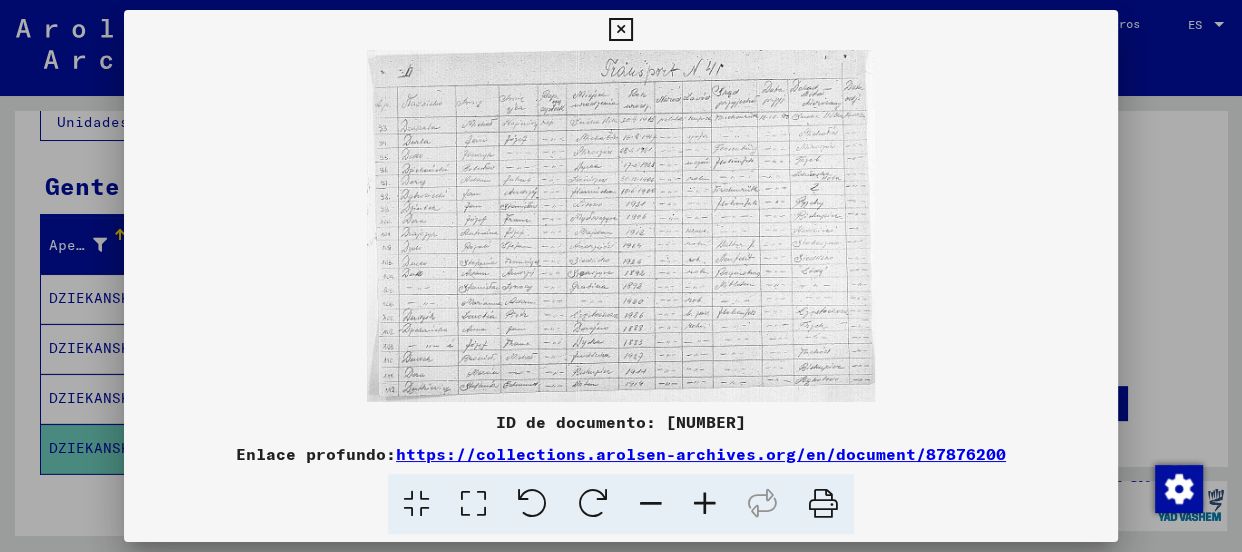 click at bounding box center [705, 504] 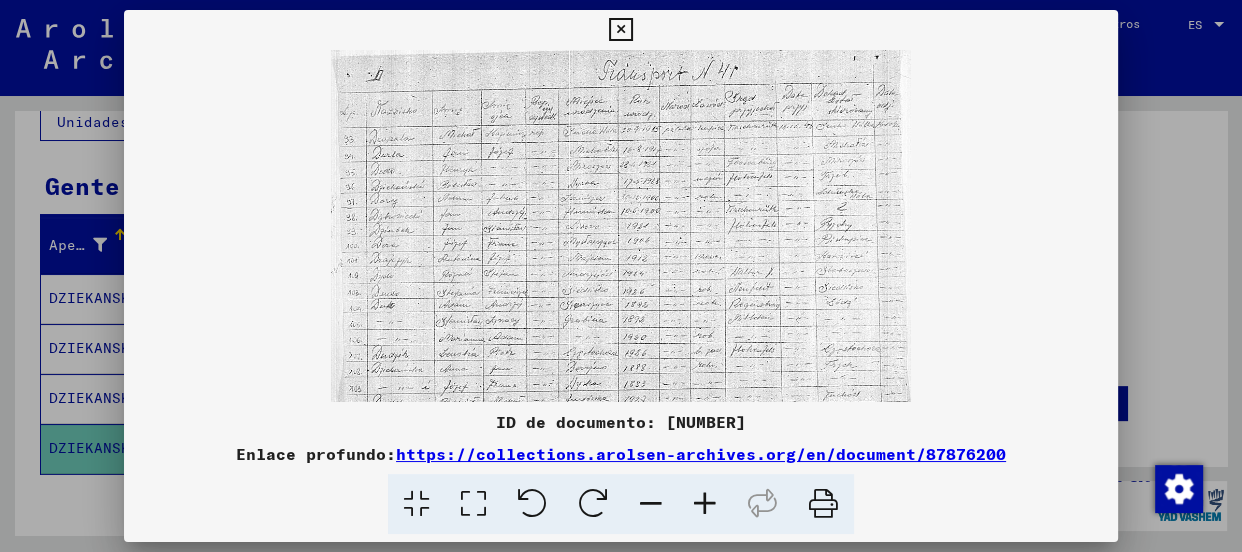 click at bounding box center [705, 504] 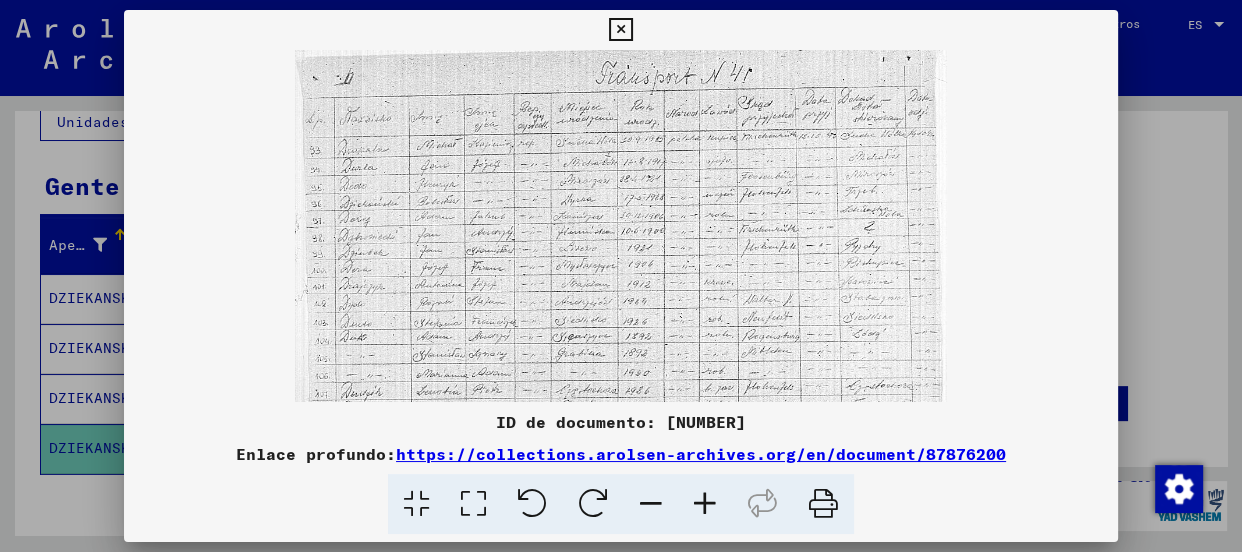 click at bounding box center (705, 504) 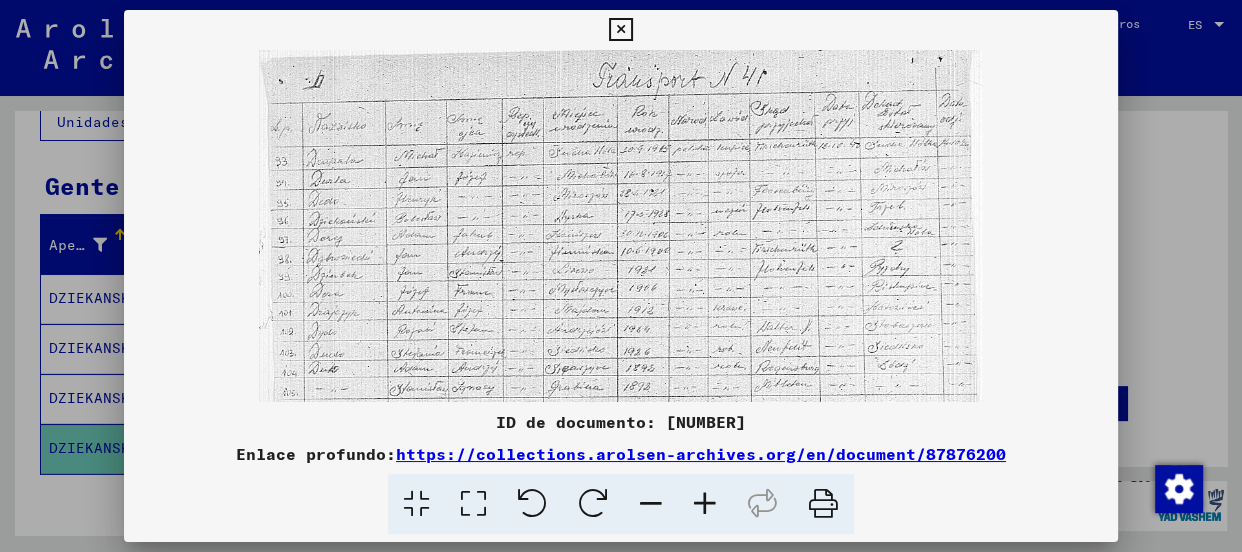 click at bounding box center [705, 504] 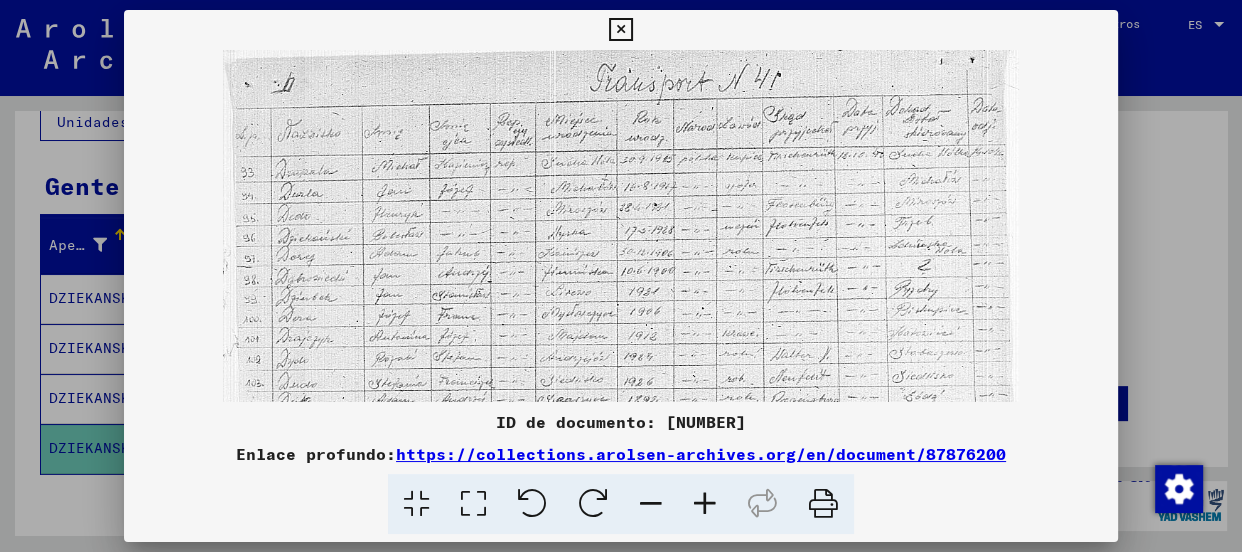 click at bounding box center [705, 504] 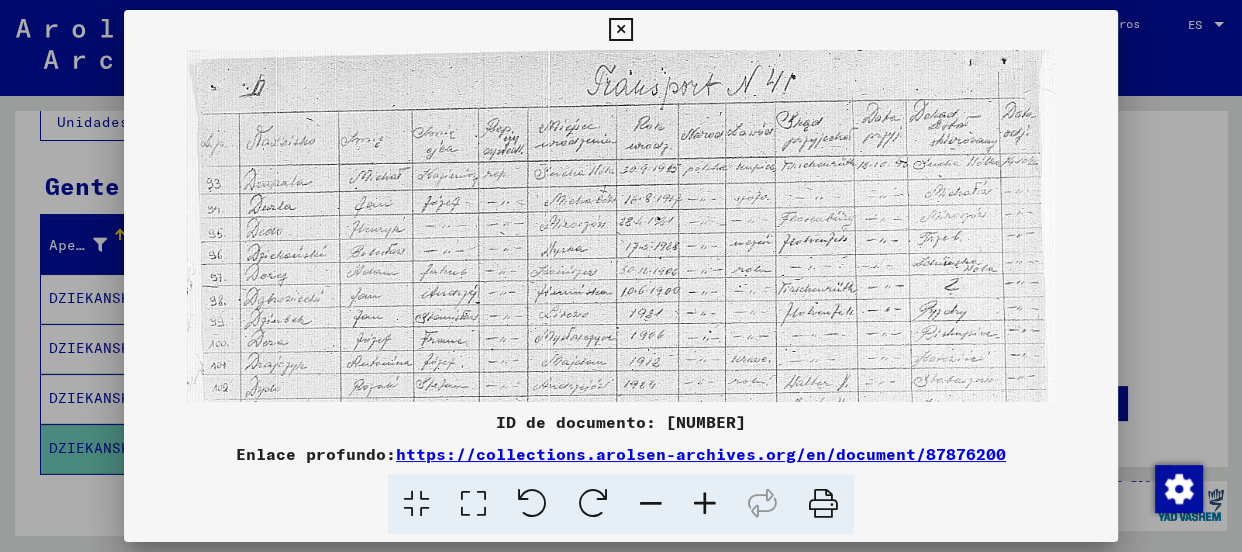 click at bounding box center [705, 504] 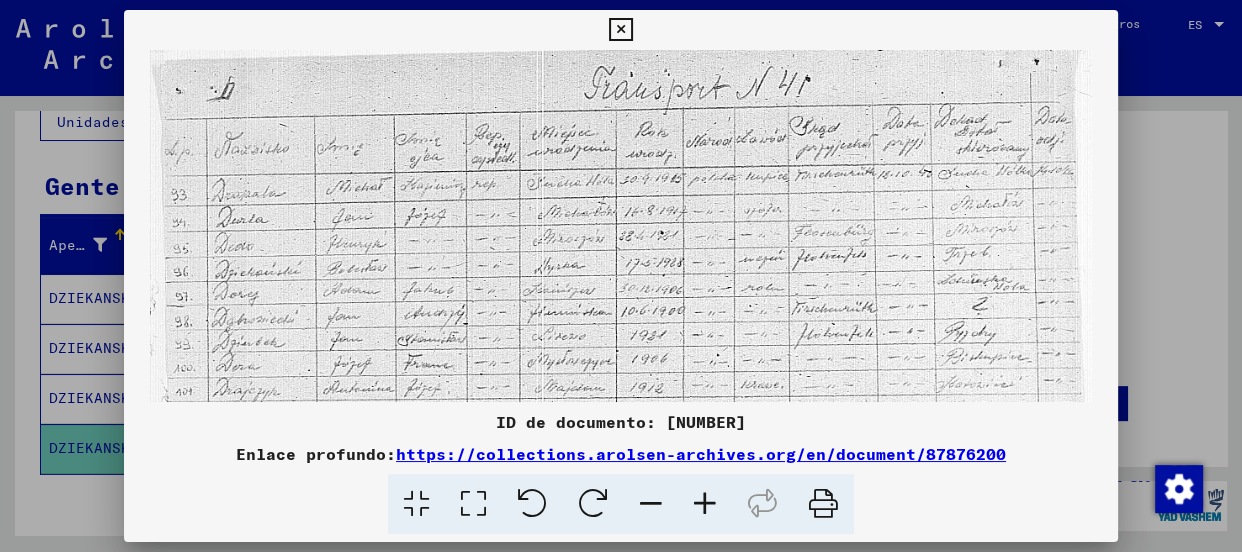 click at bounding box center (705, 504) 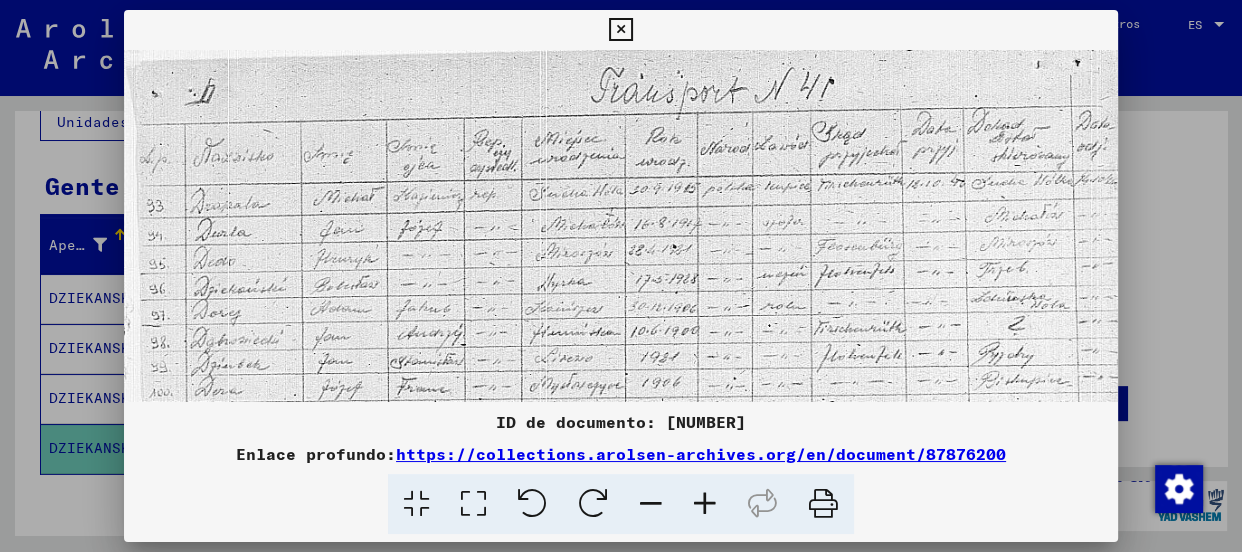 click at bounding box center [705, 504] 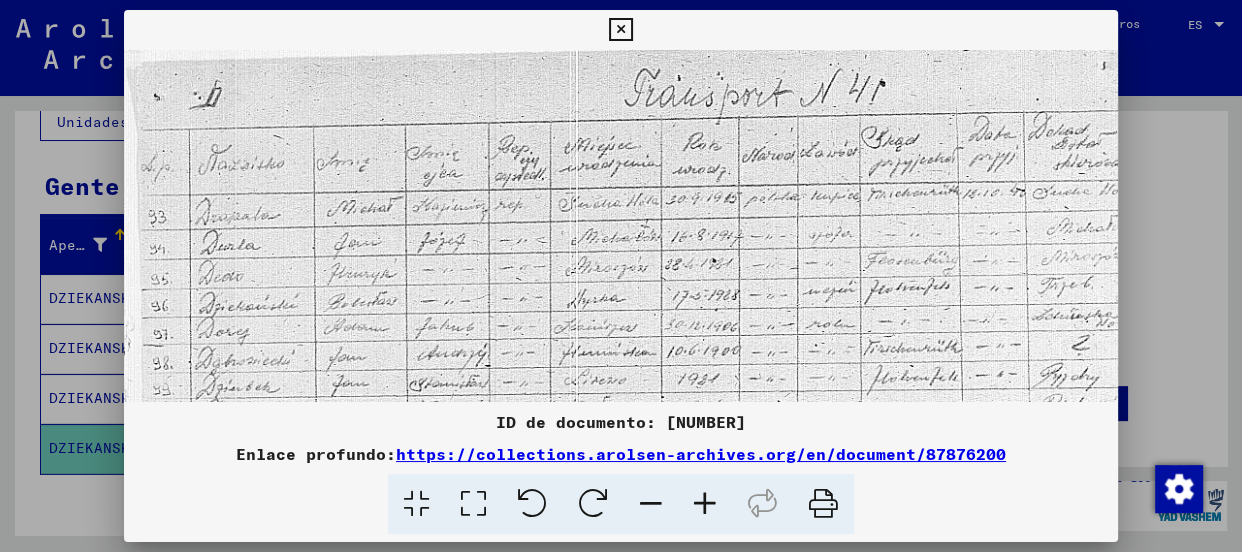 click at bounding box center (705, 504) 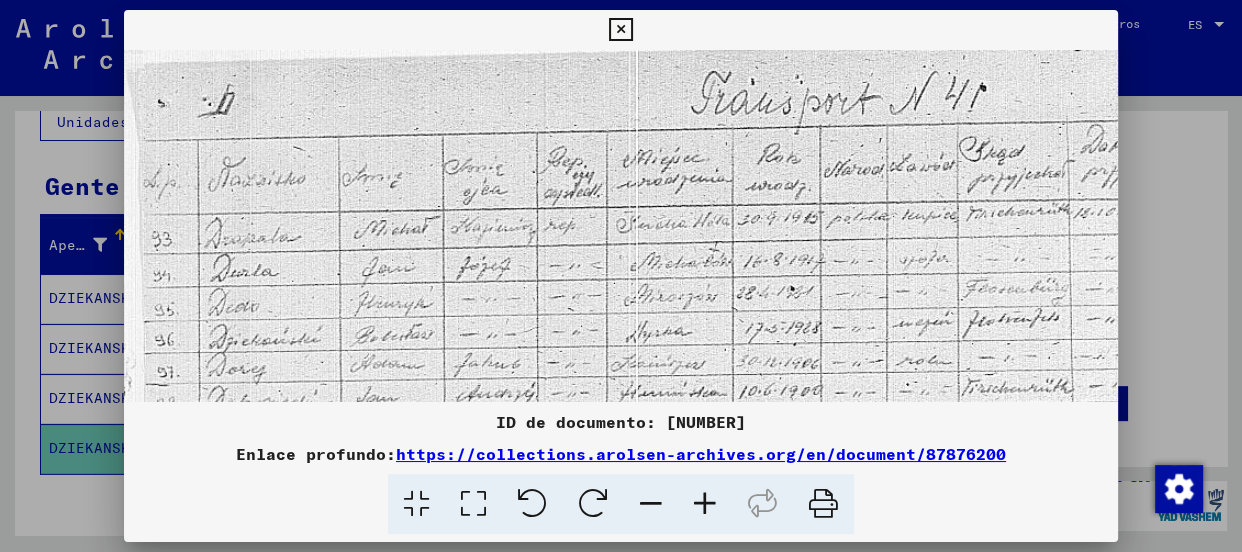 click at bounding box center (705, 504) 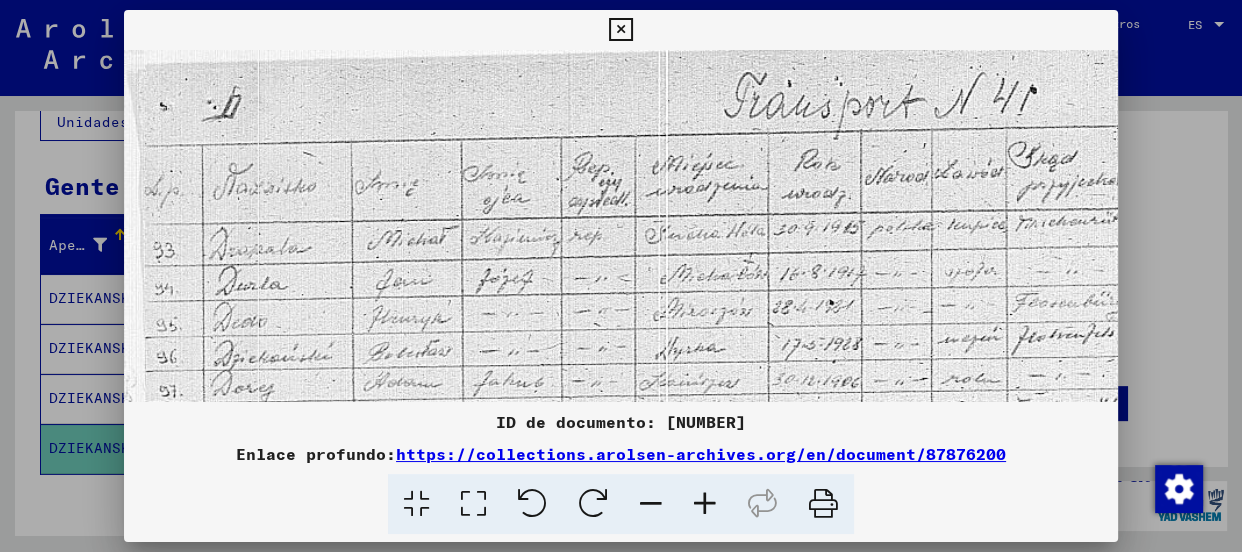 click at bounding box center [705, 504] 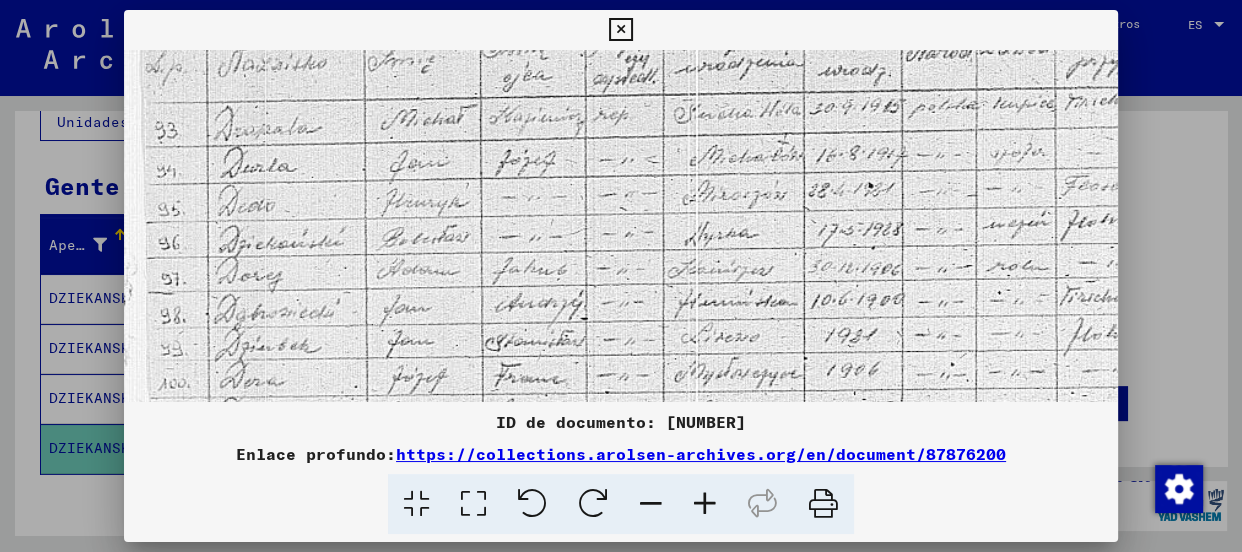 scroll, scrollTop: 134, scrollLeft: 0, axis: vertical 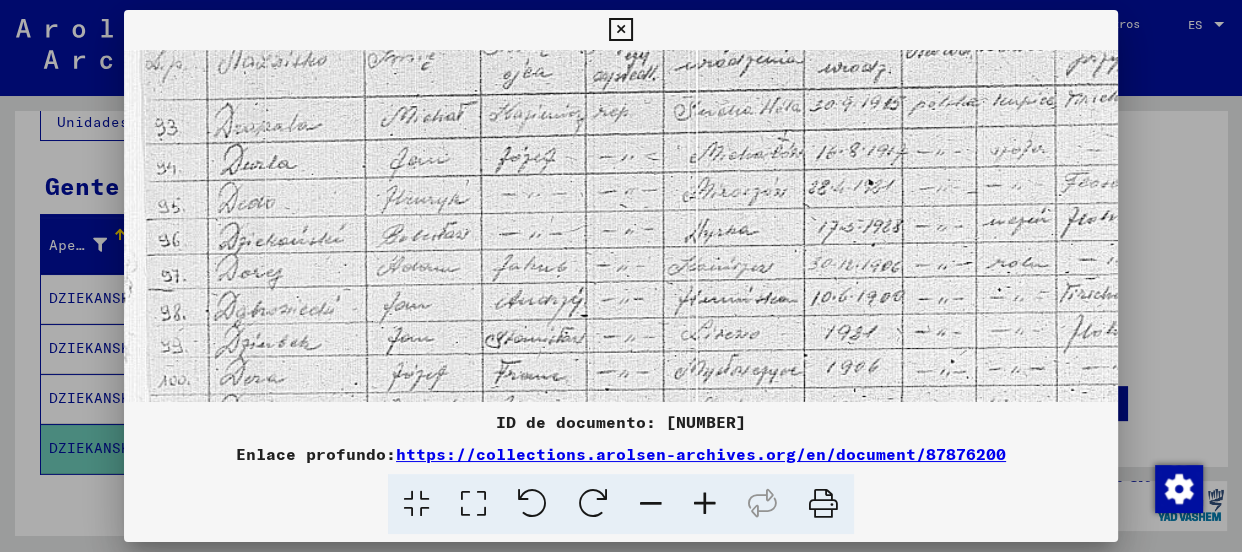 drag, startPoint x: 598, startPoint y: 369, endPoint x: 639, endPoint y: 223, distance: 151.64761 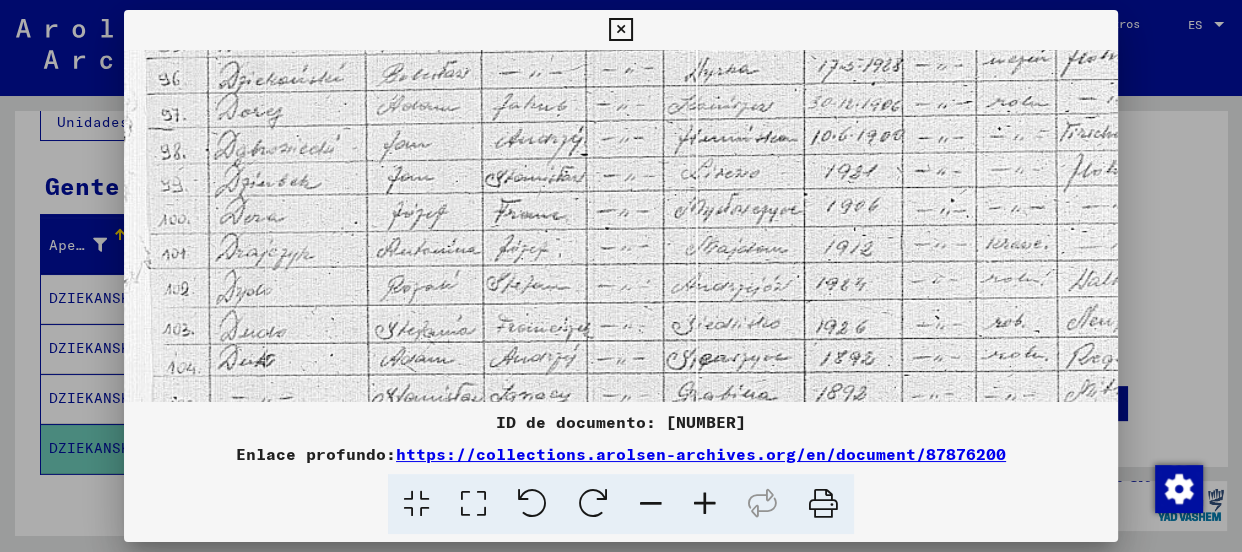 drag, startPoint x: 530, startPoint y: 357, endPoint x: 602, endPoint y: 198, distance: 174.54225 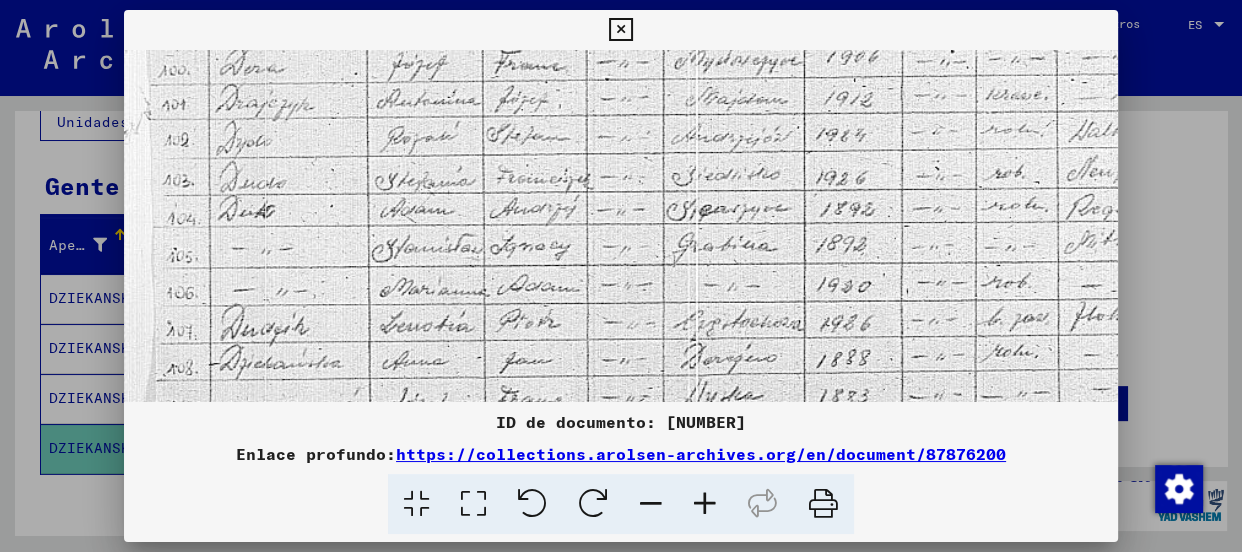 drag, startPoint x: 583, startPoint y: 313, endPoint x: 628, endPoint y: 163, distance: 156.6046 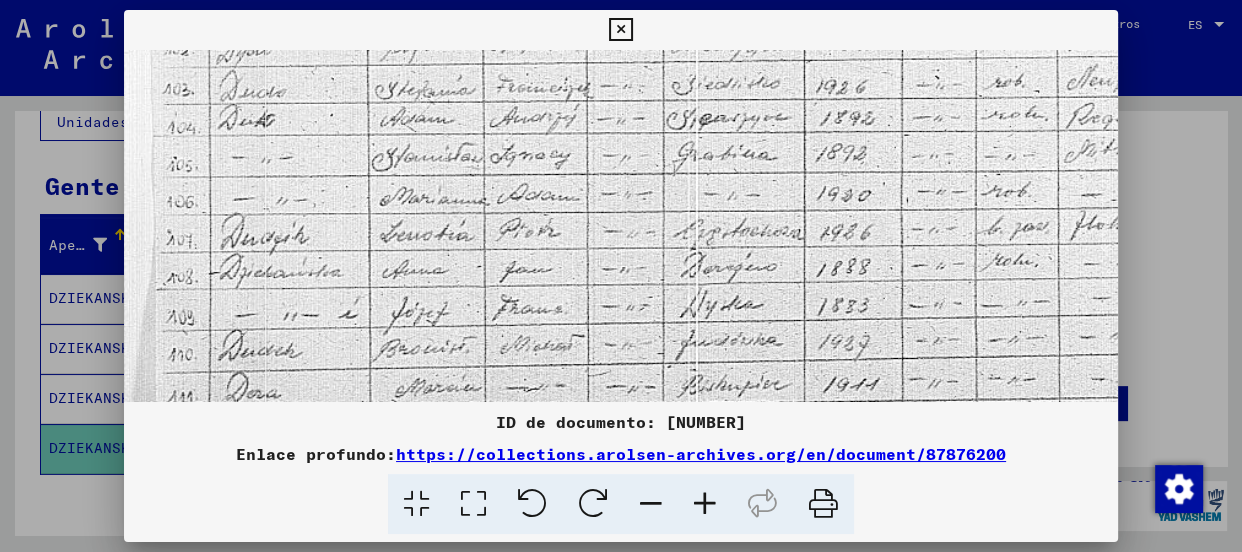 scroll, scrollTop: 538, scrollLeft: 0, axis: vertical 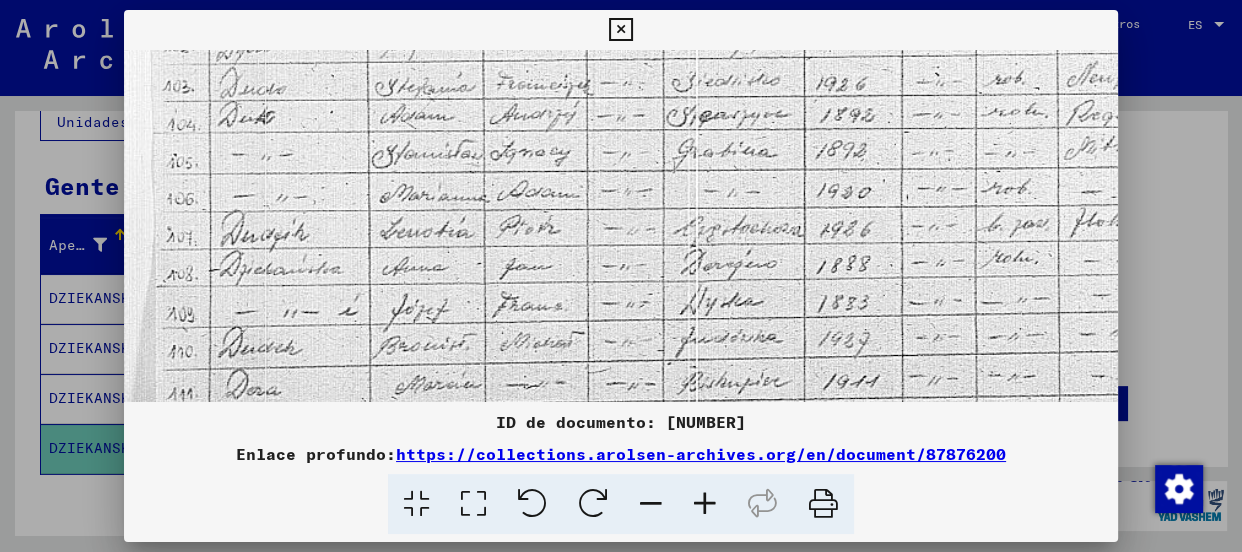 drag, startPoint x: 608, startPoint y: 301, endPoint x: 624, endPoint y: 206, distance: 96.337944 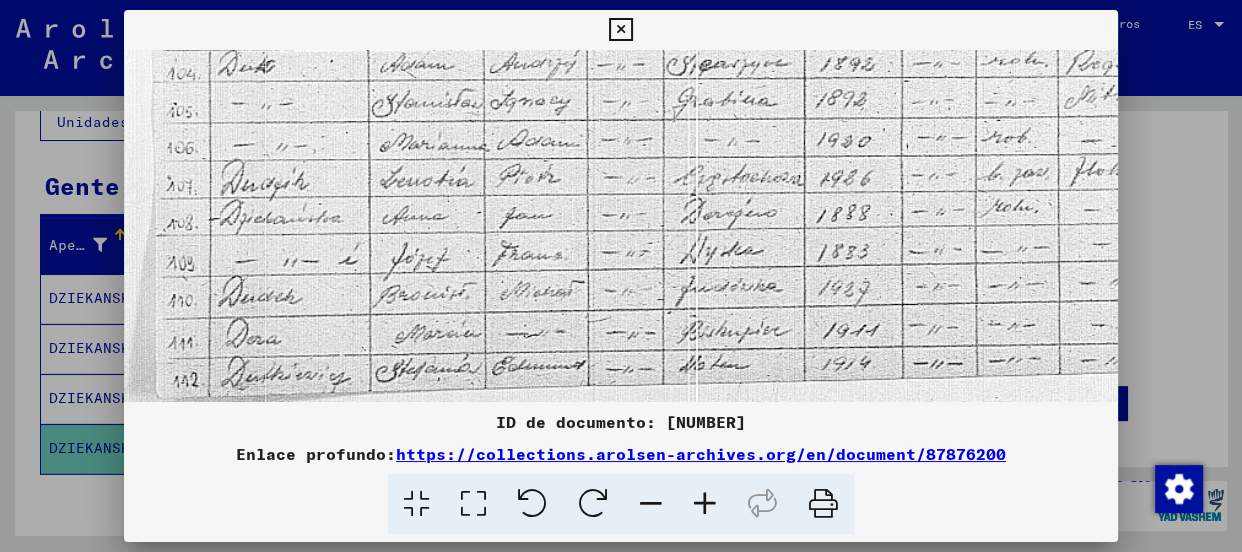 scroll, scrollTop: 600, scrollLeft: 0, axis: vertical 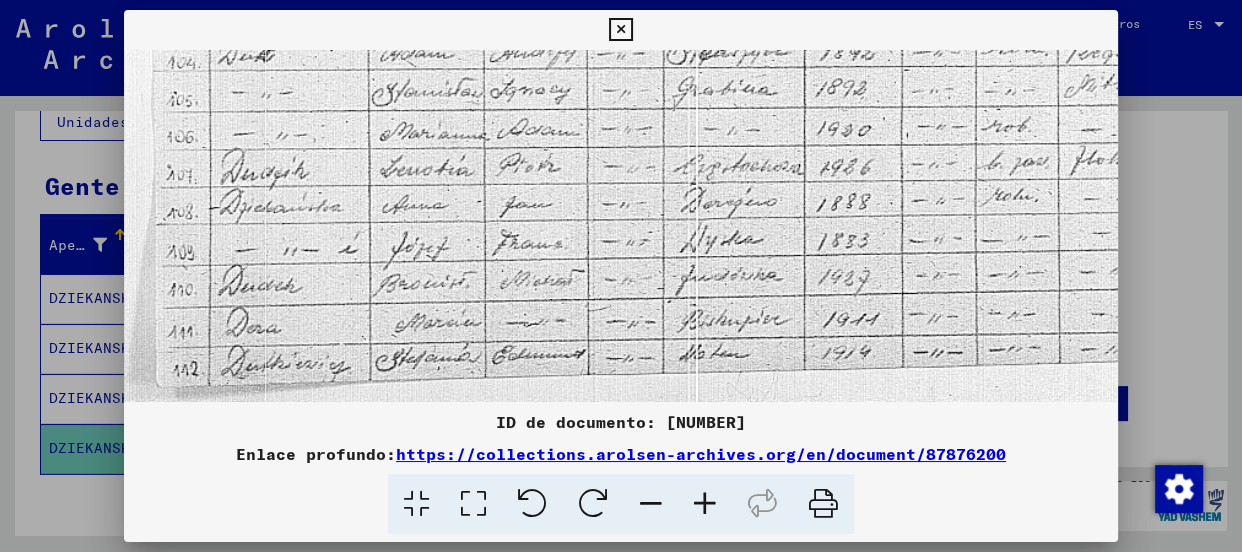 drag, startPoint x: 587, startPoint y: 296, endPoint x: 590, endPoint y: 256, distance: 40.112343 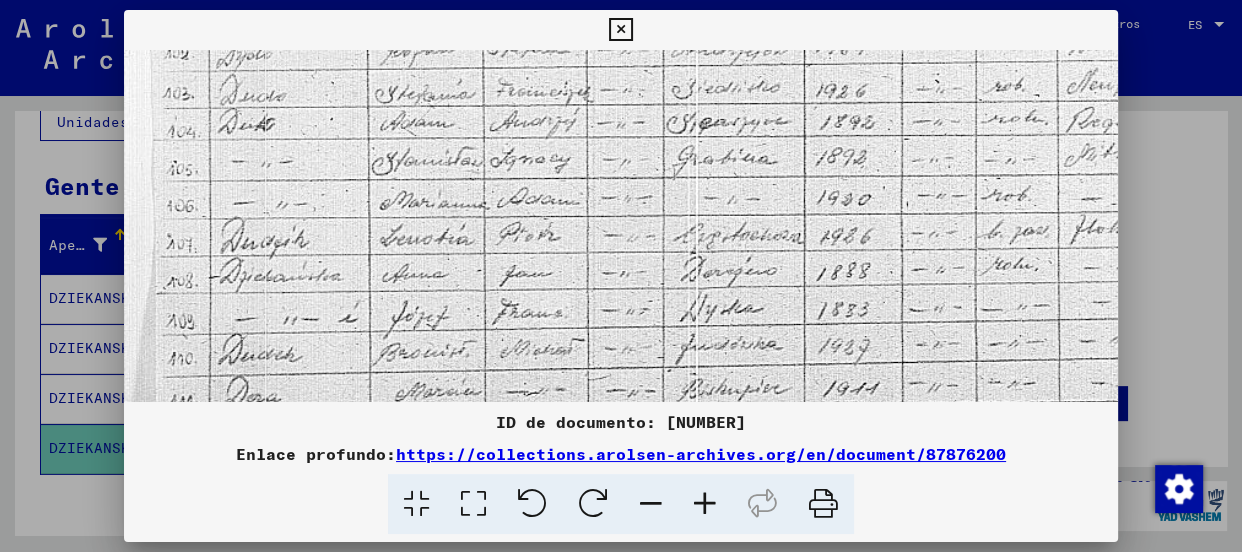 scroll, scrollTop: 508, scrollLeft: 0, axis: vertical 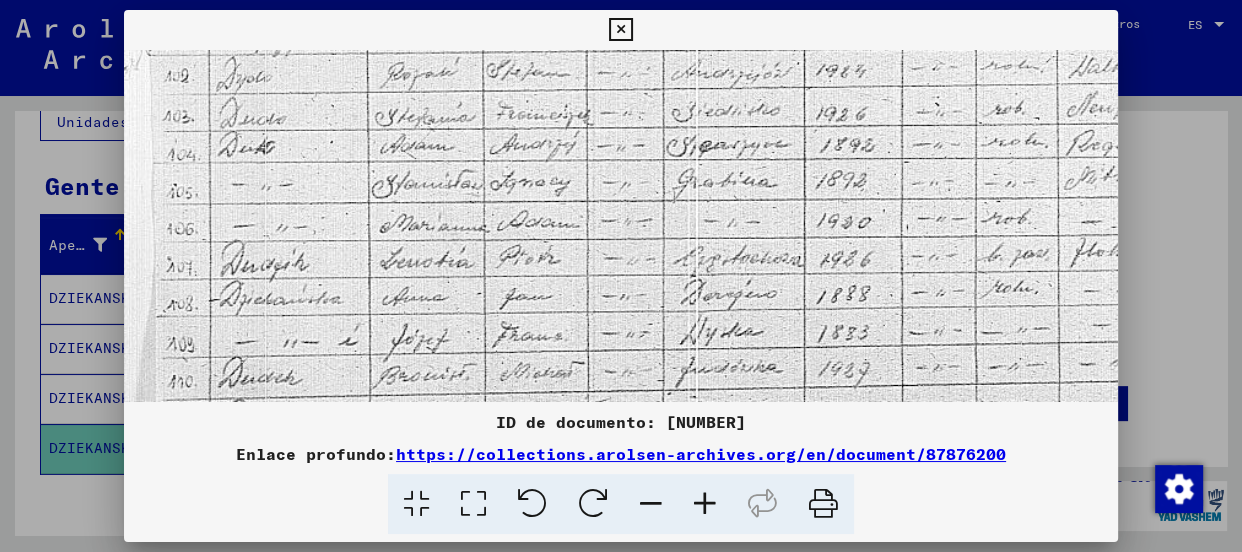 drag, startPoint x: 601, startPoint y: 262, endPoint x: 602, endPoint y: 342, distance: 80.00625 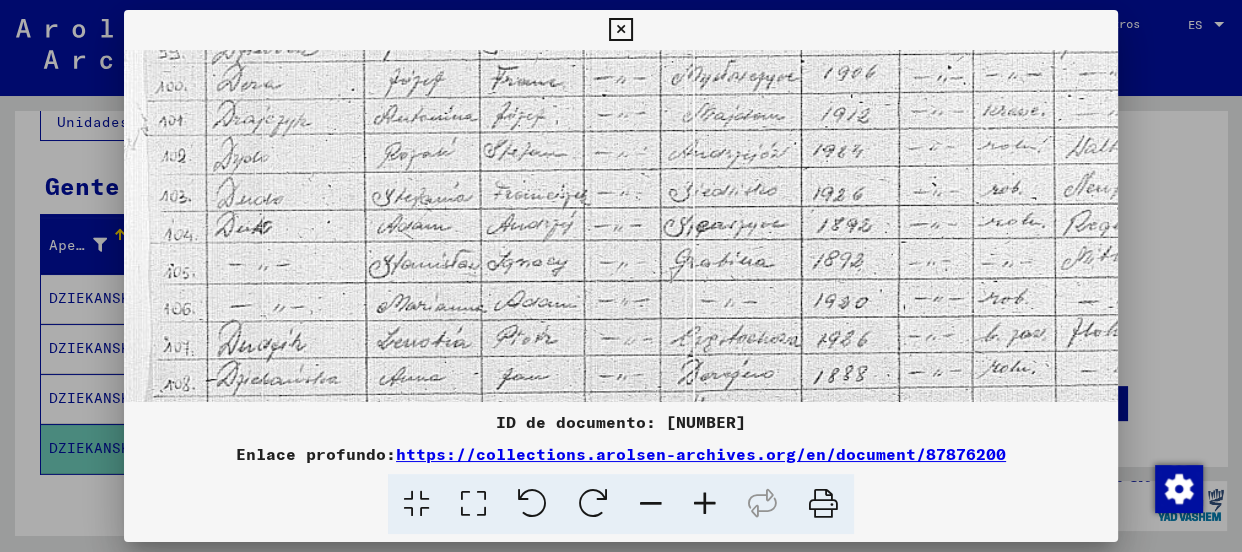 scroll, scrollTop: 423, scrollLeft: 3, axis: both 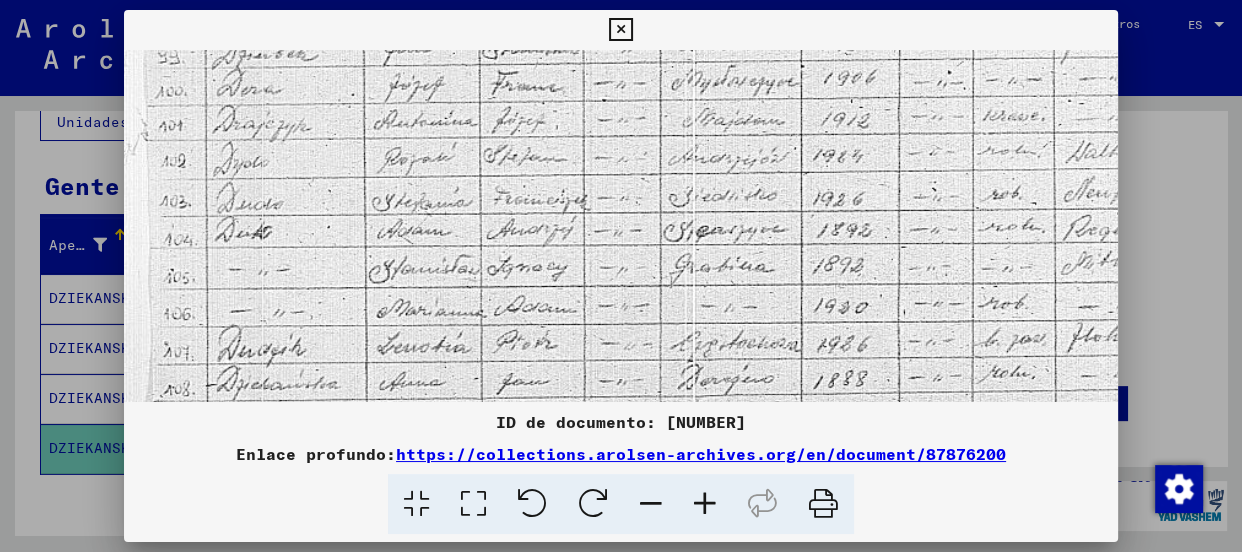 drag, startPoint x: 616, startPoint y: 165, endPoint x: 612, endPoint y: 258, distance: 93.08598 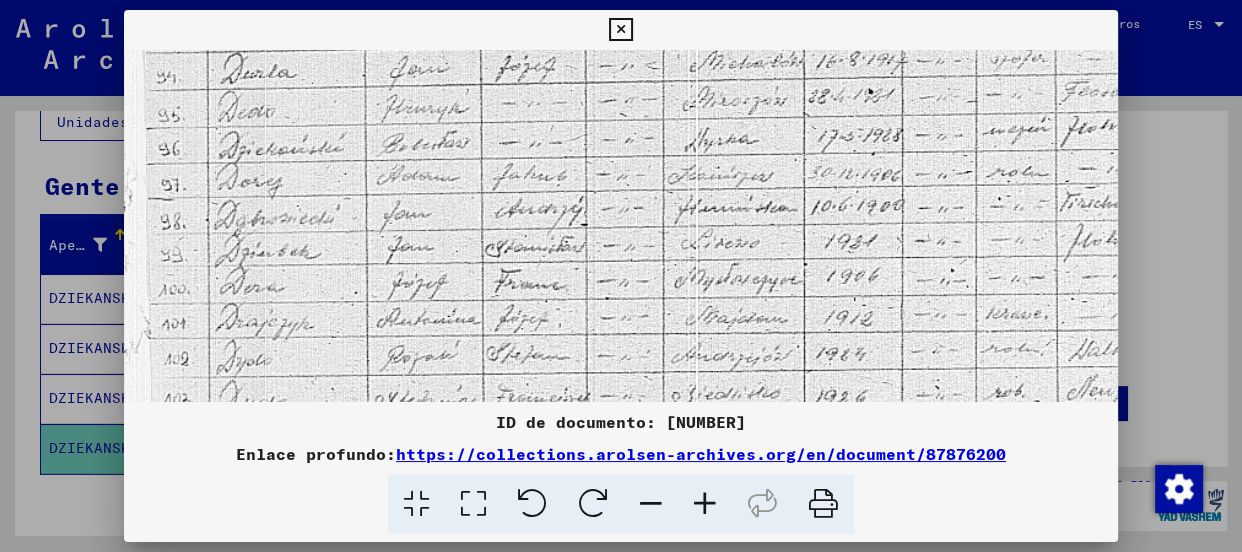 drag, startPoint x: 584, startPoint y: 170, endPoint x: 604, endPoint y: 347, distance: 178.12636 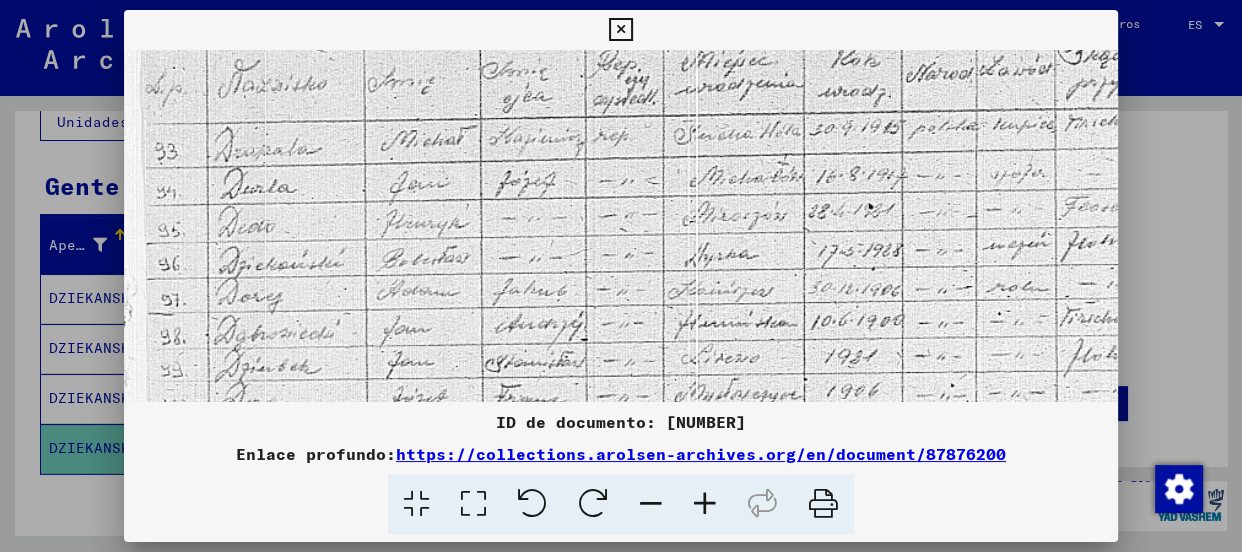 drag, startPoint x: 597, startPoint y: 199, endPoint x: 616, endPoint y: 268, distance: 71.568146 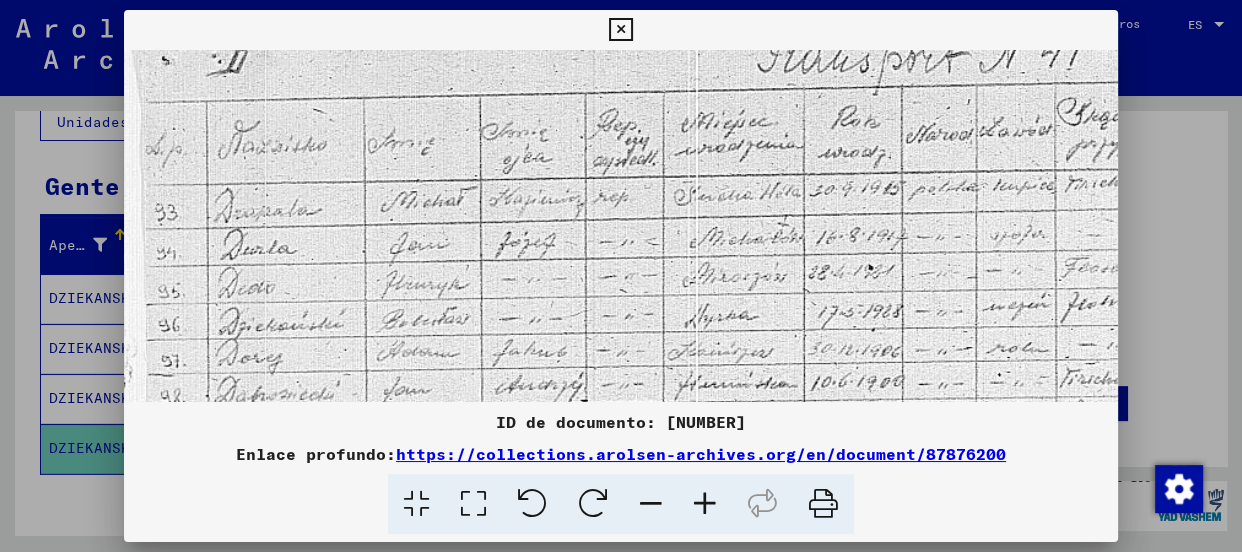 scroll, scrollTop: 47, scrollLeft: 0, axis: vertical 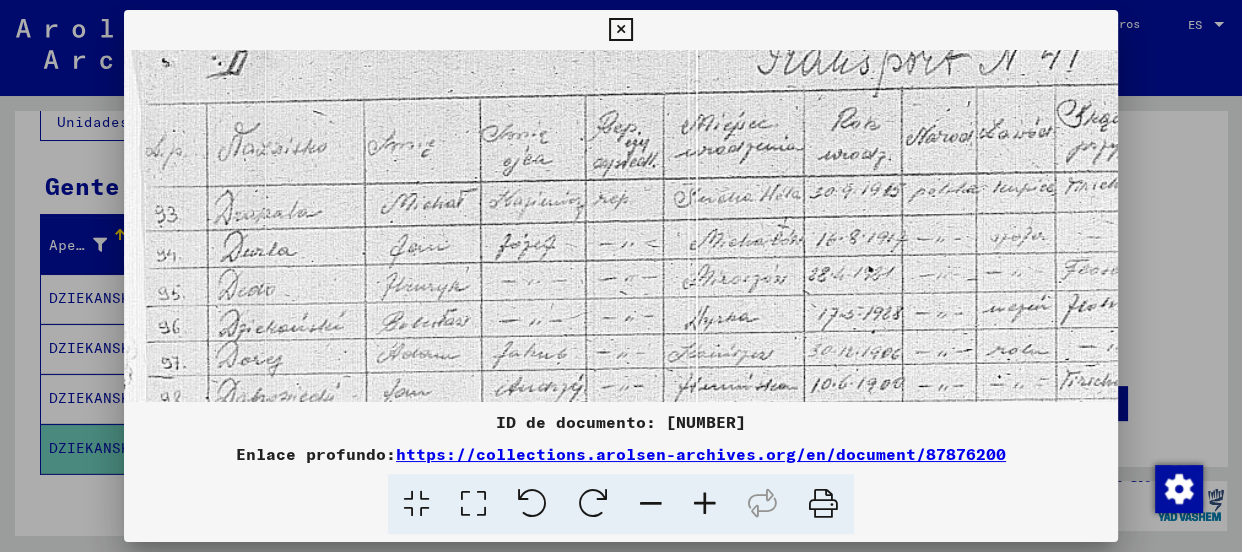 drag, startPoint x: 631, startPoint y: 182, endPoint x: 627, endPoint y: 238, distance: 56.142673 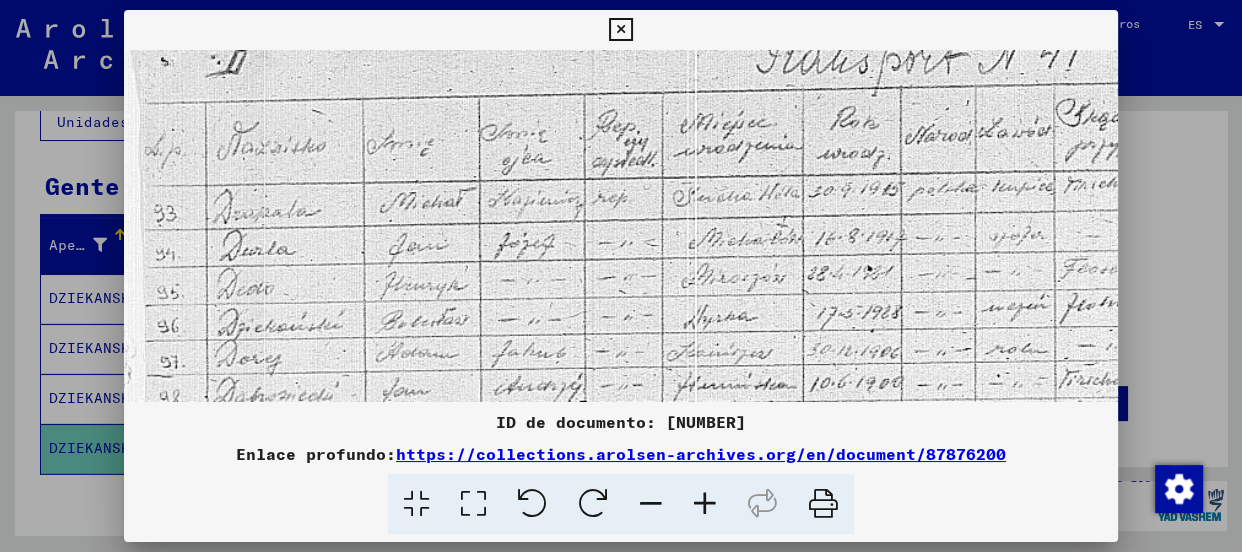 click at bounding box center (620, 30) 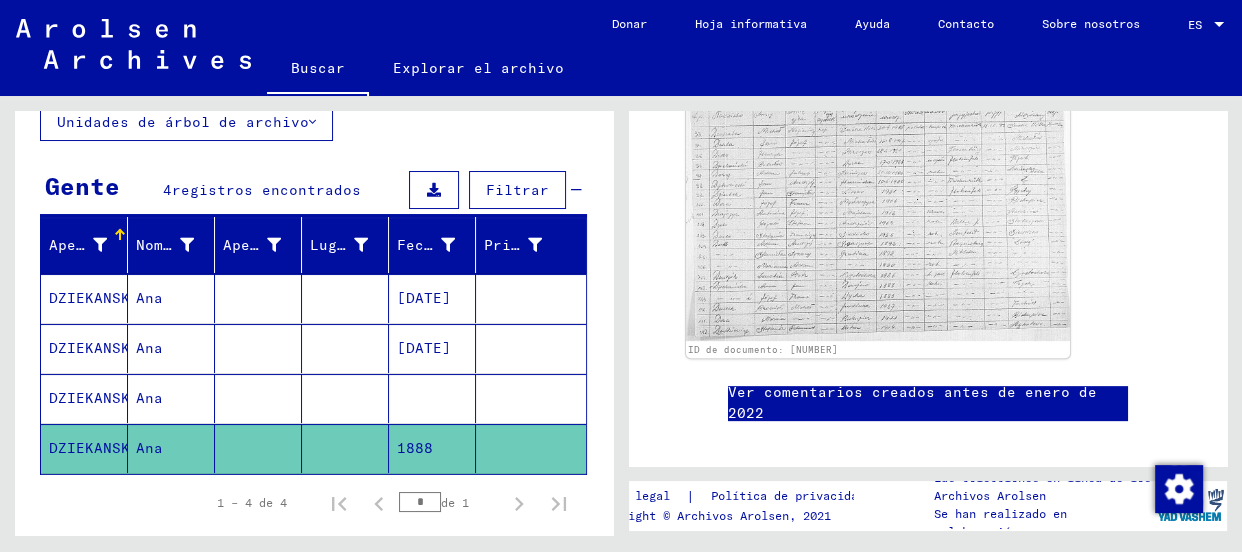 click on "DZIEKANSKA" at bounding box center [94, 448] 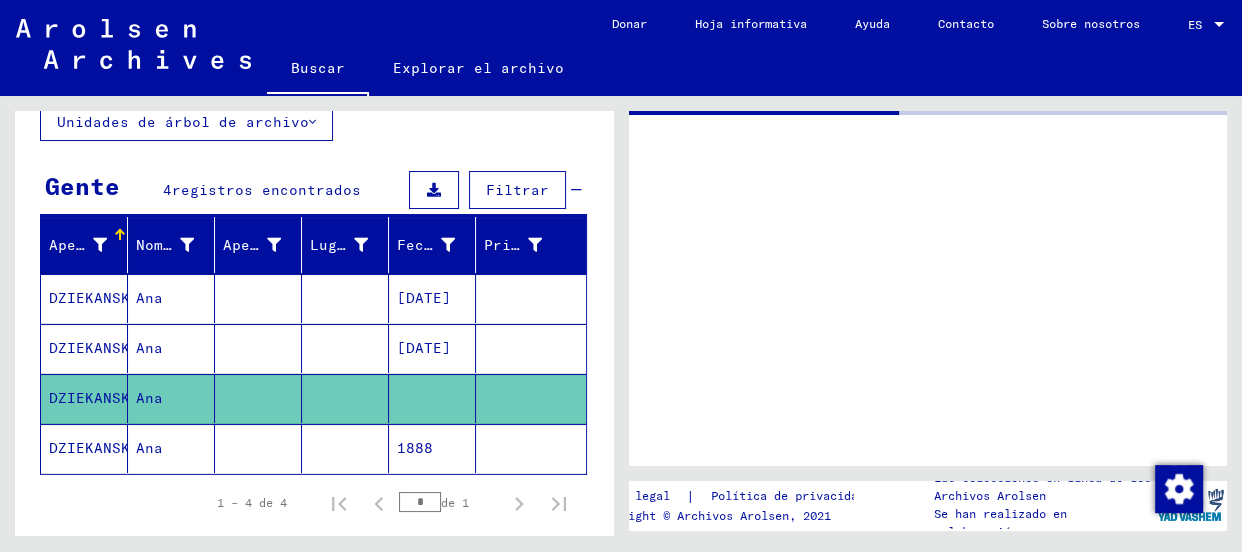 scroll, scrollTop: 0, scrollLeft: 0, axis: both 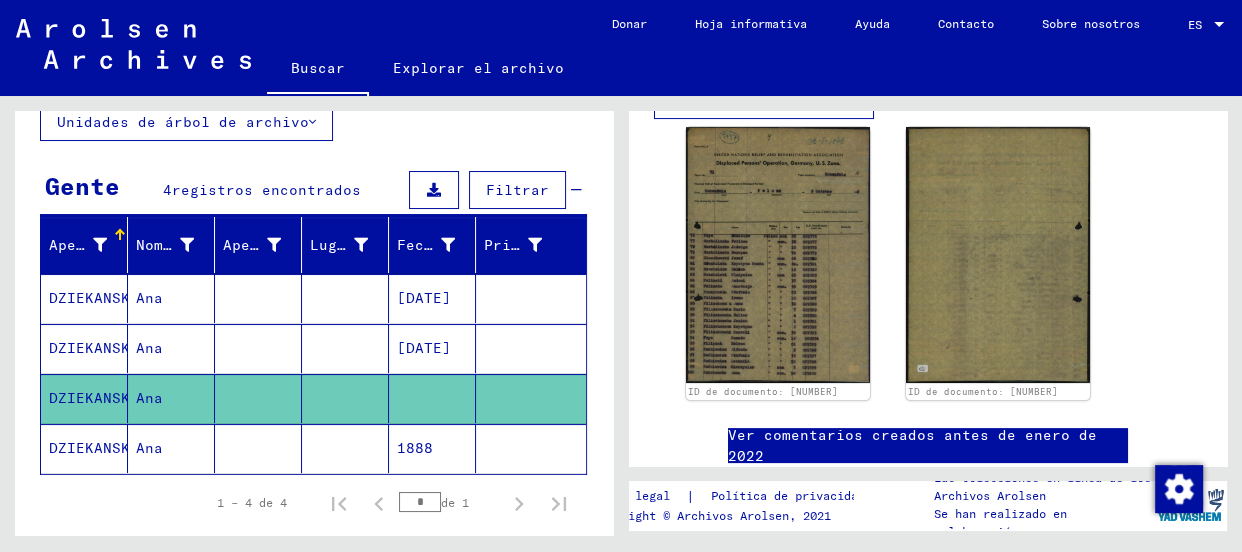 click on "DZIEKANSKA" at bounding box center [94, 348] 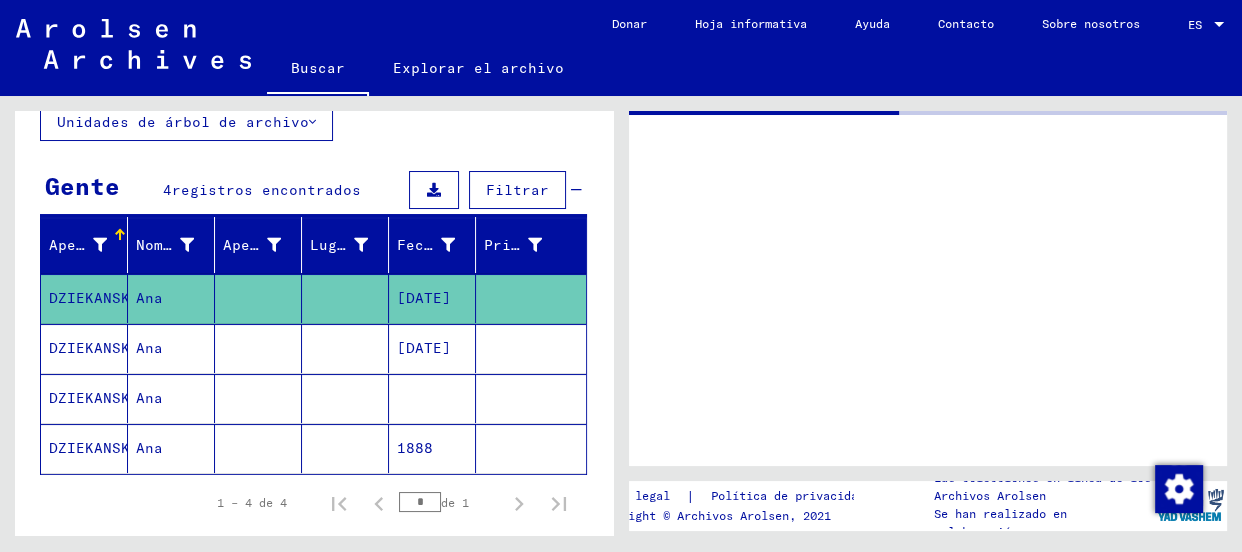 scroll, scrollTop: 0, scrollLeft: 0, axis: both 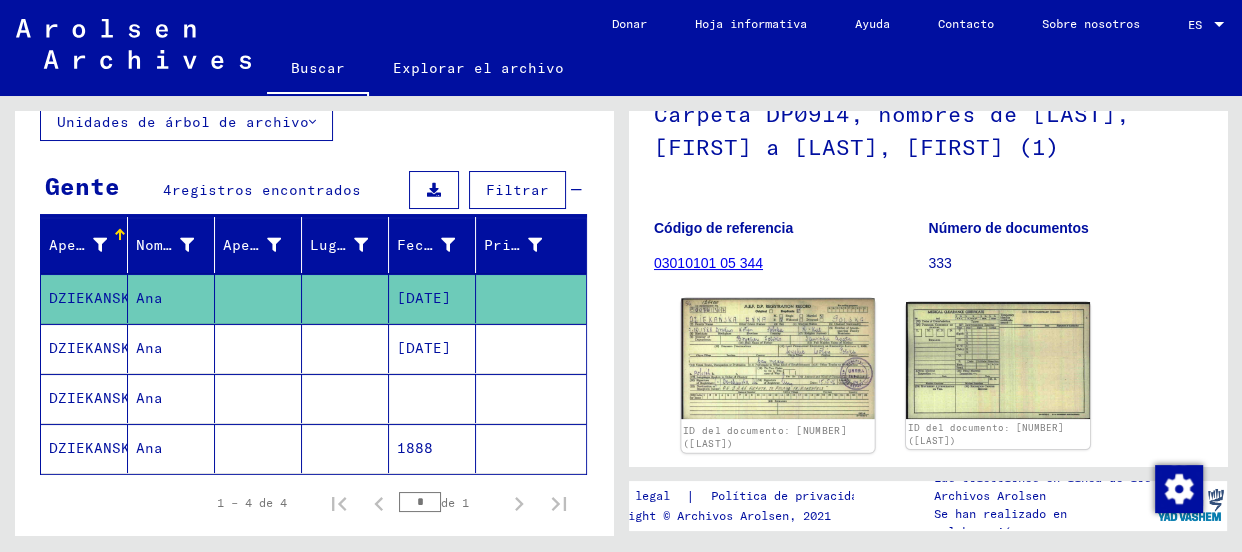 click 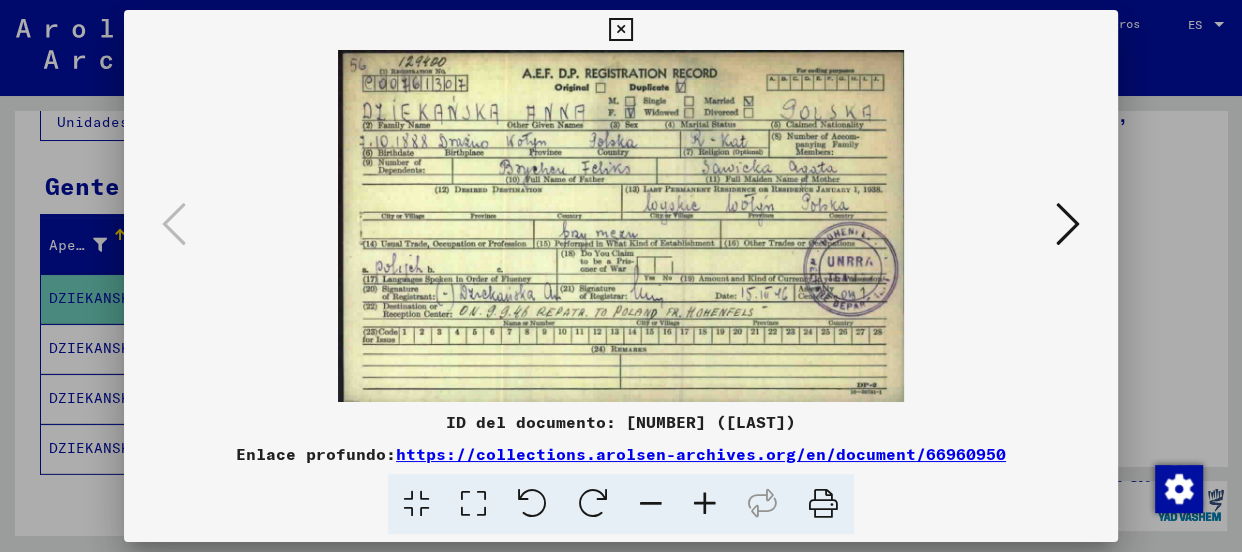 drag, startPoint x: 623, startPoint y: 21, endPoint x: 538, endPoint y: 106, distance: 120.20815 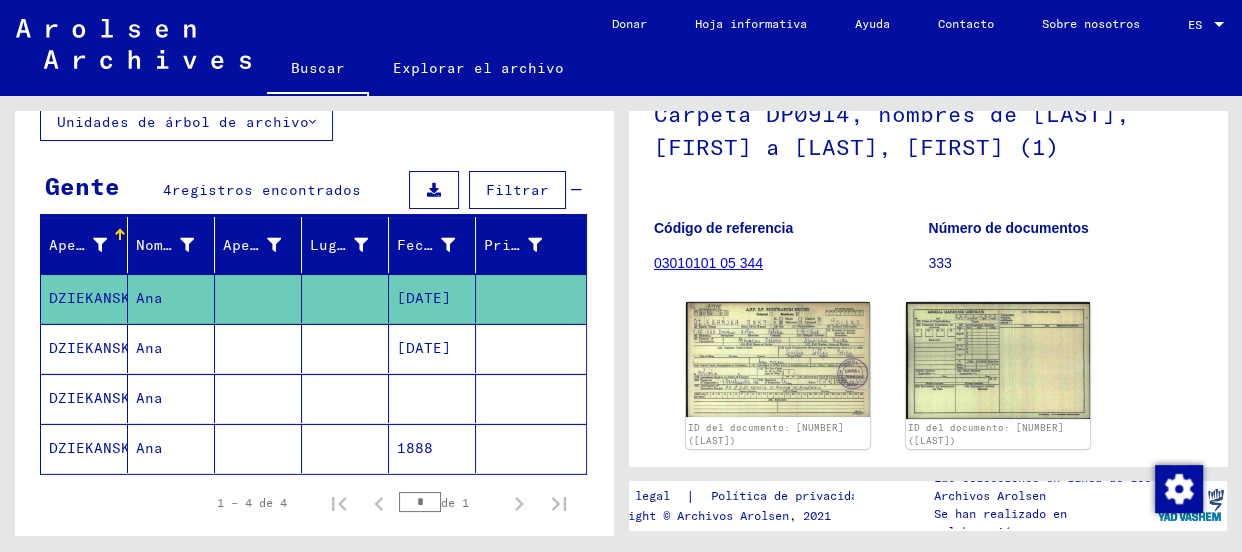 scroll, scrollTop: 0, scrollLeft: 0, axis: both 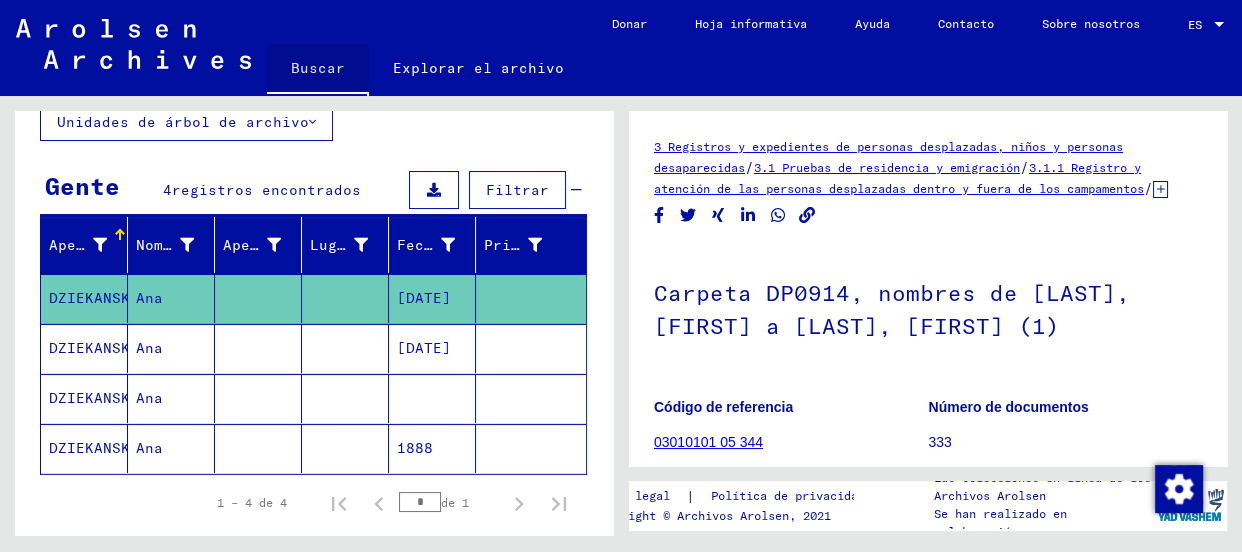 click on "Buscar" 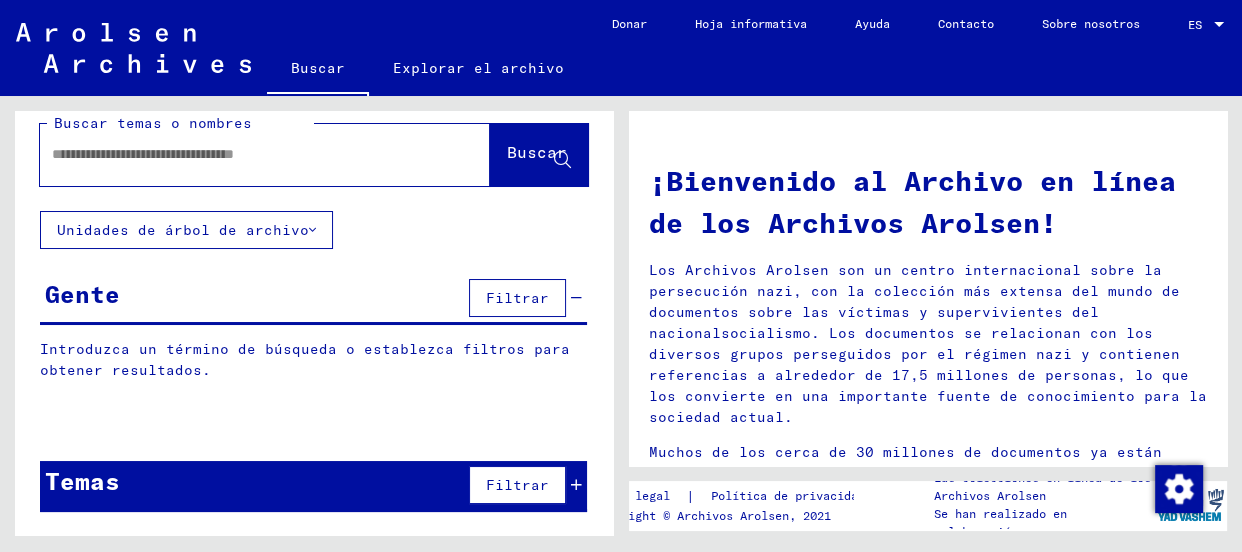 scroll, scrollTop: 0, scrollLeft: 0, axis: both 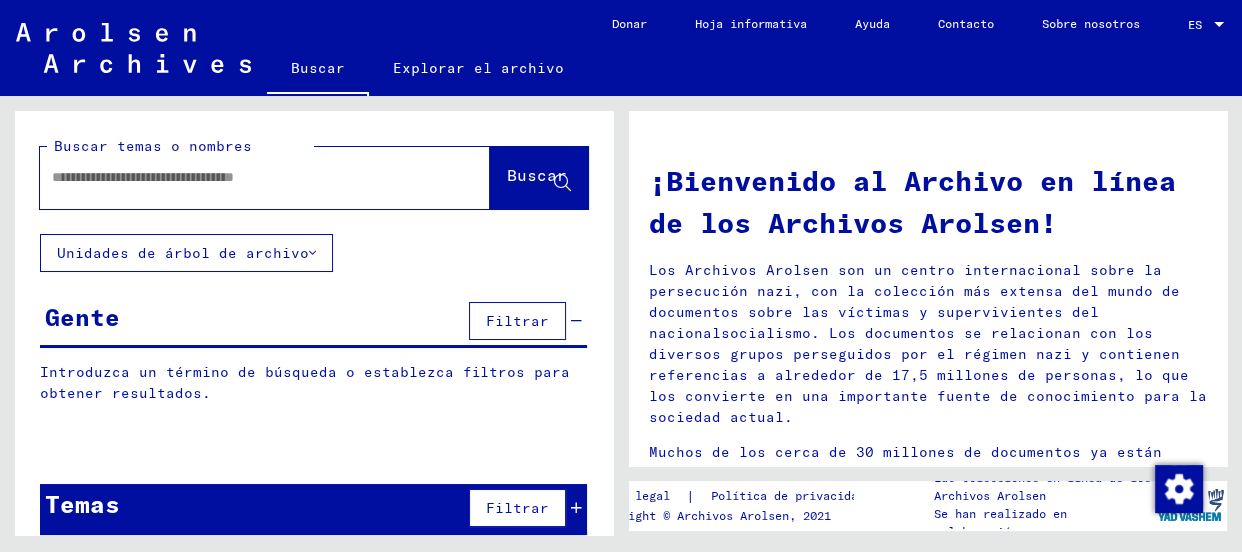 click at bounding box center [241, 177] 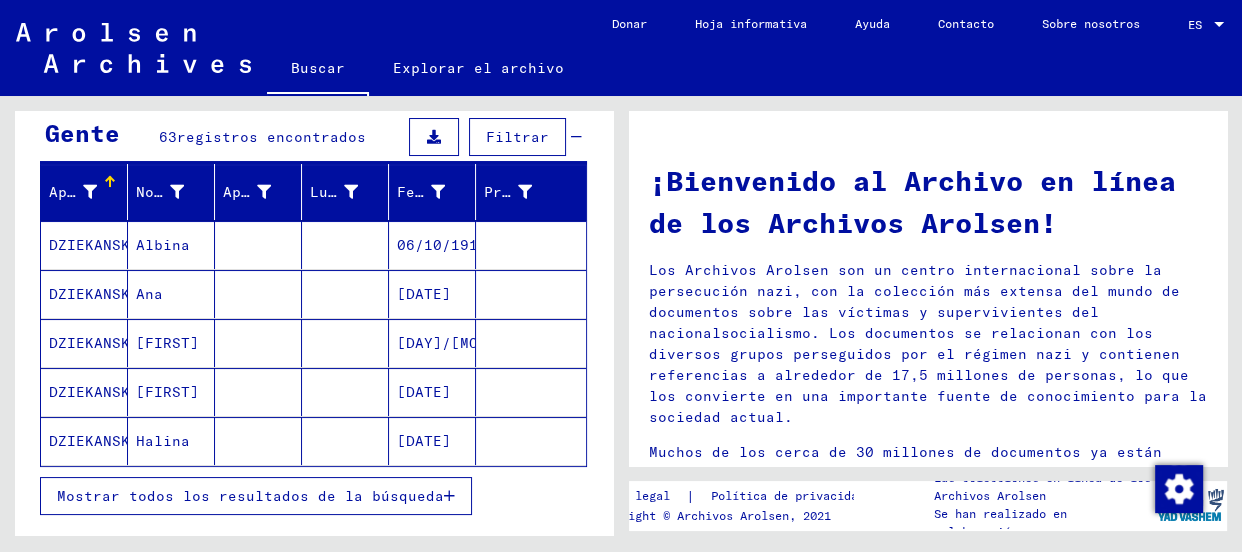 scroll, scrollTop: 240, scrollLeft: 0, axis: vertical 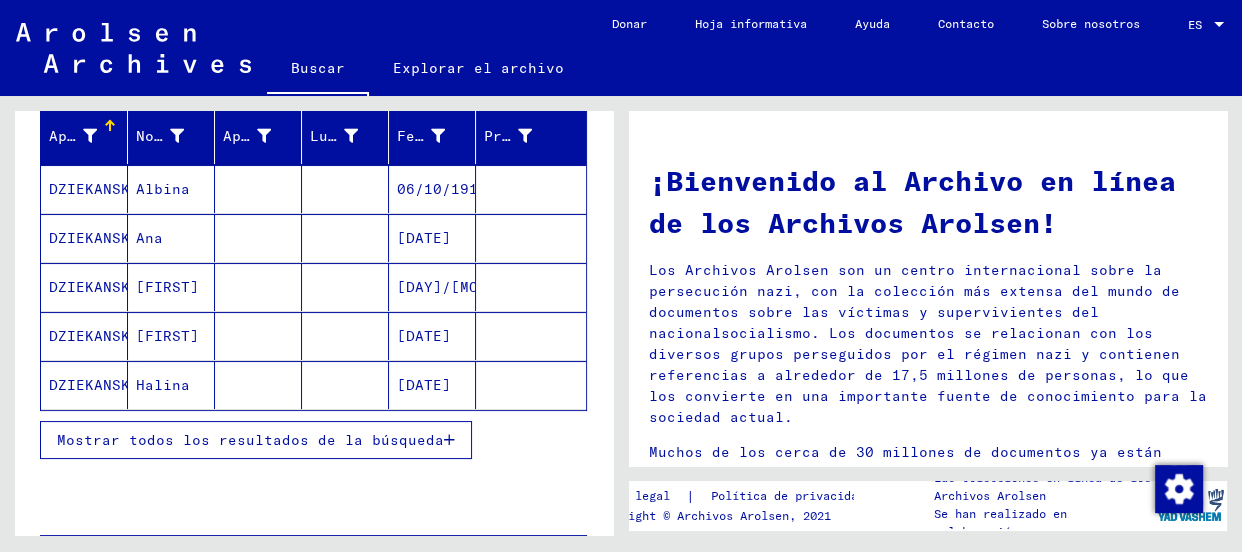click on "DZIEKANSKA" 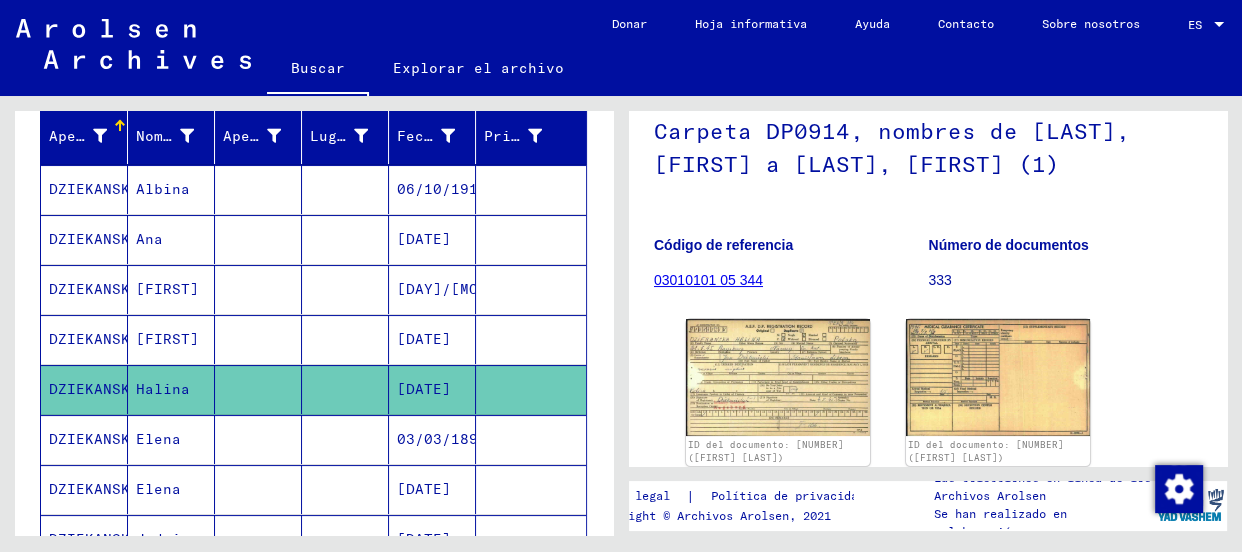 scroll, scrollTop: 255, scrollLeft: 0, axis: vertical 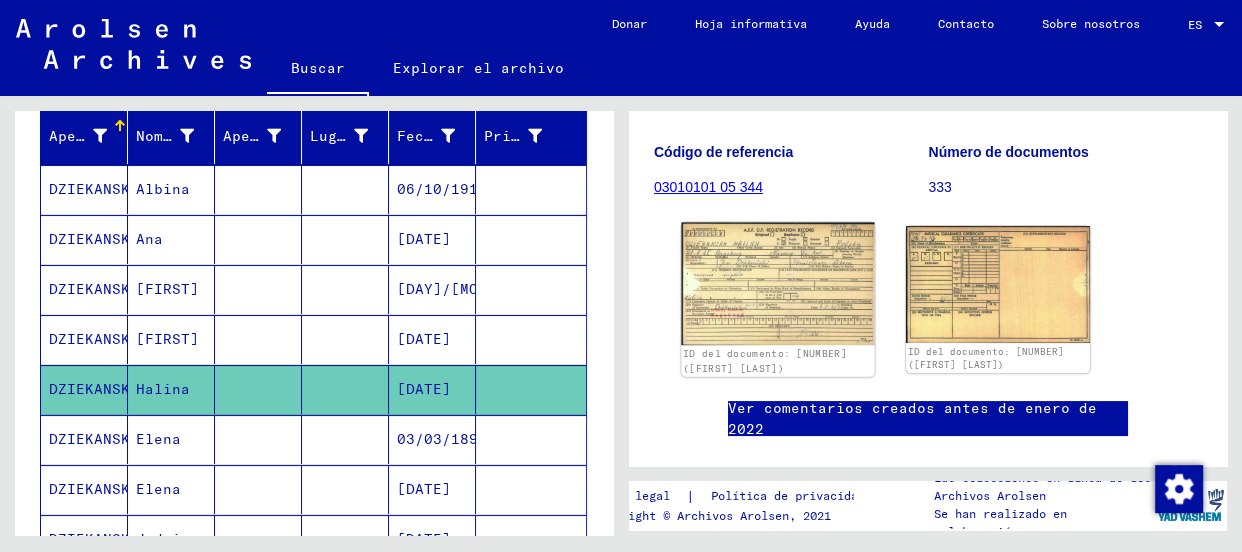 click 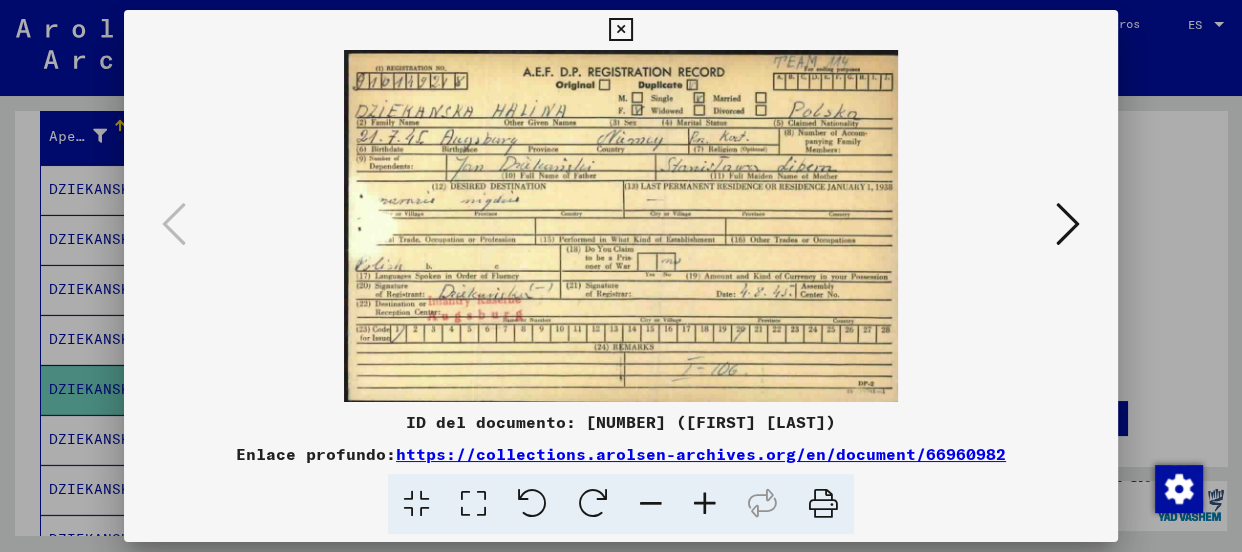 click at bounding box center (705, 504) 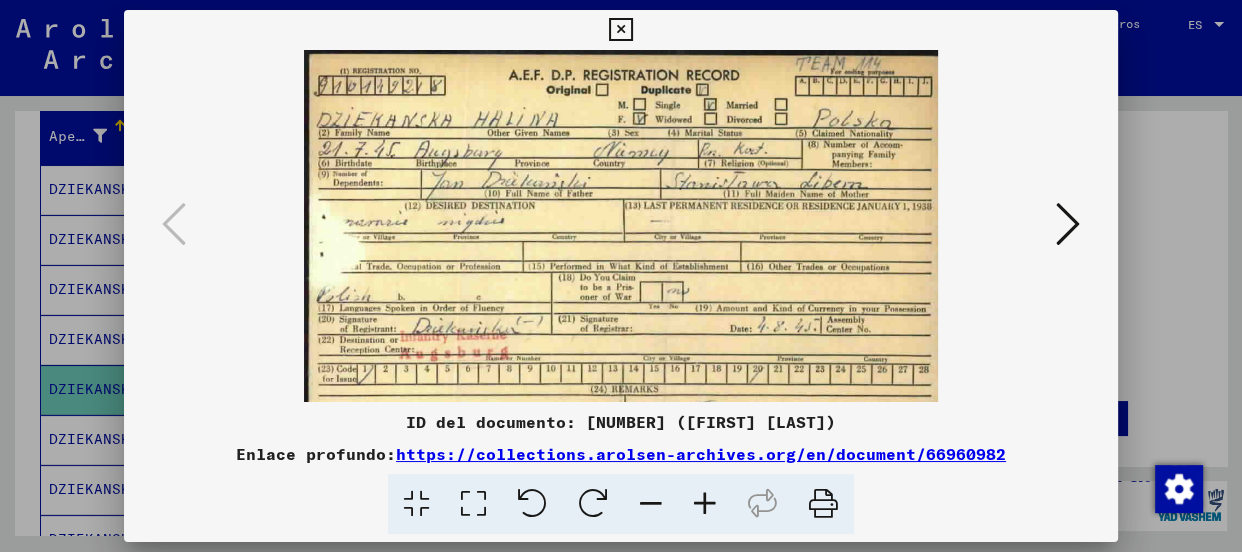 click at bounding box center [705, 504] 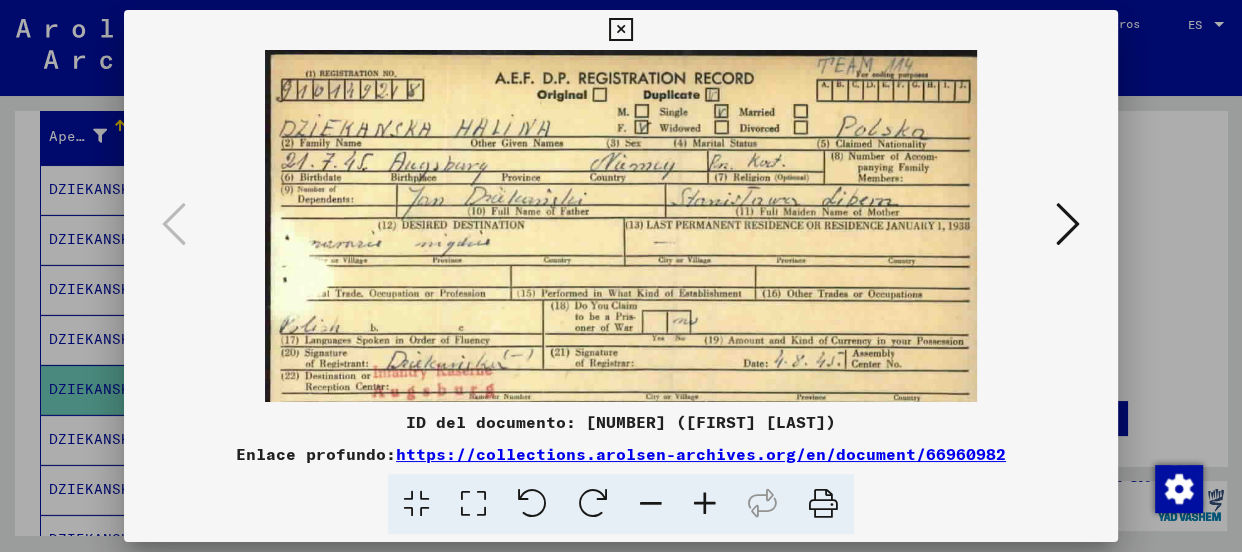 click at bounding box center [705, 504] 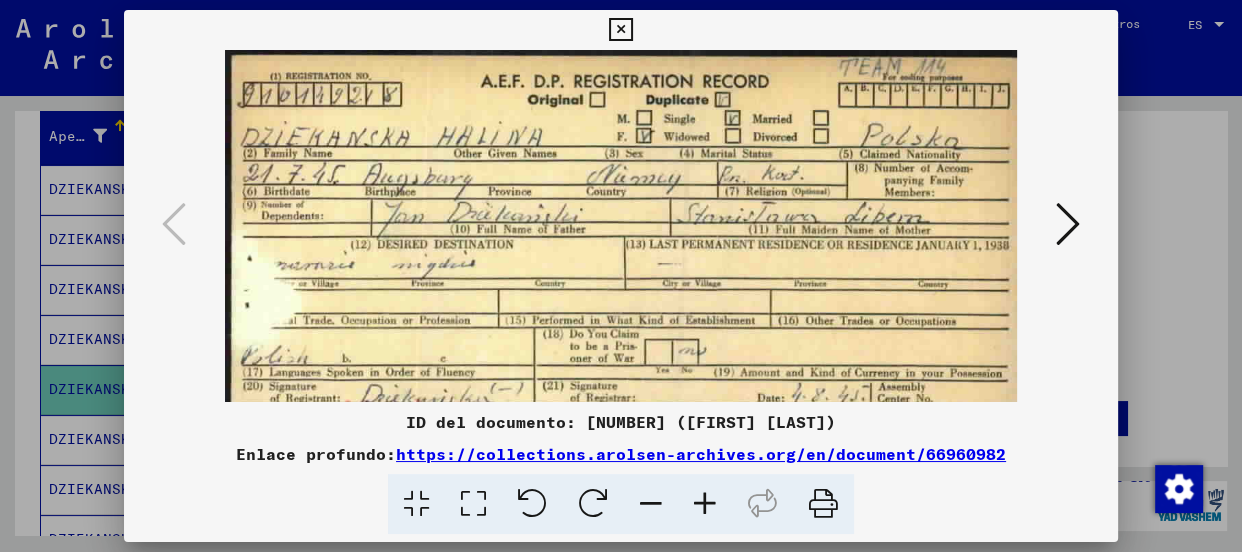 click at bounding box center (1068, 224) 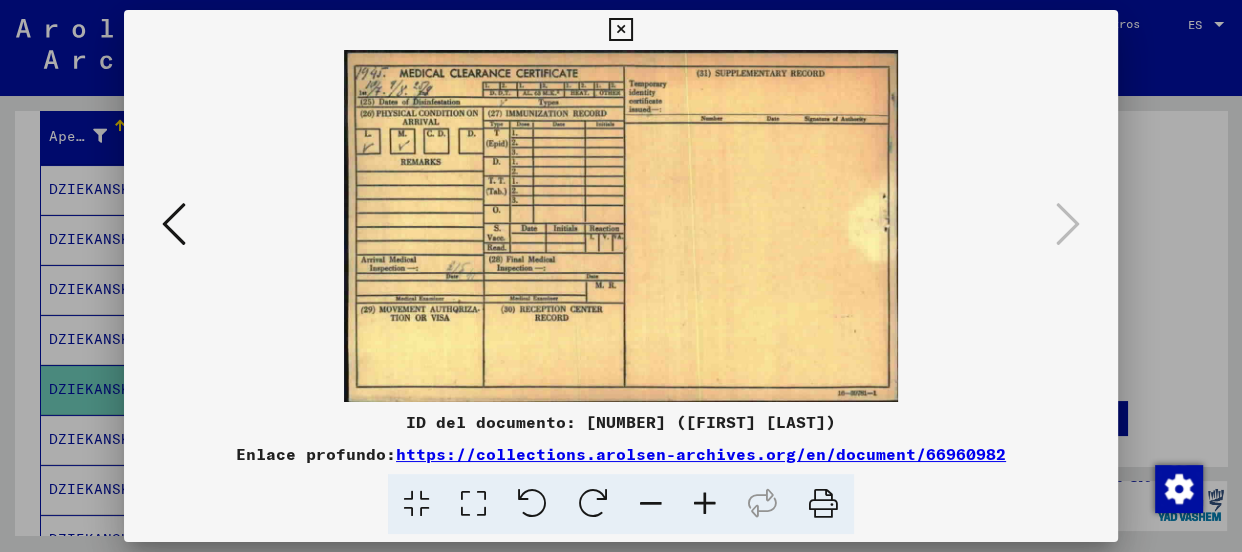 click at bounding box center (620, 30) 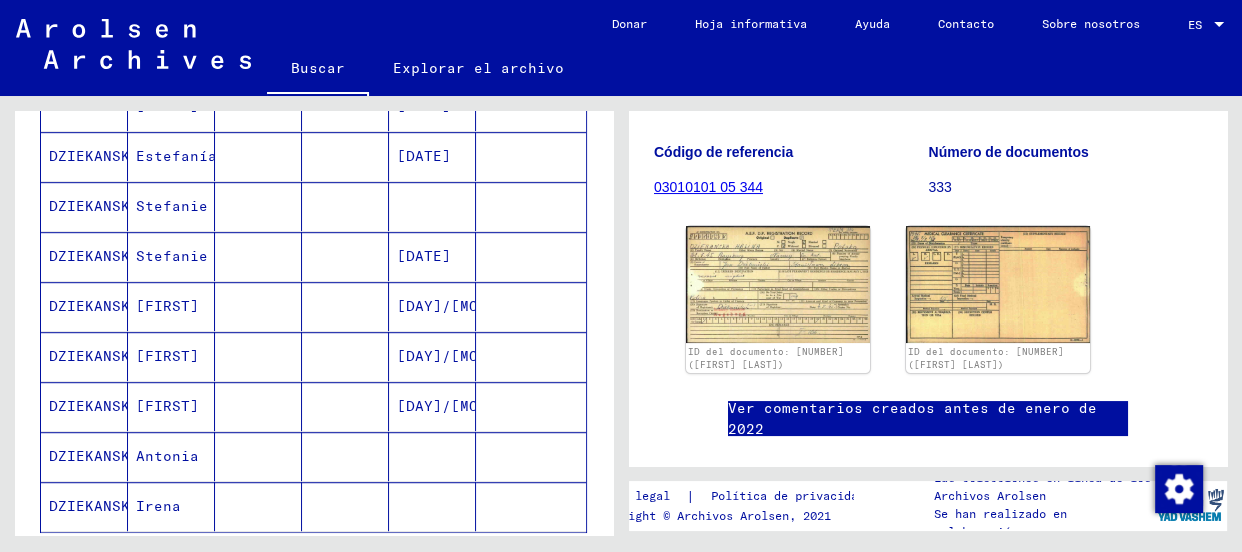 scroll, scrollTop: 1160, scrollLeft: 0, axis: vertical 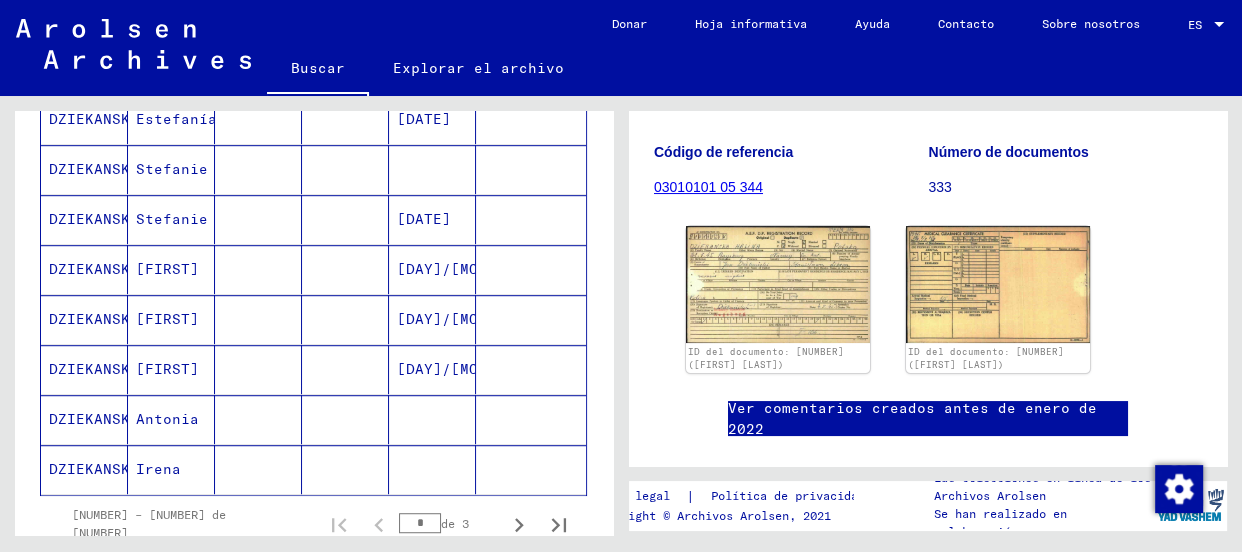 click 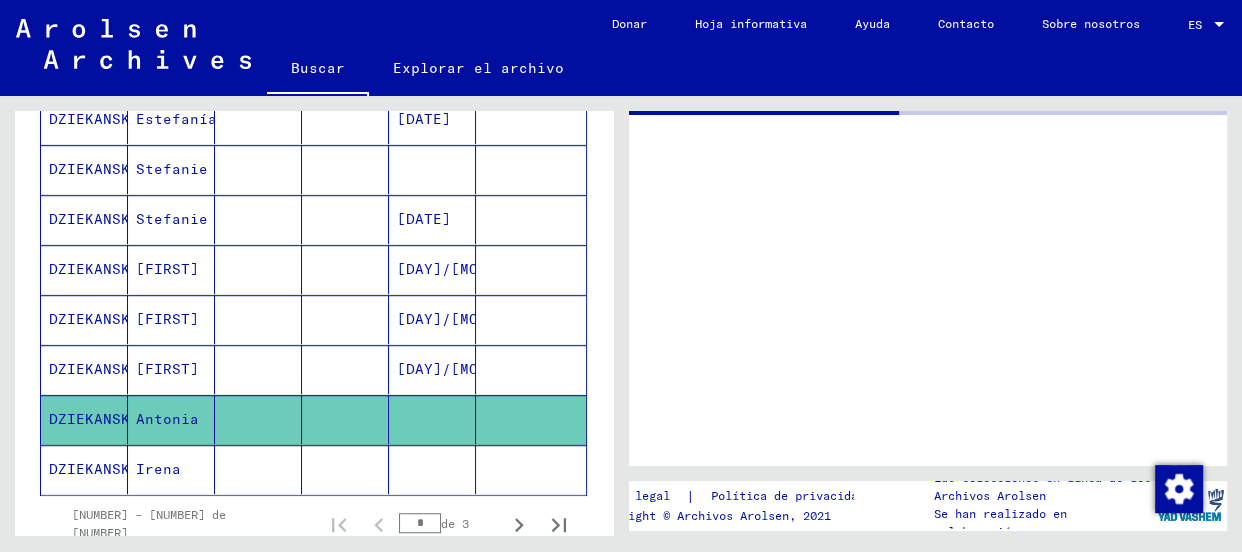 scroll, scrollTop: 0, scrollLeft: 0, axis: both 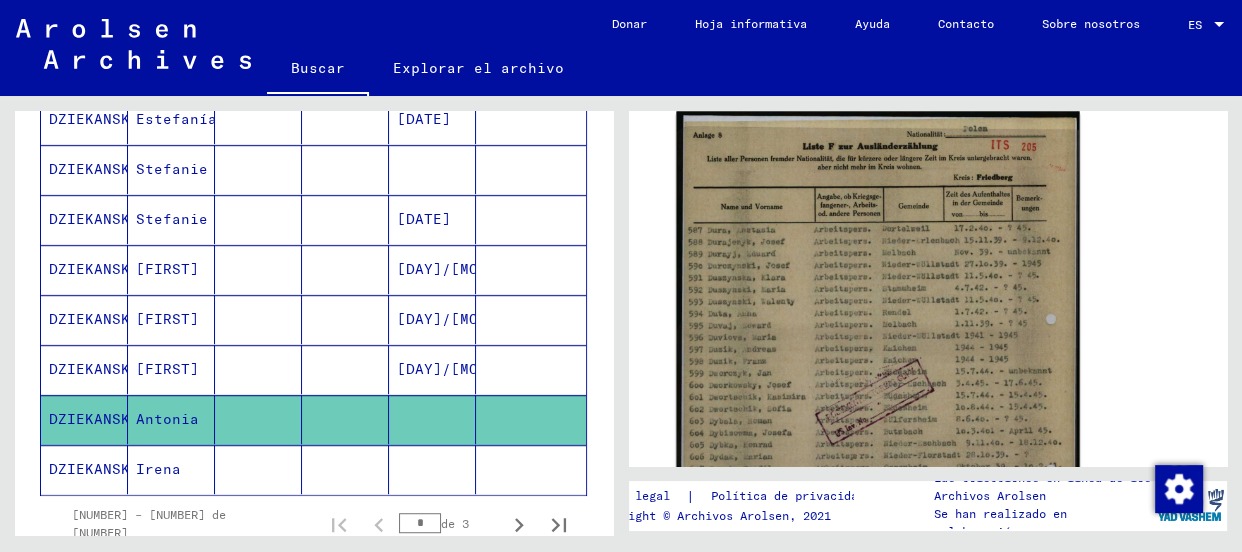 click 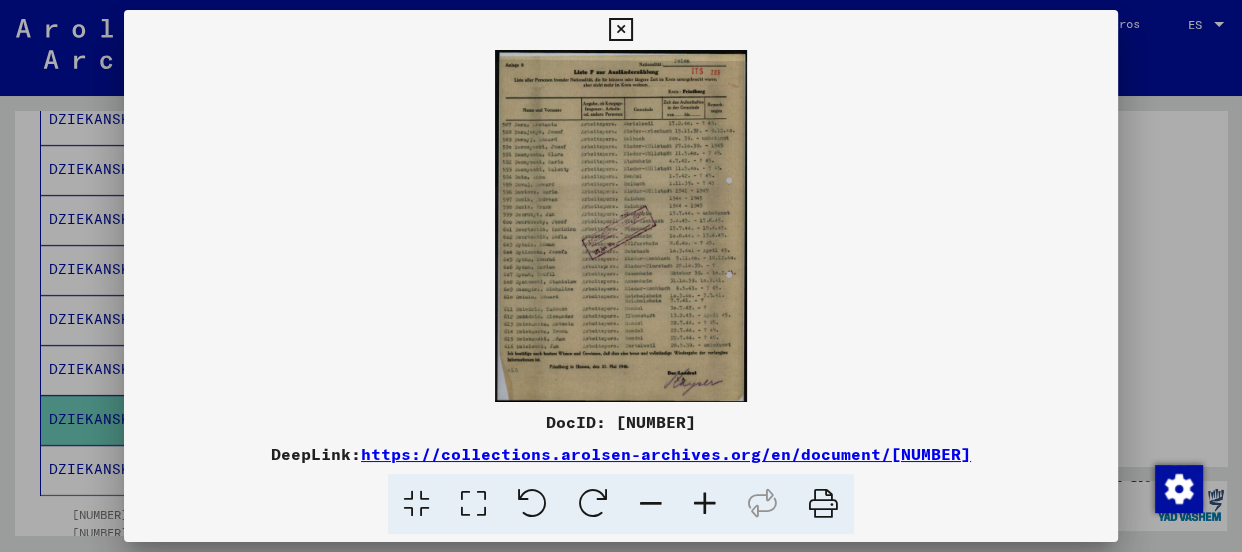 click at bounding box center [621, 226] 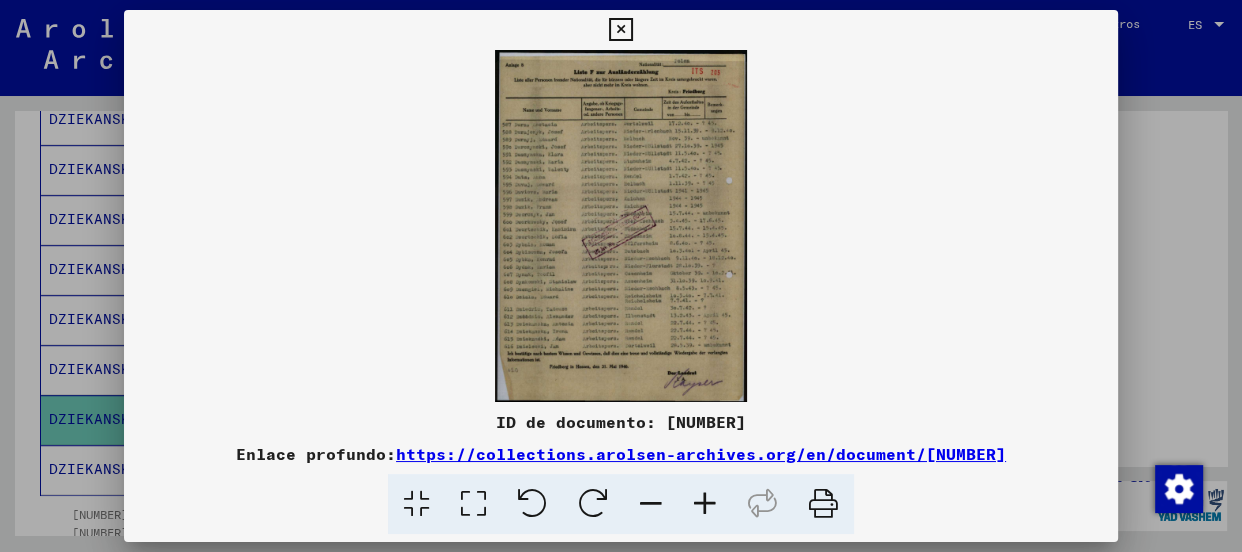 click at bounding box center (705, 504) 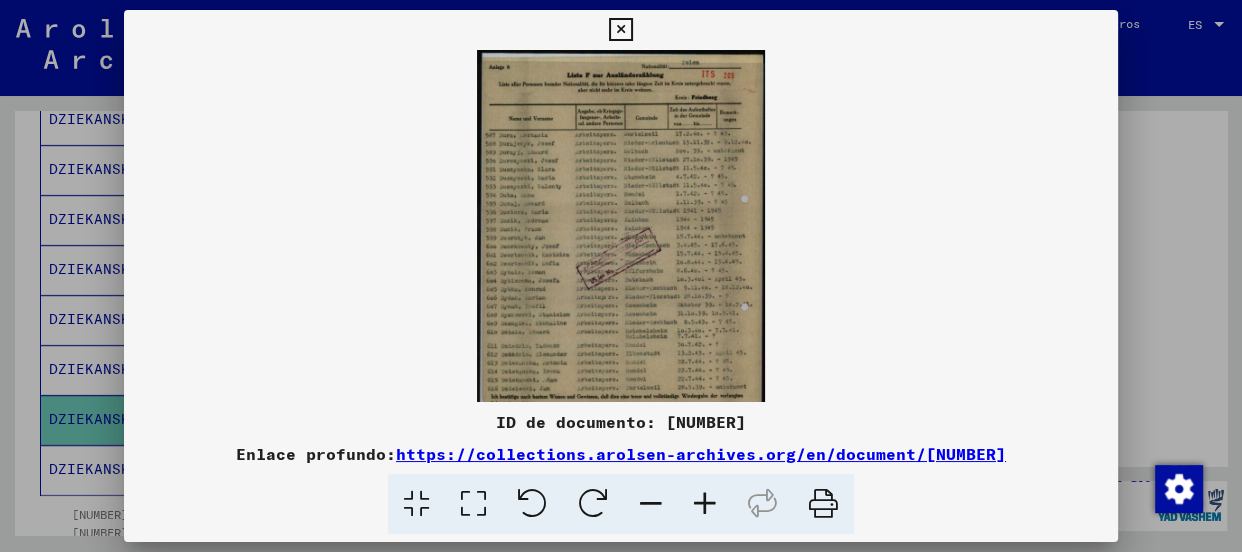 click at bounding box center (705, 504) 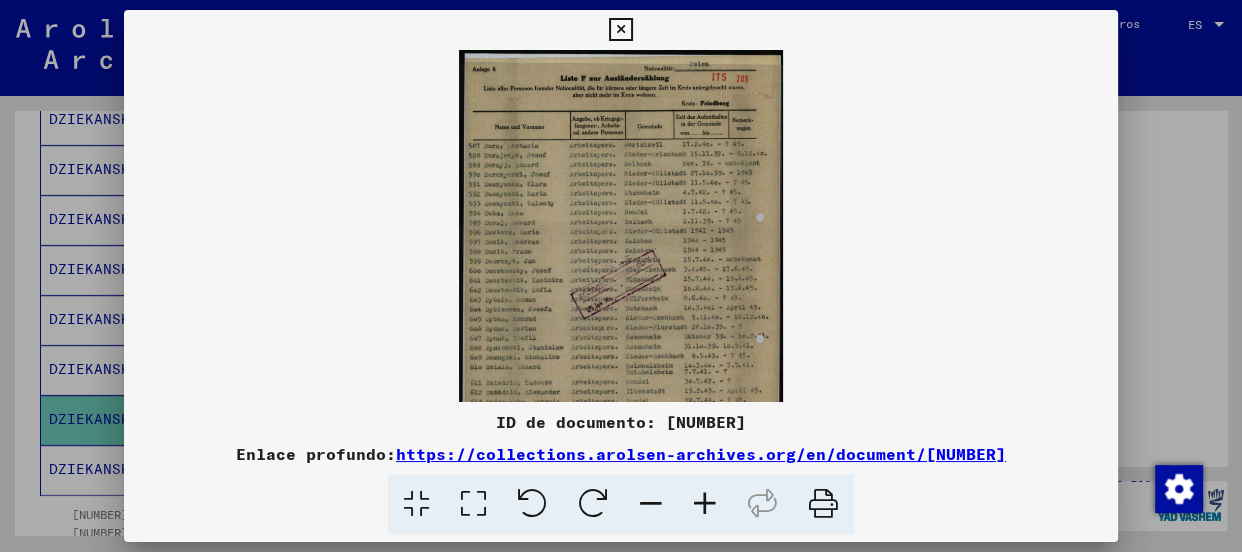 click at bounding box center [705, 504] 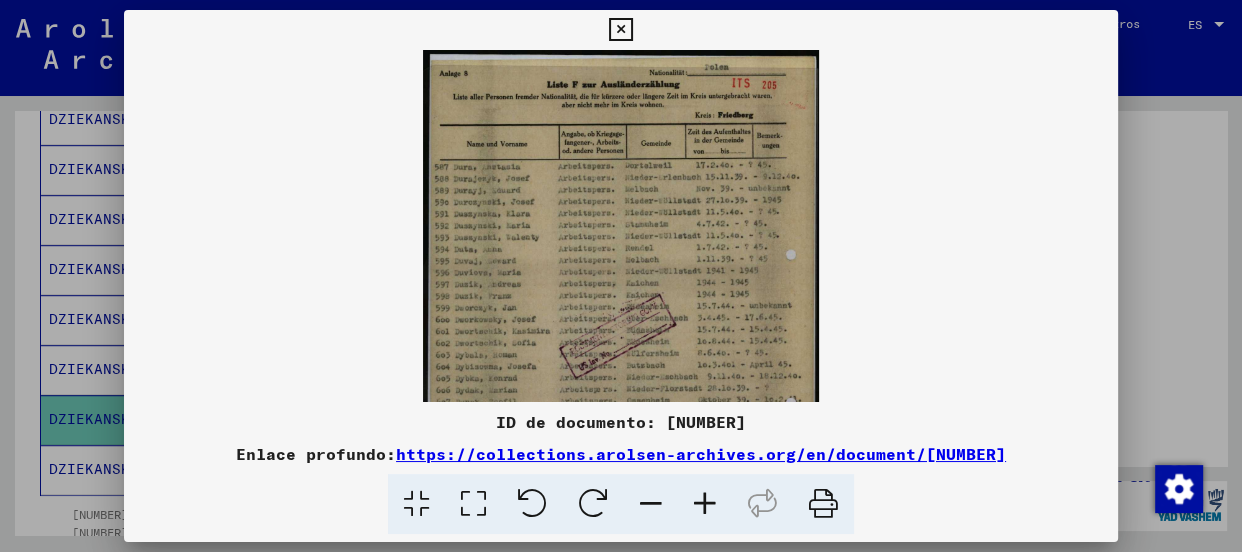 click at bounding box center [705, 504] 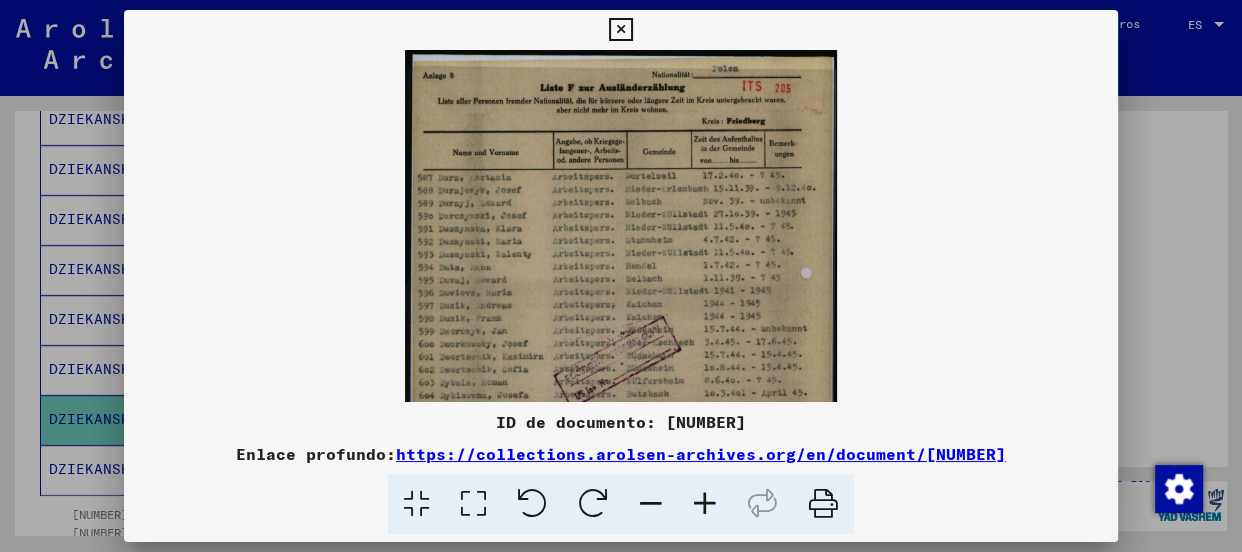 click at bounding box center (705, 504) 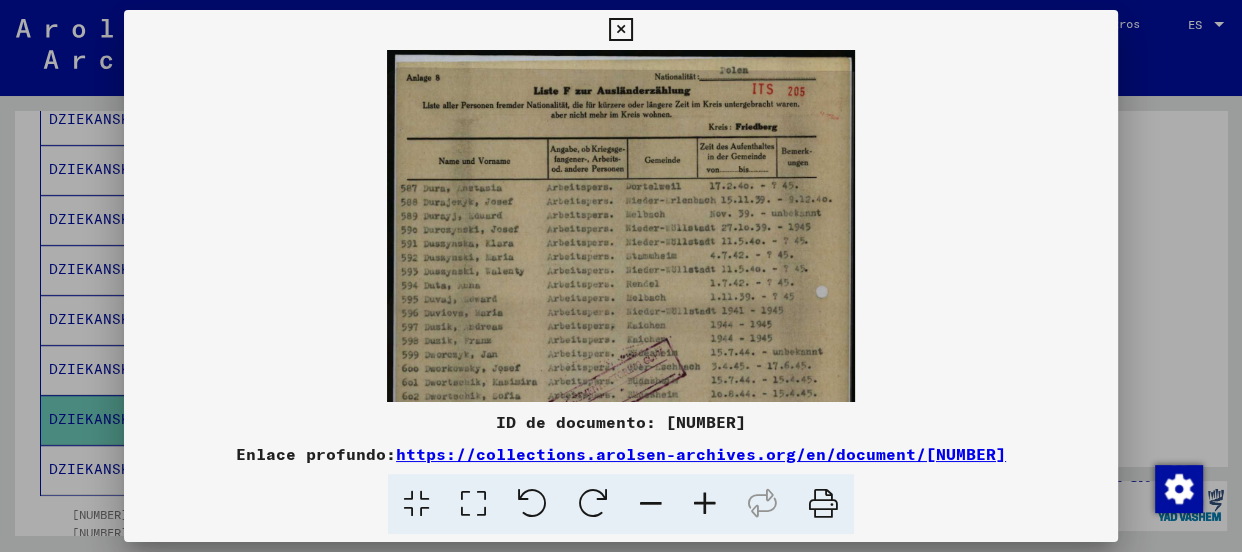 click at bounding box center (705, 504) 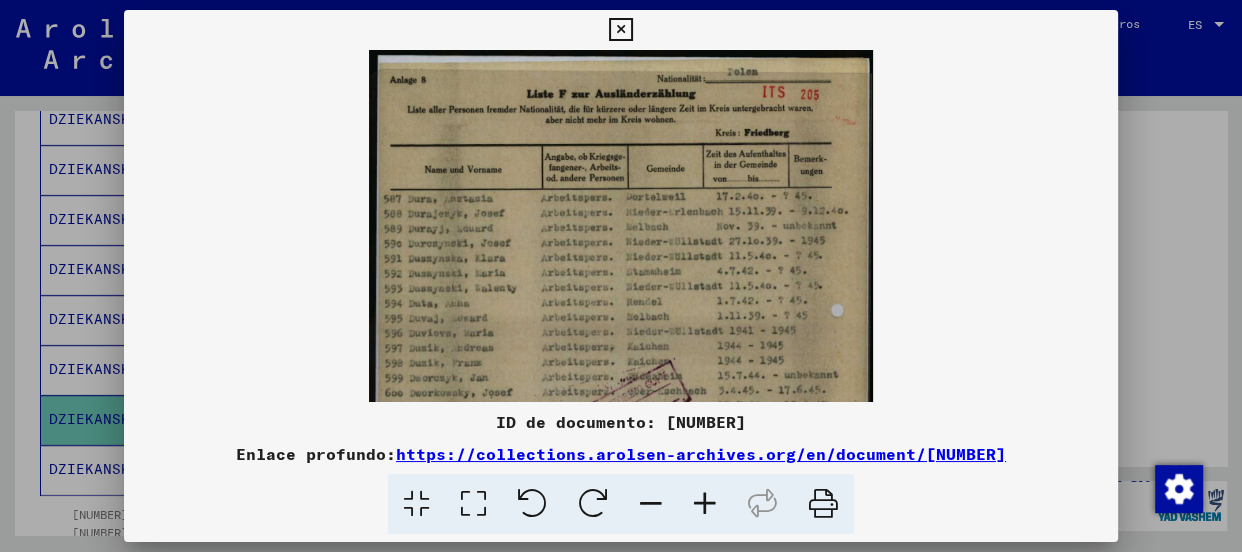 click at bounding box center (705, 504) 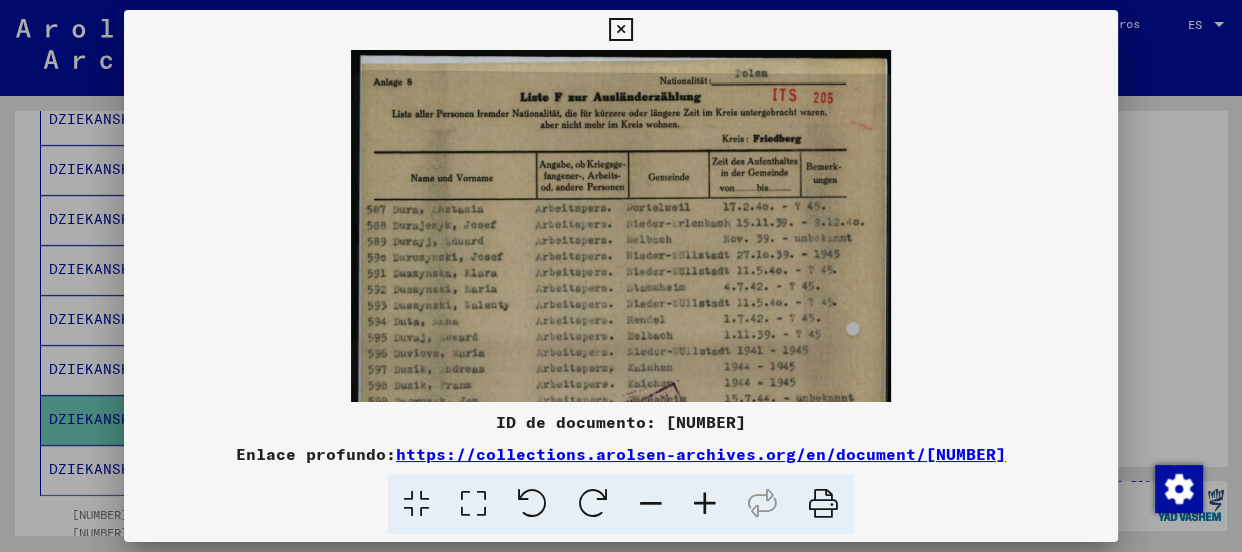 click at bounding box center [705, 504] 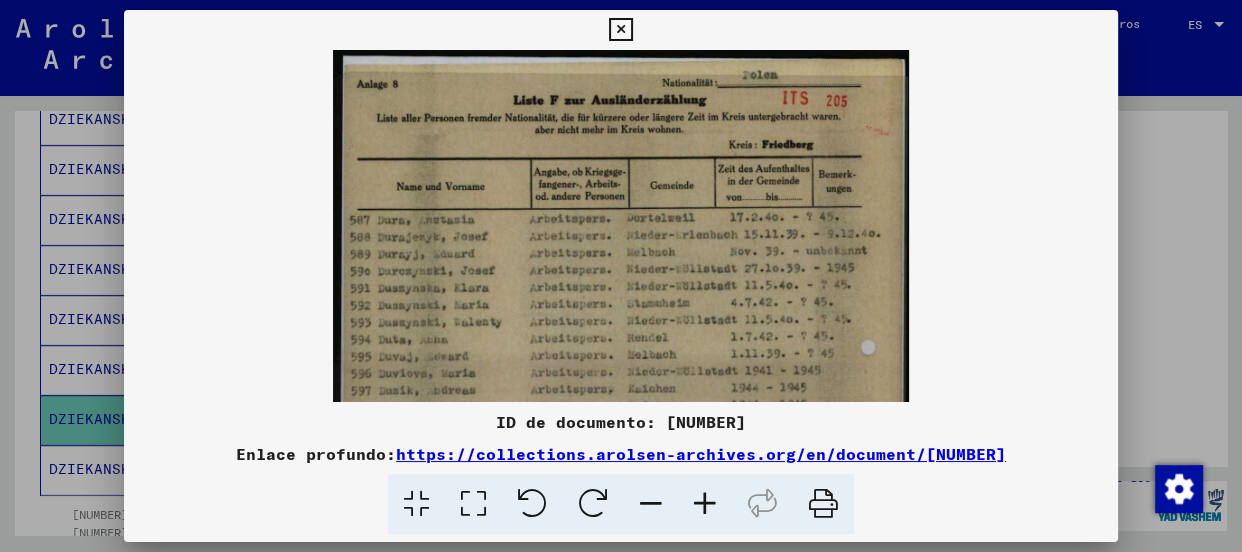 click at bounding box center [705, 504] 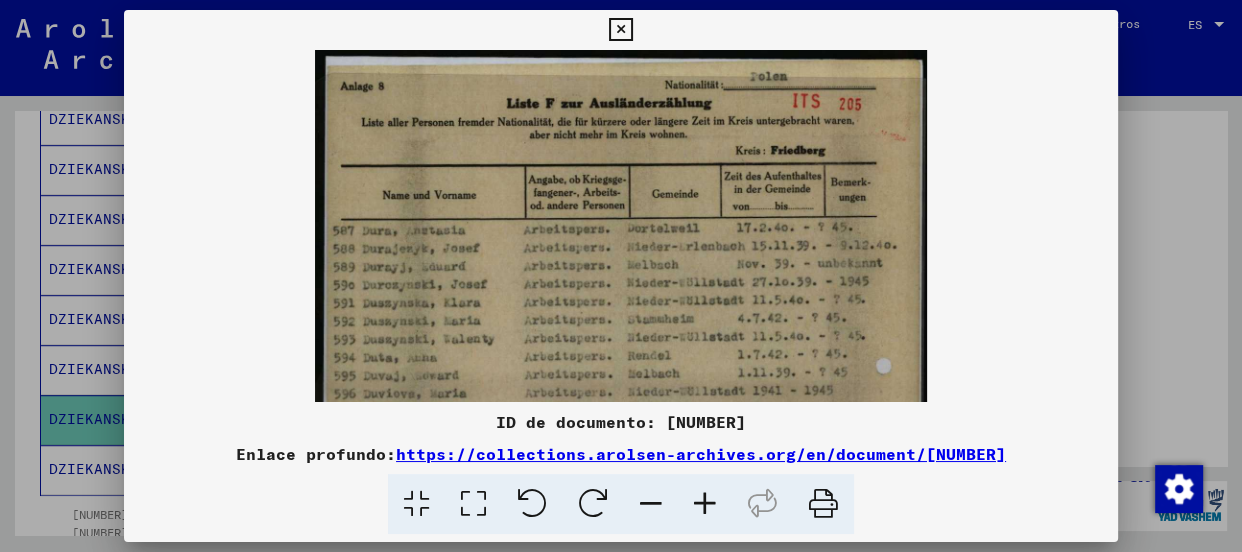 click at bounding box center [705, 504] 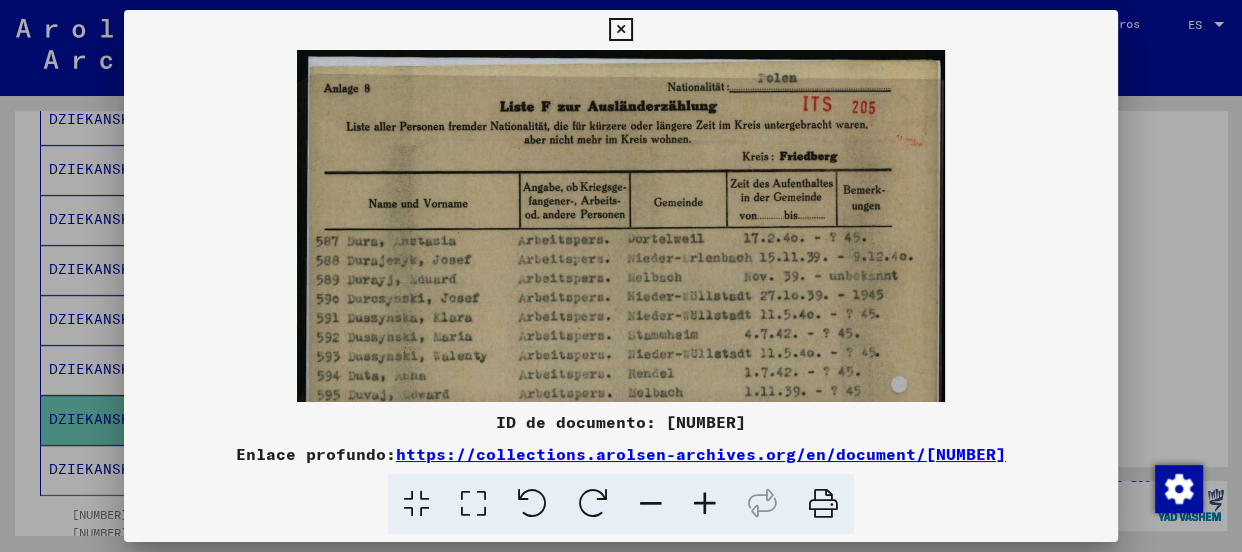 click at bounding box center (705, 504) 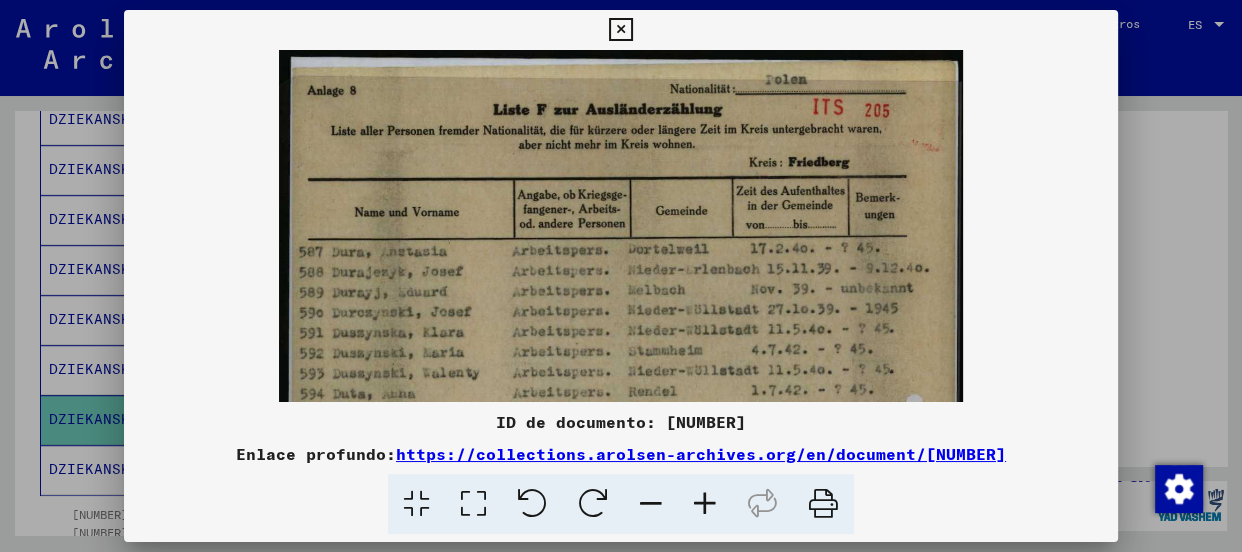 click at bounding box center (705, 504) 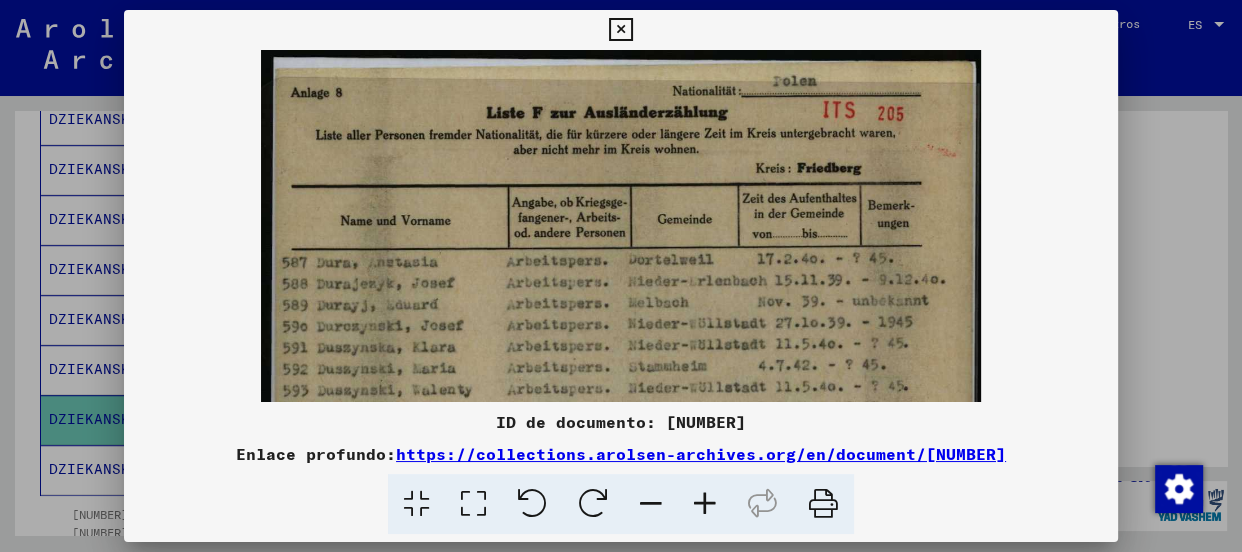 click at bounding box center (705, 504) 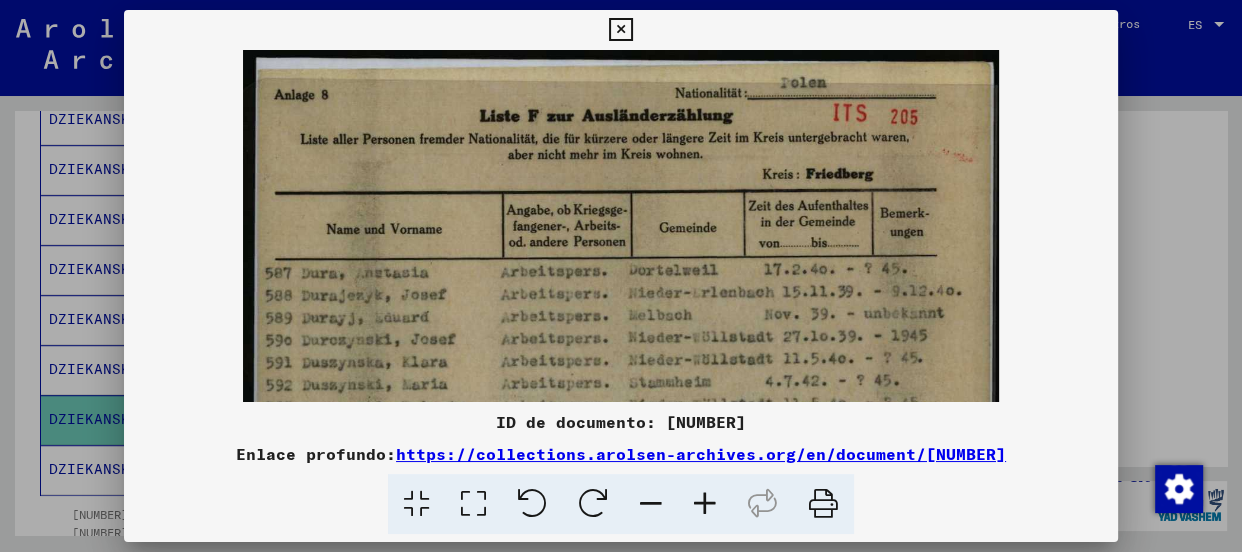 click at bounding box center (705, 504) 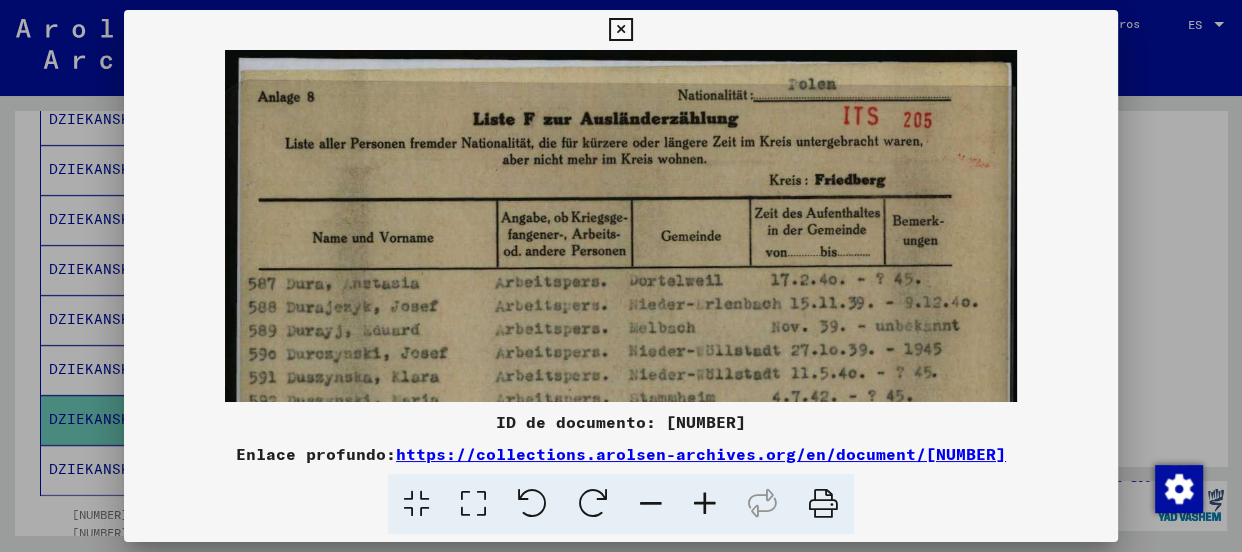 click at bounding box center (705, 504) 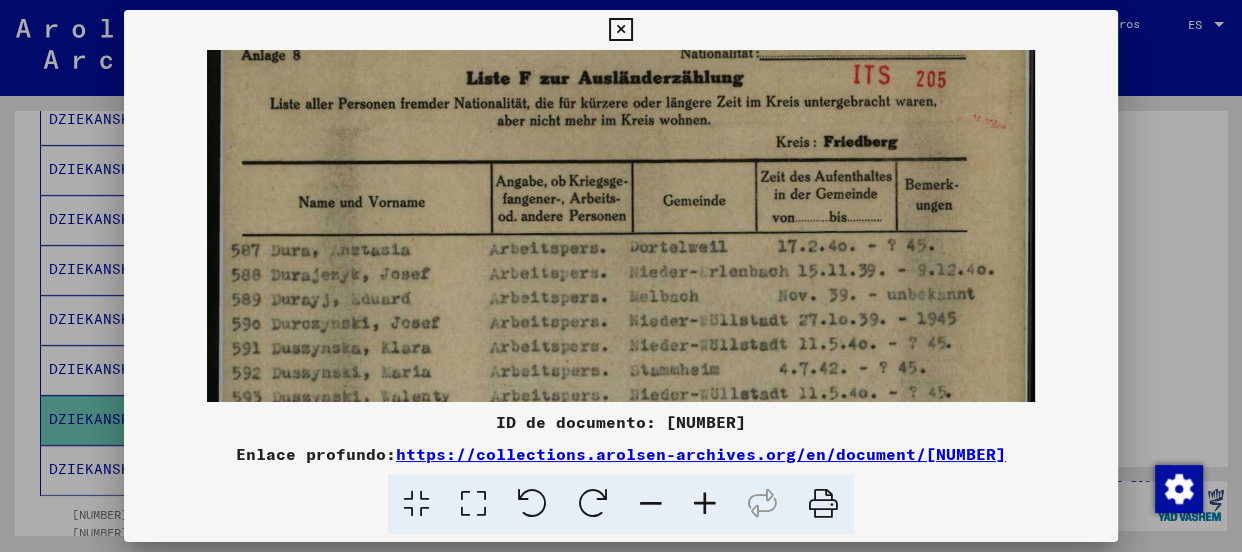 scroll, scrollTop: 121, scrollLeft: 0, axis: vertical 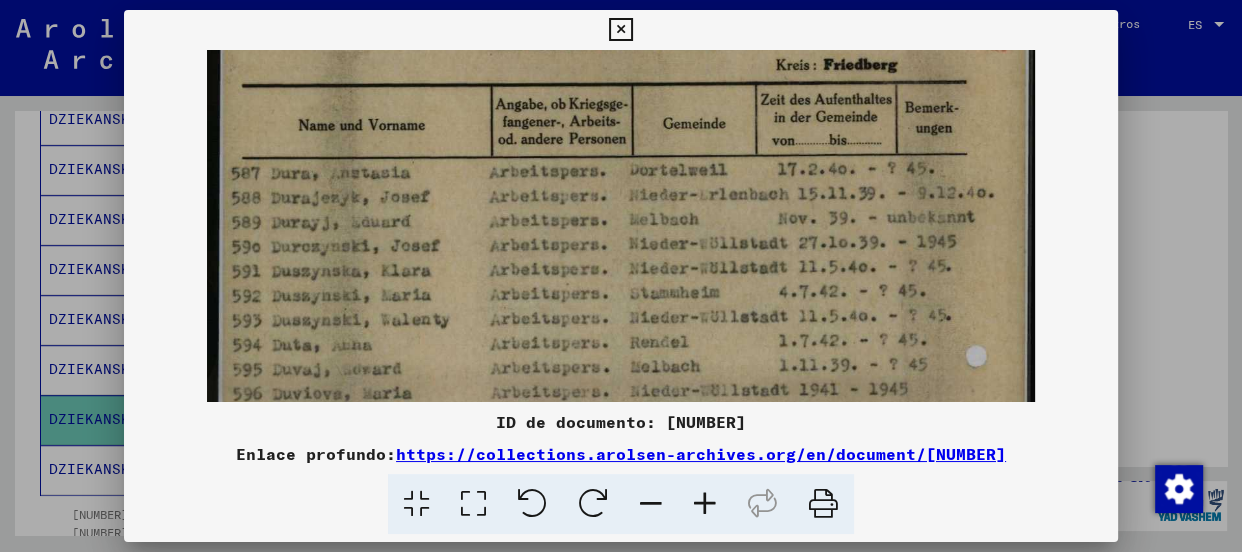 drag, startPoint x: 655, startPoint y: 322, endPoint x: 810, endPoint y: 200, distance: 197.25365 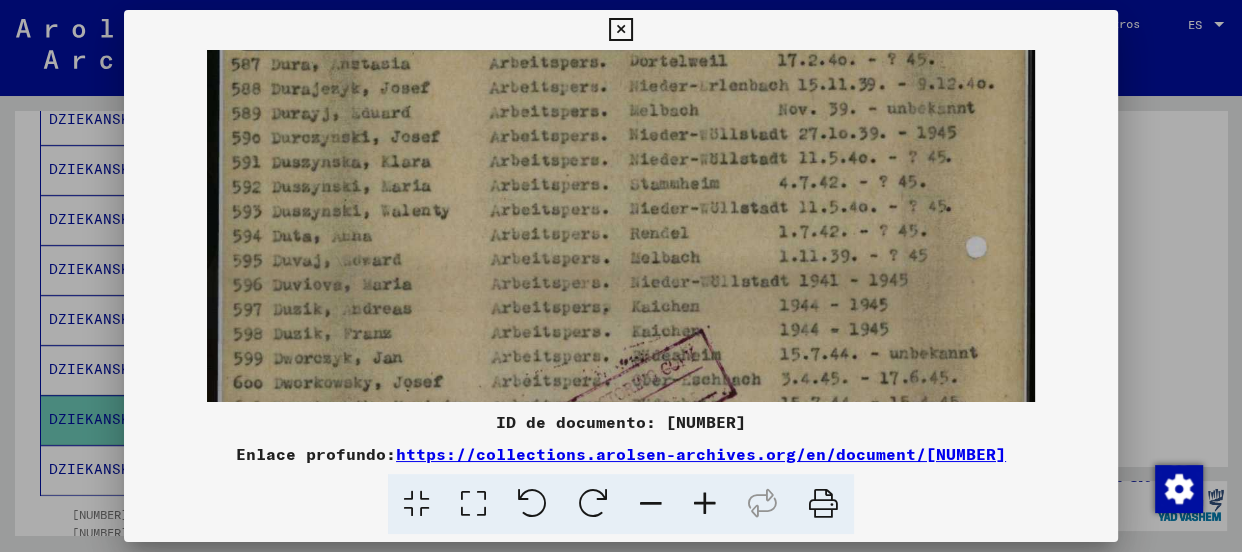 drag, startPoint x: 727, startPoint y: 312, endPoint x: 752, endPoint y: 206, distance: 108.90822 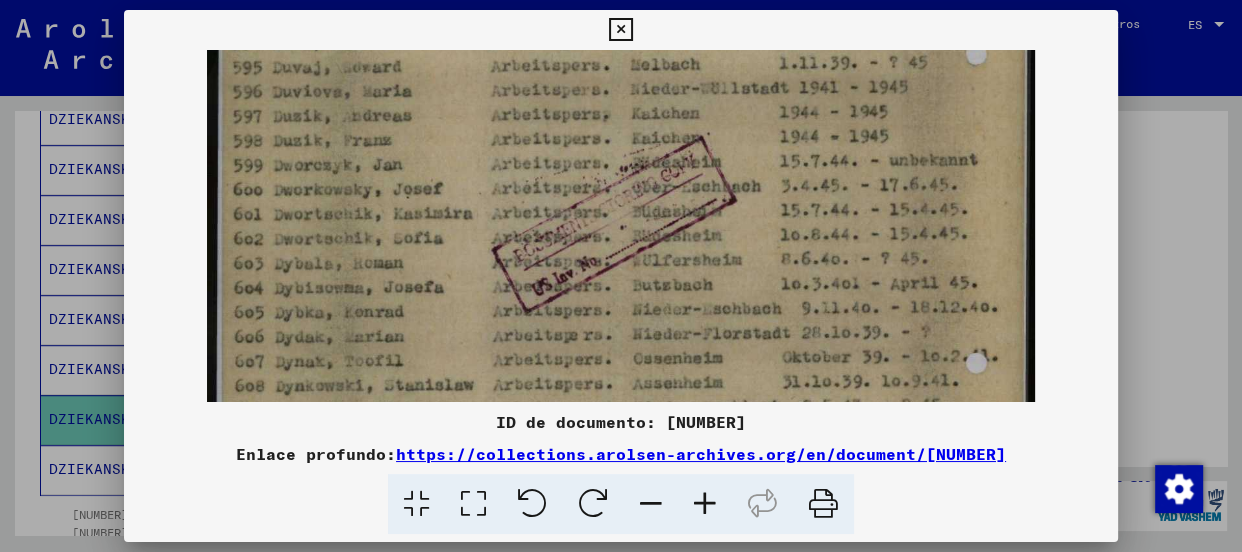 drag, startPoint x: 685, startPoint y: 321, endPoint x: 735, endPoint y: 132, distance: 195.50192 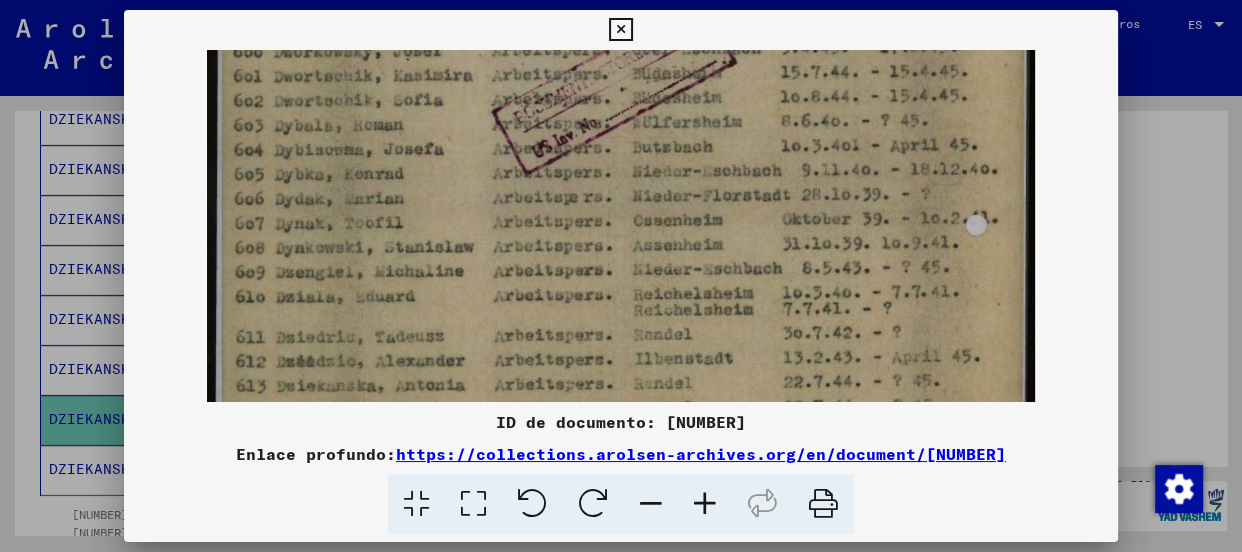 scroll, scrollTop: 580, scrollLeft: 0, axis: vertical 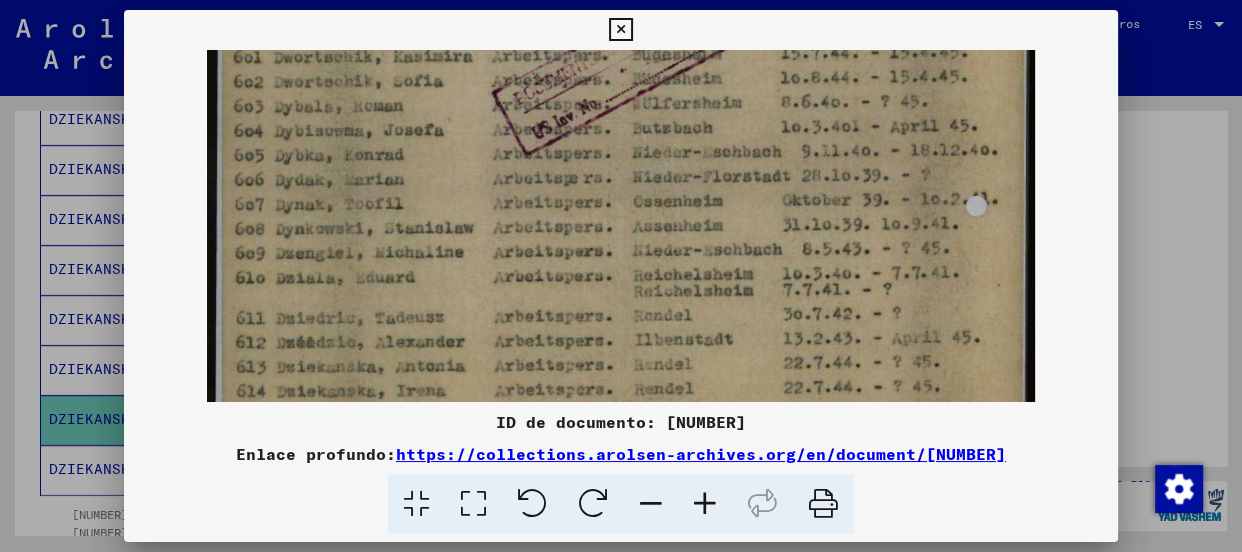 drag, startPoint x: 672, startPoint y: 304, endPoint x: 730, endPoint y: 150, distance: 164.56001 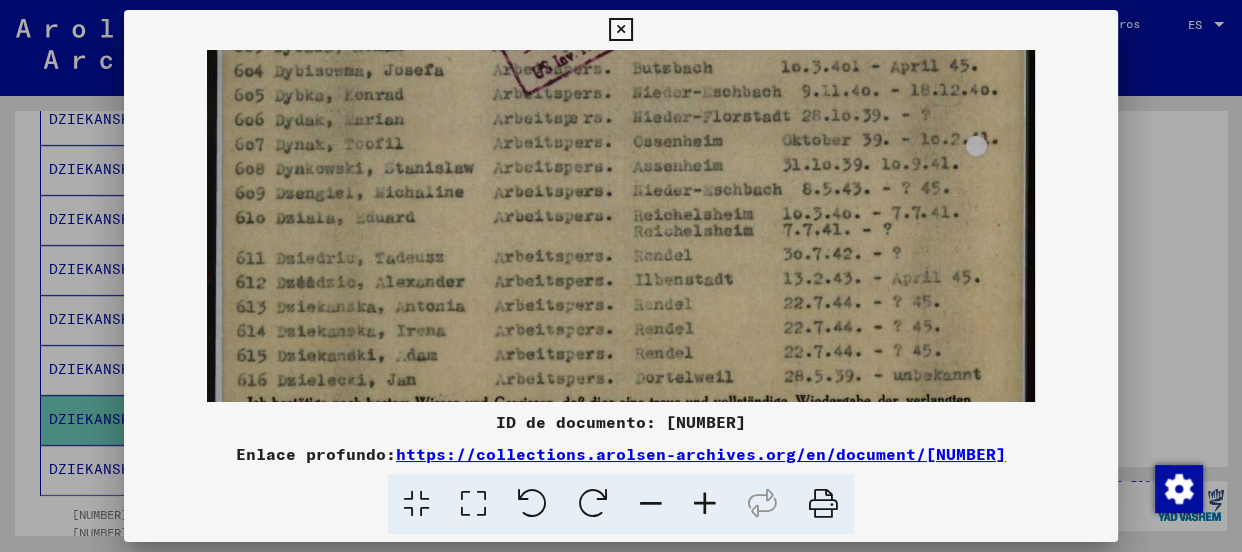 scroll, scrollTop: 652, scrollLeft: 0, axis: vertical 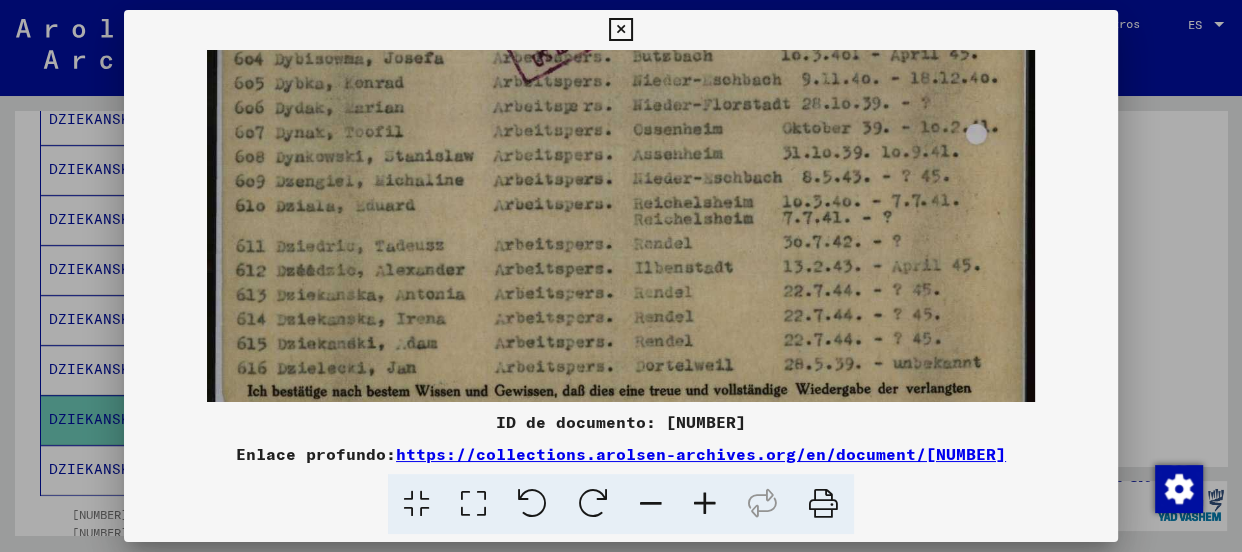 drag, startPoint x: 706, startPoint y: 300, endPoint x: 710, endPoint y: 225, distance: 75.10659 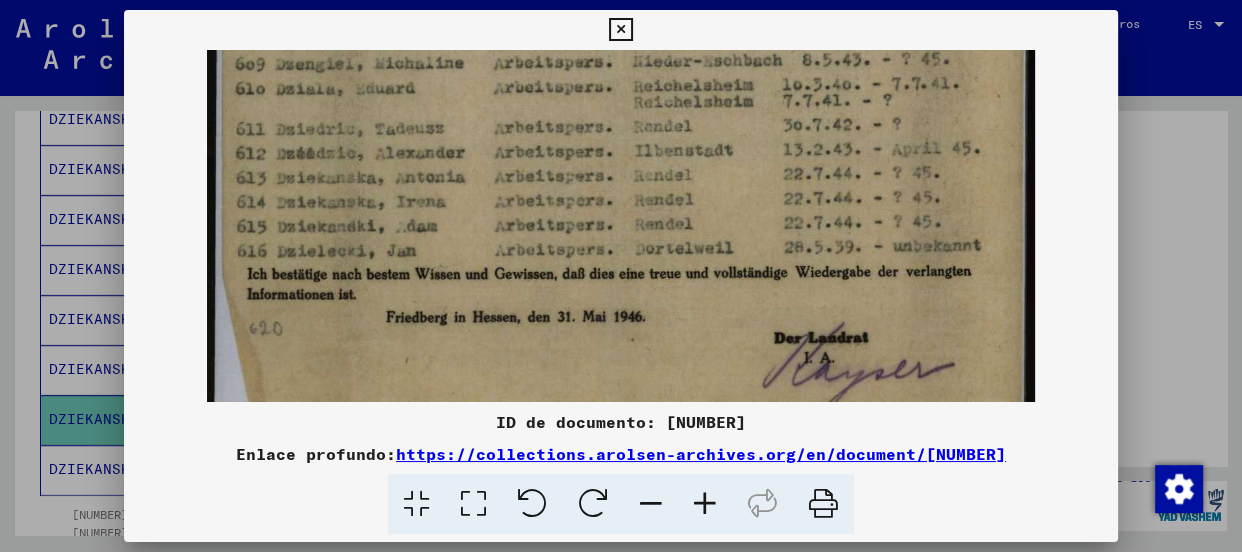 scroll, scrollTop: 777, scrollLeft: 0, axis: vertical 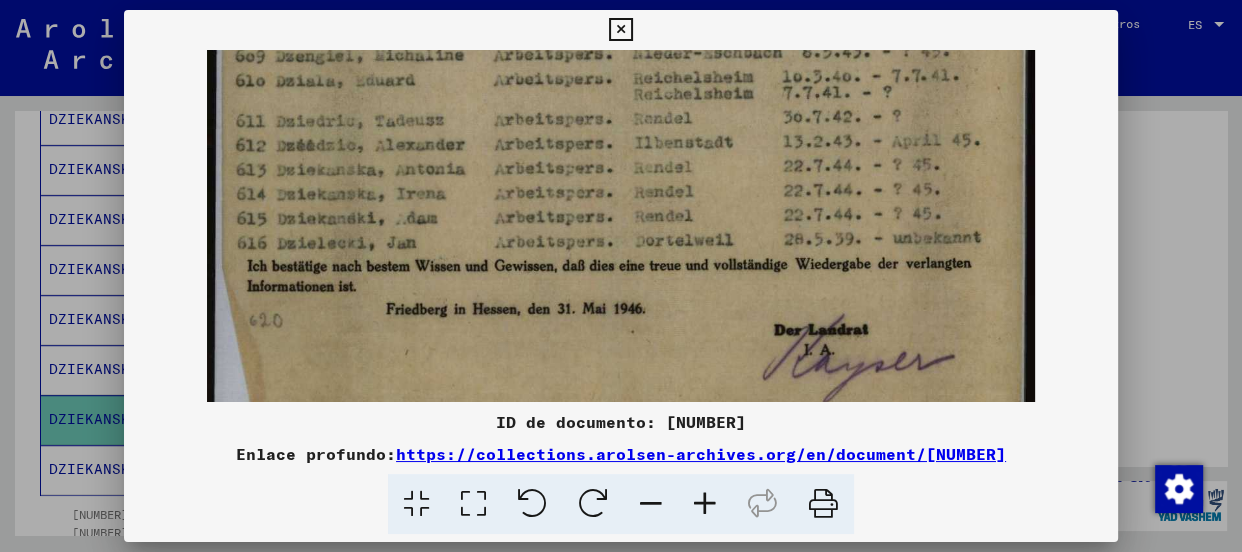 drag, startPoint x: 646, startPoint y: 315, endPoint x: 660, endPoint y: 257, distance: 59.665737 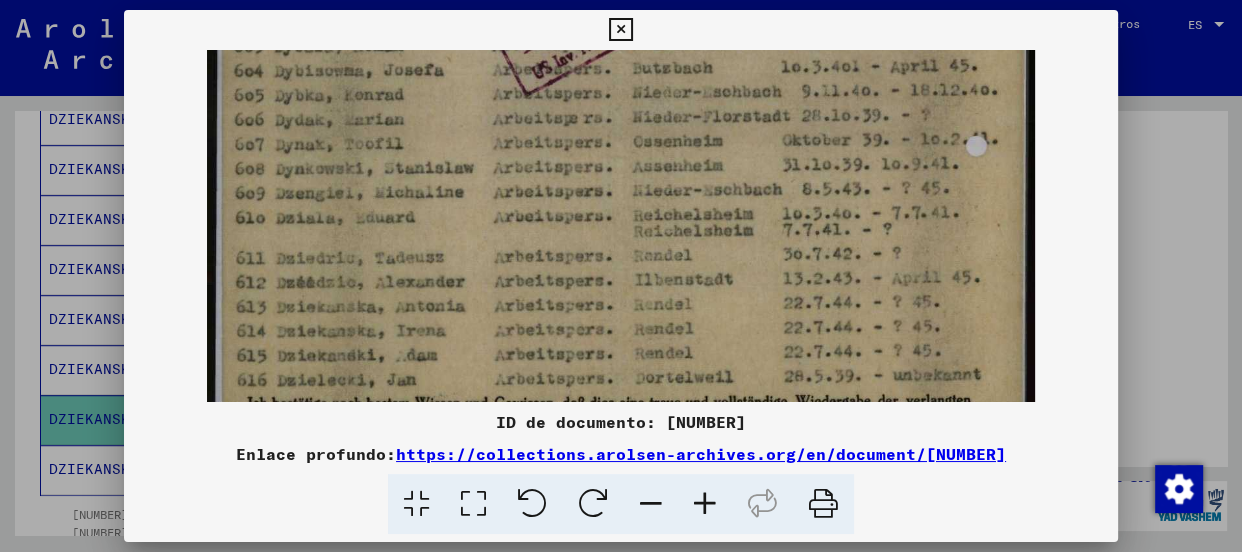 scroll, scrollTop: 637, scrollLeft: 0, axis: vertical 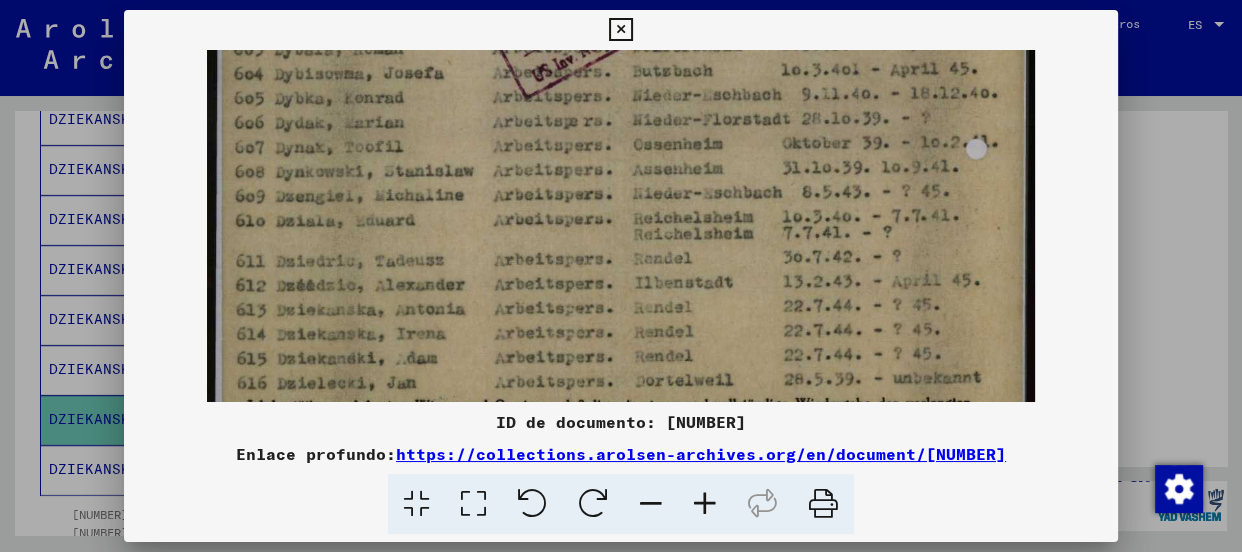 drag, startPoint x: 733, startPoint y: 127, endPoint x: 724, endPoint y: 268, distance: 141.28694 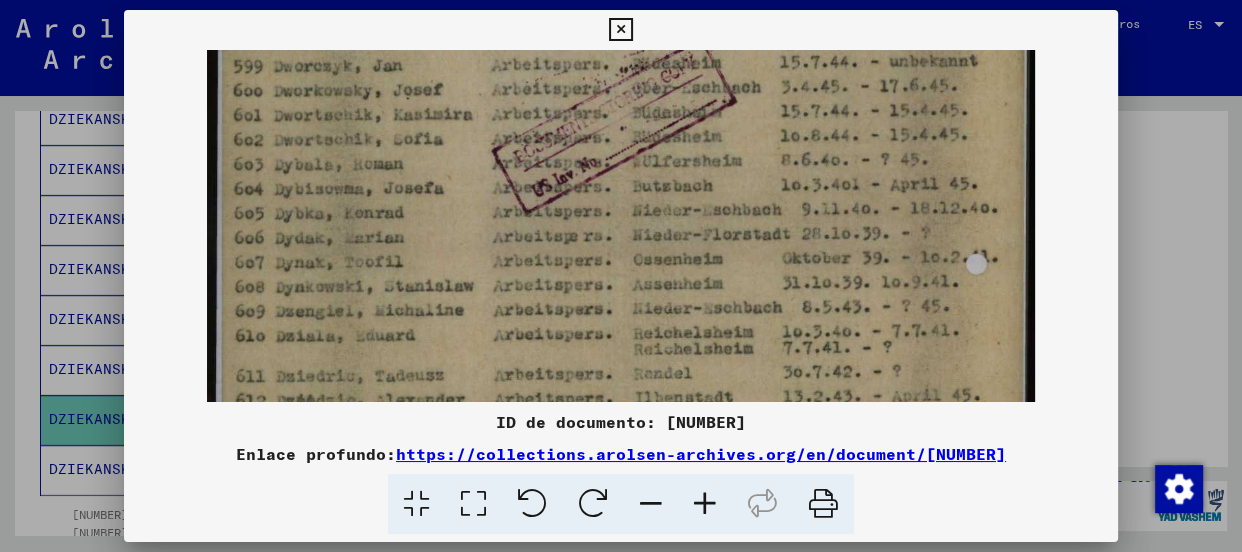 scroll, scrollTop: 518, scrollLeft: 0, axis: vertical 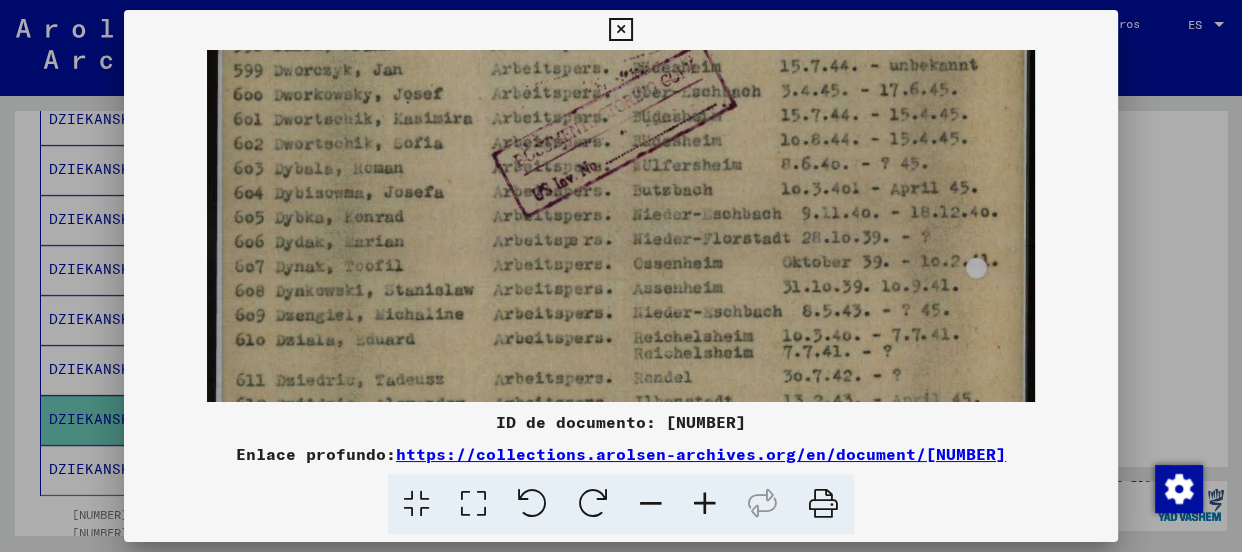 drag, startPoint x: 801, startPoint y: 112, endPoint x: 799, endPoint y: 234, distance: 122.016396 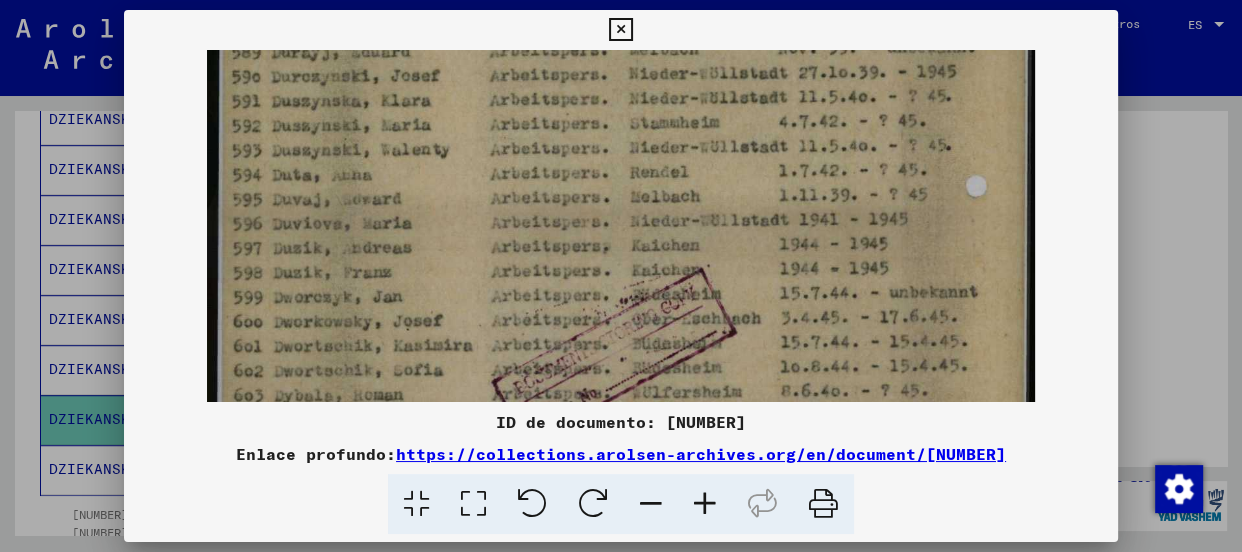 scroll, scrollTop: 281, scrollLeft: 0, axis: vertical 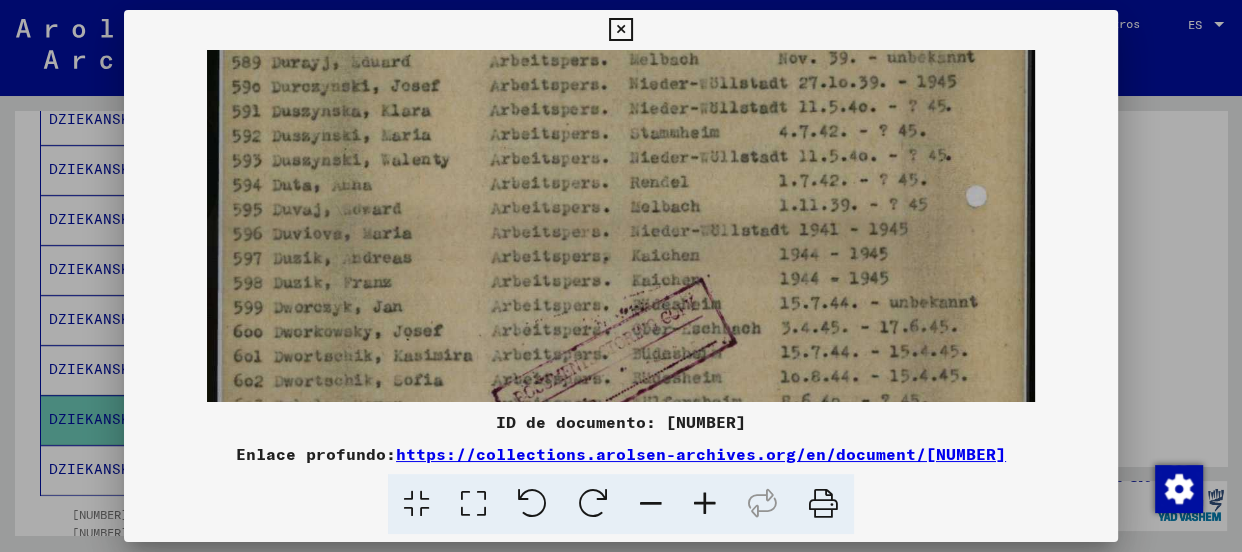 drag, startPoint x: 665, startPoint y: 103, endPoint x: 637, endPoint y: 342, distance: 240.63458 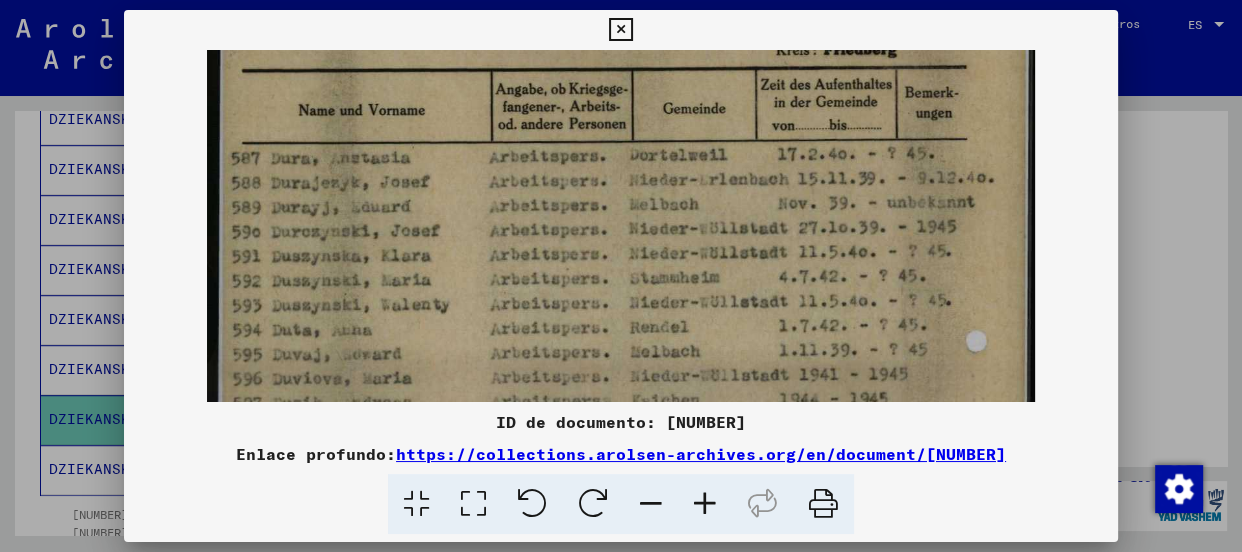 drag, startPoint x: 660, startPoint y: 151, endPoint x: 644, endPoint y: 290, distance: 139.91783 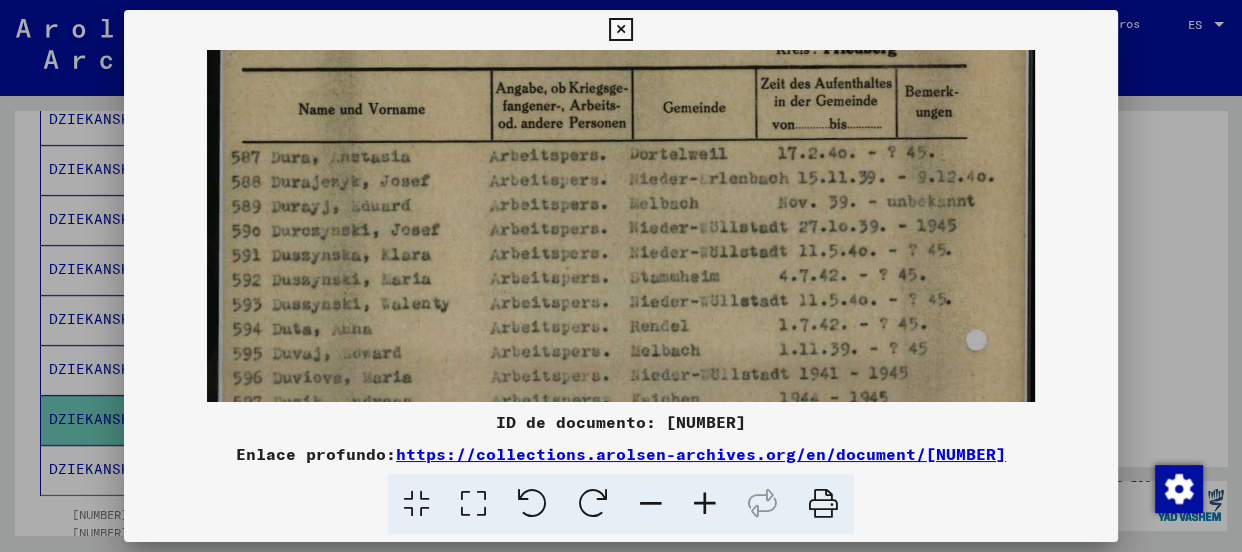 scroll, scrollTop: 108, scrollLeft: 0, axis: vertical 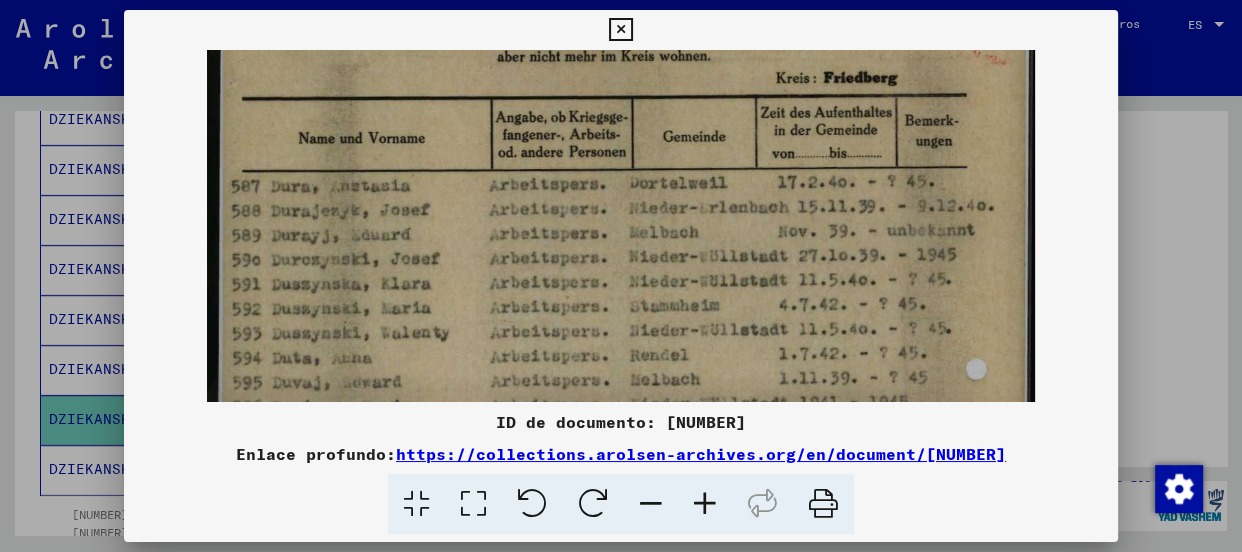 drag, startPoint x: 648, startPoint y: 165, endPoint x: 653, endPoint y: 194, distance: 29.427877 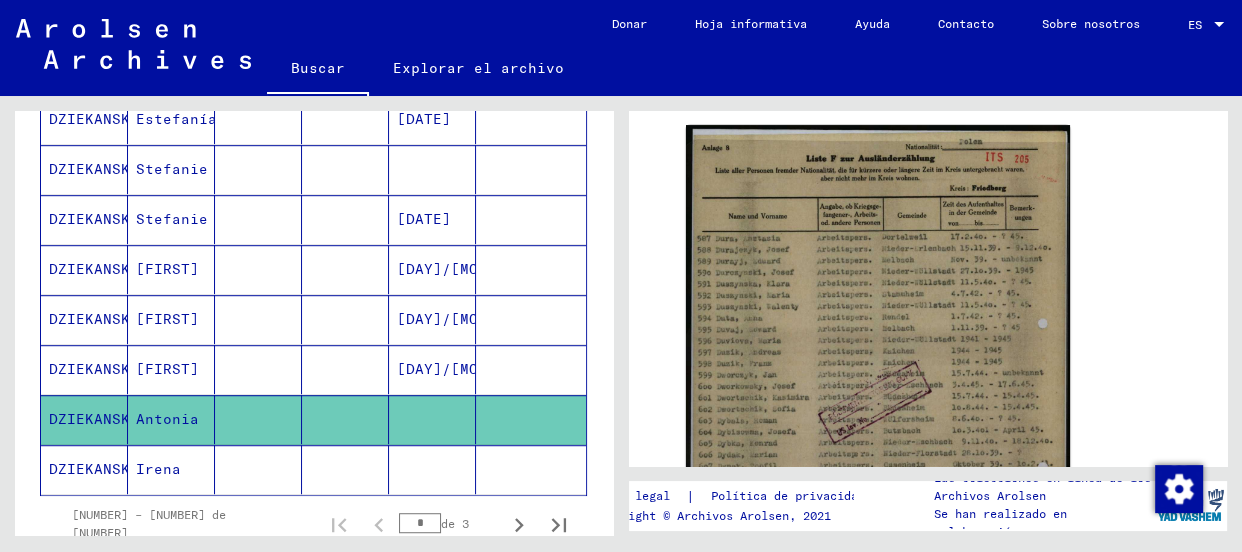 click on "DZIEKANSKA" at bounding box center (94, 419) 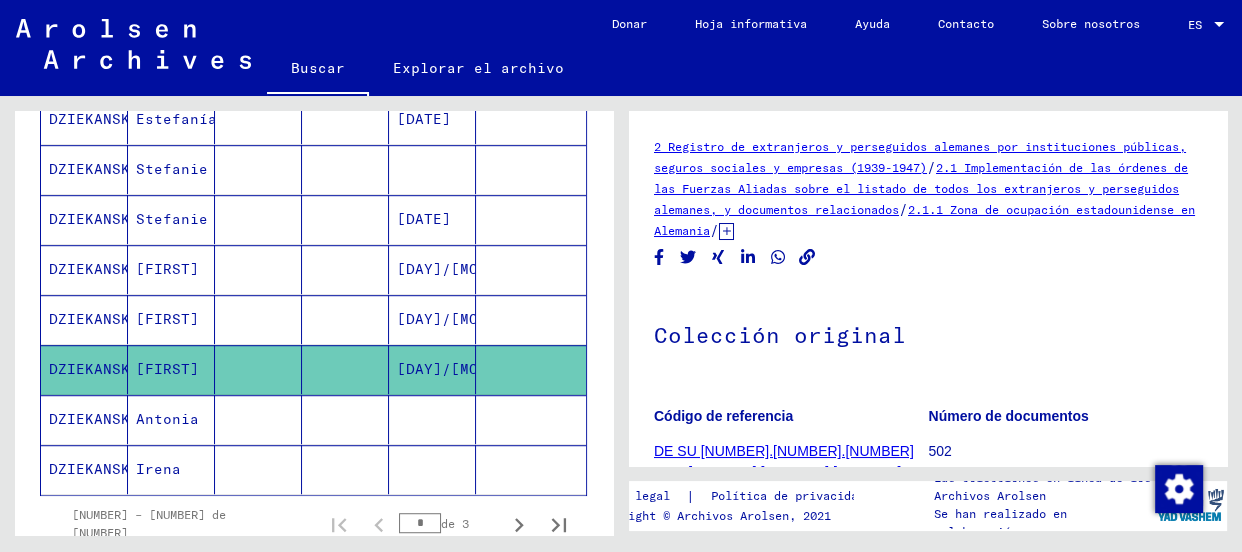 scroll, scrollTop: 0, scrollLeft: 0, axis: both 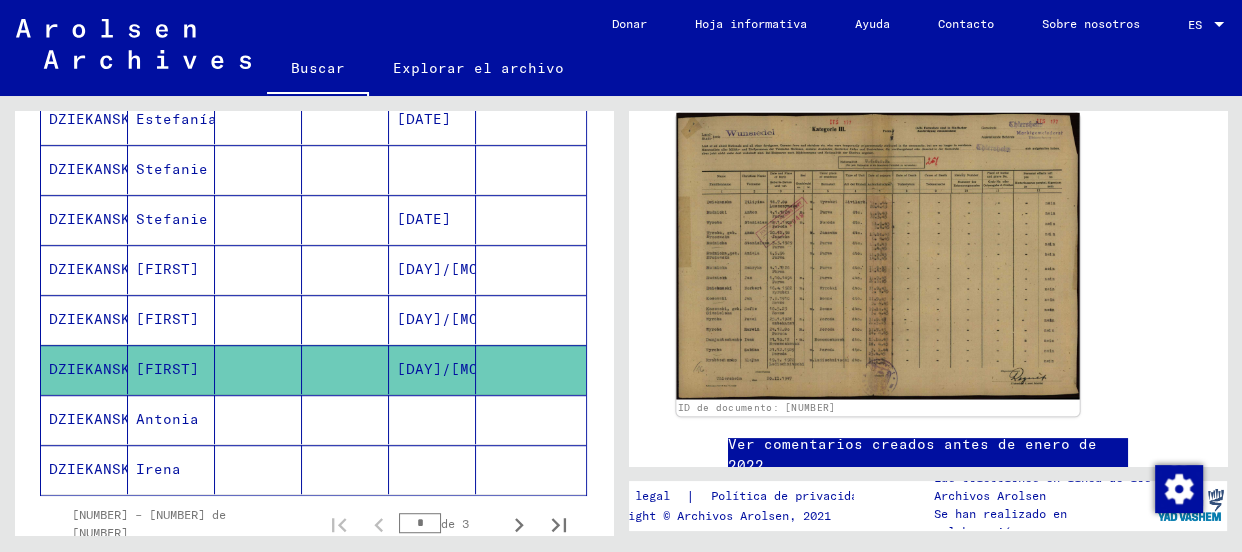 click 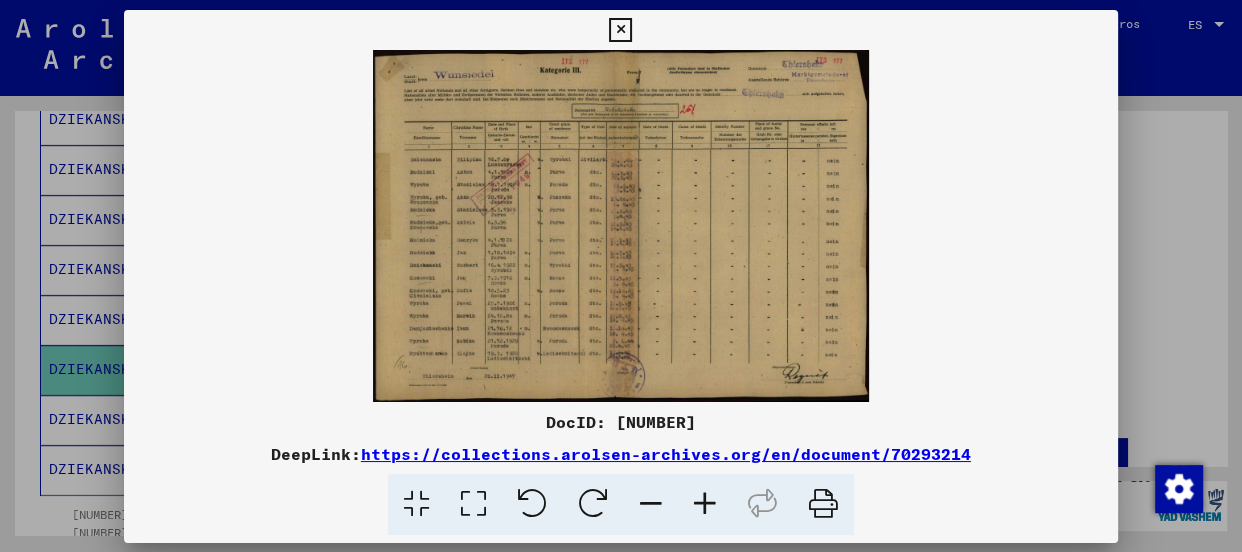 click at bounding box center [621, 226] 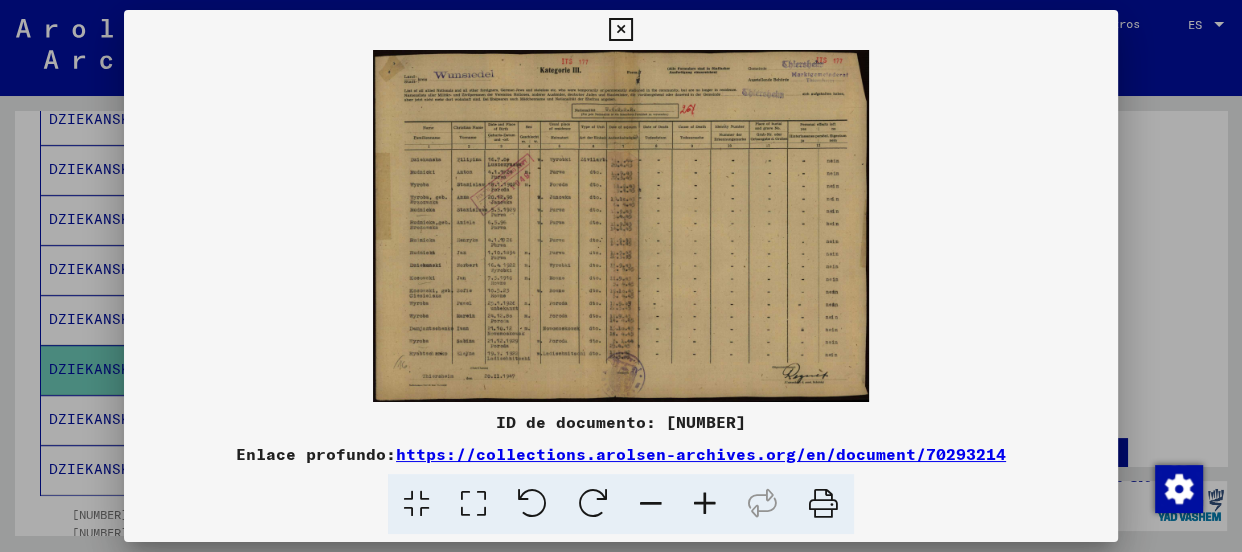 click at bounding box center (705, 504) 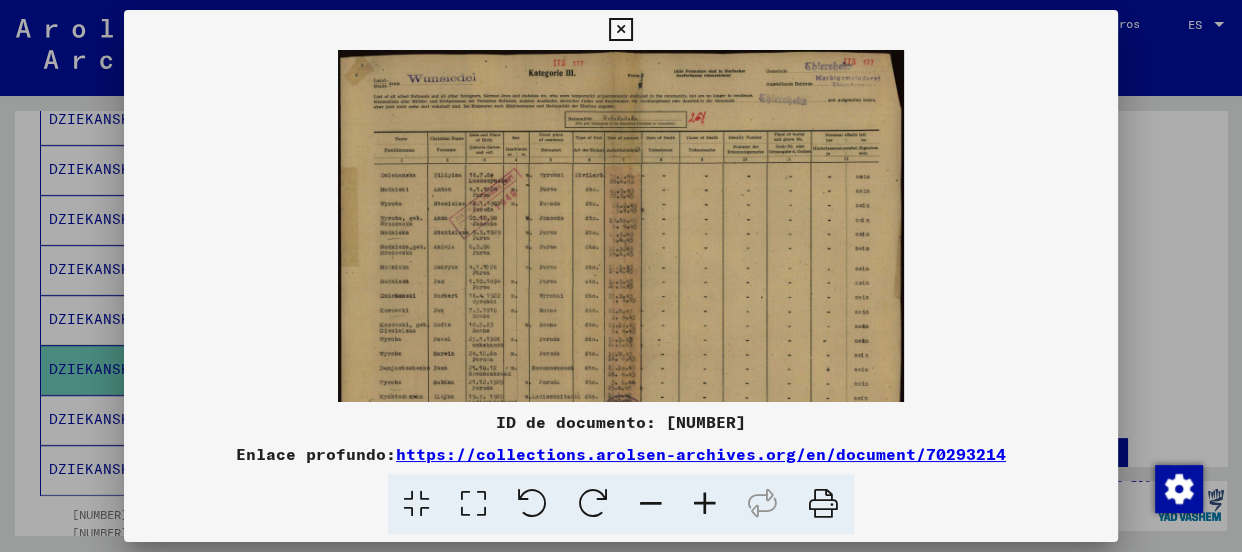 click at bounding box center (705, 504) 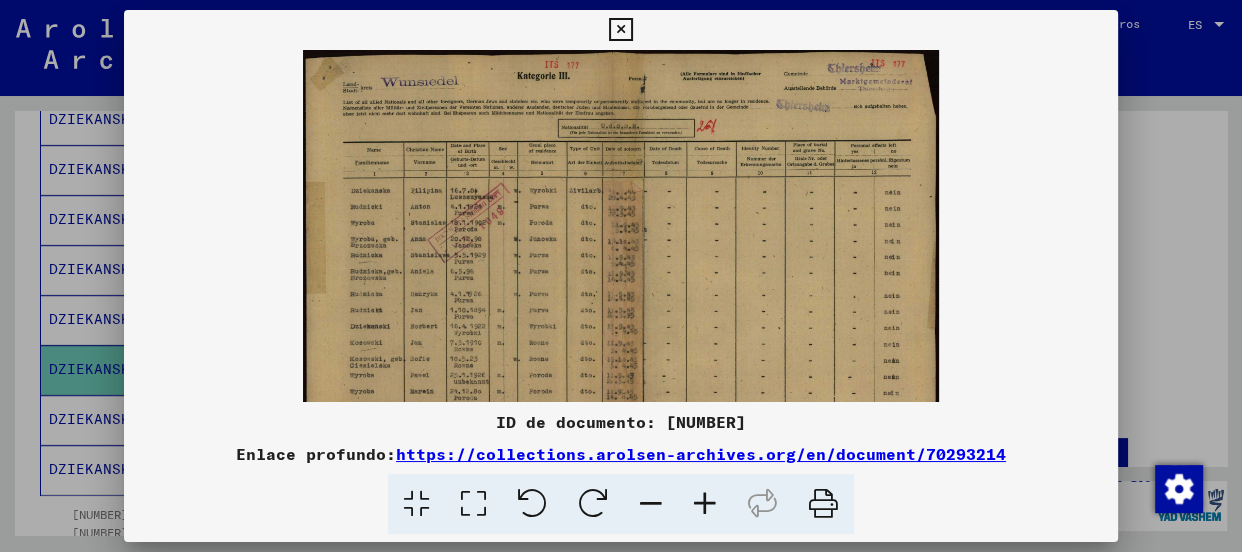 click at bounding box center [705, 504] 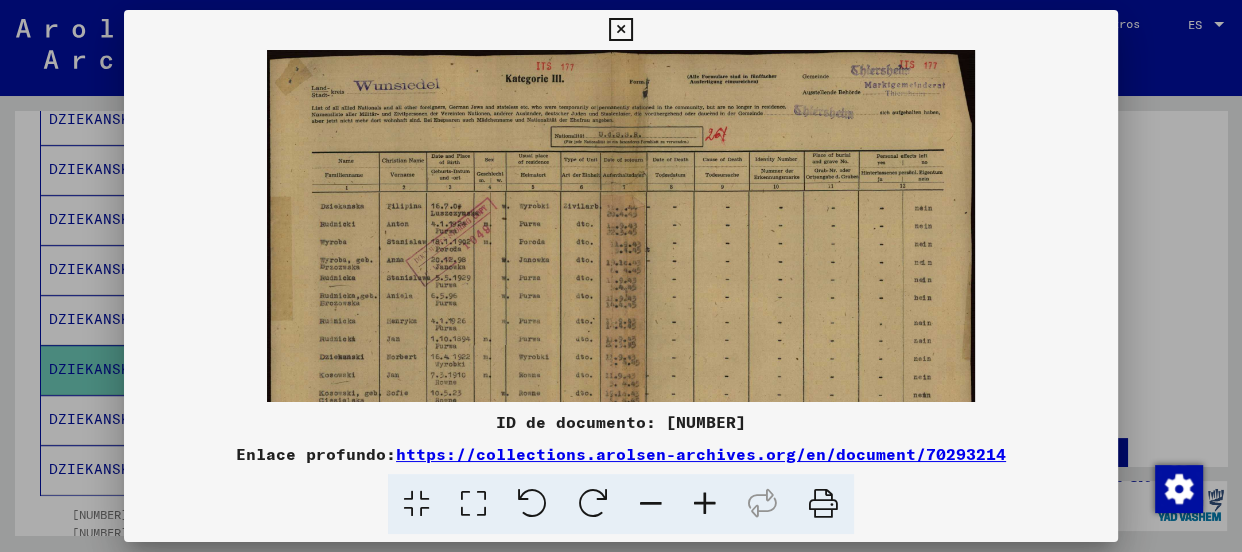 click at bounding box center (705, 504) 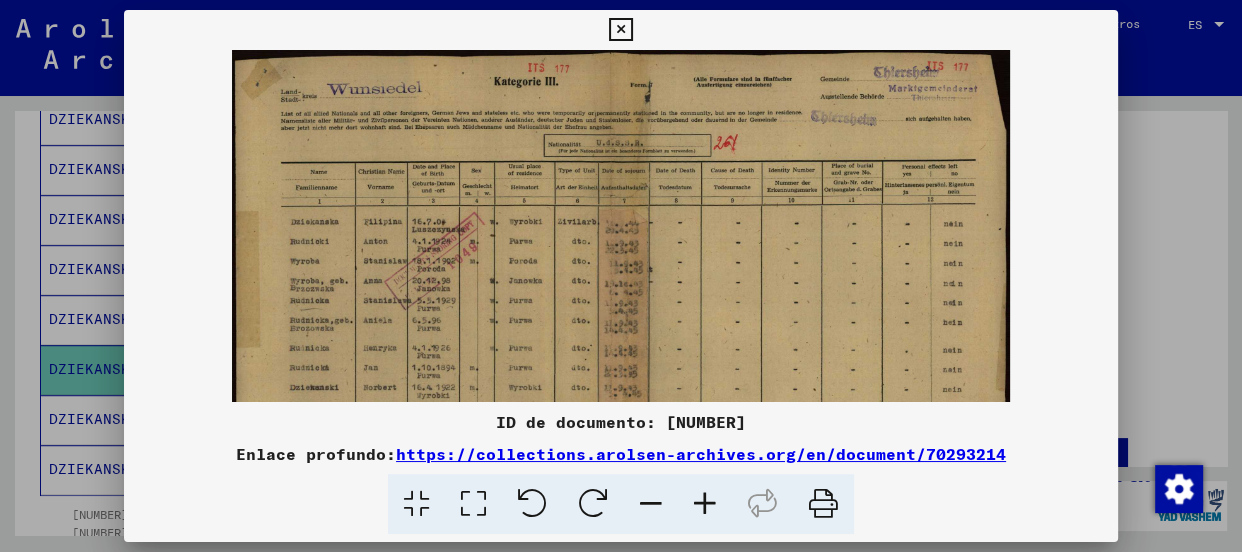 click at bounding box center [705, 504] 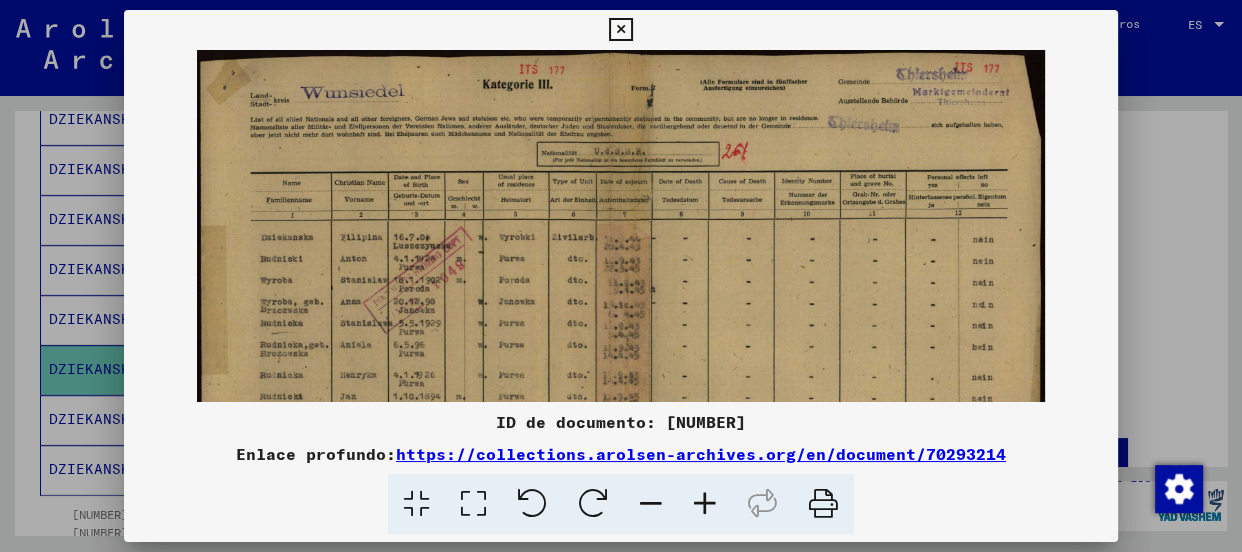 click at bounding box center (705, 504) 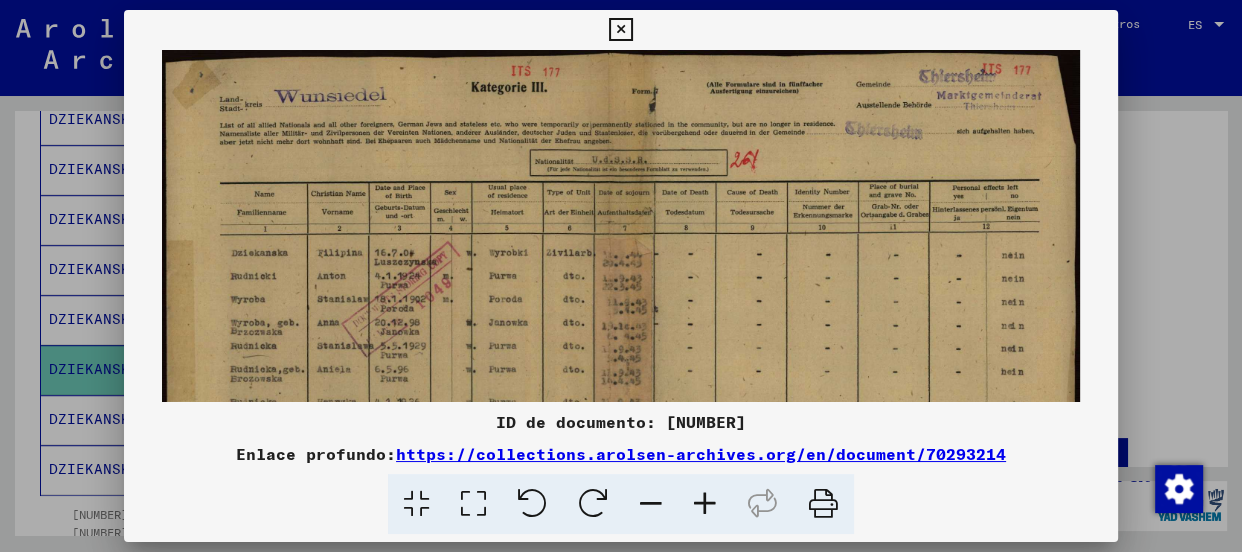 click at bounding box center (705, 504) 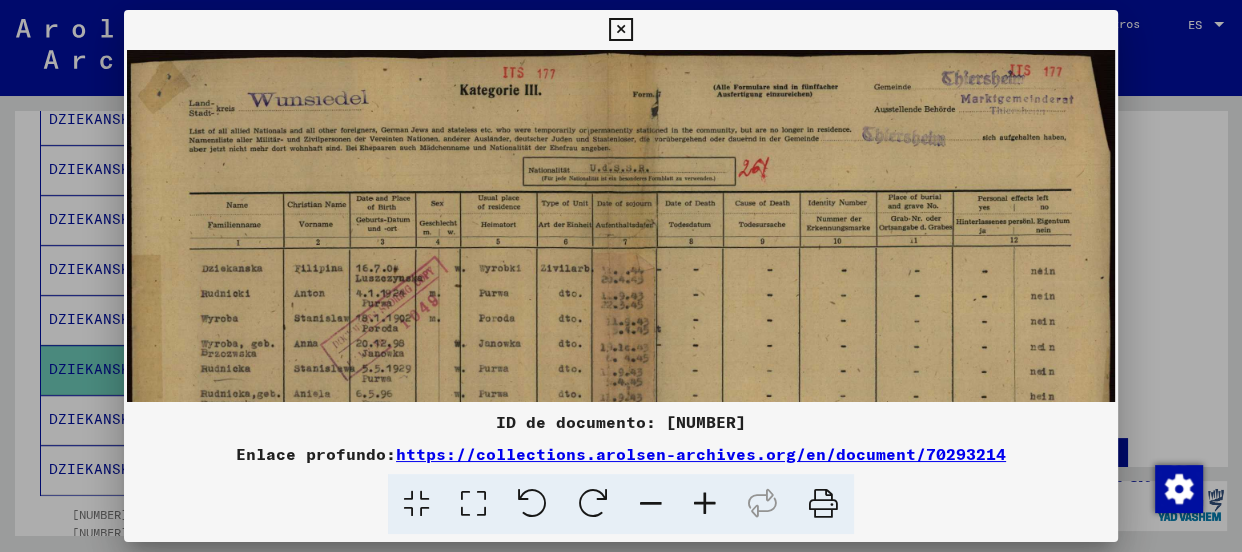 click at bounding box center (705, 504) 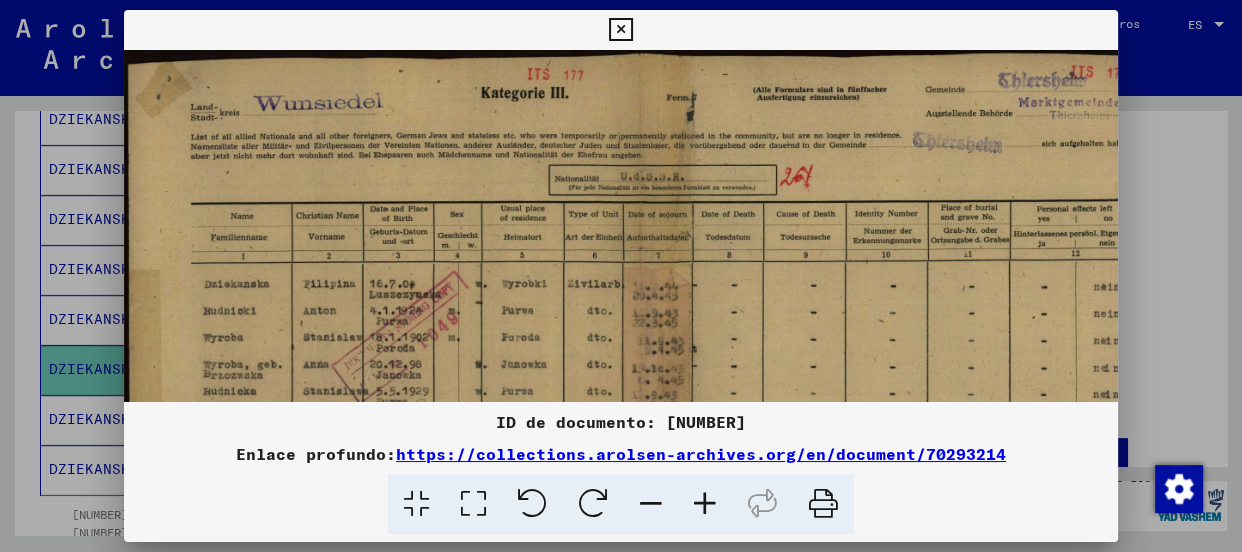 click at bounding box center (705, 504) 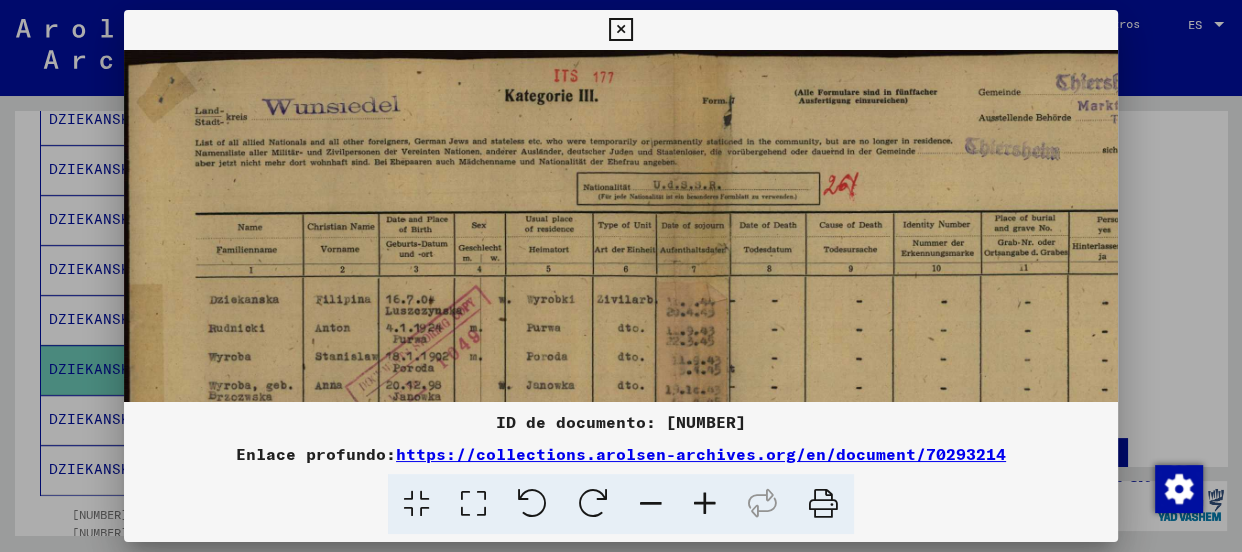 click at bounding box center (705, 504) 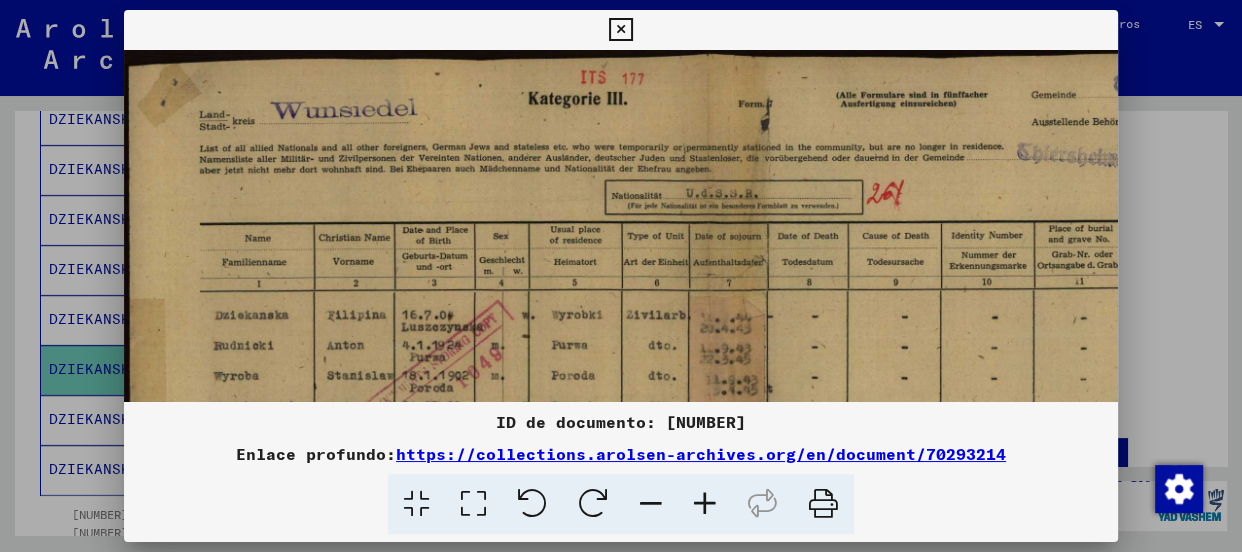 click at bounding box center (705, 504) 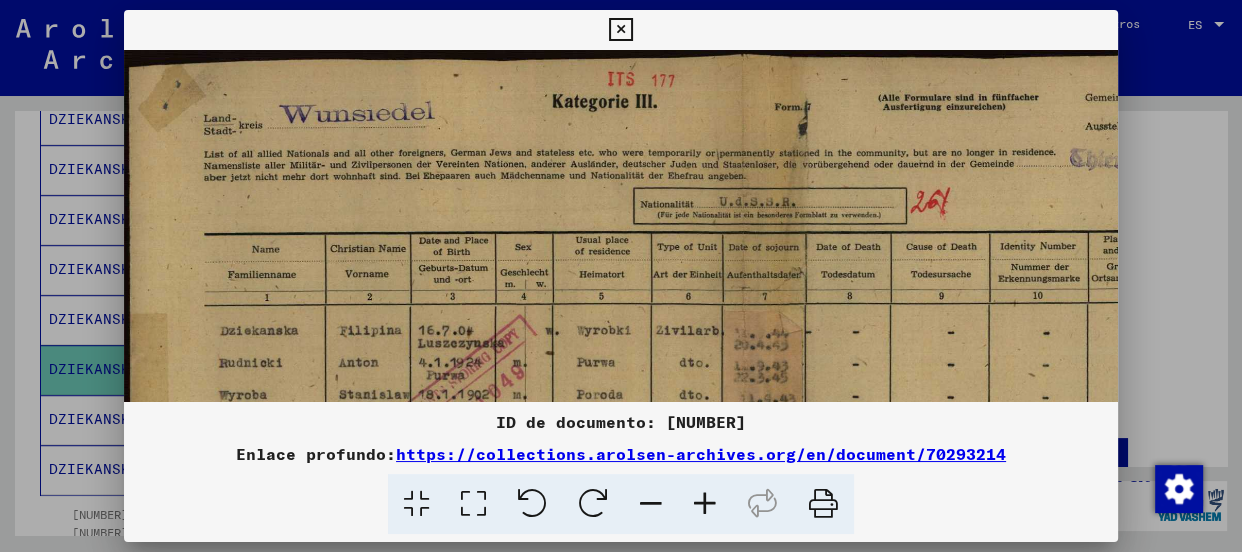 click at bounding box center (705, 504) 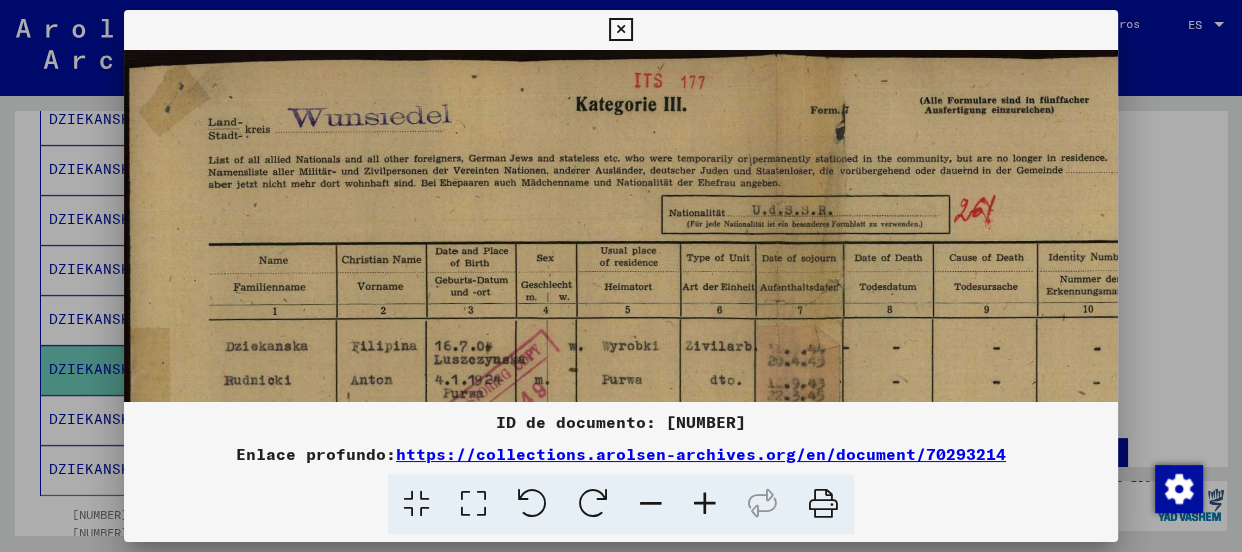 click at bounding box center (705, 504) 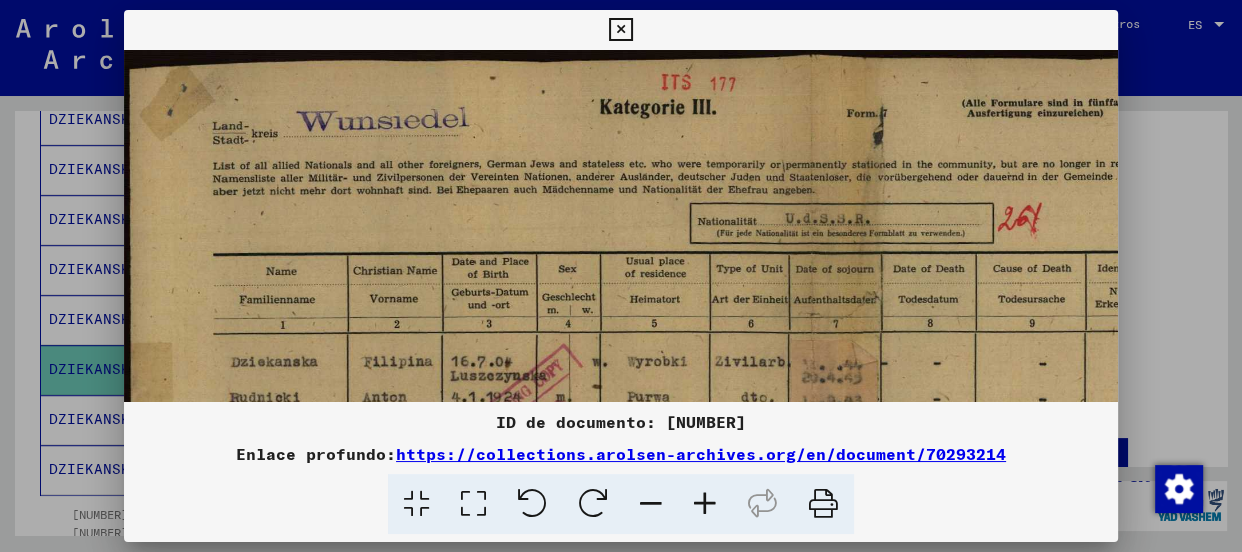 click at bounding box center (705, 504) 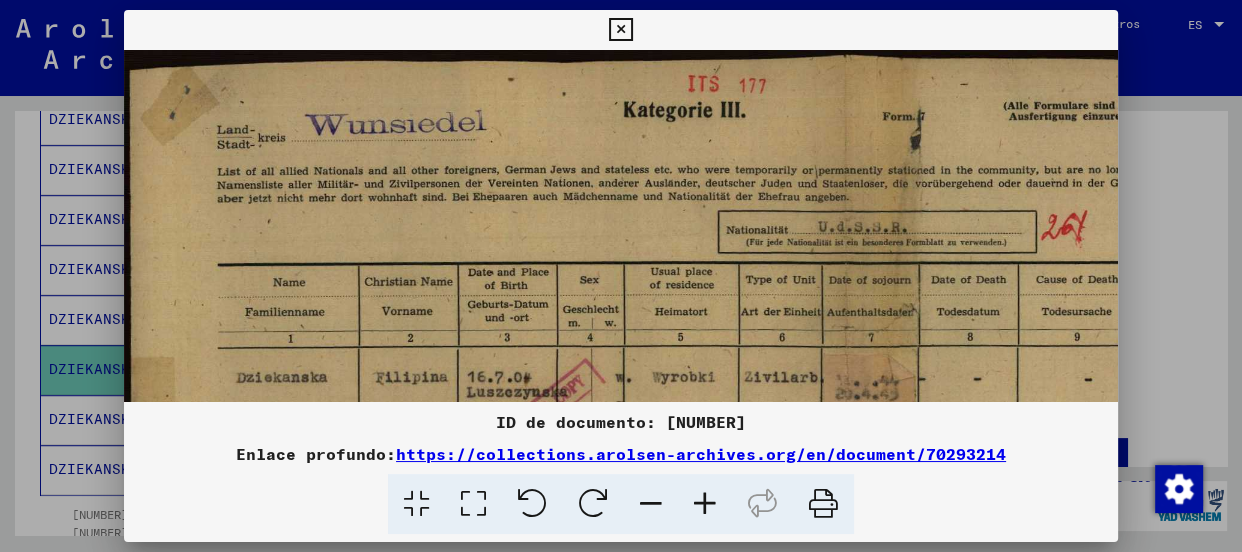 click at bounding box center [705, 504] 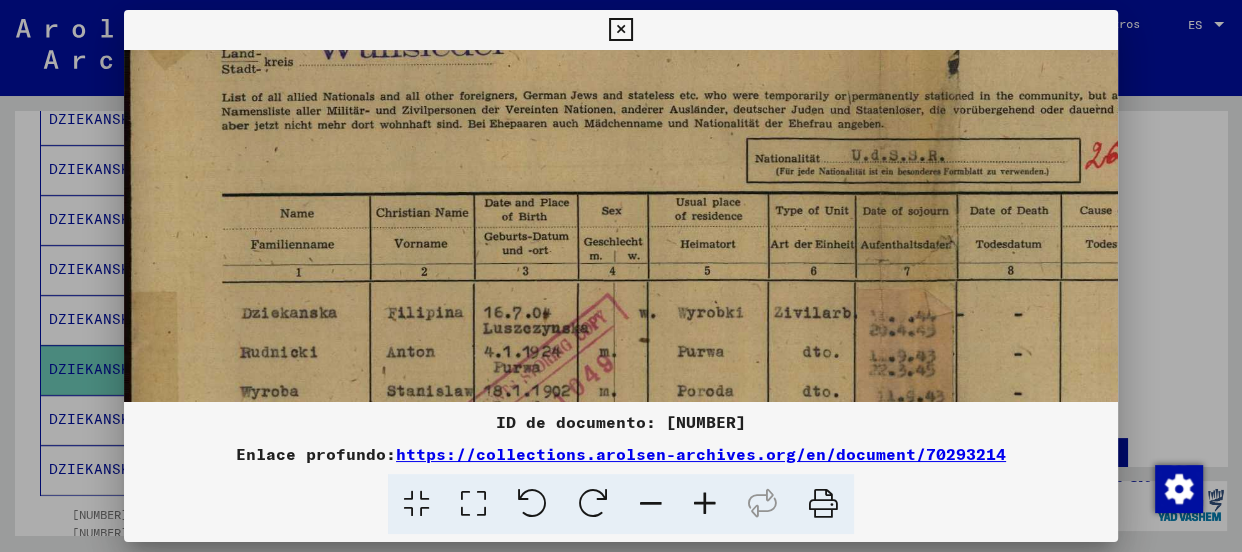 scroll, scrollTop: 179, scrollLeft: 0, axis: vertical 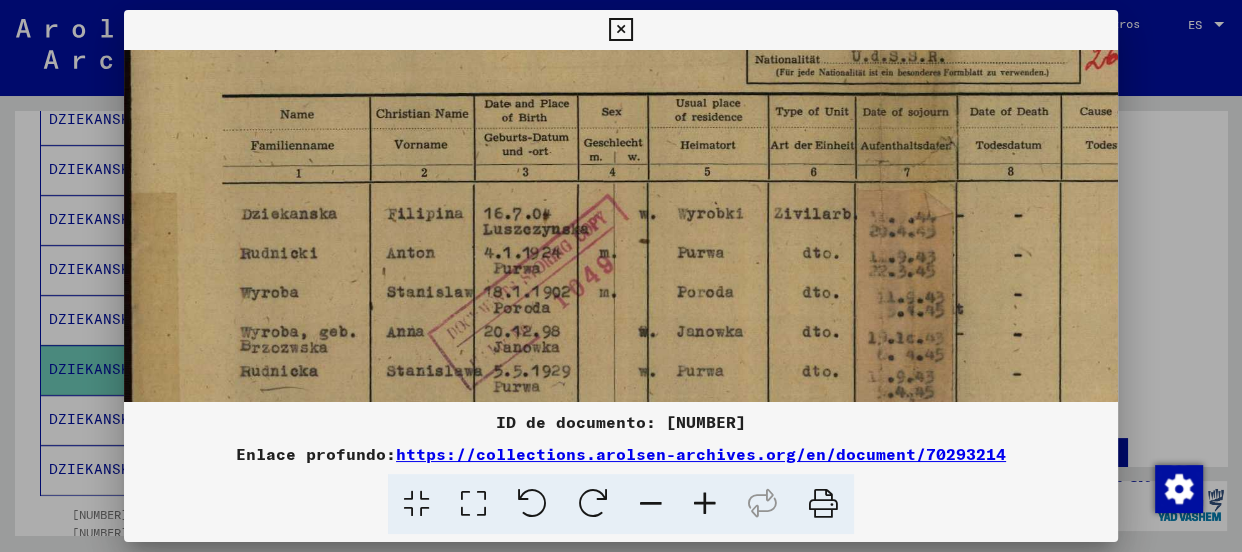 drag, startPoint x: 848, startPoint y: 290, endPoint x: 904, endPoint y: 149, distance: 151.71355 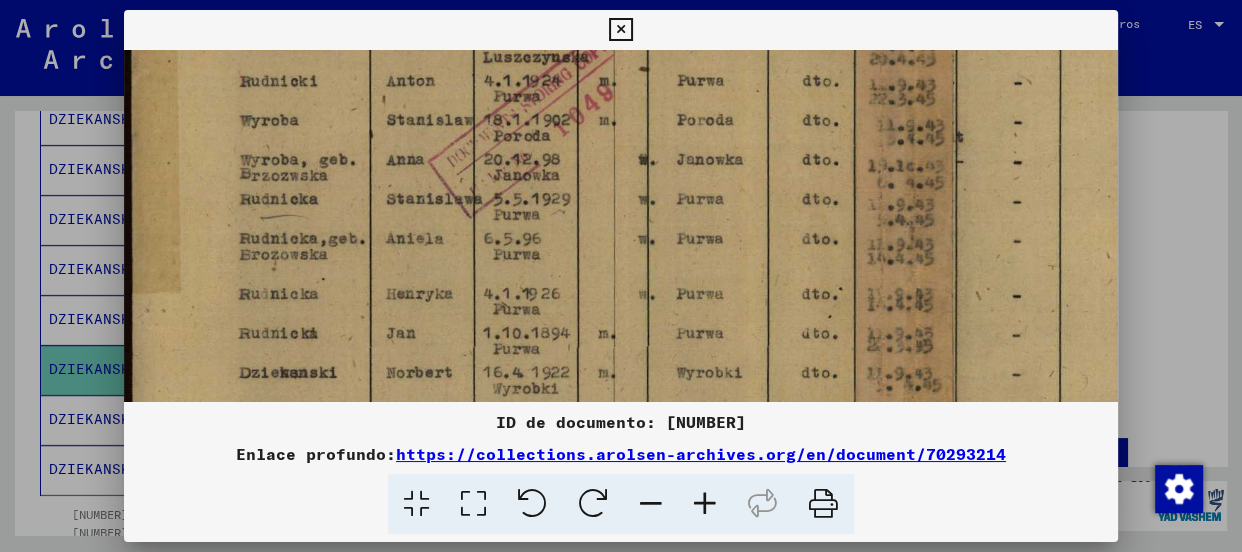 drag, startPoint x: 812, startPoint y: 308, endPoint x: 874, endPoint y: 135, distance: 183.77432 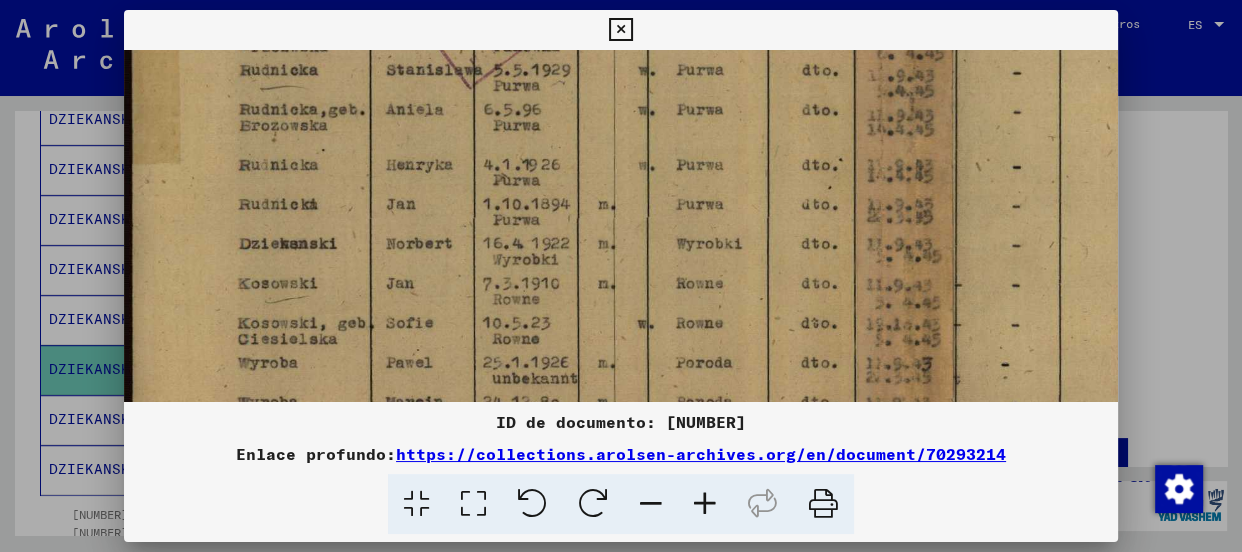 drag, startPoint x: 862, startPoint y: 152, endPoint x: 878, endPoint y: 119, distance: 36.67424 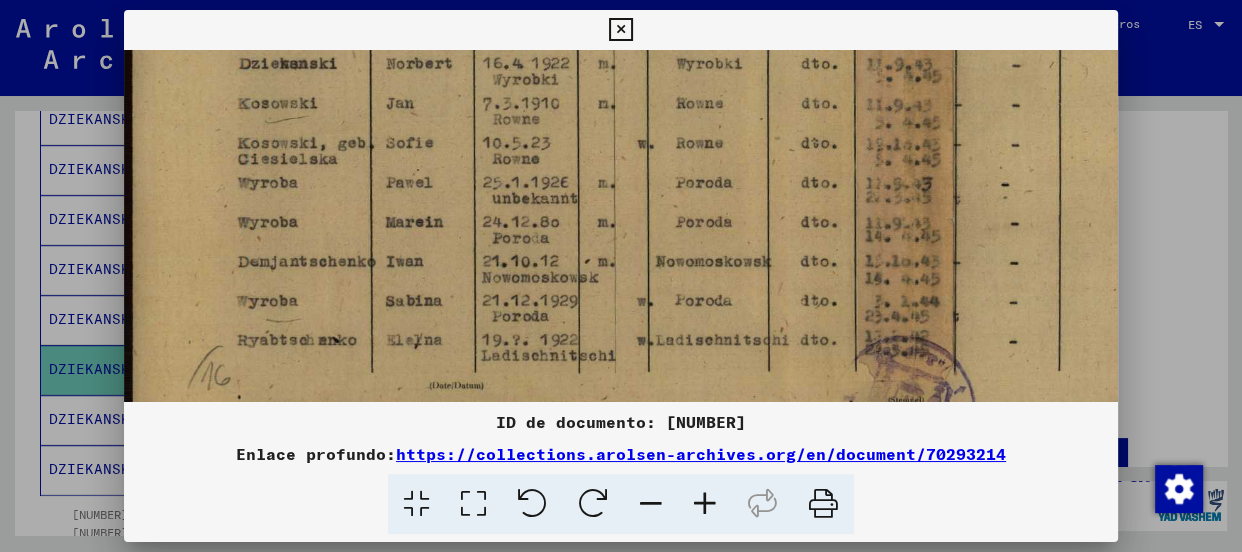 drag, startPoint x: 777, startPoint y: 262, endPoint x: 815, endPoint y: 96, distance: 170.29387 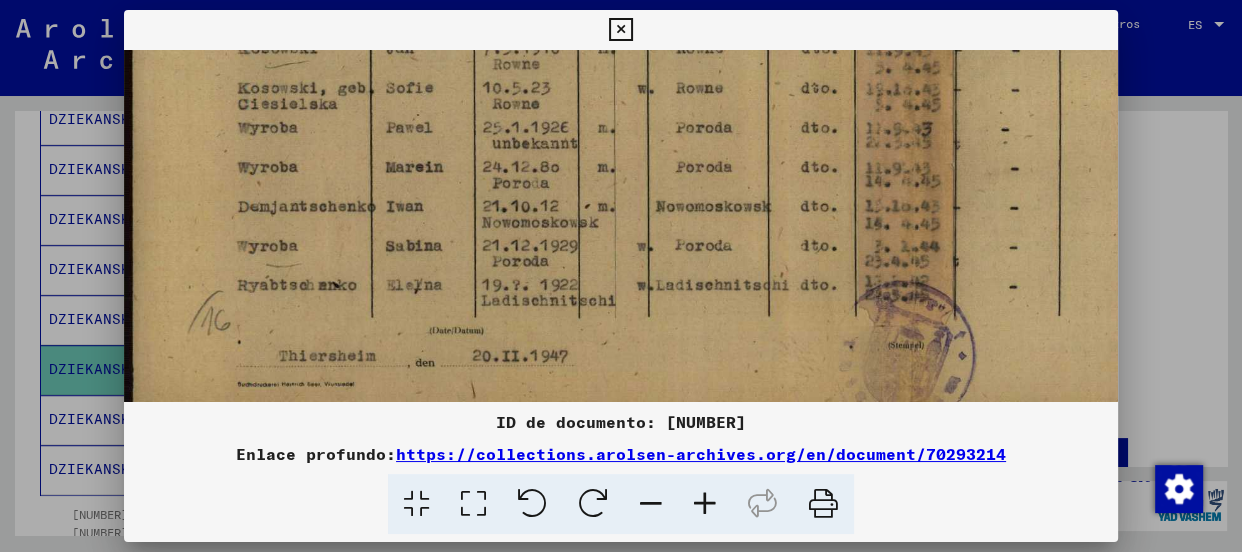 scroll, scrollTop: 749, scrollLeft: 0, axis: vertical 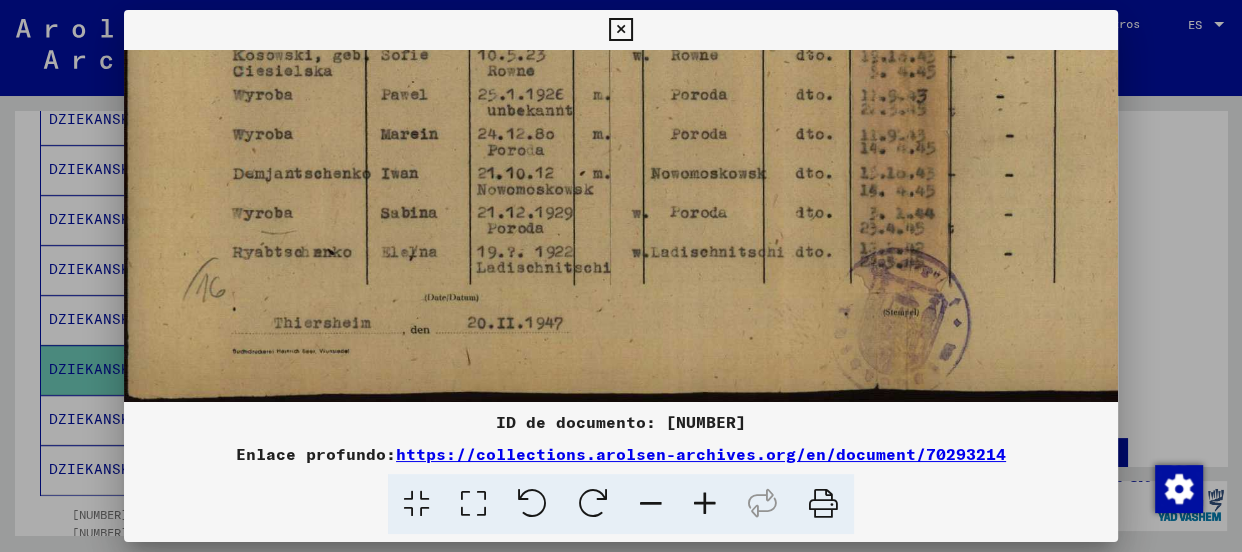 drag, startPoint x: 771, startPoint y: 245, endPoint x: 779, endPoint y: 160, distance: 85.37564 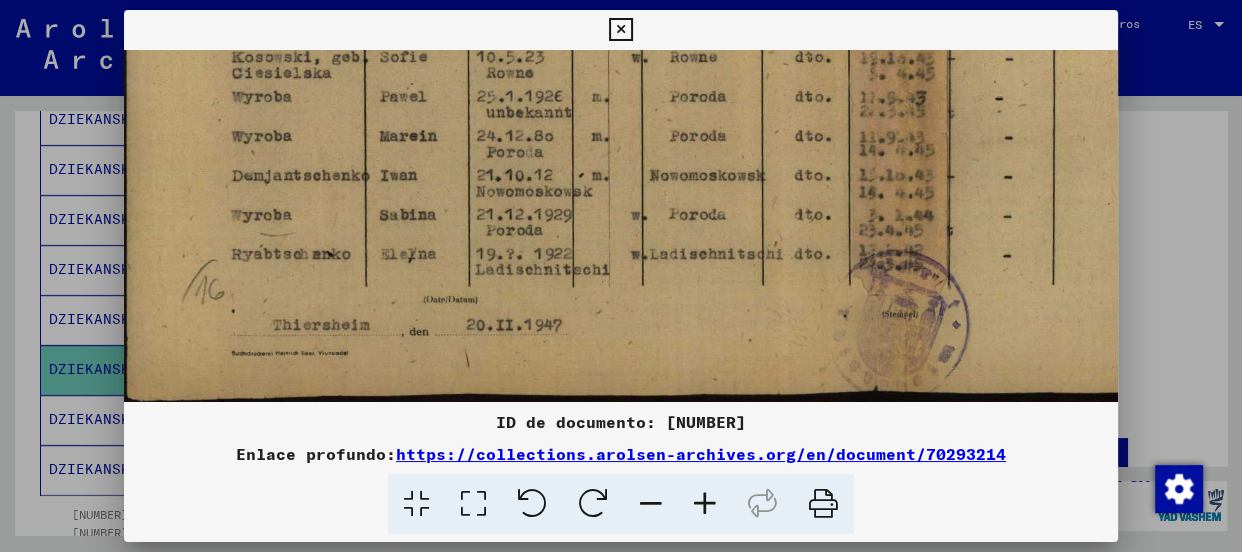drag, startPoint x: 623, startPoint y: 17, endPoint x: 643, endPoint y: 110, distance: 95.12623 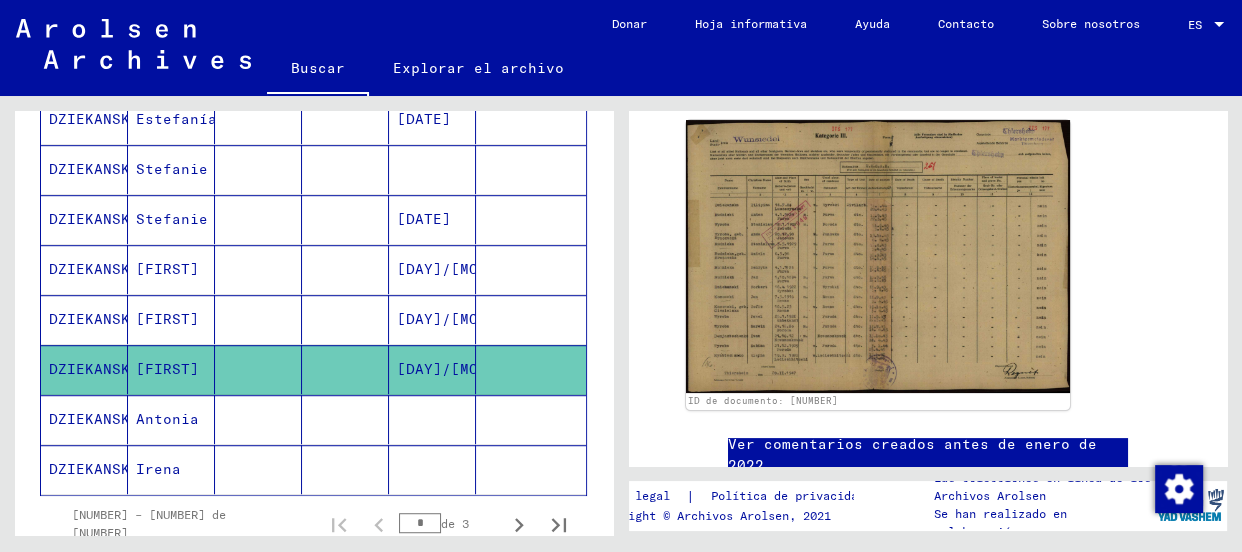 click on "DZIEKANSKA" at bounding box center [94, 369] 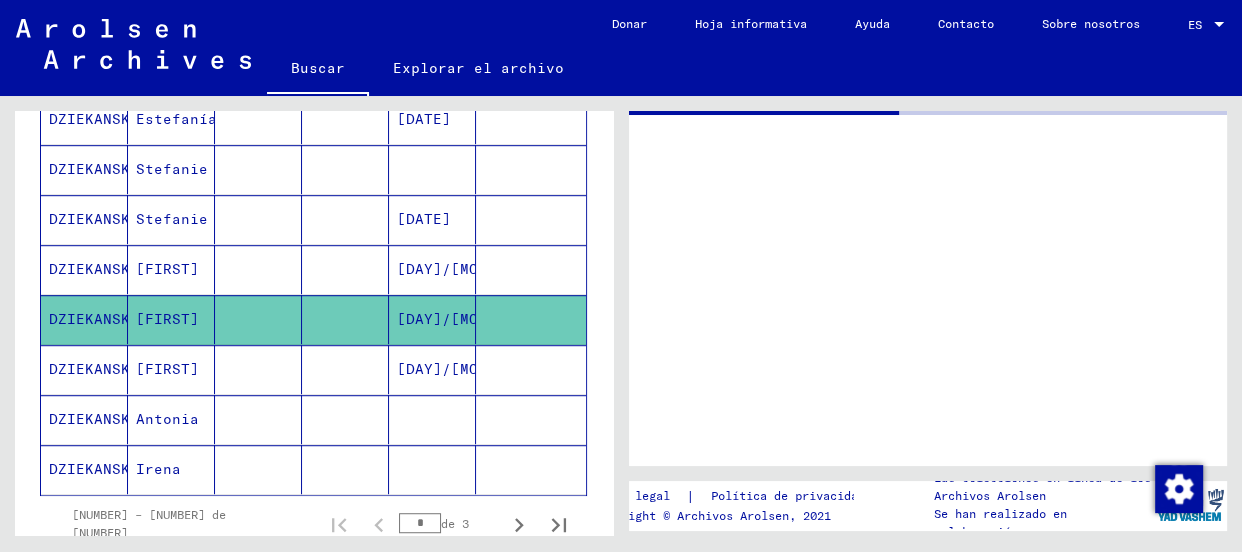 scroll, scrollTop: 0, scrollLeft: 0, axis: both 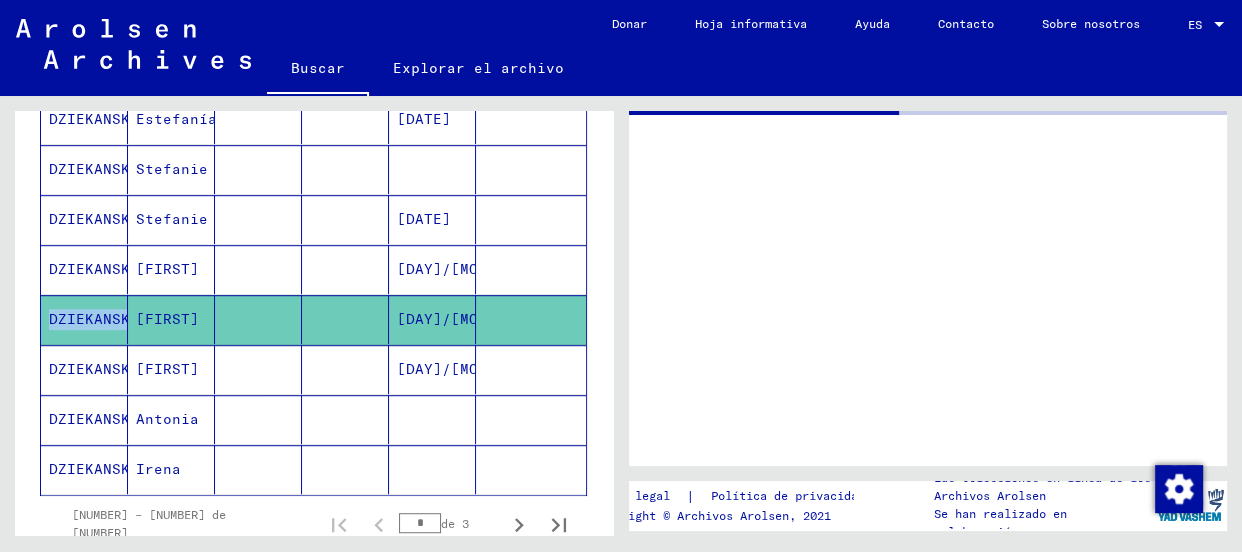 click on "DZIEKANSKA" 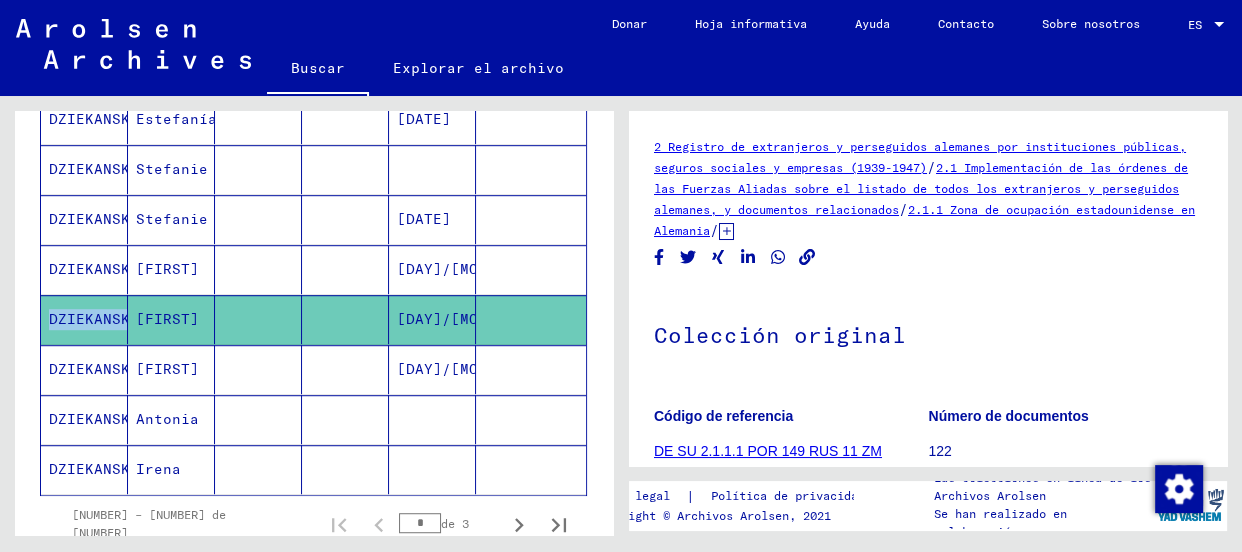 scroll, scrollTop: 0, scrollLeft: 0, axis: both 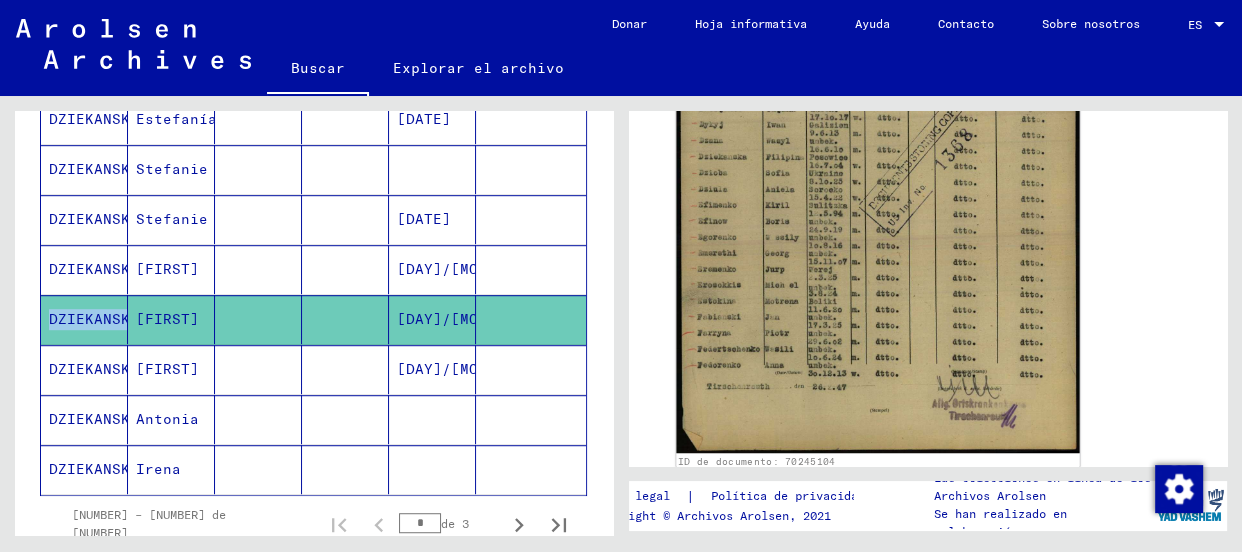click 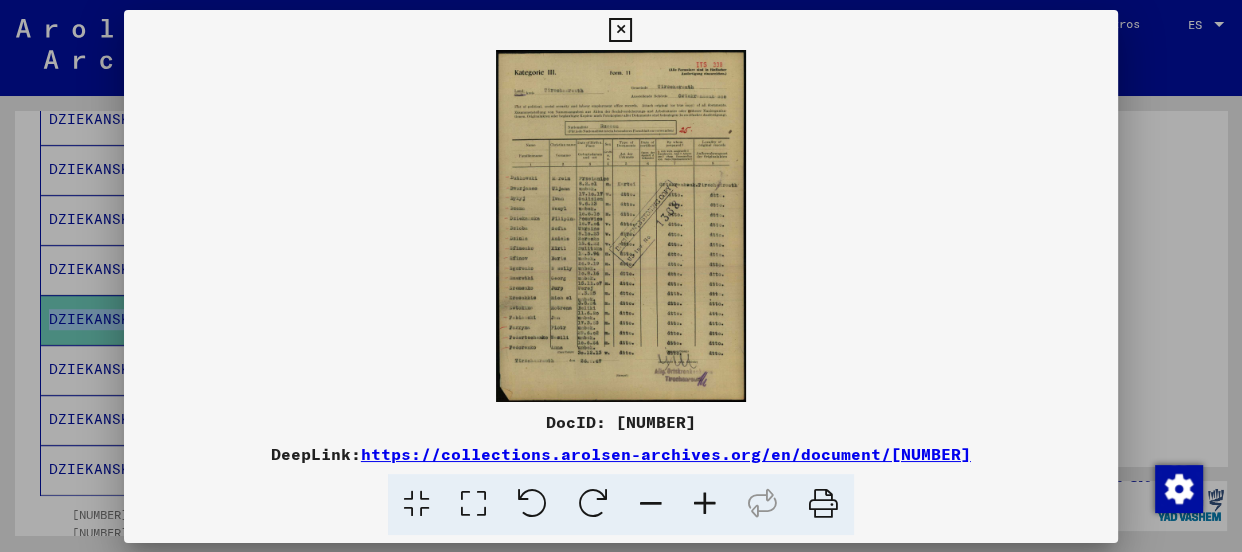 scroll, scrollTop: 590, scrollLeft: 0, axis: vertical 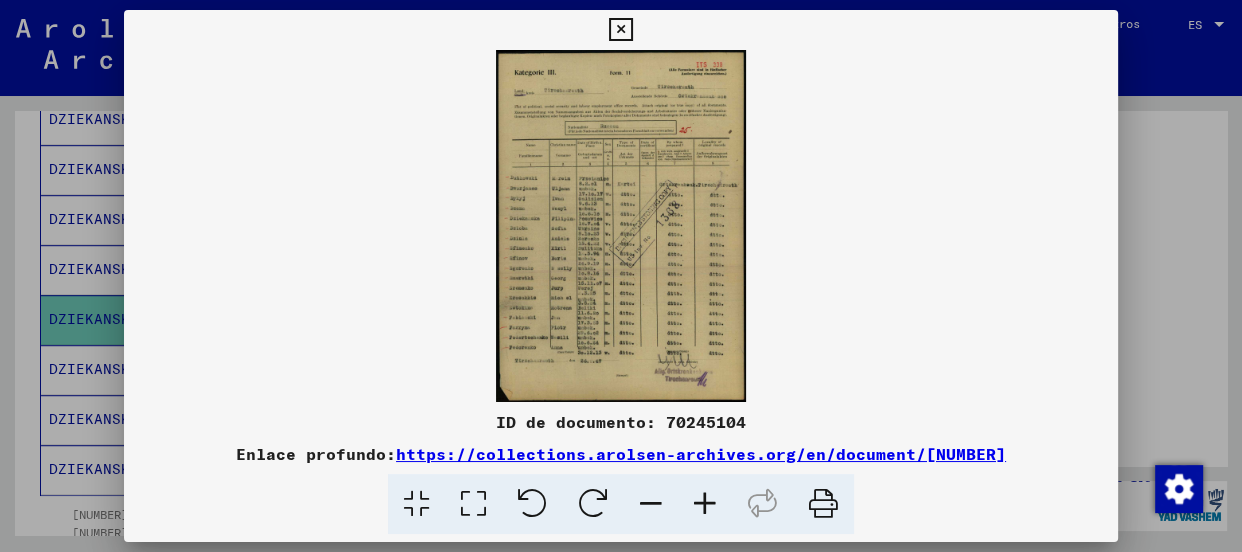click at bounding box center [705, 504] 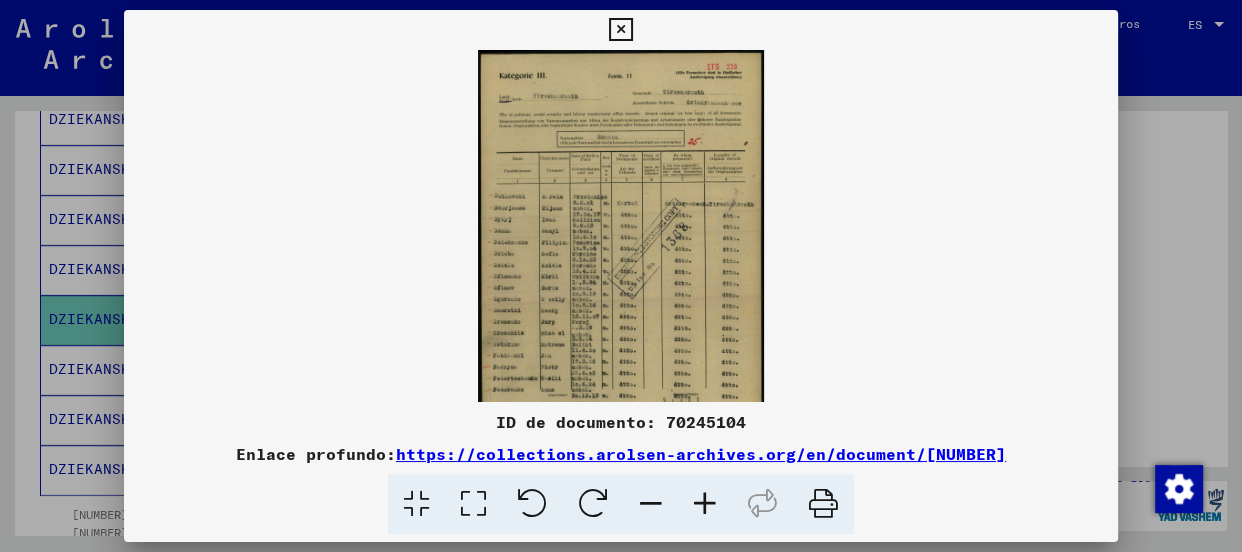 click at bounding box center [705, 504] 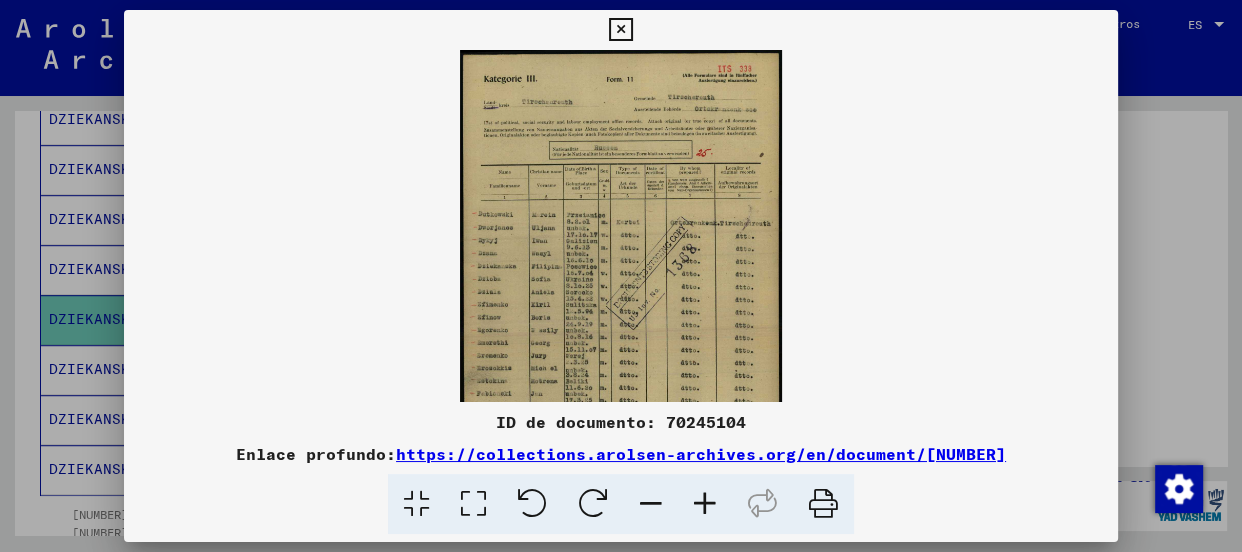 click at bounding box center [705, 504] 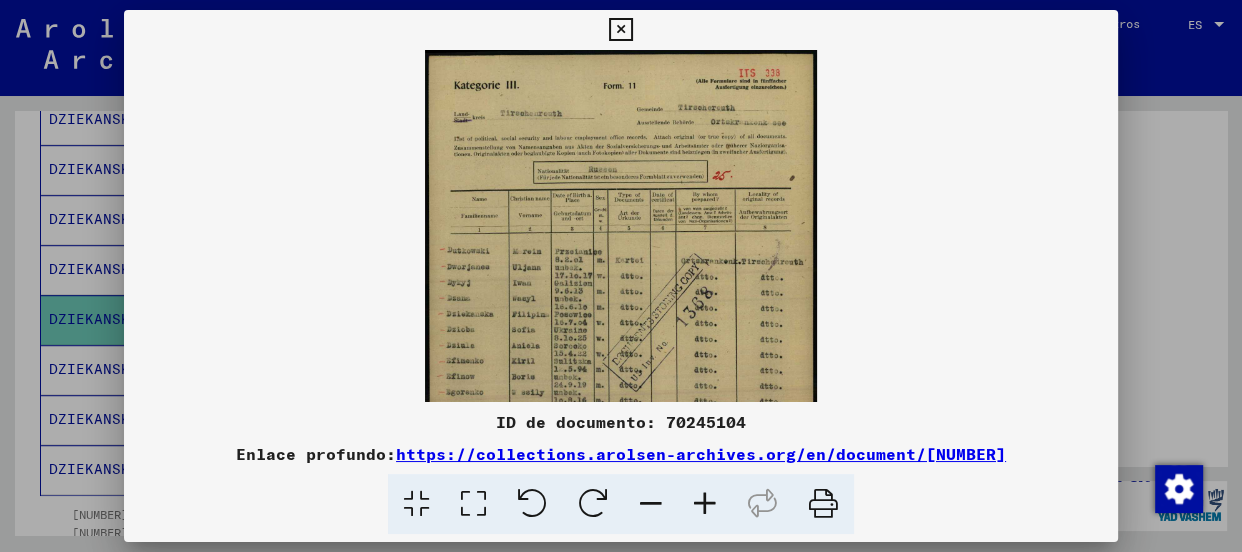 click at bounding box center (705, 504) 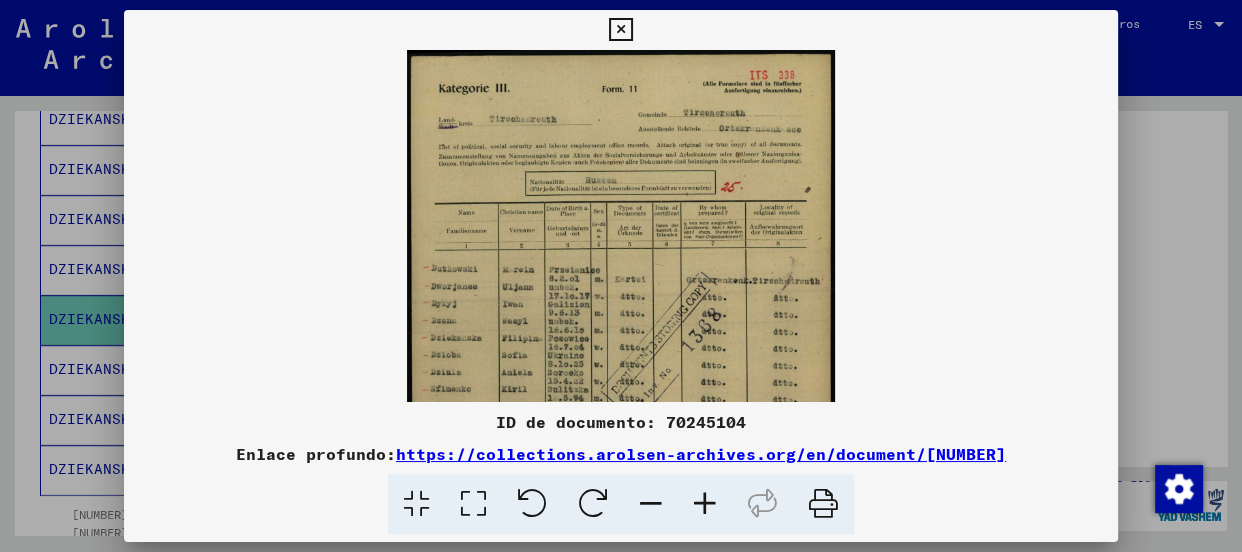 click at bounding box center (705, 504) 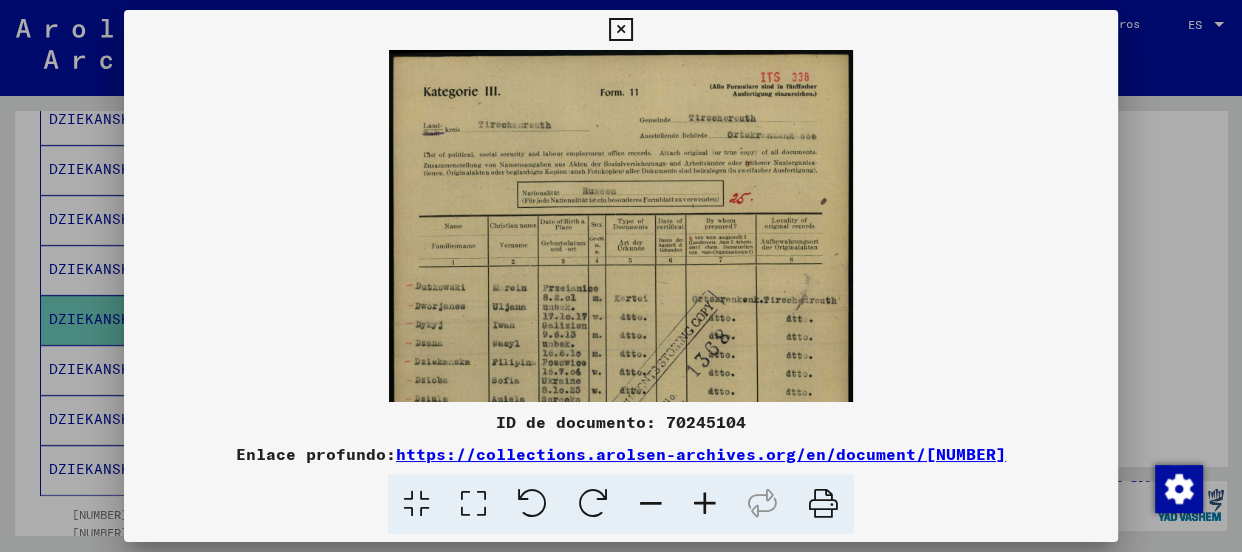 click at bounding box center (705, 504) 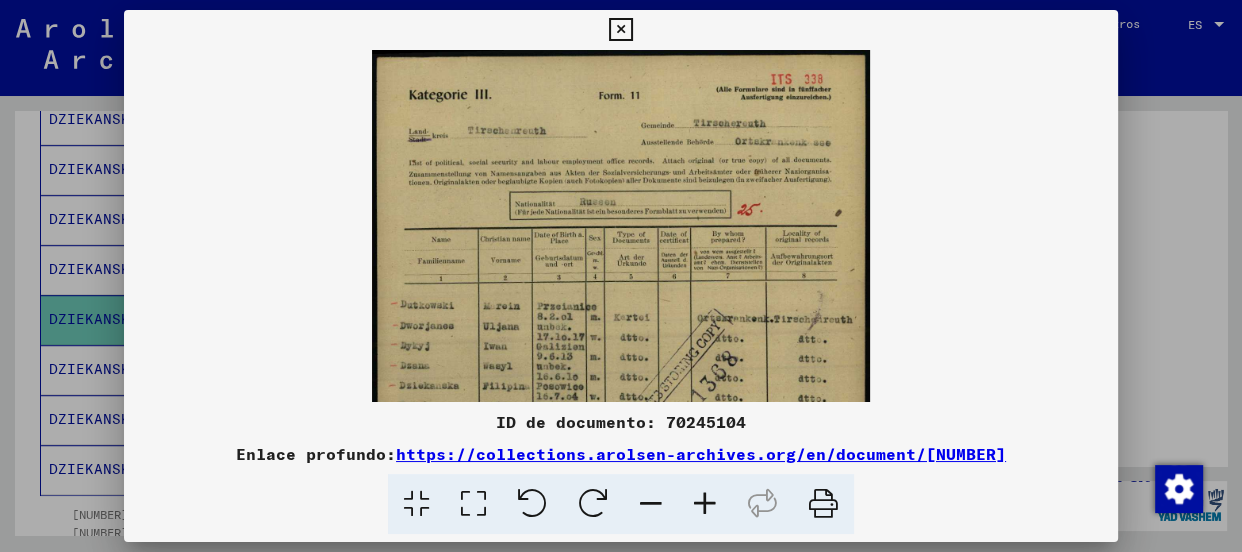 click at bounding box center [705, 504] 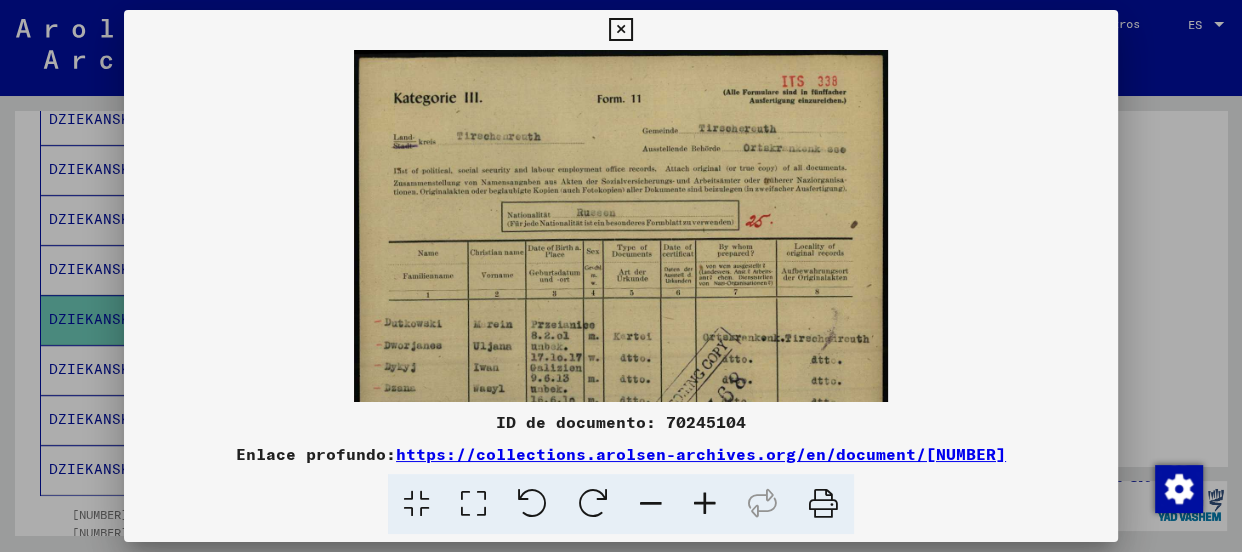 click at bounding box center [705, 504] 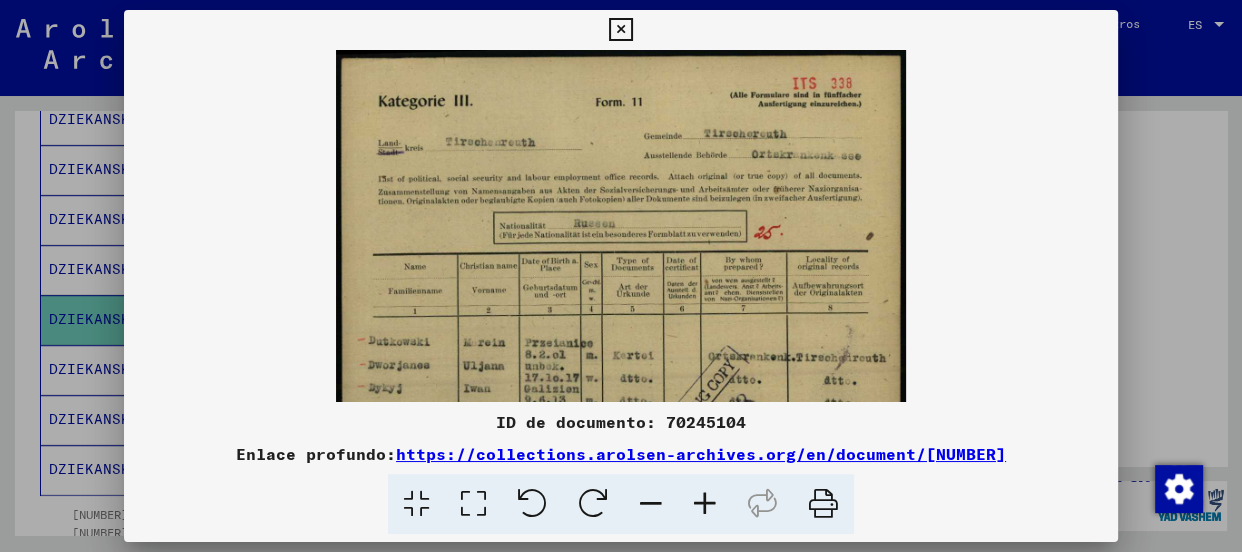 click at bounding box center (705, 504) 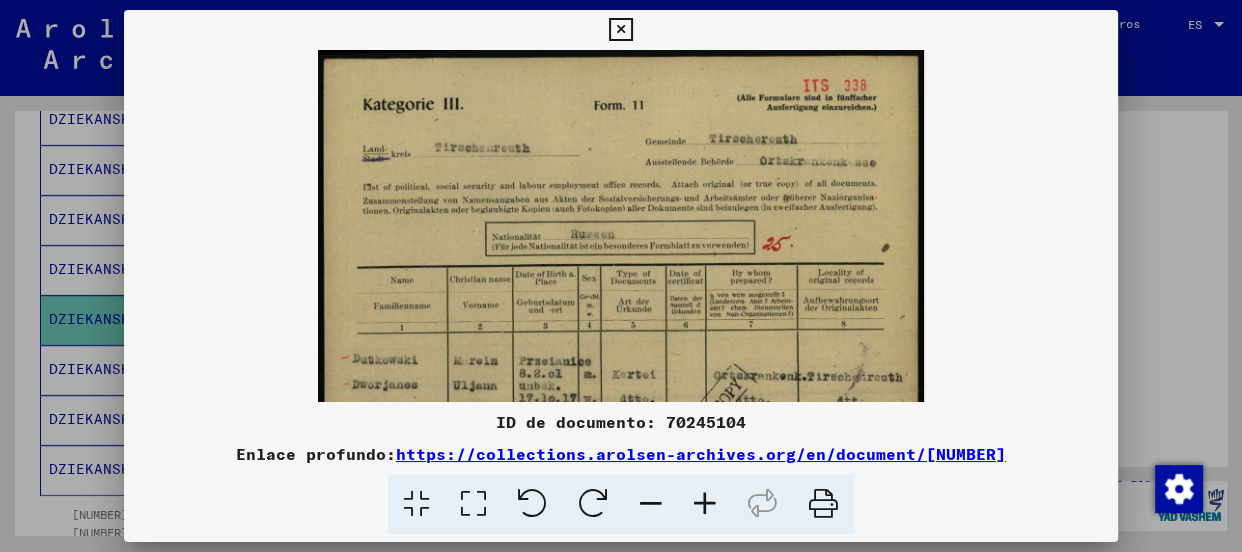 click at bounding box center [705, 504] 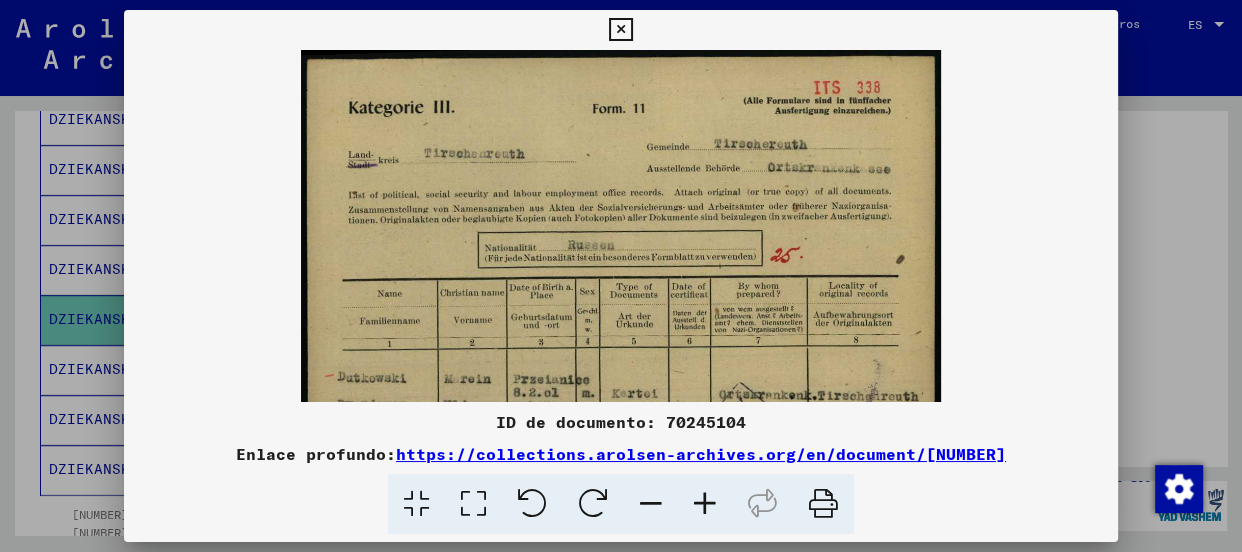 click at bounding box center (705, 504) 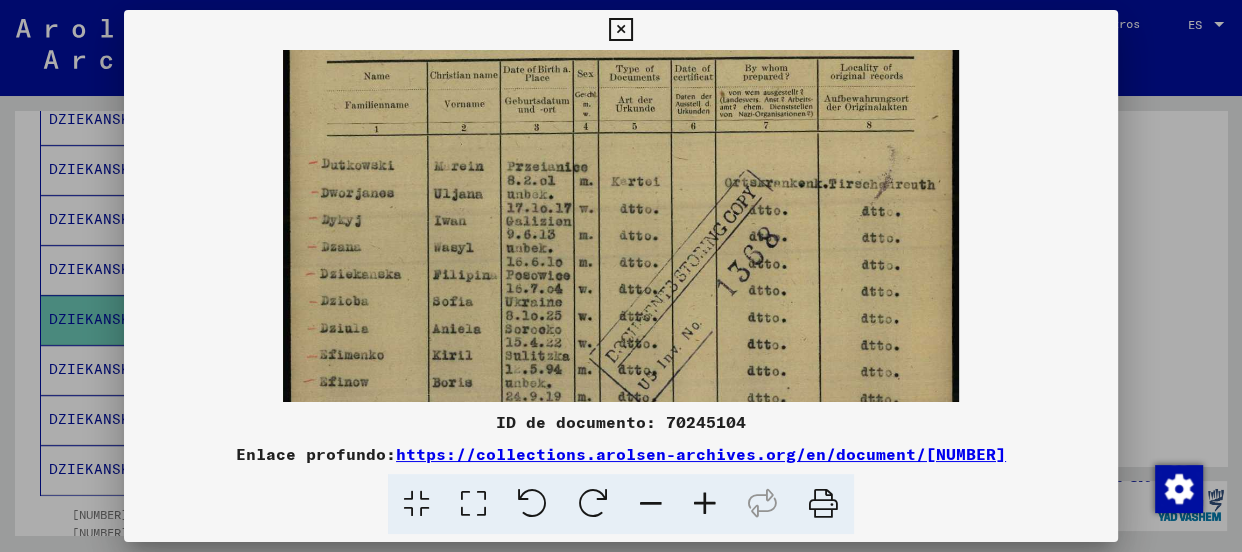 drag, startPoint x: 764, startPoint y: 197, endPoint x: 715, endPoint y: 205, distance: 49.648766 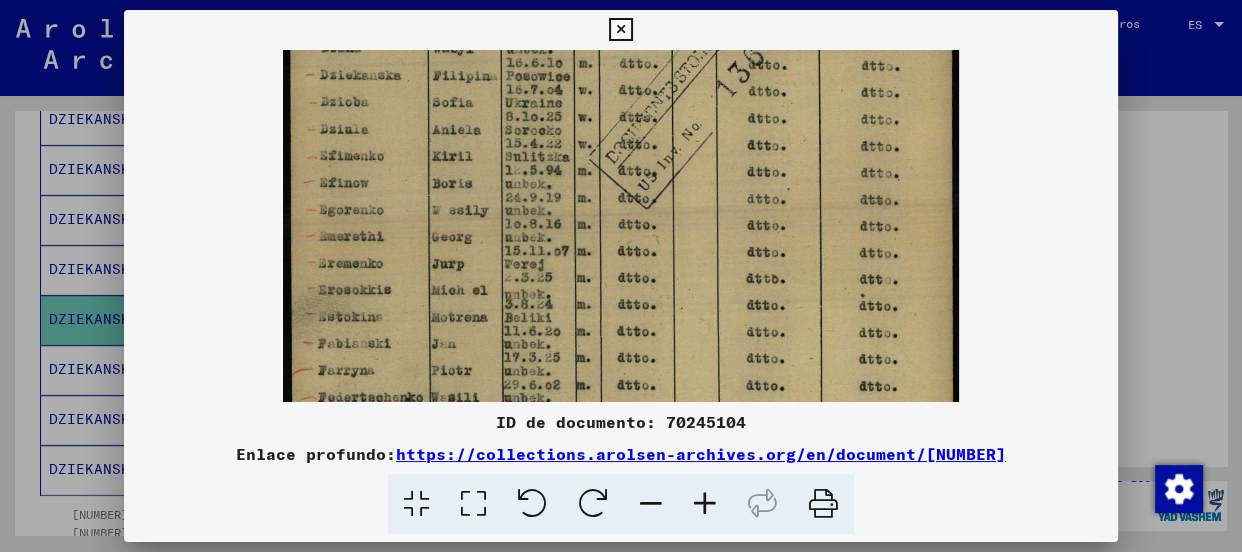 scroll, scrollTop: 463, scrollLeft: 0, axis: vertical 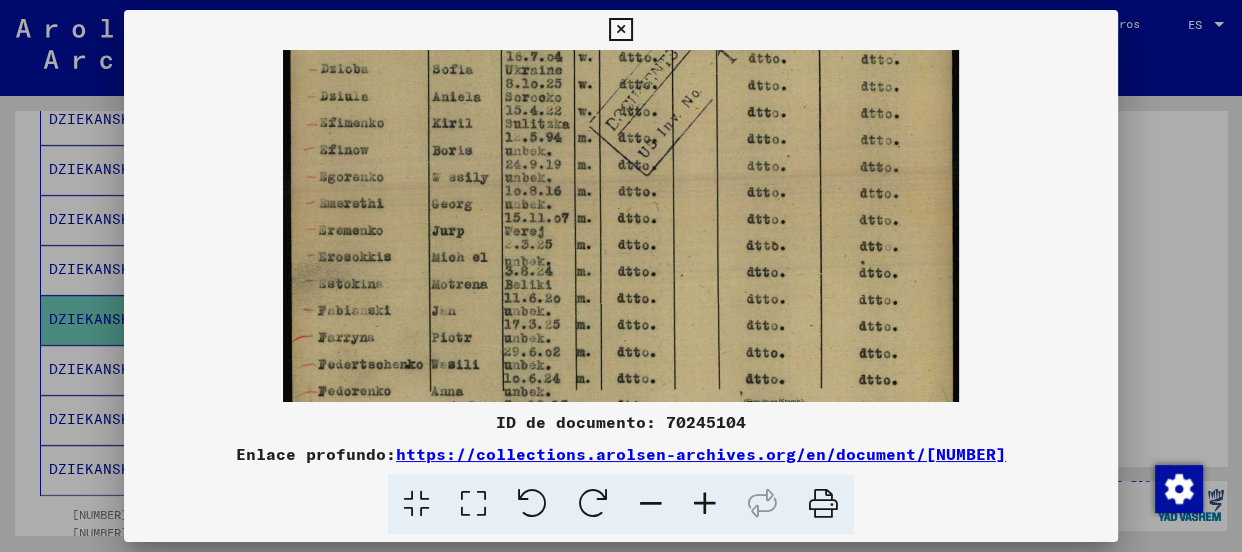 drag, startPoint x: 573, startPoint y: 315, endPoint x: 766, endPoint y: 76, distance: 307.197 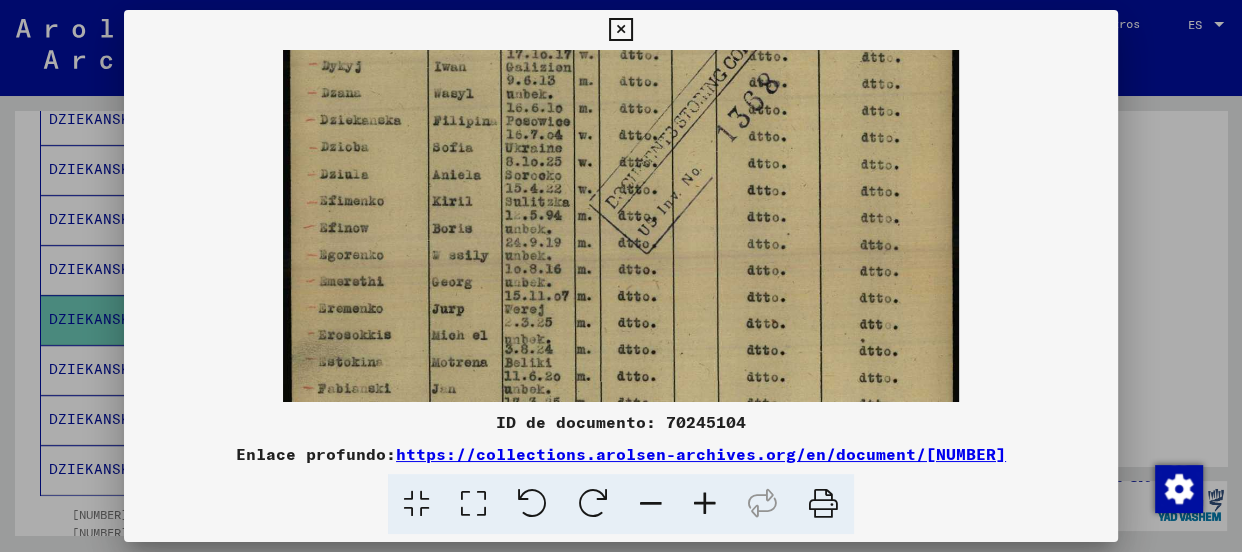 scroll, scrollTop: 371, scrollLeft: 0, axis: vertical 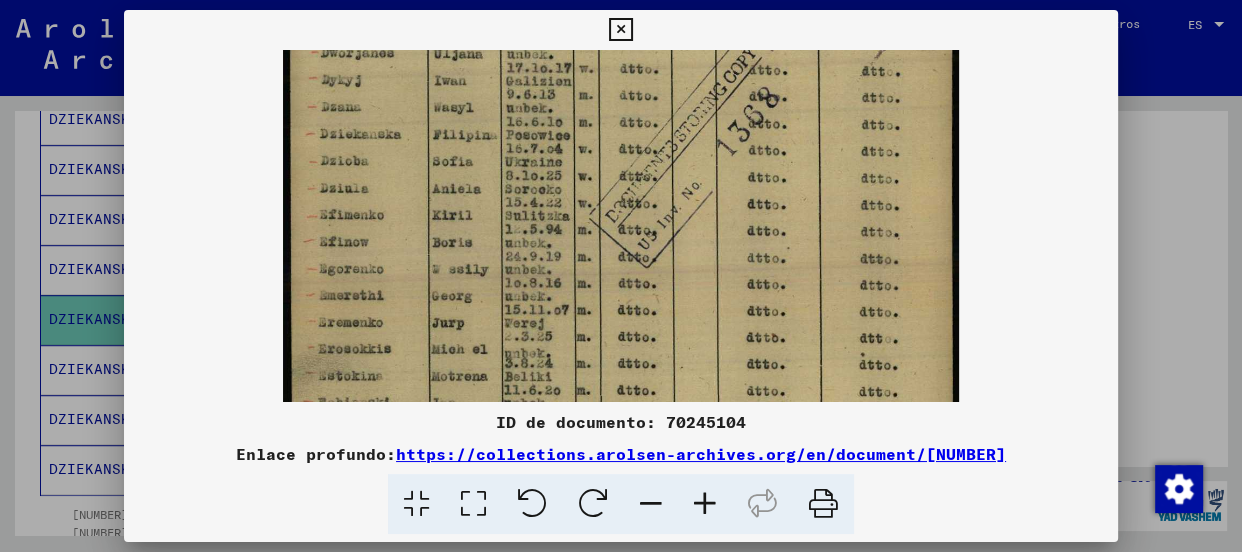 drag, startPoint x: 612, startPoint y: 193, endPoint x: 611, endPoint y: 286, distance: 93.00538 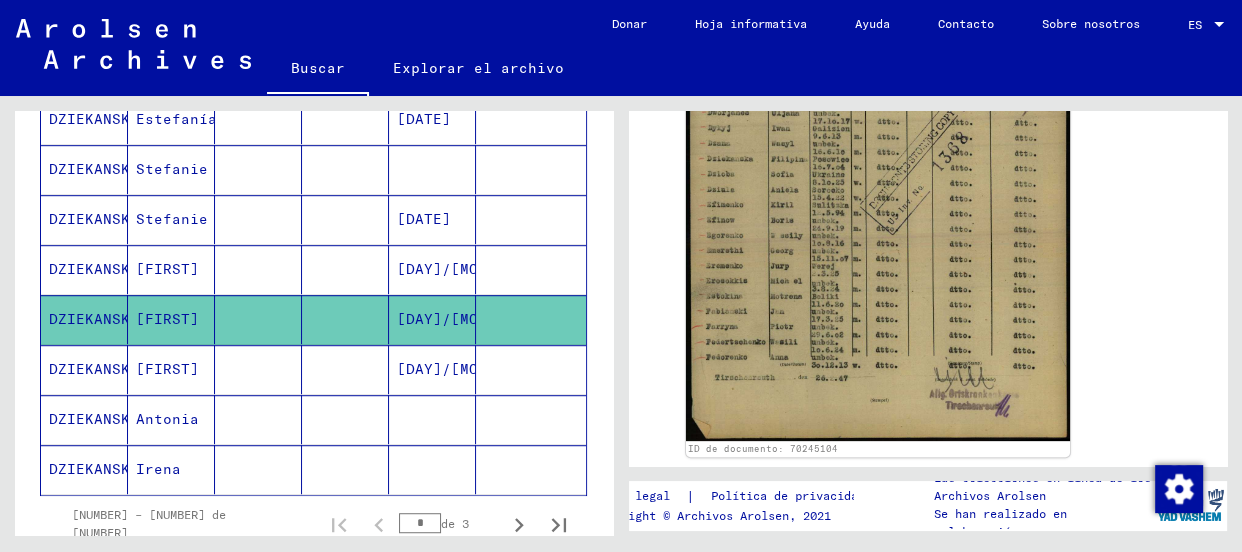 click on "DZIEKANSKA" at bounding box center [94, 269] 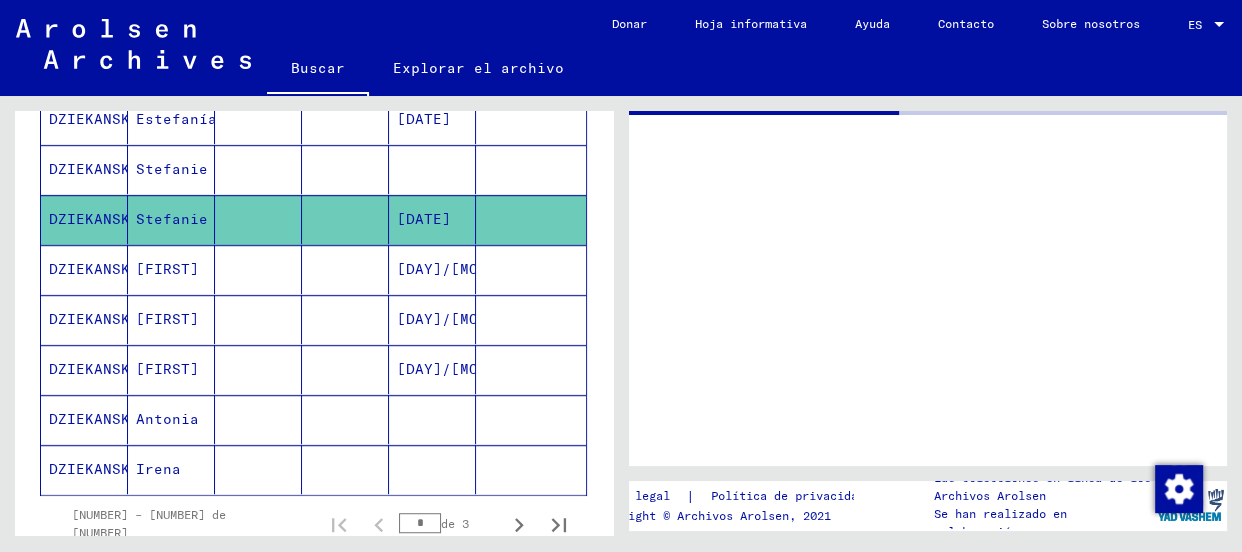 scroll, scrollTop: 0, scrollLeft: 0, axis: both 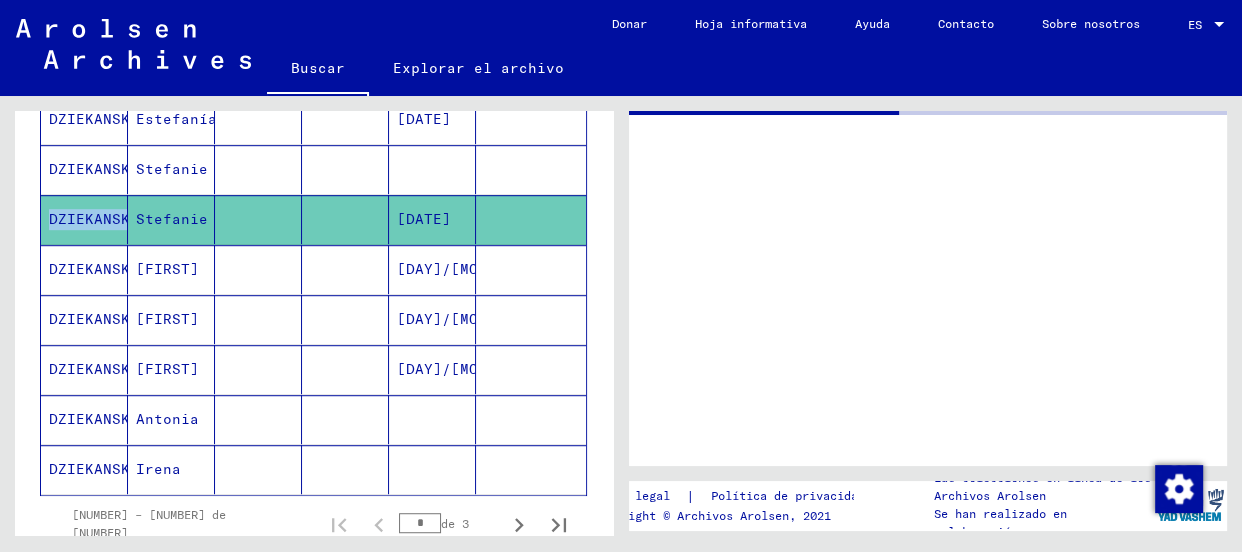 click on "DZIEKANSKA" 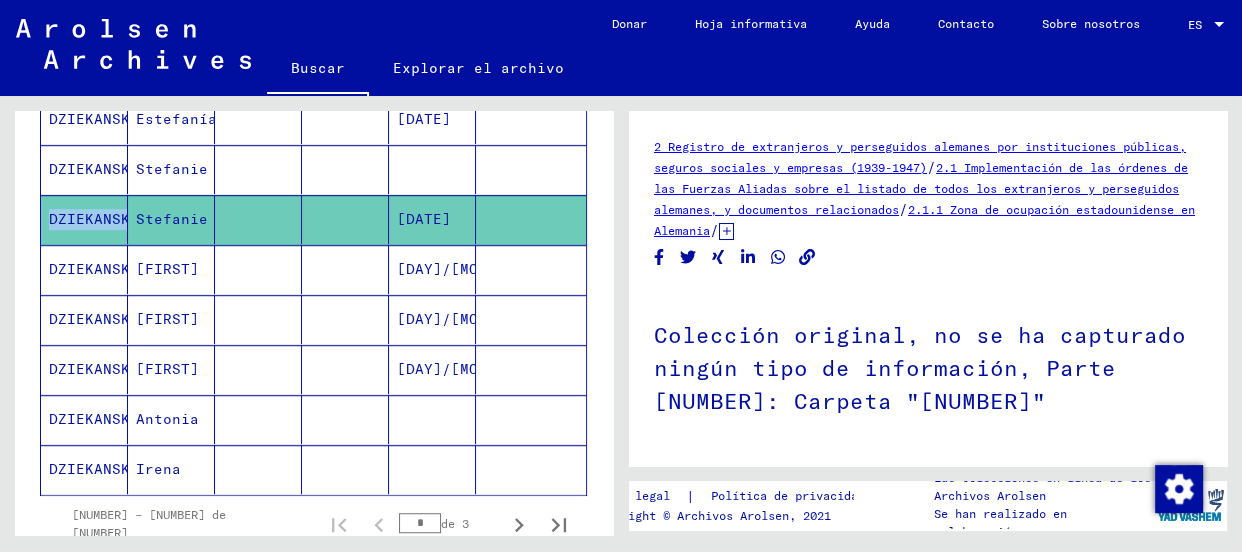 scroll, scrollTop: 0, scrollLeft: 0, axis: both 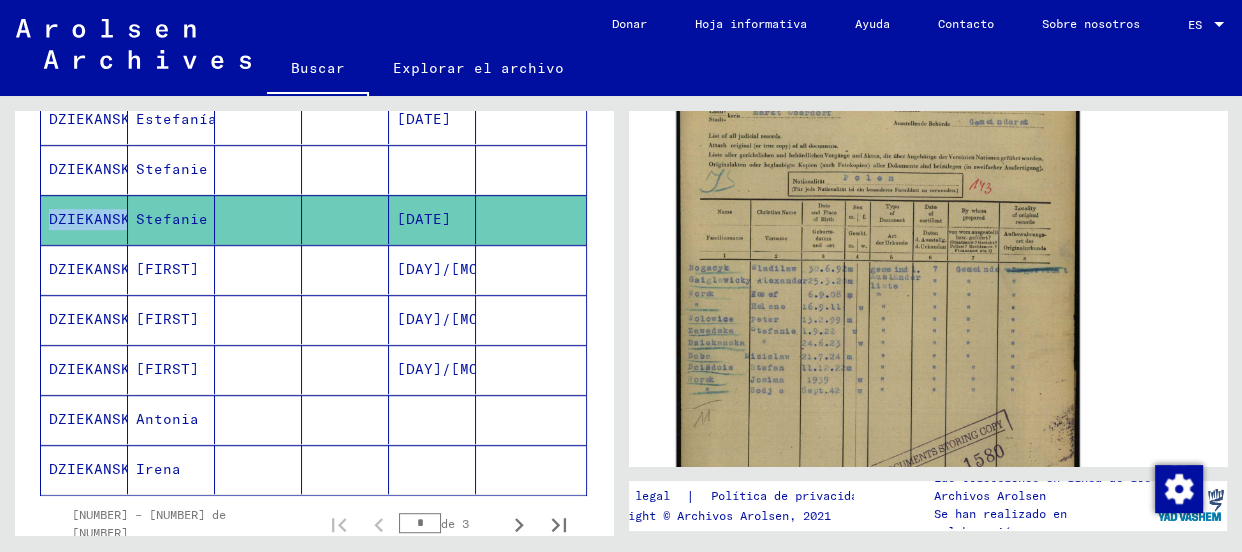 click 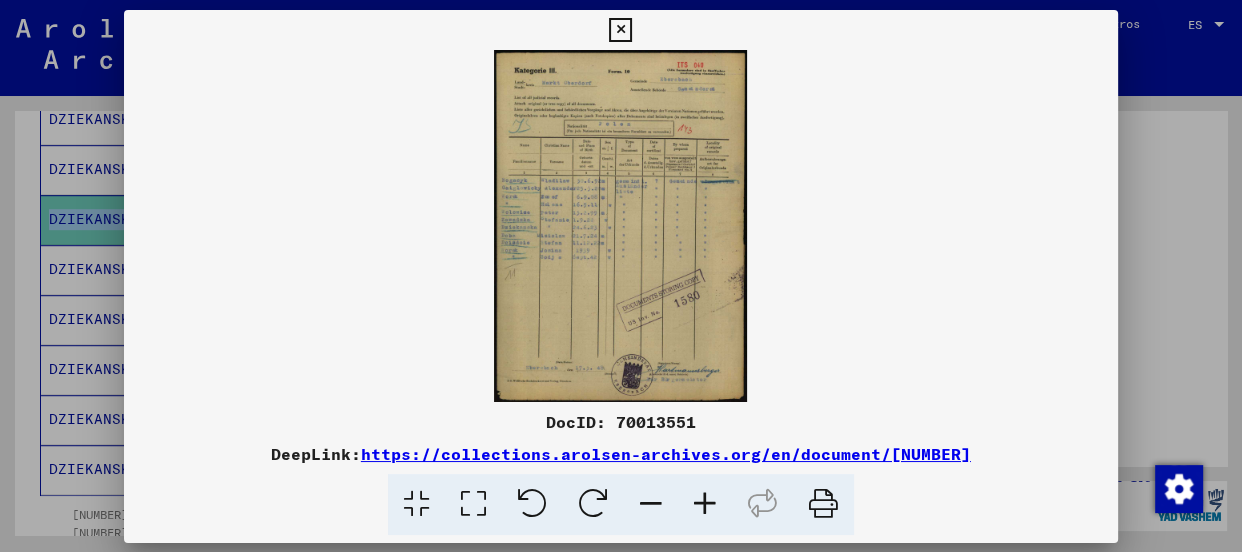 click at bounding box center [621, 226] 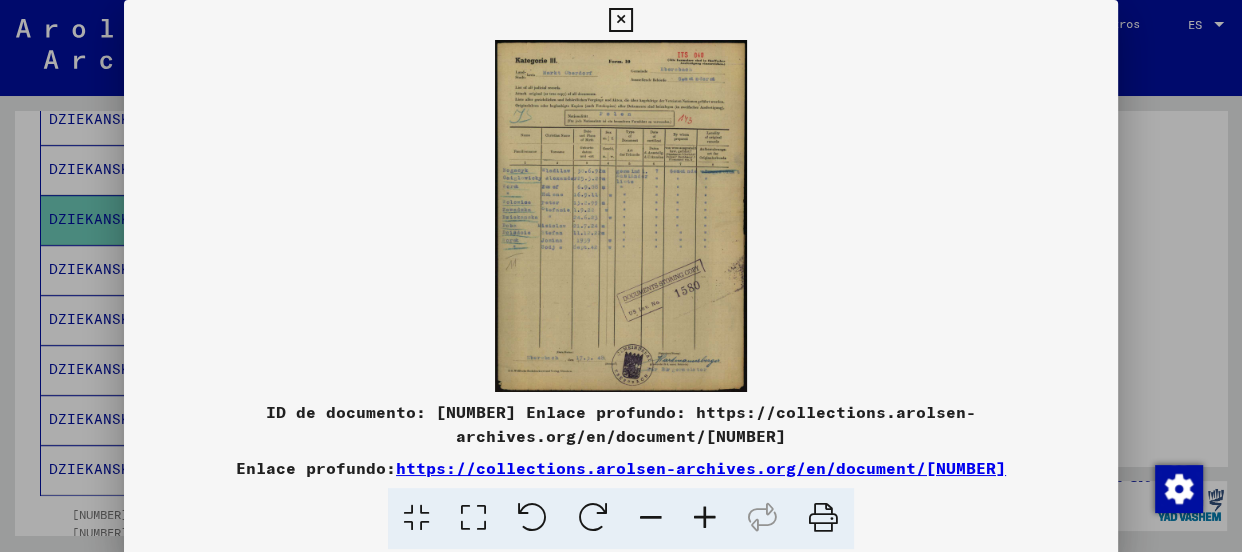 click at bounding box center (705, 518) 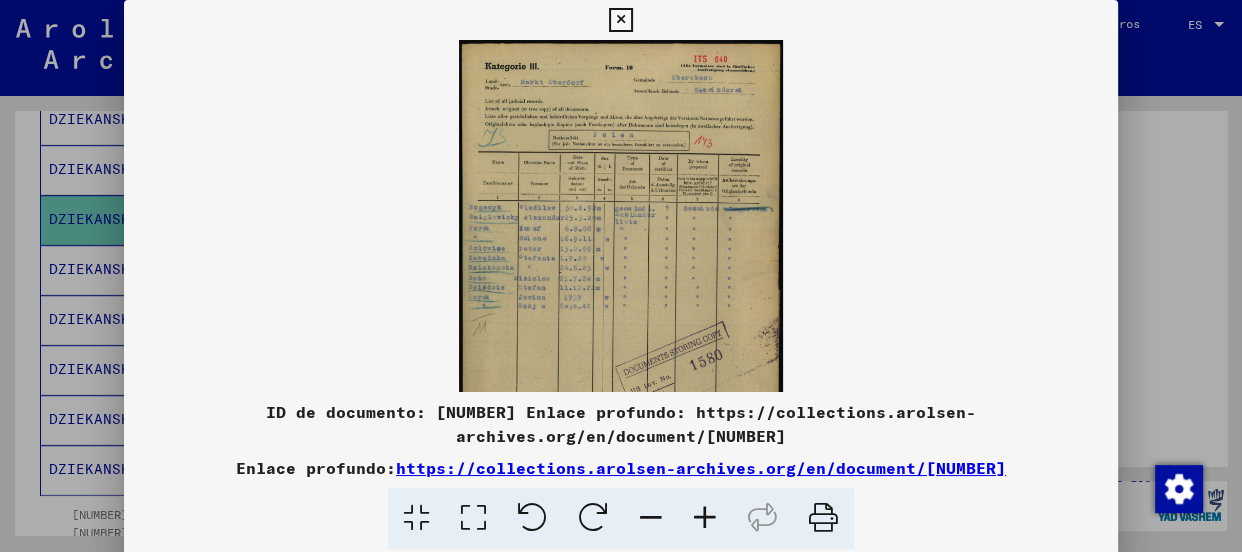 click at bounding box center [705, 518] 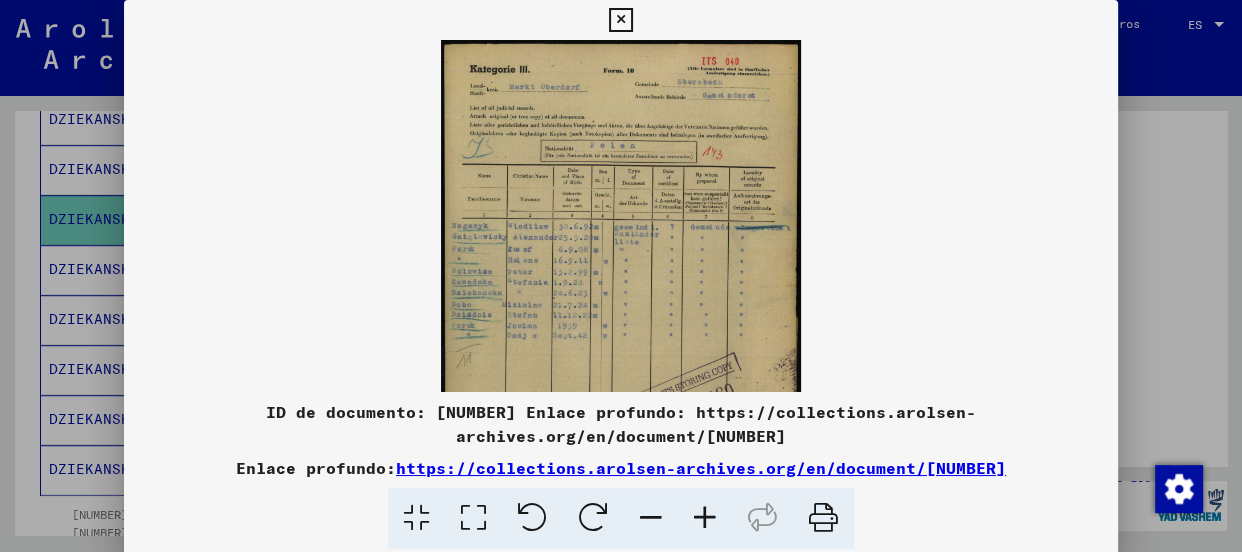 click at bounding box center [705, 518] 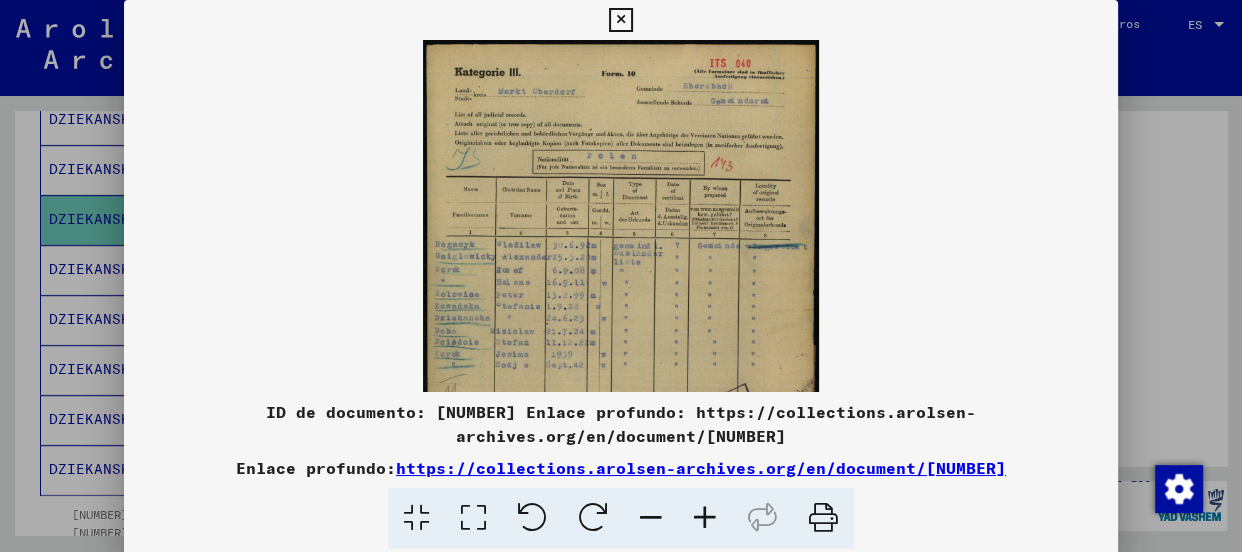 click at bounding box center [705, 518] 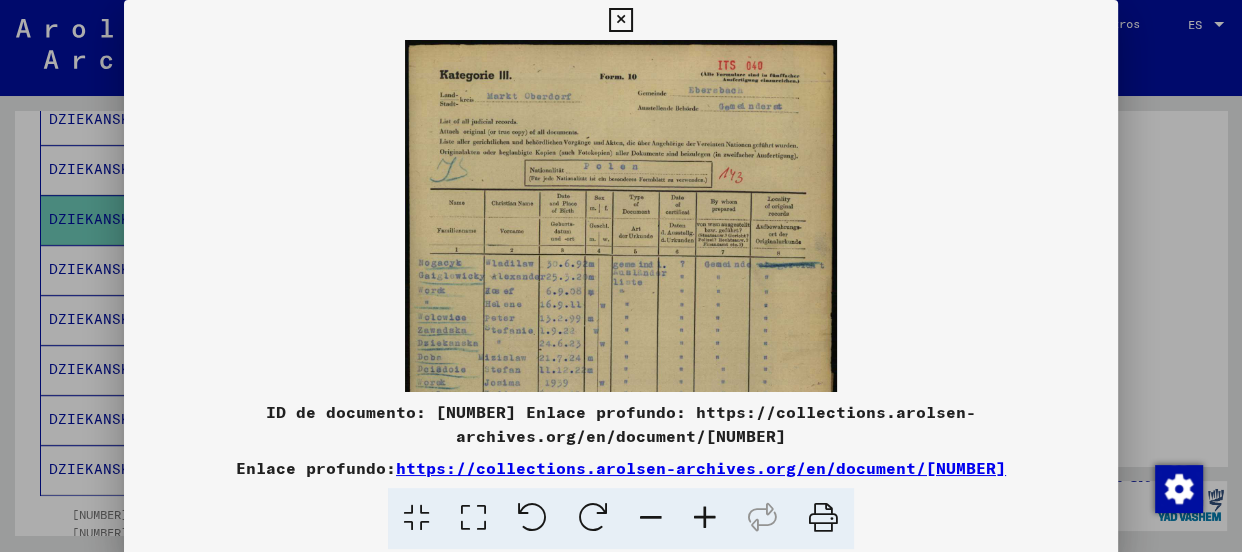 click at bounding box center [705, 518] 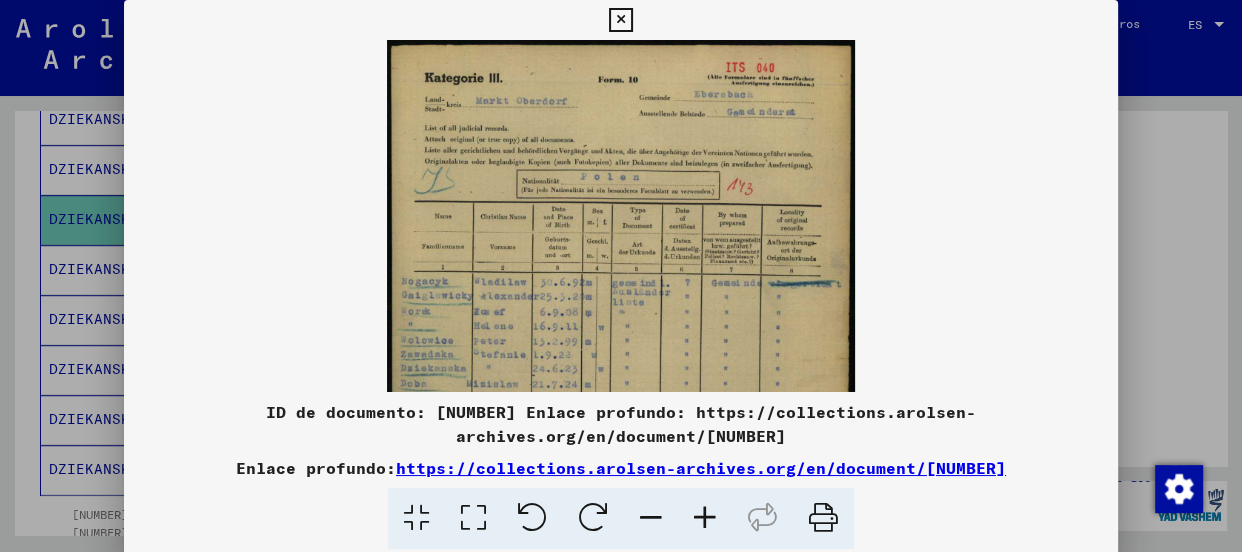 click at bounding box center [705, 518] 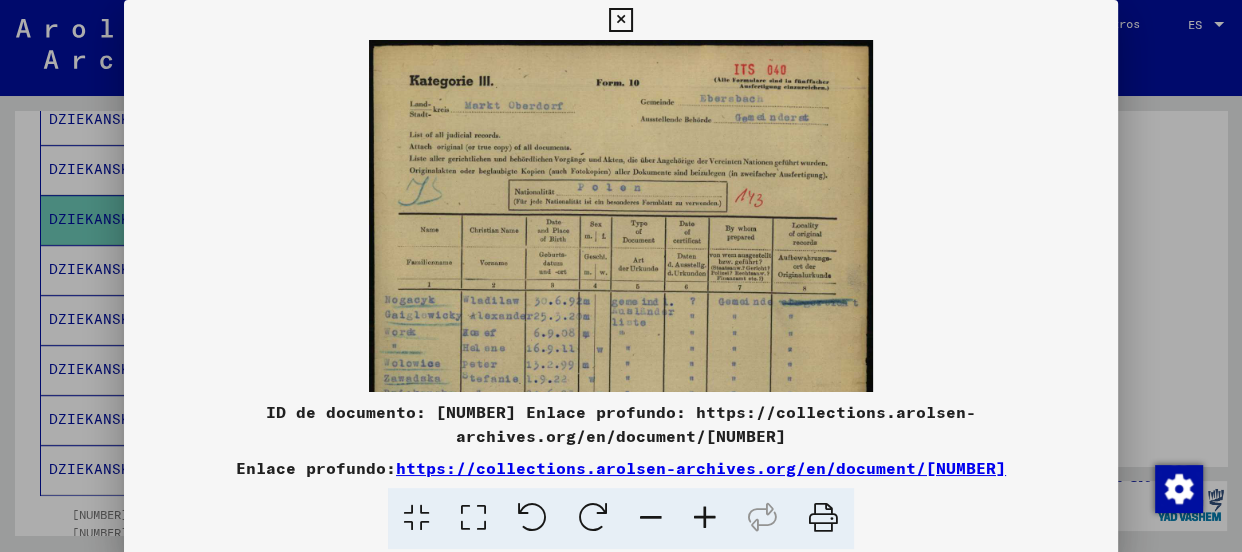 click at bounding box center (705, 518) 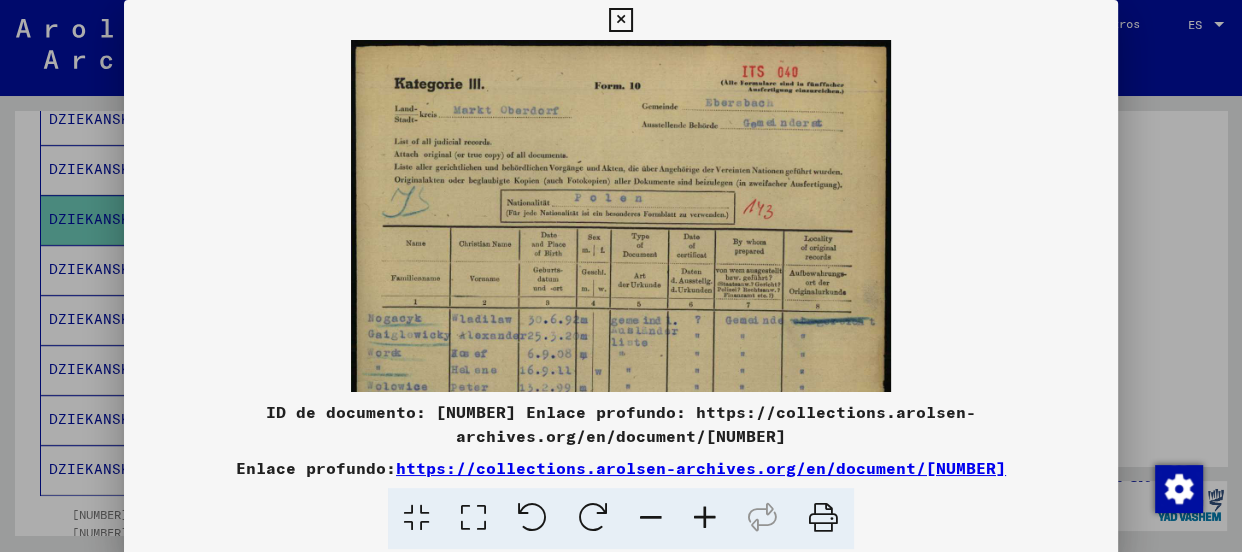 click at bounding box center [705, 518] 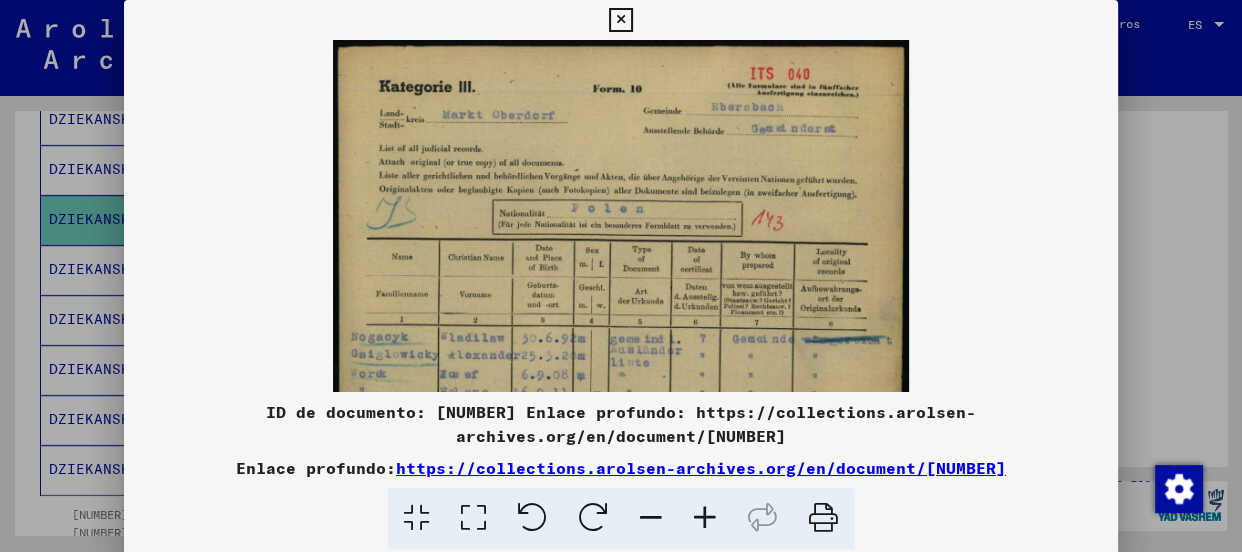 click at bounding box center [705, 518] 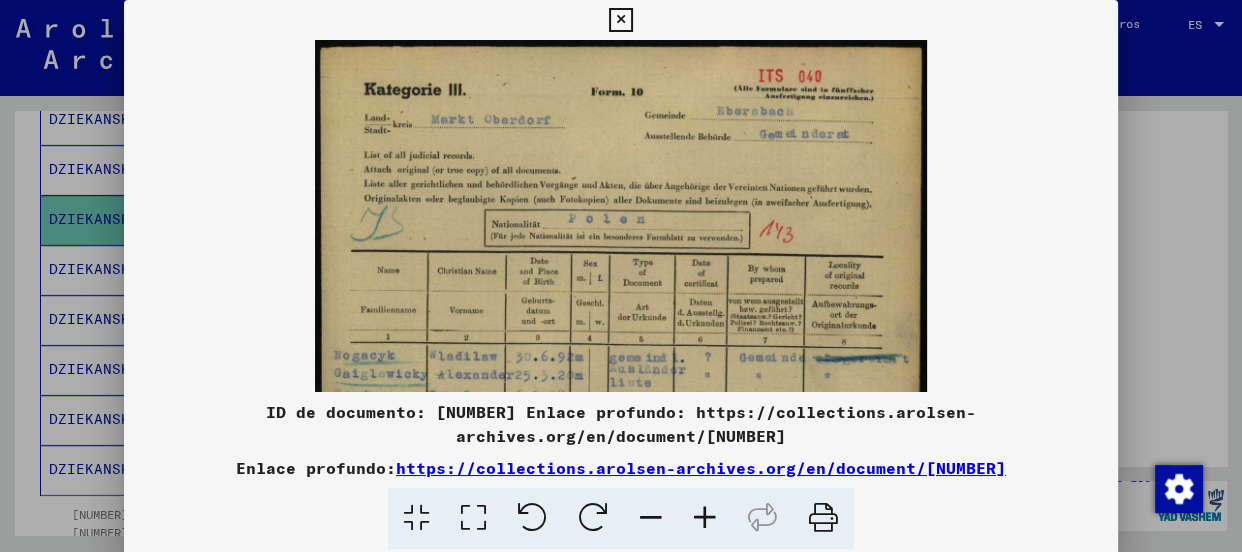 click at bounding box center [705, 518] 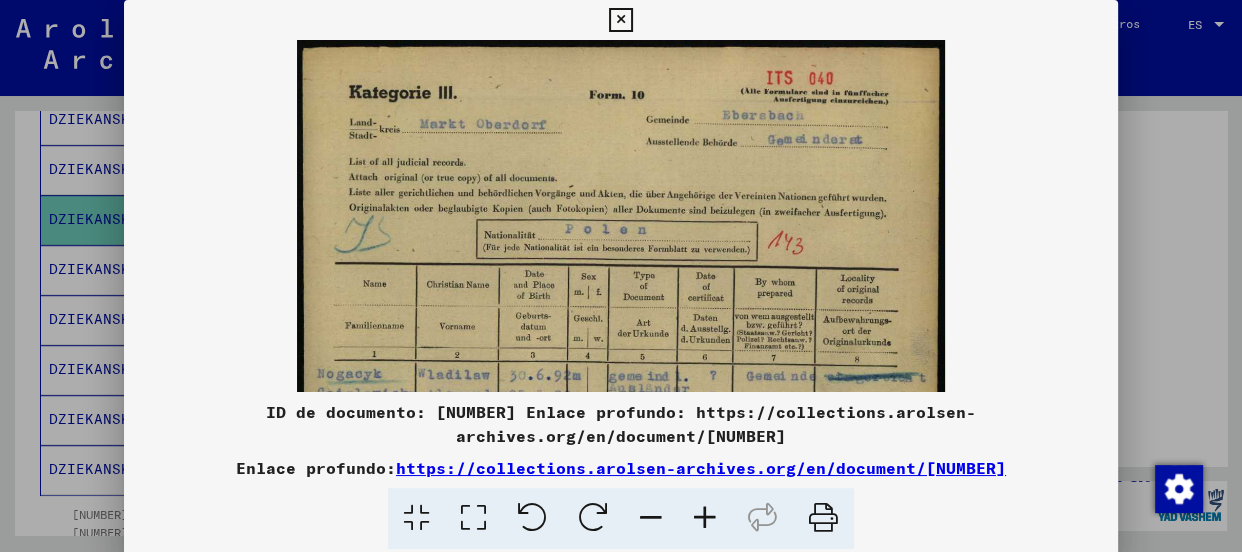 click at bounding box center (705, 518) 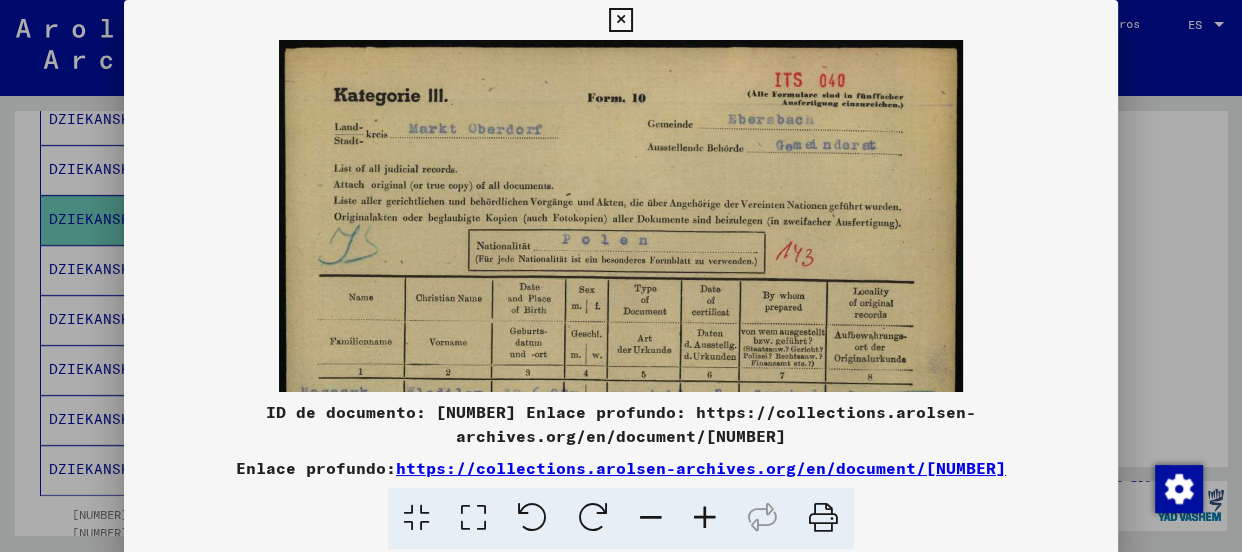click at bounding box center (705, 518) 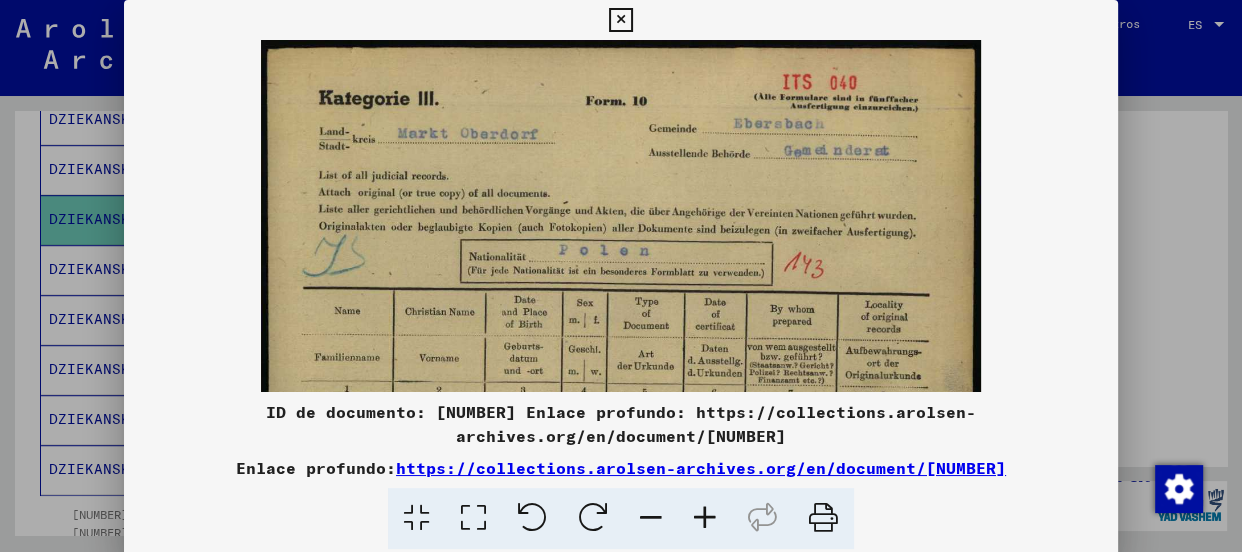 click at bounding box center (705, 518) 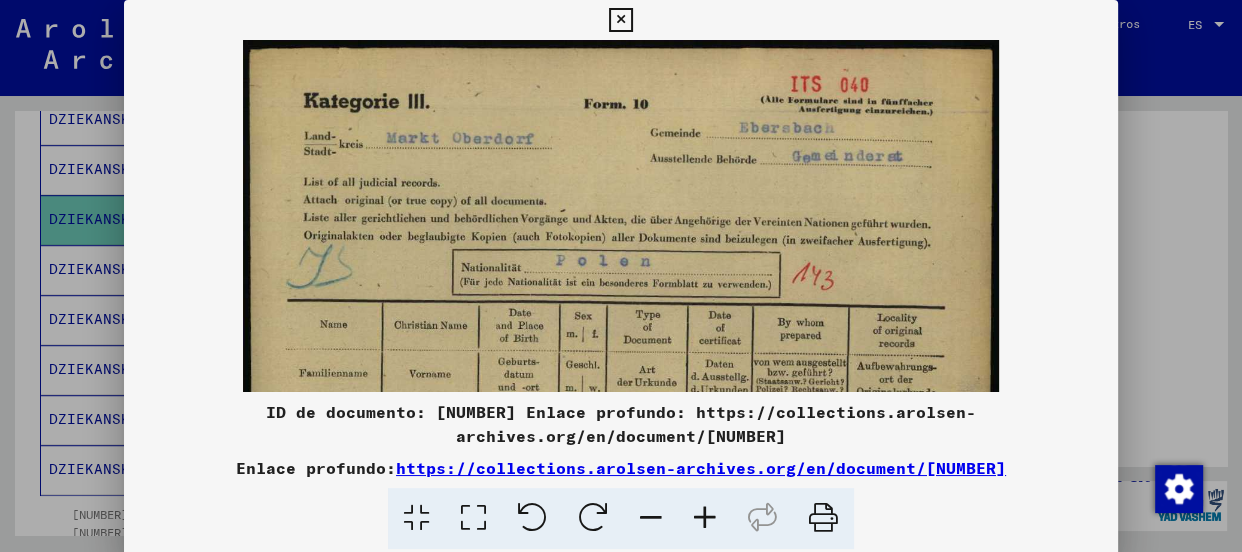 click at bounding box center [705, 518] 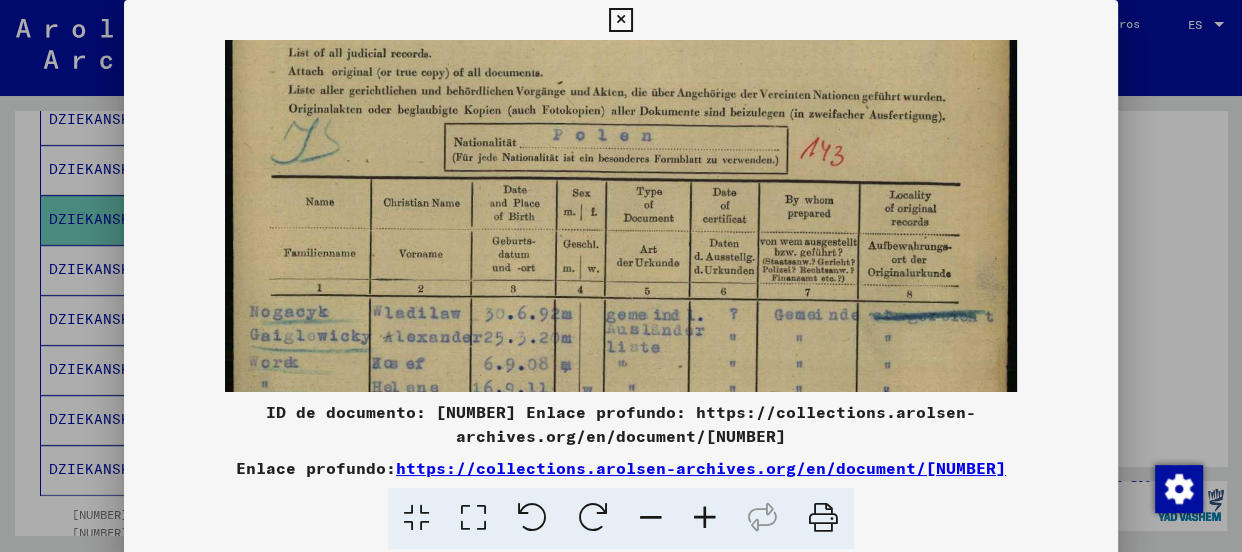 scroll, scrollTop: 183, scrollLeft: 0, axis: vertical 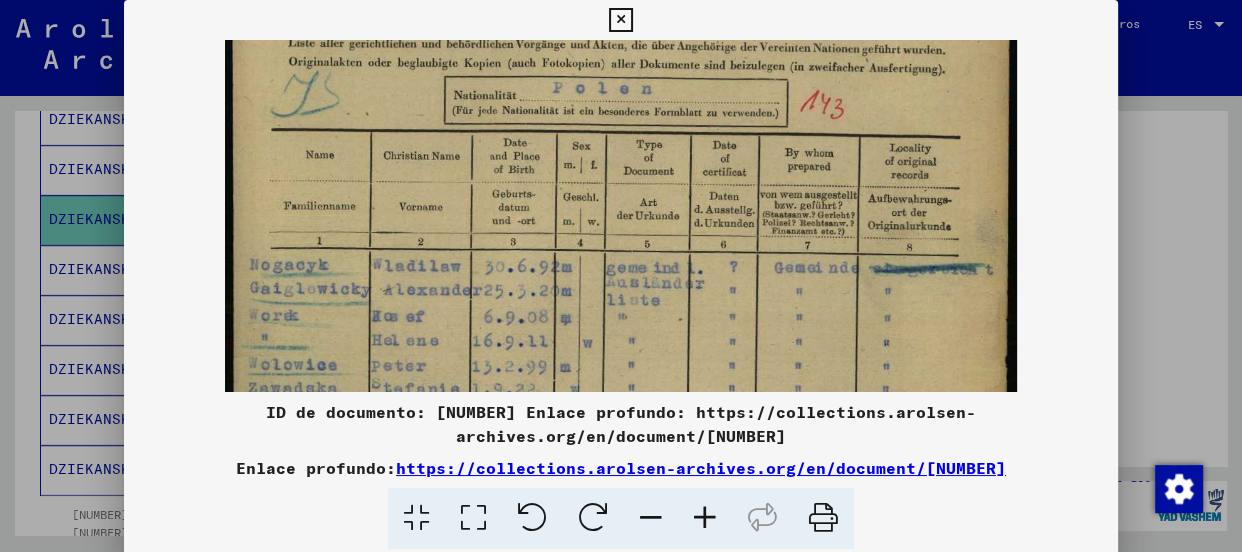 drag, startPoint x: 760, startPoint y: 326, endPoint x: 858, endPoint y: 144, distance: 206.70752 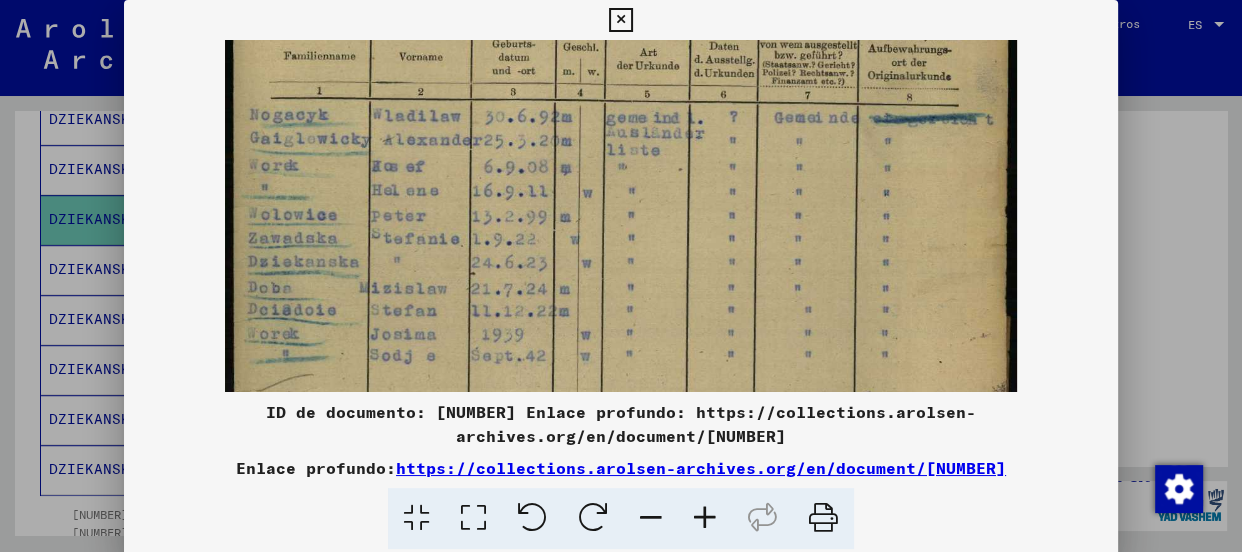 drag, startPoint x: 741, startPoint y: 334, endPoint x: 805, endPoint y: 179, distance: 167.69318 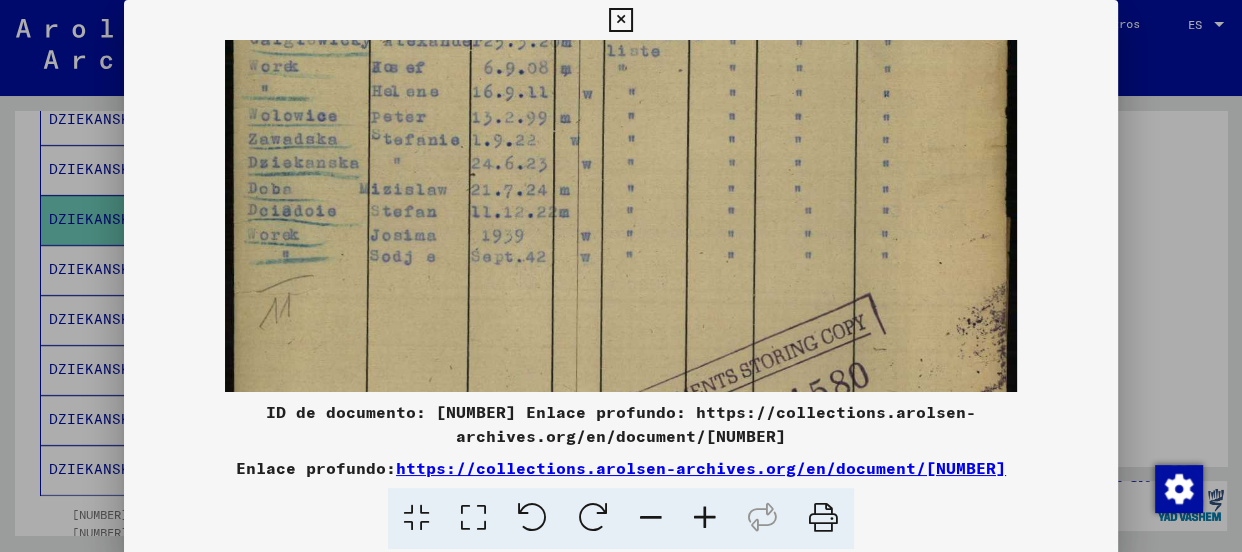 scroll, scrollTop: 462, scrollLeft: 0, axis: vertical 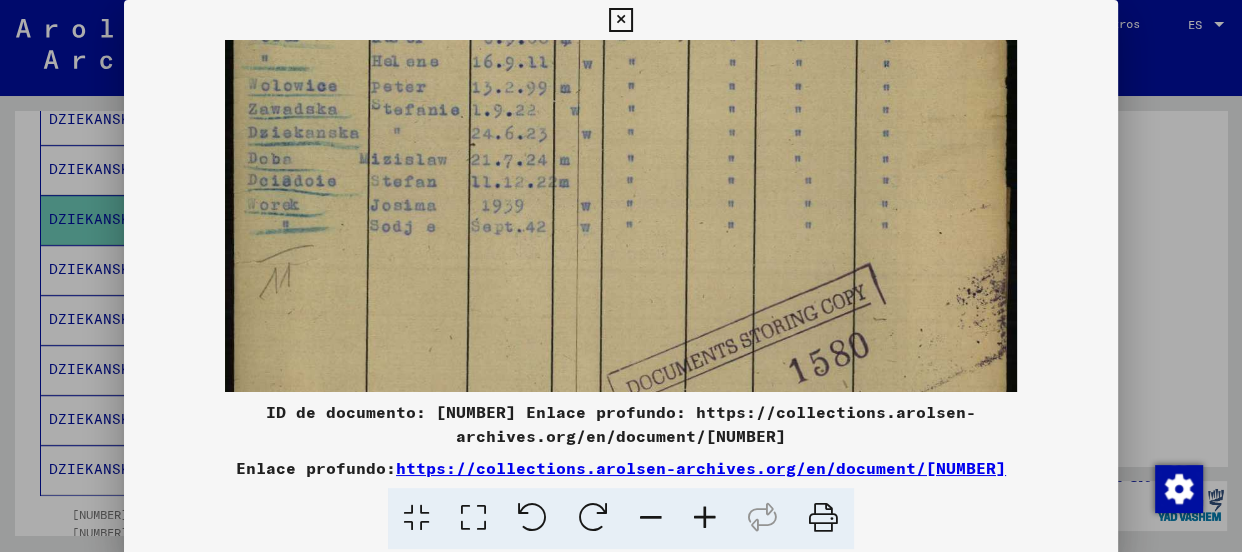 drag, startPoint x: 757, startPoint y: 319, endPoint x: 817, endPoint y: 188, distance: 144.08678 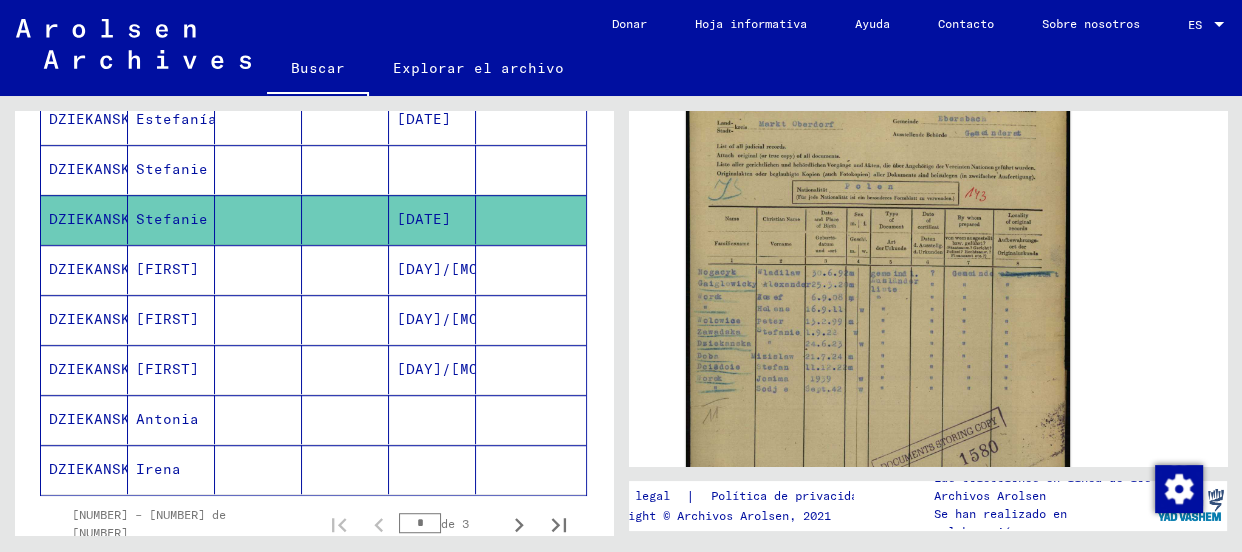 click on "Stefanie" at bounding box center [171, 219] 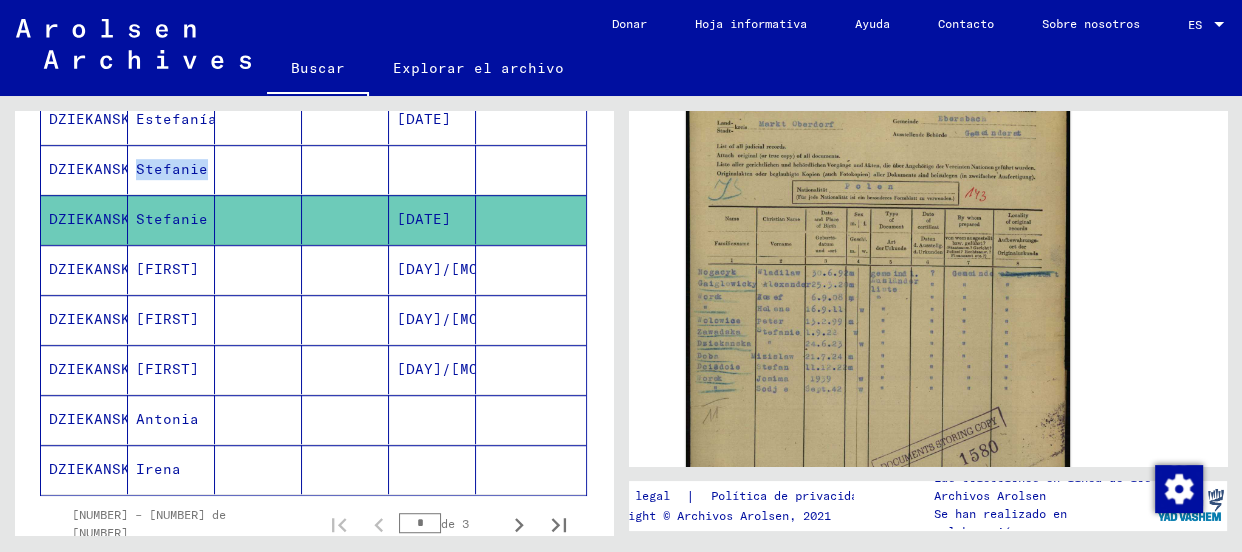 scroll, scrollTop: 0, scrollLeft: 0, axis: both 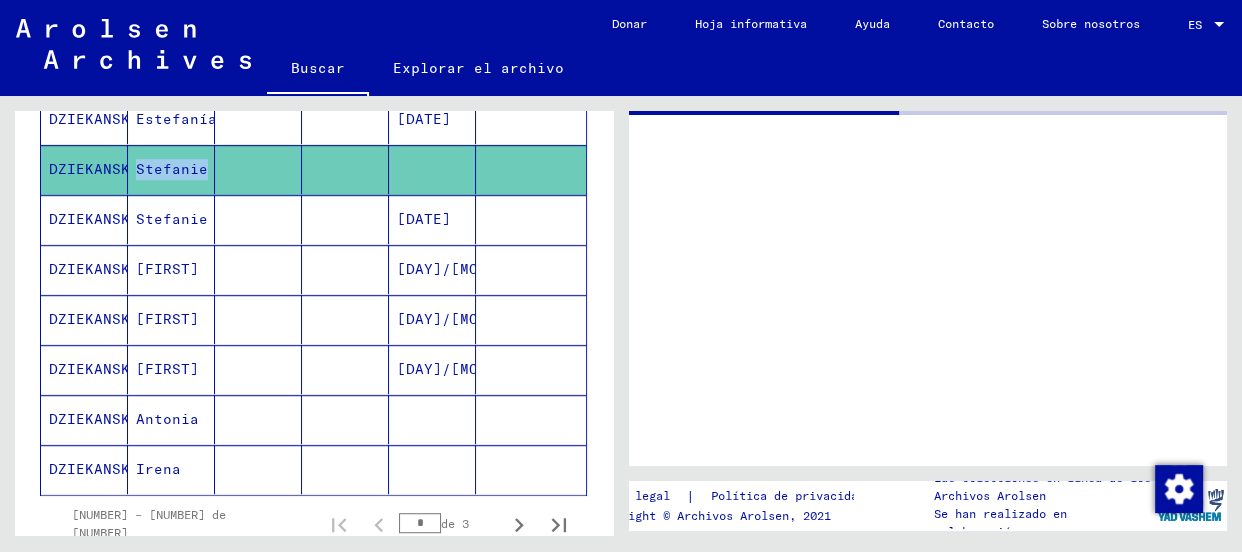 click on "Stefanie" 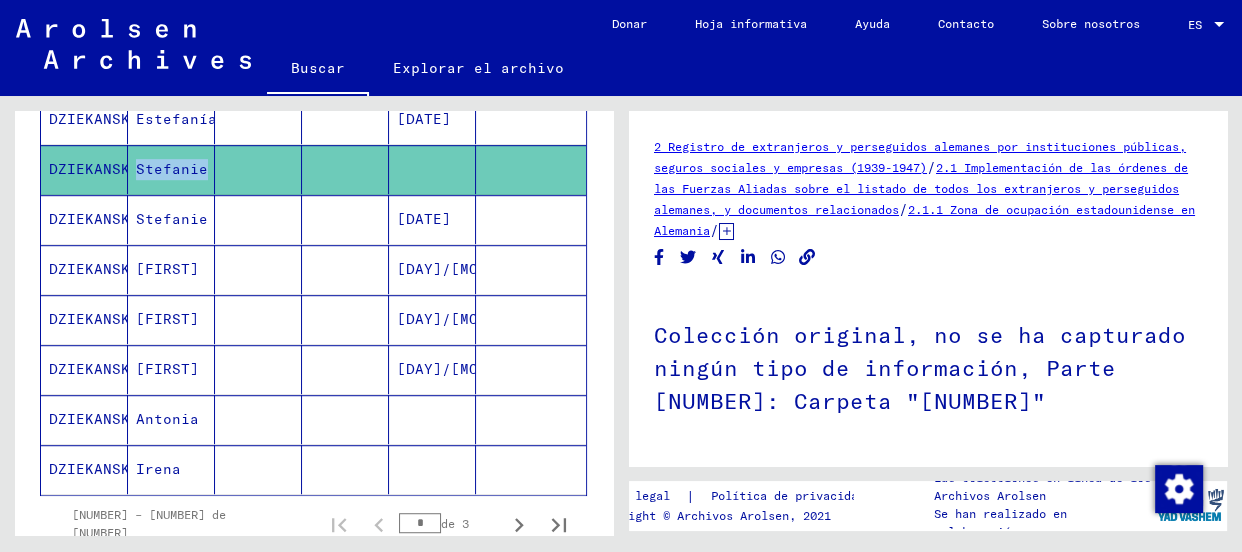 scroll, scrollTop: 0, scrollLeft: 0, axis: both 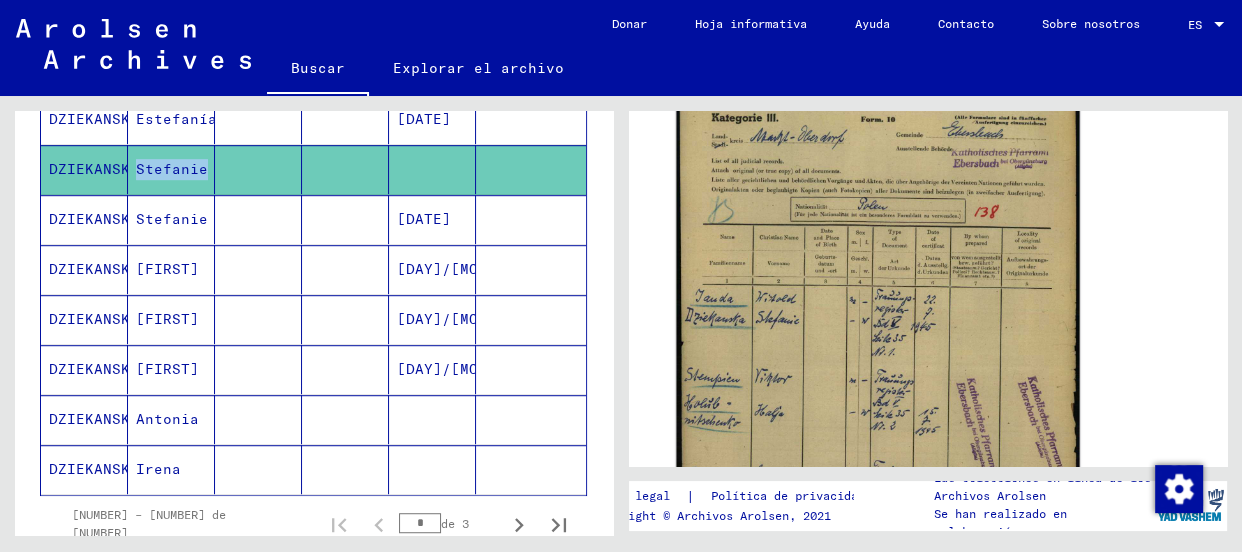 click 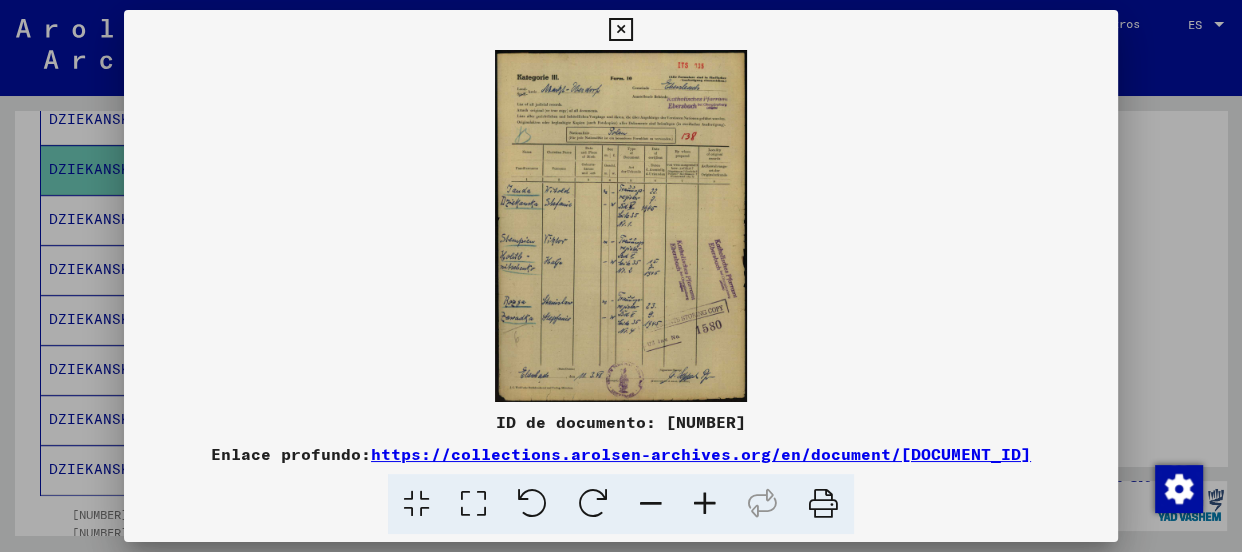 click at bounding box center [705, 504] 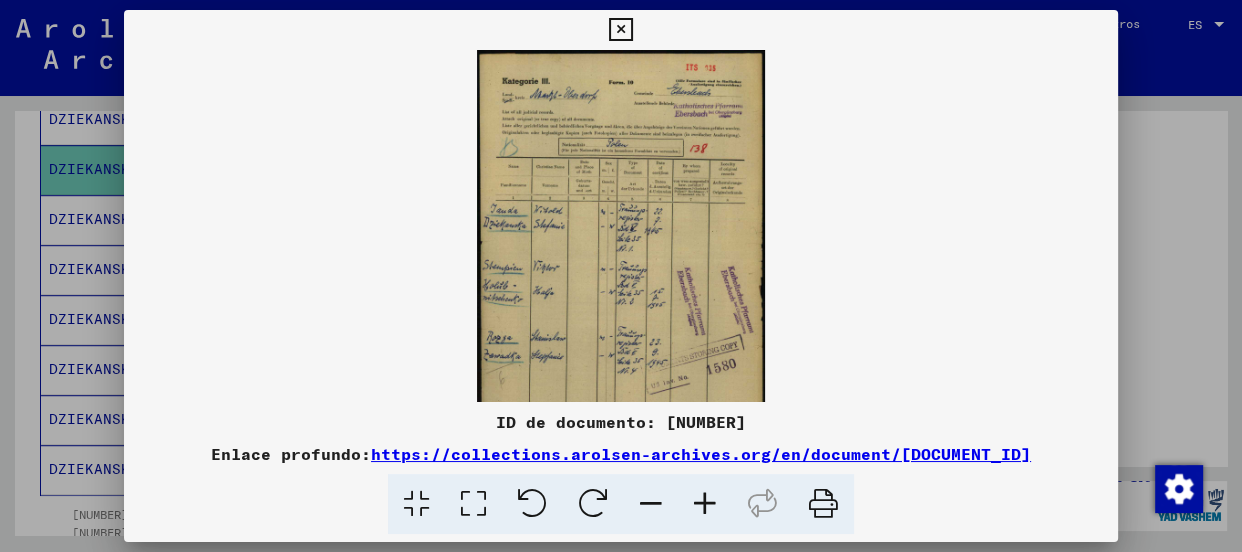 click at bounding box center [705, 504] 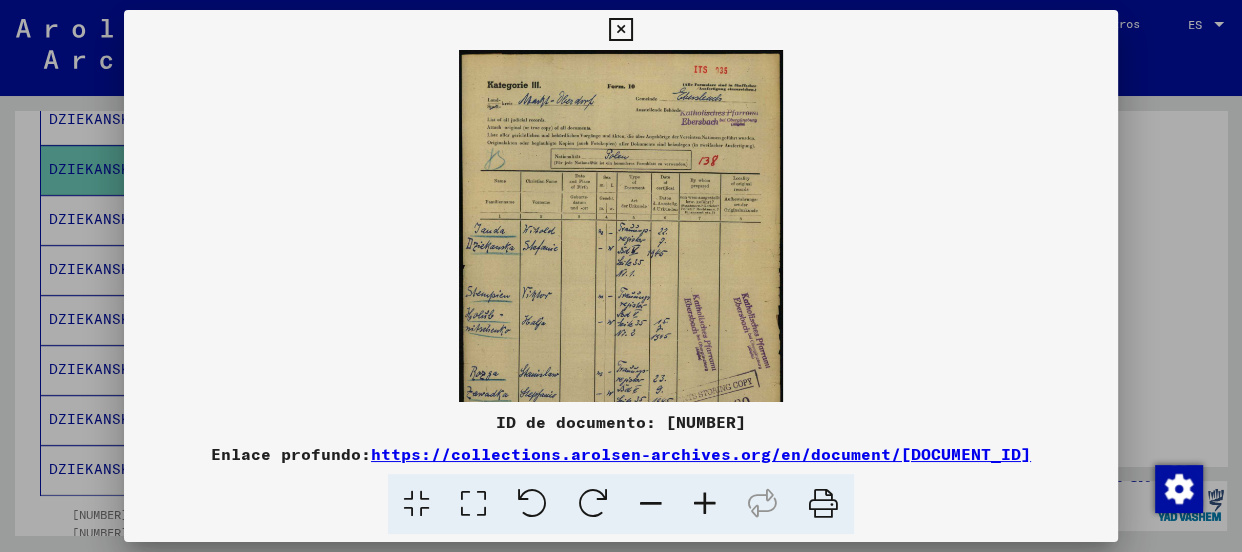 click at bounding box center [705, 504] 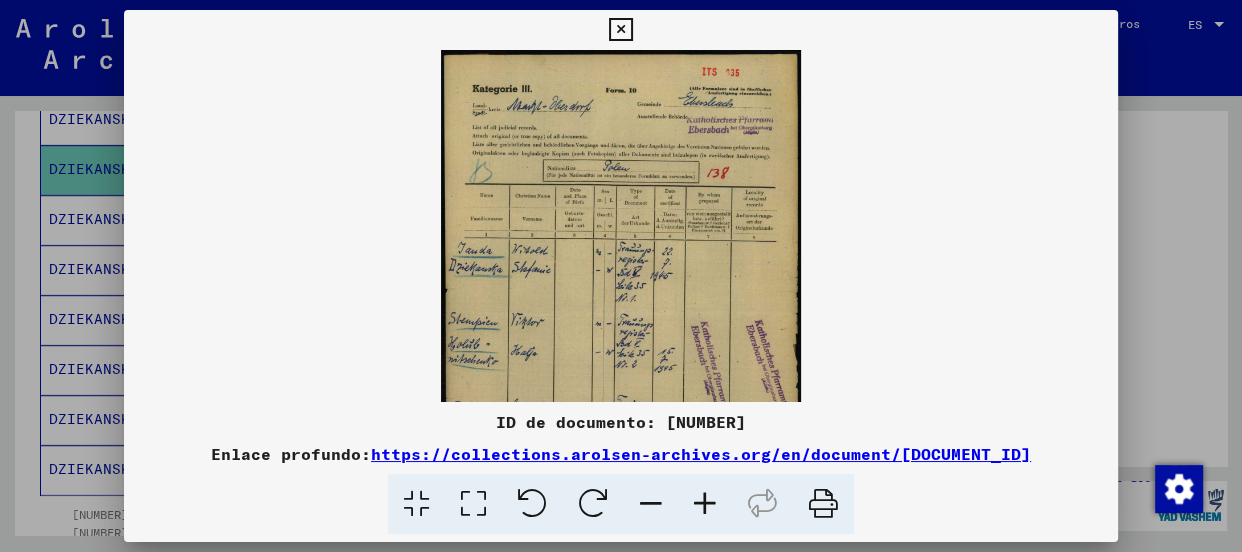 click at bounding box center [705, 504] 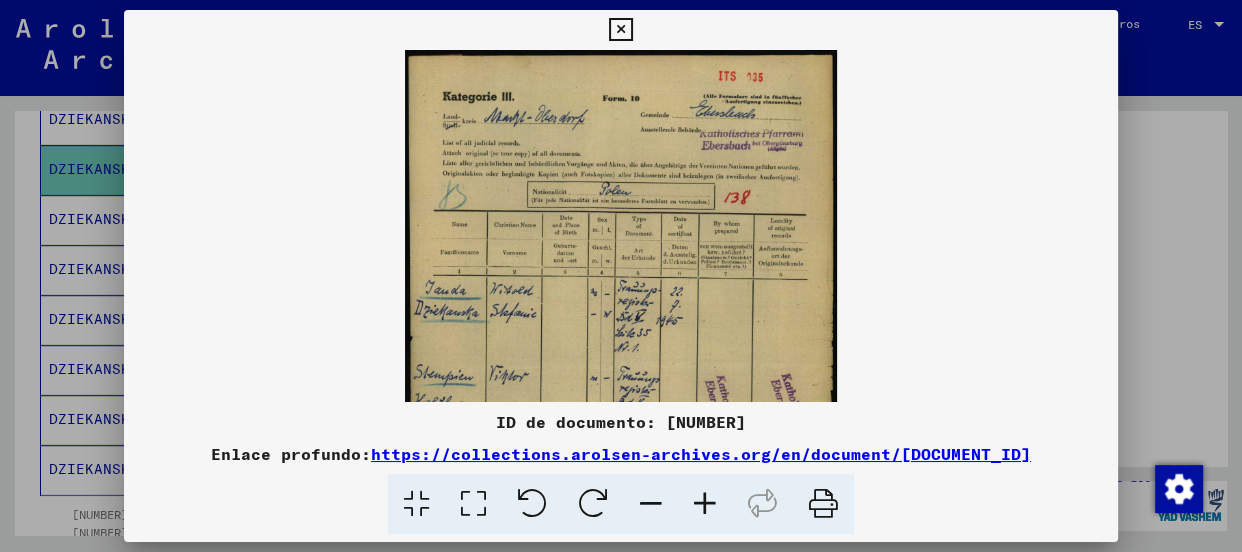 click at bounding box center (705, 504) 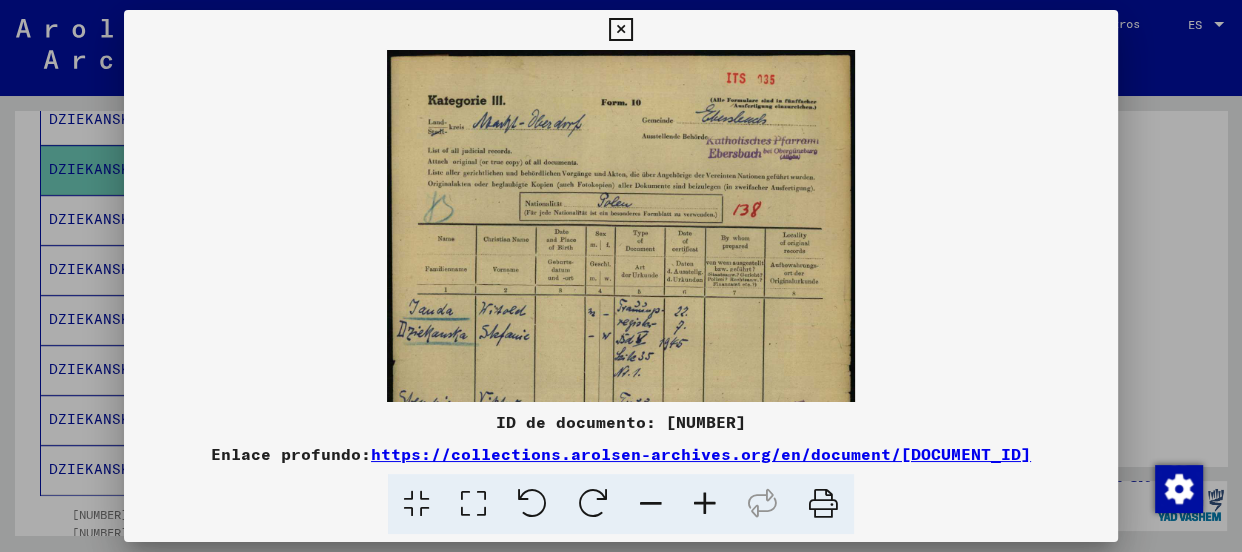 click at bounding box center (705, 504) 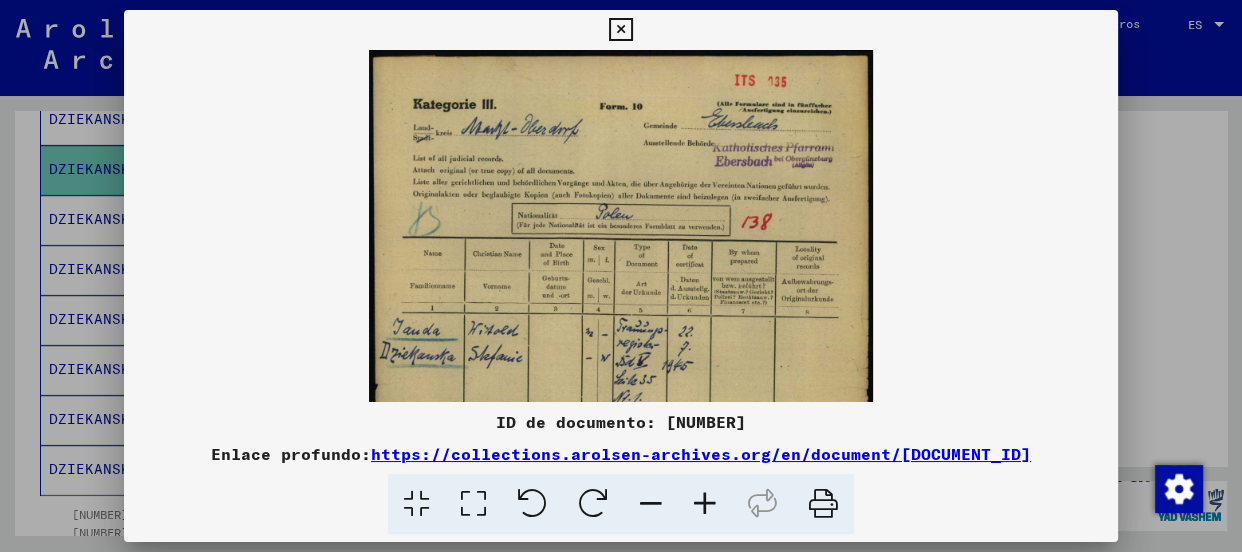 click at bounding box center (705, 504) 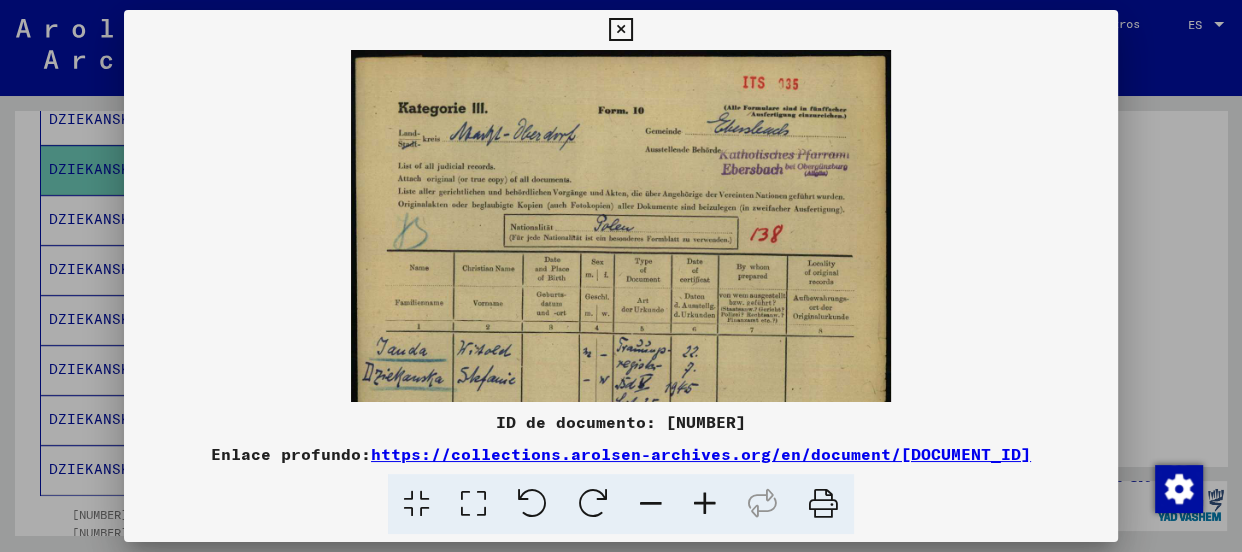click at bounding box center [705, 504] 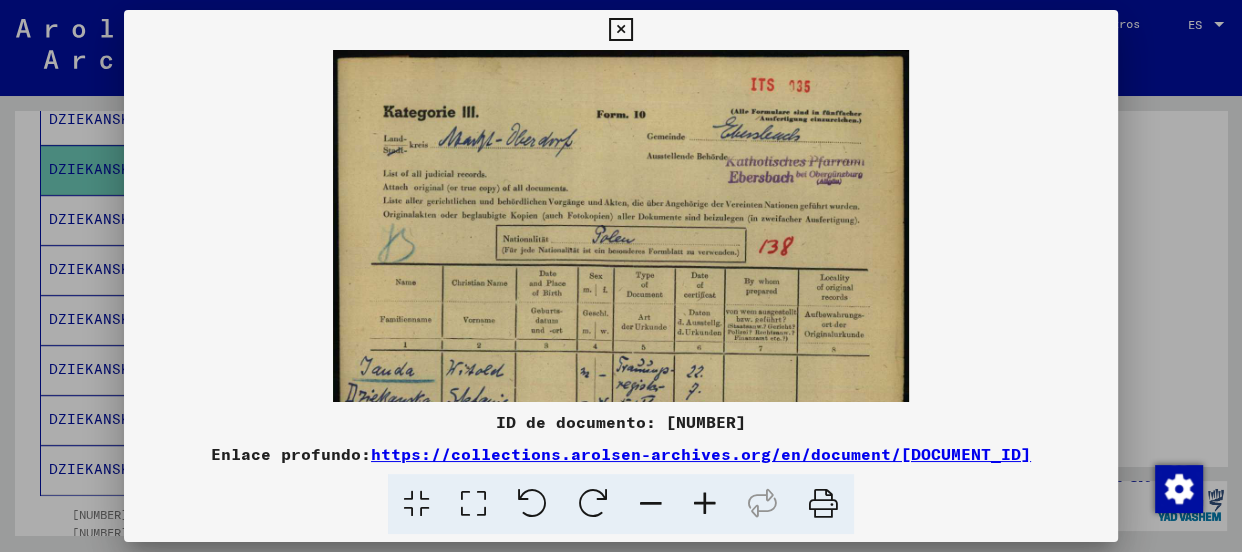 click at bounding box center (705, 504) 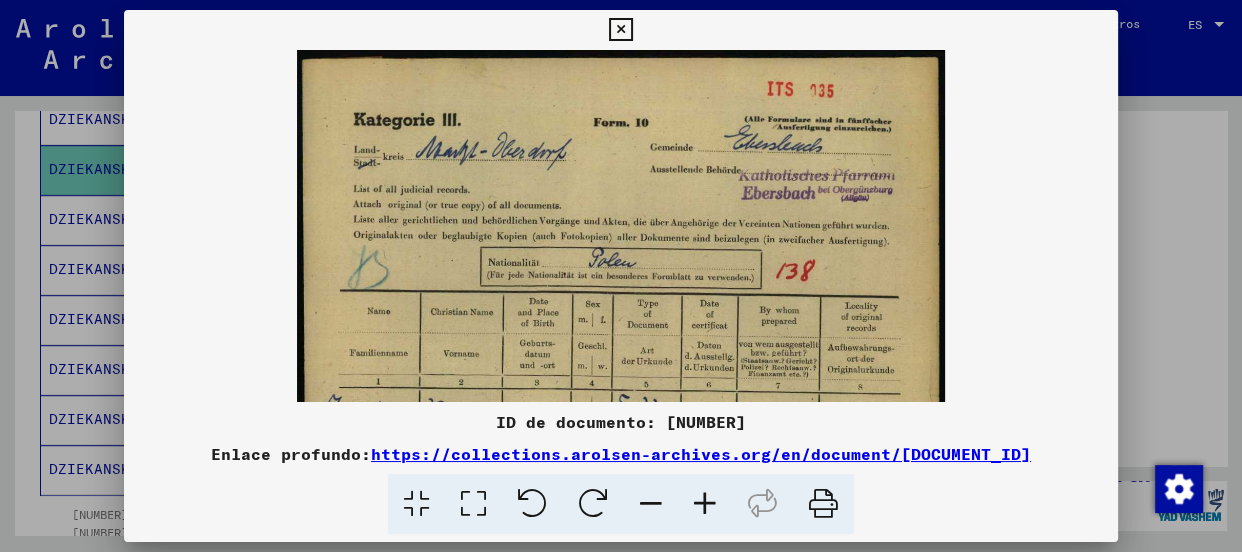click at bounding box center [705, 504] 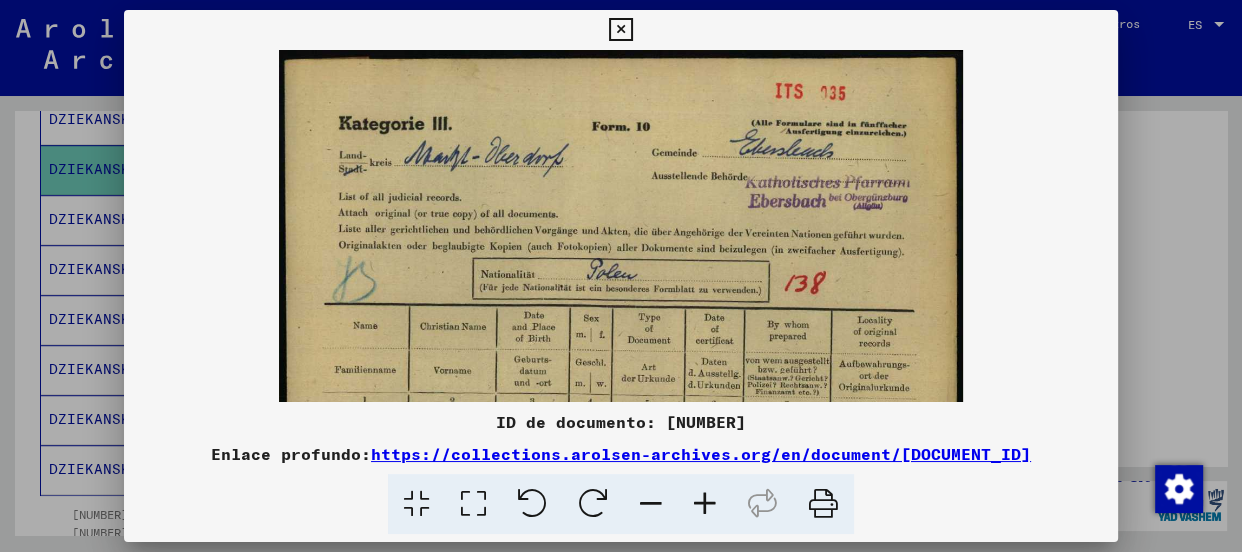 click at bounding box center [705, 504] 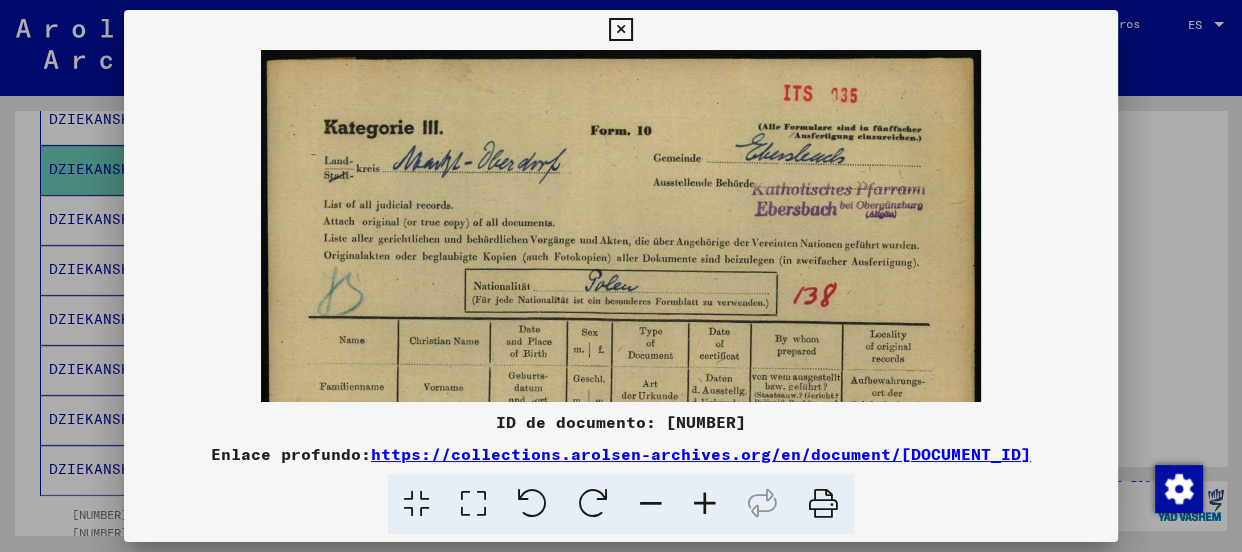 click at bounding box center (705, 504) 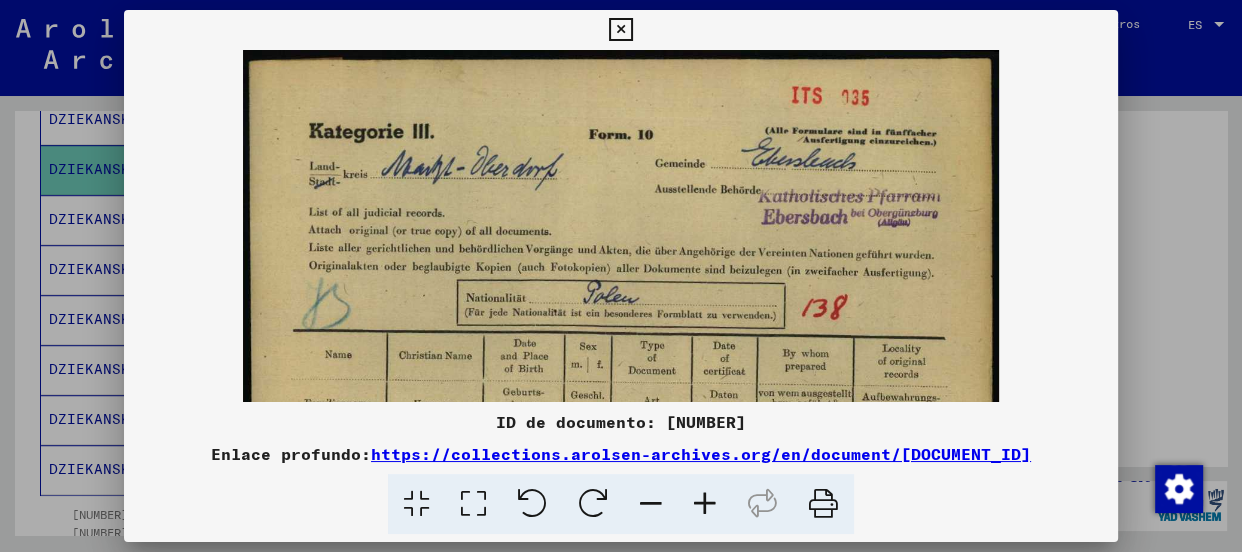 click at bounding box center (705, 504) 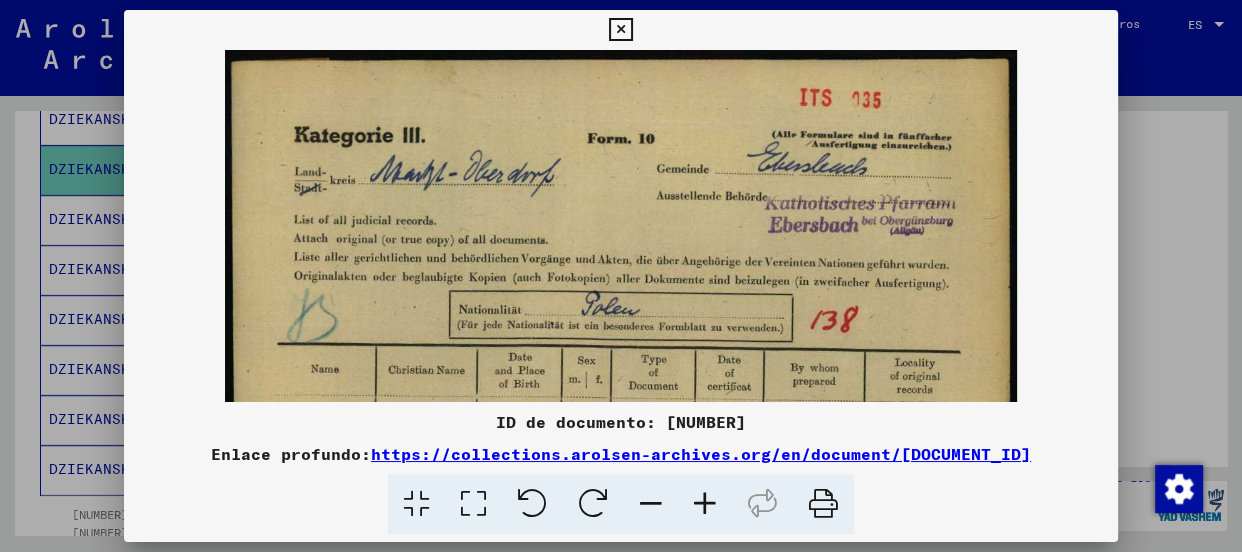 click at bounding box center (705, 504) 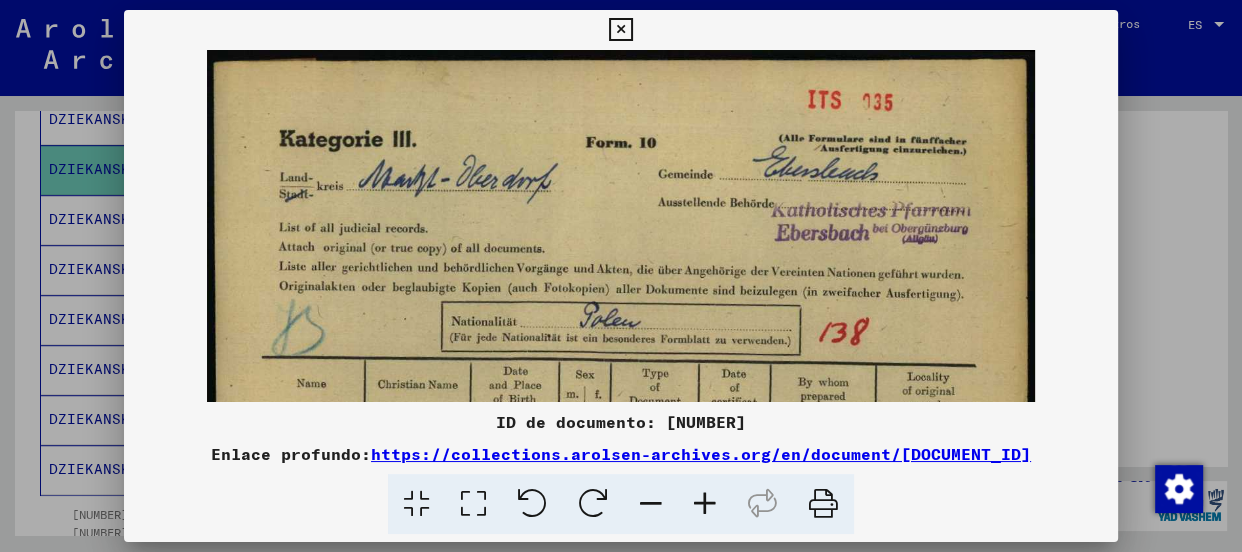 click at bounding box center [705, 504] 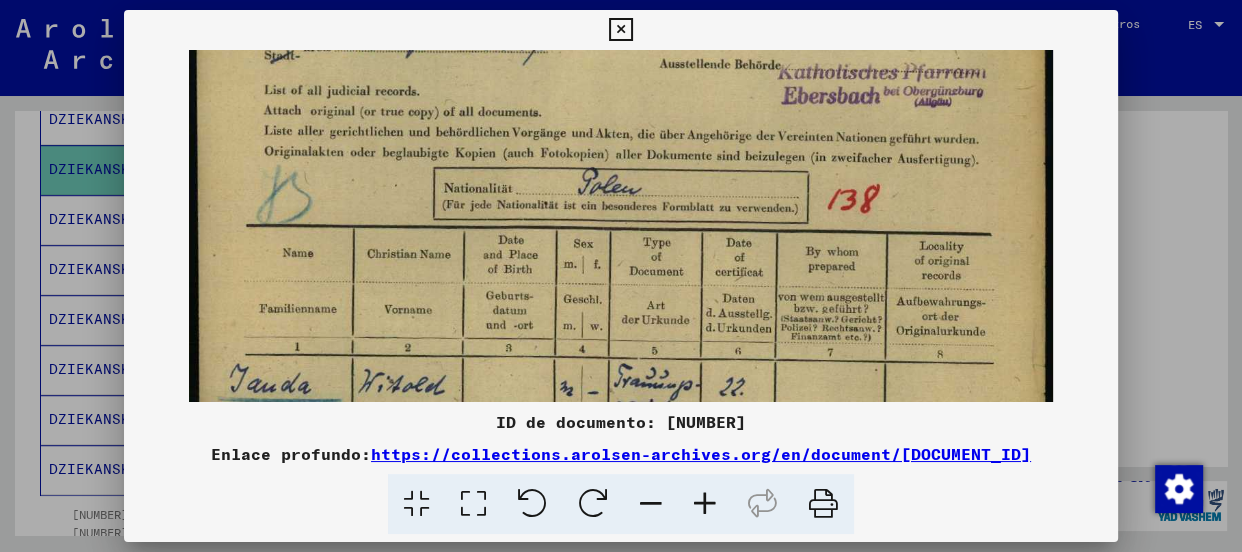 drag, startPoint x: 770, startPoint y: 346, endPoint x: 848, endPoint y: 200, distance: 165.52945 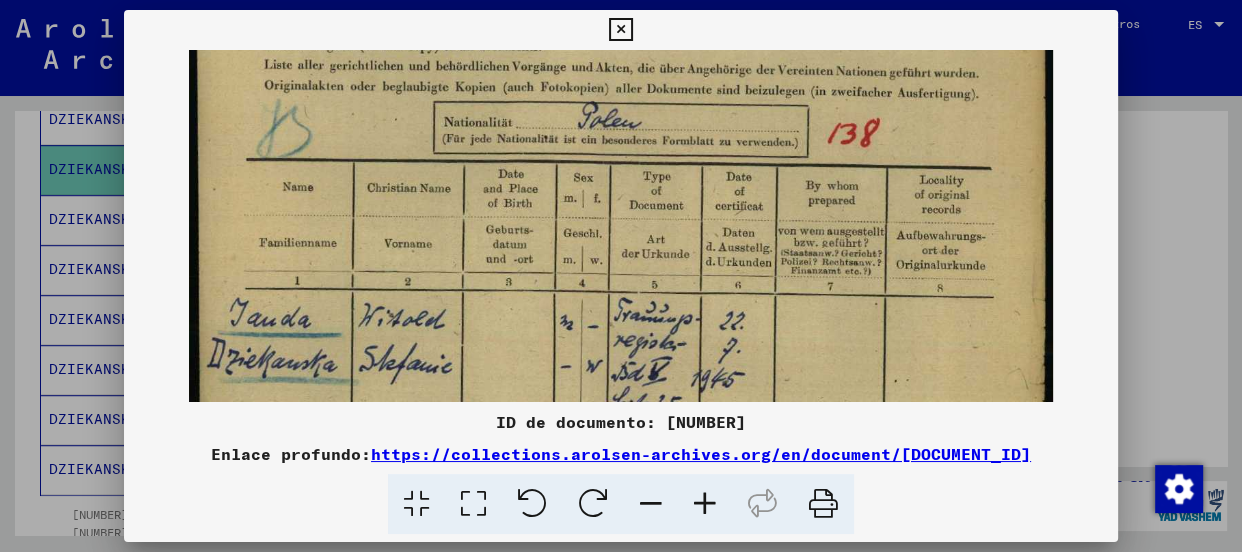 scroll, scrollTop: 289, scrollLeft: 0, axis: vertical 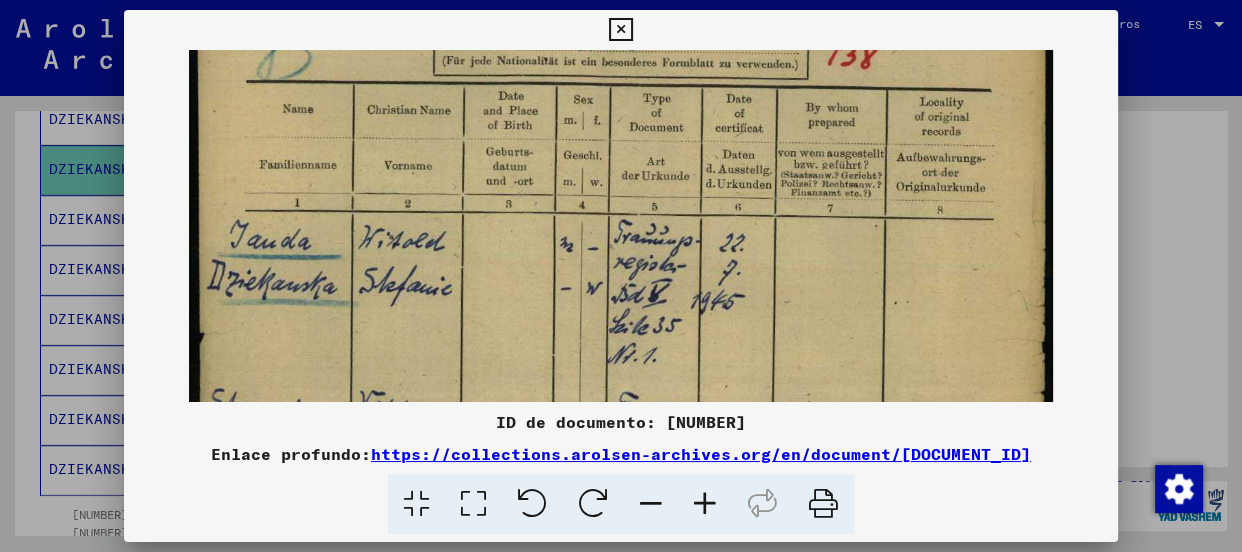 drag, startPoint x: 833, startPoint y: 329, endPoint x: 875, endPoint y: 184, distance: 150.96027 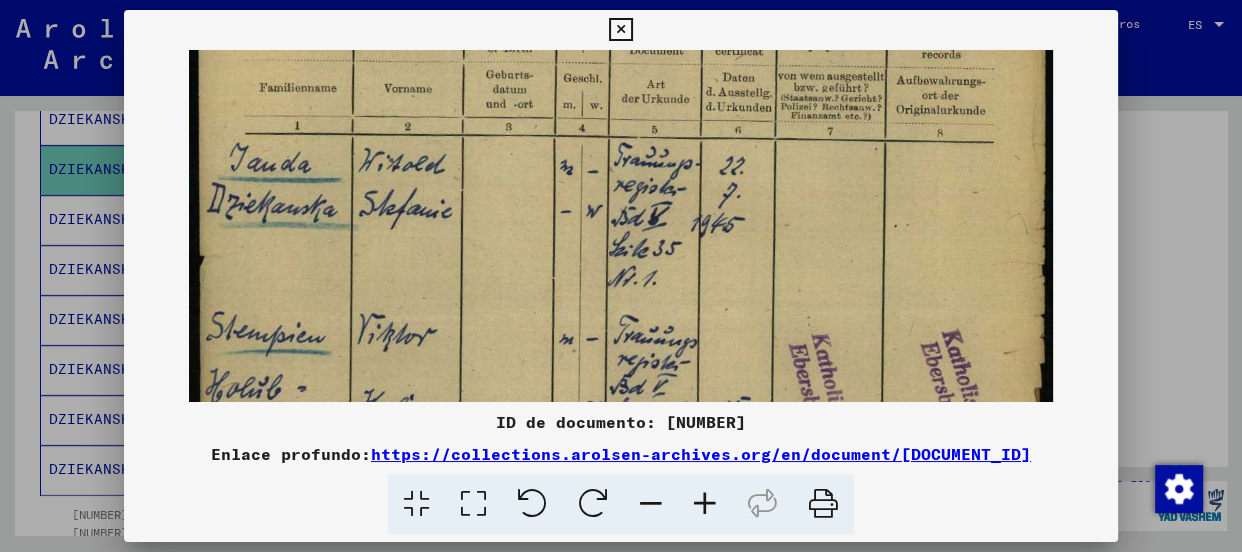 scroll, scrollTop: 376, scrollLeft: 0, axis: vertical 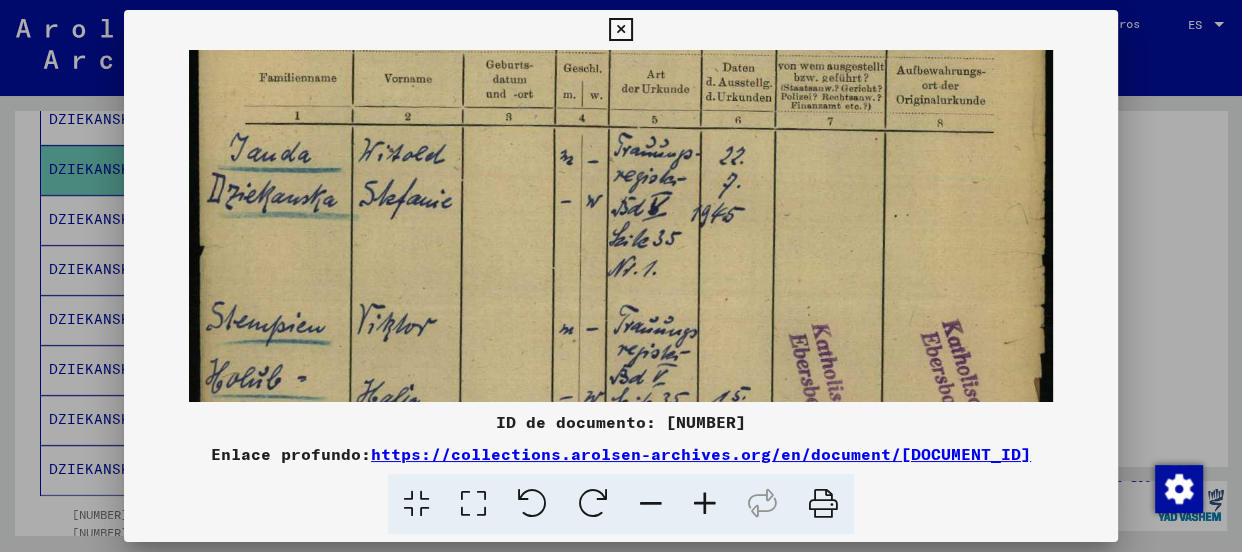 drag, startPoint x: 820, startPoint y: 341, endPoint x: 840, endPoint y: 253, distance: 90.24411 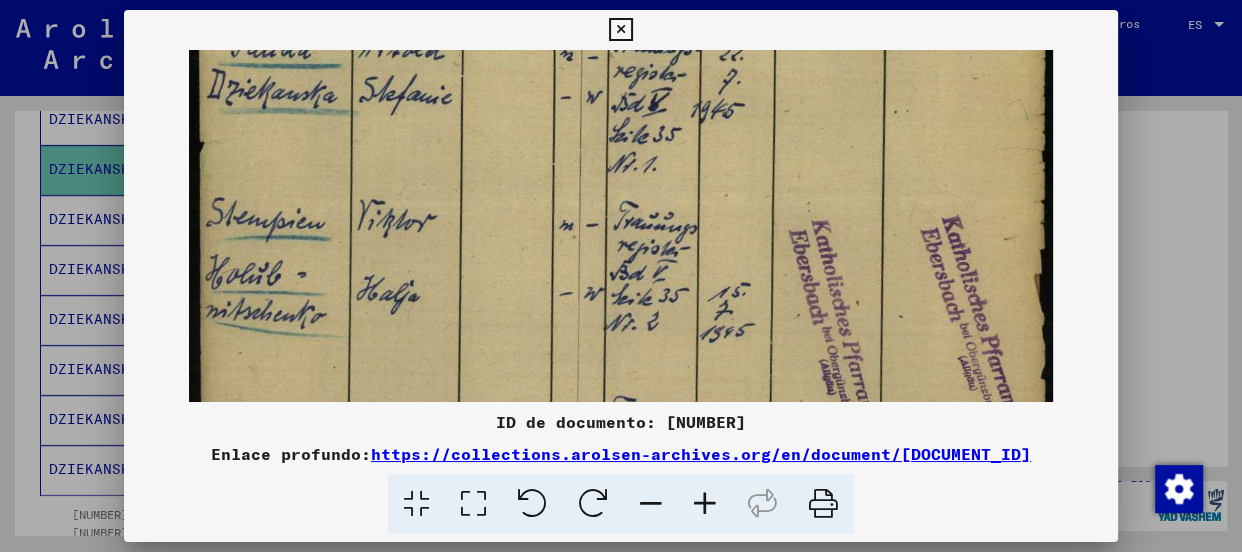 scroll, scrollTop: 494, scrollLeft: 0, axis: vertical 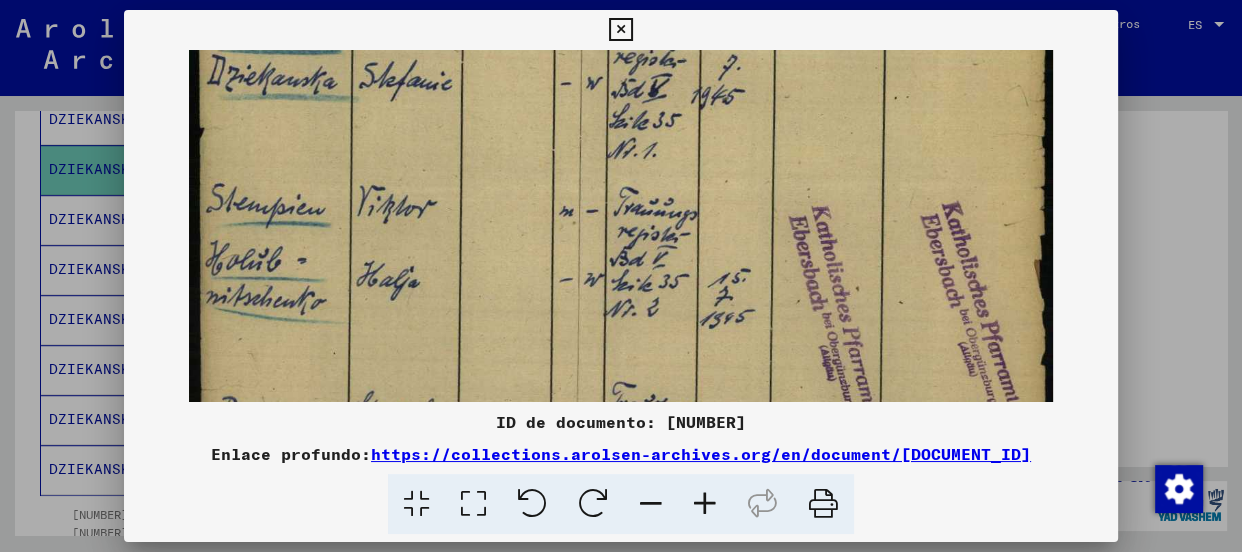 drag, startPoint x: 739, startPoint y: 303, endPoint x: 784, endPoint y: 186, distance: 125.35549 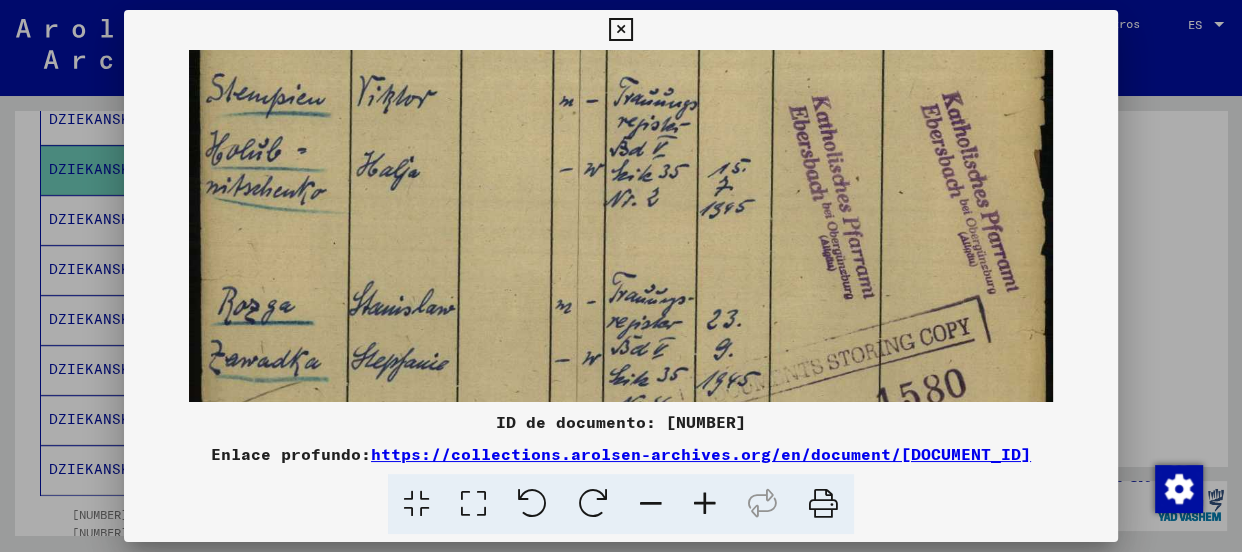 scroll, scrollTop: 625, scrollLeft: 0, axis: vertical 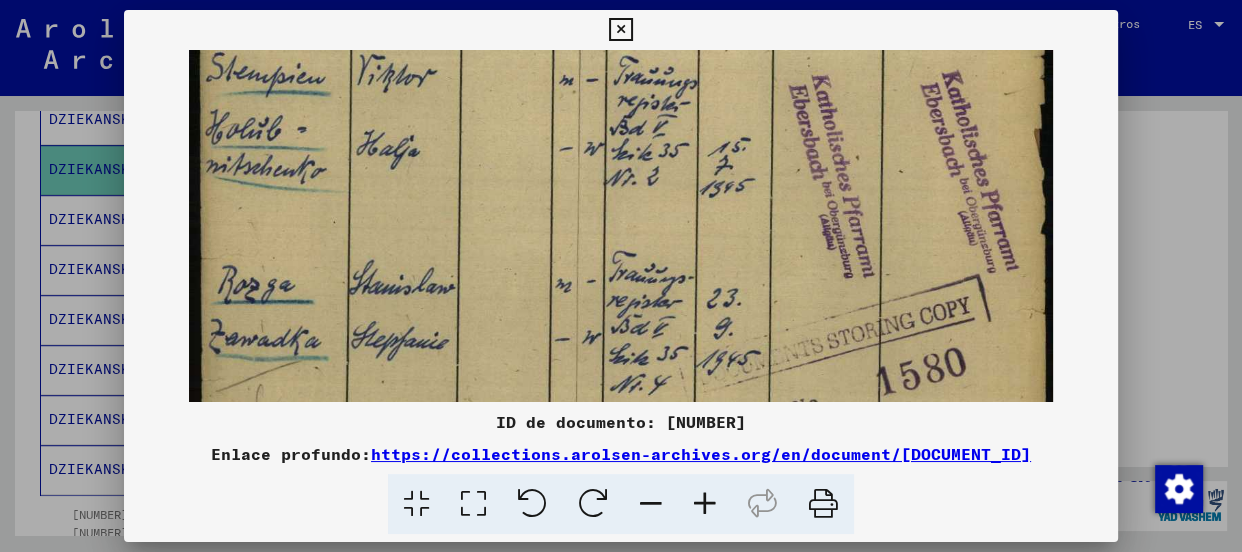 drag, startPoint x: 782, startPoint y: 355, endPoint x: 831, endPoint y: 226, distance: 137.99275 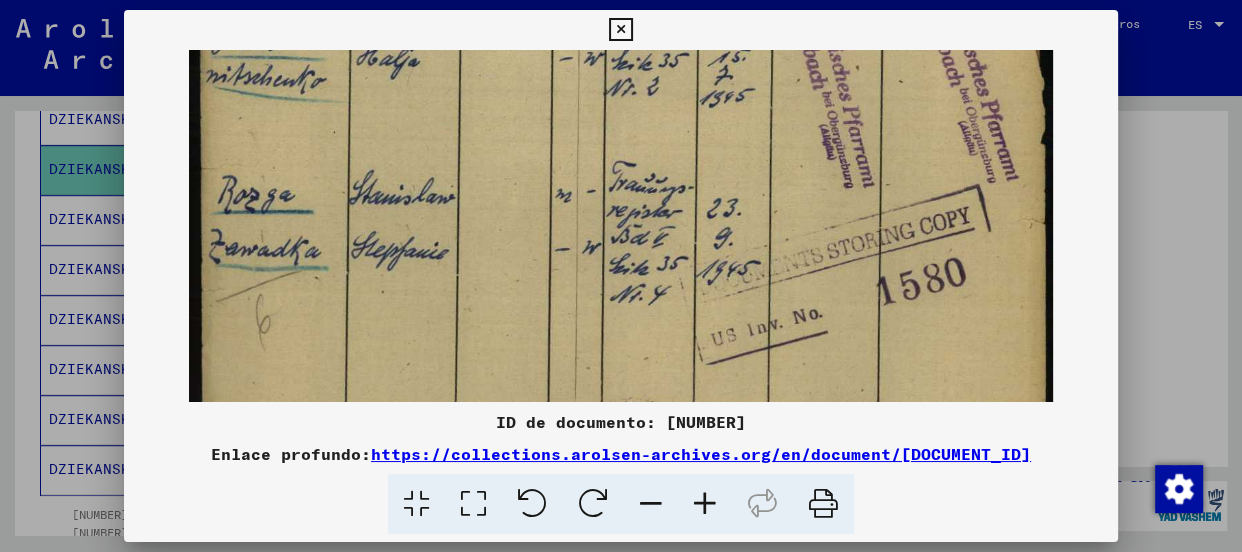 scroll, scrollTop: 734, scrollLeft: 0, axis: vertical 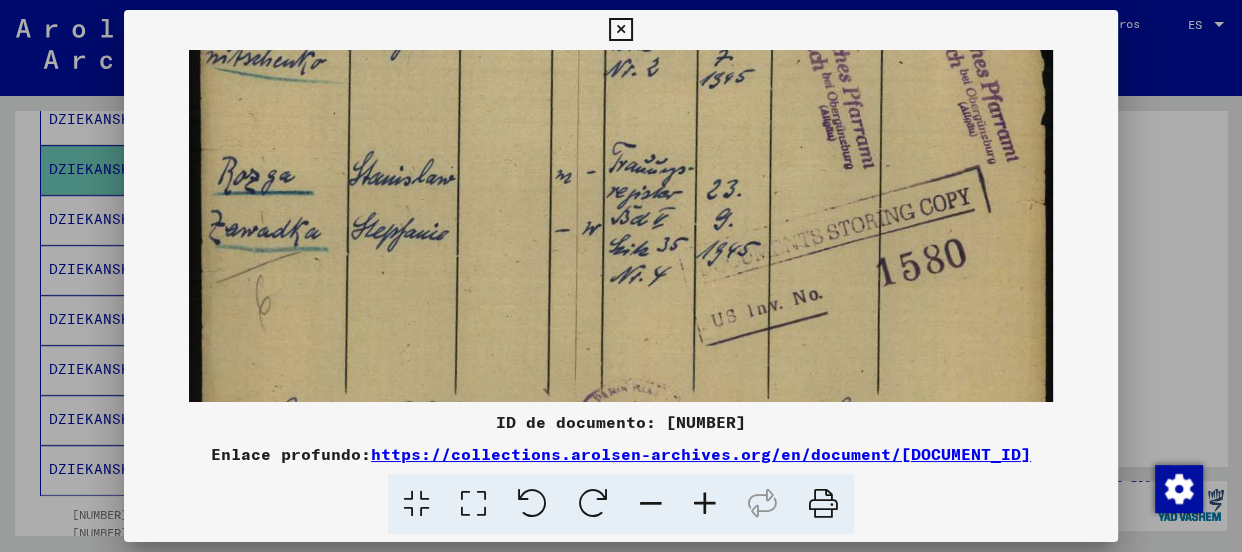 drag, startPoint x: 736, startPoint y: 354, endPoint x: 776, endPoint y: 245, distance: 116.10771 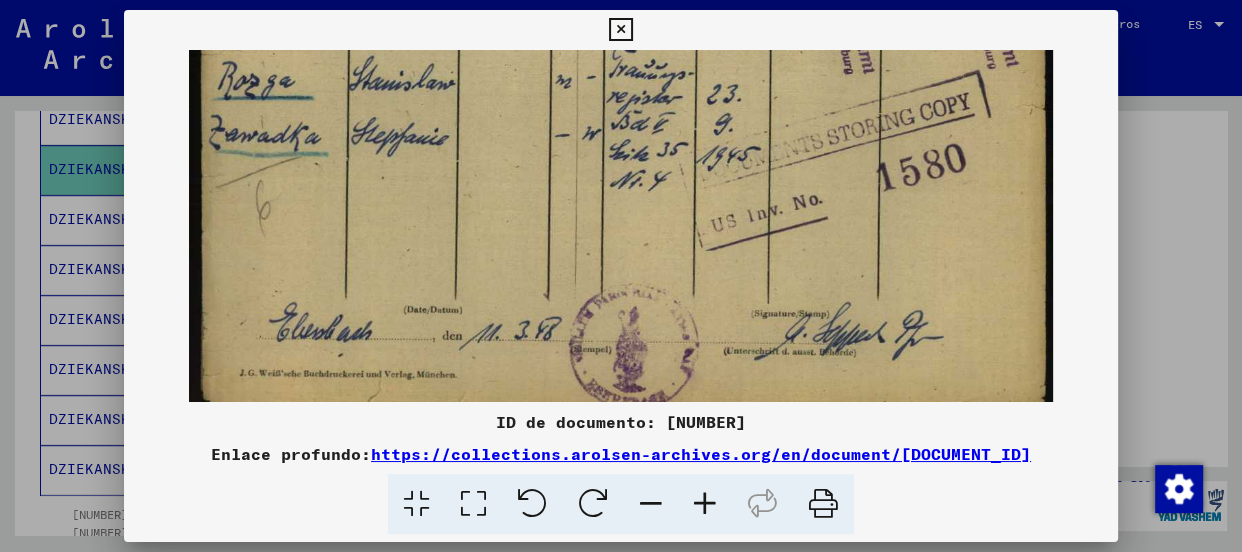 scroll, scrollTop: 850, scrollLeft: 0, axis: vertical 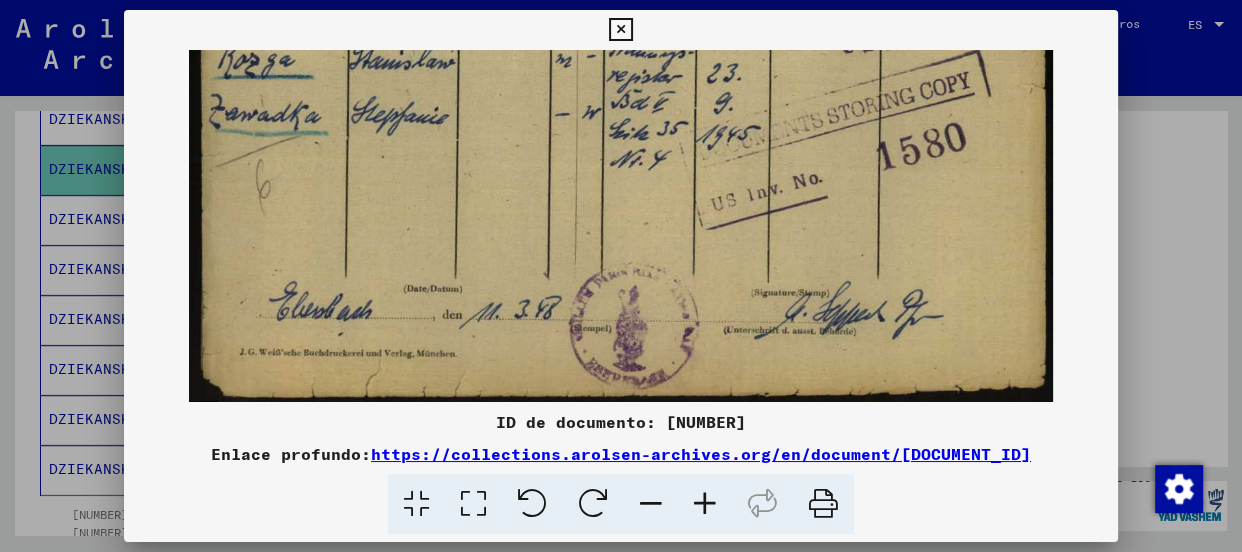 drag, startPoint x: 772, startPoint y: 331, endPoint x: 806, endPoint y: 170, distance: 164.5509 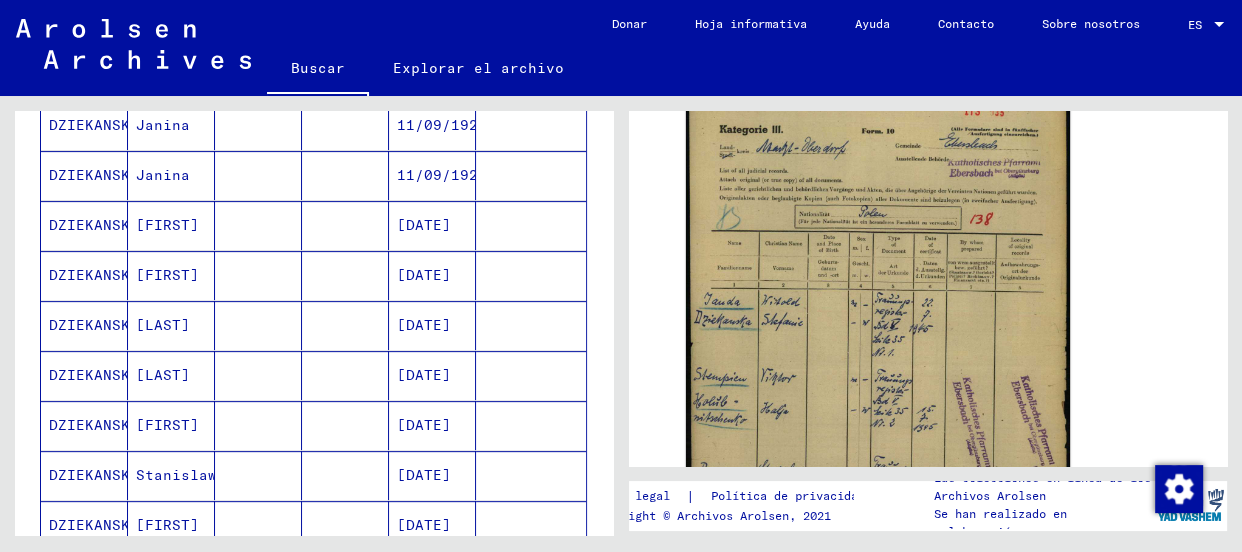 scroll, scrollTop: 687, scrollLeft: 0, axis: vertical 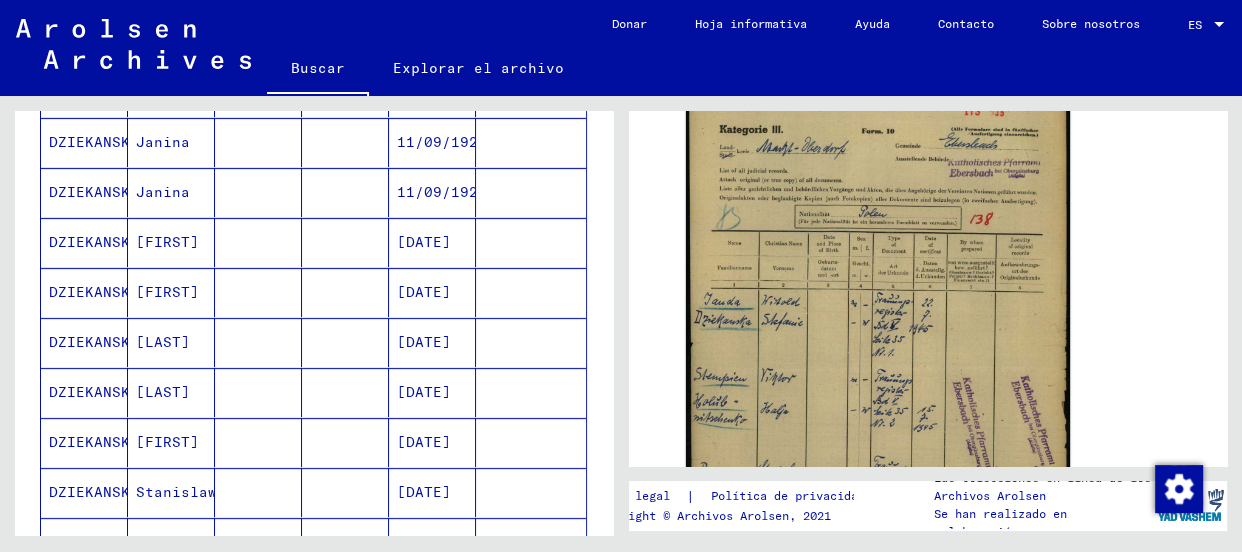 click on "[FIRST]" at bounding box center [163, 342] 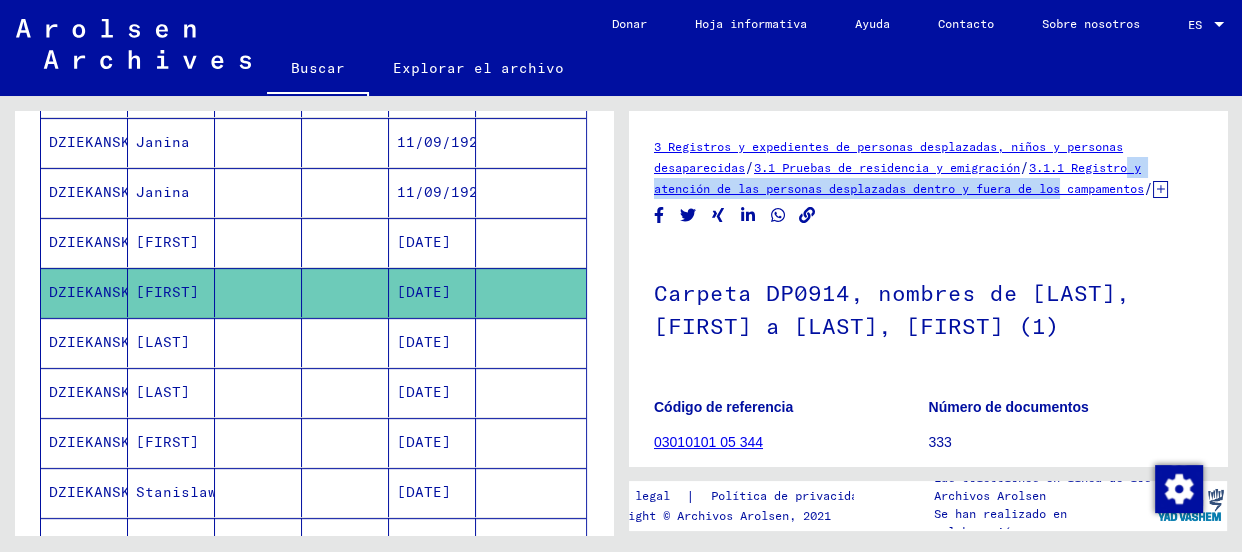 scroll, scrollTop: 0, scrollLeft: 22, axis: horizontal 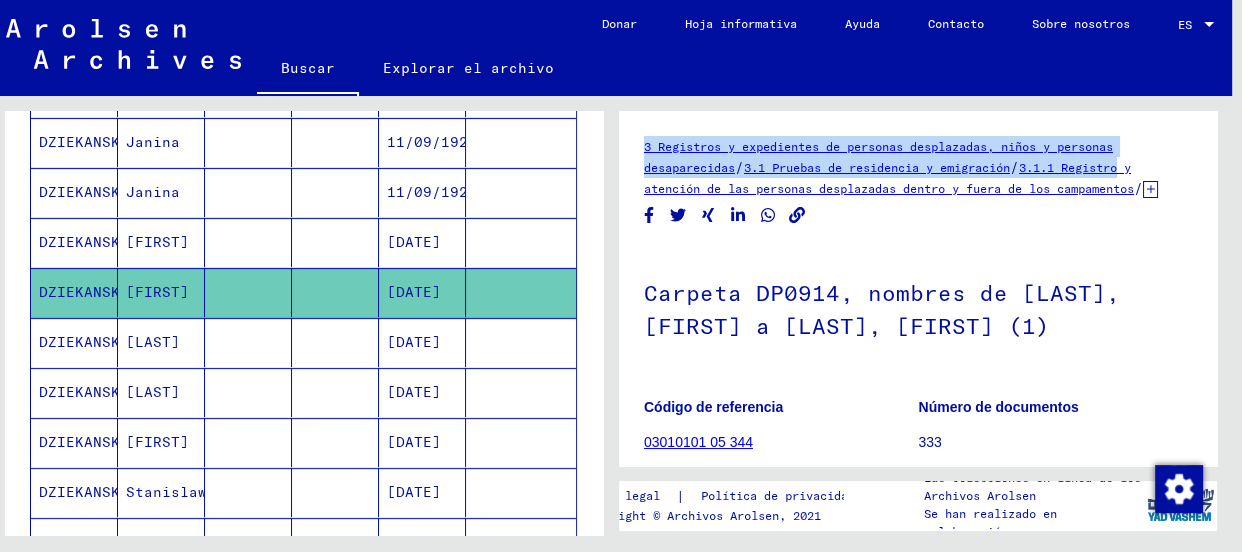 drag, startPoint x: 1226, startPoint y: 167, endPoint x: 1230, endPoint y: 224, distance: 57.14018 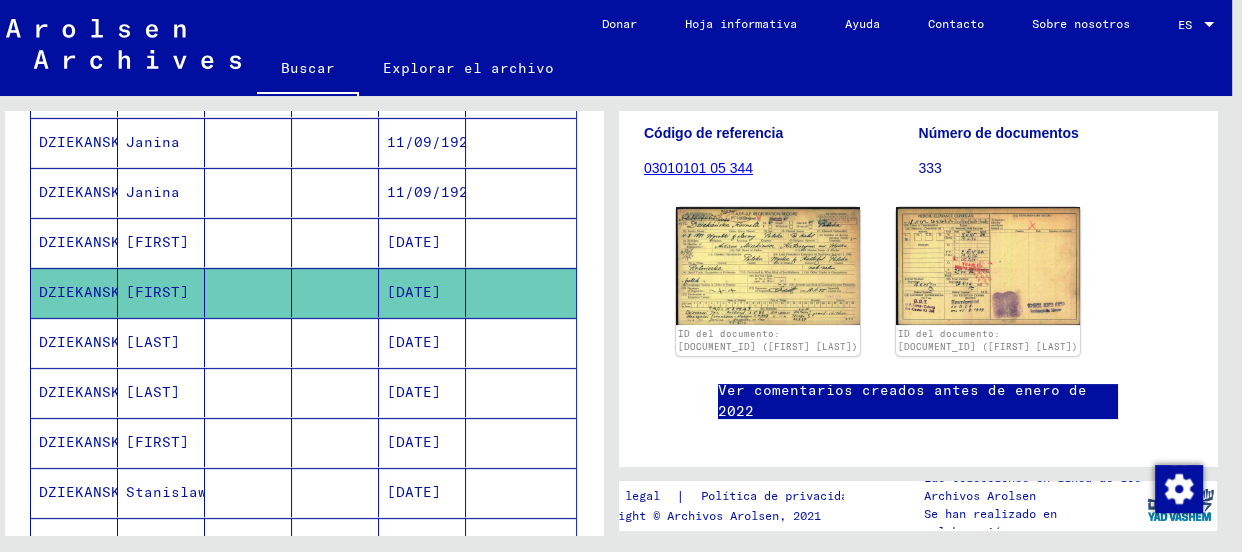 scroll, scrollTop: 304, scrollLeft: 0, axis: vertical 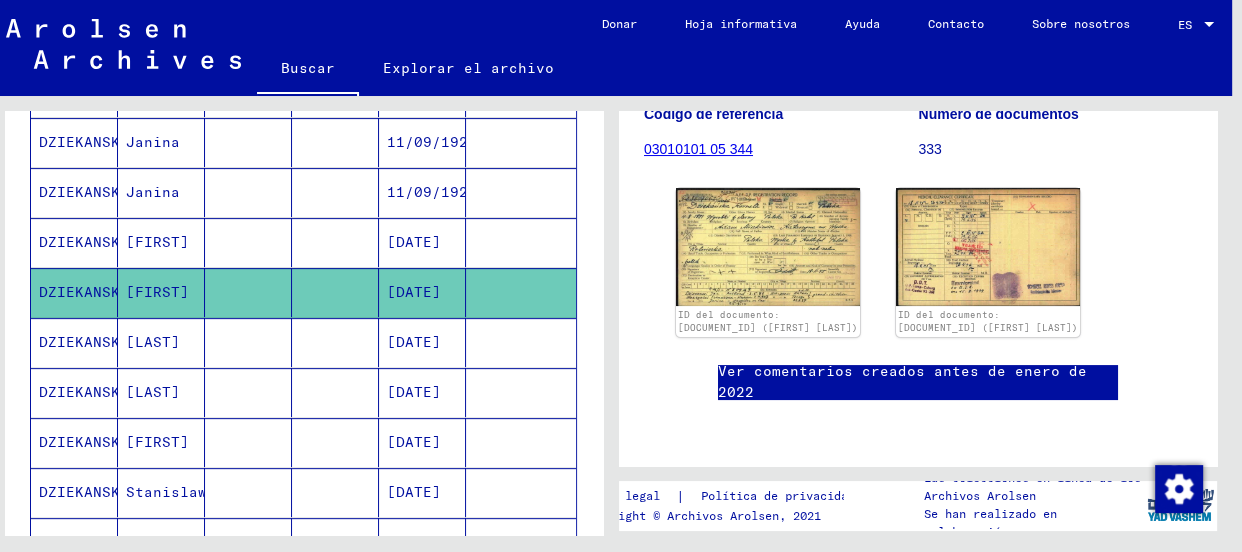 click on "DZIEKANSKA" at bounding box center (84, 292) 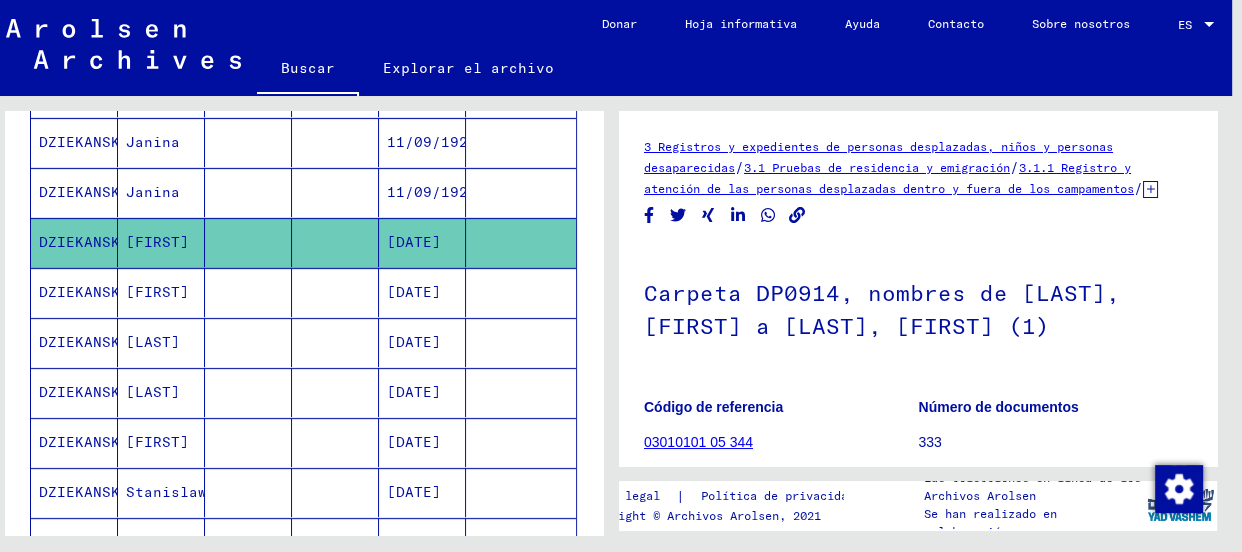 scroll, scrollTop: 410, scrollLeft: 0, axis: vertical 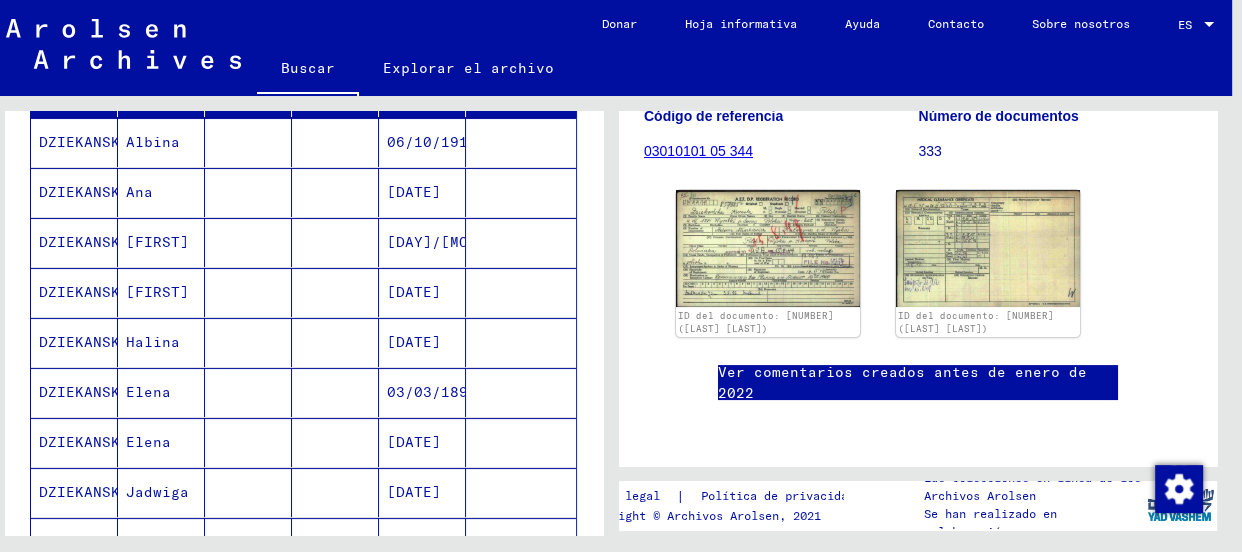 click on "DZIEKANSKA" at bounding box center [84, 392] 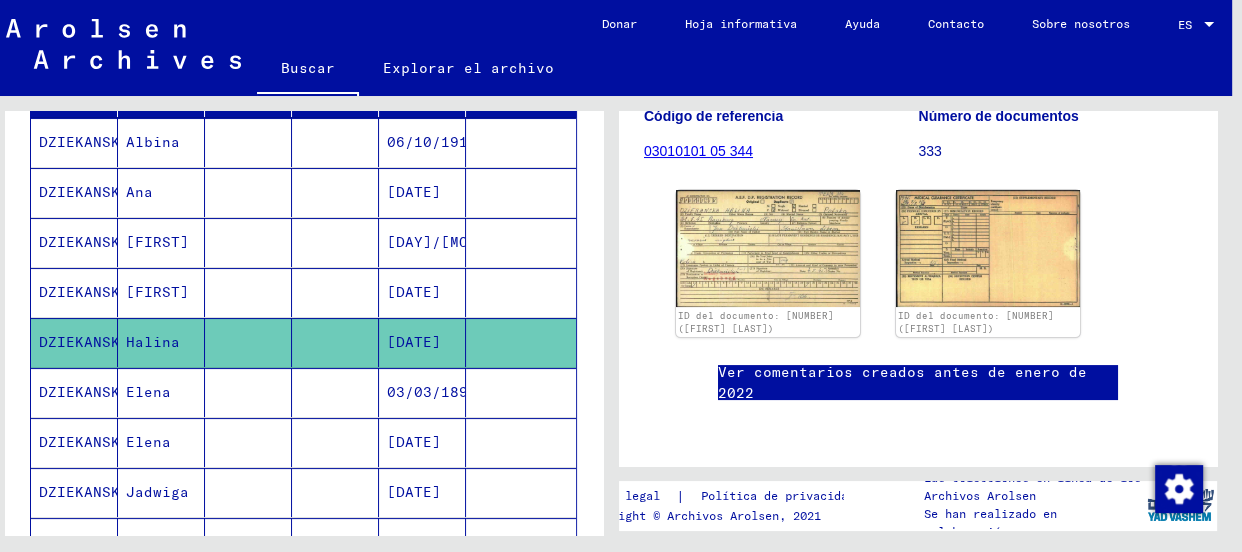 scroll, scrollTop: 0, scrollLeft: 0, axis: both 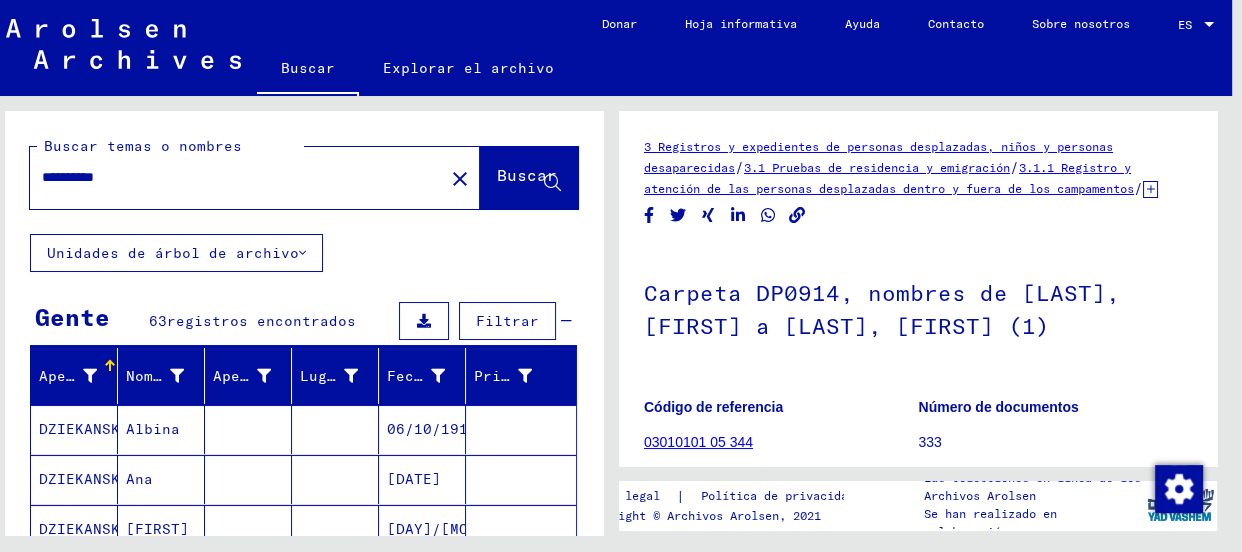 drag, startPoint x: 139, startPoint y: 176, endPoint x: 25, endPoint y: 178, distance: 114.01754 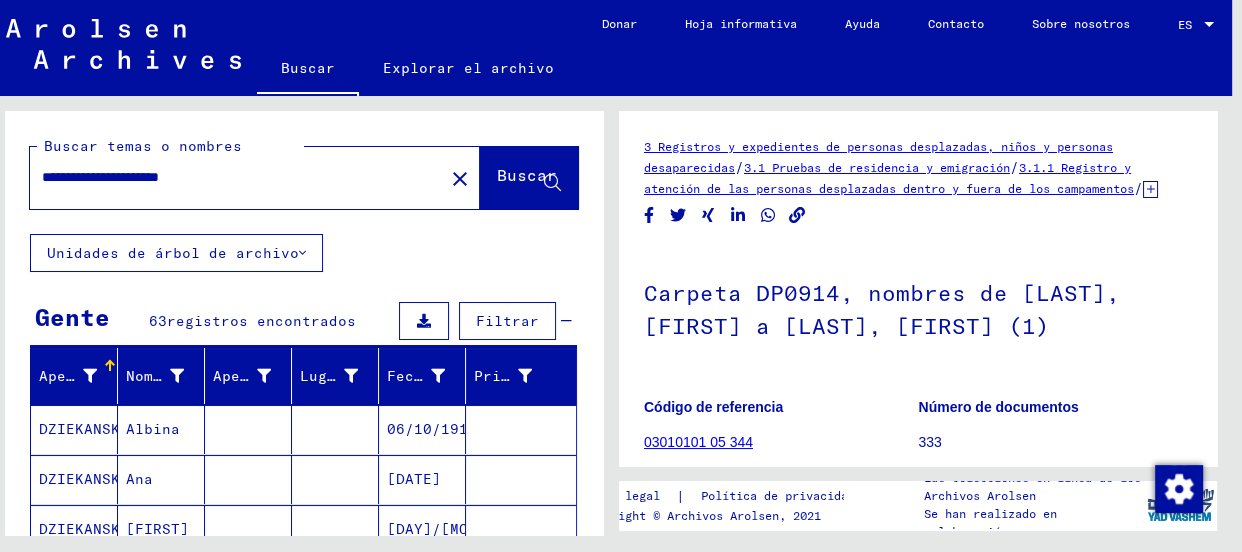 click on "Buscar" 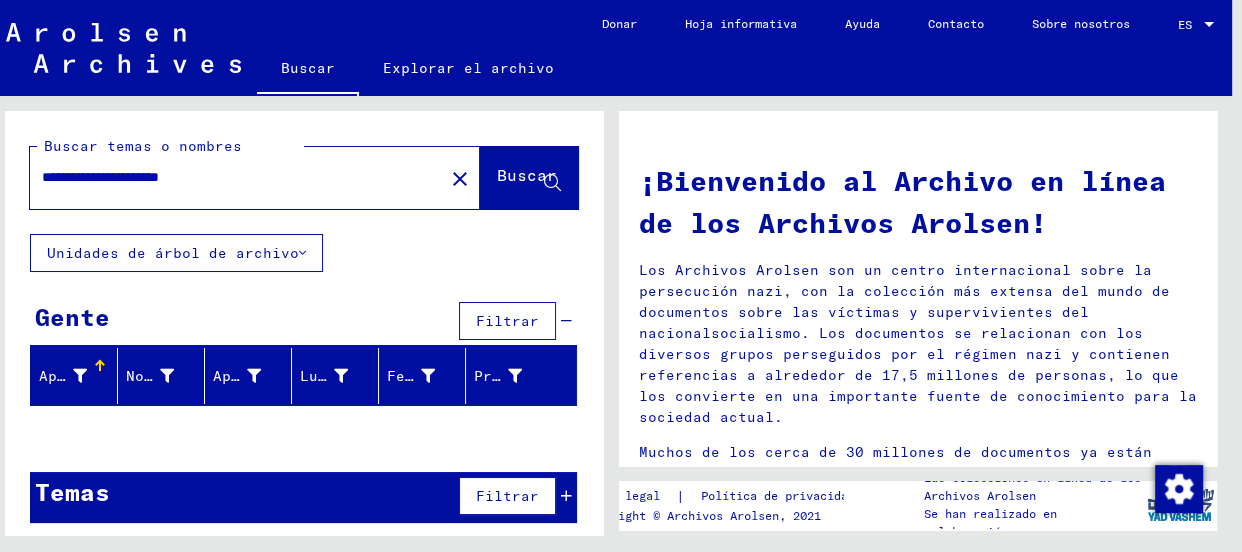 scroll, scrollTop: 8, scrollLeft: 0, axis: vertical 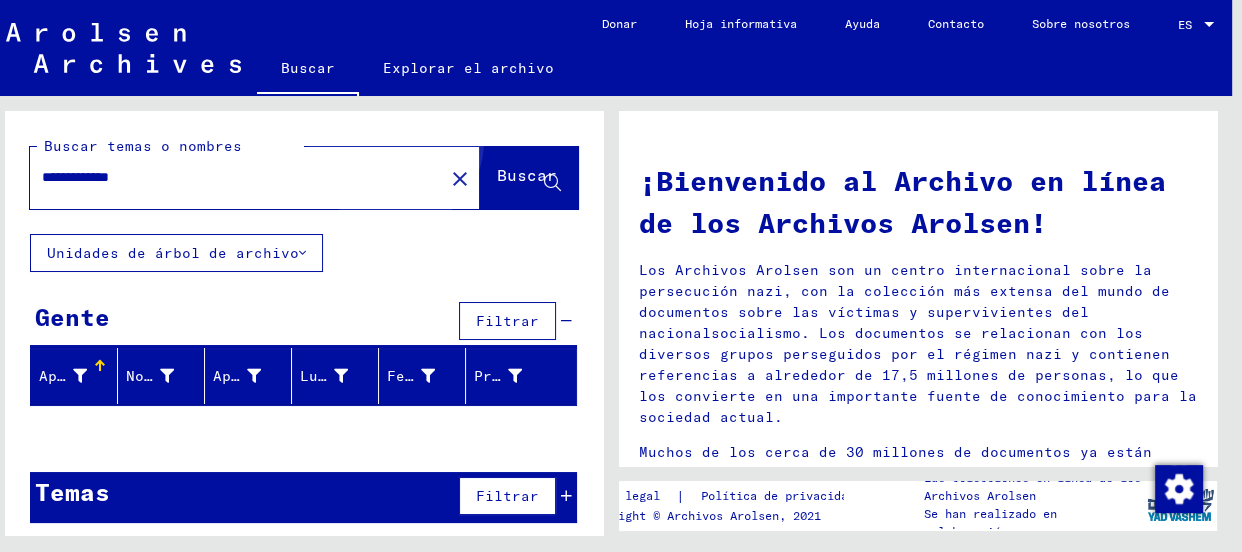 click on "Buscar" 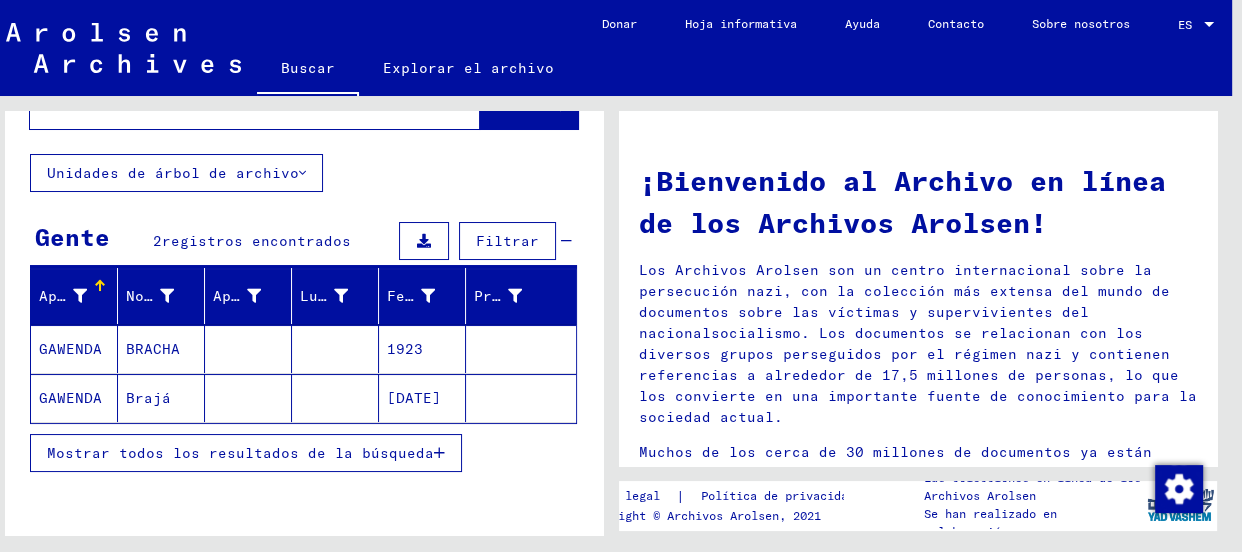 scroll, scrollTop: 0, scrollLeft: 0, axis: both 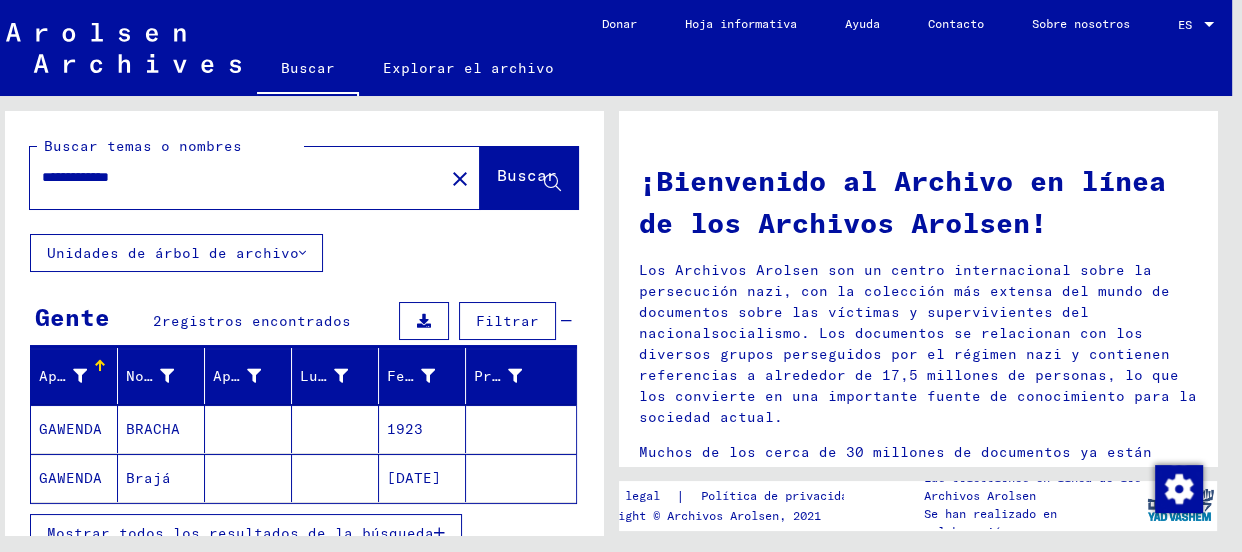 click on "**********" at bounding box center (231, 177) 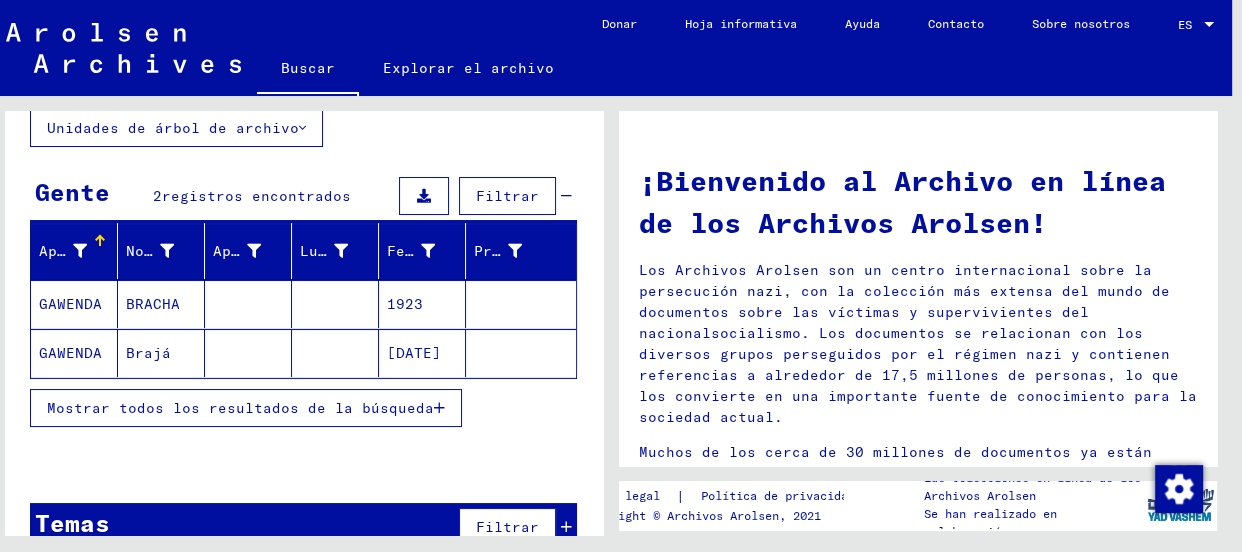 scroll, scrollTop: 163, scrollLeft: 0, axis: vertical 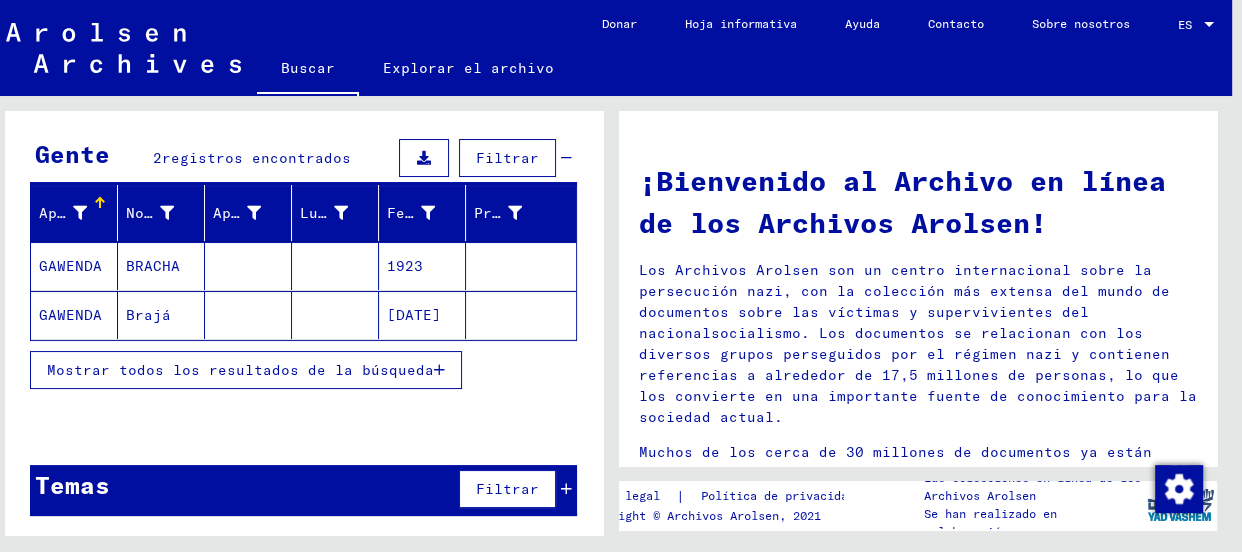 click on "Mostrar todos los resultados de la búsqueda" at bounding box center [240, 370] 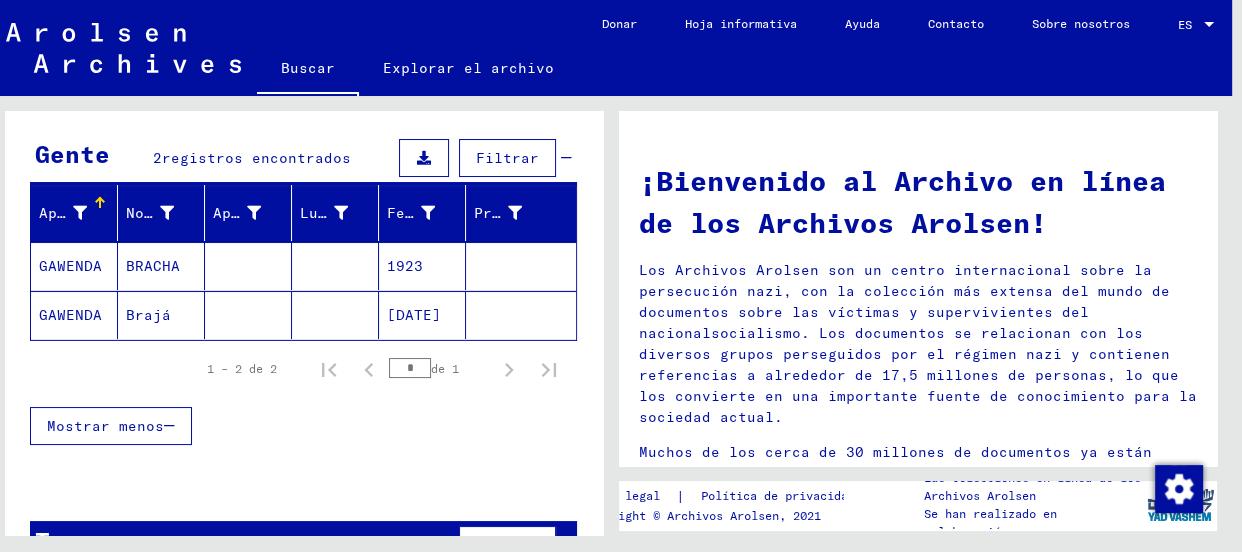 scroll, scrollTop: 220, scrollLeft: 0, axis: vertical 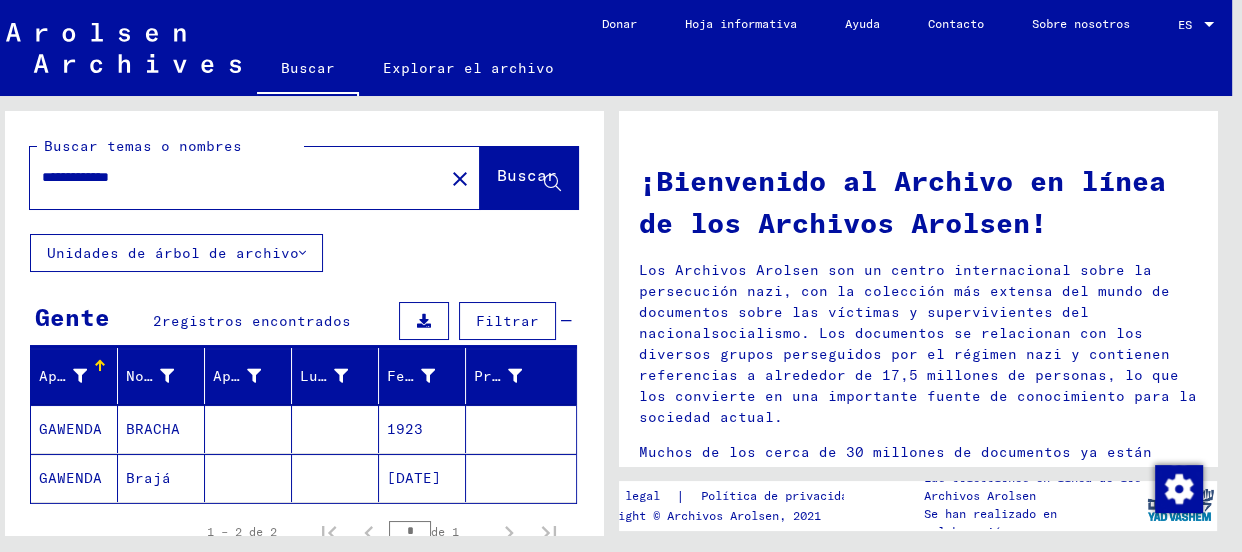 click on "**********" at bounding box center (231, 177) 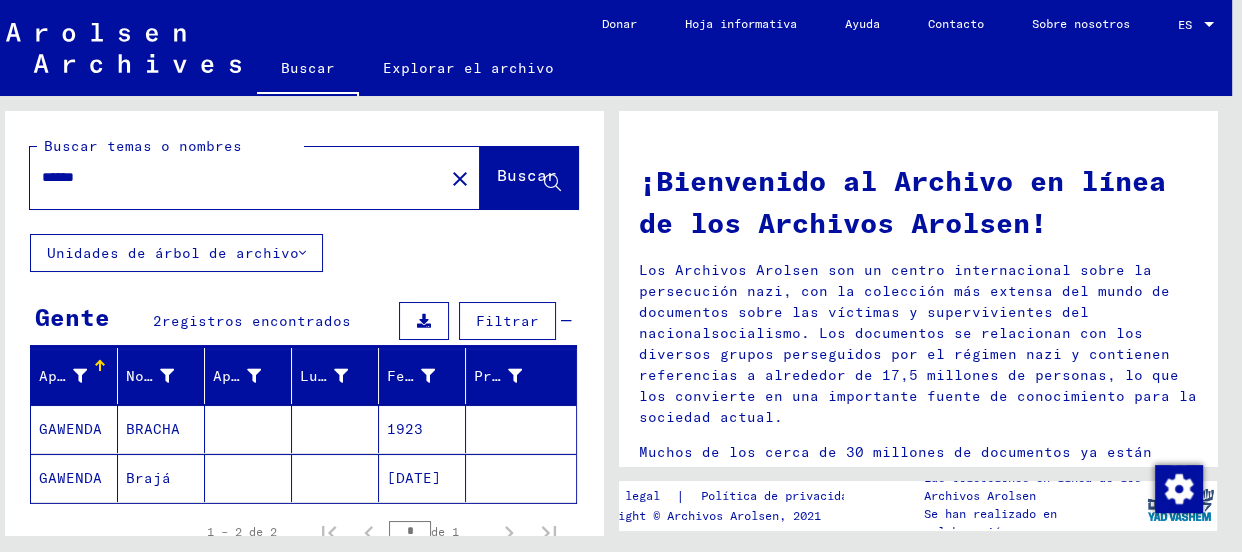 click on "******" at bounding box center (231, 177) 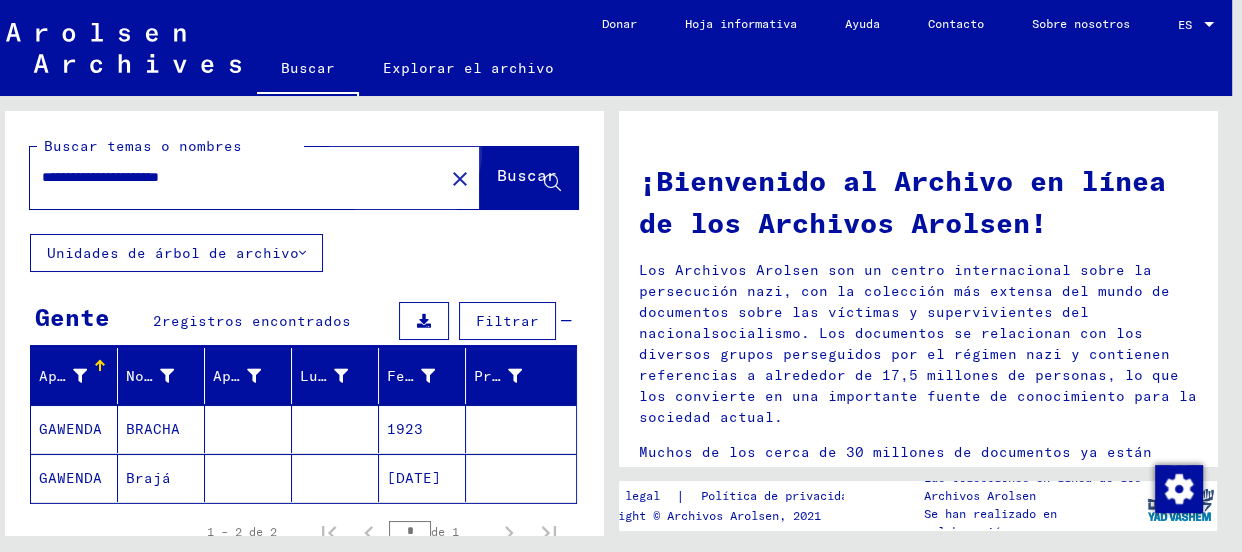 click on "Buscar" 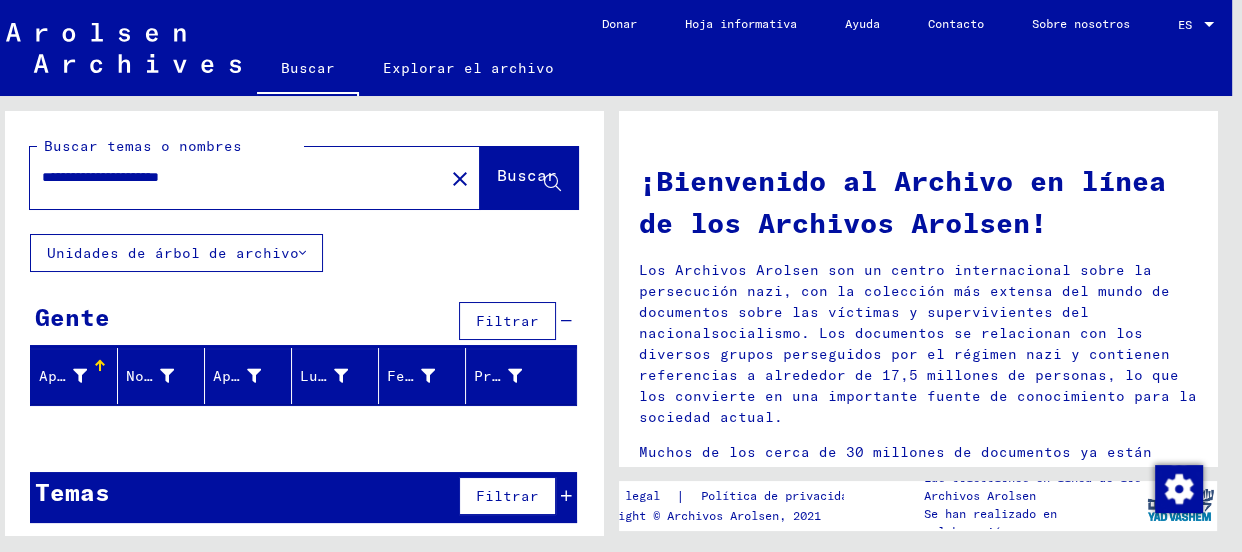 click on "**********" at bounding box center [231, 177] 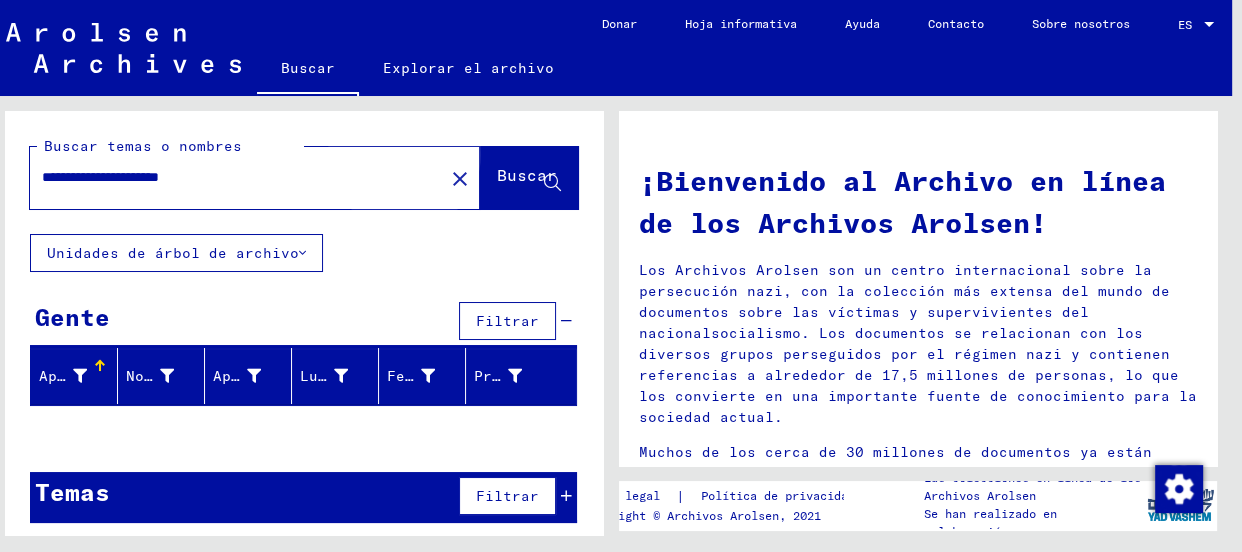 click on "Buscar" 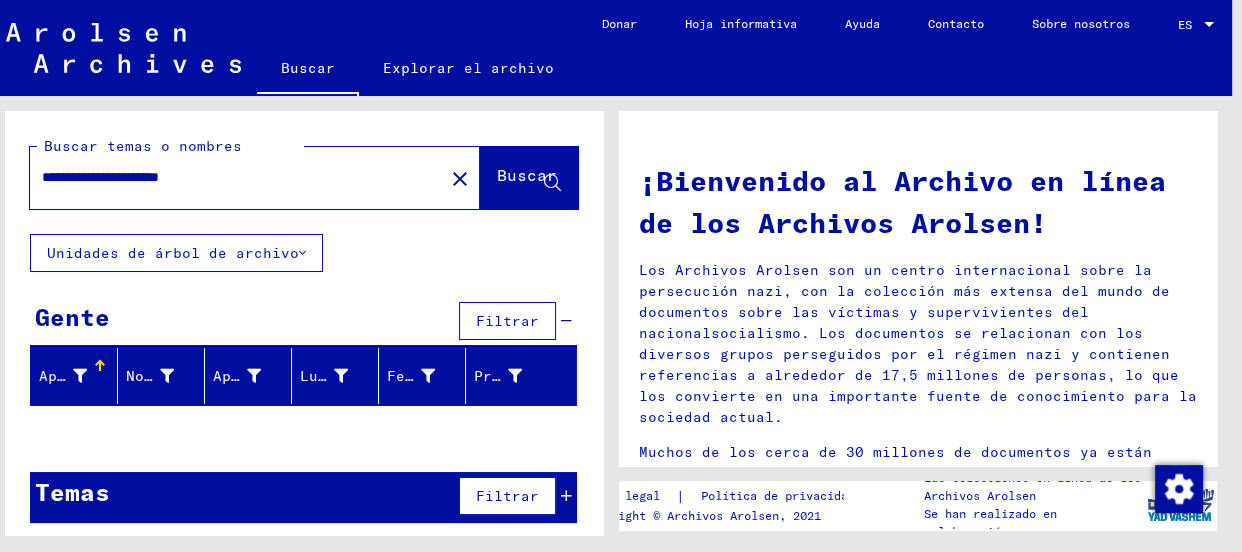 click on "**********" at bounding box center (231, 177) 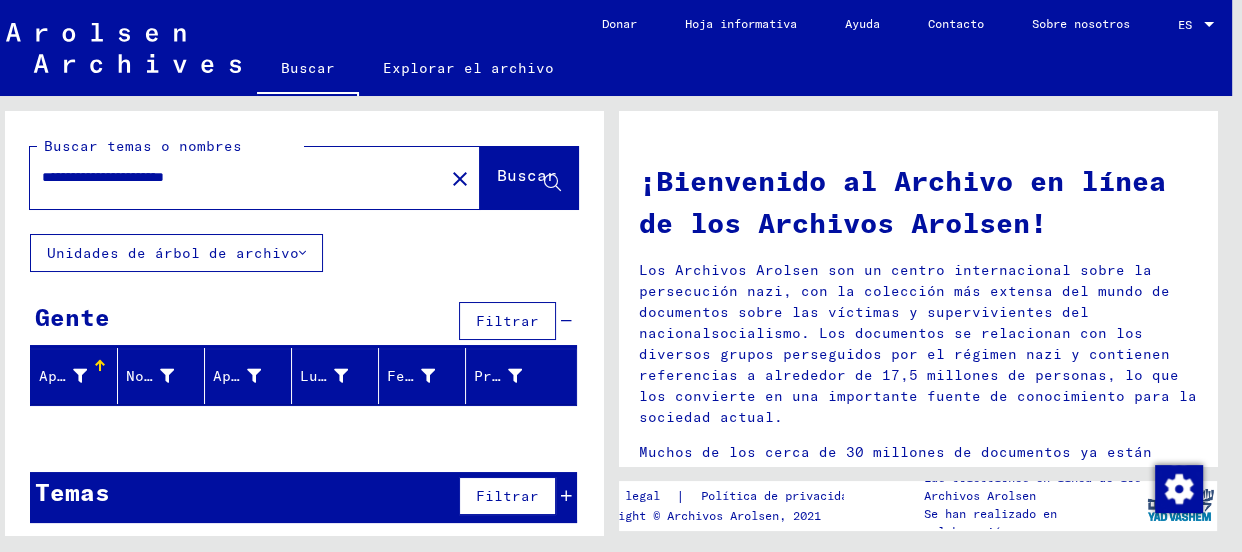 click on "Buscar" 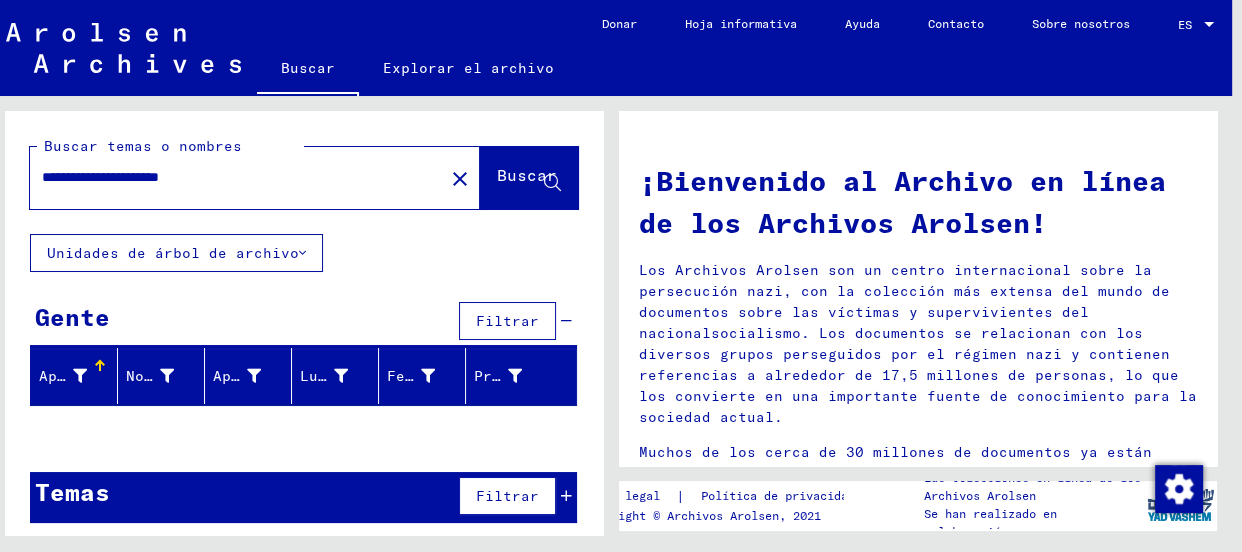 click on "**********" at bounding box center [231, 177] 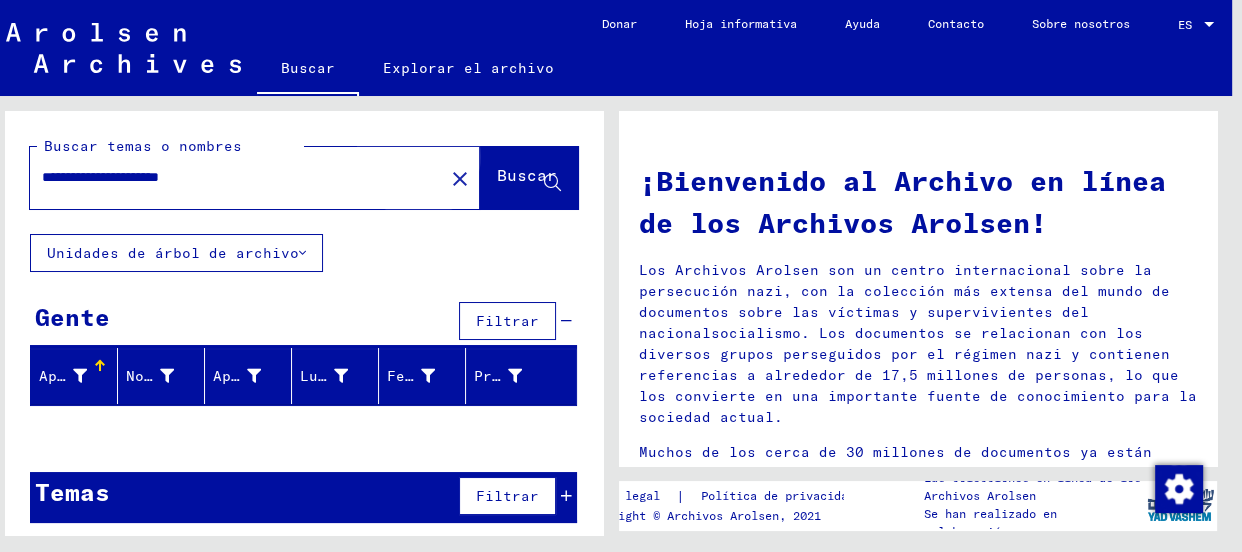 click on "Buscar" 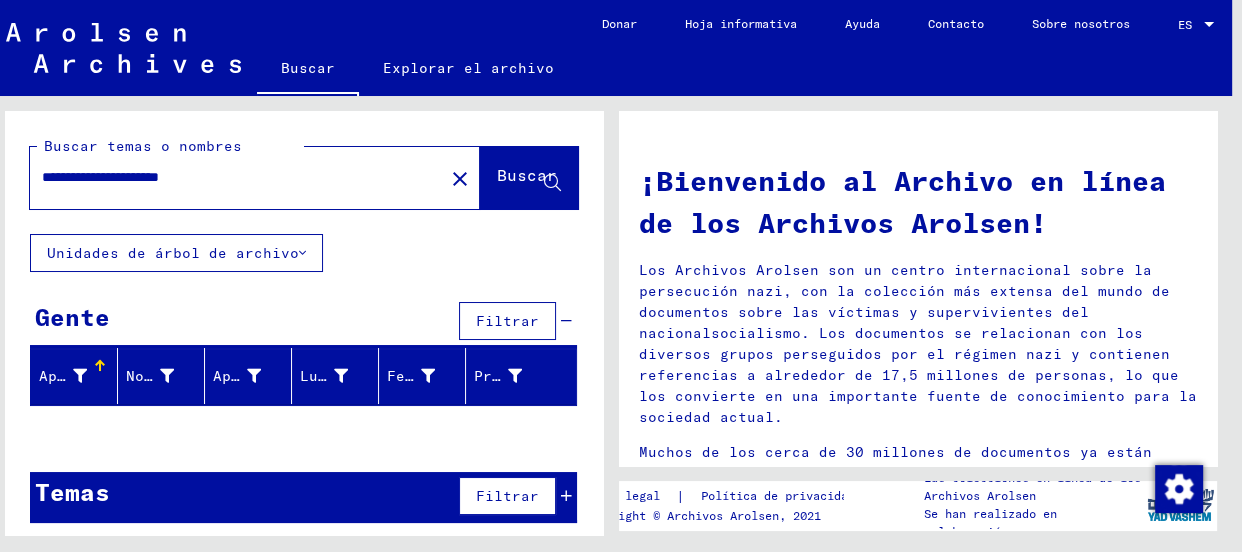 scroll, scrollTop: 8, scrollLeft: 0, axis: vertical 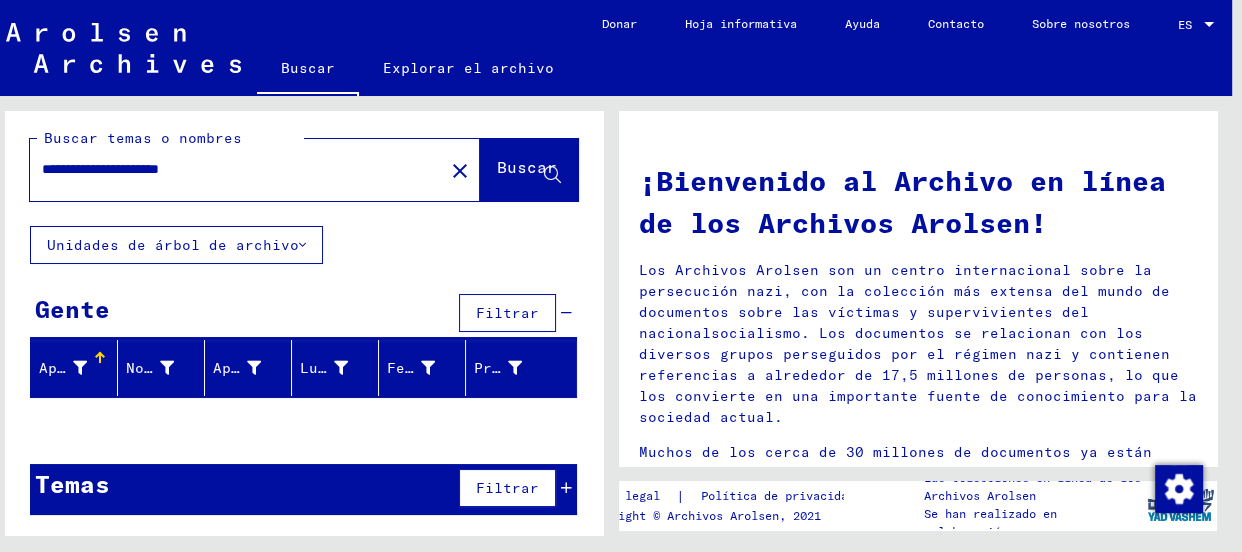 click on "**********" at bounding box center (231, 169) 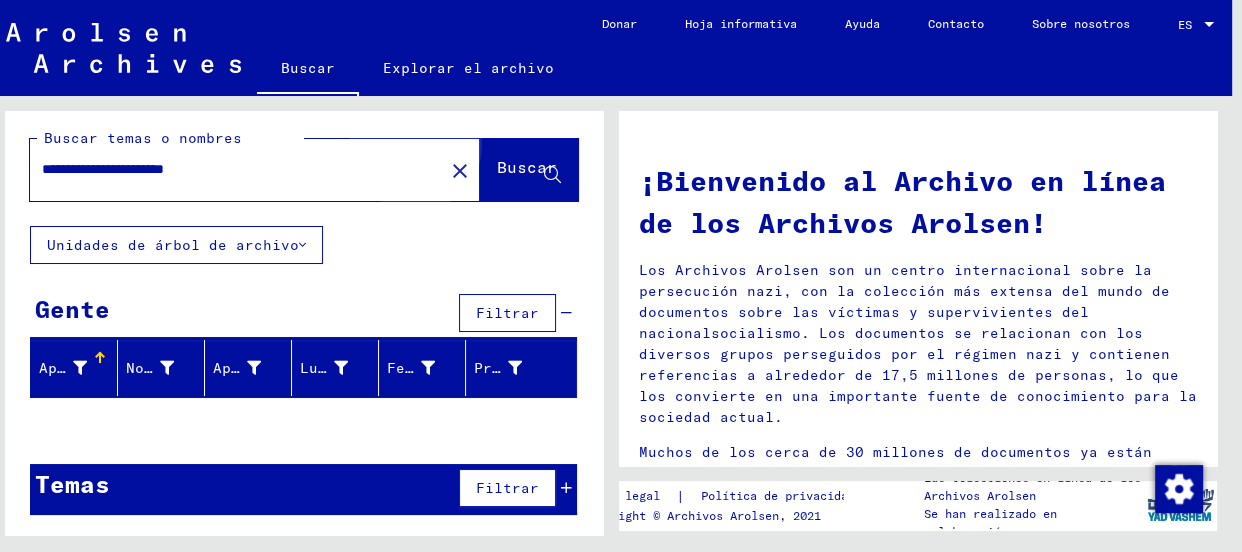 click on "Buscar" 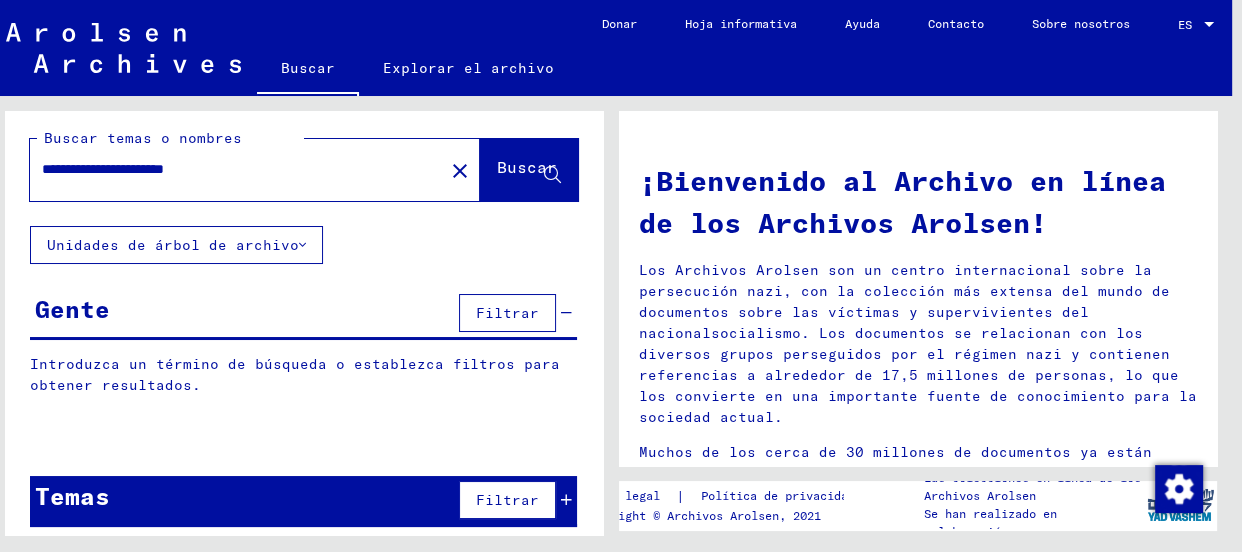 scroll, scrollTop: 0, scrollLeft: 0, axis: both 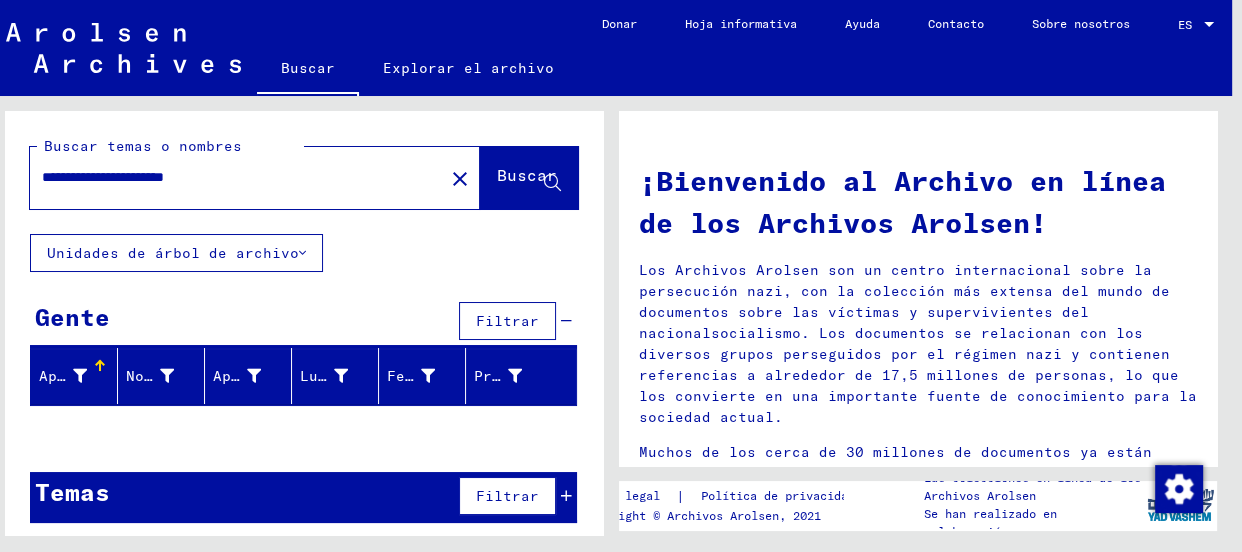 click on "**********" at bounding box center [231, 177] 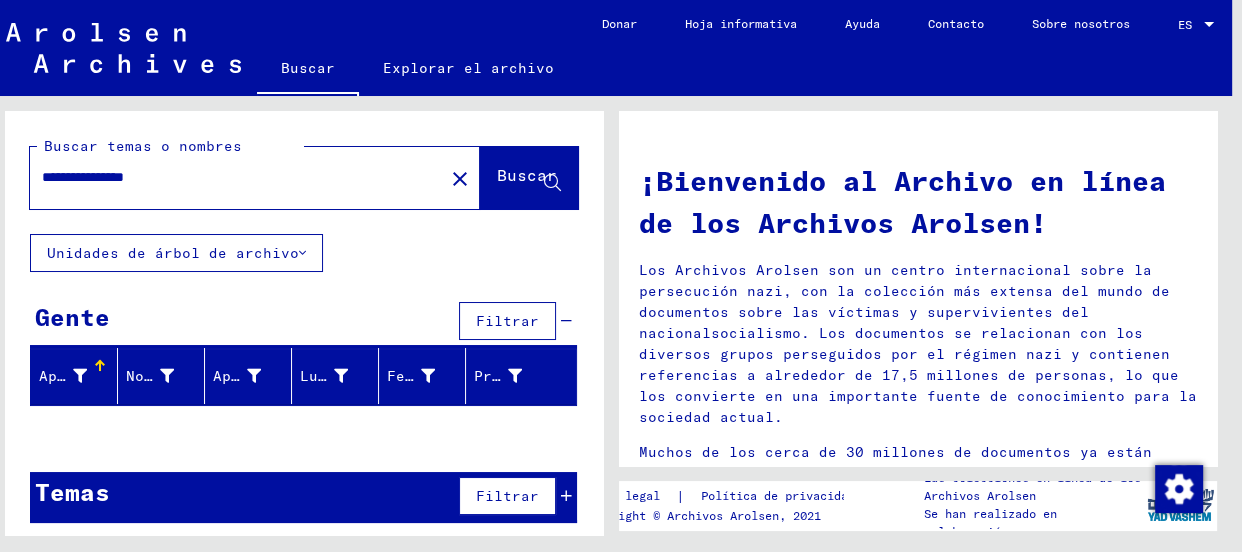 type on "**********" 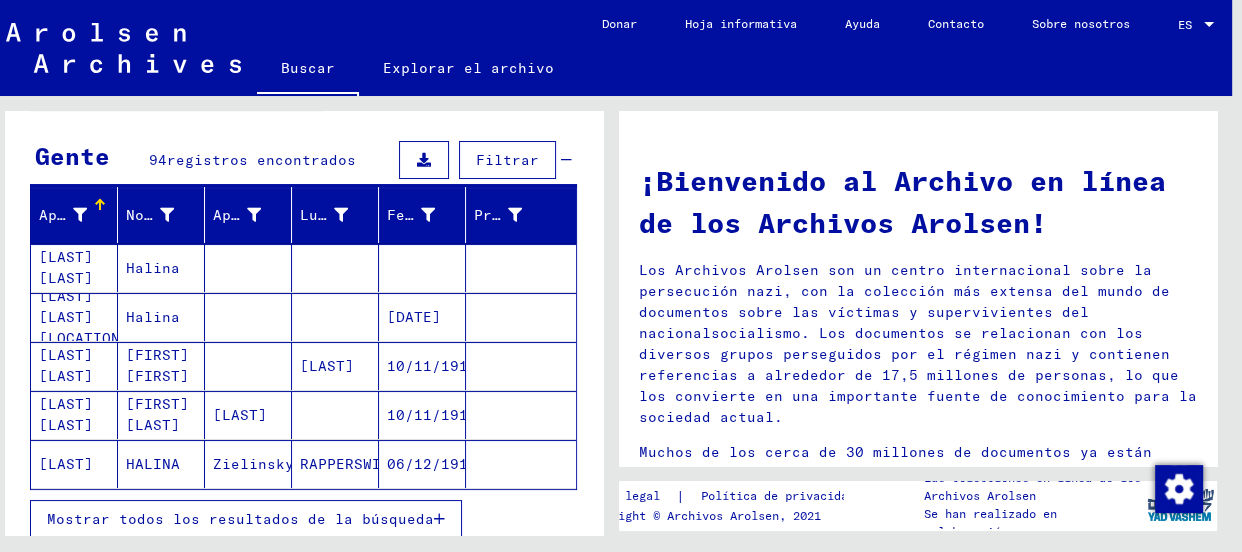 scroll, scrollTop: 258, scrollLeft: 0, axis: vertical 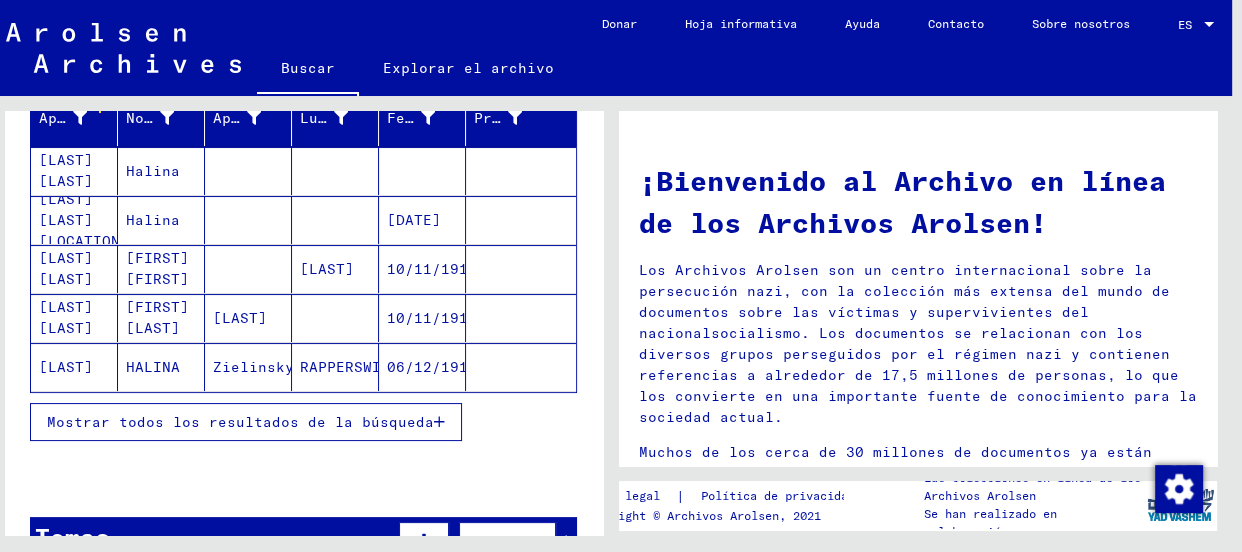 click on "[LAST] [LAST]" at bounding box center (84, 220) 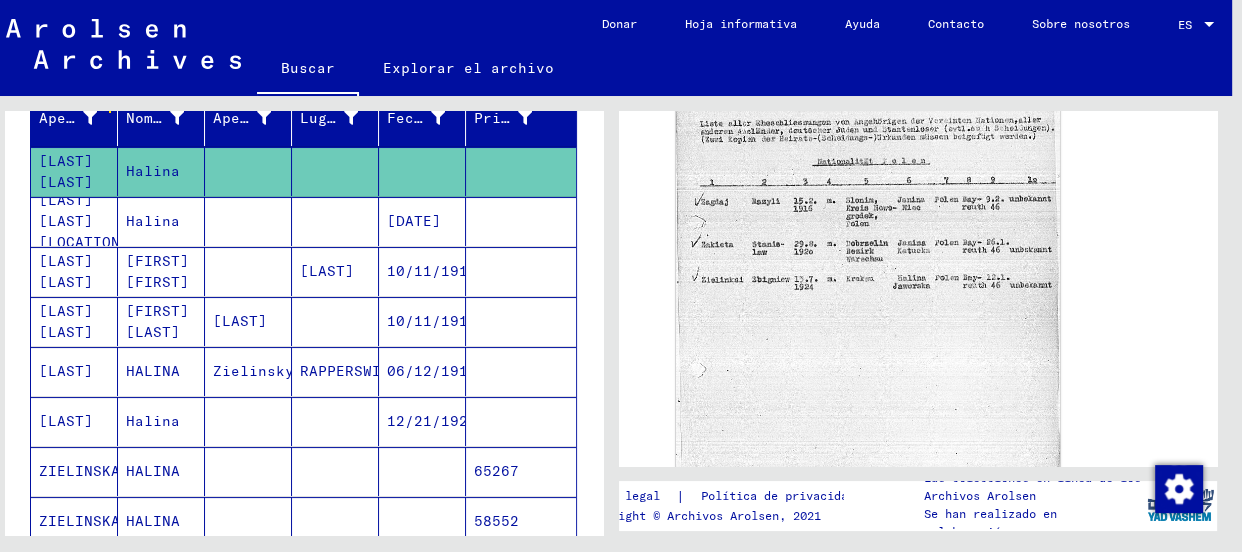 scroll, scrollTop: 290, scrollLeft: 0, axis: vertical 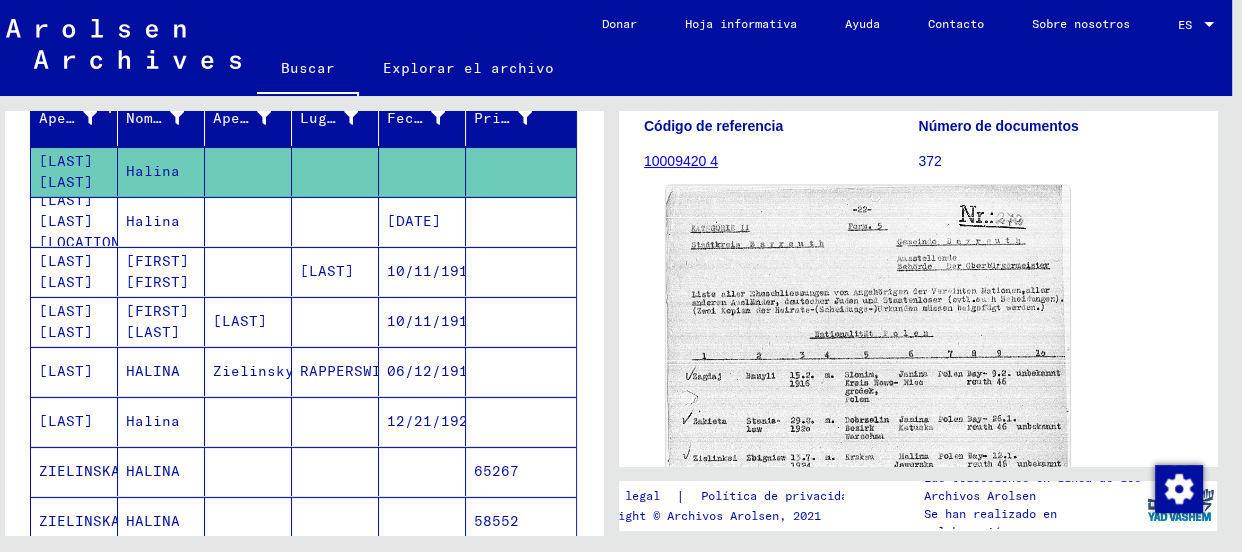 click 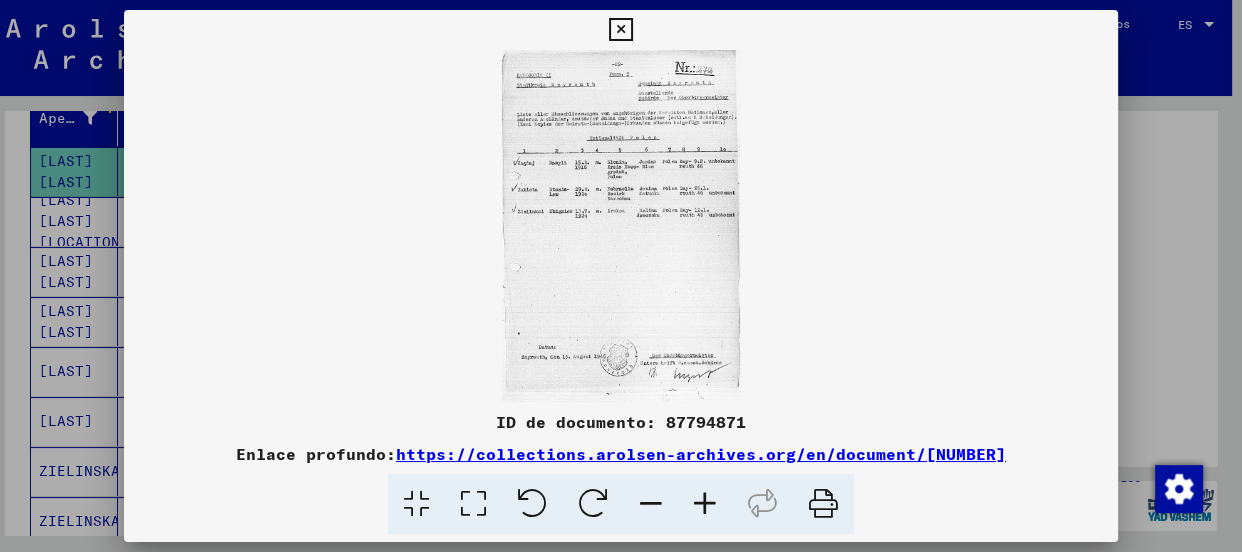 click at bounding box center [705, 504] 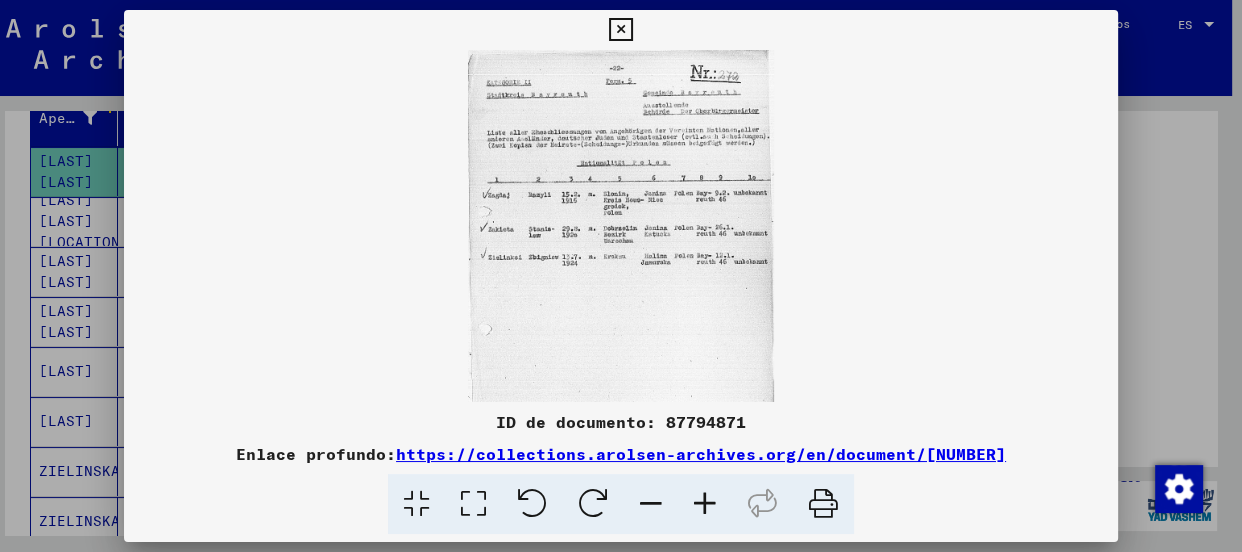 click at bounding box center [705, 504] 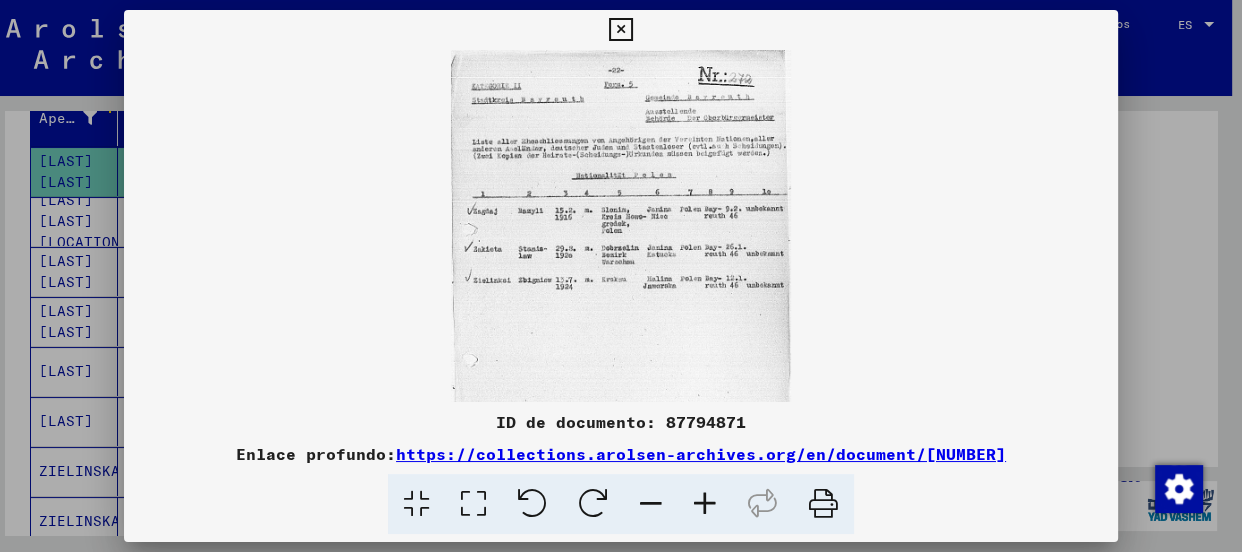 click at bounding box center [705, 504] 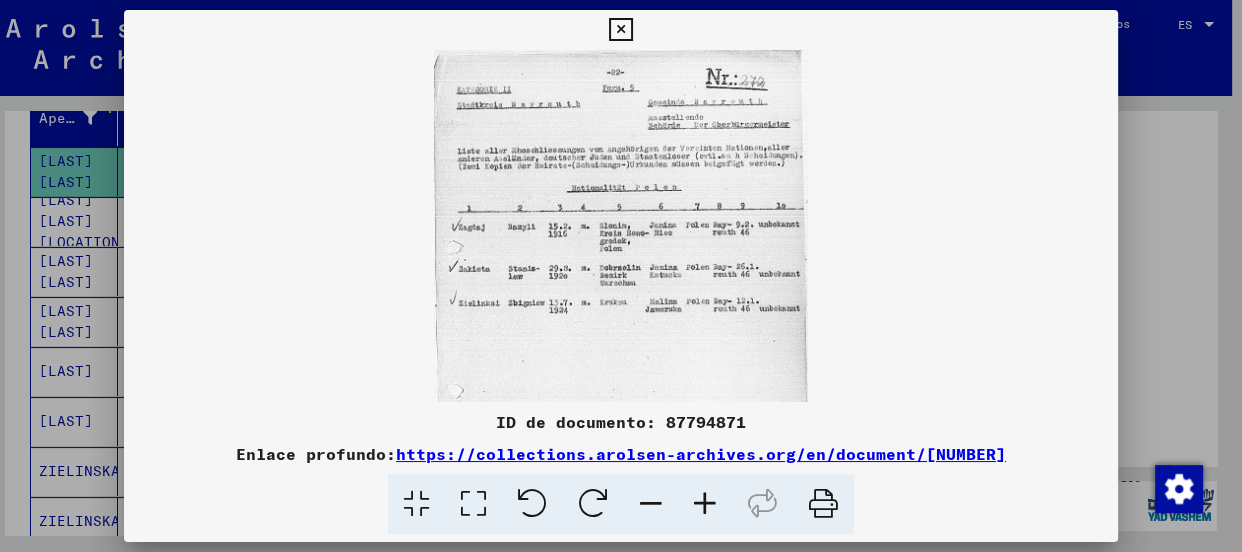 click at bounding box center (705, 504) 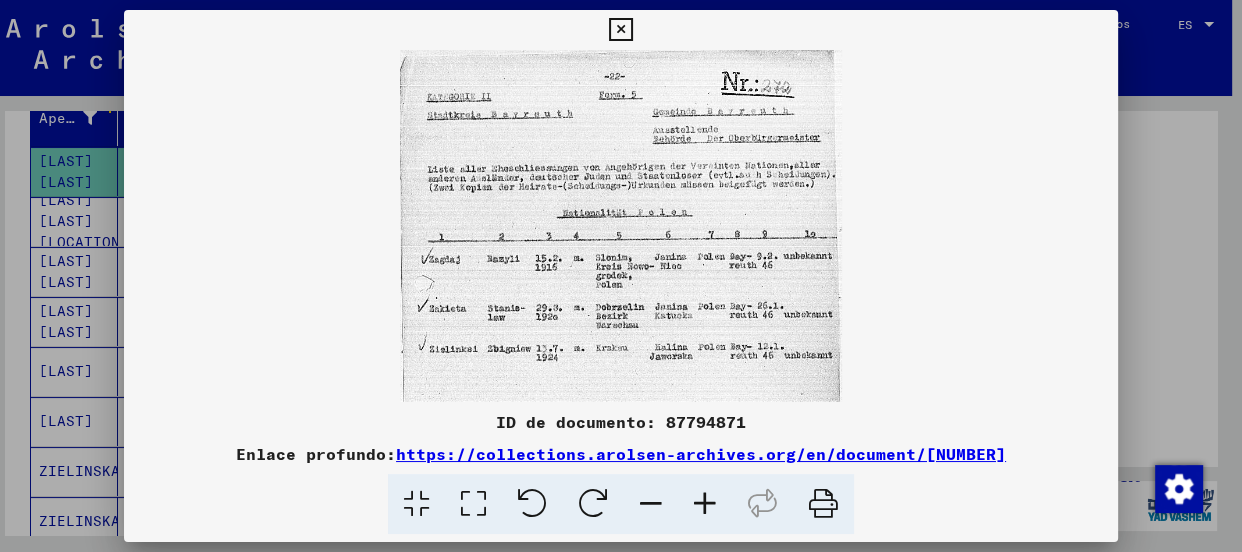 click at bounding box center [705, 504] 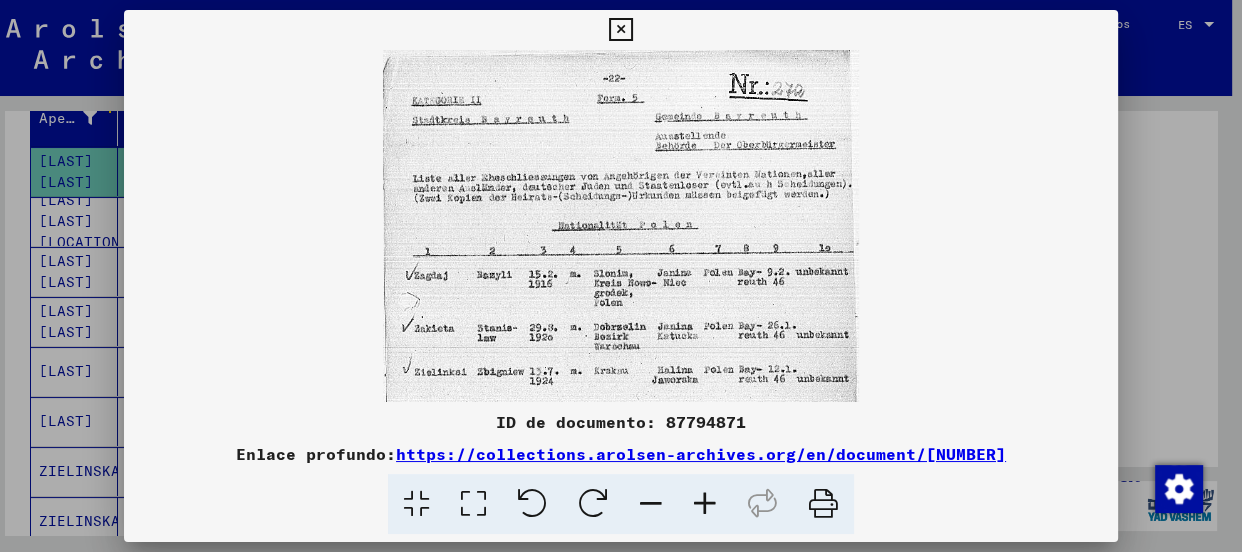 click at bounding box center [705, 504] 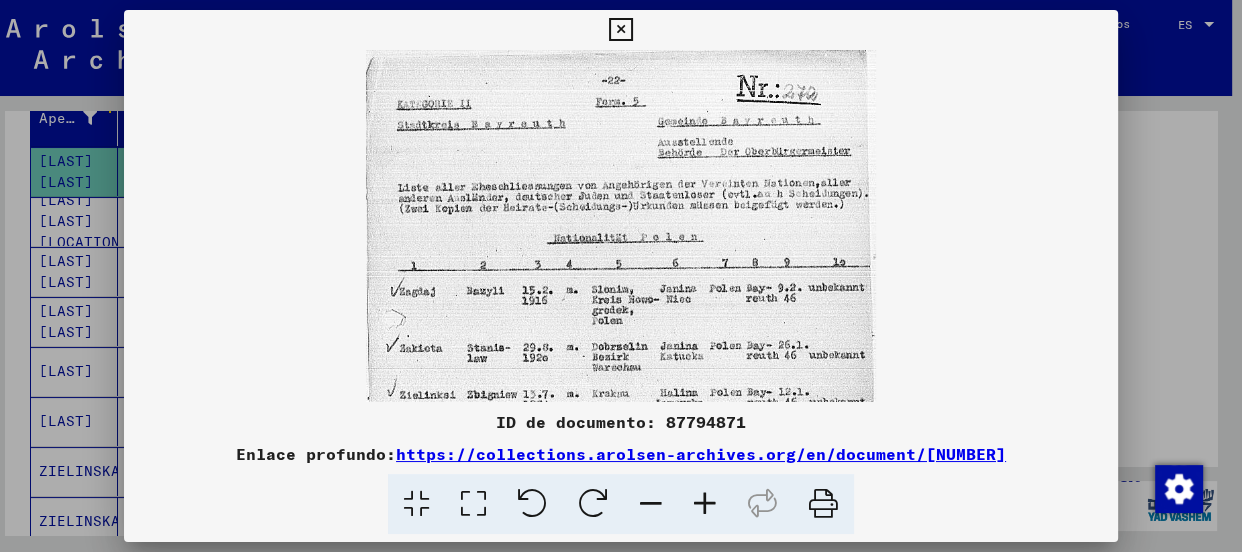 click at bounding box center (705, 504) 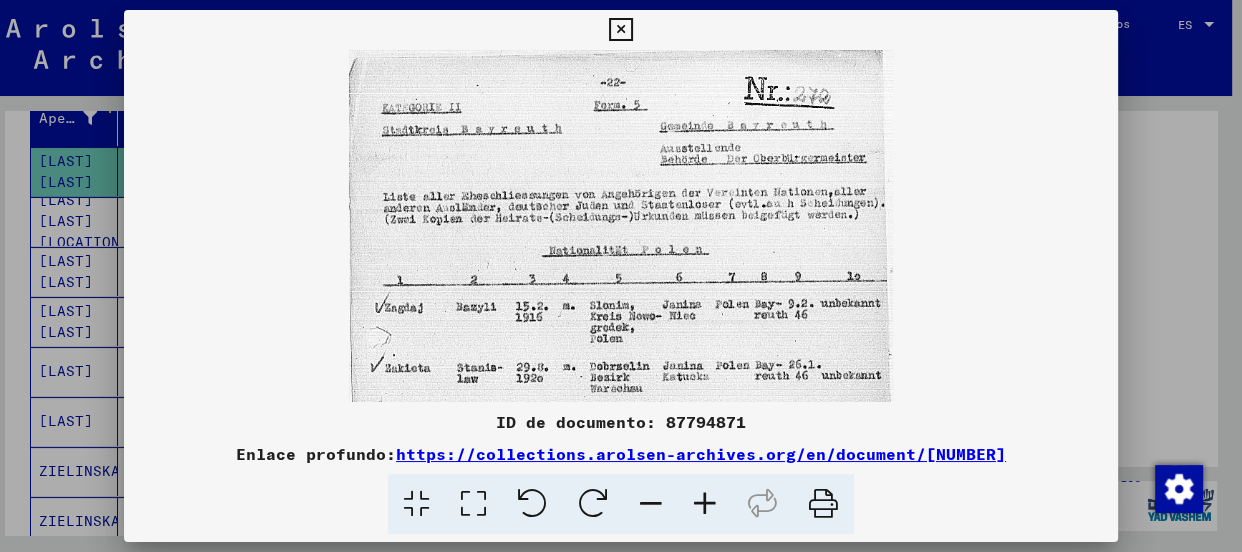 click at bounding box center [705, 504] 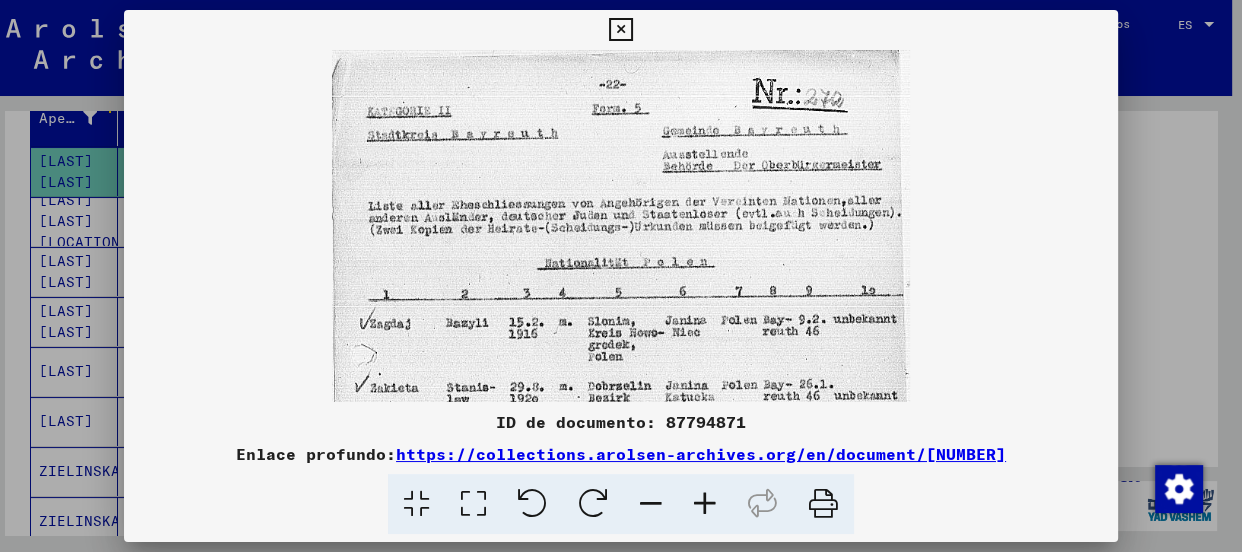 click at bounding box center [705, 504] 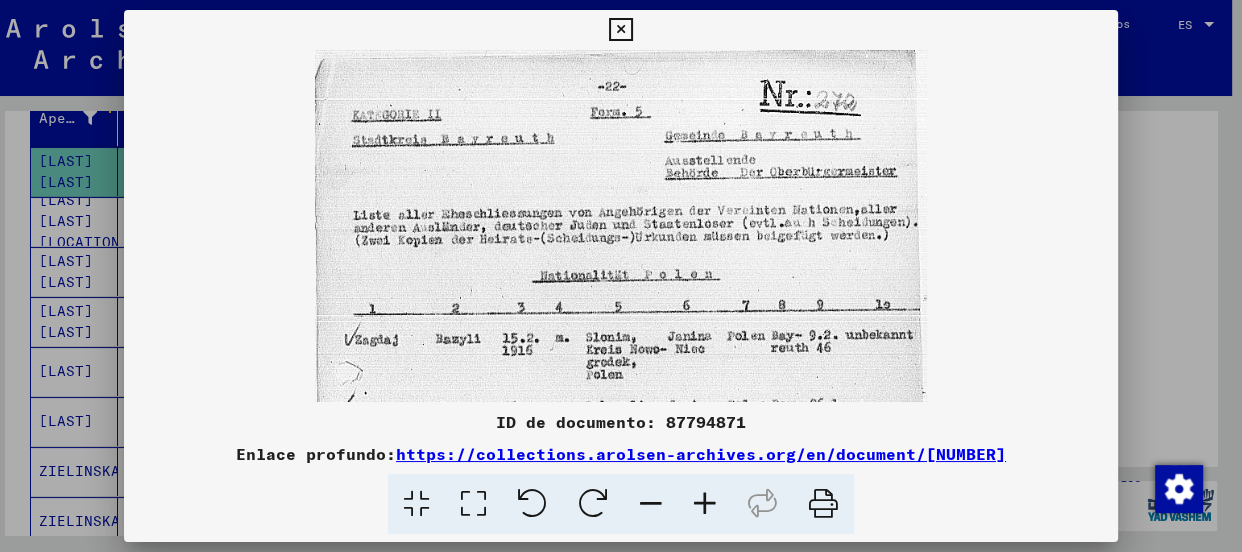 click at bounding box center [705, 504] 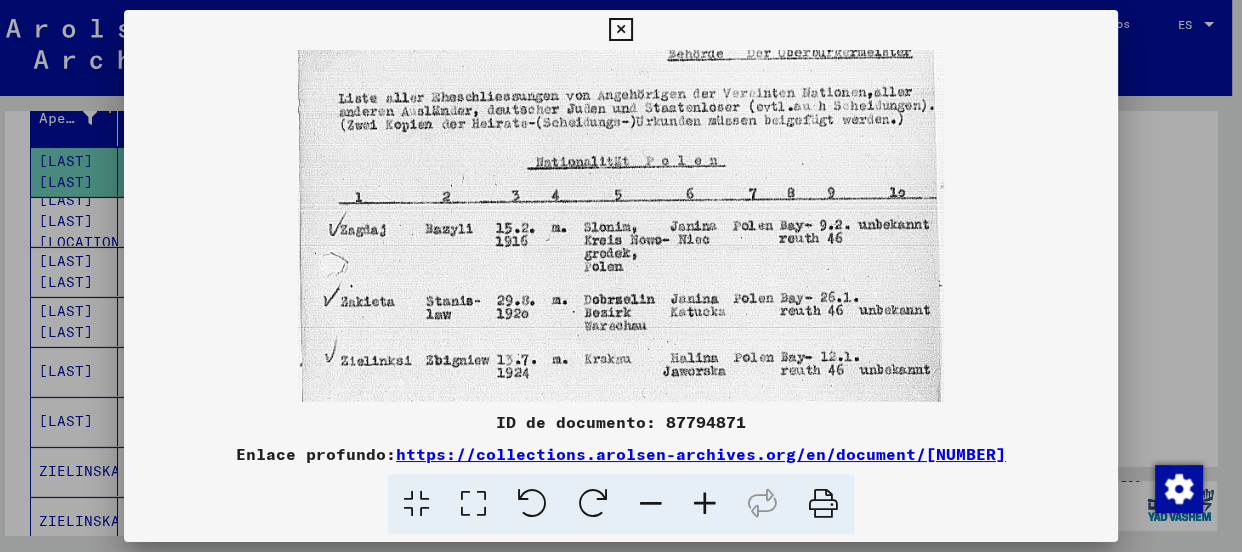 scroll, scrollTop: 128, scrollLeft: 0, axis: vertical 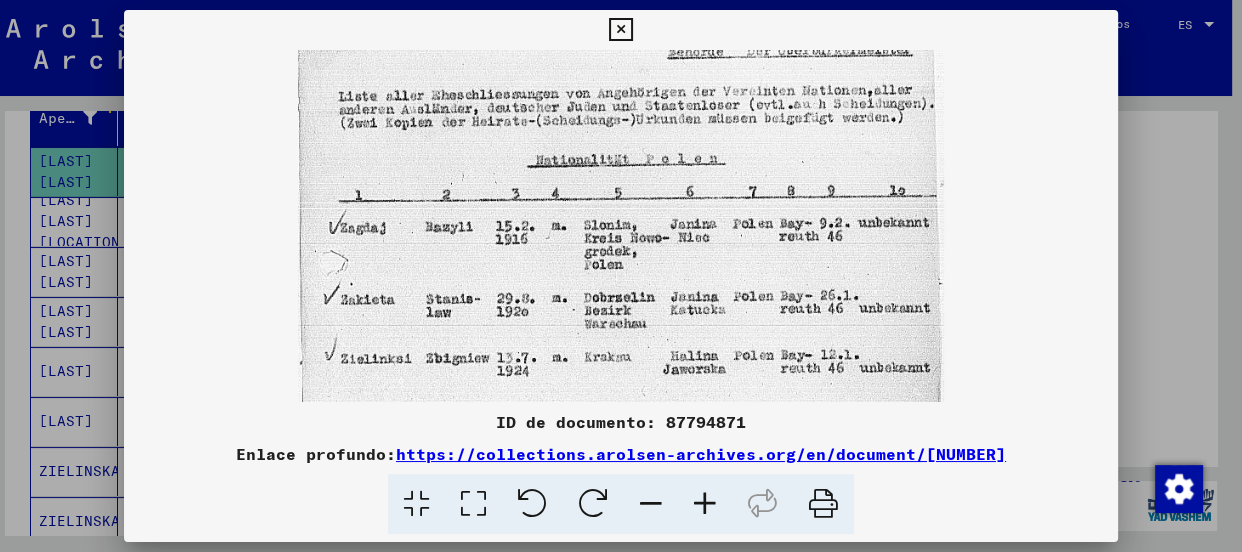 drag, startPoint x: 856, startPoint y: 376, endPoint x: 863, endPoint y: 247, distance: 129.18979 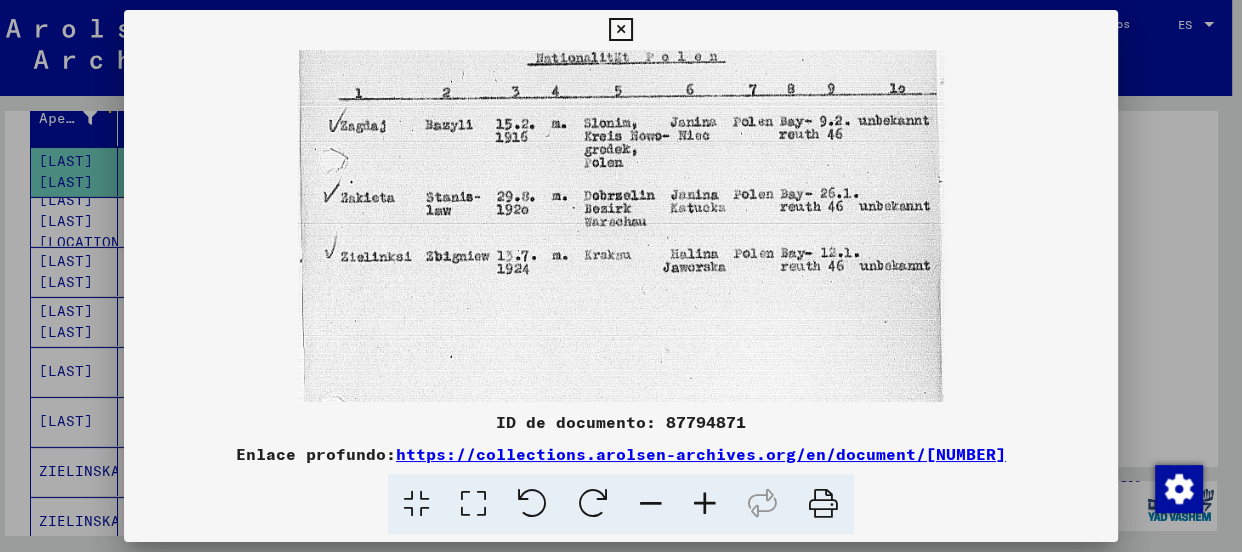 scroll, scrollTop: 232, scrollLeft: 0, axis: vertical 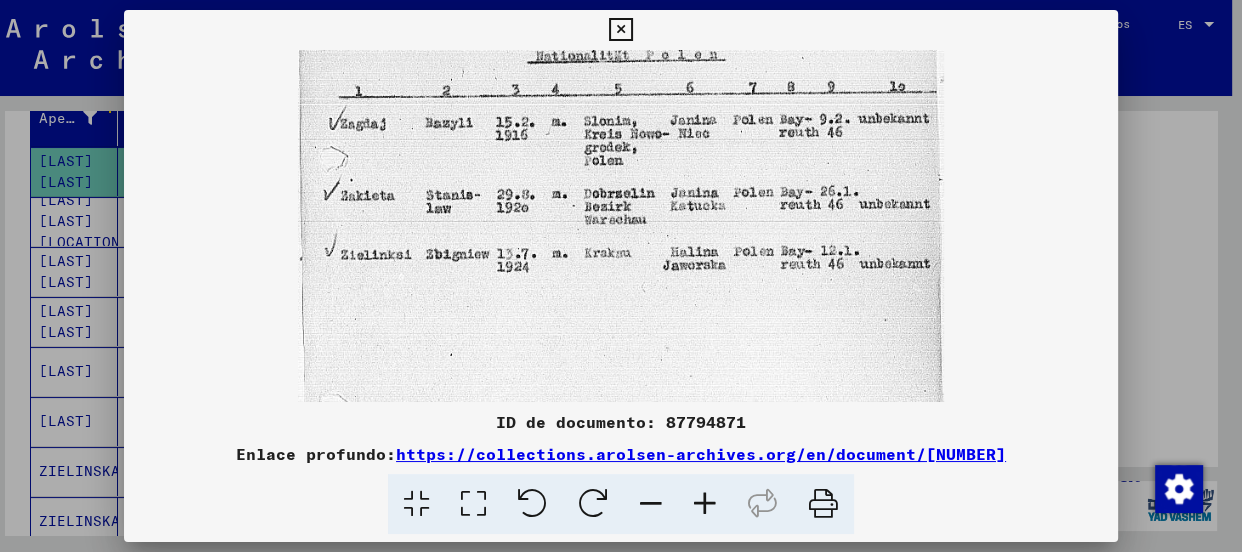 drag, startPoint x: 791, startPoint y: 372, endPoint x: 802, endPoint y: 265, distance: 107.563934 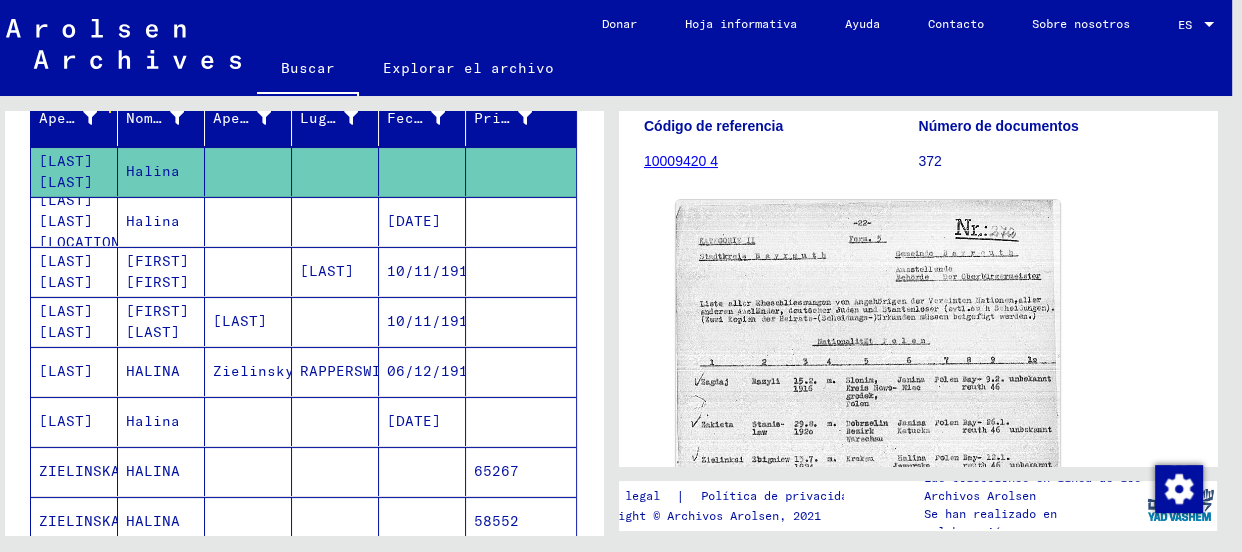 click on "Halina" at bounding box center (157, 271) 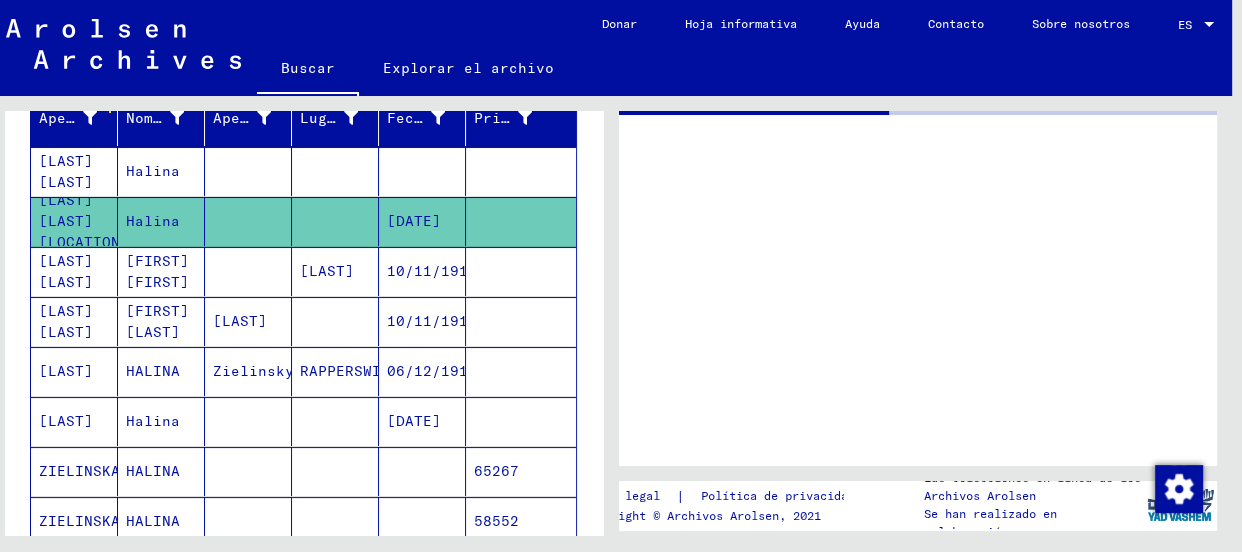 scroll, scrollTop: 0, scrollLeft: 0, axis: both 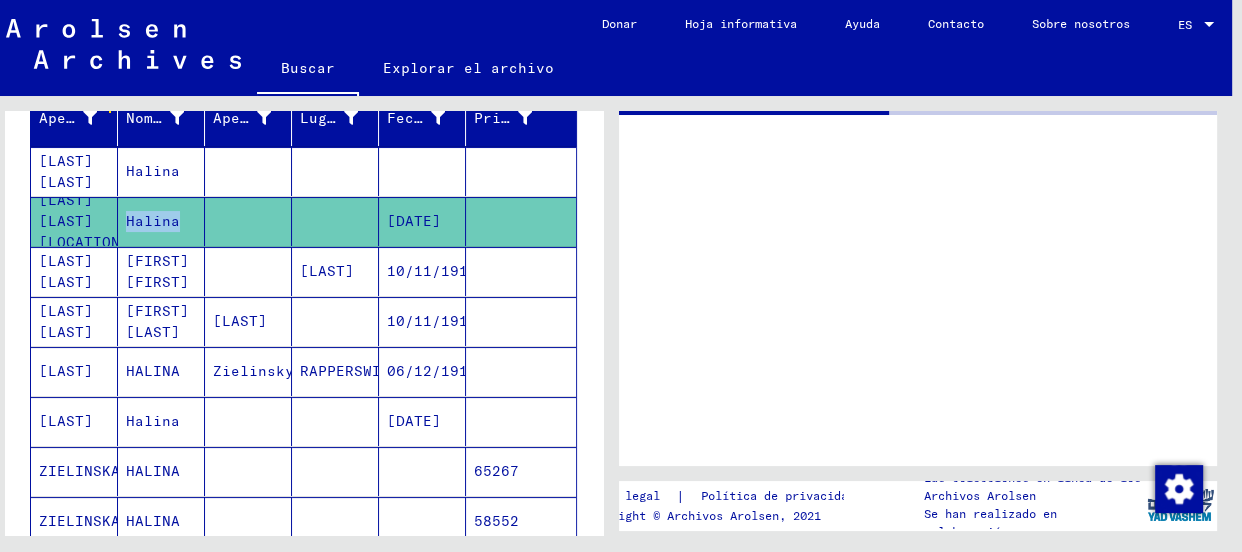 click on "Halina" 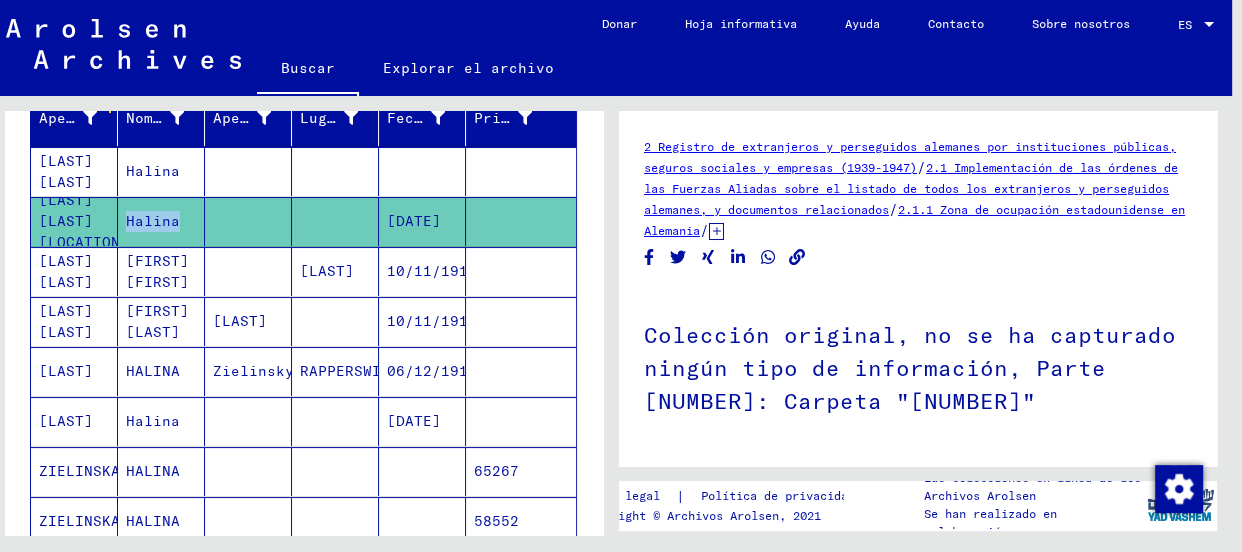 scroll, scrollTop: 0, scrollLeft: 0, axis: both 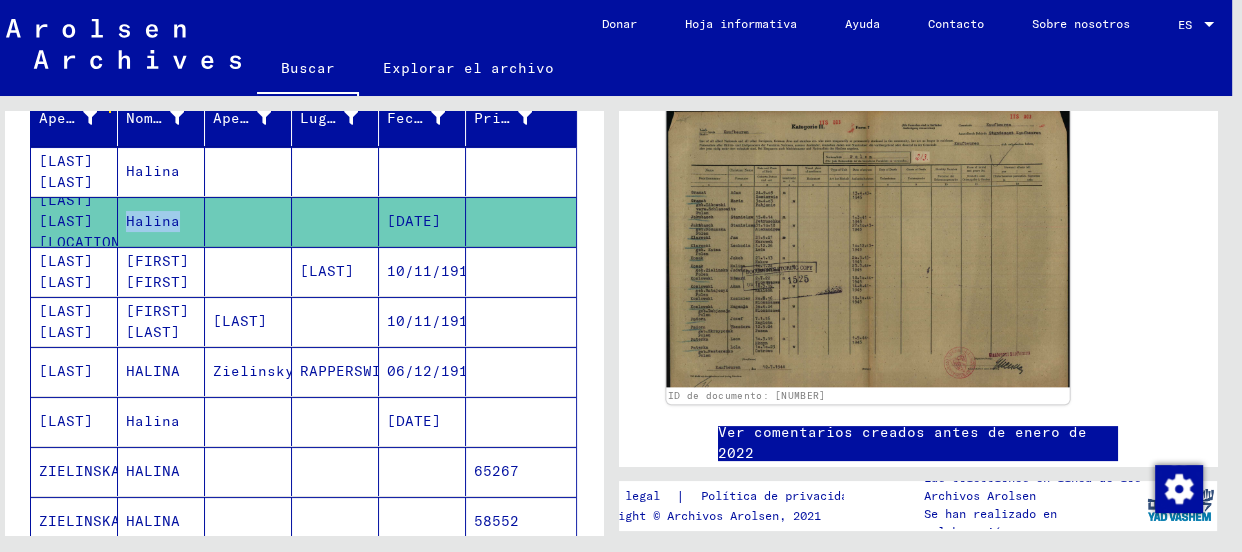 click 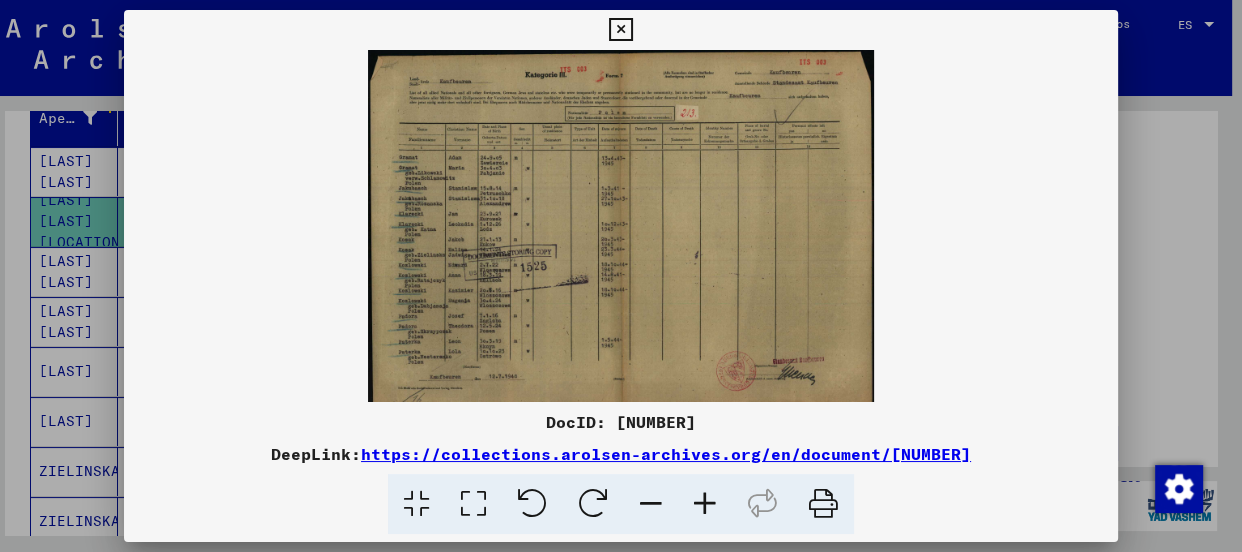 click at bounding box center (621, 226) 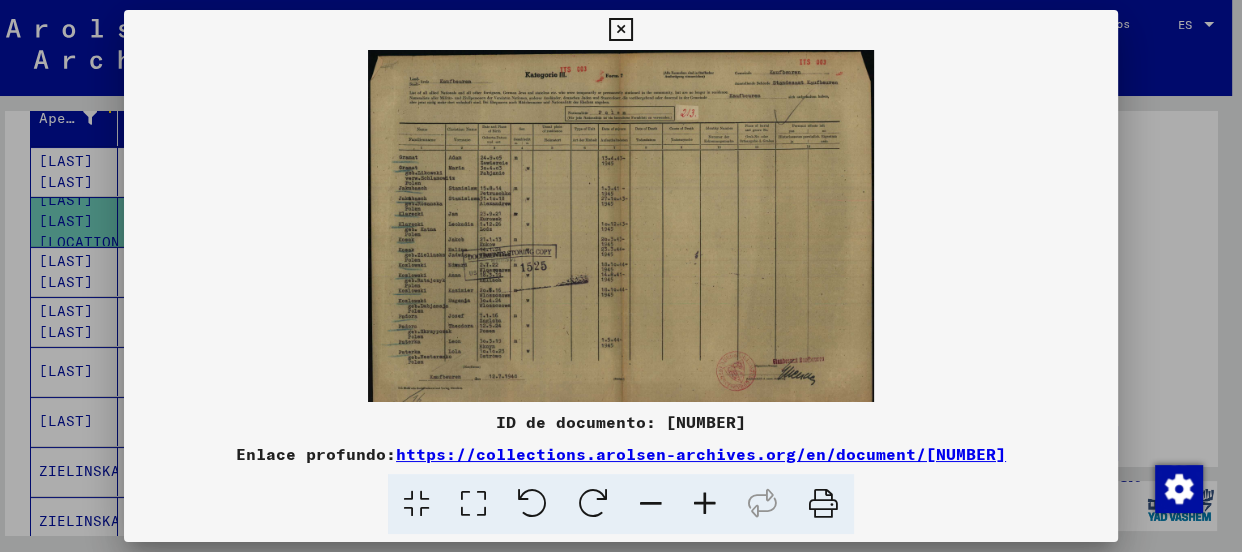 click at bounding box center (705, 504) 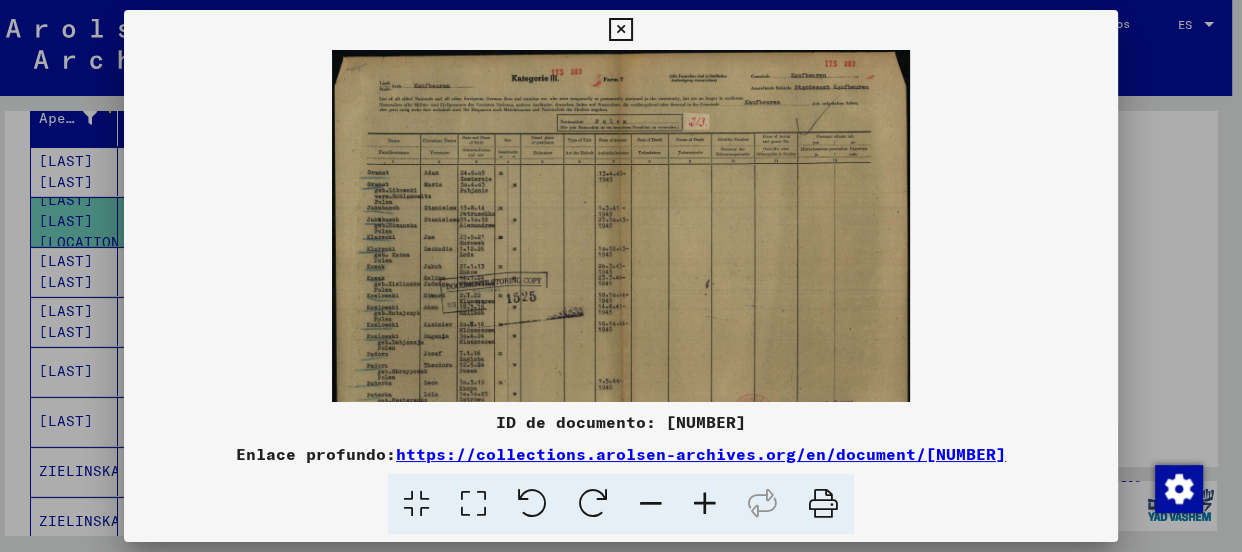 click at bounding box center (705, 504) 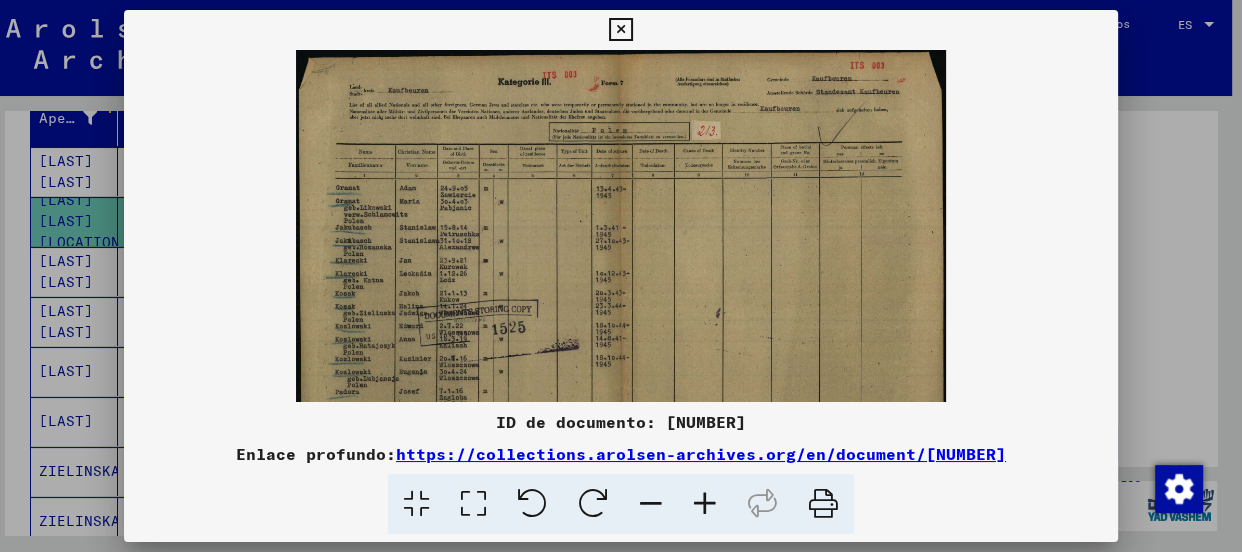 click at bounding box center [705, 504] 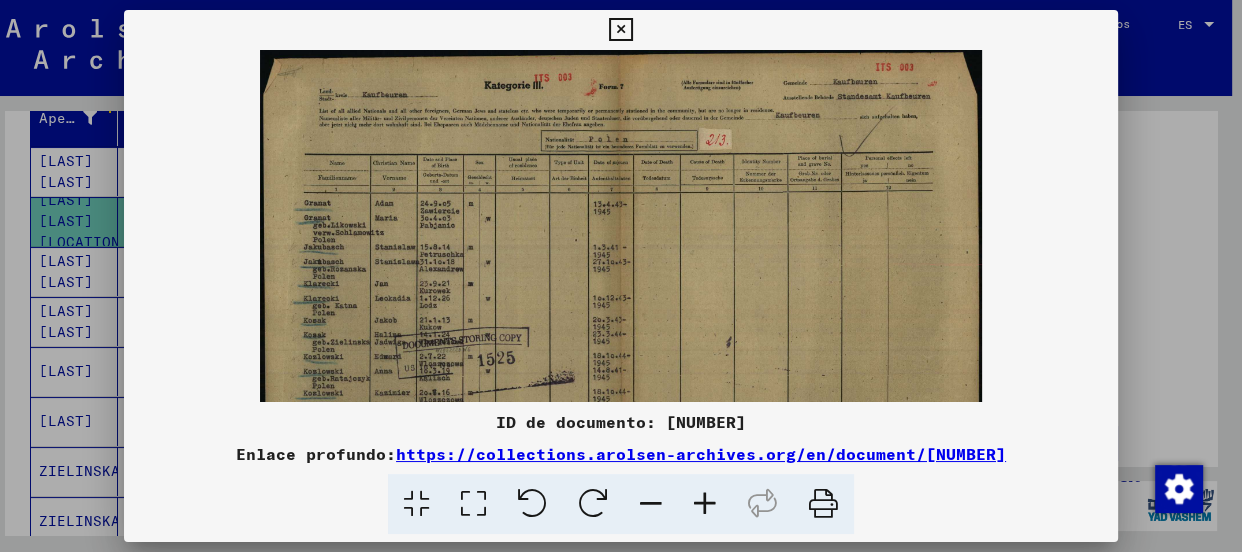 click at bounding box center [705, 504] 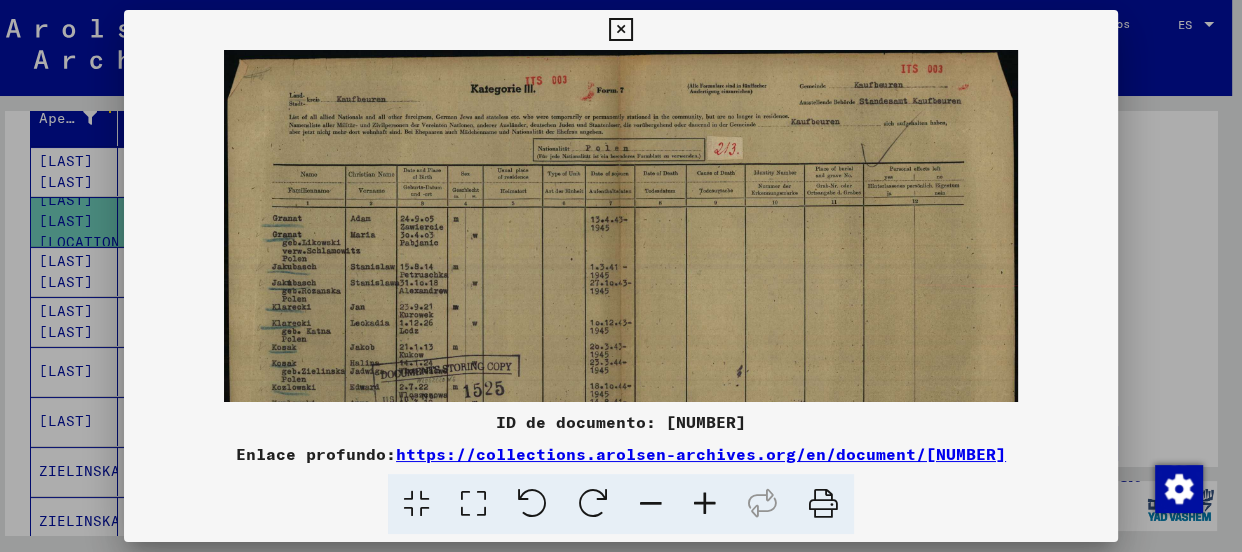 click at bounding box center [705, 504] 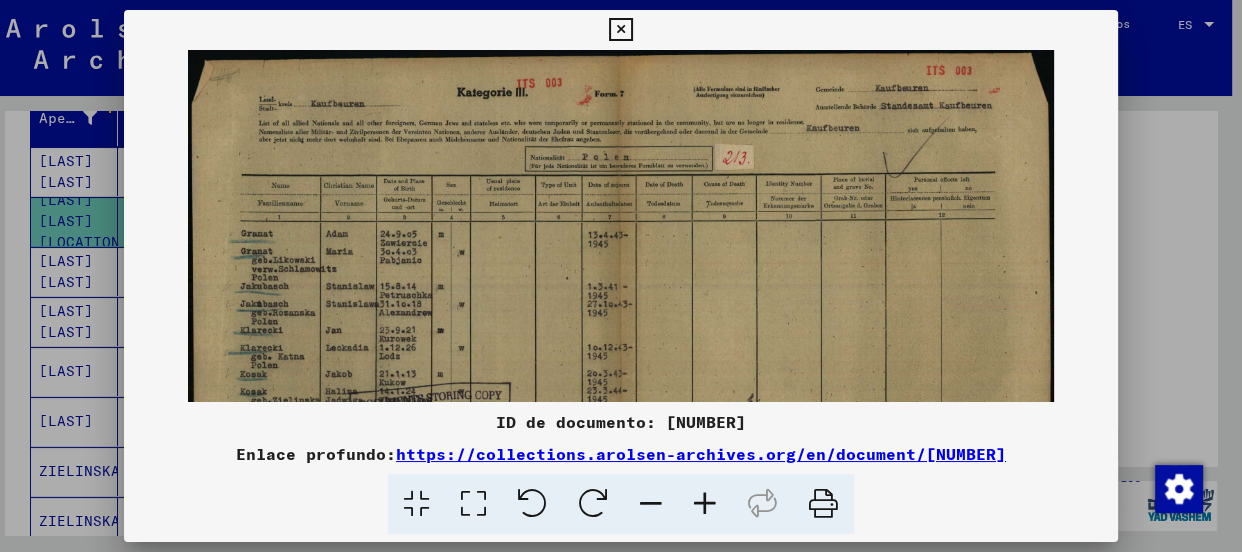 click at bounding box center [705, 504] 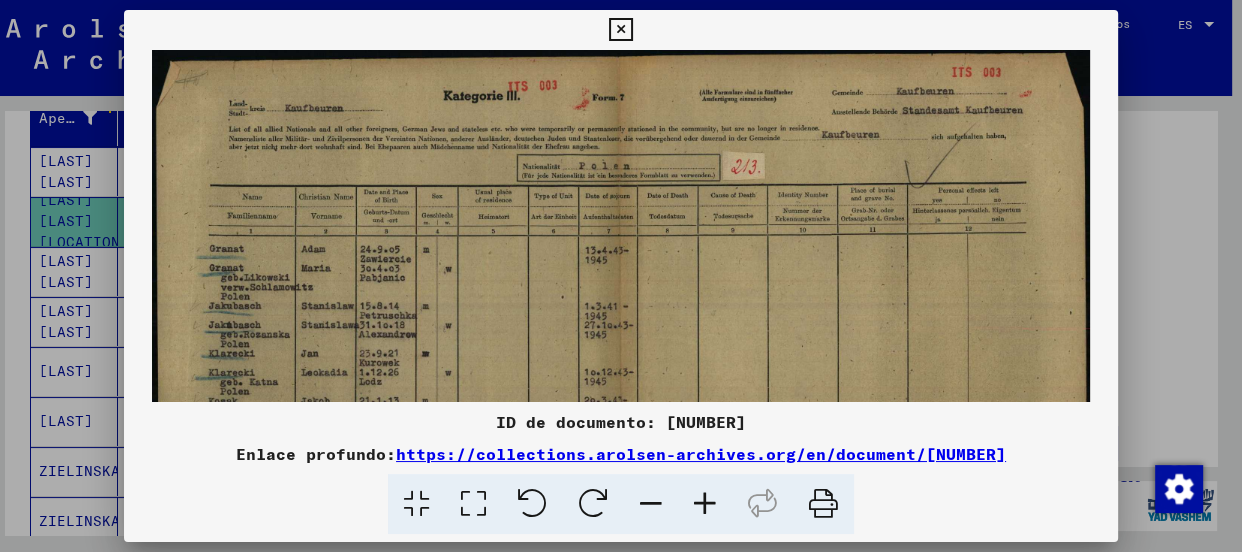 click at bounding box center (705, 504) 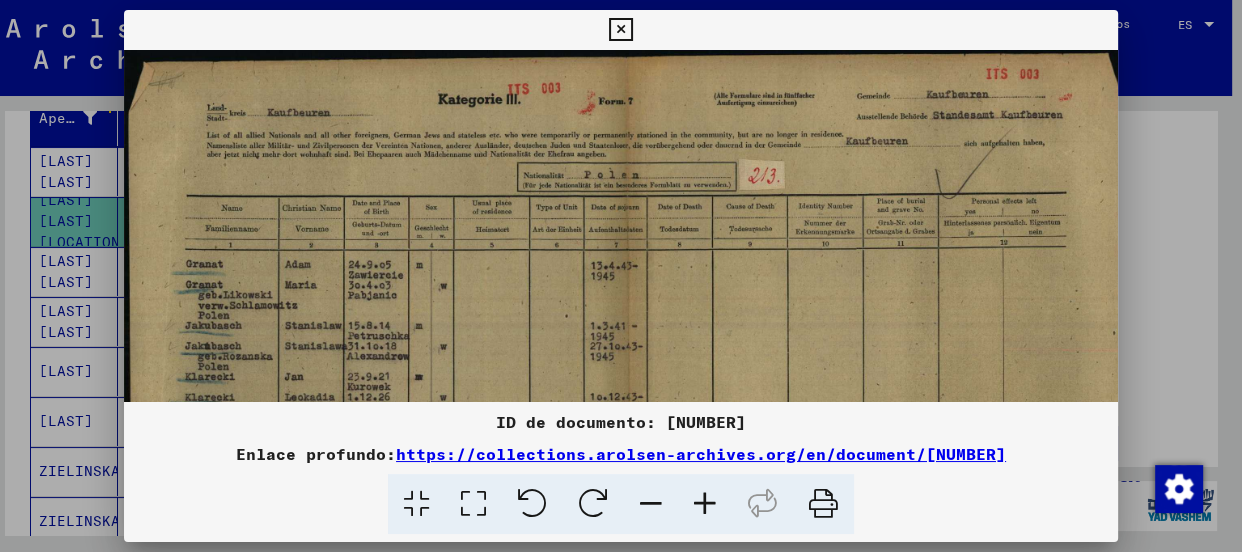 click at bounding box center (705, 504) 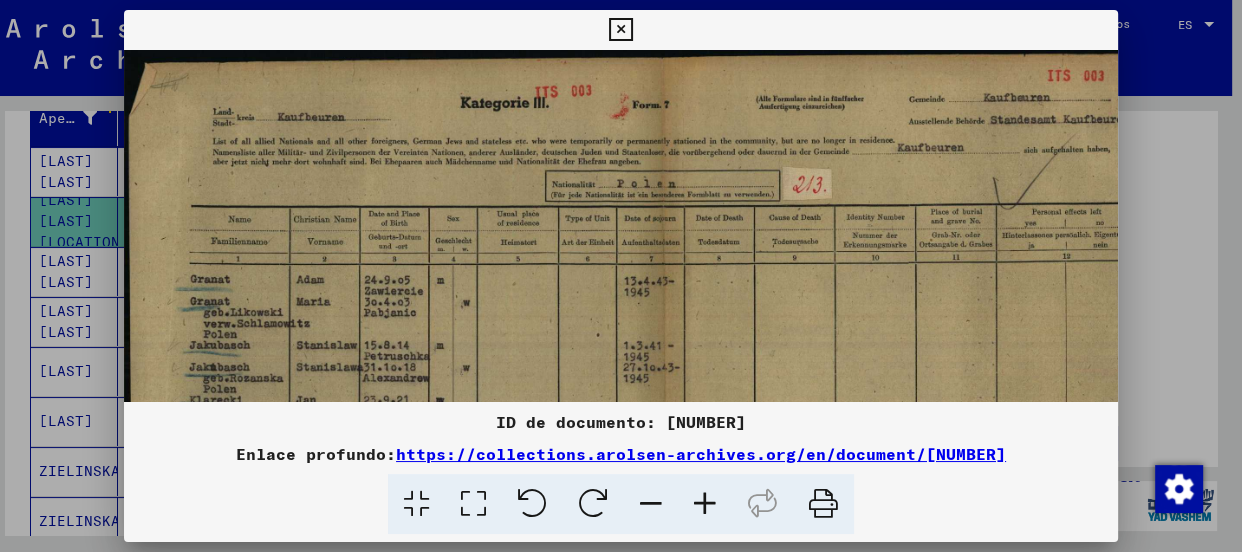 click at bounding box center (705, 504) 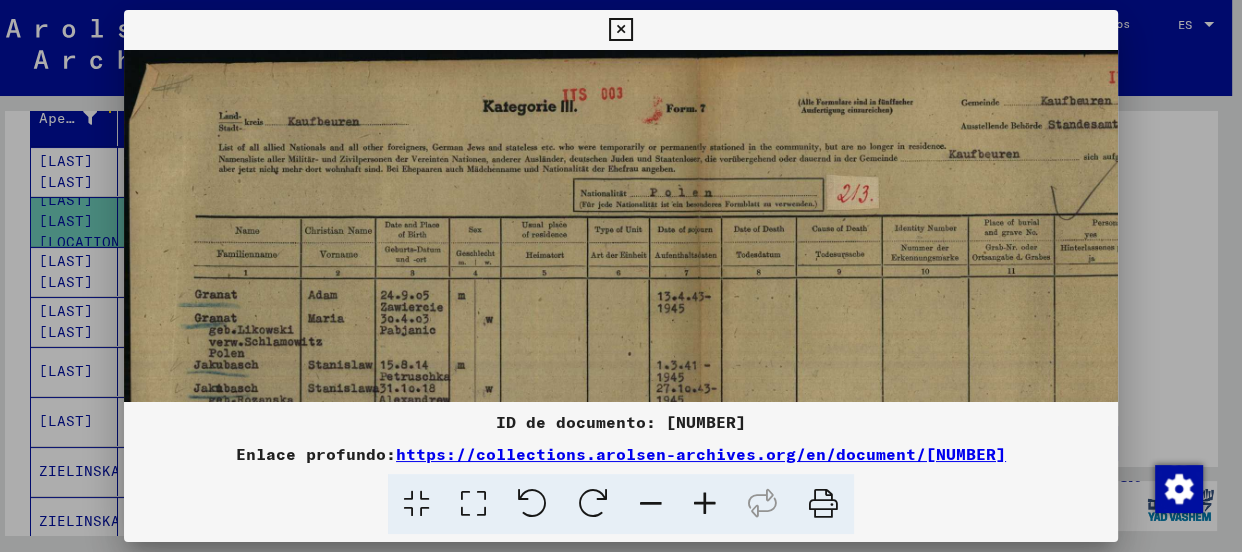 click at bounding box center (705, 504) 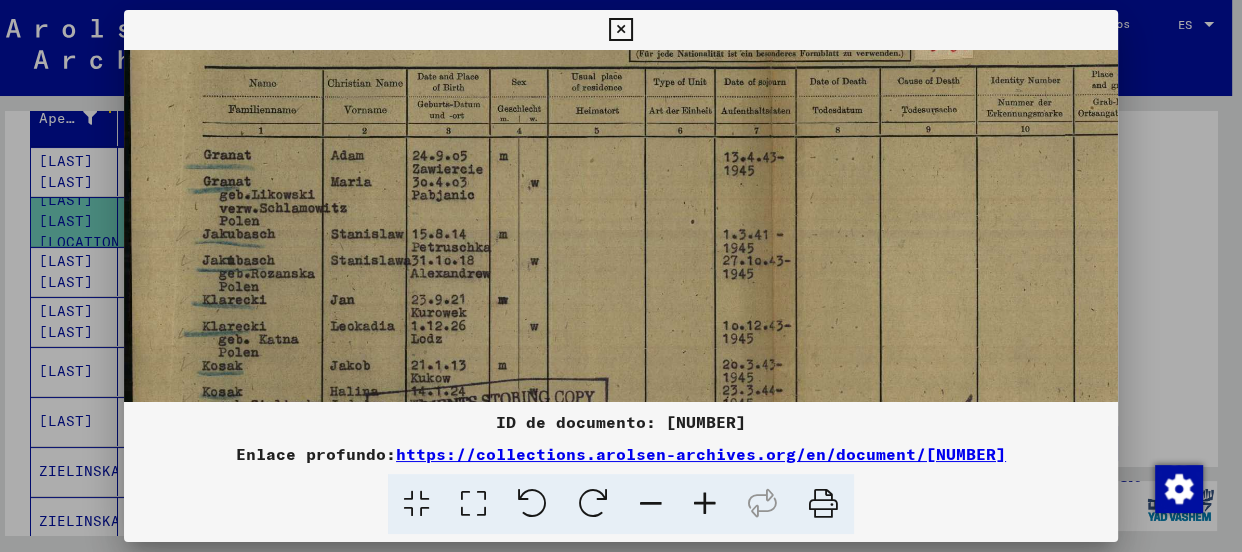 drag, startPoint x: 692, startPoint y: 340, endPoint x: 931, endPoint y: 167, distance: 295.04236 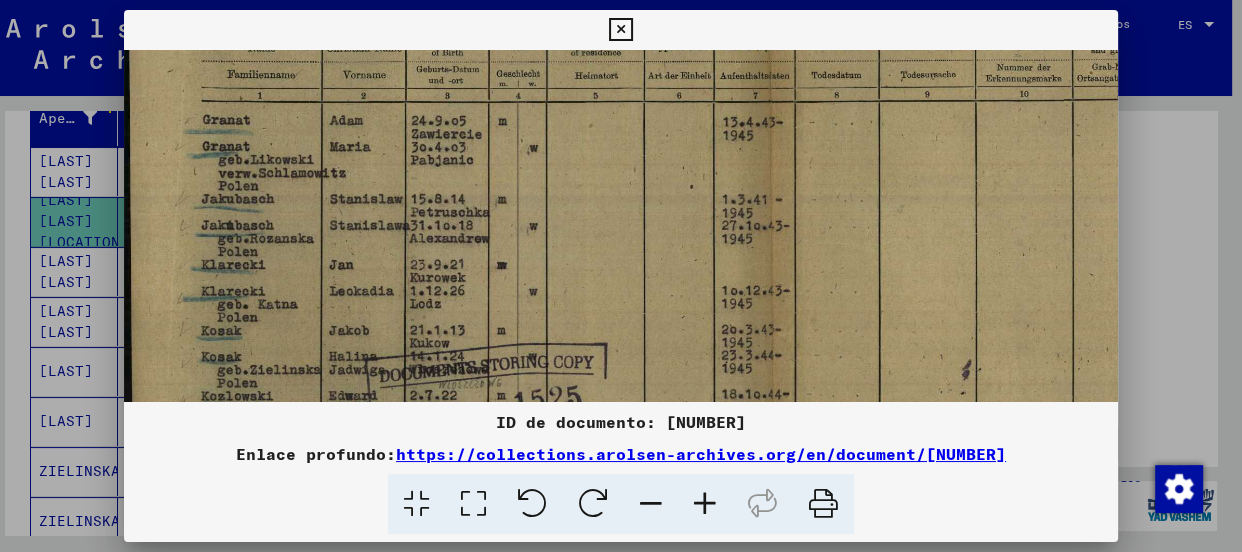 scroll, scrollTop: 199, scrollLeft: 2, axis: both 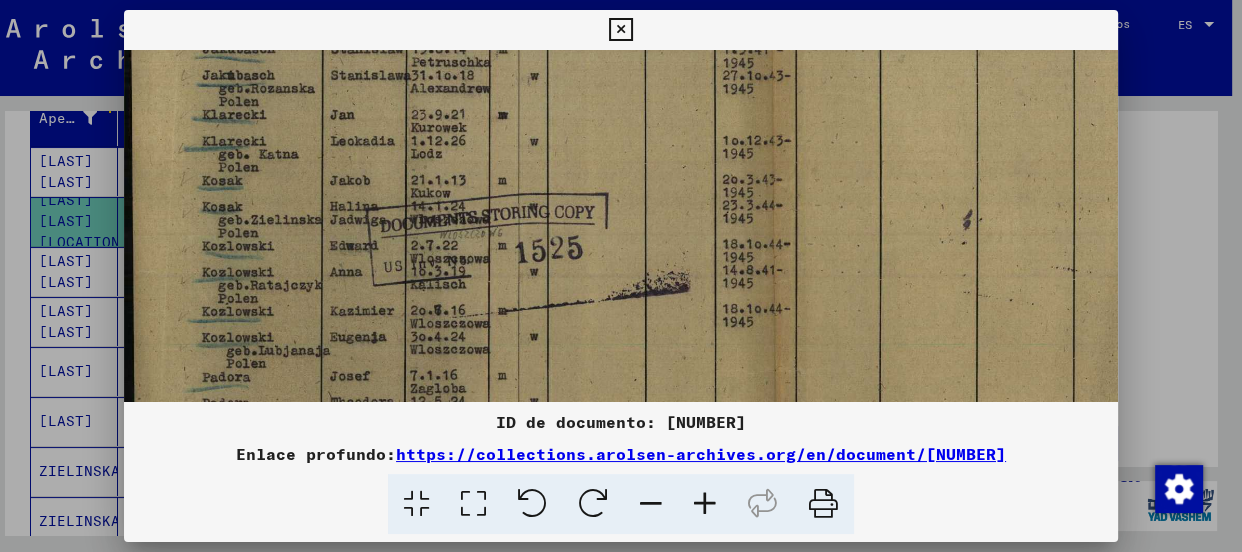 drag, startPoint x: 763, startPoint y: 278, endPoint x: 904, endPoint y: 99, distance: 227.864 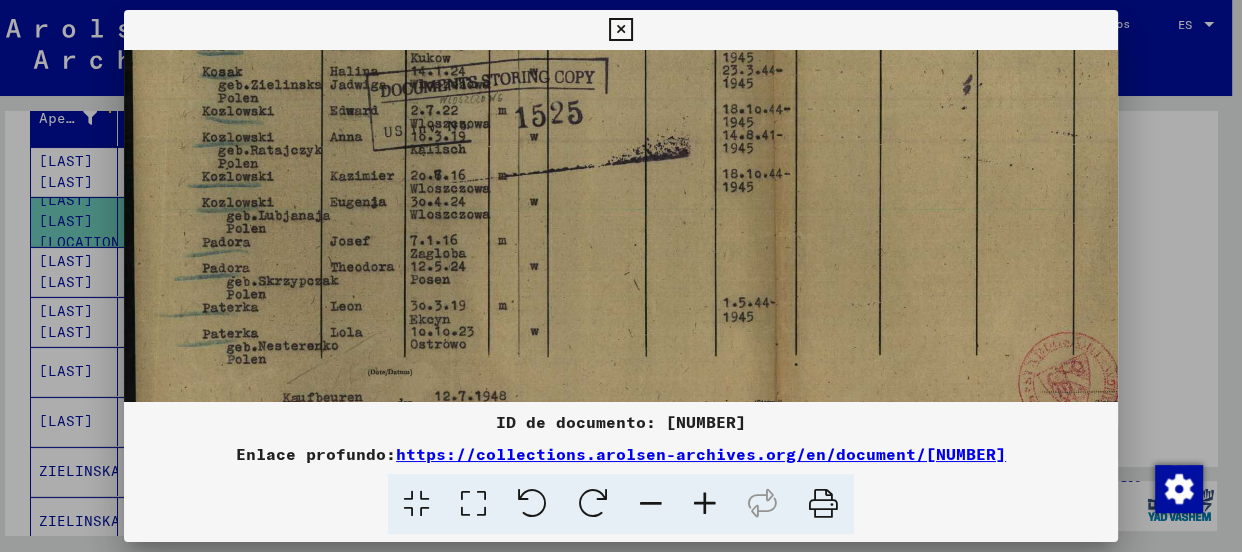 drag, startPoint x: 790, startPoint y: 252, endPoint x: 835, endPoint y: 117, distance: 142.30249 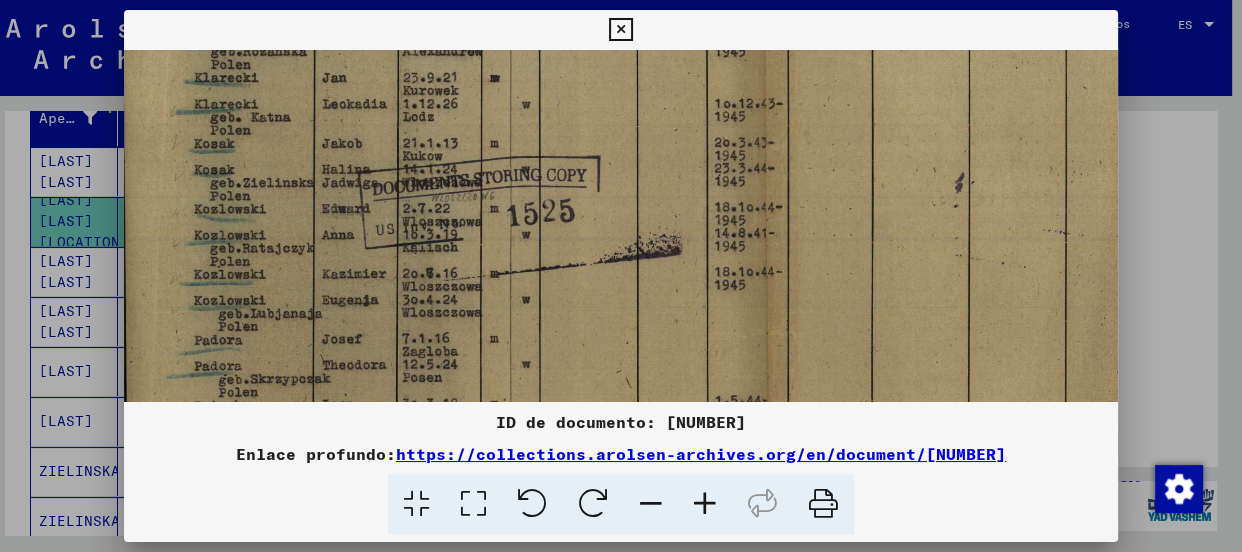 scroll, scrollTop: 390, scrollLeft: 8, axis: both 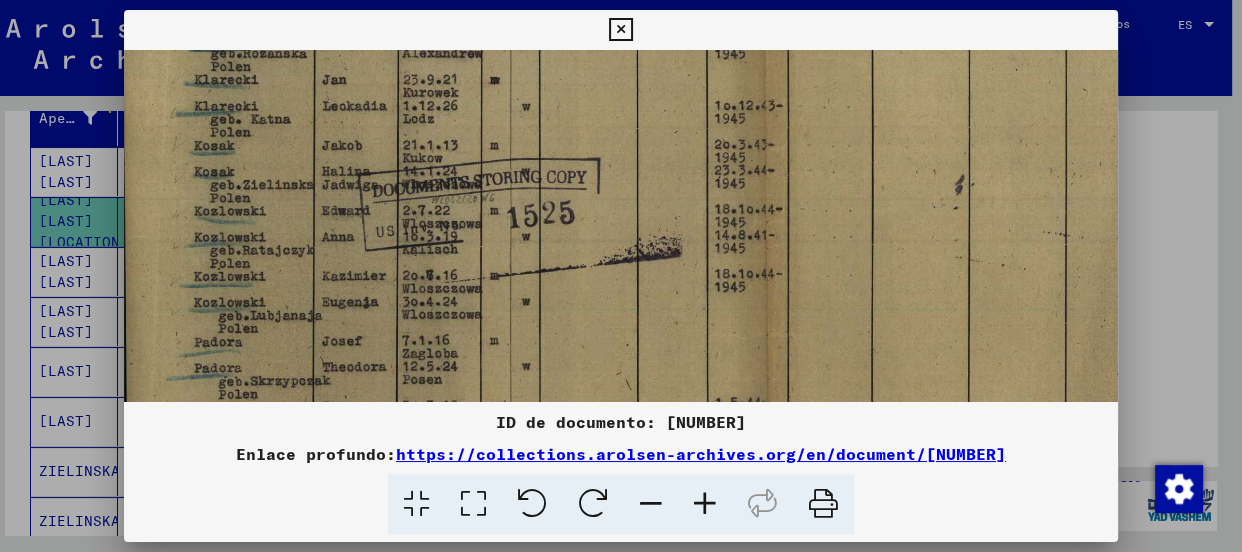 drag, startPoint x: 778, startPoint y: 143, endPoint x: 769, endPoint y: 300, distance: 157.25775 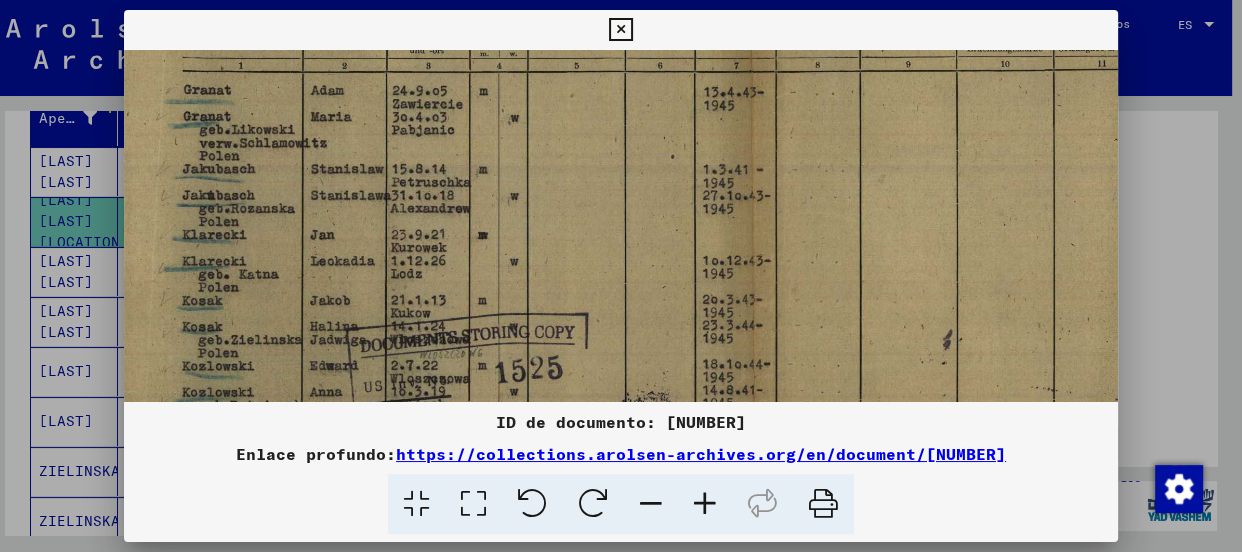 scroll, scrollTop: 200, scrollLeft: 17, axis: both 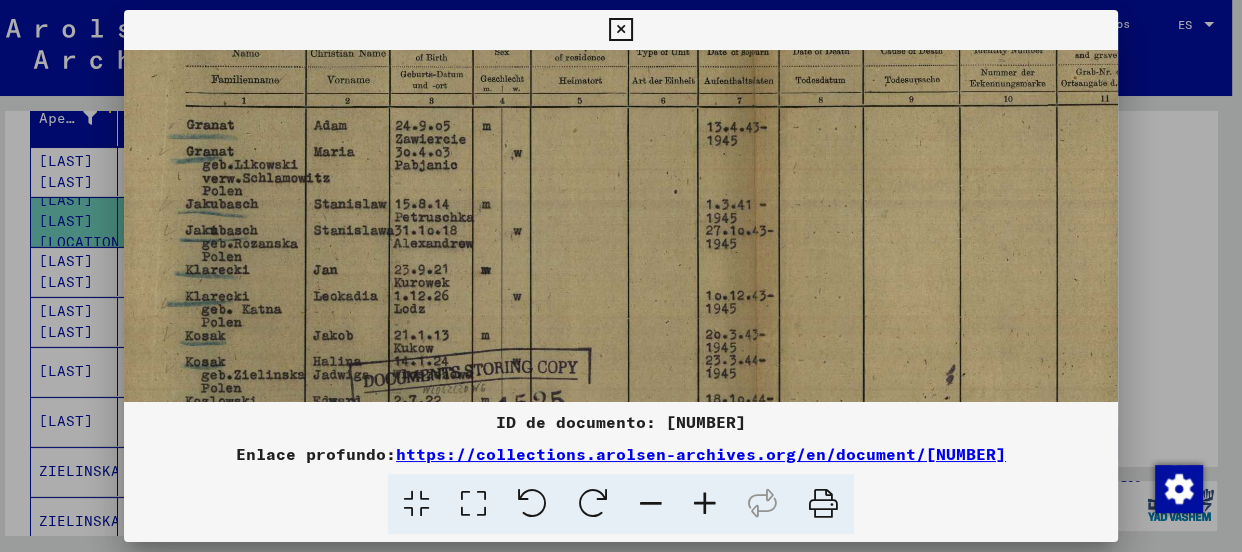 drag, startPoint x: 779, startPoint y: 121, endPoint x: 769, endPoint y: 320, distance: 199.2511 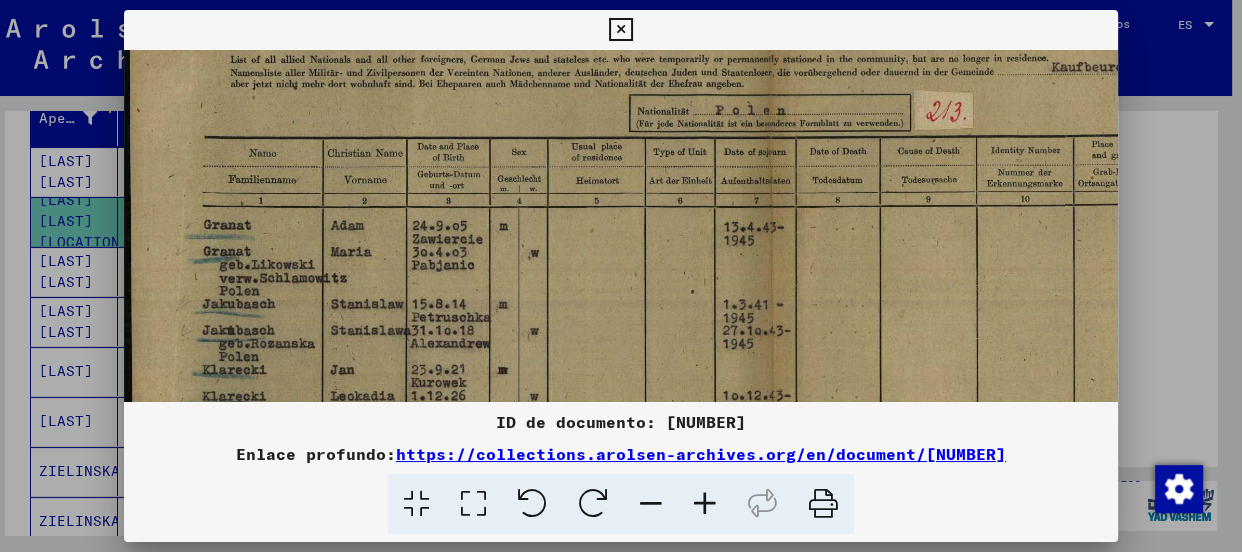 scroll, scrollTop: 75, scrollLeft: 0, axis: vertical 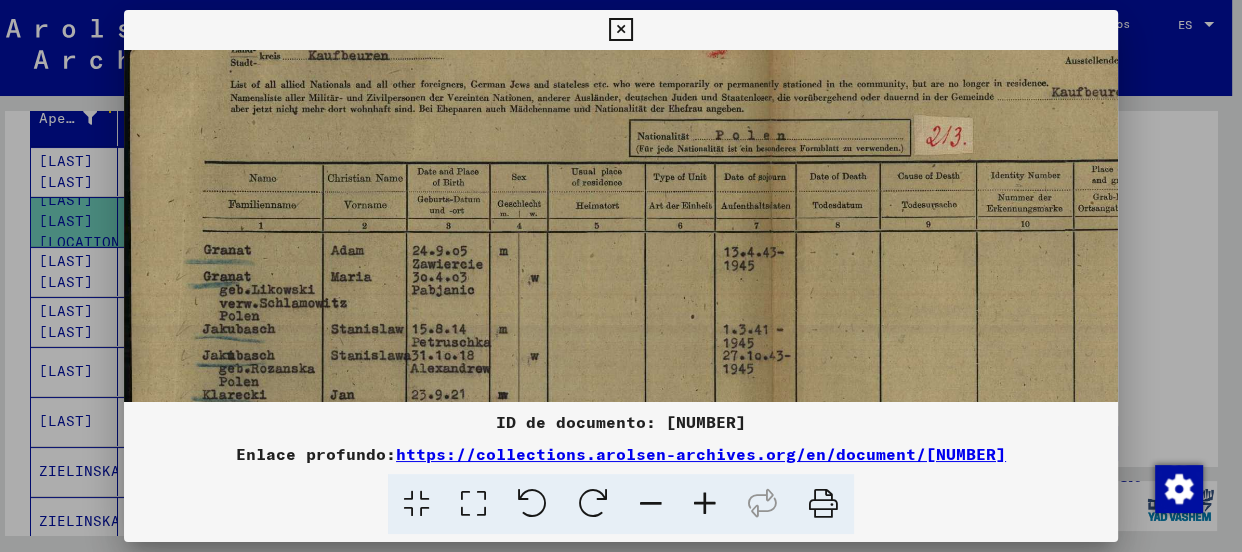 drag, startPoint x: 704, startPoint y: 150, endPoint x: 746, endPoint y: 277, distance: 133.76472 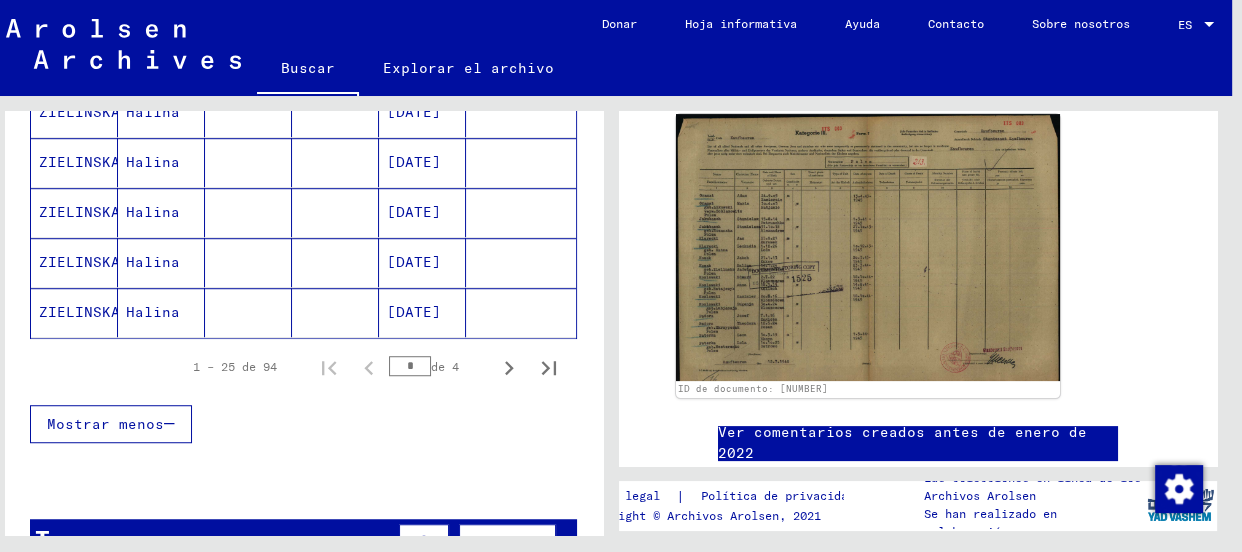 scroll, scrollTop: 1342, scrollLeft: 0, axis: vertical 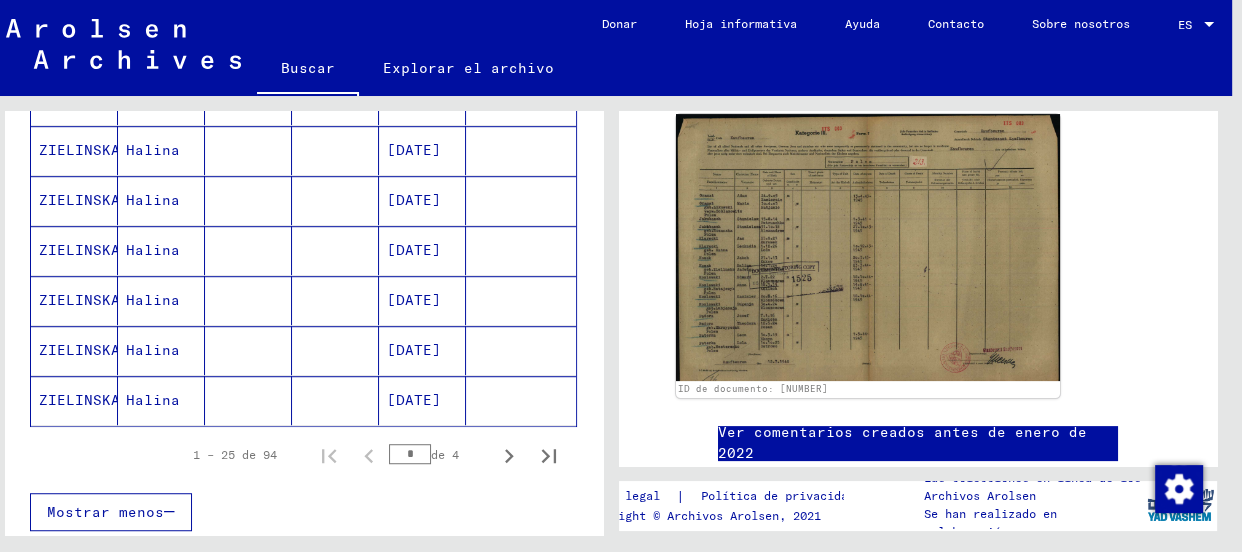 drag, startPoint x: 591, startPoint y: 384, endPoint x: 547, endPoint y: 365, distance: 47.92703 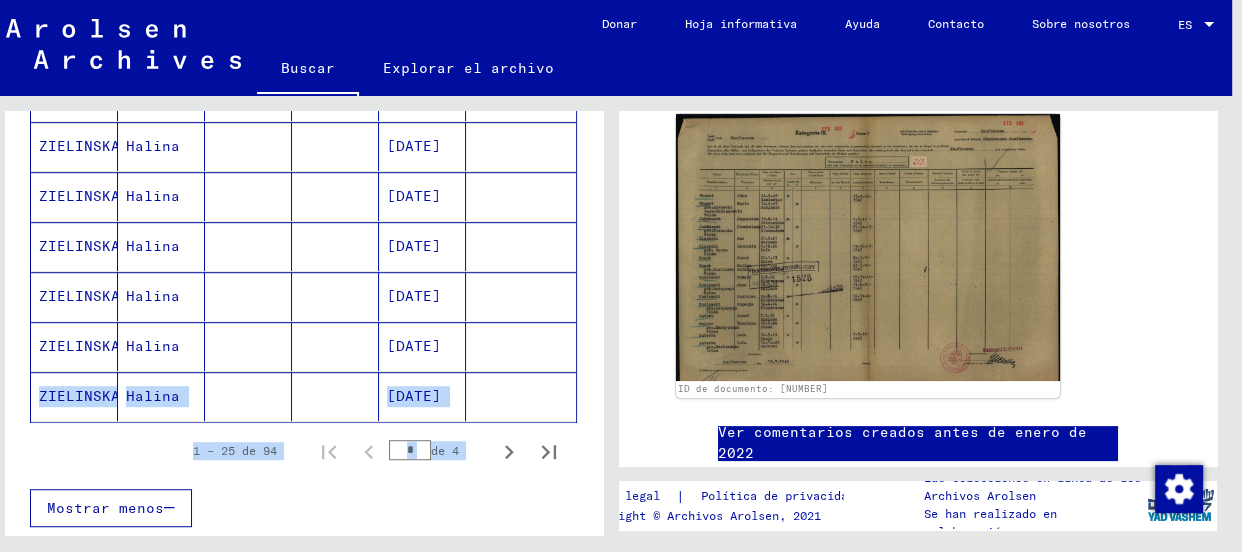 scroll, scrollTop: 1140, scrollLeft: 0, axis: vertical 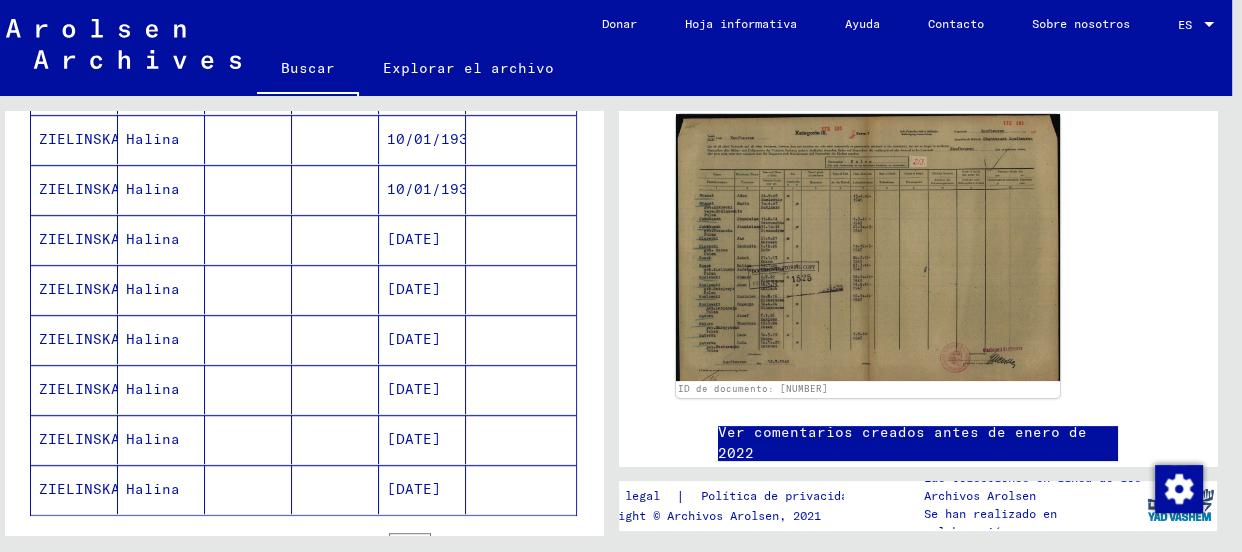 click on "ZIELINSKA" at bounding box center [79, 389] 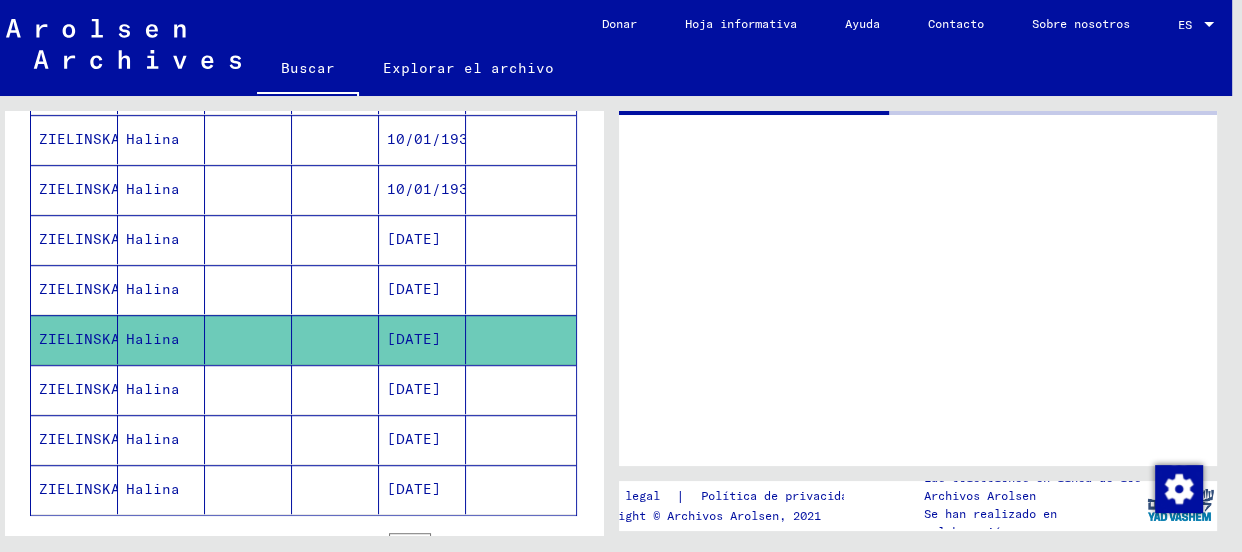 scroll, scrollTop: 0, scrollLeft: 0, axis: both 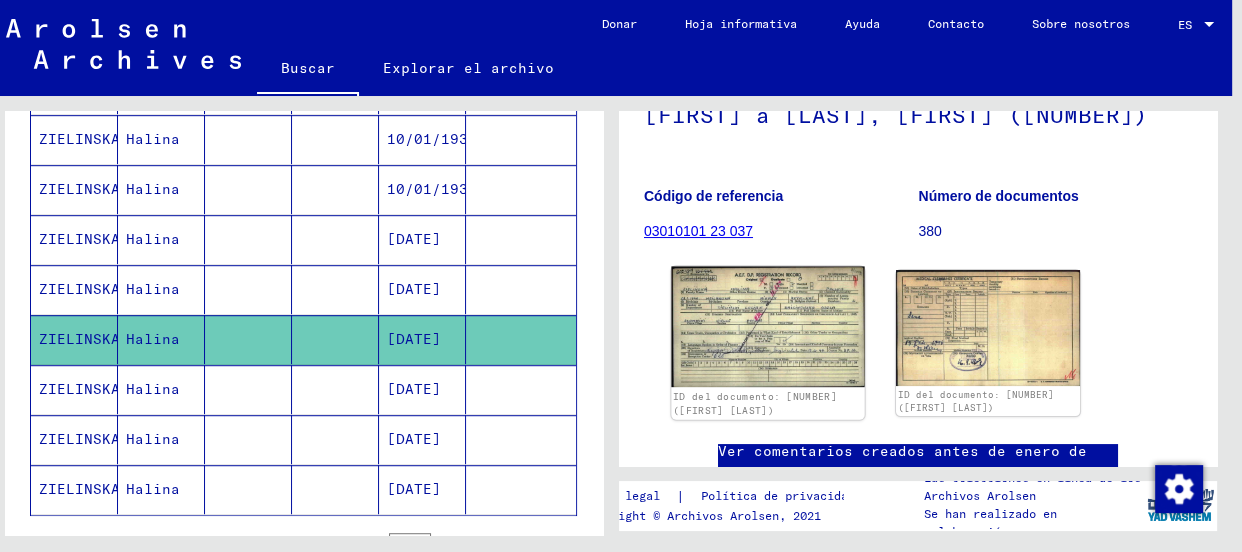 click 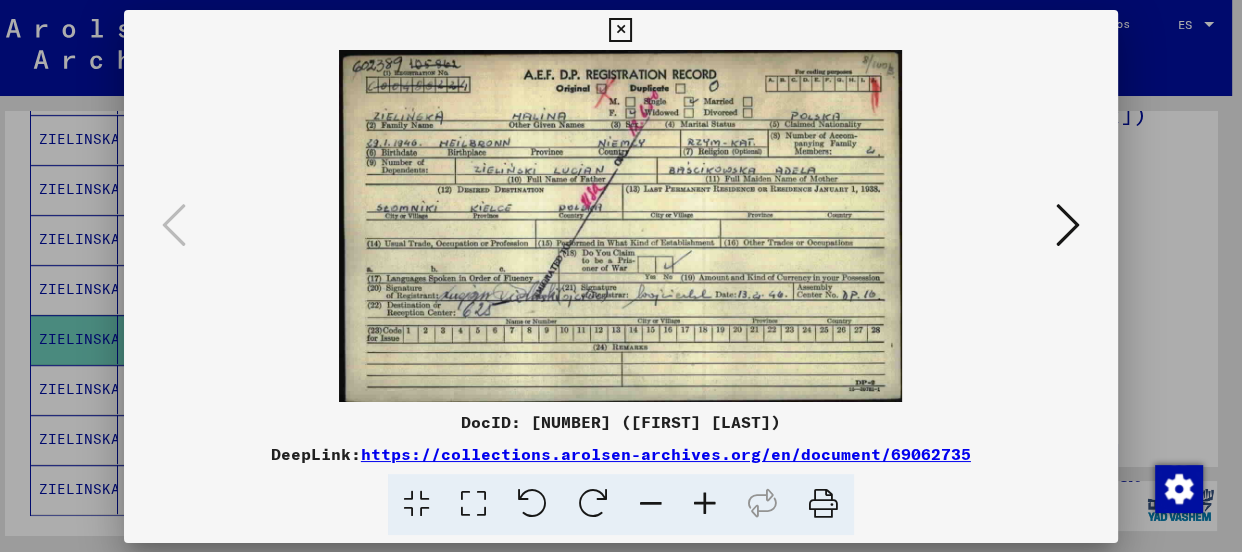 click at bounding box center [621, 226] 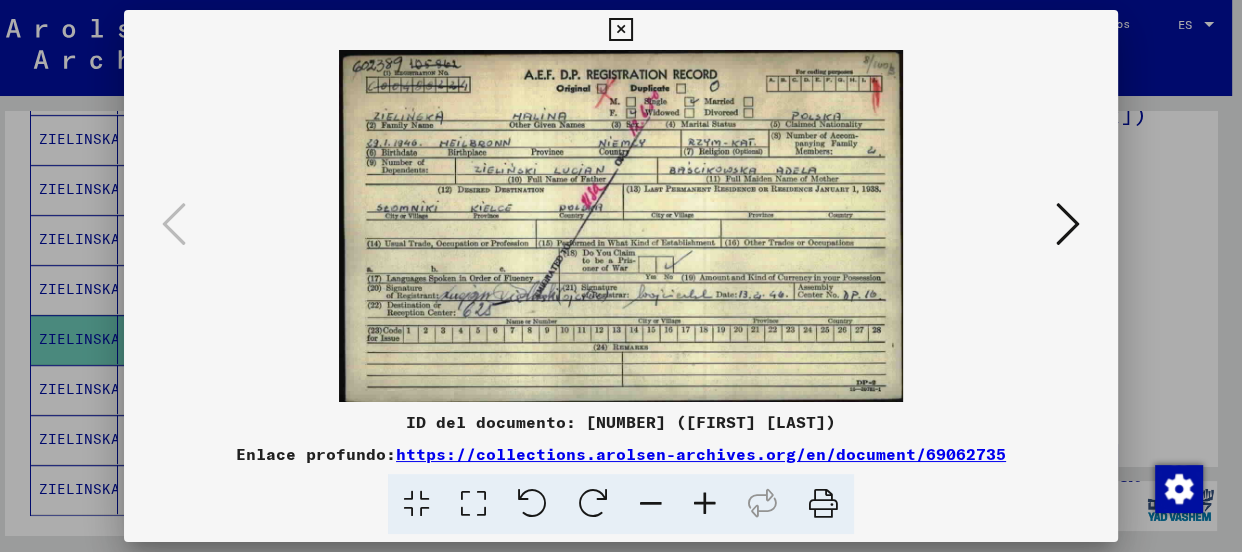 click at bounding box center (705, 504) 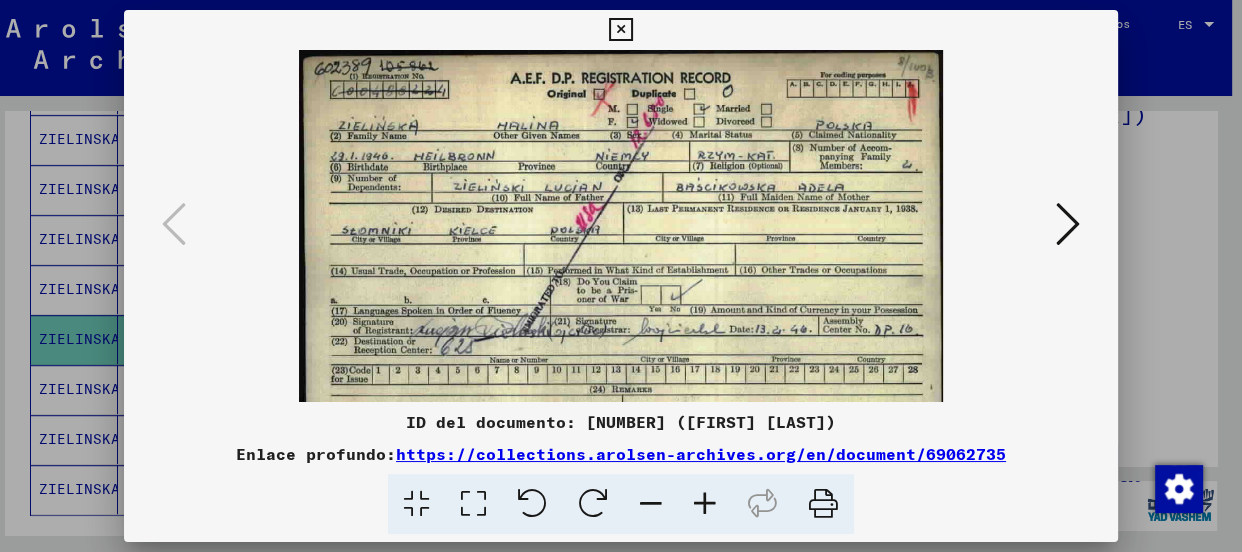 click at bounding box center [705, 504] 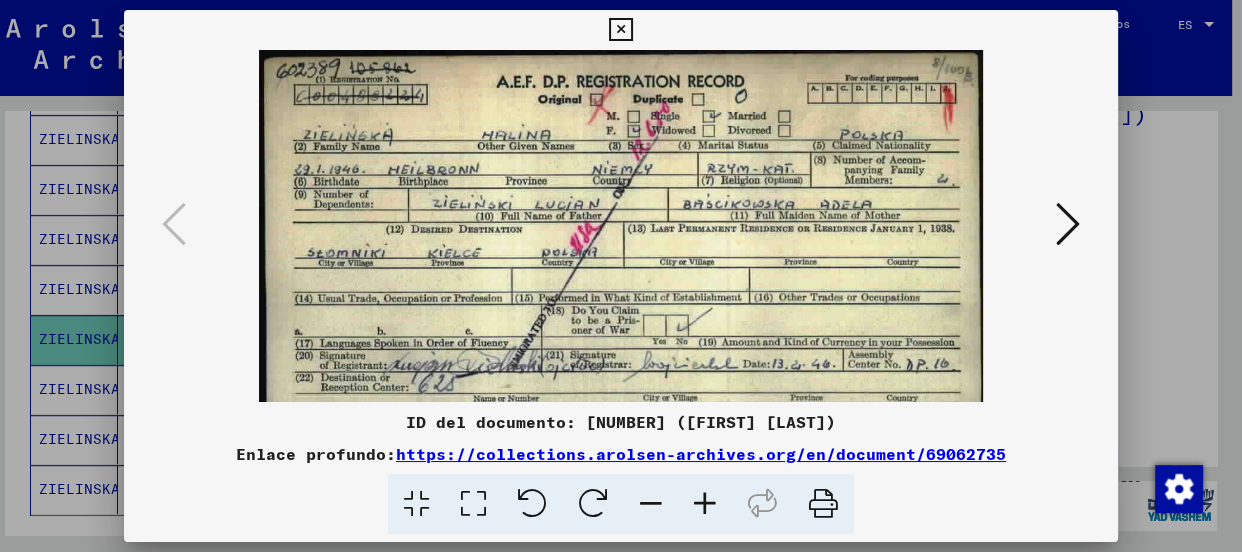 click at bounding box center [705, 504] 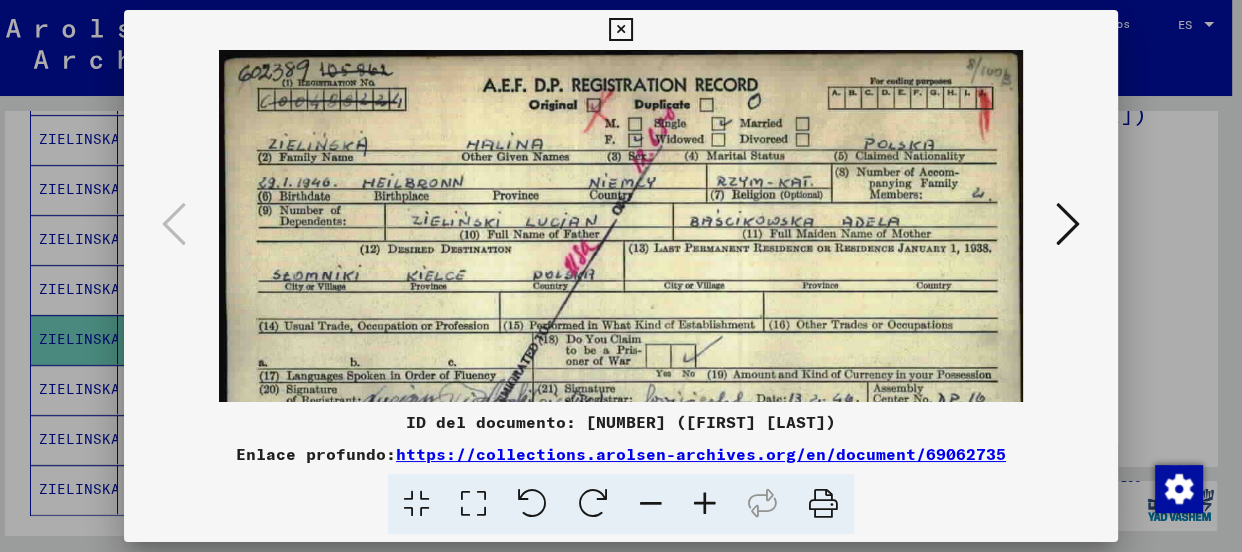 click at bounding box center (705, 504) 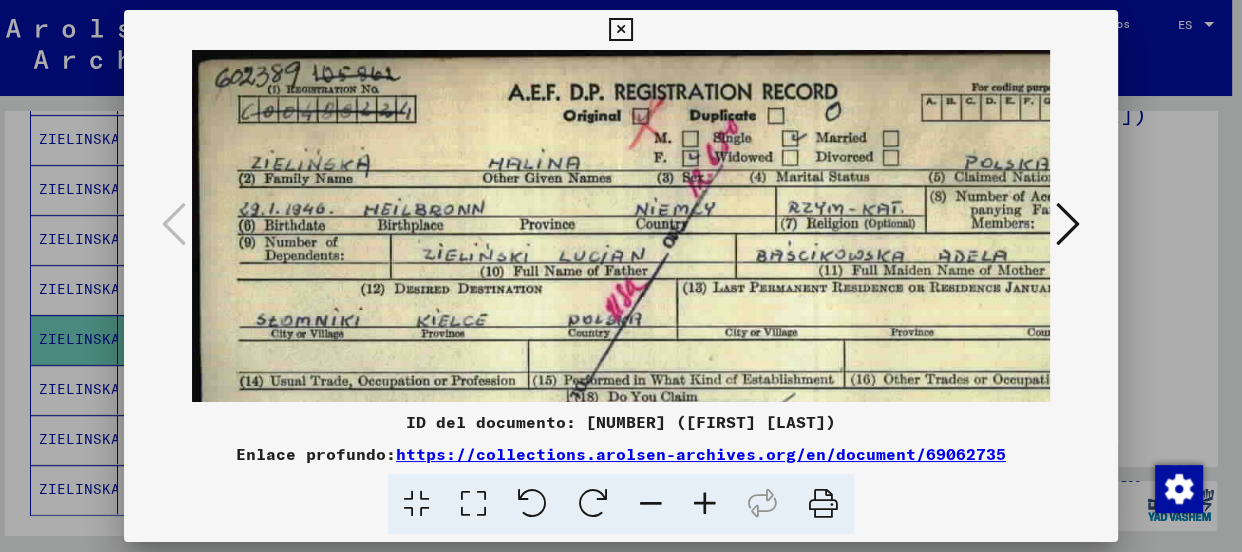 click at bounding box center [705, 504] 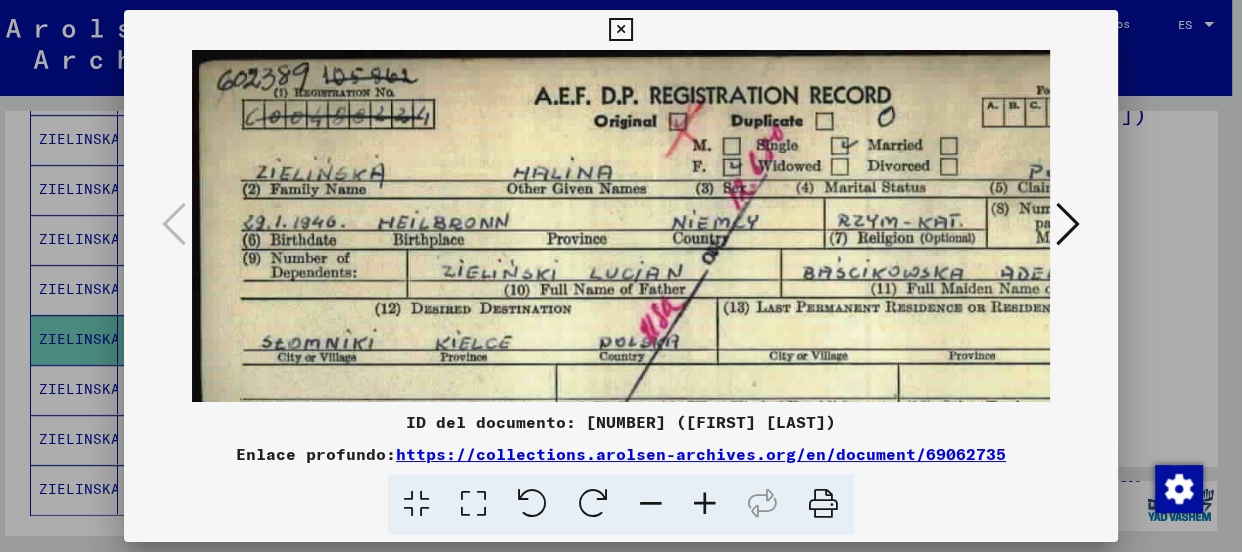 click at bounding box center (620, 30) 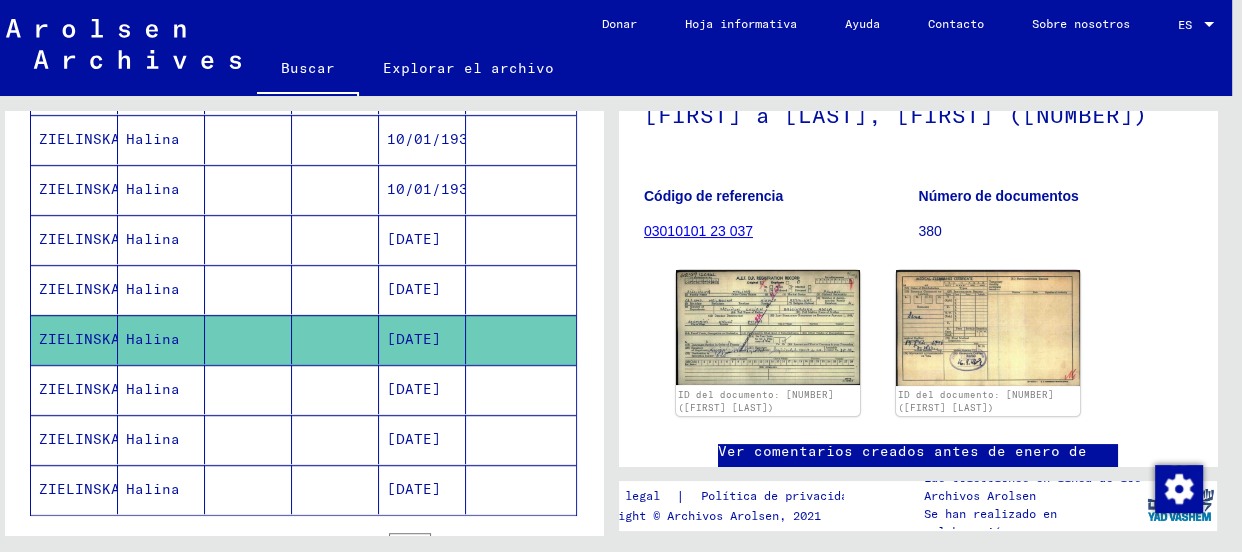 click on "ZIELINSKA" at bounding box center [74, 339] 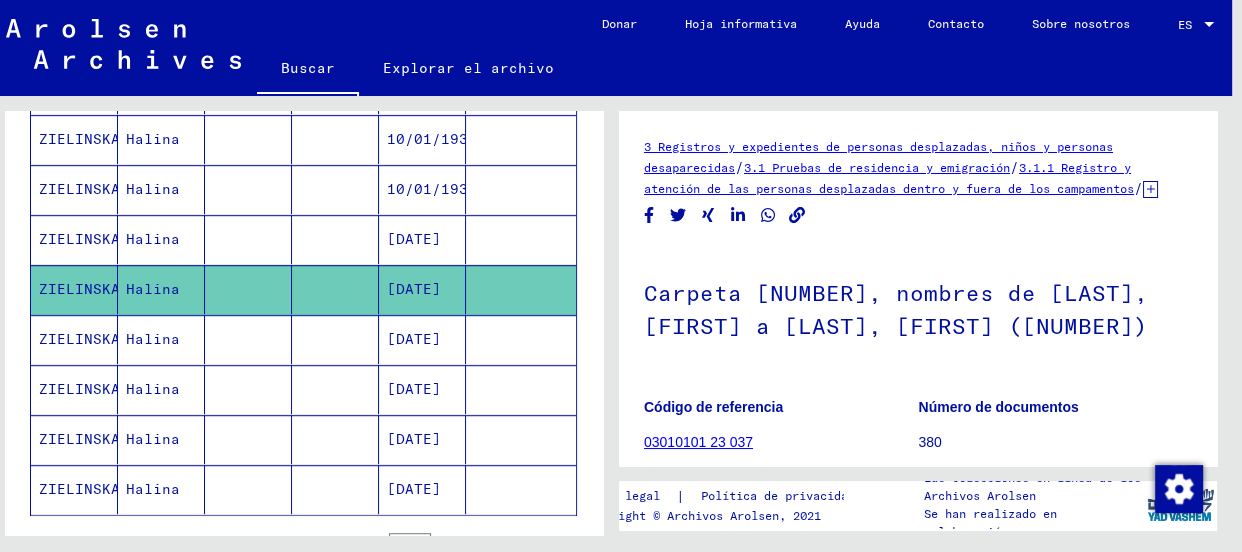 scroll, scrollTop: 0, scrollLeft: 0, axis: both 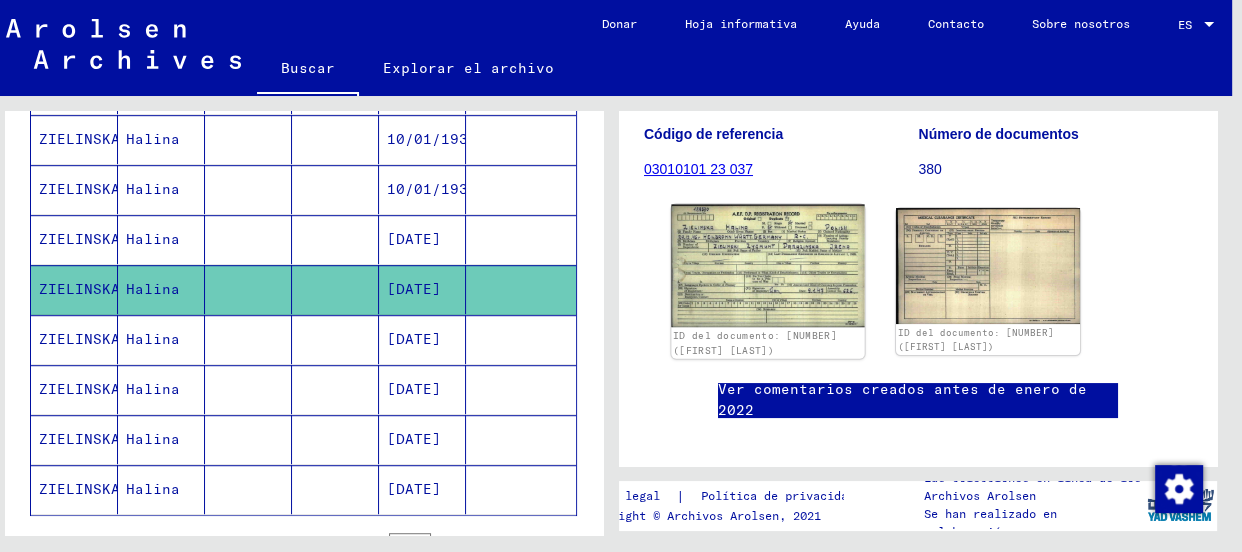 click 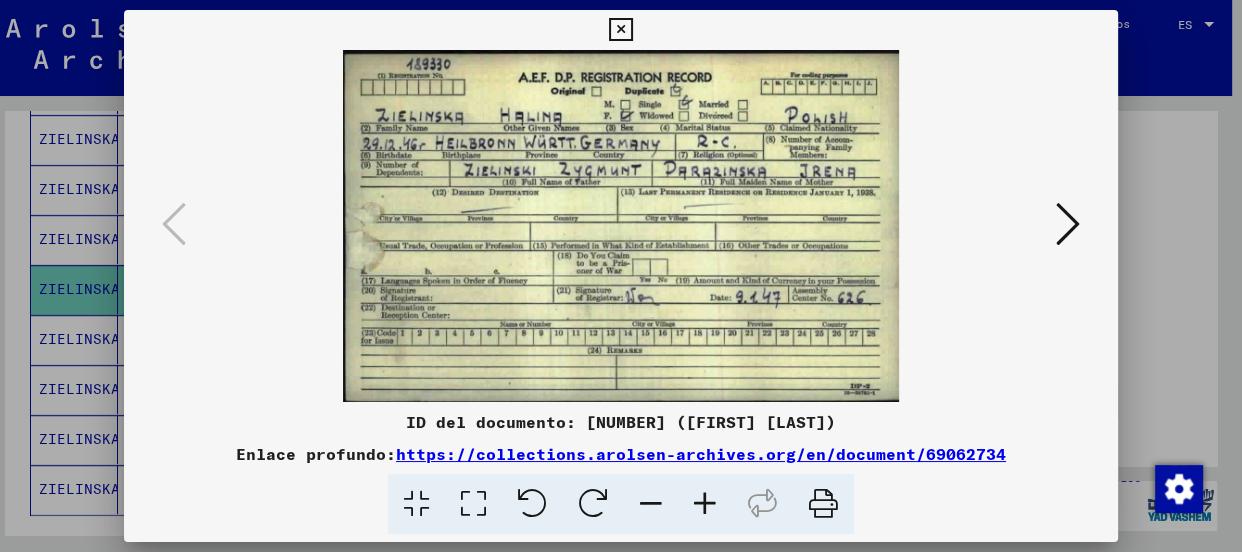 click at bounding box center (620, 30) 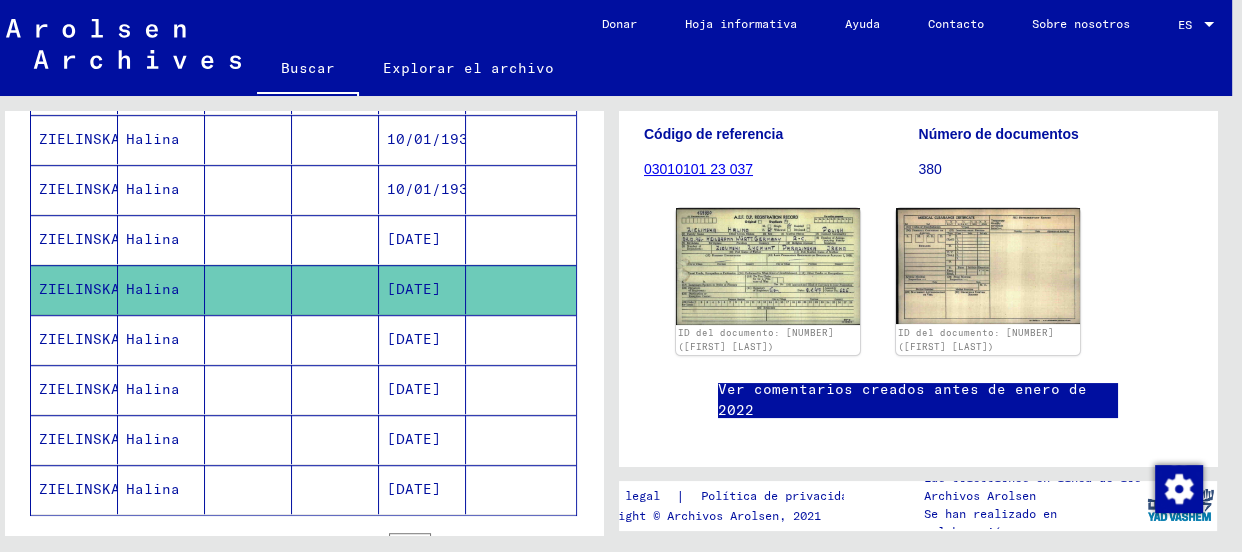 click on "Halina" at bounding box center [153, 289] 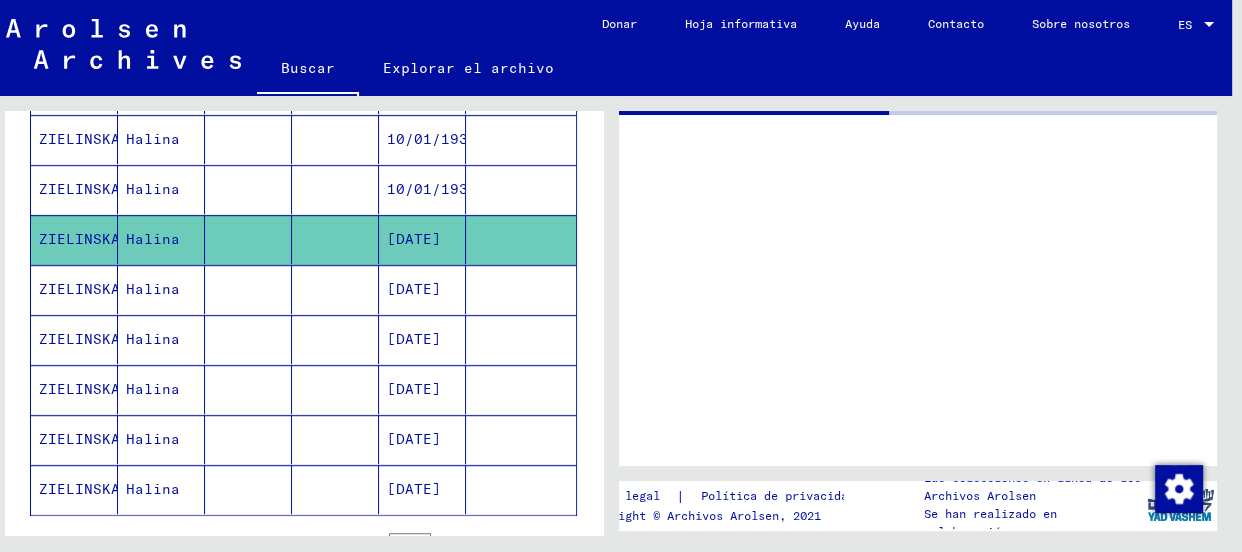 scroll, scrollTop: 0, scrollLeft: 0, axis: both 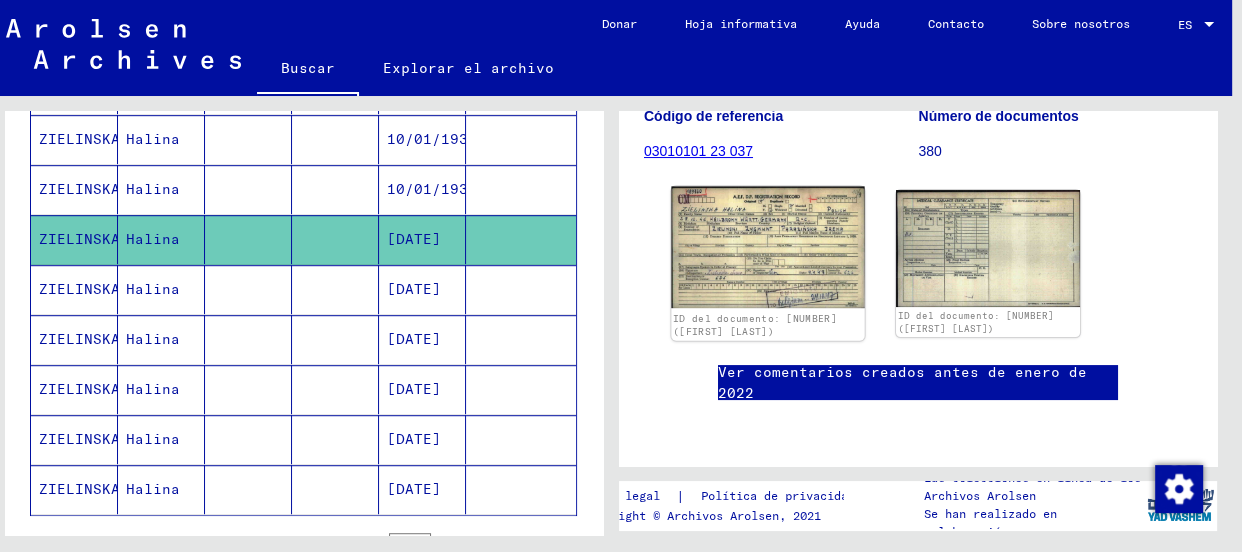 click 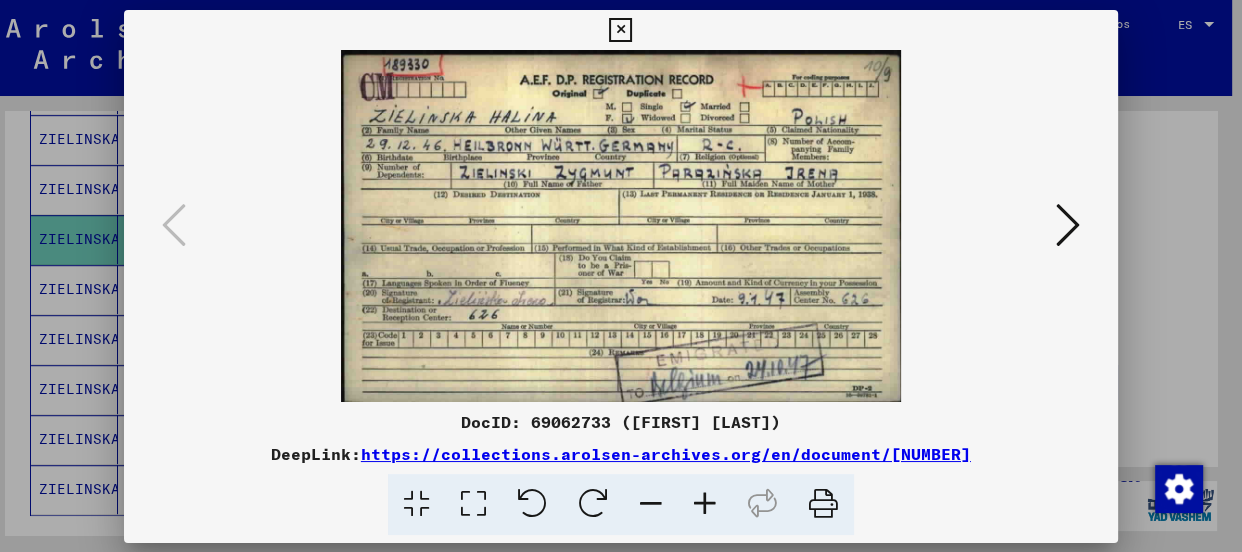 click at bounding box center (621, 226) 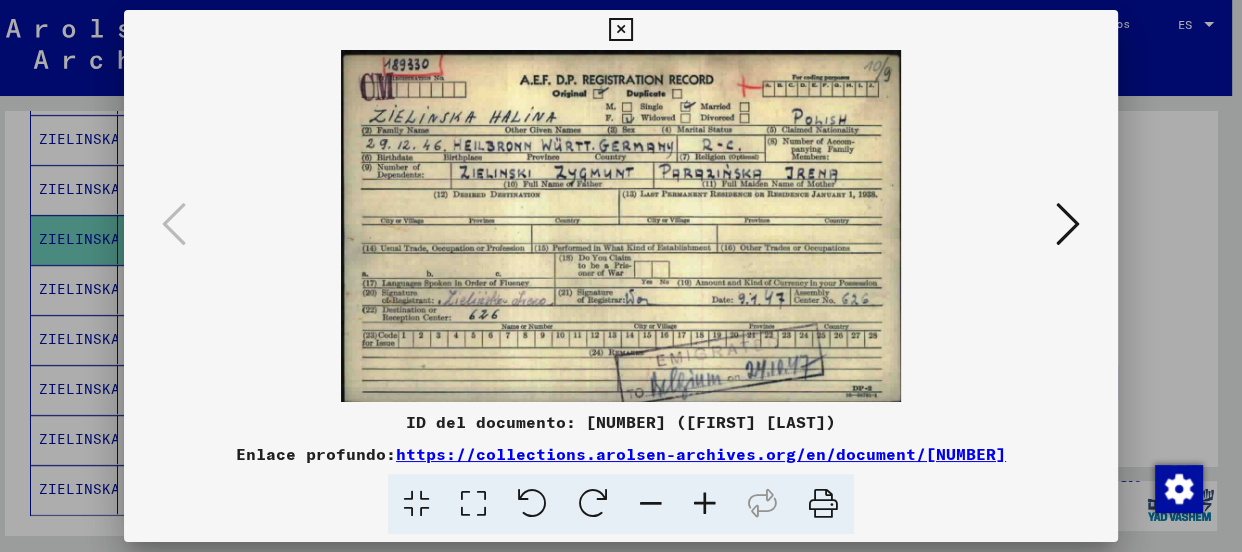 click at bounding box center [705, 504] 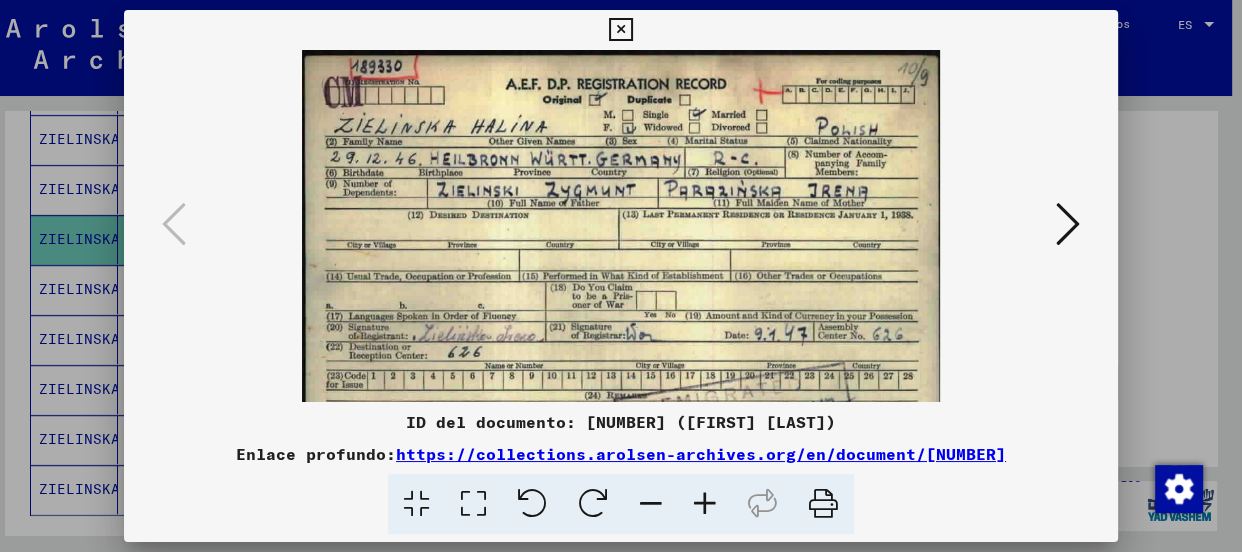 click at bounding box center [705, 504] 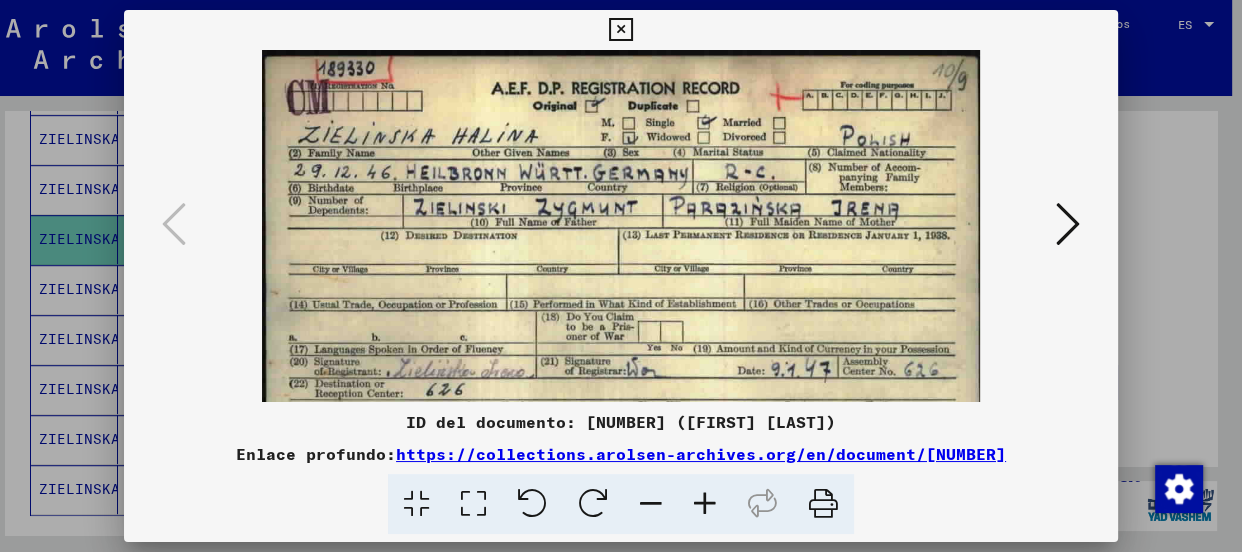 click at bounding box center (705, 504) 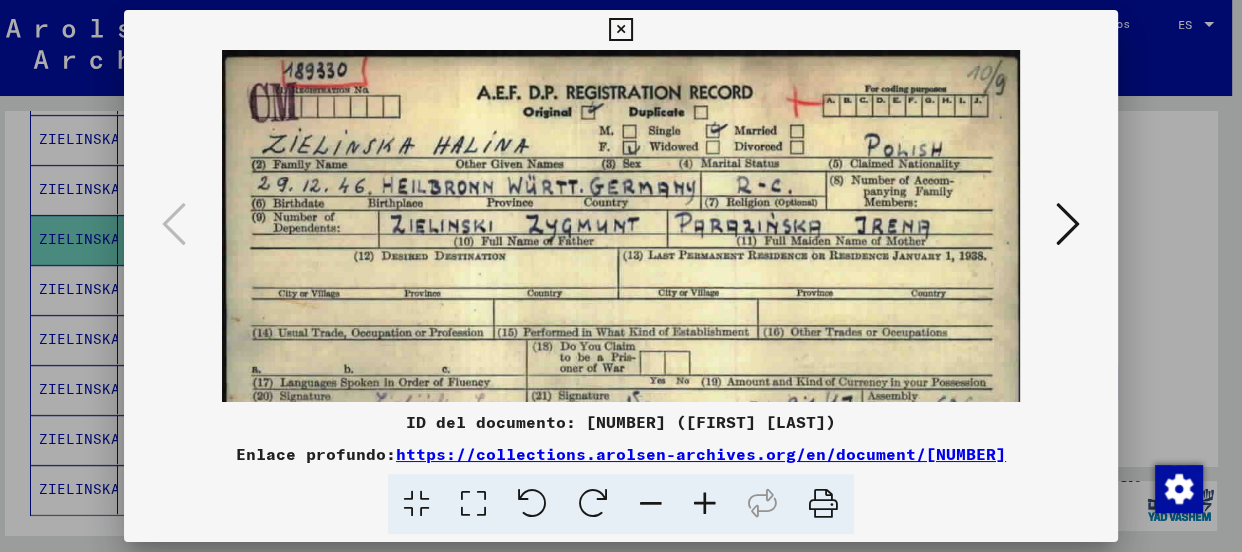drag, startPoint x: 727, startPoint y: 491, endPoint x: 710, endPoint y: 493, distance: 17.117243 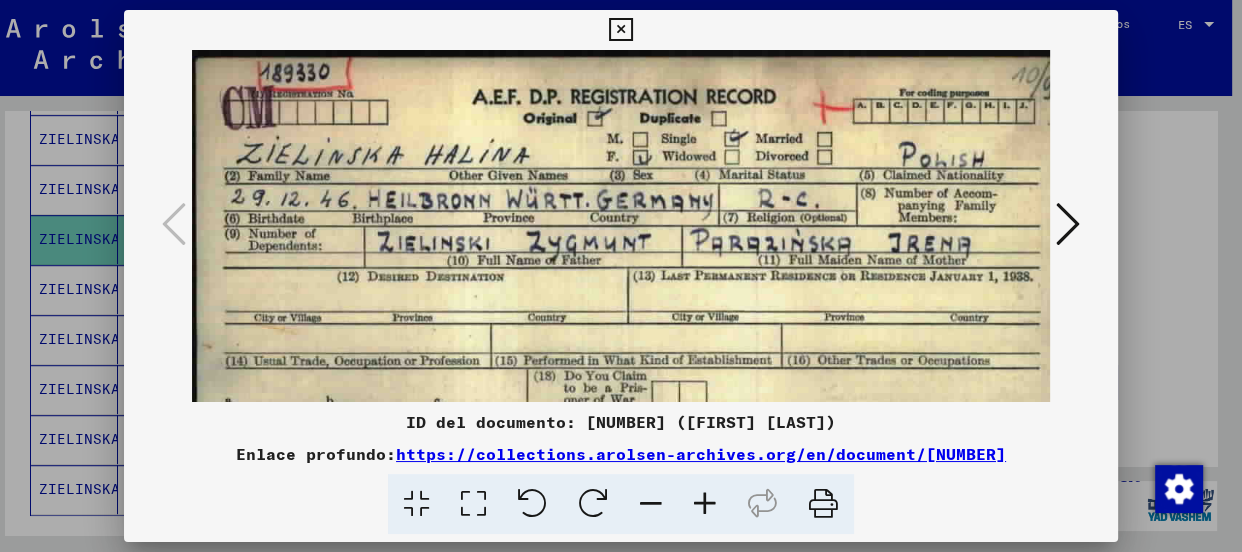 click at bounding box center [620, 30] 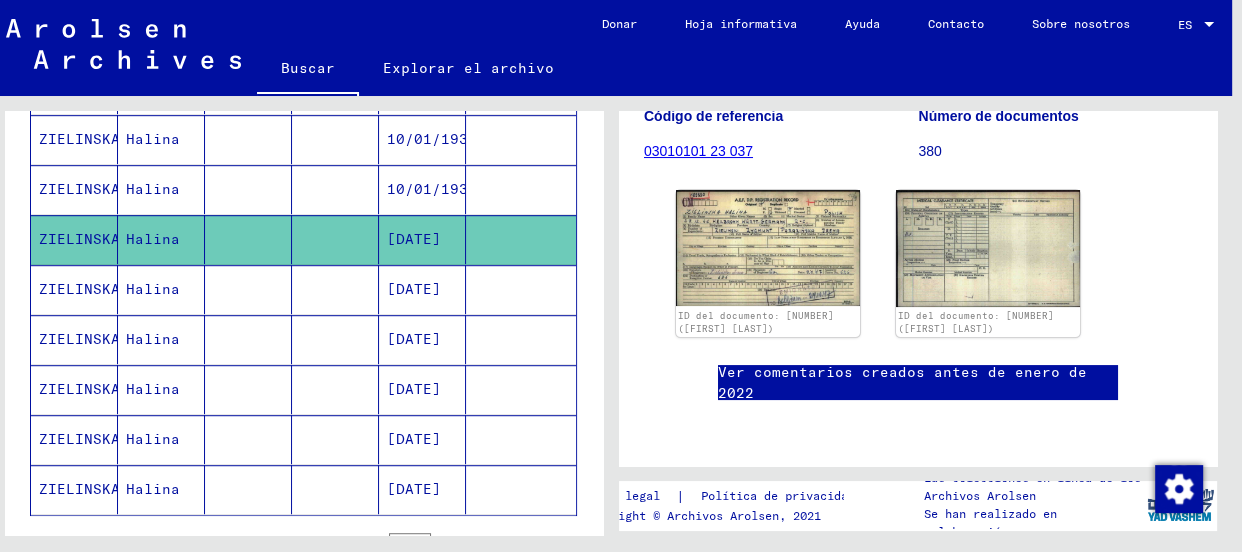click on "ZIELINSKA" at bounding box center (79, 239) 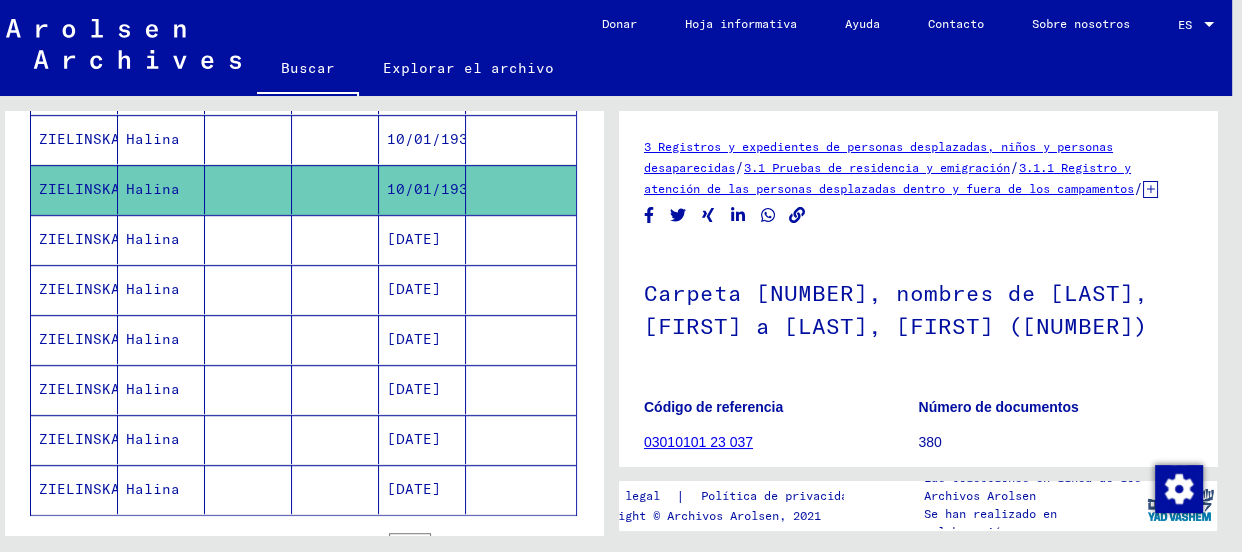 scroll, scrollTop: 0, scrollLeft: 0, axis: both 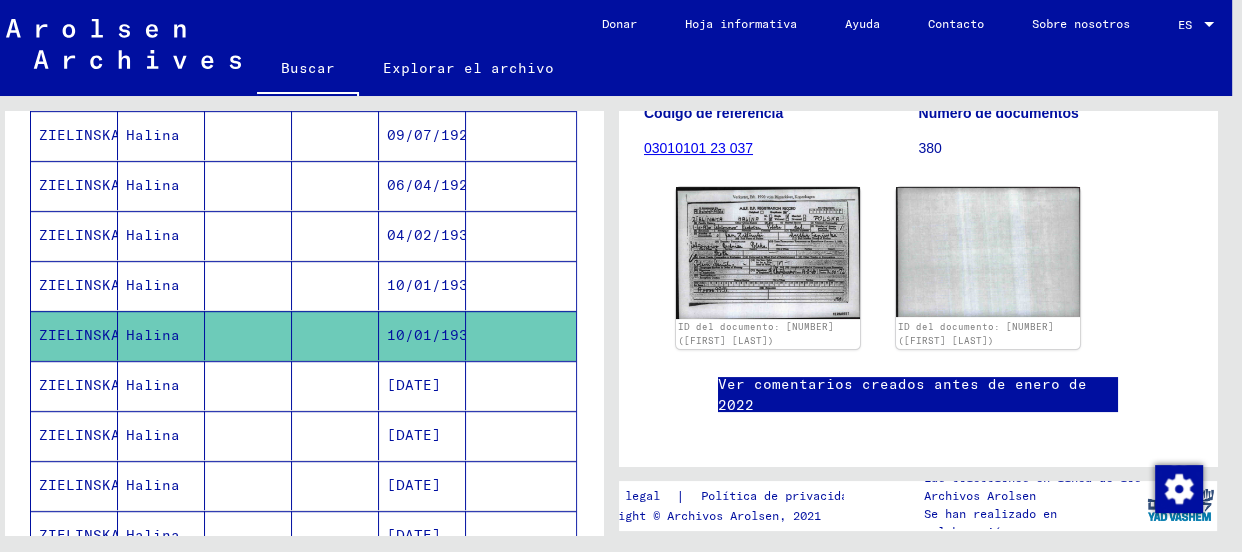 click on "ZIELINSKA" at bounding box center [79, 335] 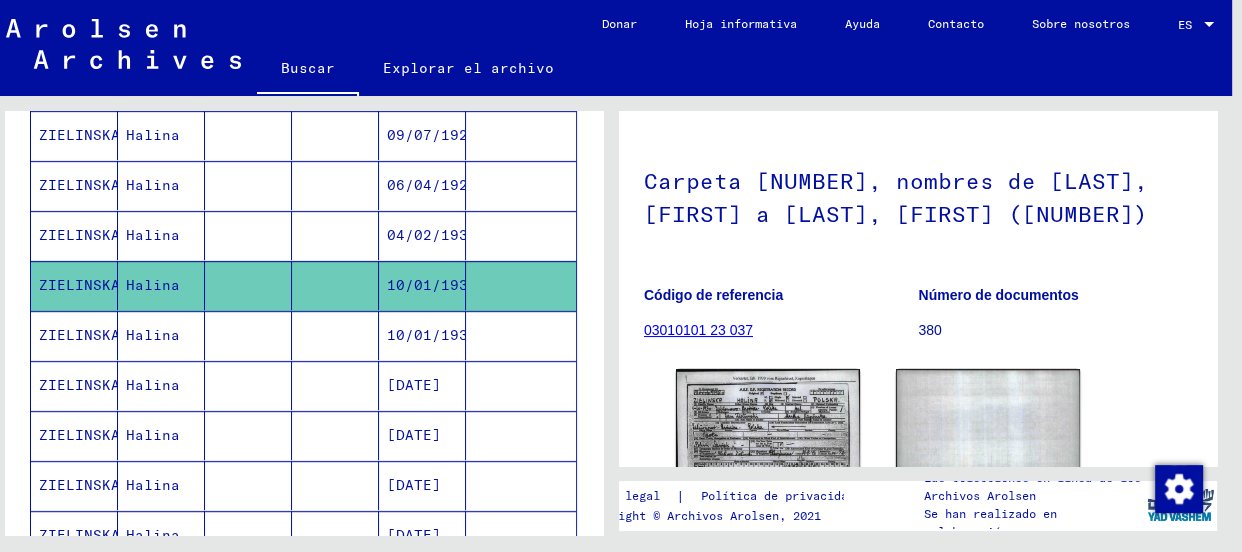 scroll, scrollTop: 193, scrollLeft: 0, axis: vertical 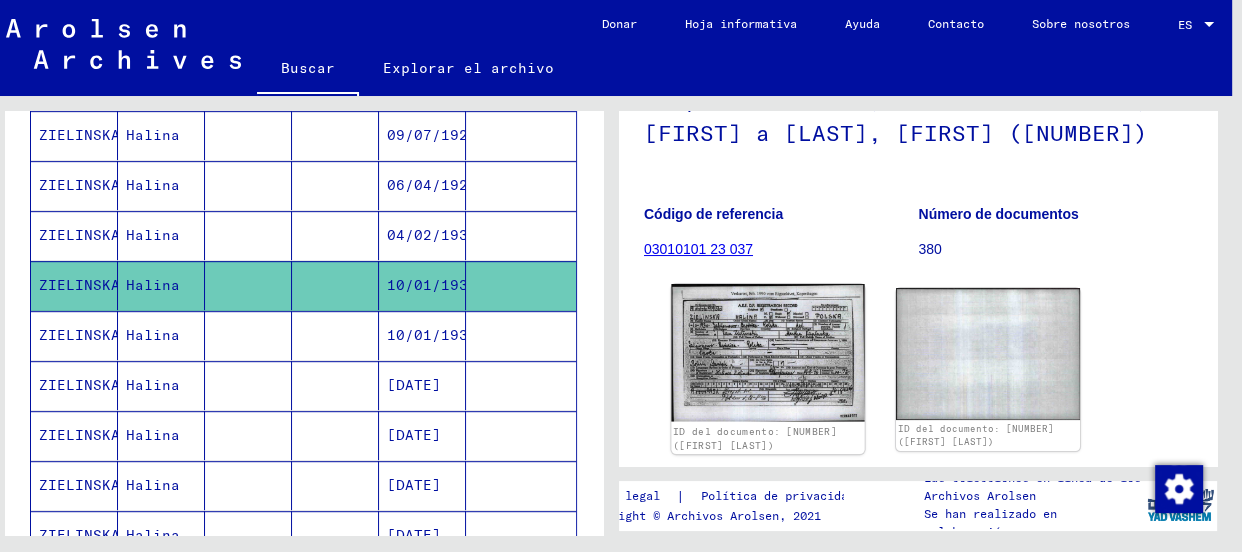 click 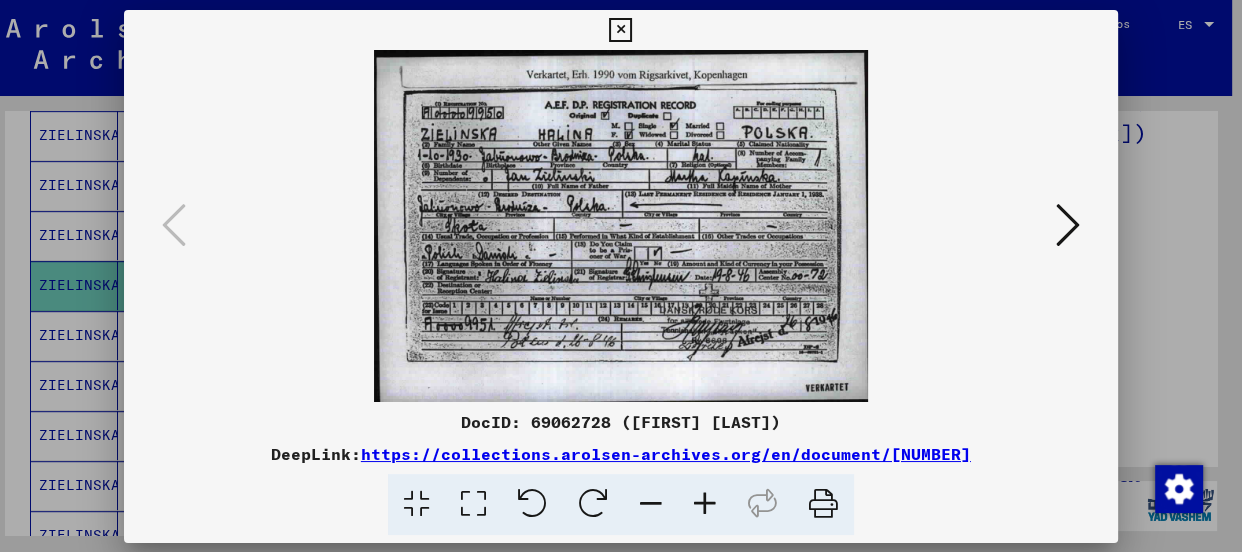 click on "DocID: [DOCUMENT_ID] ([FIRST] [LAST])  DeepLink:  https://collections.arolsen-archives.org/en/document/[DOCUMENT_ID]" at bounding box center (621, 272) 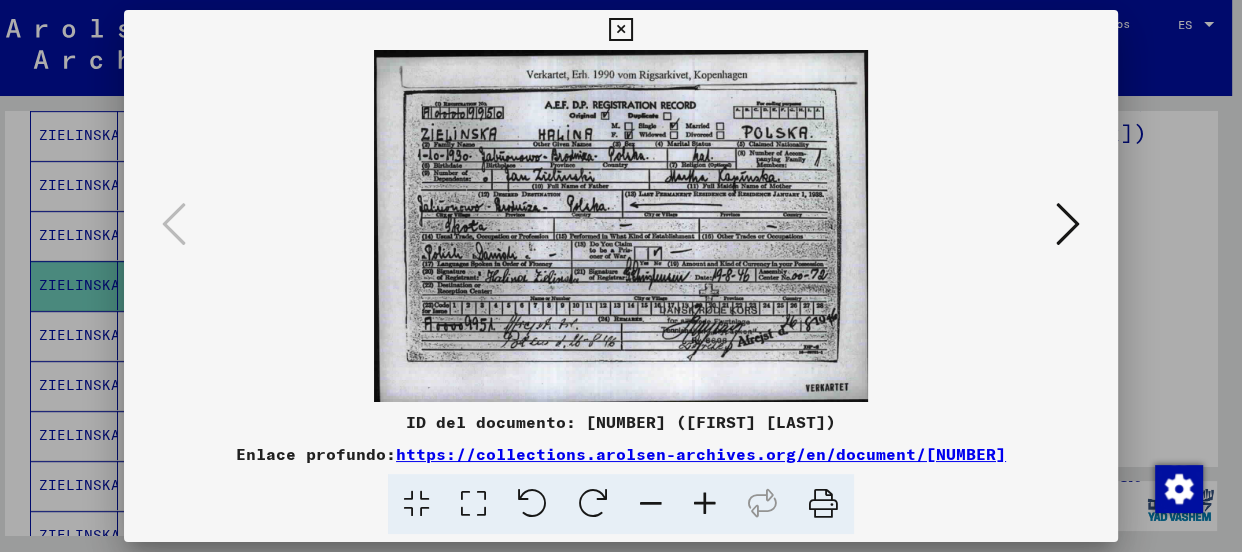 click at bounding box center (705, 504) 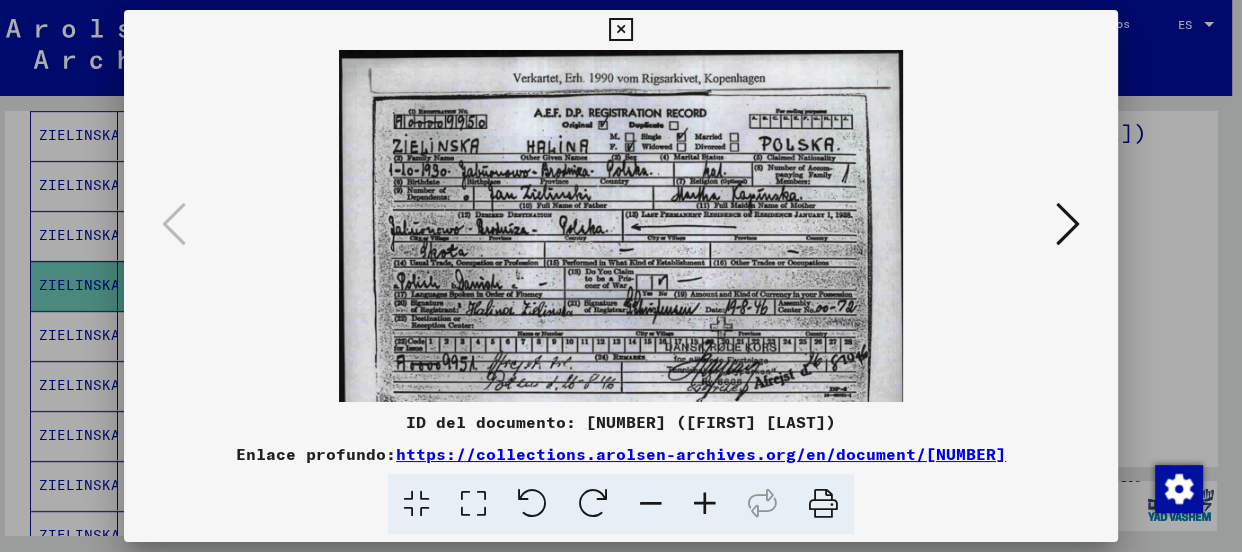 click at bounding box center [705, 504] 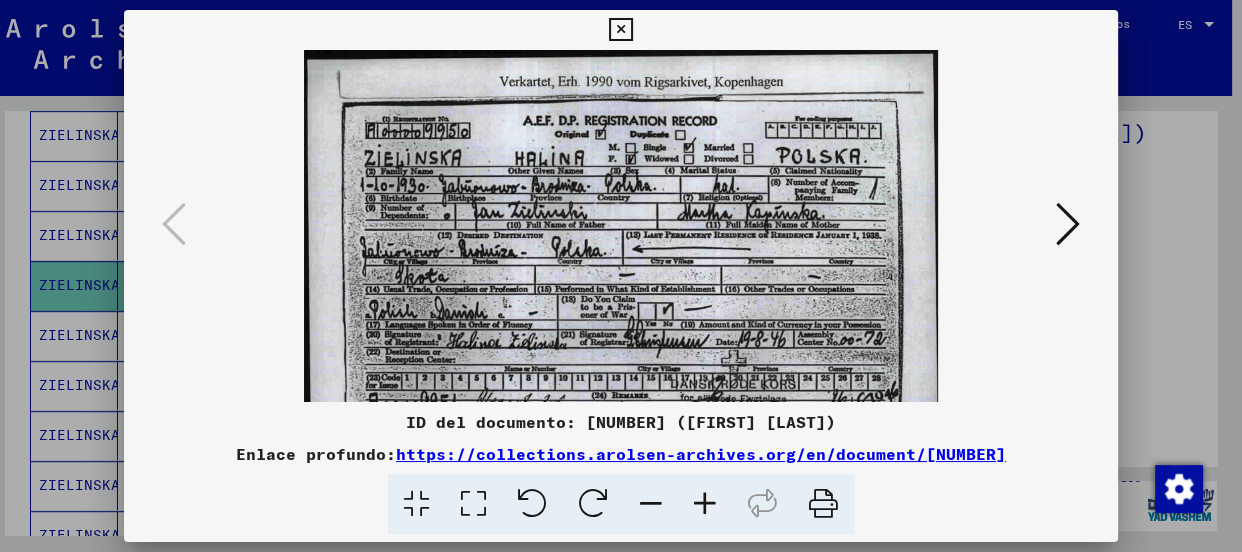 click at bounding box center (620, 30) 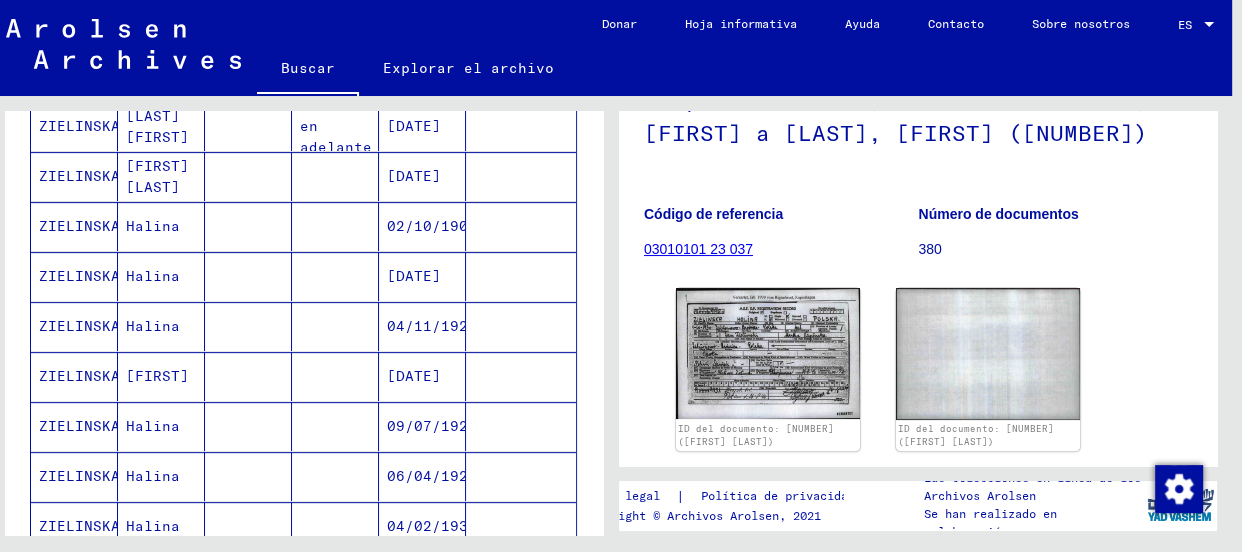 scroll, scrollTop: 667, scrollLeft: 0, axis: vertical 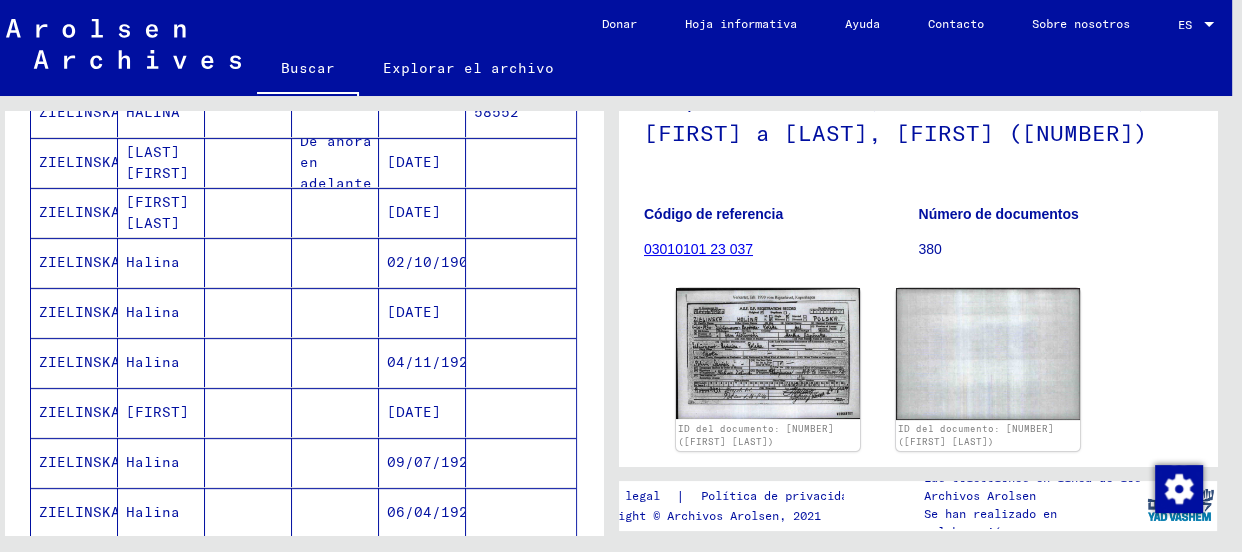 click on "ZIELINSKA" at bounding box center [74, 262] 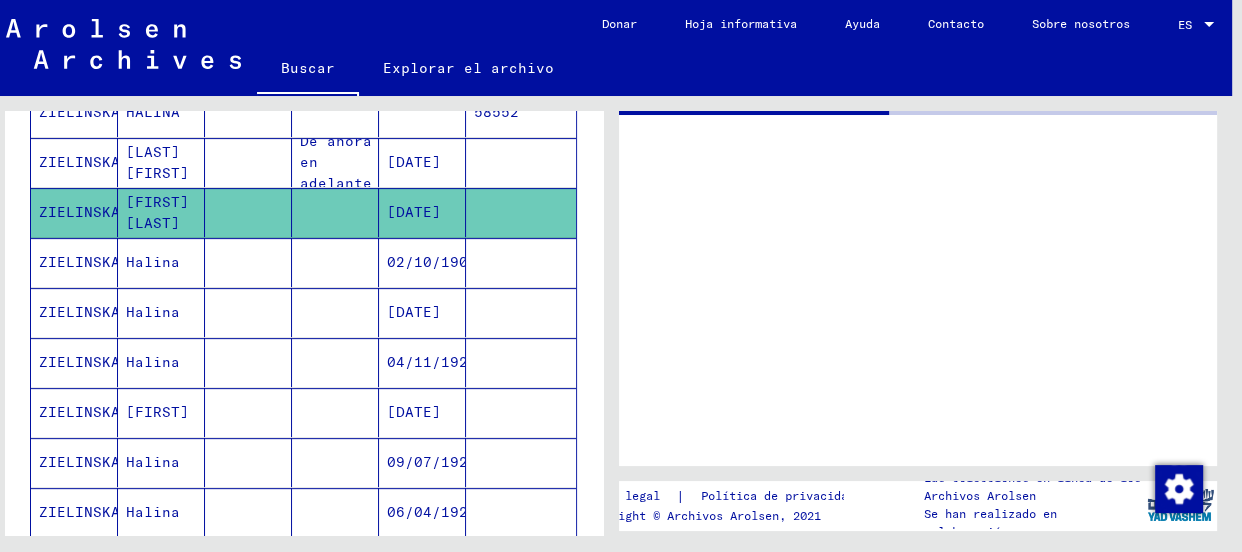 scroll, scrollTop: 0, scrollLeft: 0, axis: both 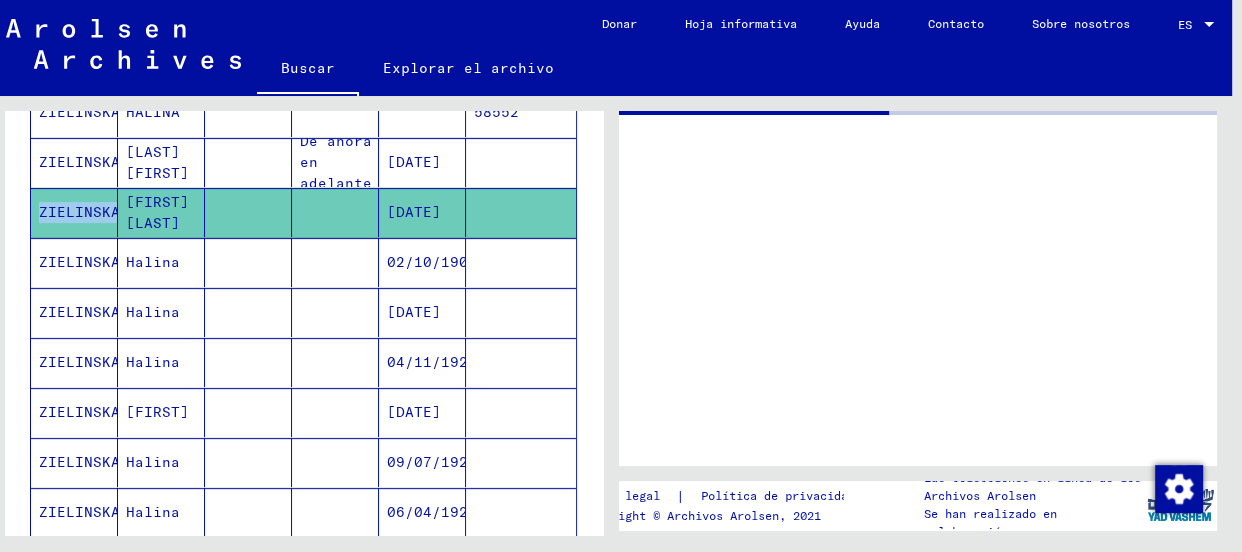 click on "ZIELINSKA" 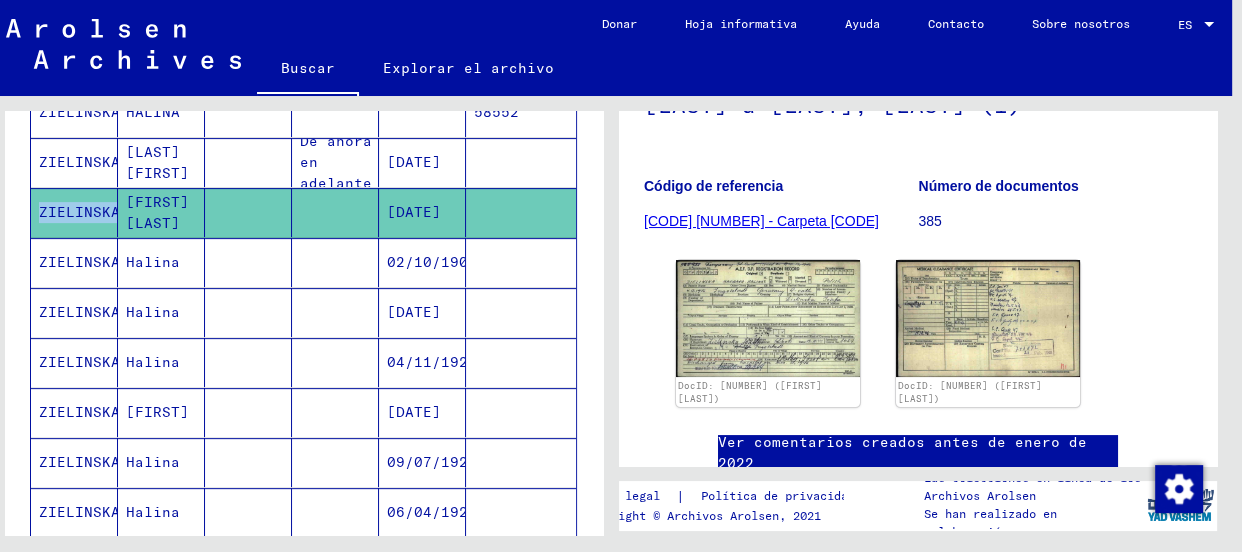 scroll, scrollTop: 223, scrollLeft: 0, axis: vertical 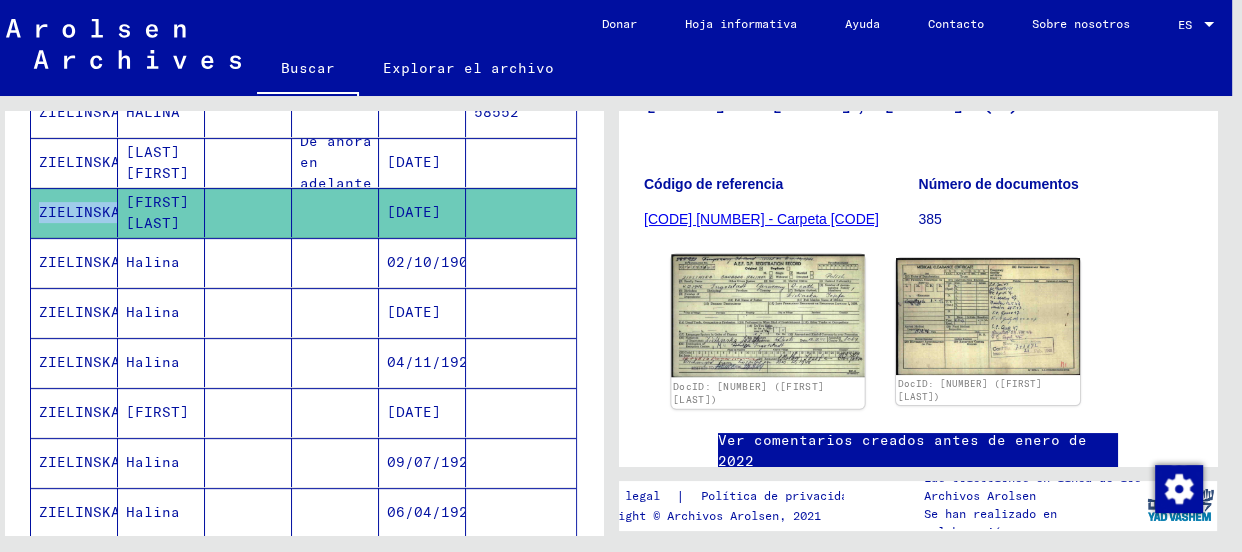click 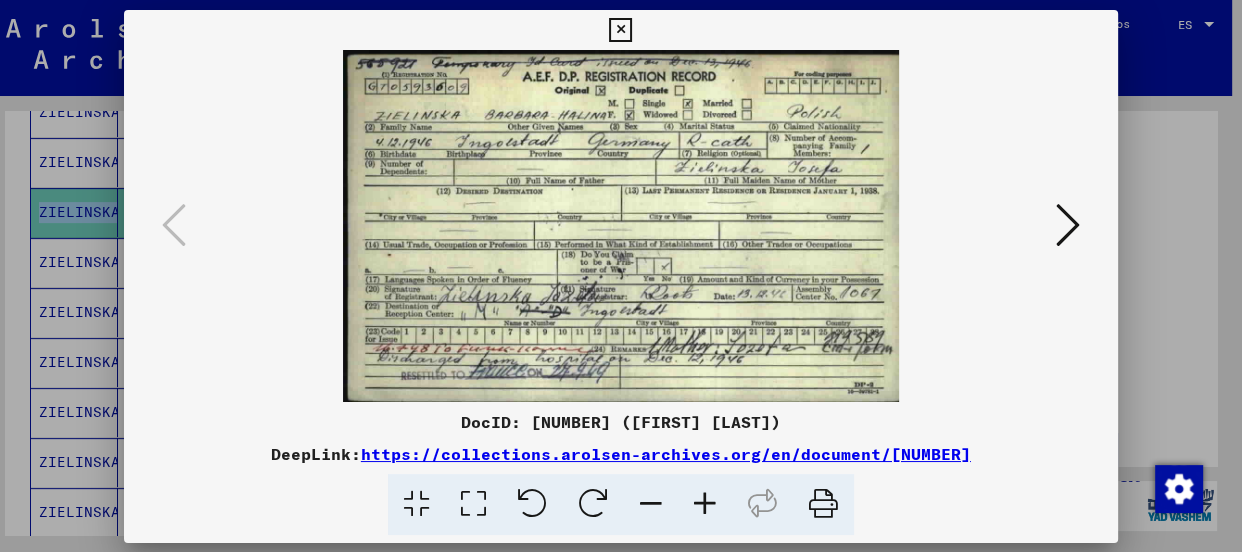 click at bounding box center (621, 226) 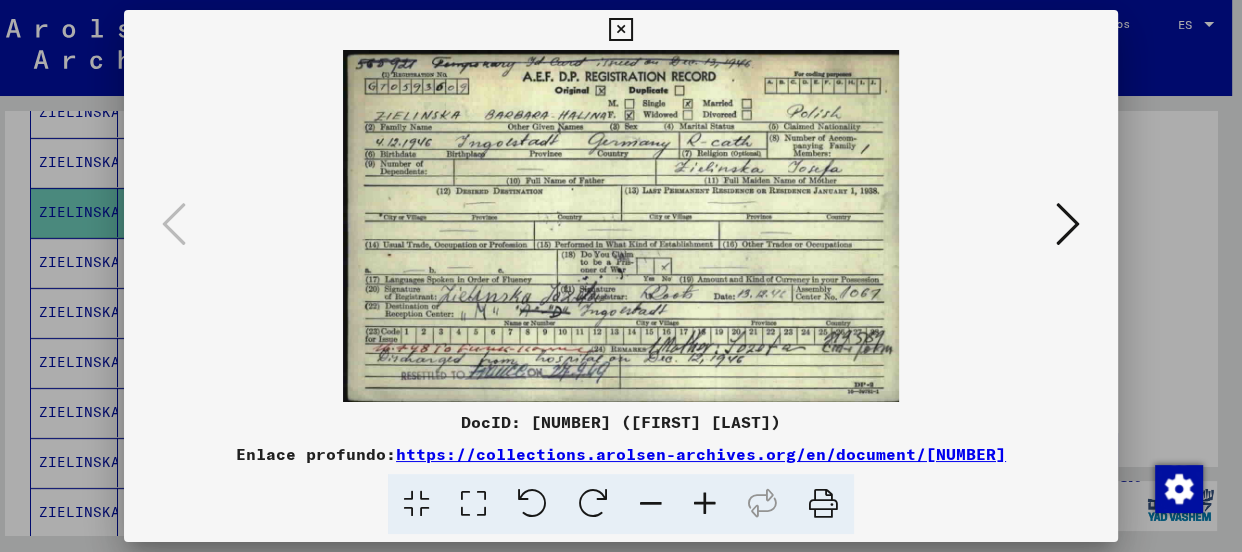 click at bounding box center (705, 504) 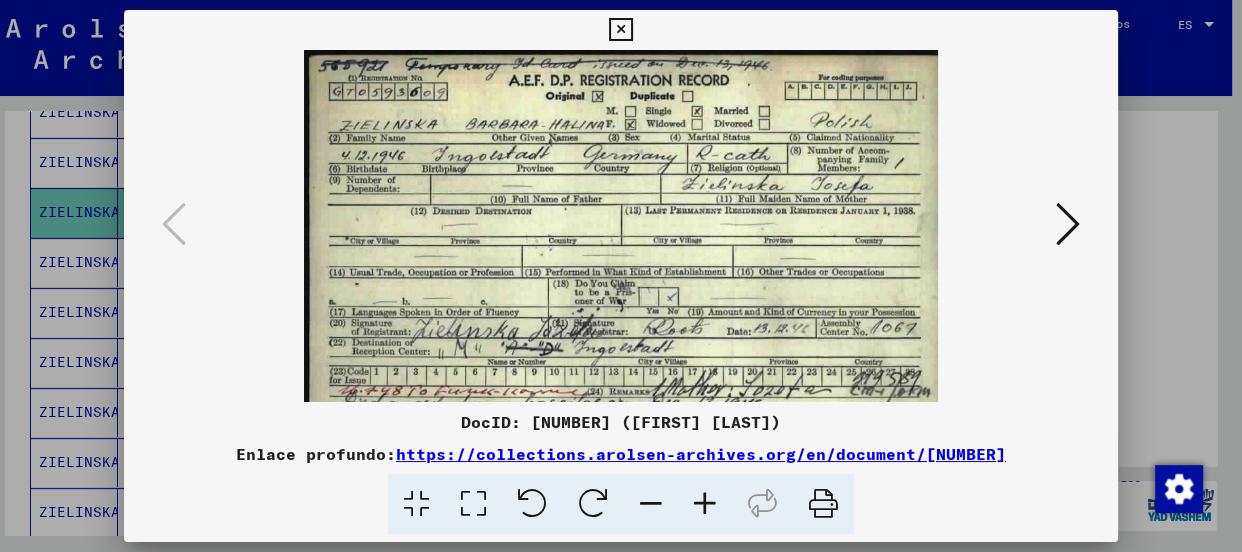 click at bounding box center [705, 504] 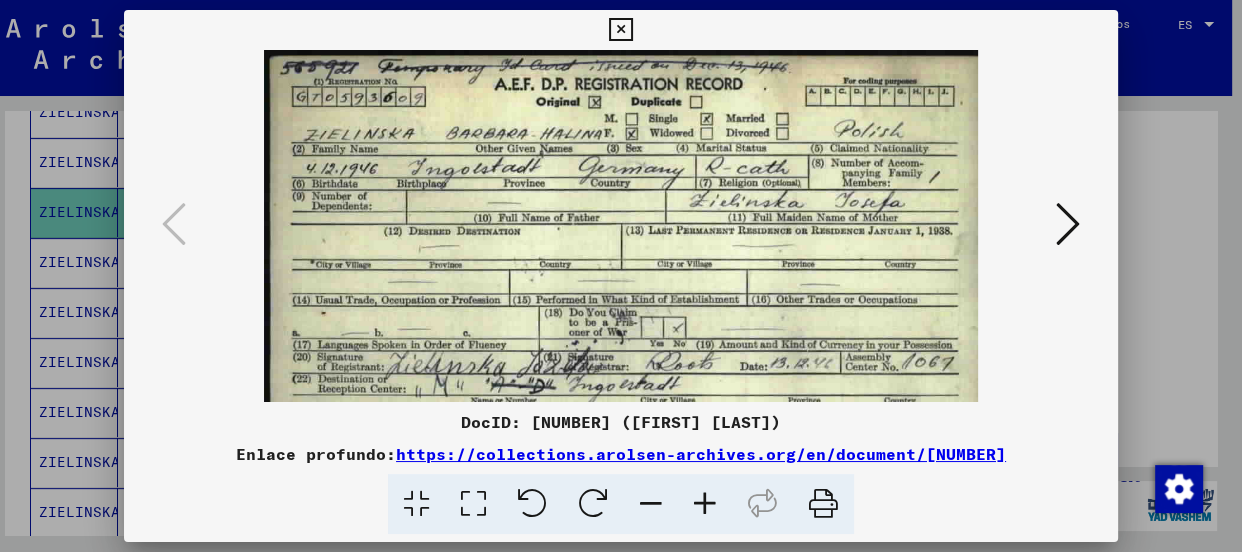 click at bounding box center (705, 504) 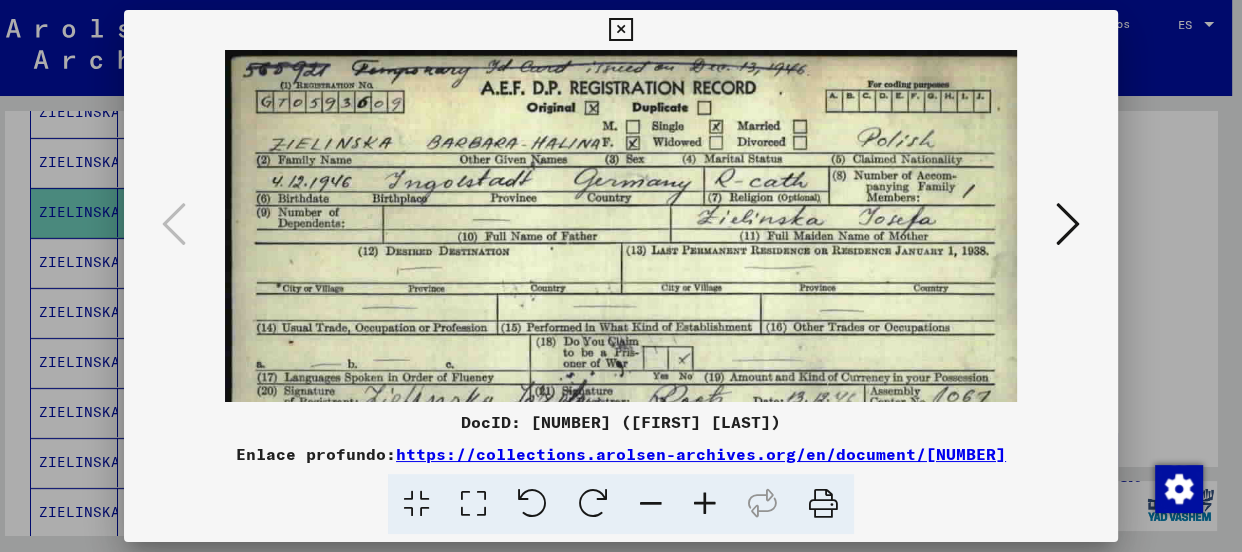 click at bounding box center (705, 504) 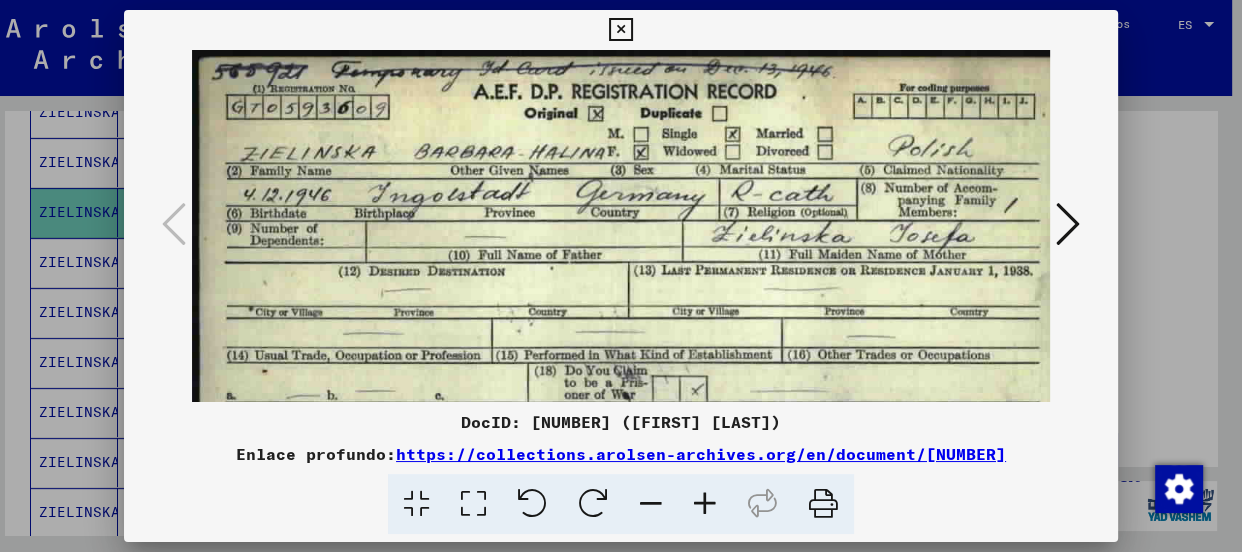 click at bounding box center [705, 504] 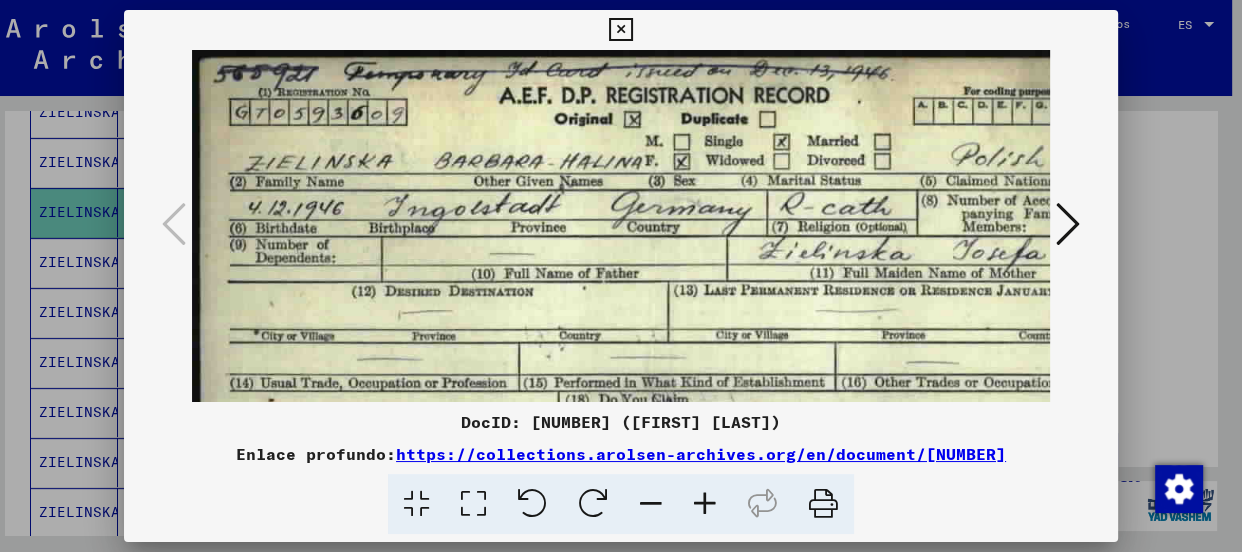 click at bounding box center (705, 504) 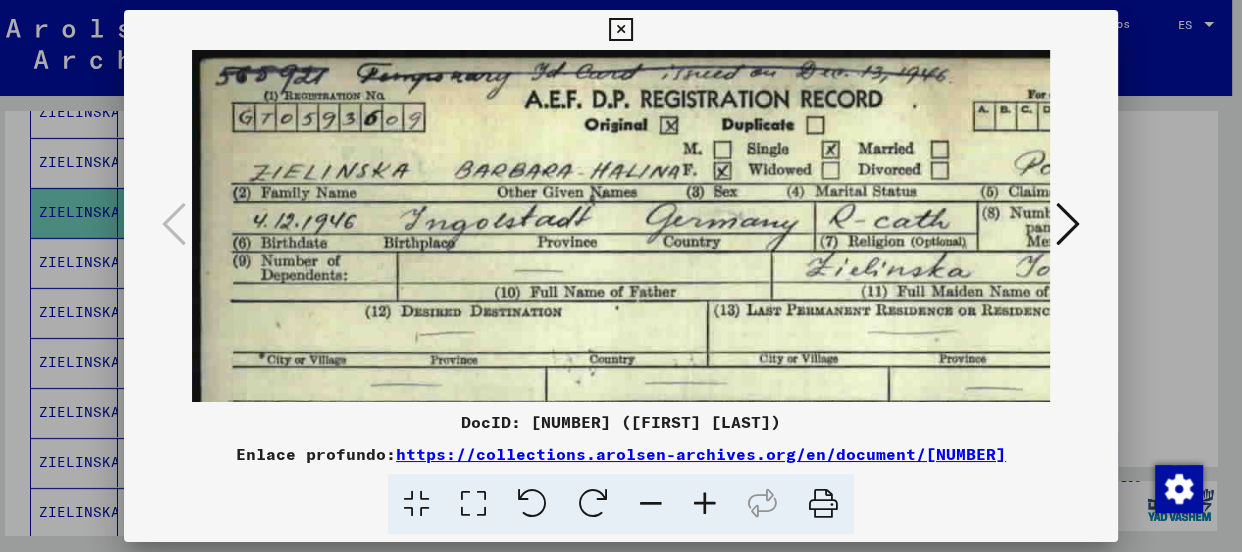 click at bounding box center (620, 30) 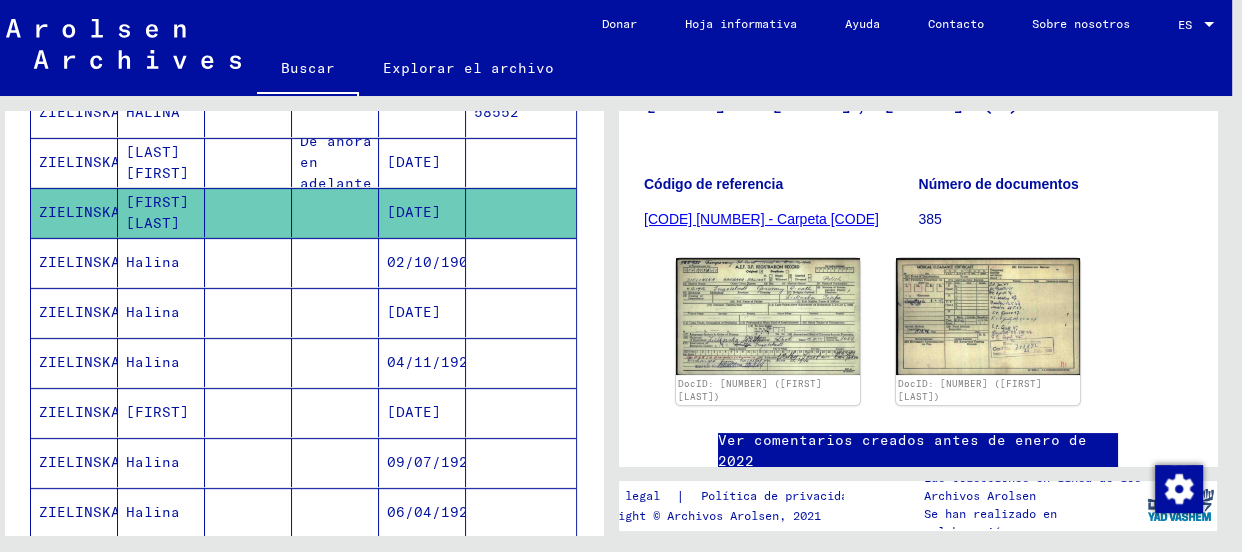 click on "ZIELINSKA" at bounding box center [79, 212] 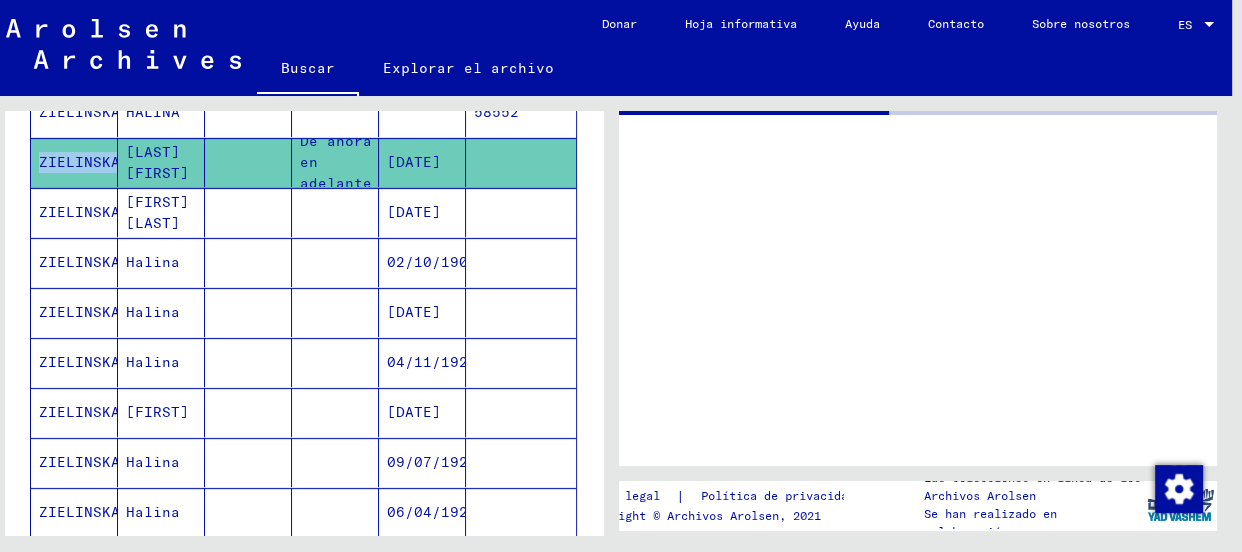 click on "ZIELINSKA" 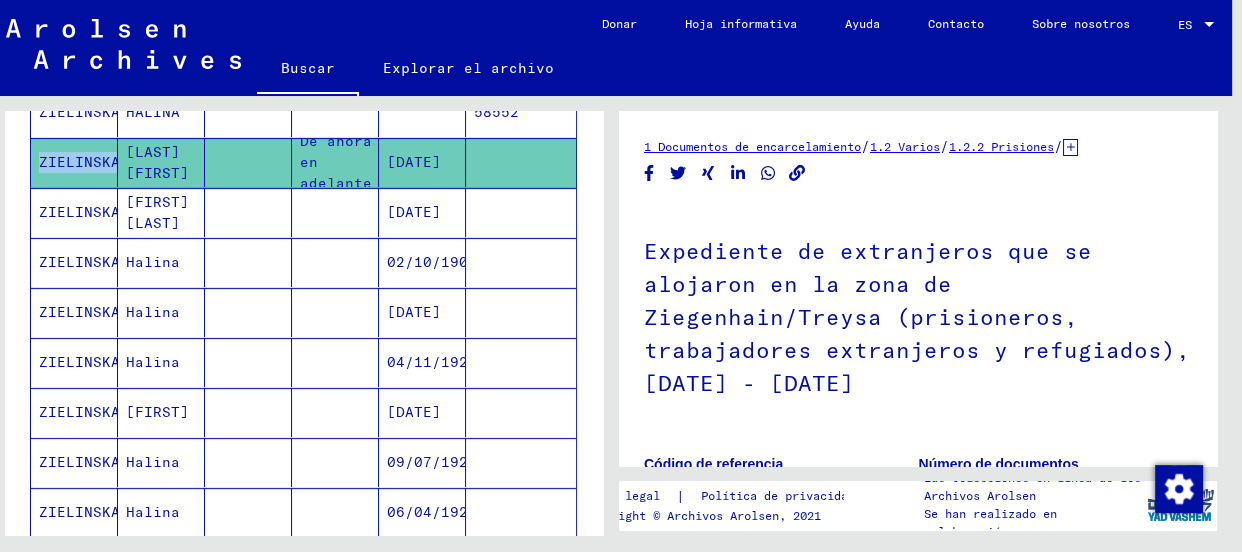scroll, scrollTop: 294, scrollLeft: 0, axis: vertical 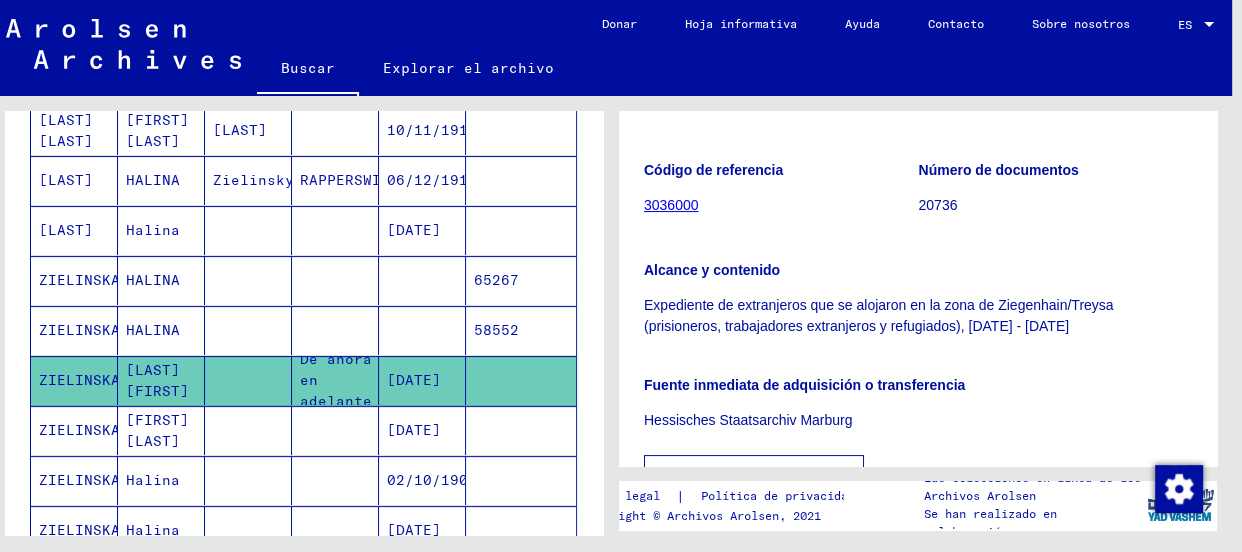 click on "HALINA" at bounding box center [161, 330] 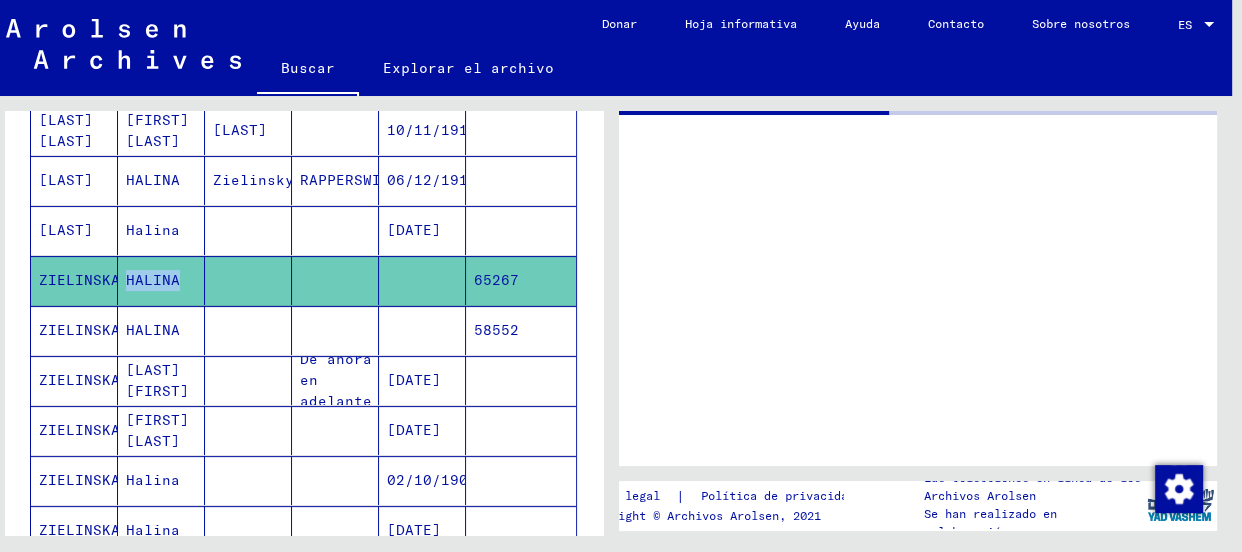 click on "HALINA" 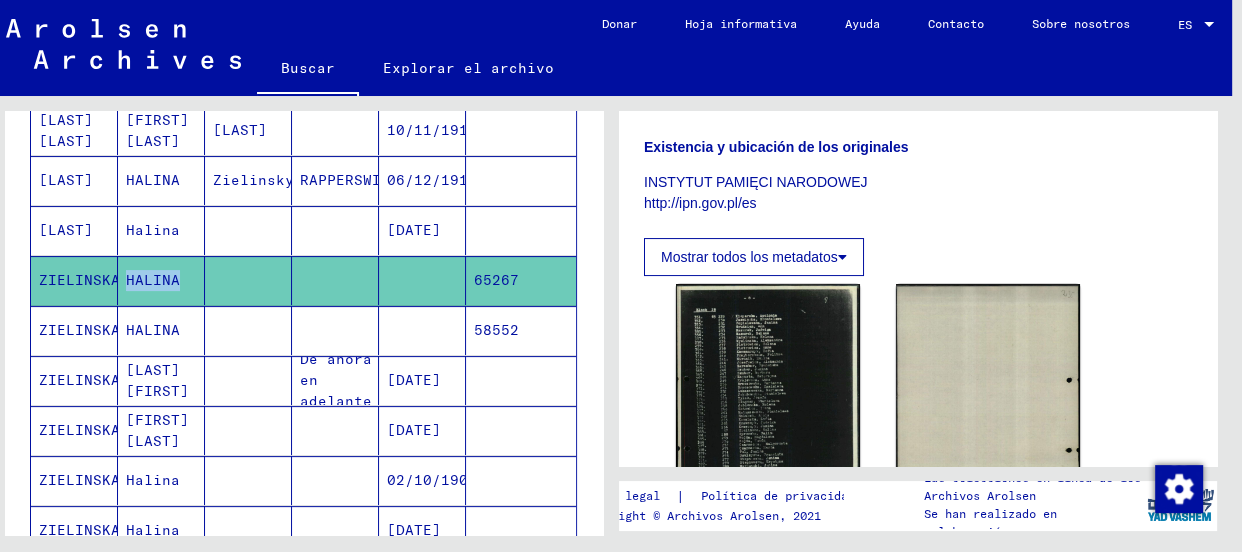scroll, scrollTop: 391, scrollLeft: 0, axis: vertical 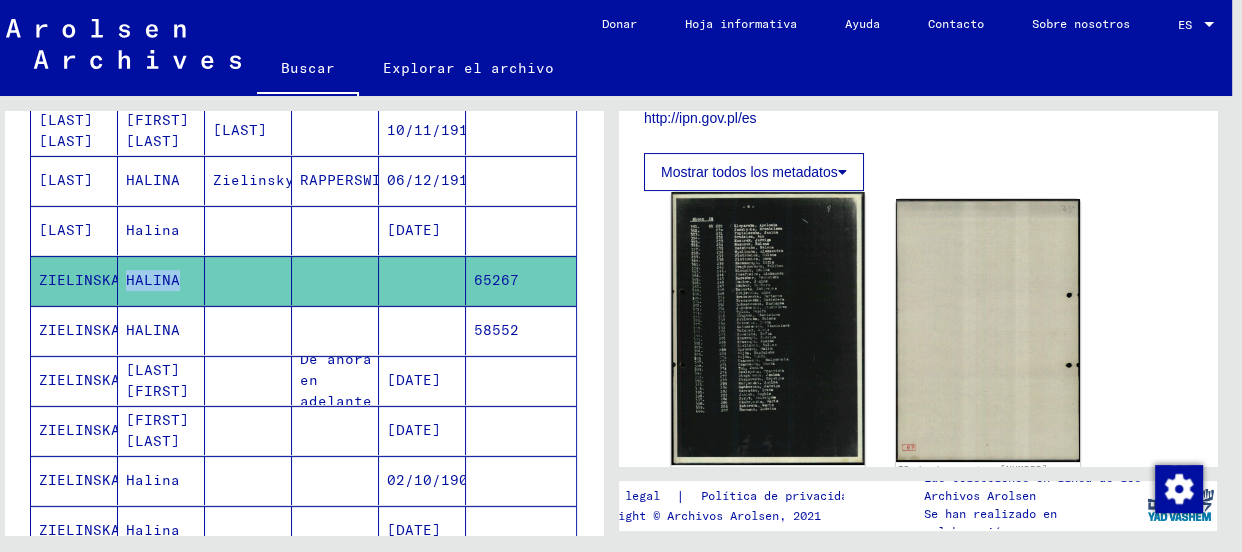 click 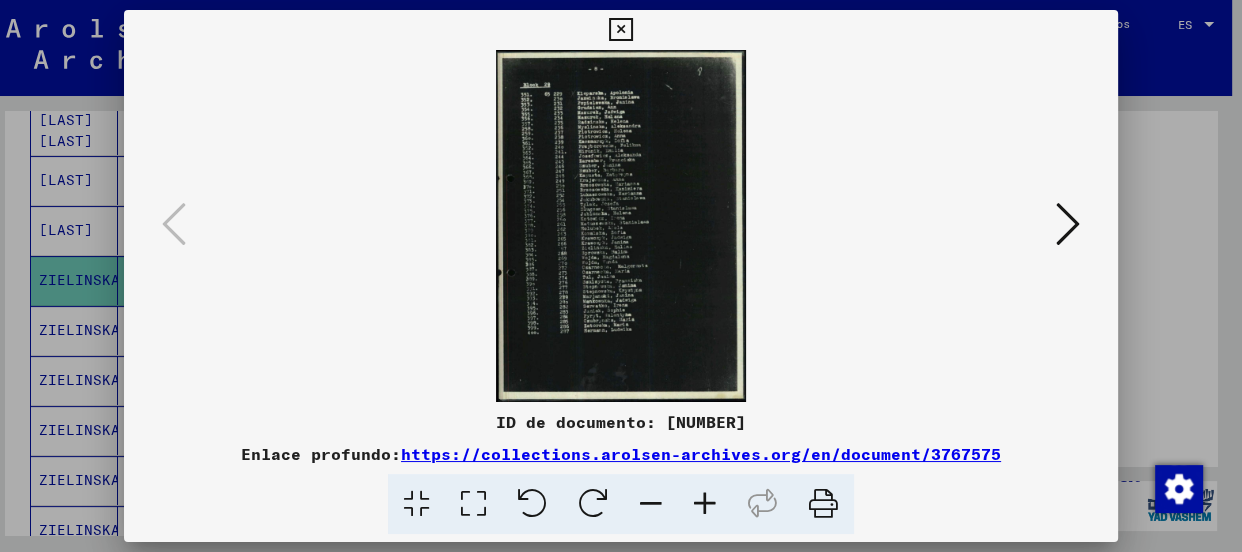click at bounding box center [1068, 224] 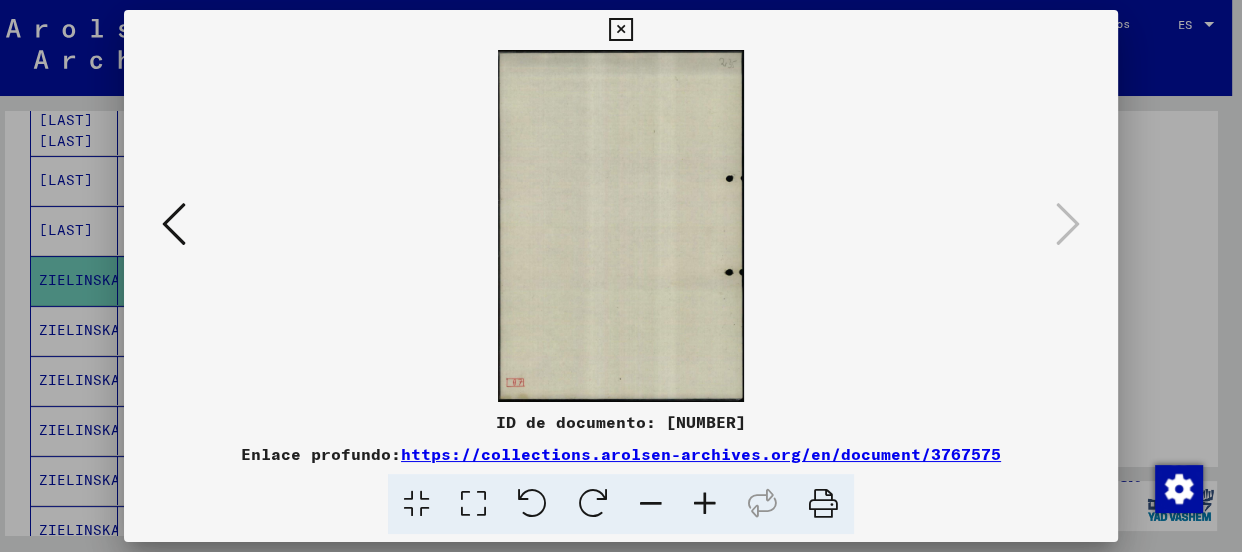 click at bounding box center (620, 30) 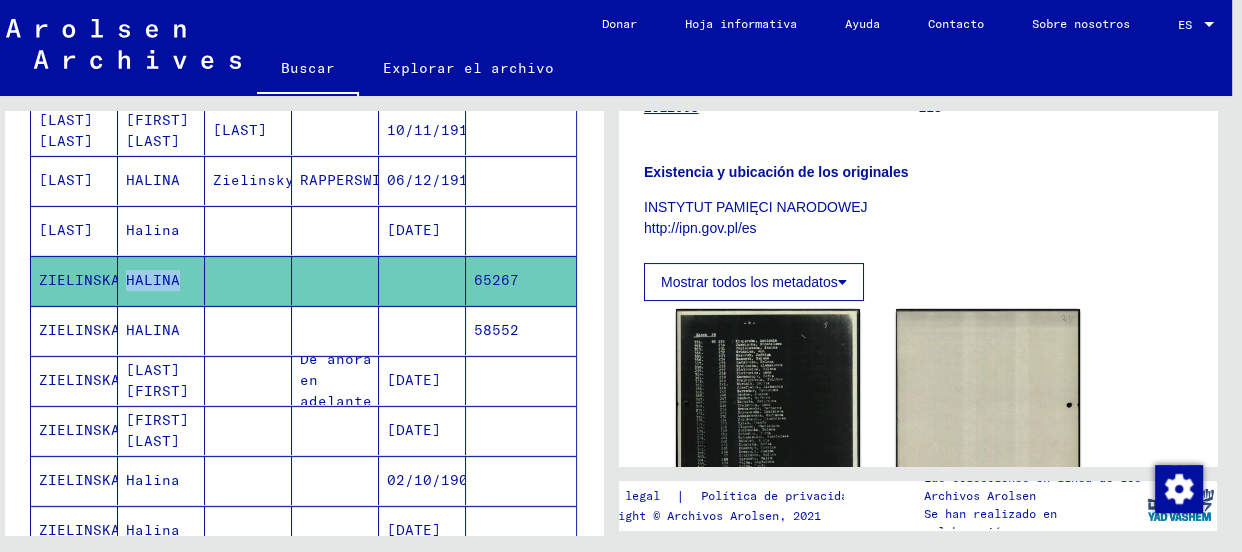 scroll, scrollTop: 246, scrollLeft: 0, axis: vertical 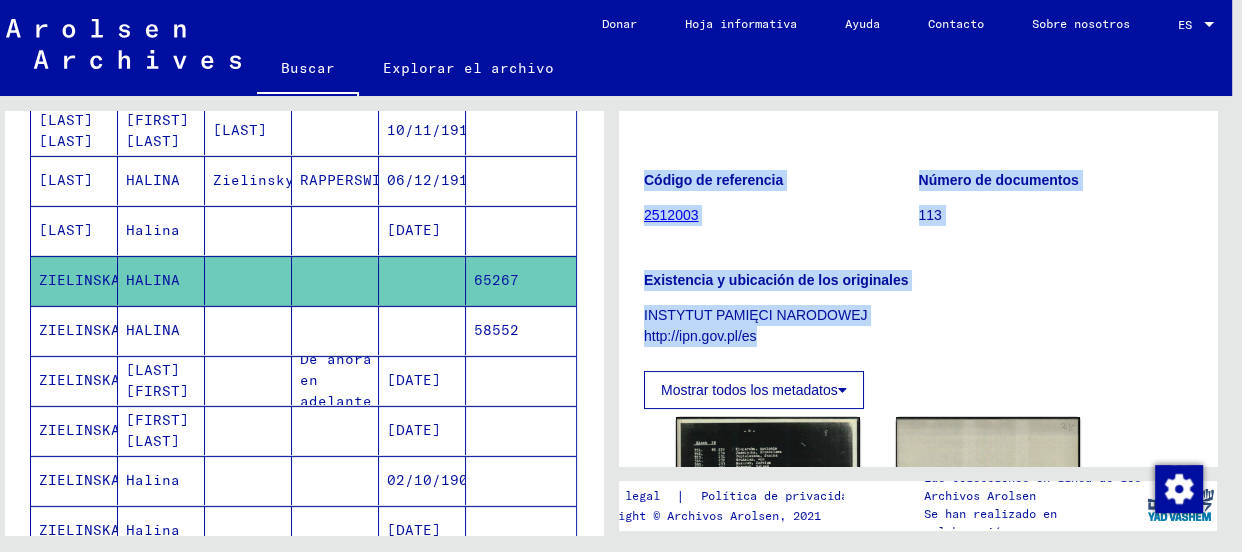drag, startPoint x: 629, startPoint y: 158, endPoint x: 1060, endPoint y: 331, distance: 464.42438 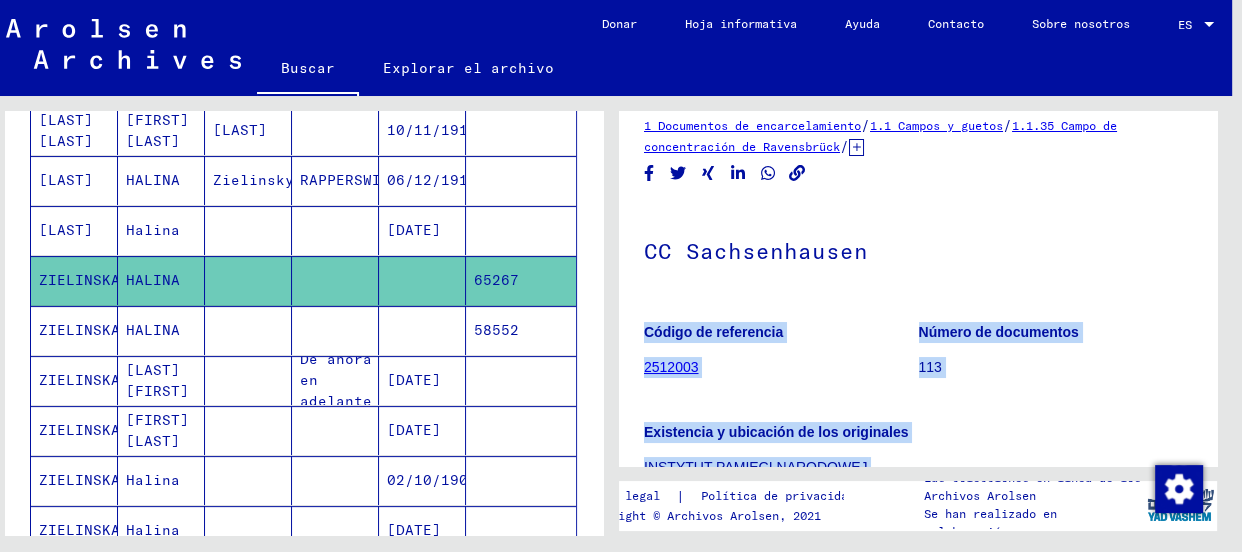 scroll, scrollTop: 0, scrollLeft: 0, axis: both 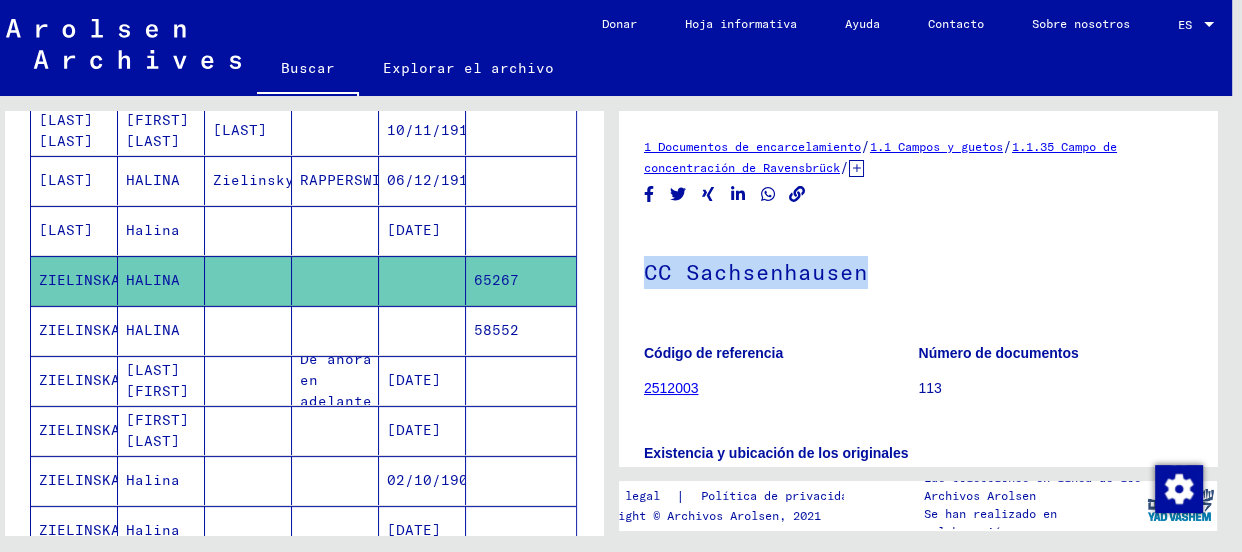 drag, startPoint x: 872, startPoint y: 275, endPoint x: 626, endPoint y: 274, distance: 246.00203 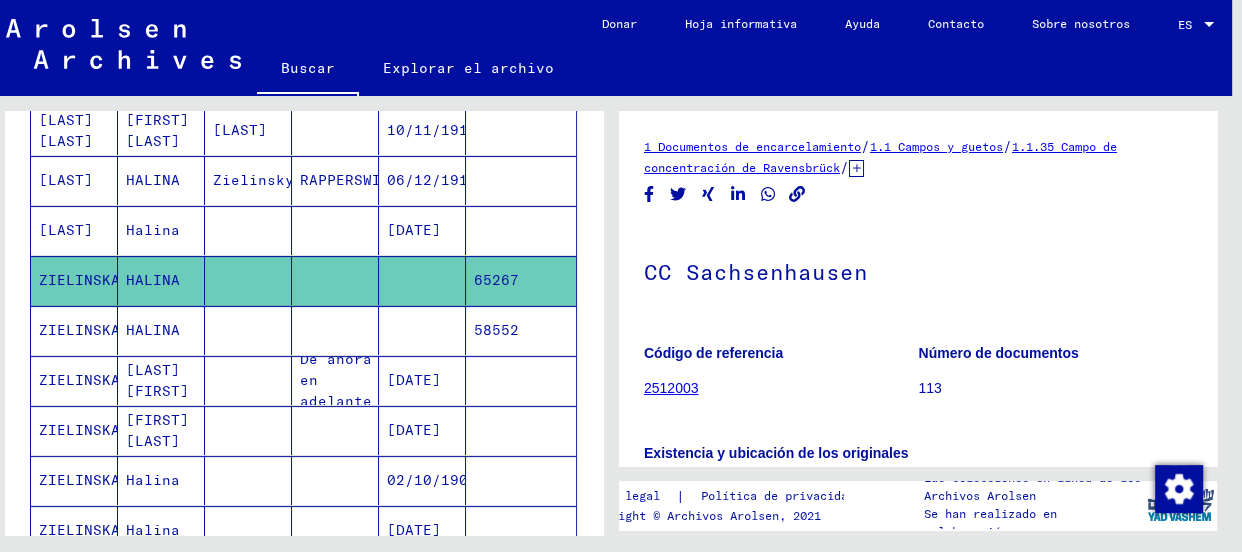 click on "[LAST]" at bounding box center [79, 280] 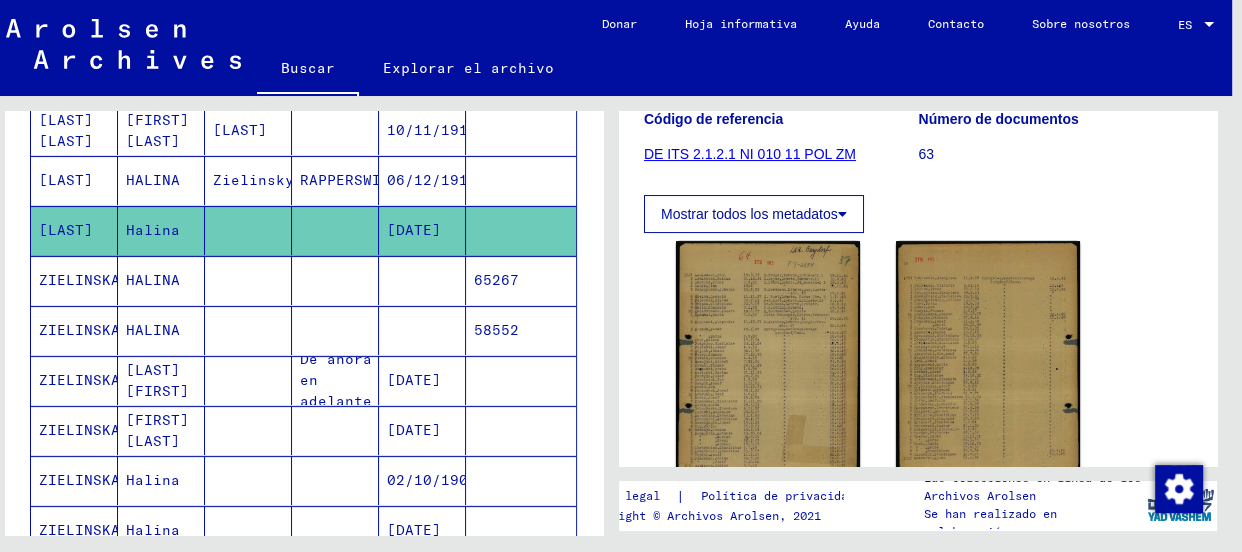 scroll, scrollTop: 299, scrollLeft: 0, axis: vertical 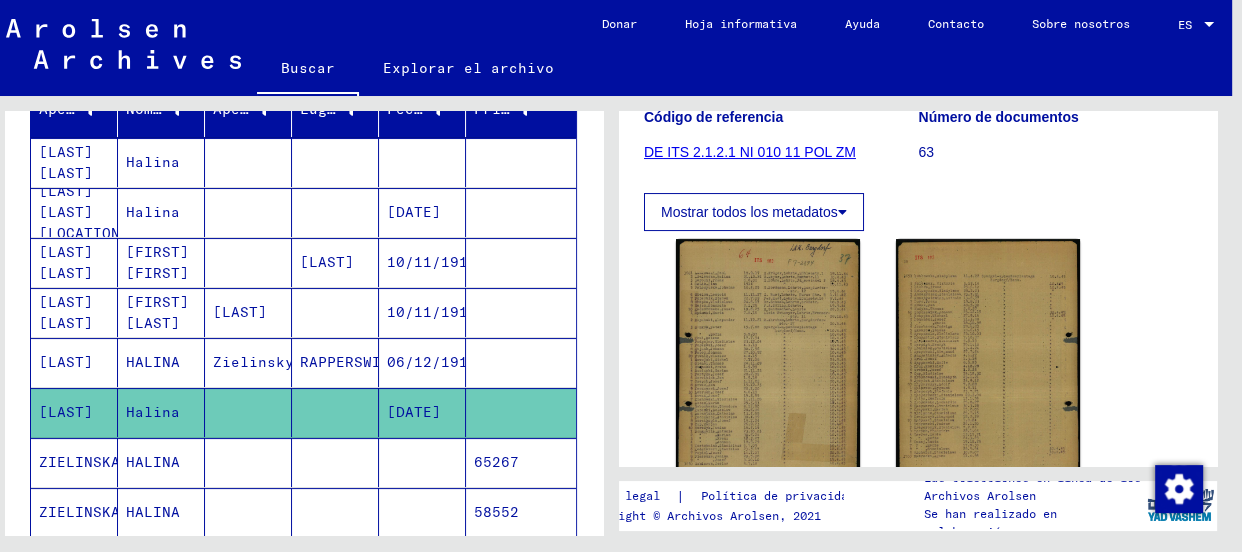click on "[LAST]" at bounding box center [74, 412] 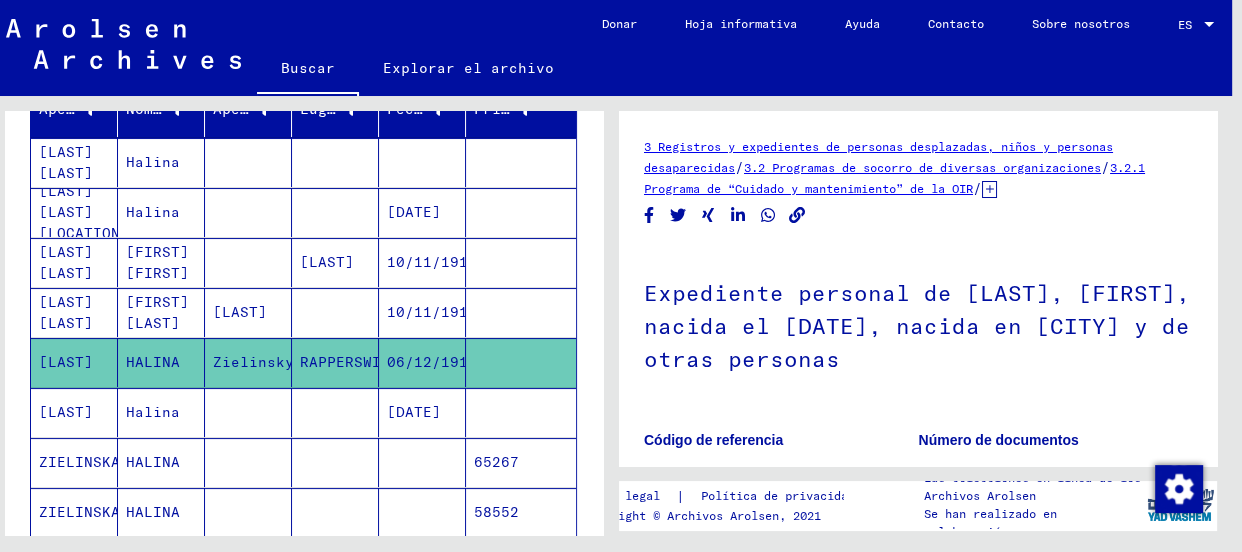 scroll, scrollTop: 345, scrollLeft: 0, axis: vertical 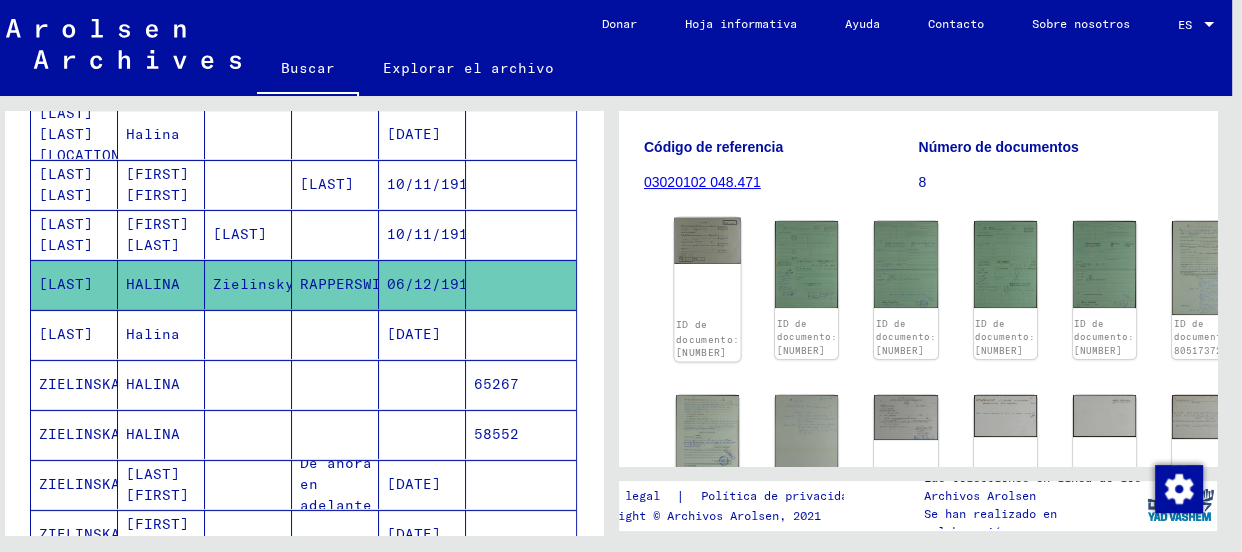 click 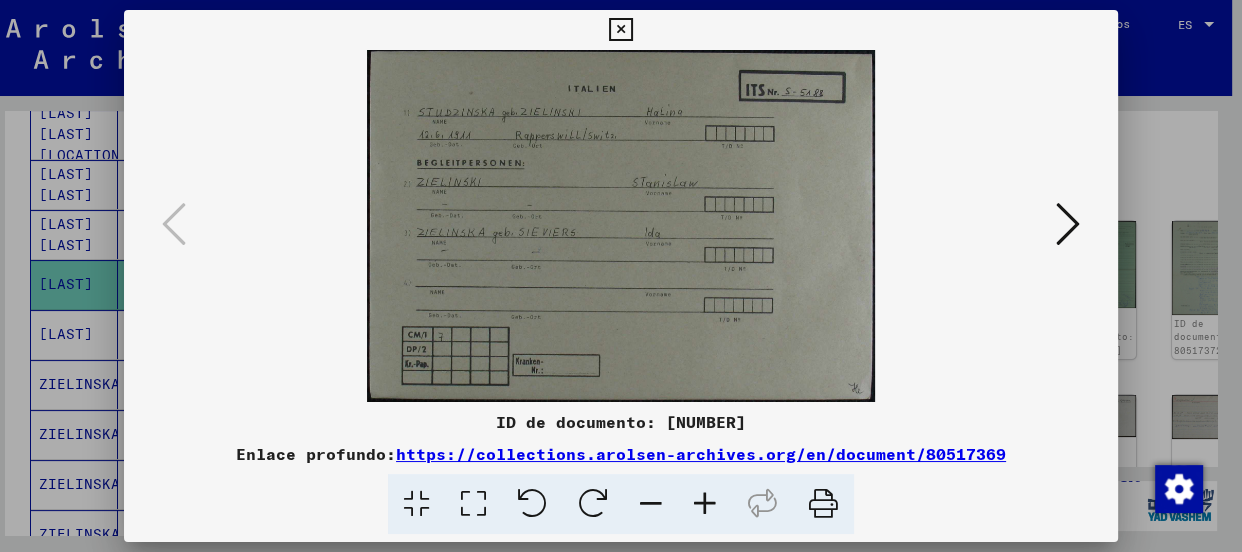 click at bounding box center (620, 30) 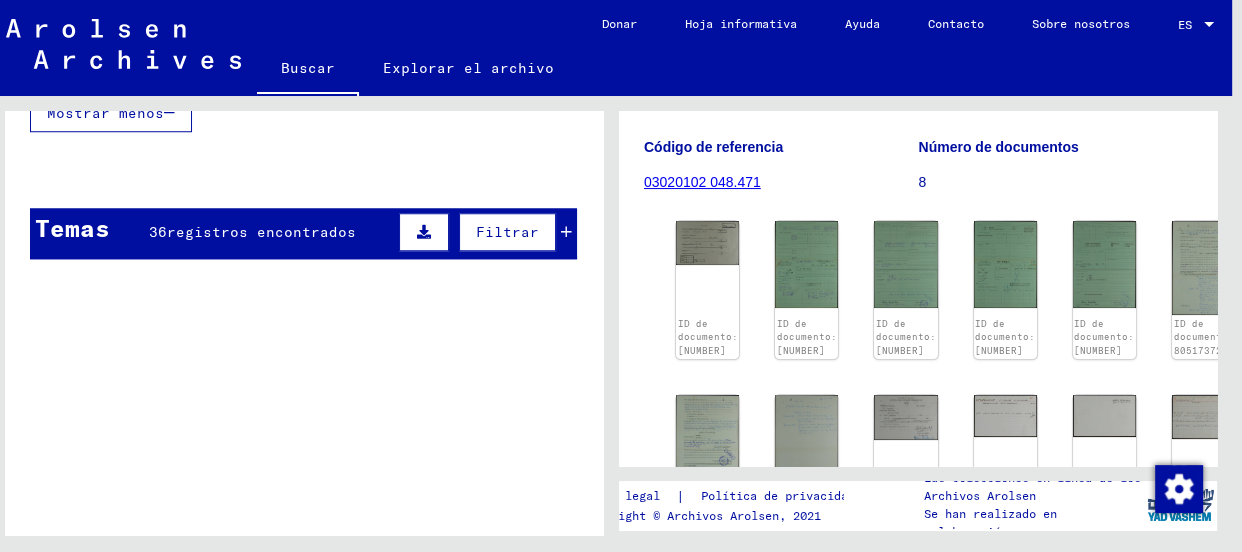 scroll, scrollTop: 1316, scrollLeft: 0, axis: vertical 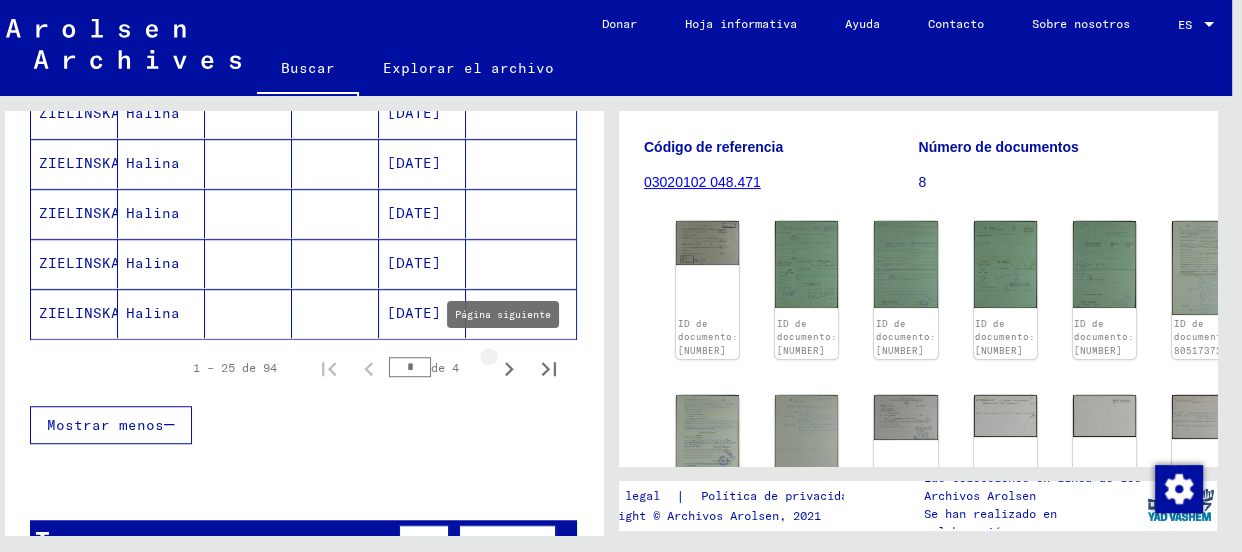 click 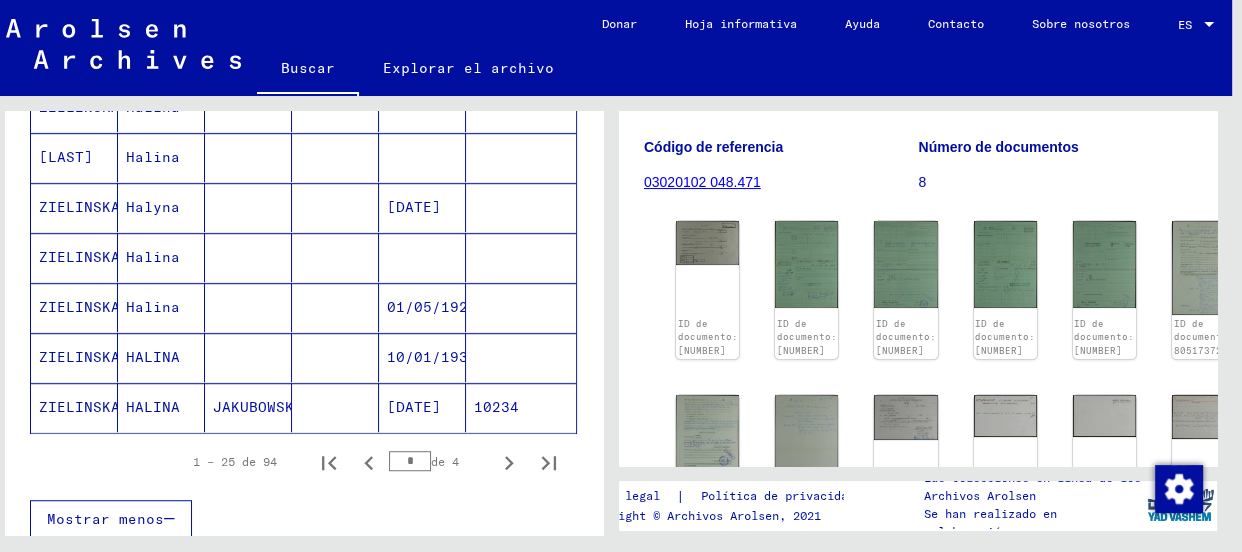 scroll, scrollTop: 1218, scrollLeft: 0, axis: vertical 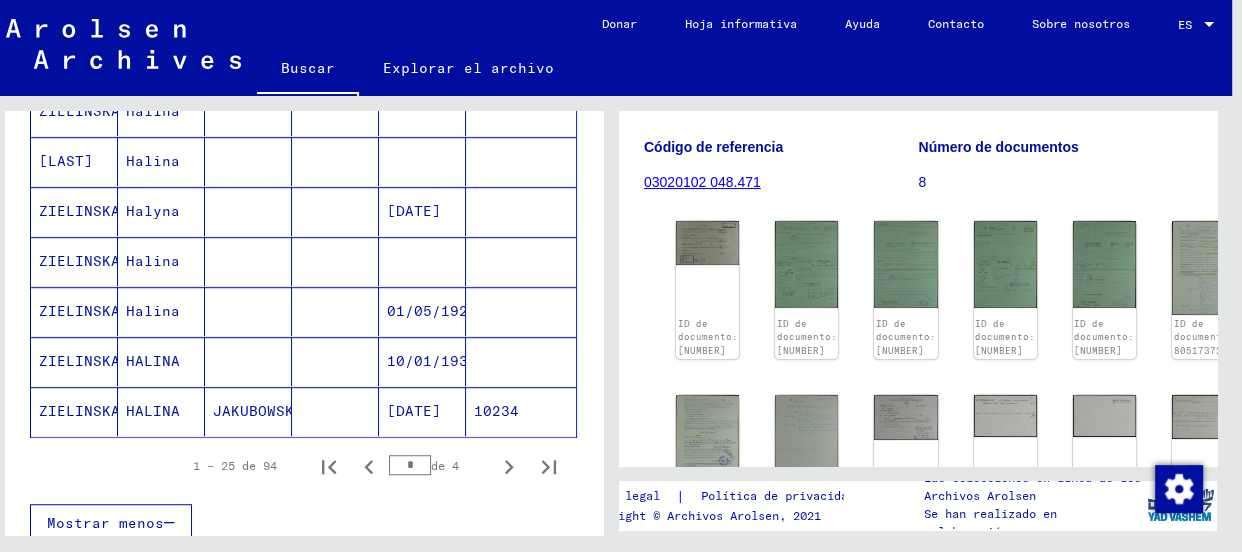 click on "ZIELINSKA" at bounding box center (79, 311) 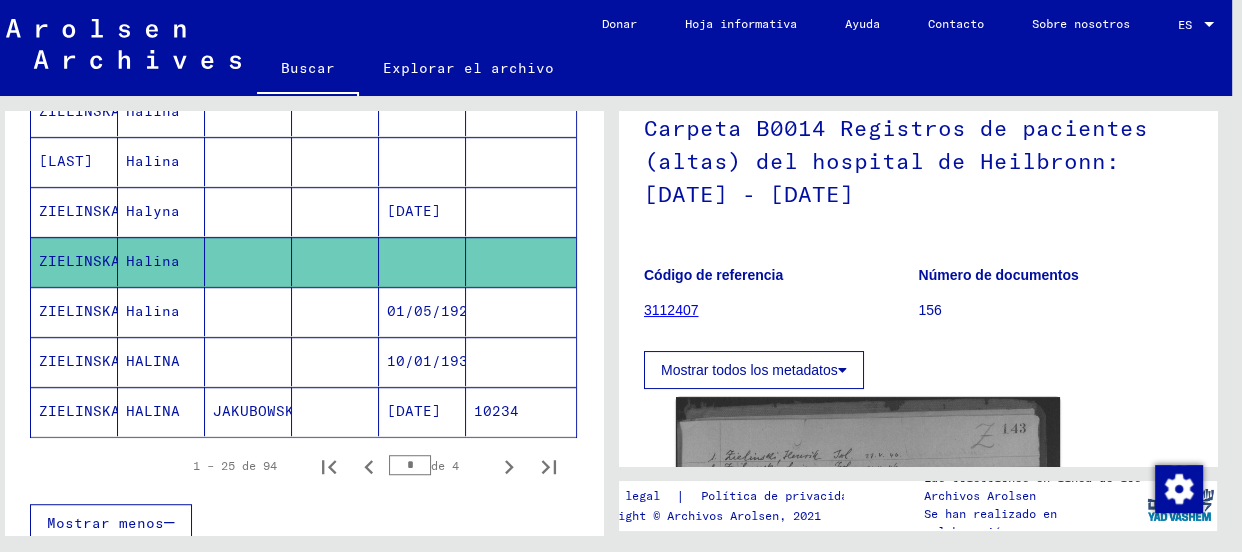scroll, scrollTop: 162, scrollLeft: 0, axis: vertical 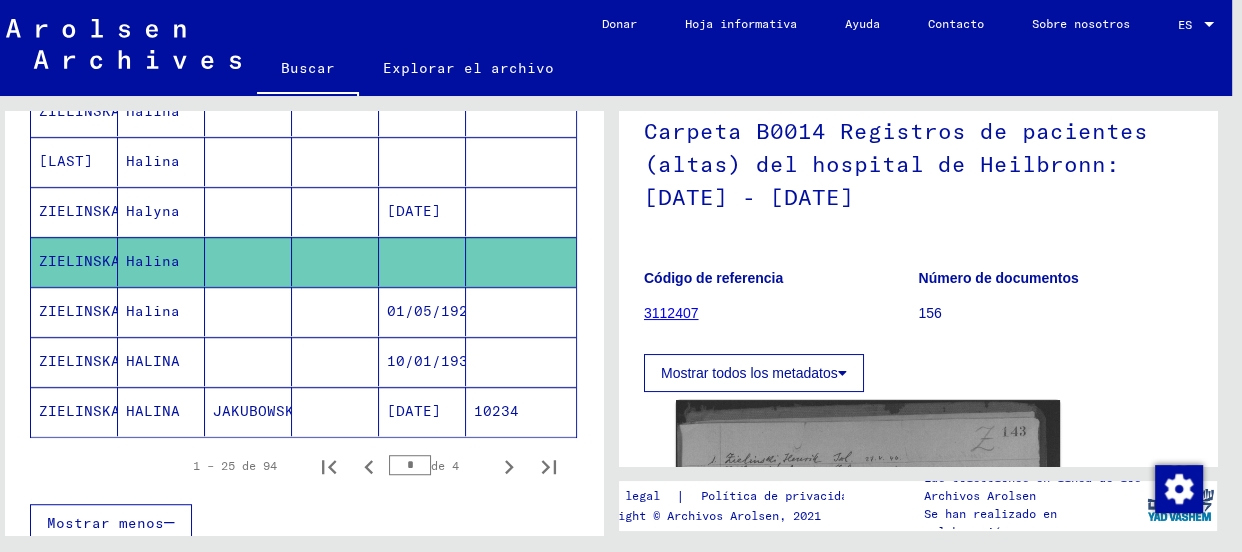 click on "ZIELINSKA" at bounding box center [79, 261] 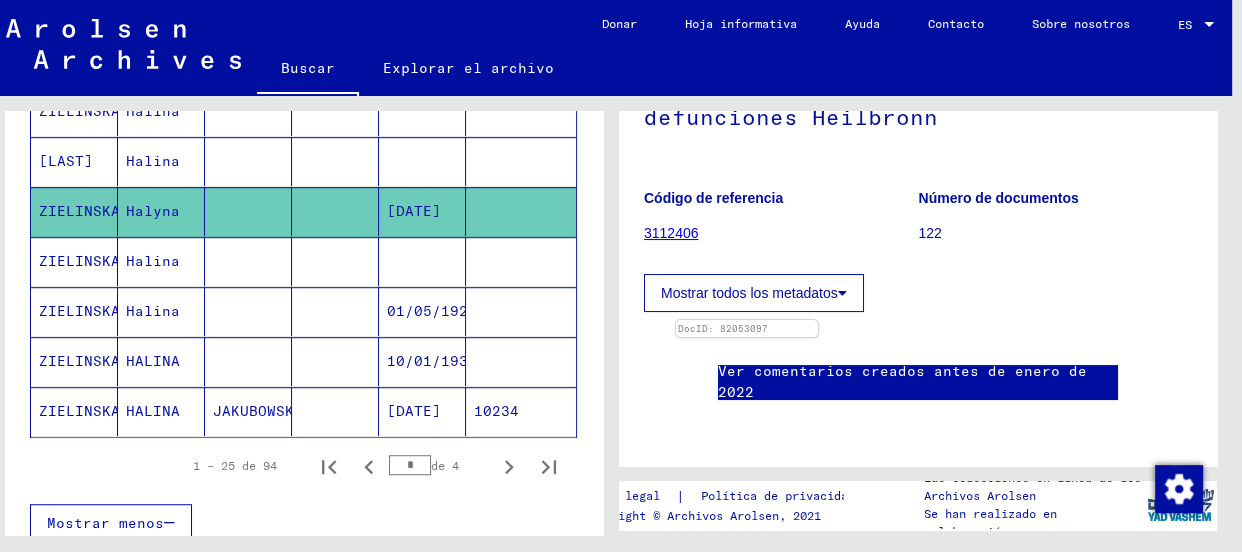 scroll, scrollTop: 120, scrollLeft: 0, axis: vertical 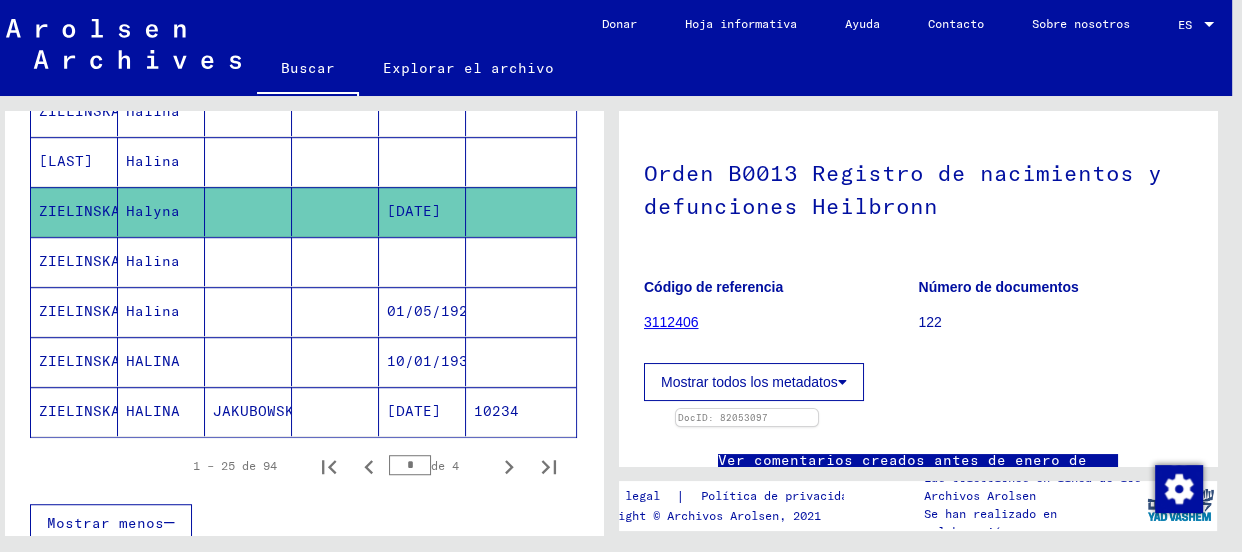 click on "[LAST]" at bounding box center (79, 211) 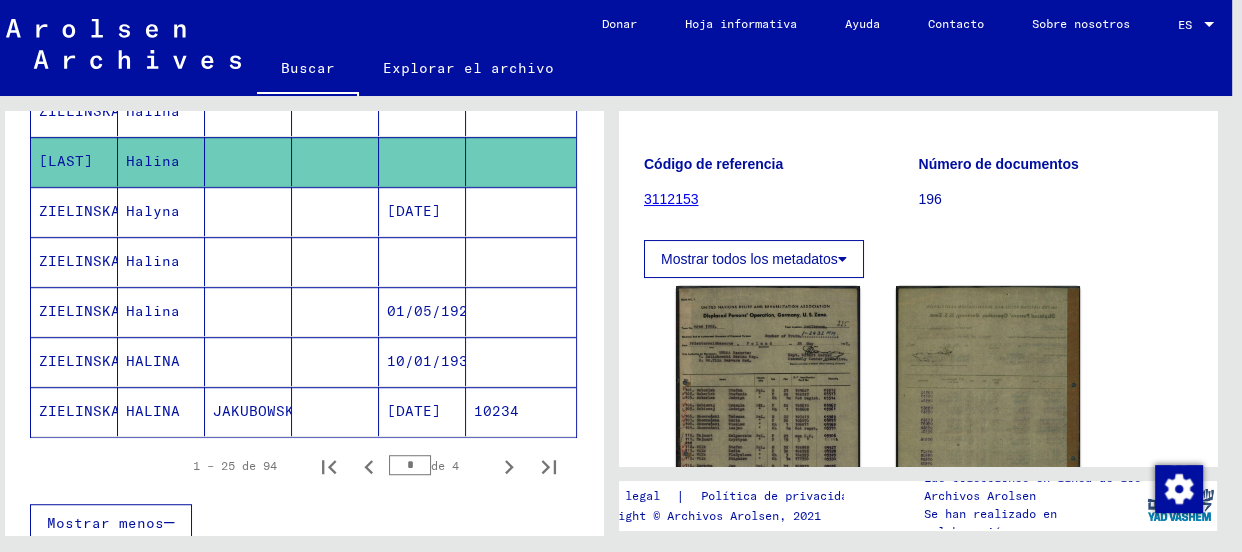 scroll, scrollTop: 337, scrollLeft: 0, axis: vertical 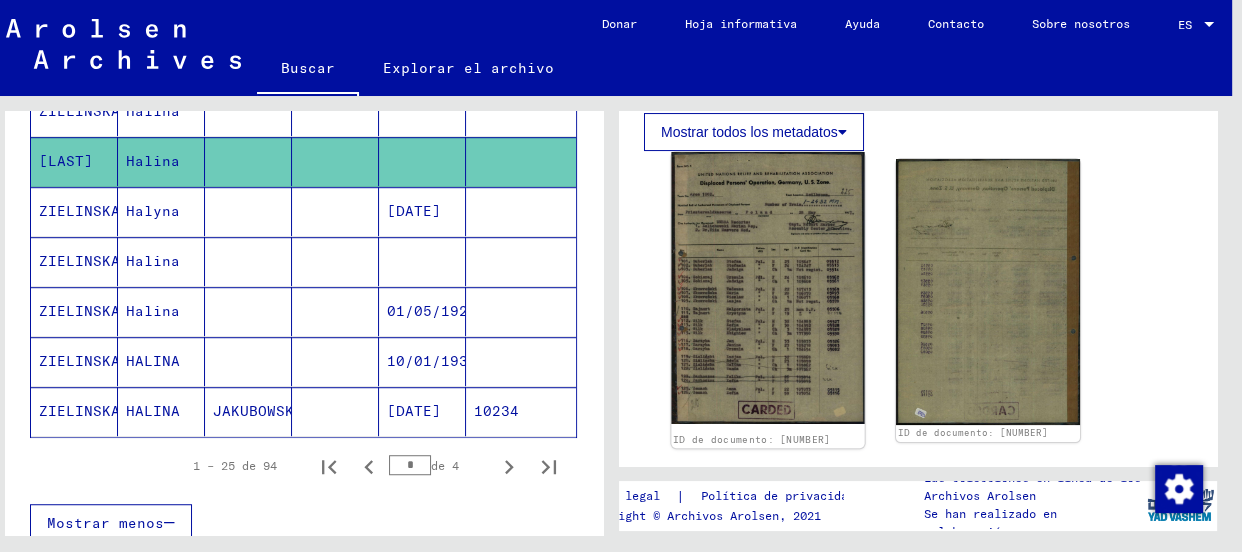 click 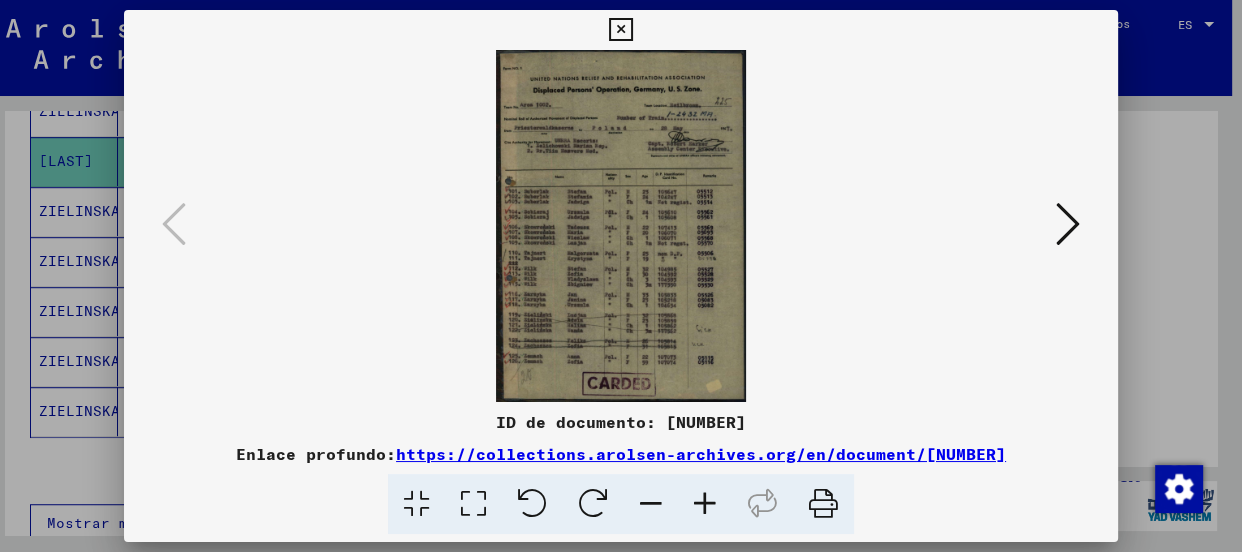 click at bounding box center [705, 504] 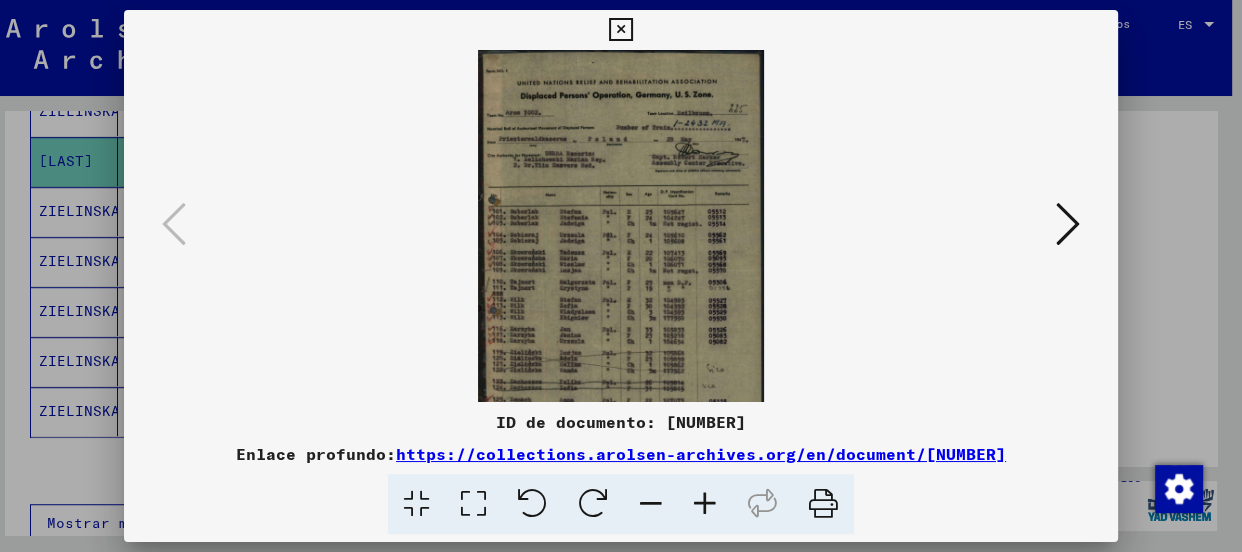 click at bounding box center (705, 504) 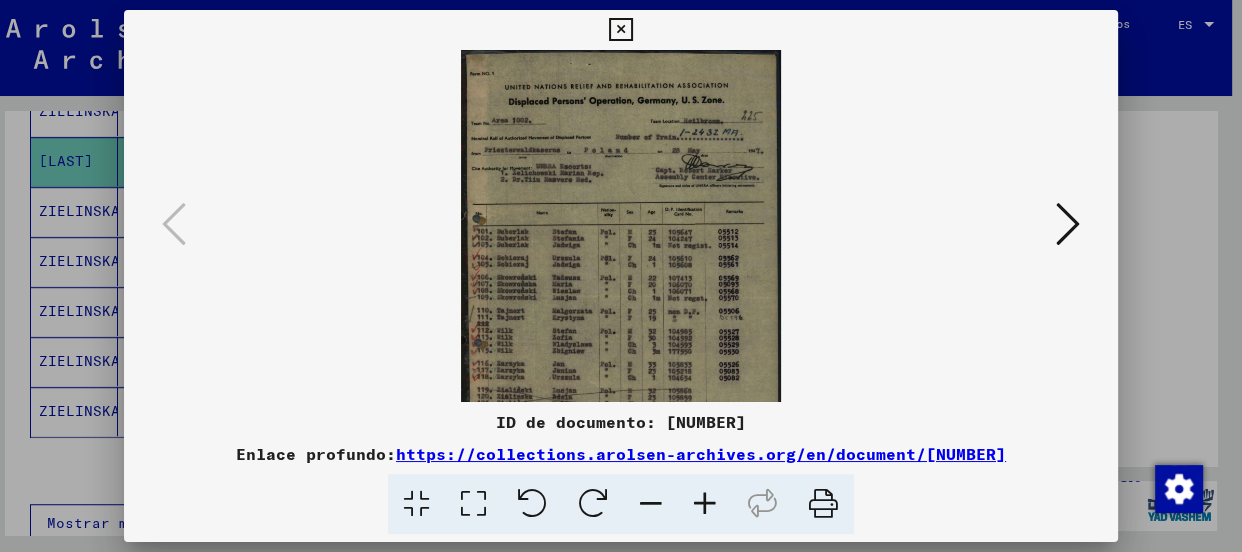 click at bounding box center [705, 504] 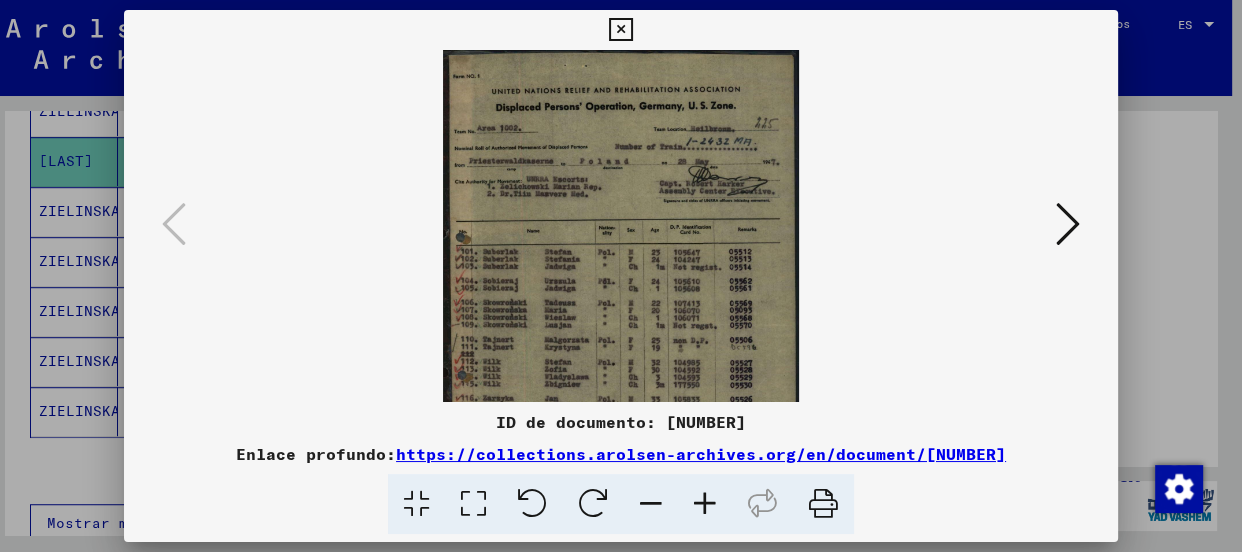 click at bounding box center [705, 504] 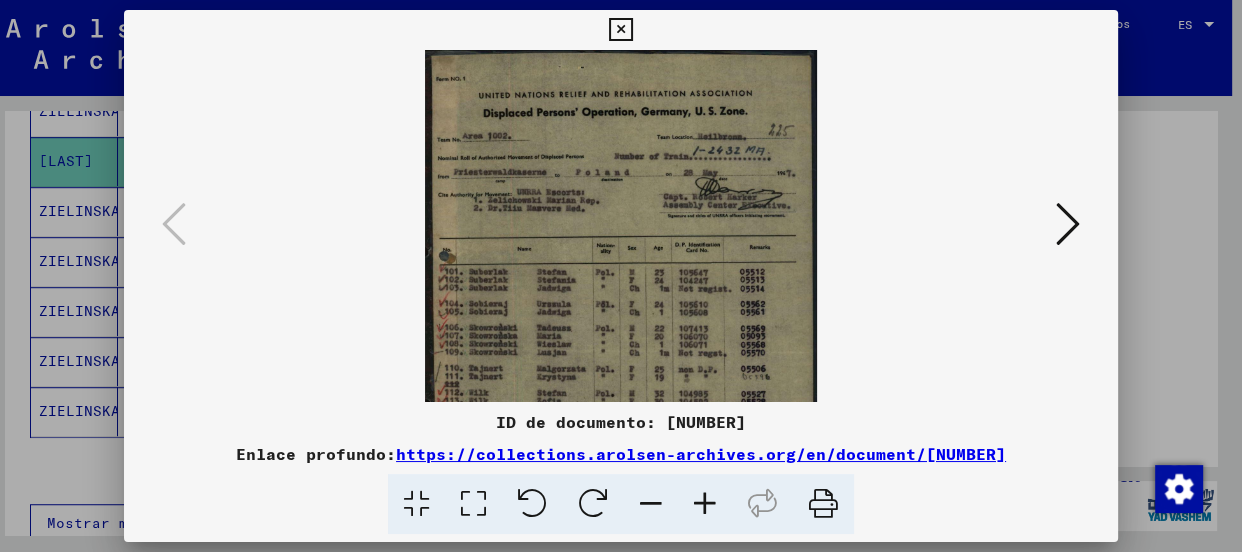 click at bounding box center [705, 504] 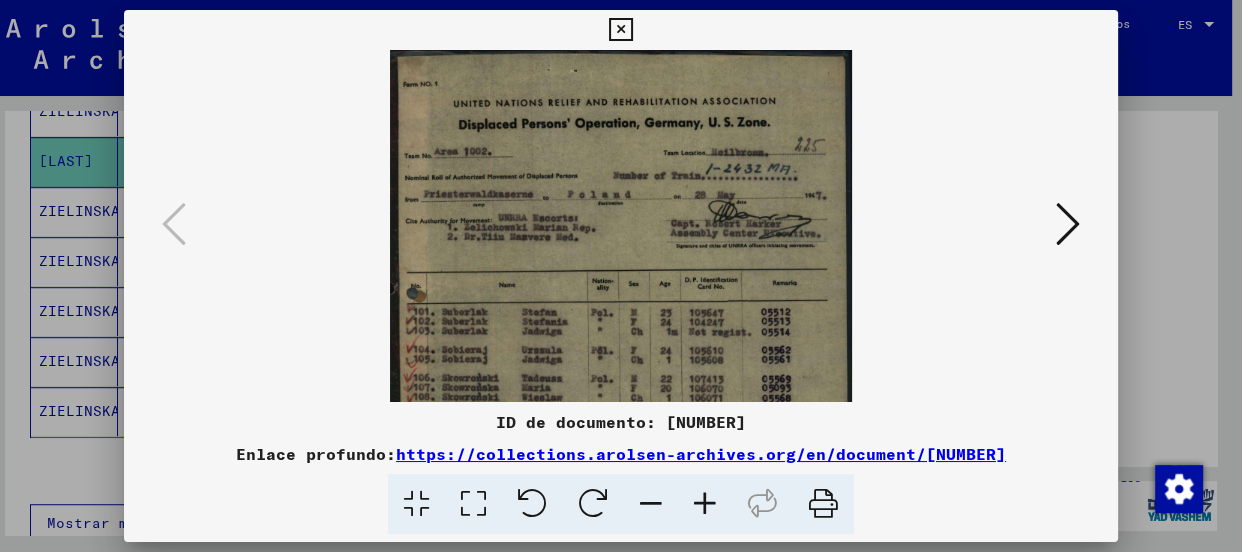 click at bounding box center (705, 504) 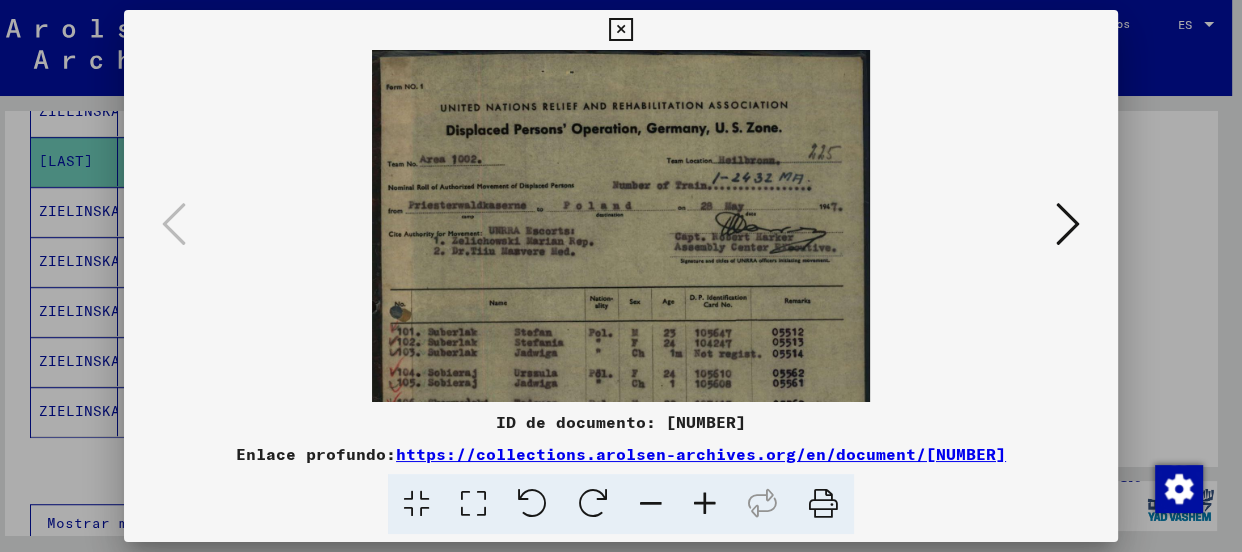 click at bounding box center [705, 504] 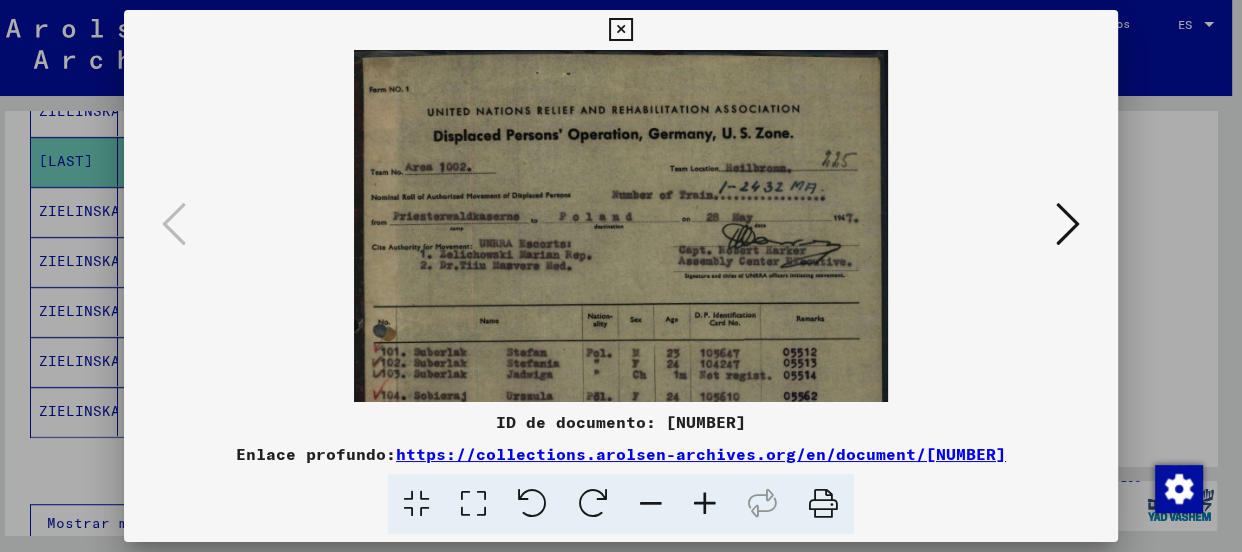 click at bounding box center (705, 504) 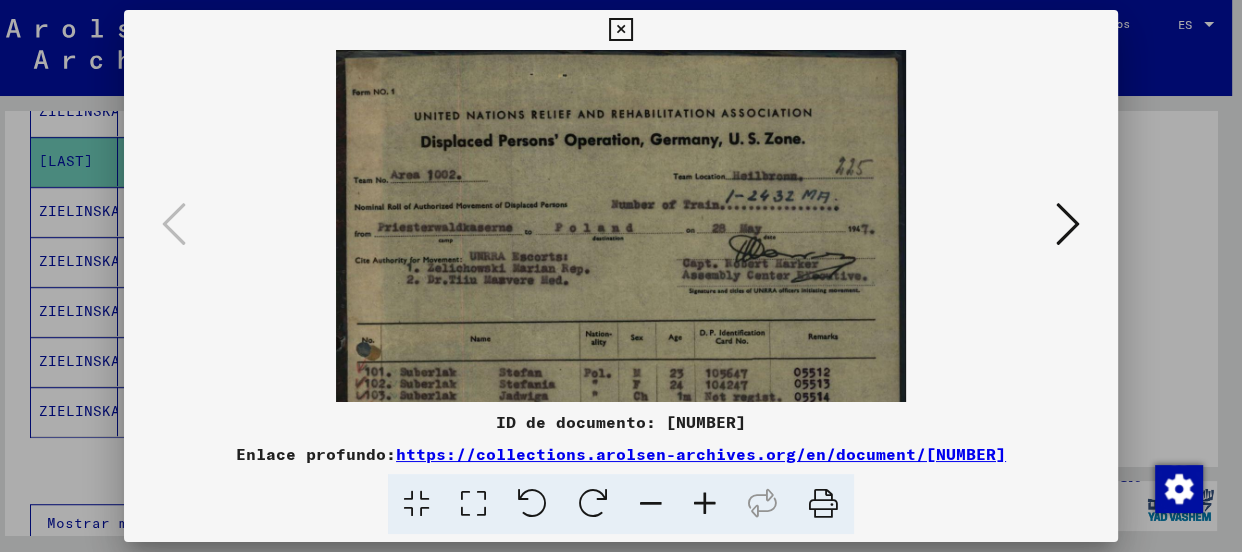 click at bounding box center (705, 504) 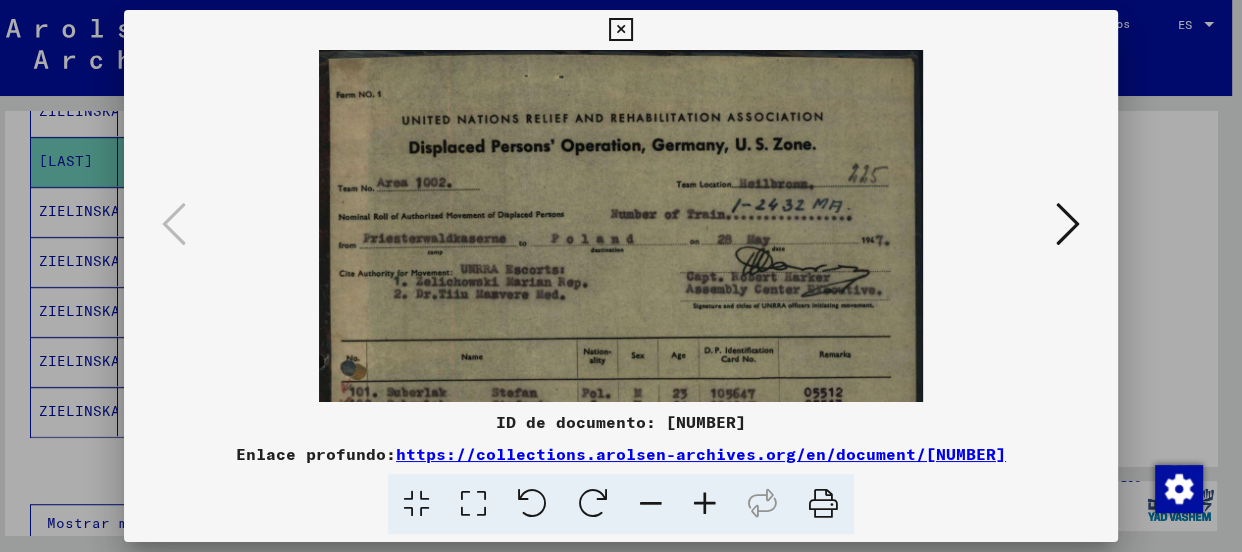 click at bounding box center [705, 504] 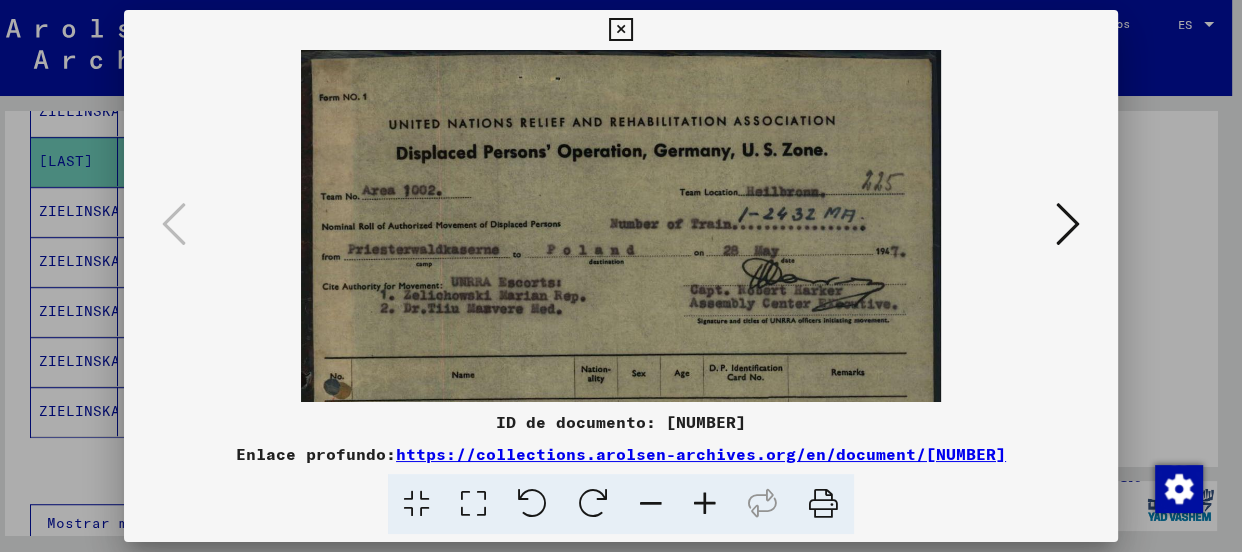 click at bounding box center (705, 504) 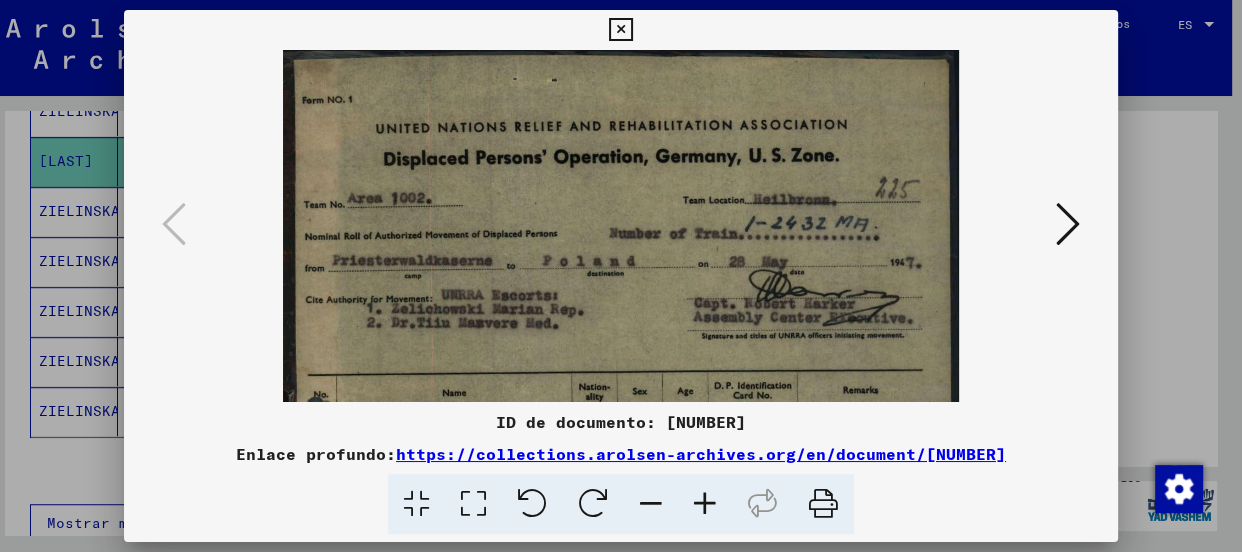 click at bounding box center (705, 504) 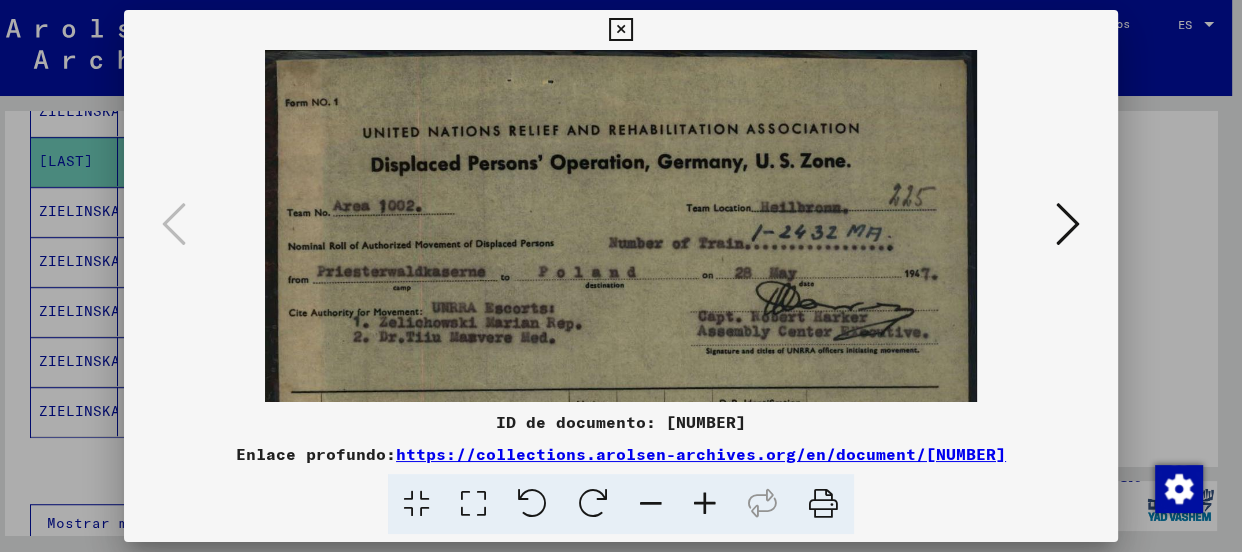 click at bounding box center (705, 504) 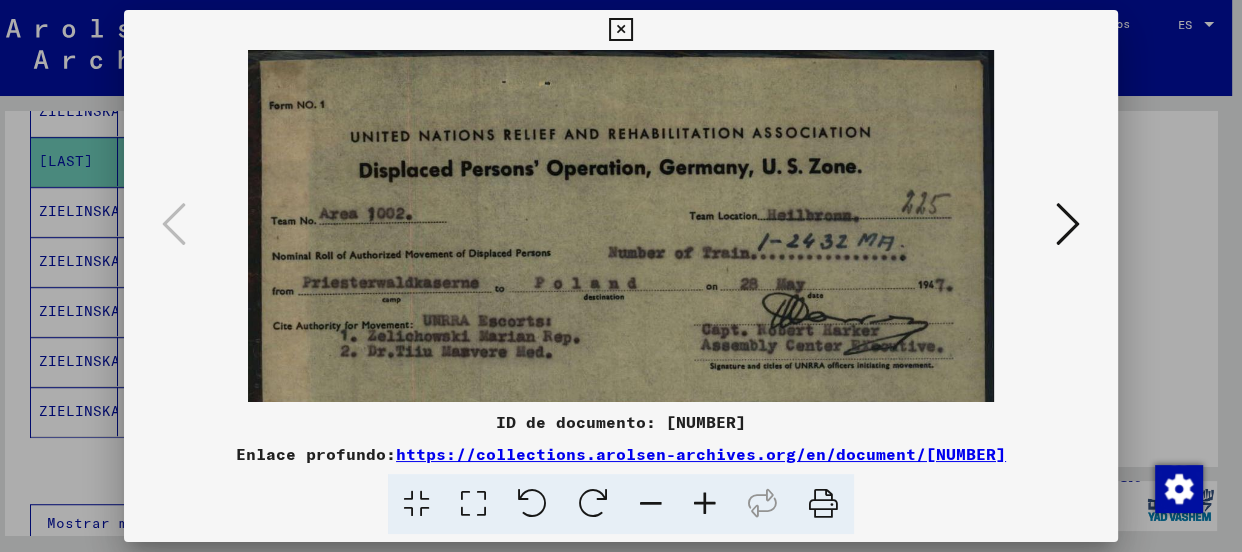 click at bounding box center [705, 504] 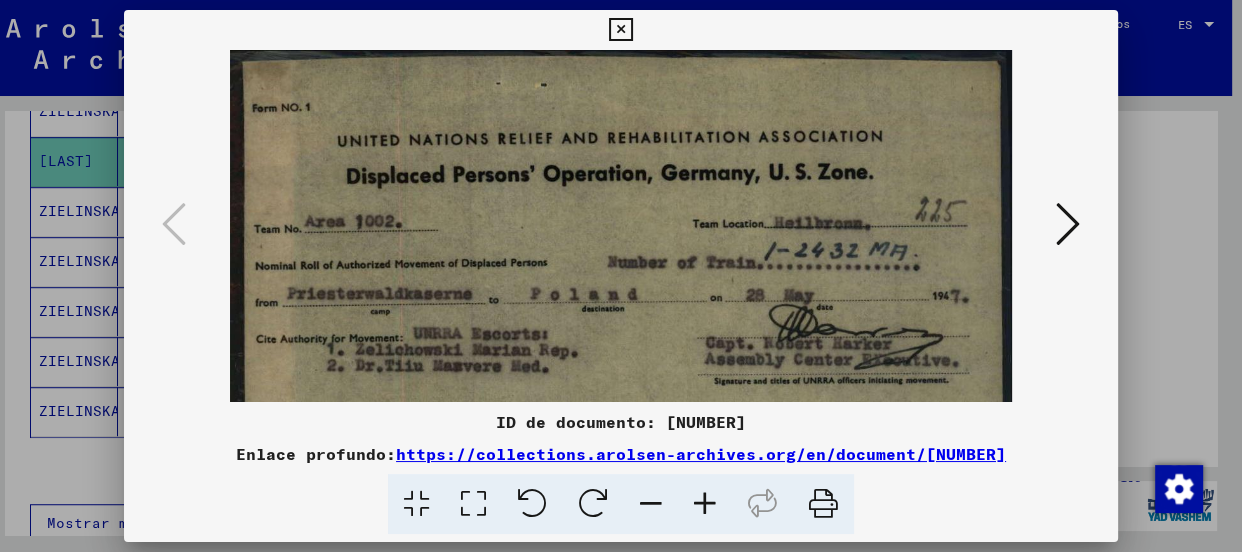 click at bounding box center (705, 504) 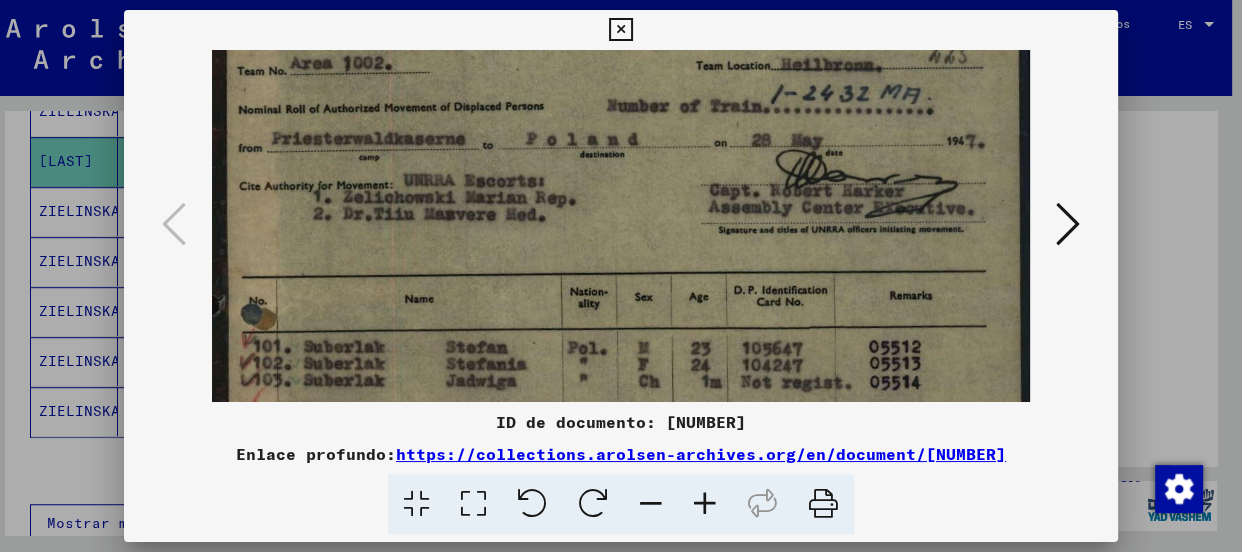 drag, startPoint x: 688, startPoint y: 346, endPoint x: 700, endPoint y: 180, distance: 166.43317 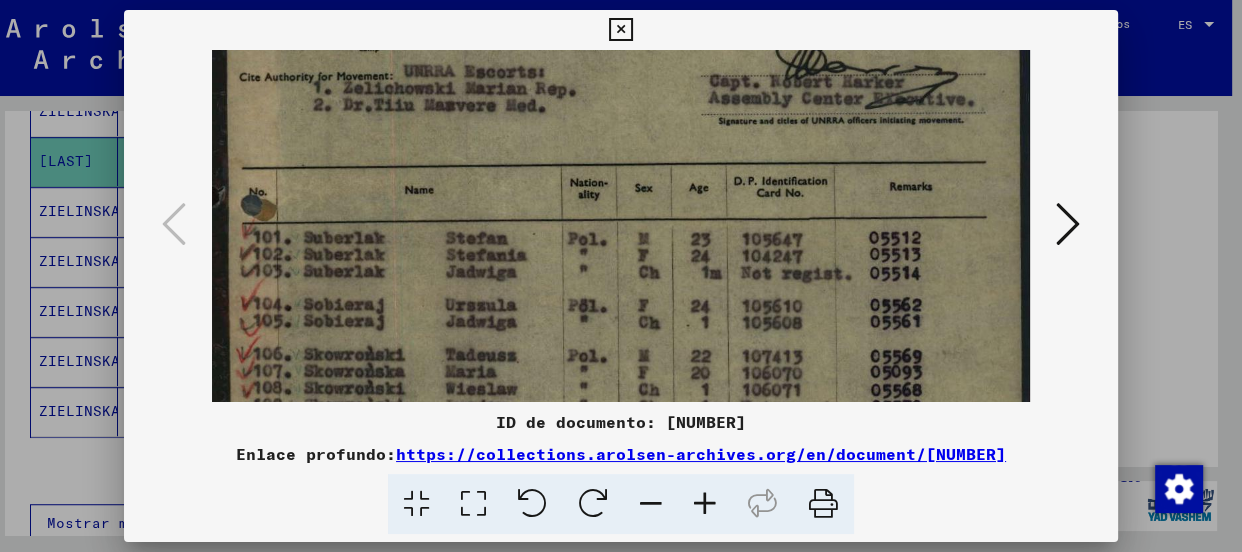 drag, startPoint x: 699, startPoint y: 236, endPoint x: 702, endPoint y: 147, distance: 89.050545 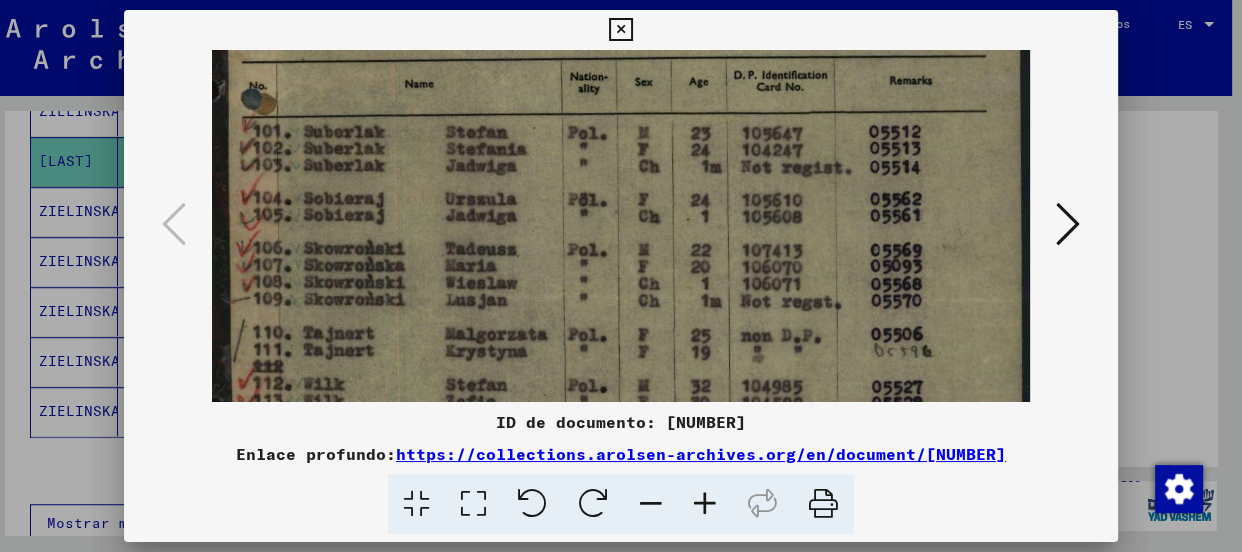drag, startPoint x: 658, startPoint y: 270, endPoint x: 674, endPoint y: 166, distance: 105.22357 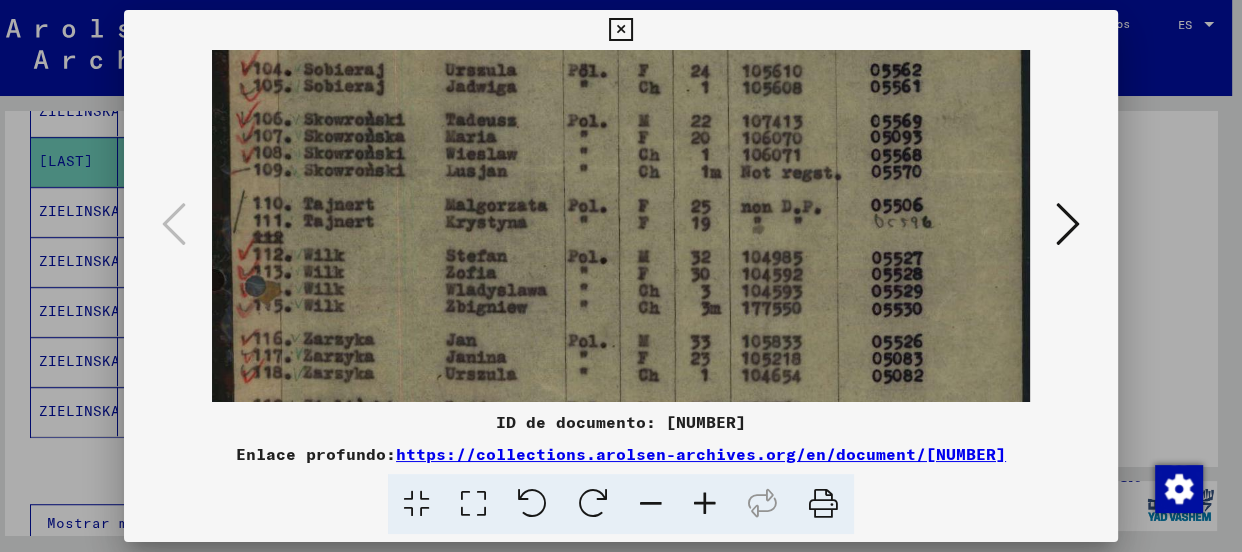 drag, startPoint x: 629, startPoint y: 290, endPoint x: 658, endPoint y: 162, distance: 131.24405 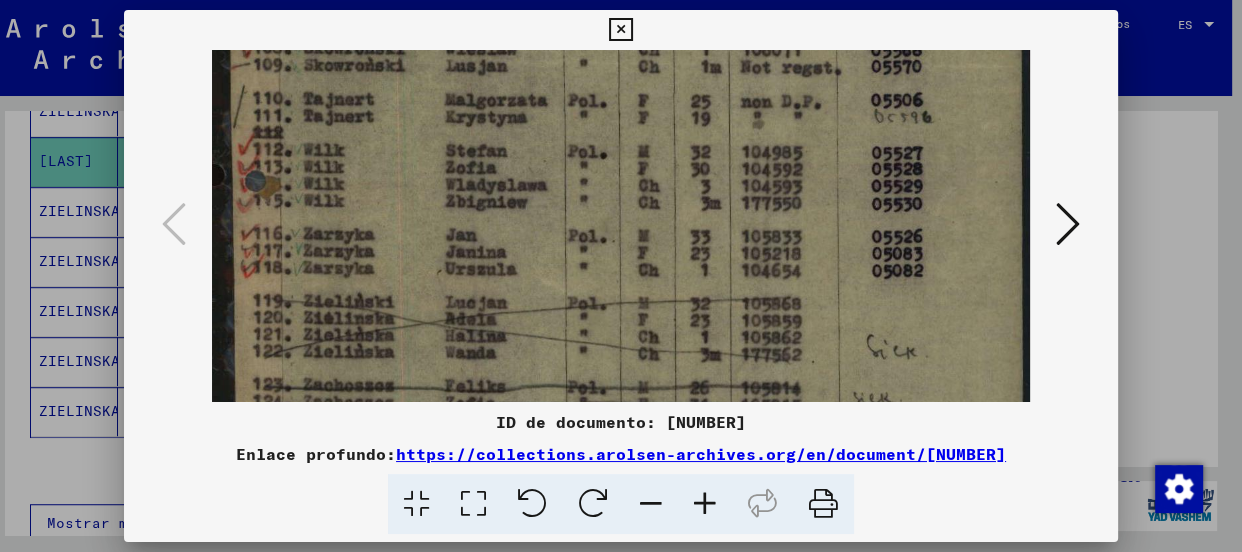 drag, startPoint x: 605, startPoint y: 300, endPoint x: 629, endPoint y: 195, distance: 107.70794 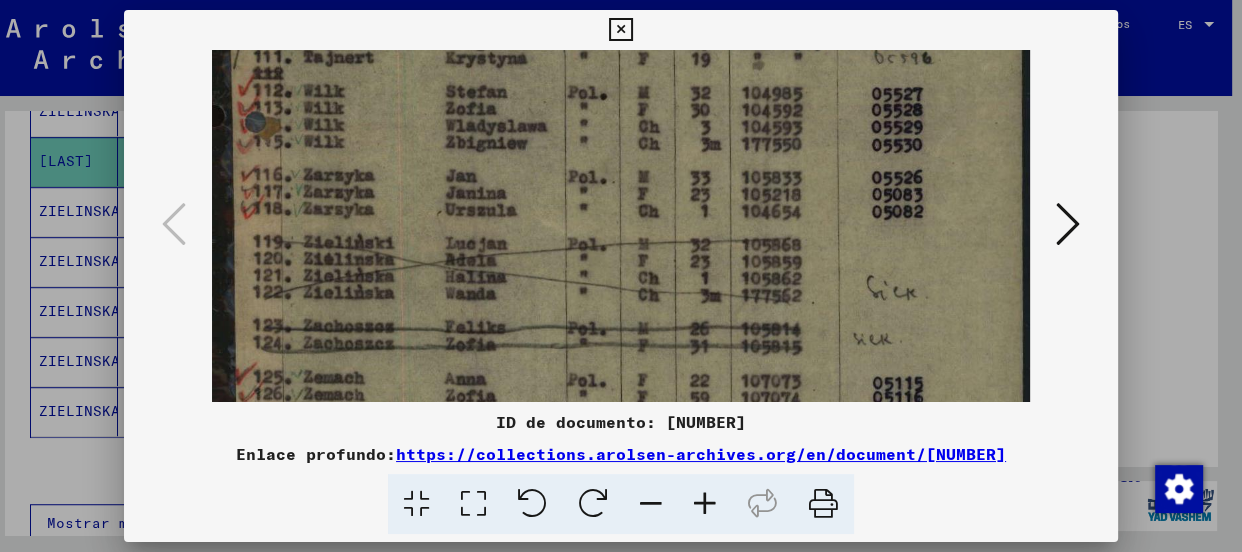 drag, startPoint x: 612, startPoint y: 302, endPoint x: 625, endPoint y: 272, distance: 32.695564 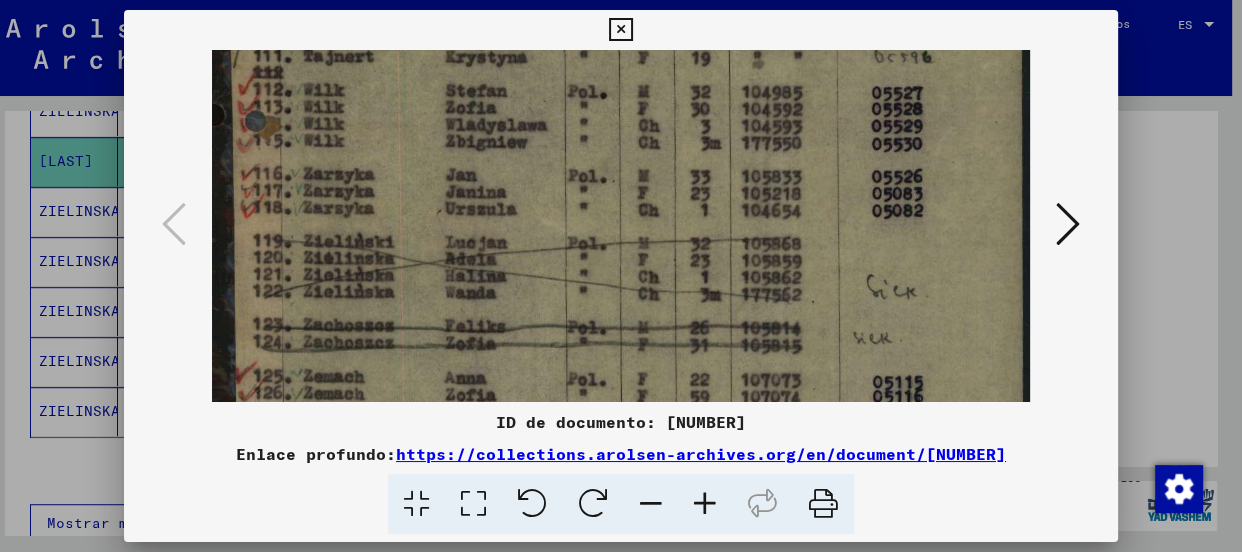 drag, startPoint x: 1059, startPoint y: 211, endPoint x: 909, endPoint y: 151, distance: 161.55495 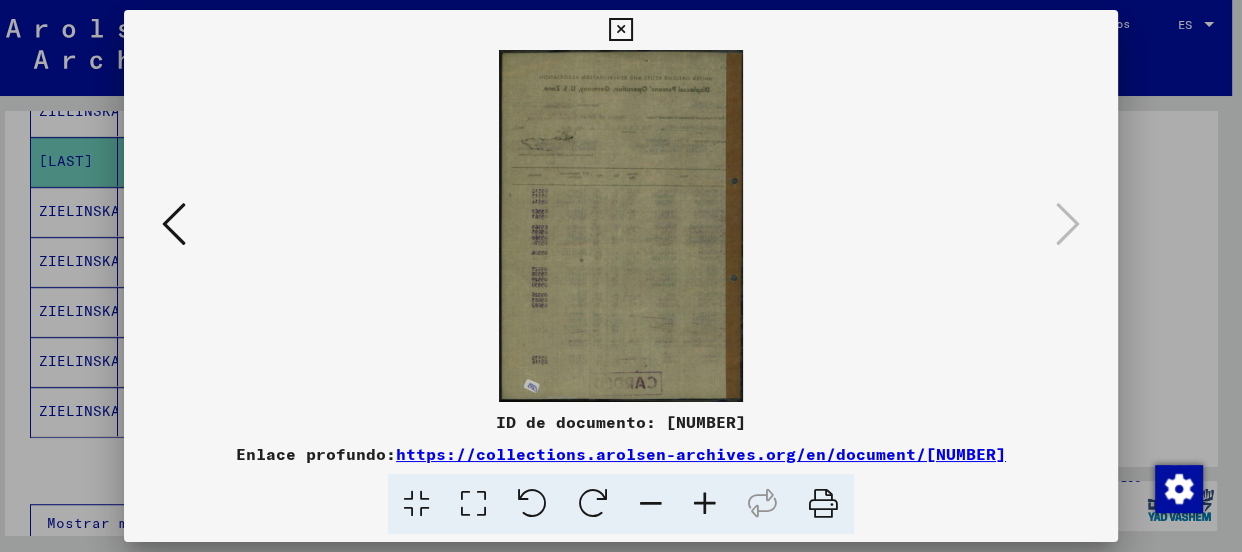 click at bounding box center (620, 30) 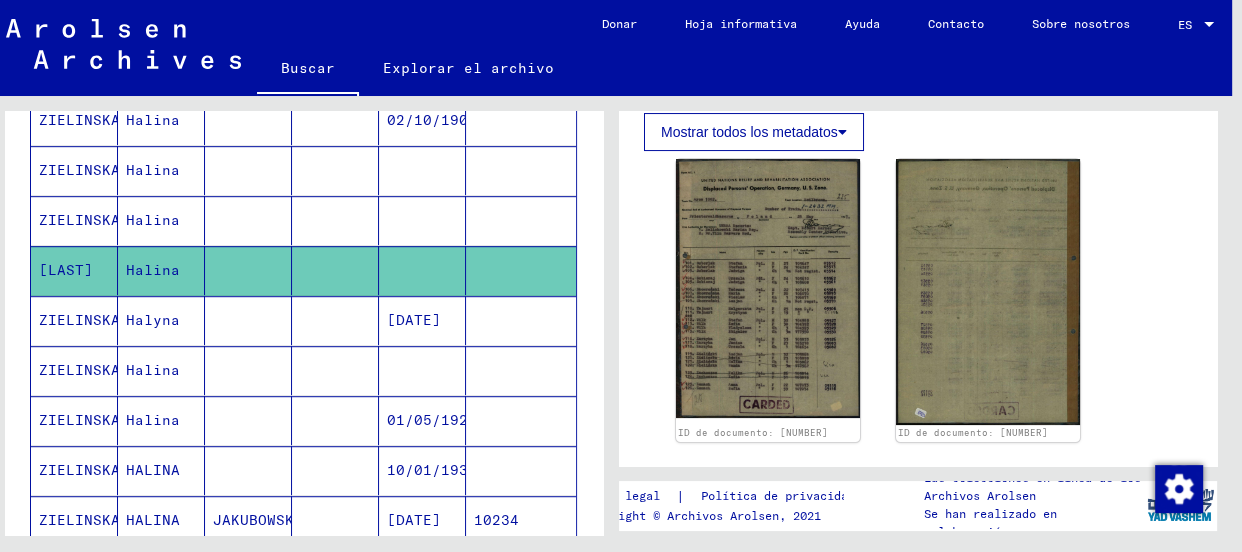 scroll, scrollTop: 1072, scrollLeft: 0, axis: vertical 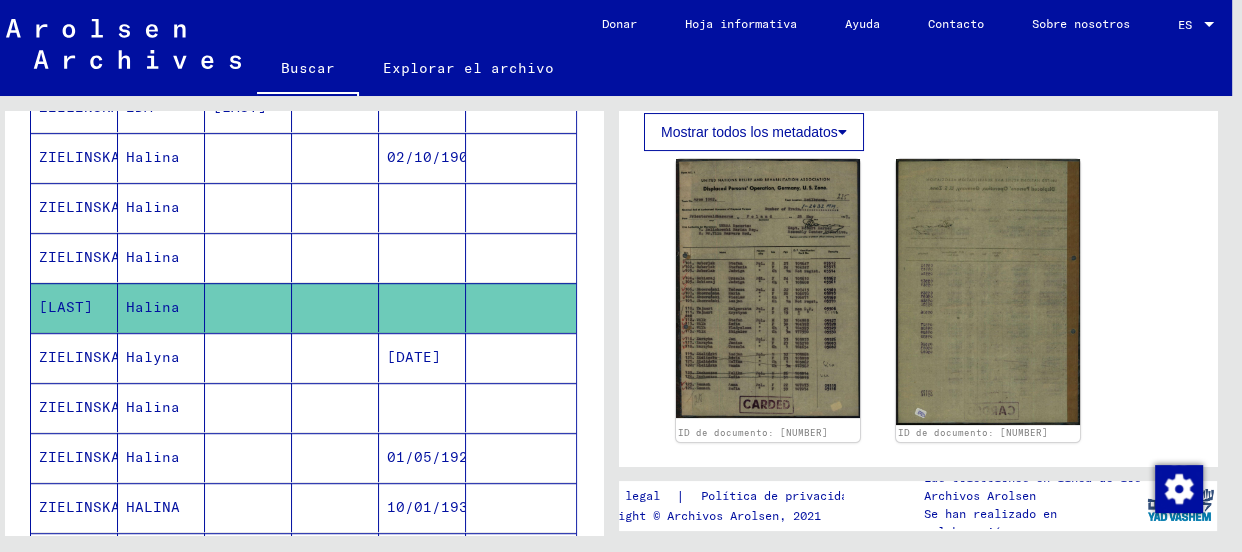 click on "ZIELINSKA" at bounding box center (66, 307) 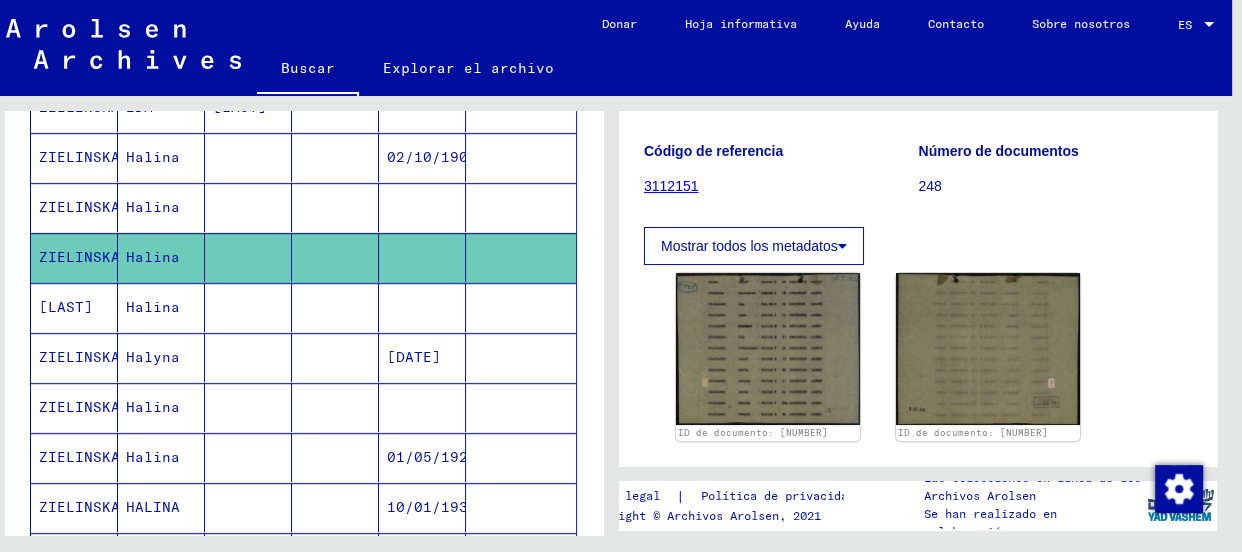 scroll, scrollTop: 233, scrollLeft: 0, axis: vertical 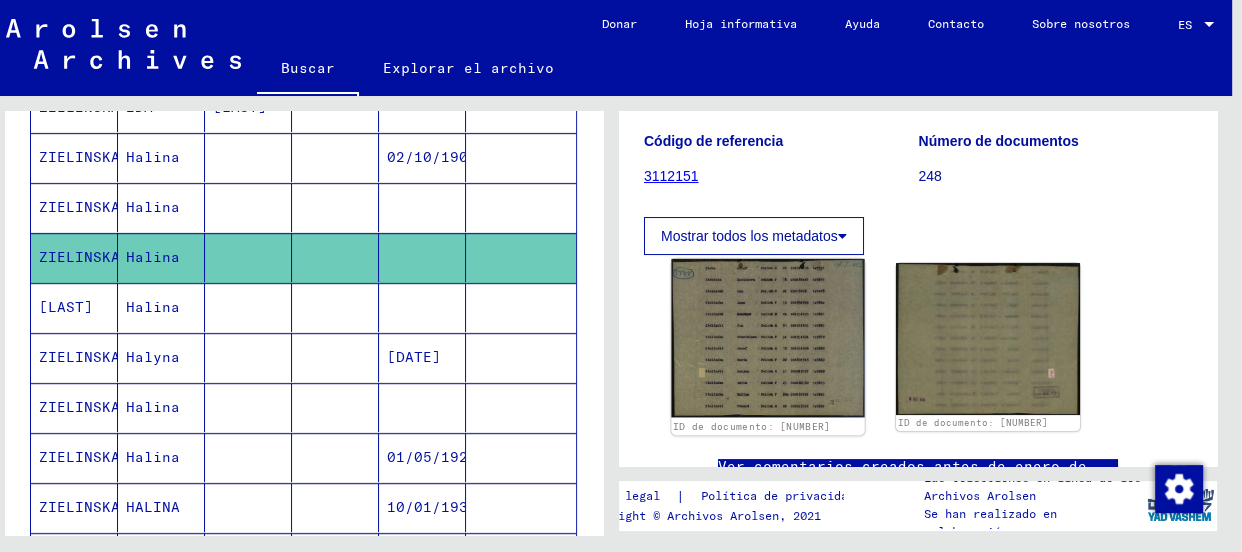 click 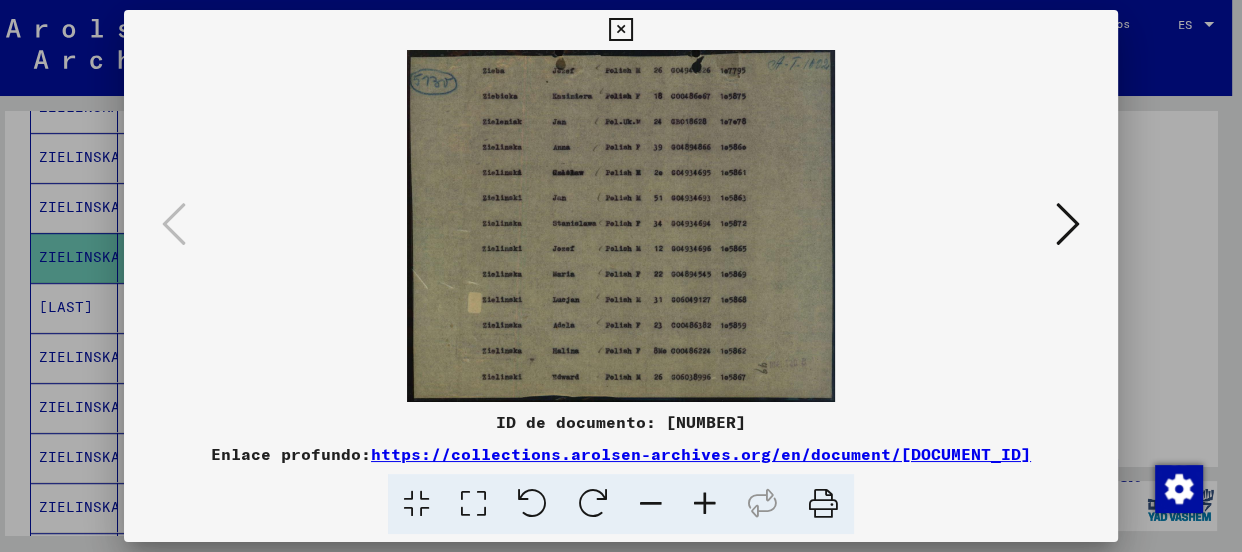 click at bounding box center (620, 30) 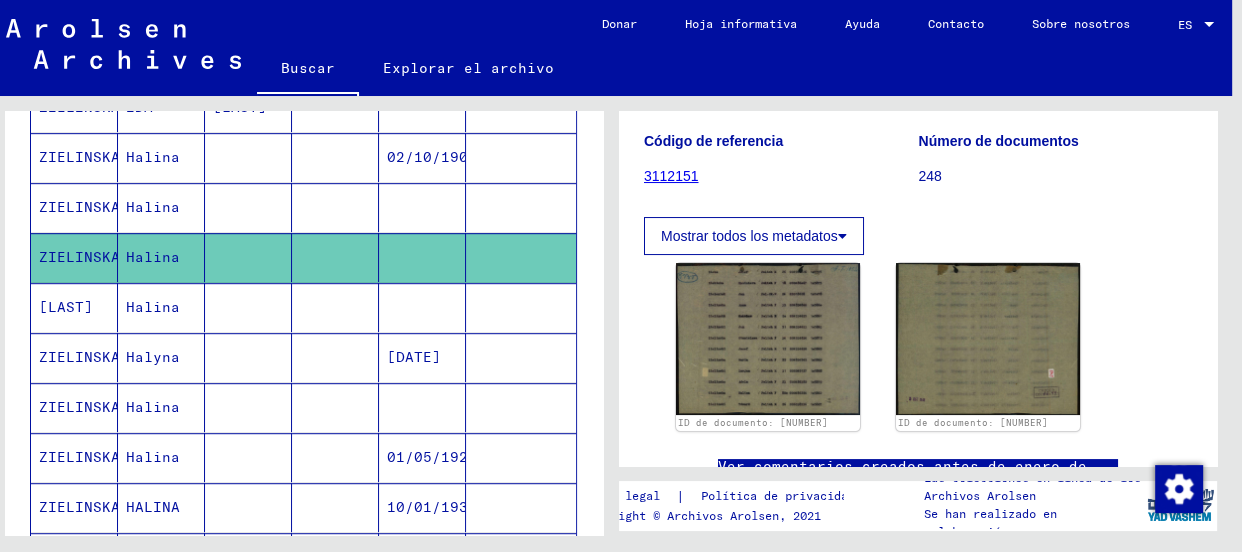 click on "ZIELINSKA" at bounding box center [79, 257] 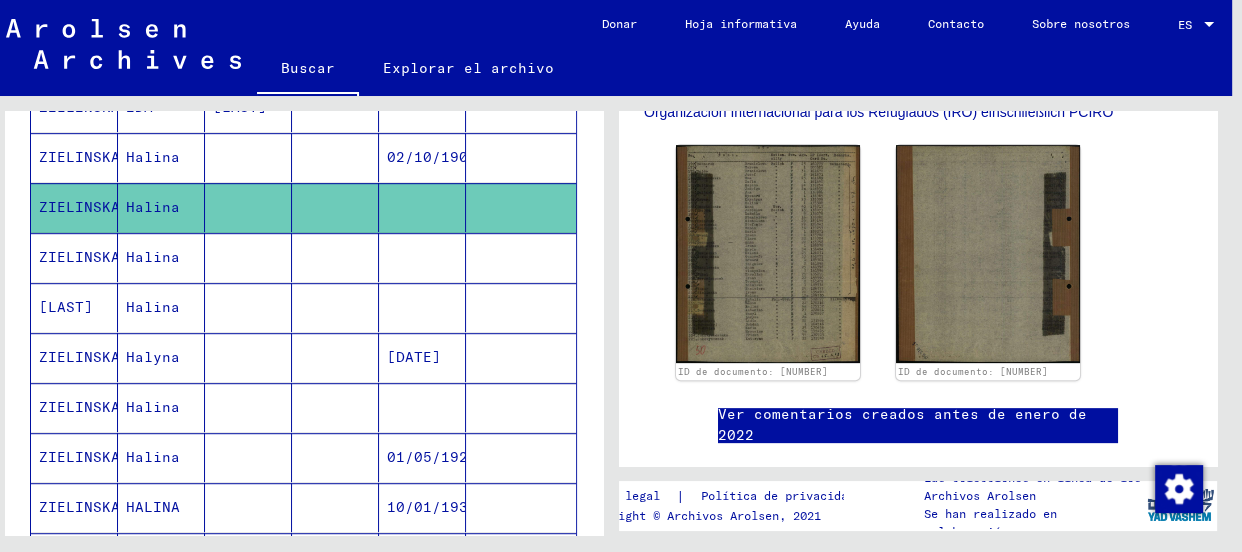 scroll, scrollTop: 0, scrollLeft: 0, axis: both 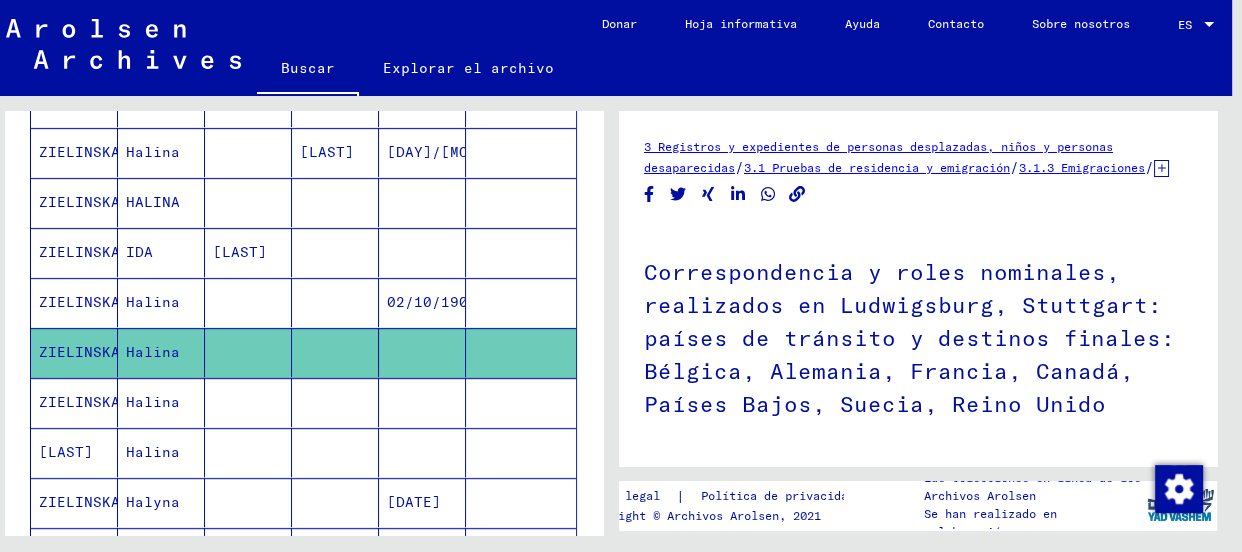 click on "ZIELINSKA" at bounding box center (79, 302) 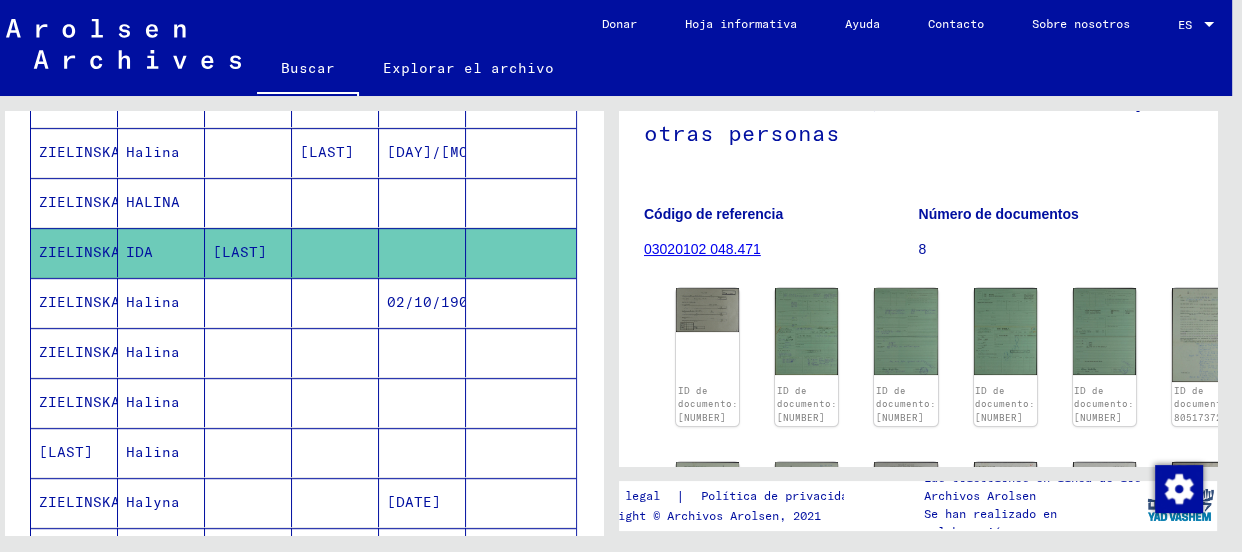 scroll, scrollTop: 299, scrollLeft: 0, axis: vertical 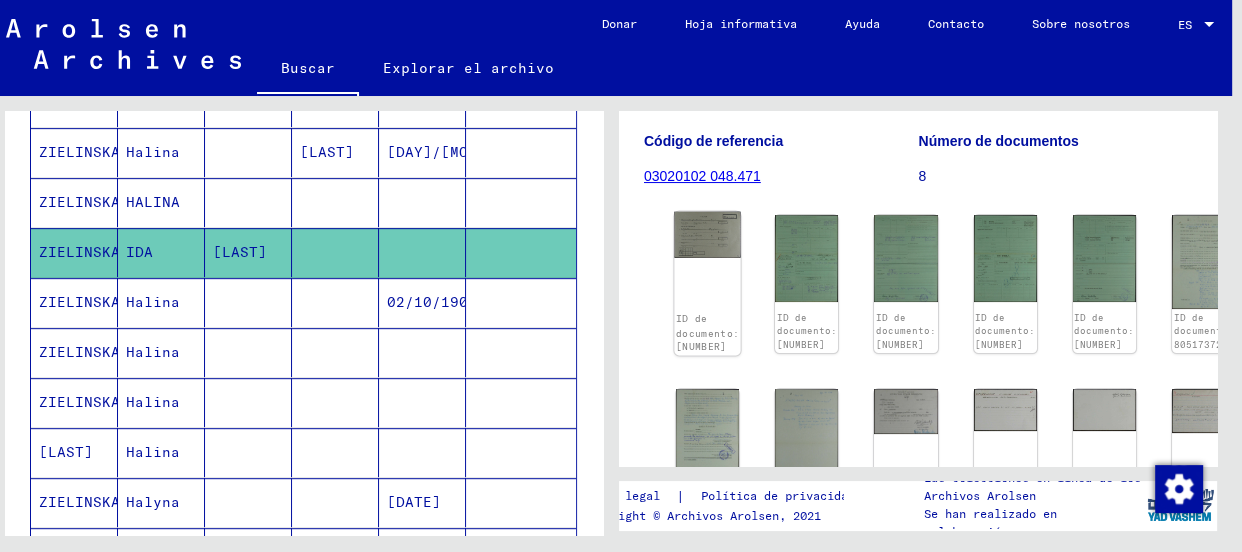 click 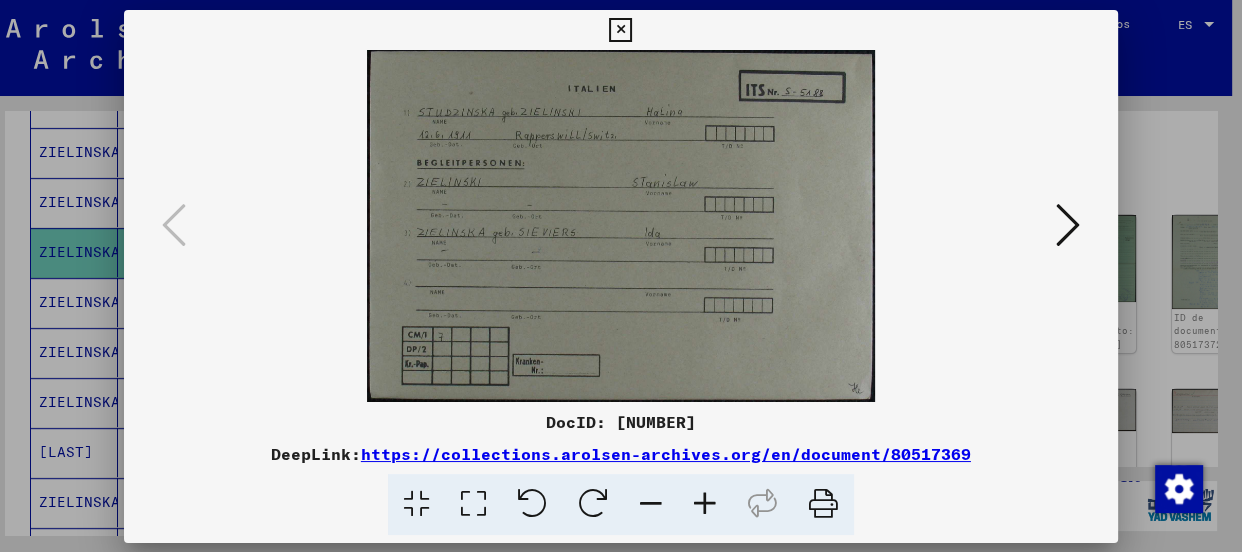 click at bounding box center [621, 226] 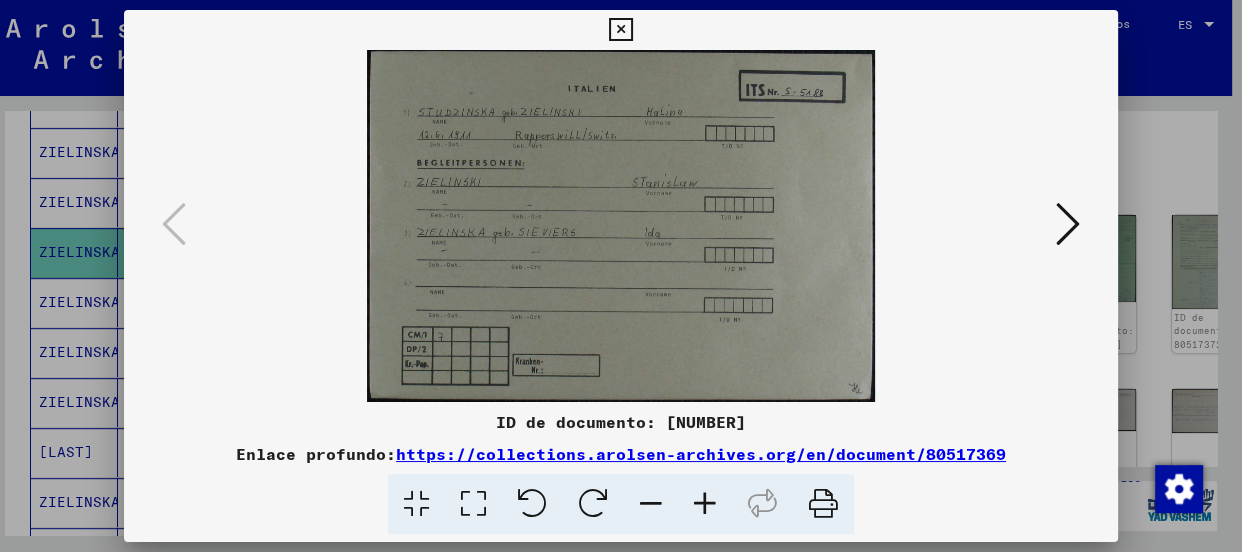 click at bounding box center [705, 504] 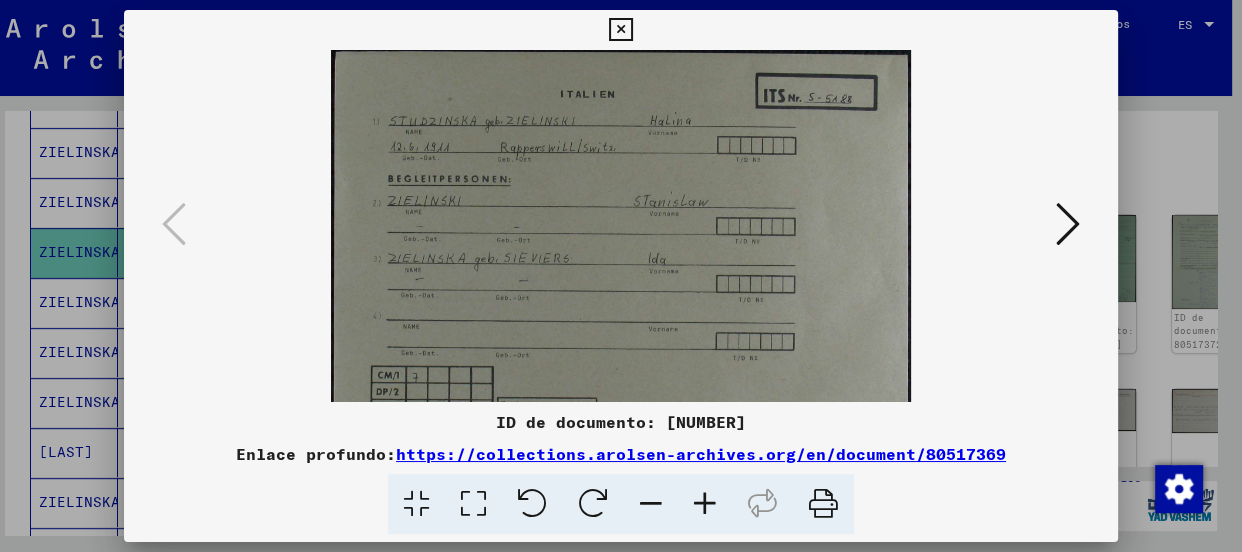 click at bounding box center (705, 504) 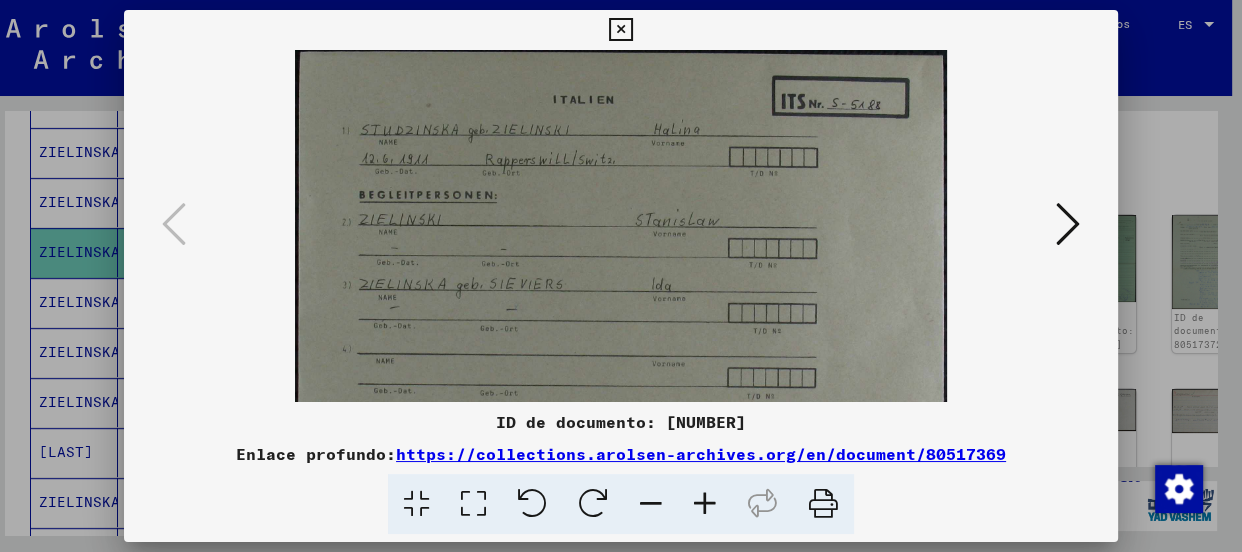 click at bounding box center (705, 504) 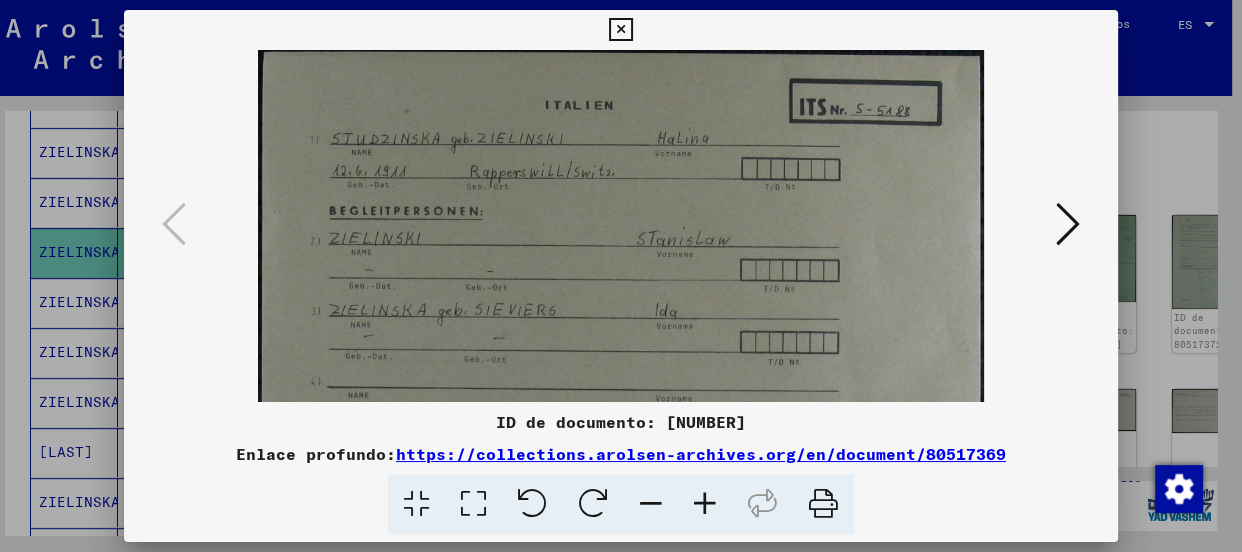 click at bounding box center [705, 504] 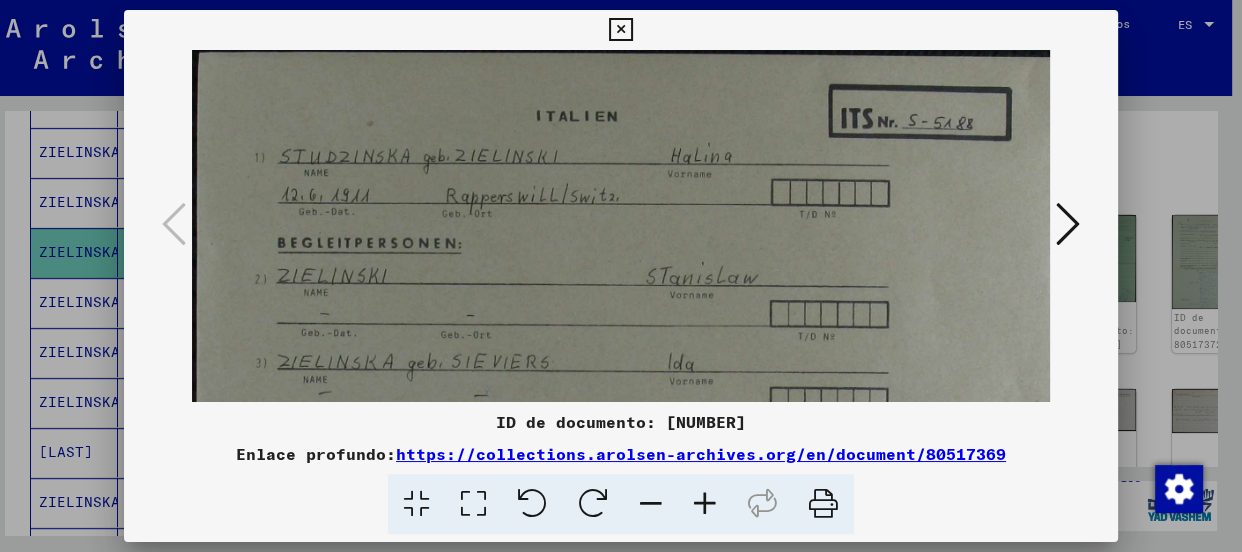 click at bounding box center [705, 504] 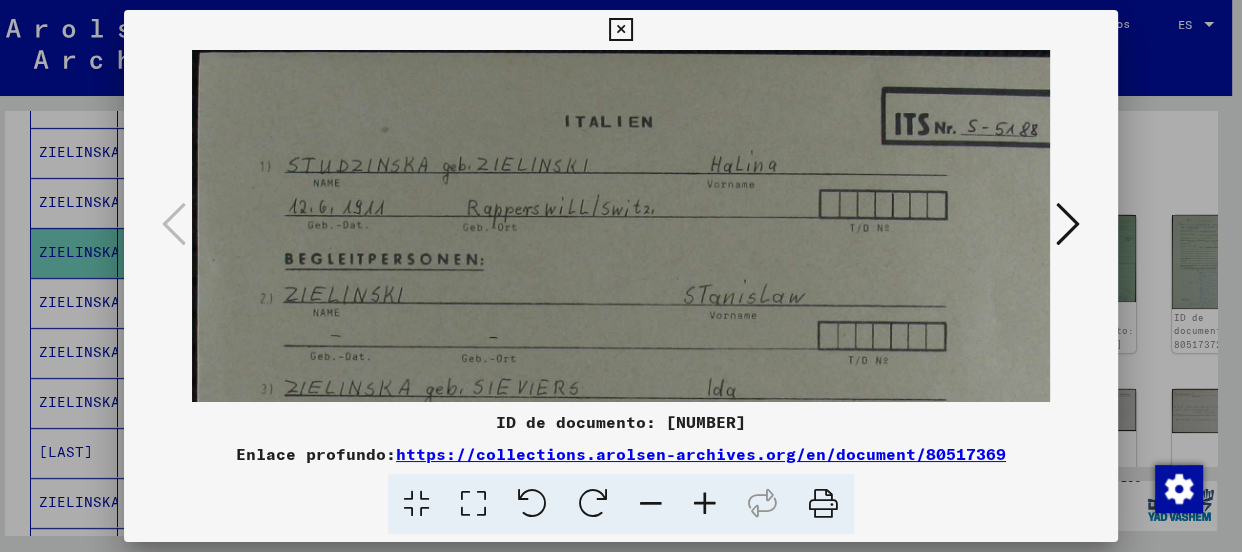 click at bounding box center (705, 504) 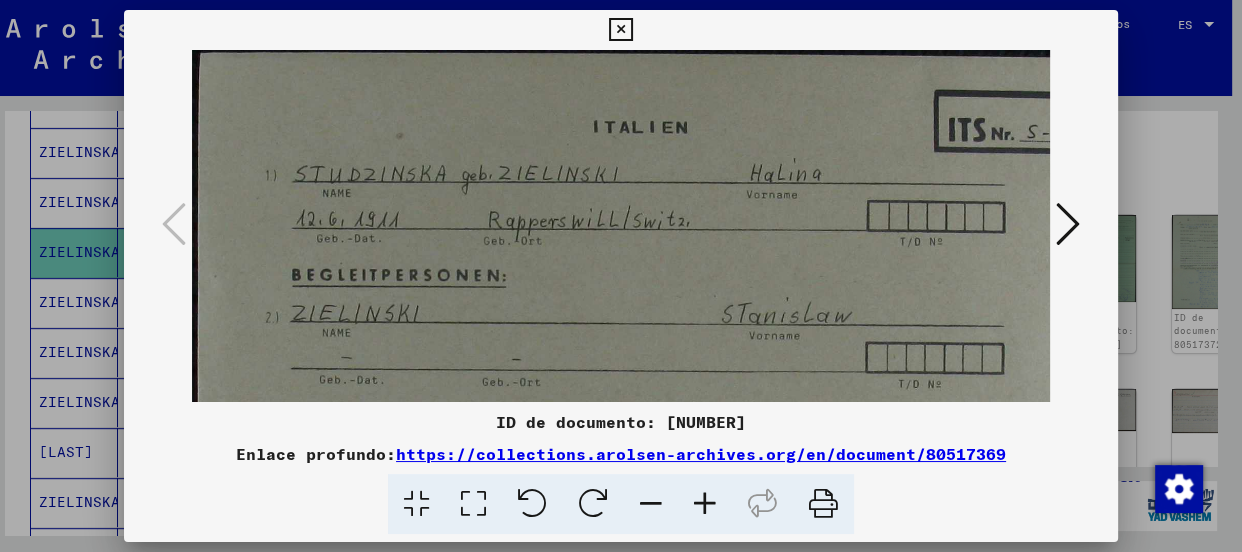 click at bounding box center [705, 504] 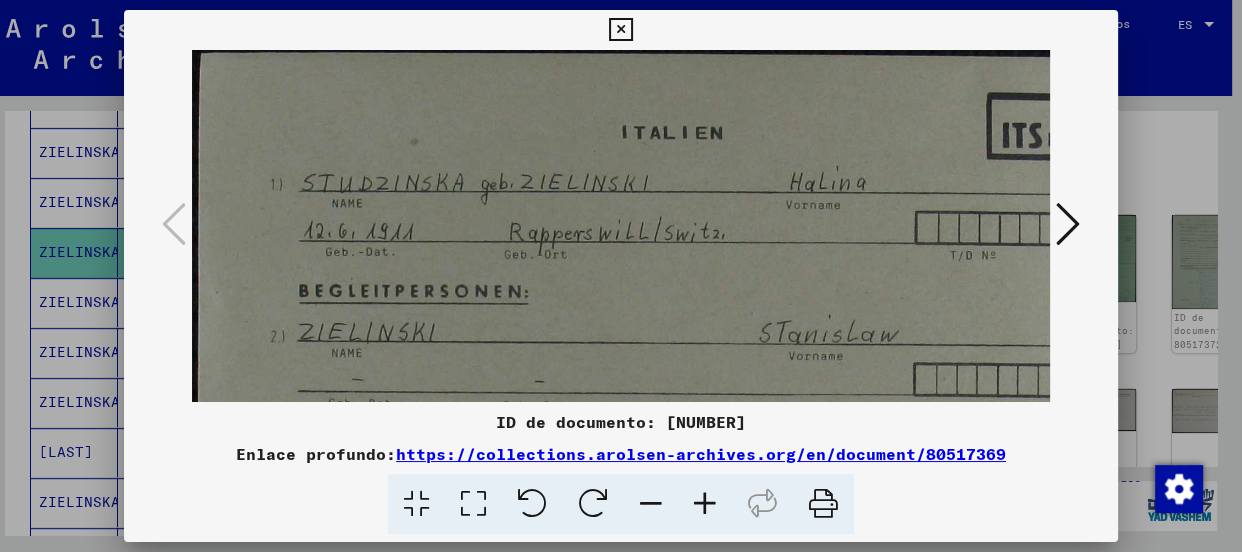 click at bounding box center [620, 30] 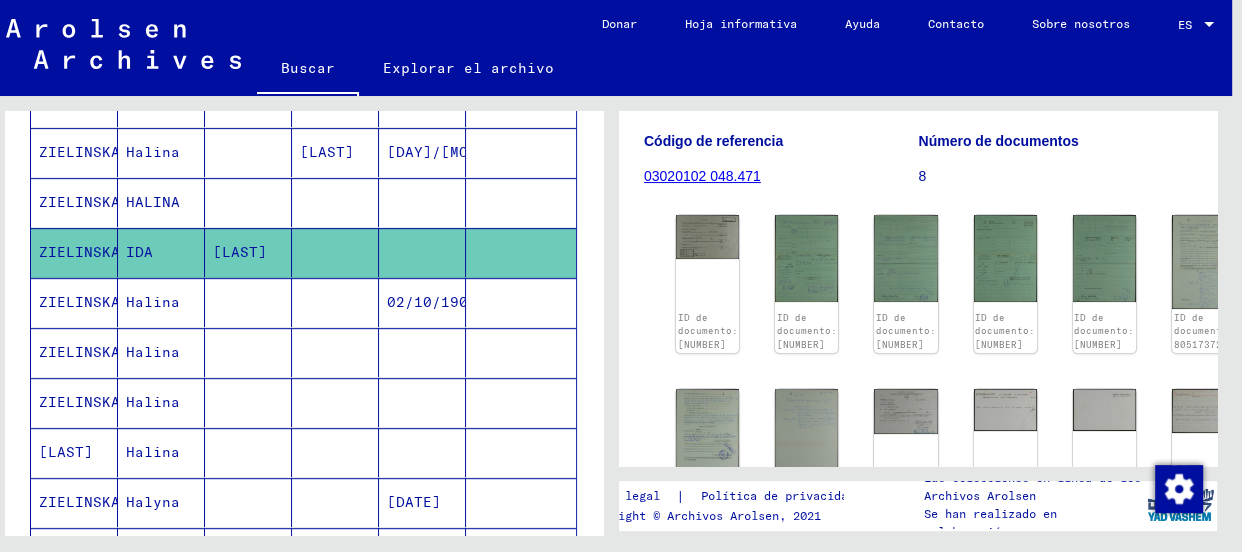 click on "ZIELINSKA" at bounding box center (79, 252) 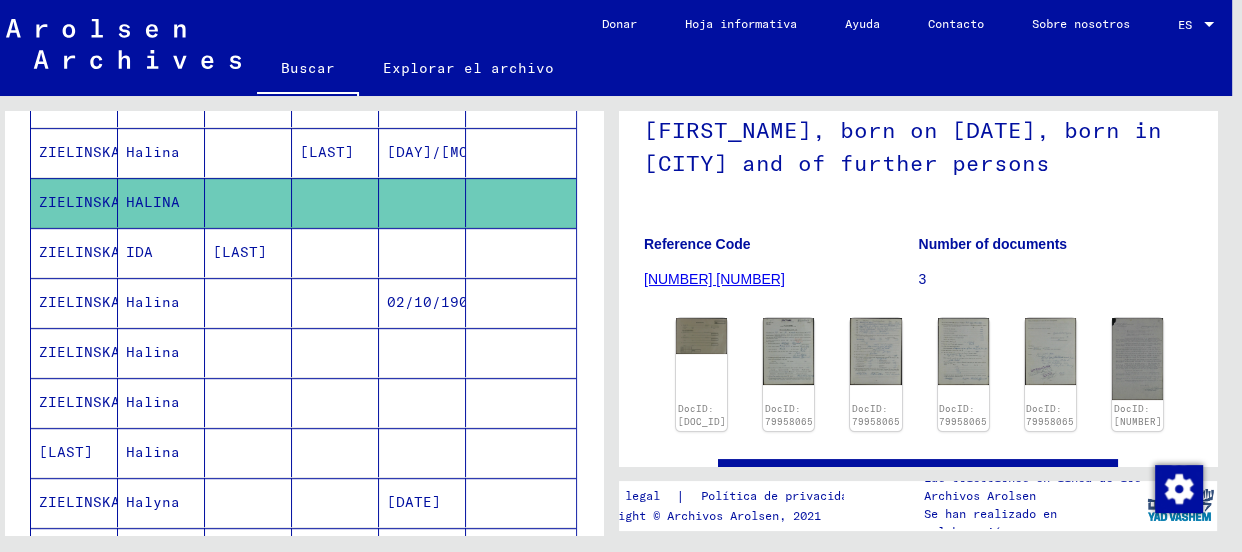 scroll, scrollTop: 200, scrollLeft: 0, axis: vertical 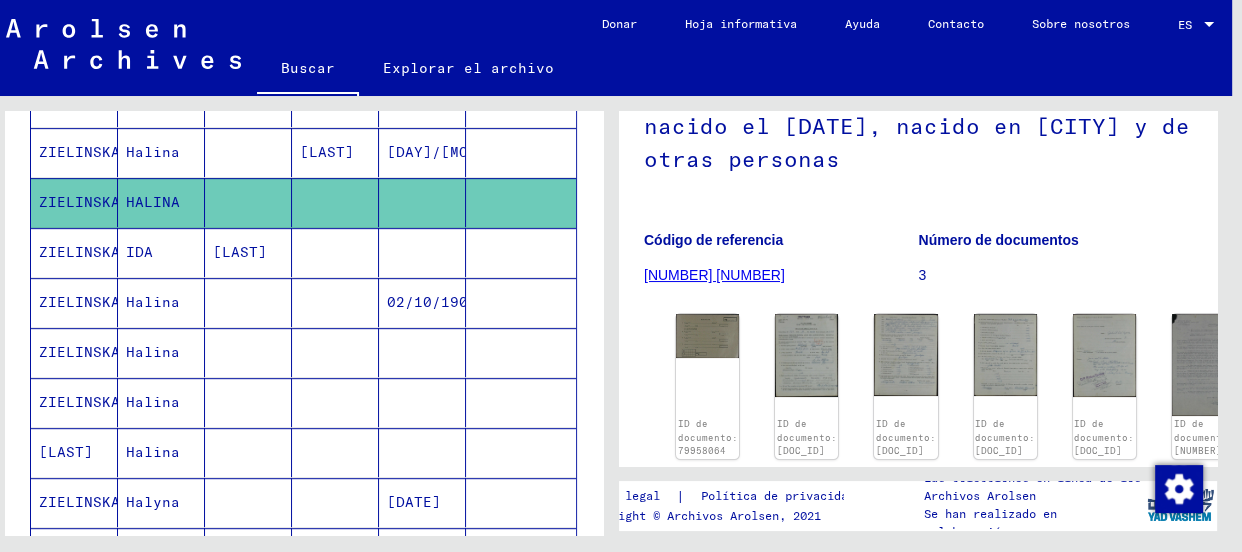 click on "Código de referencia [NUMBER]" 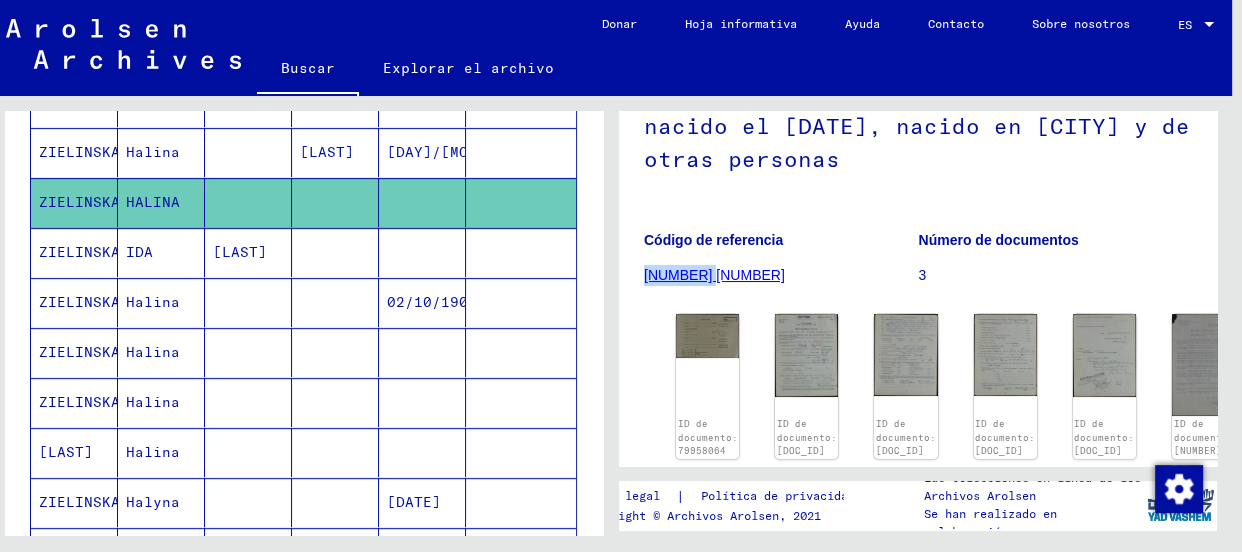 click on "Código de referencia [NUMBER]" 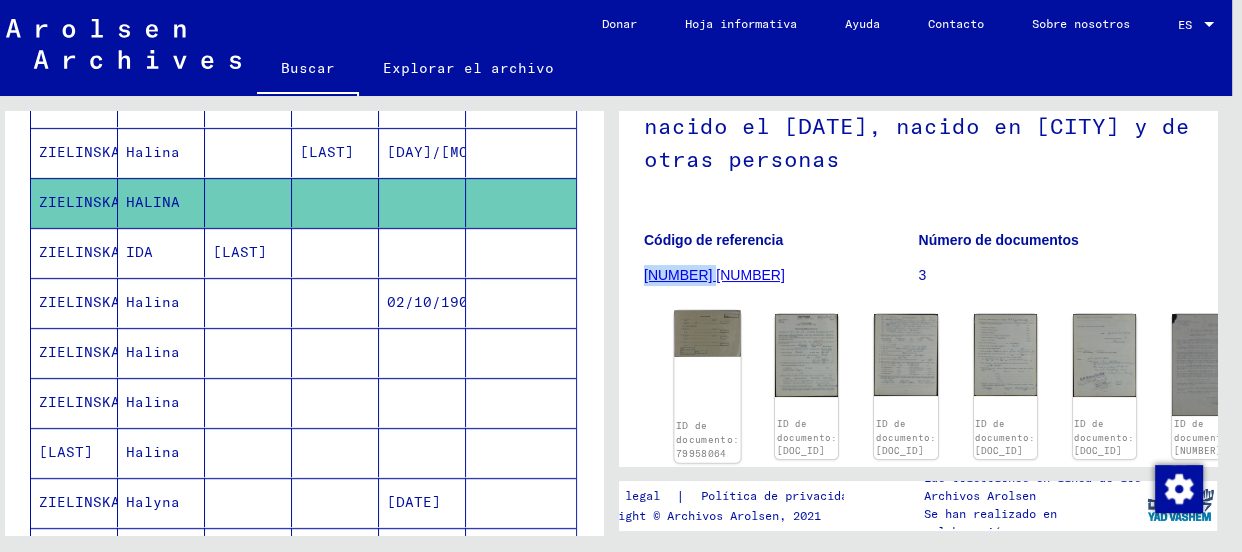 click 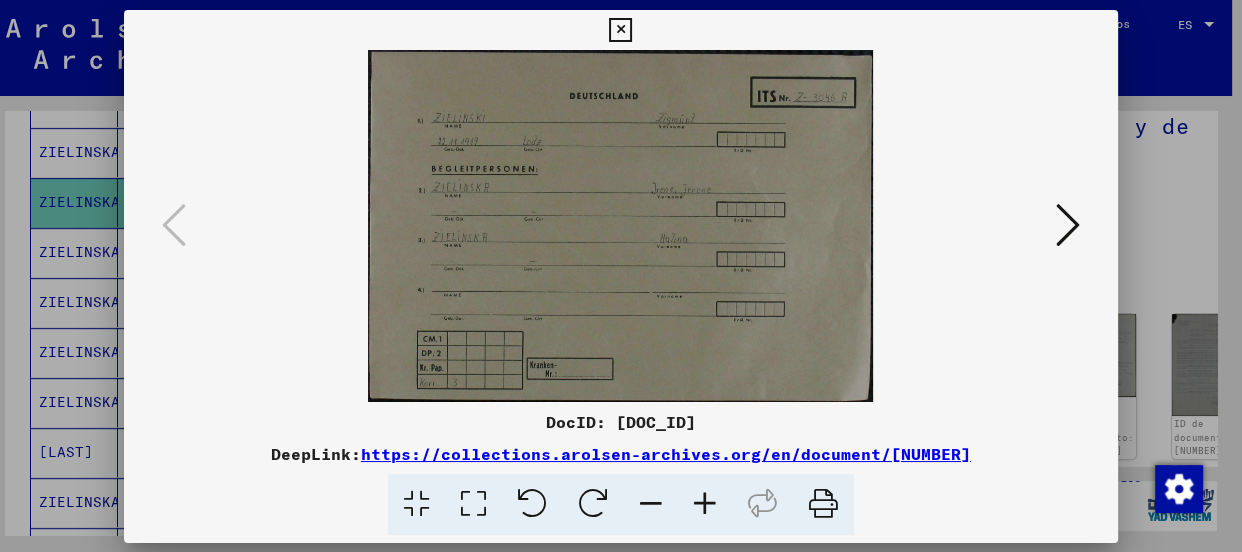 click at bounding box center (621, 226) 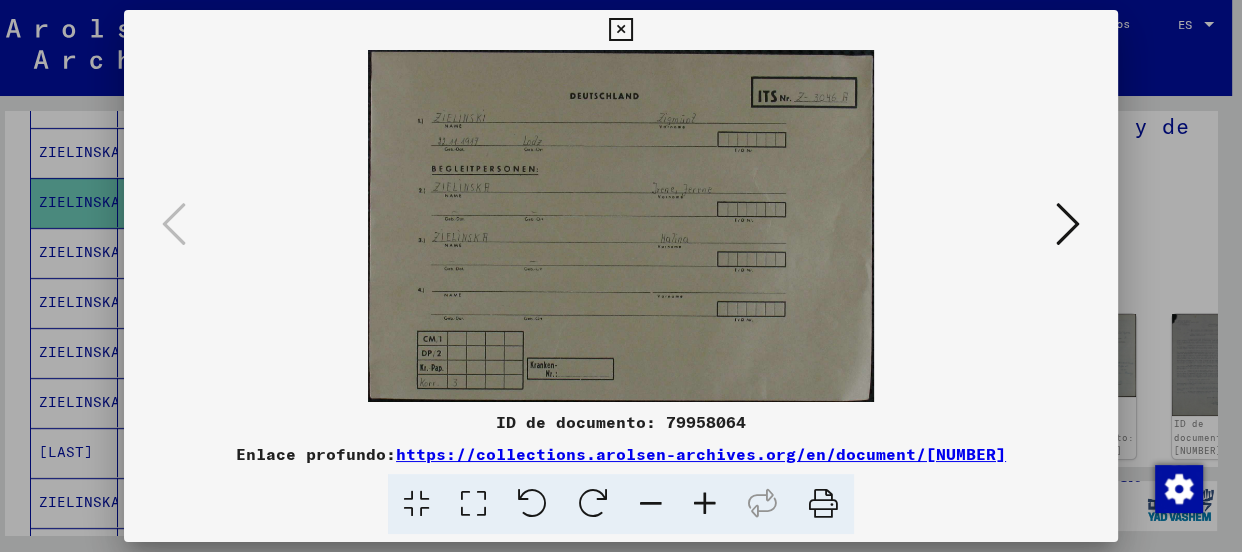 click at bounding box center [705, 504] 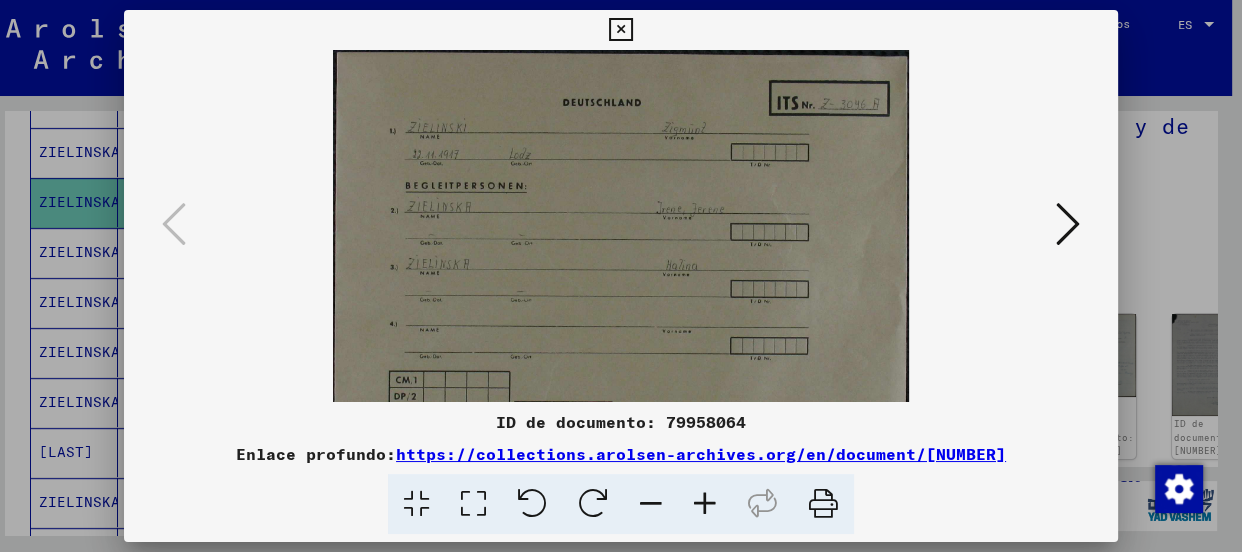 click at bounding box center [705, 504] 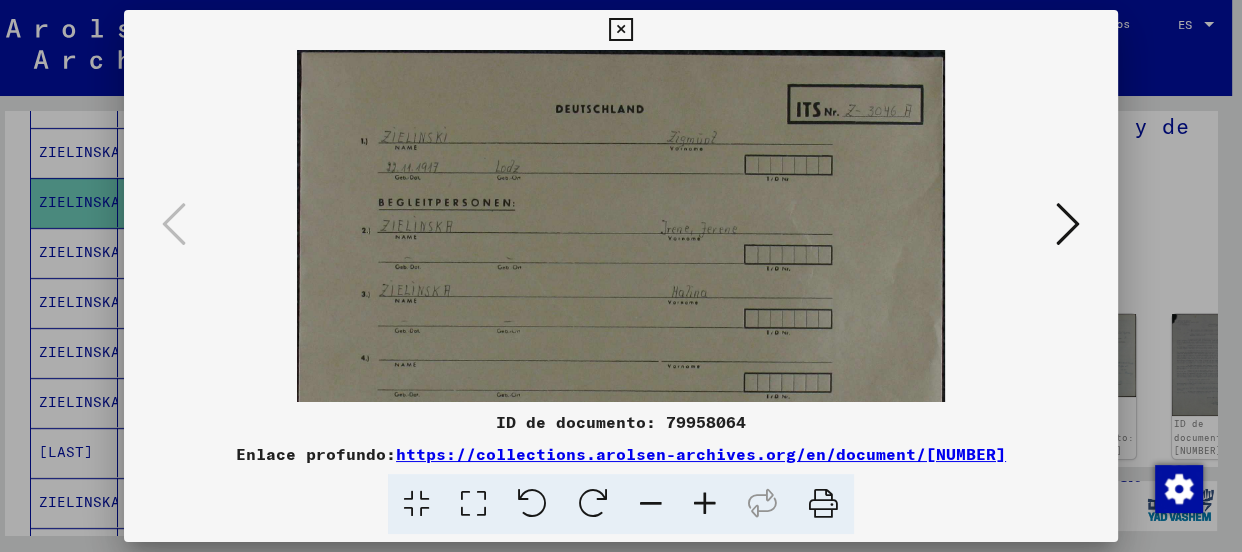 click at bounding box center [705, 504] 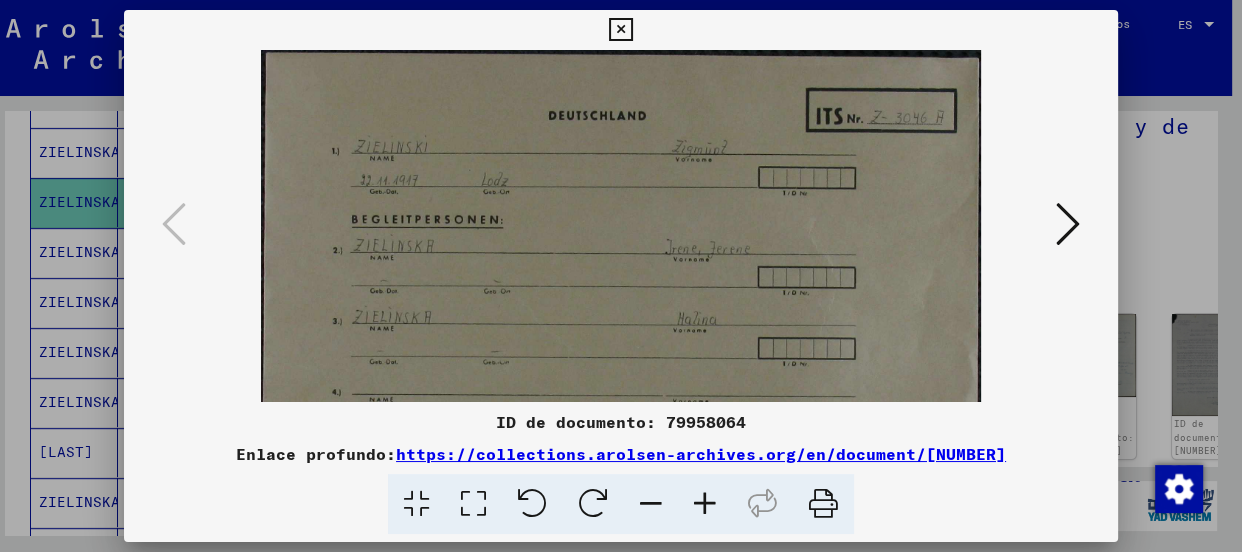 click at bounding box center (705, 504) 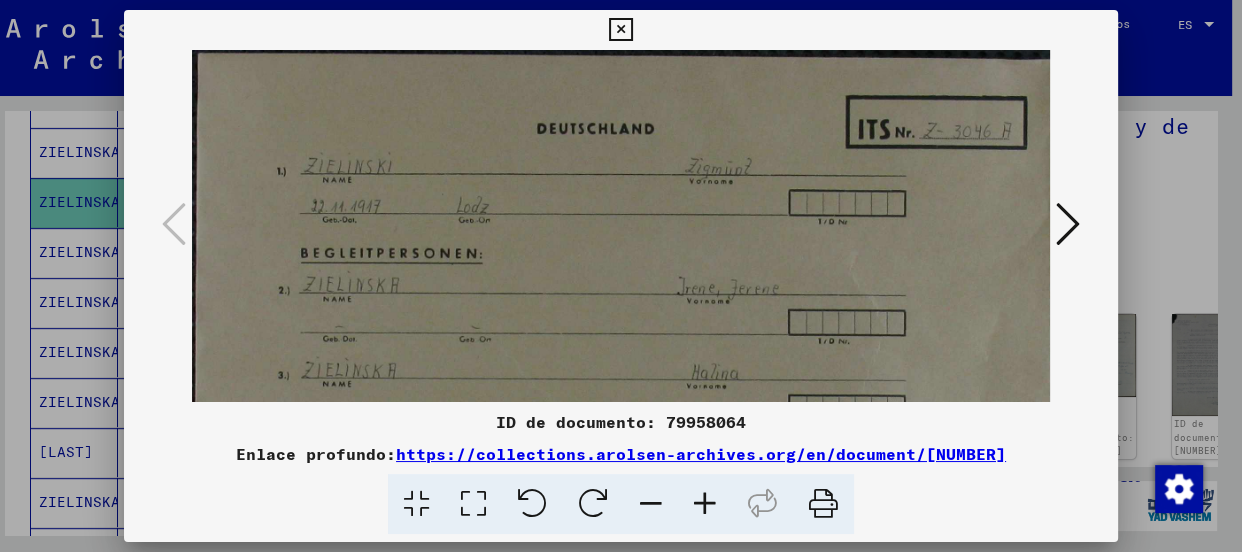 click at bounding box center [705, 504] 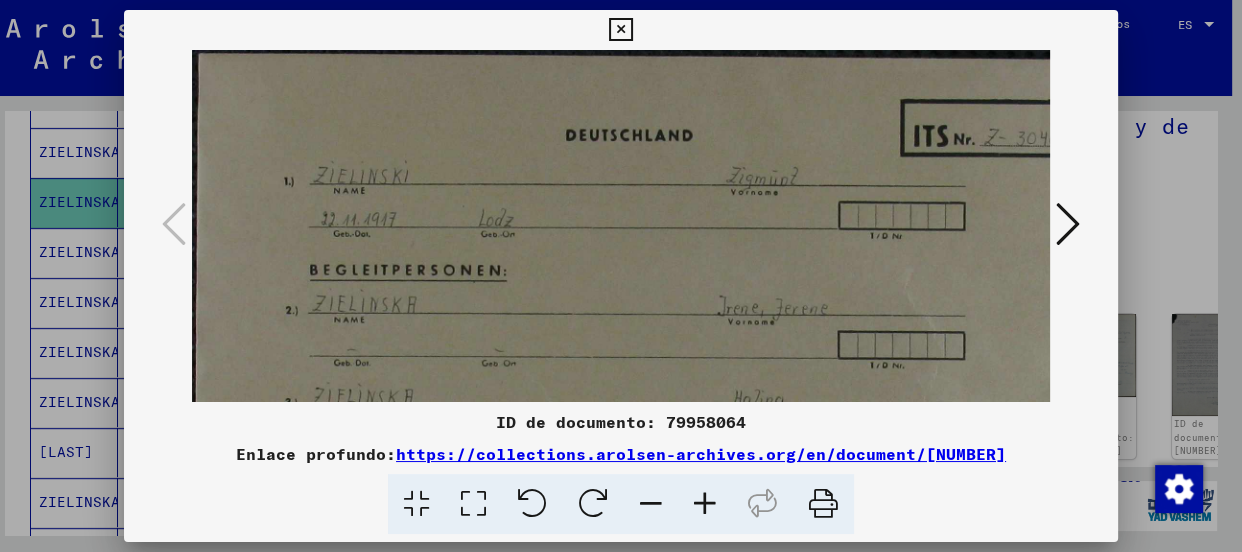 click at bounding box center [705, 504] 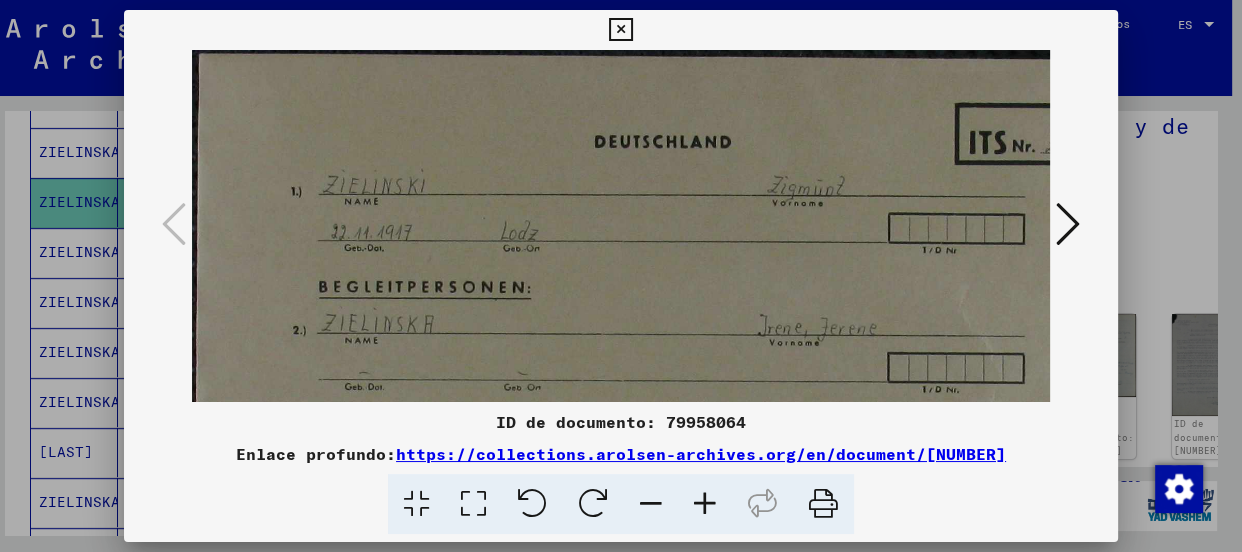 click at bounding box center [705, 504] 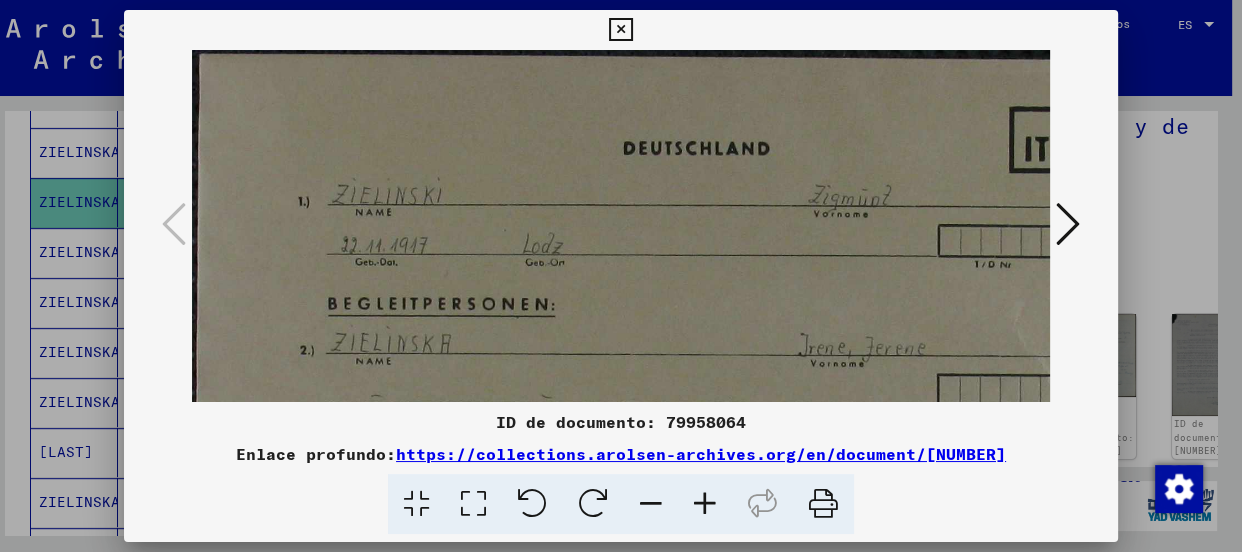 drag, startPoint x: 620, startPoint y: 20, endPoint x: 591, endPoint y: 65, distance: 53.535034 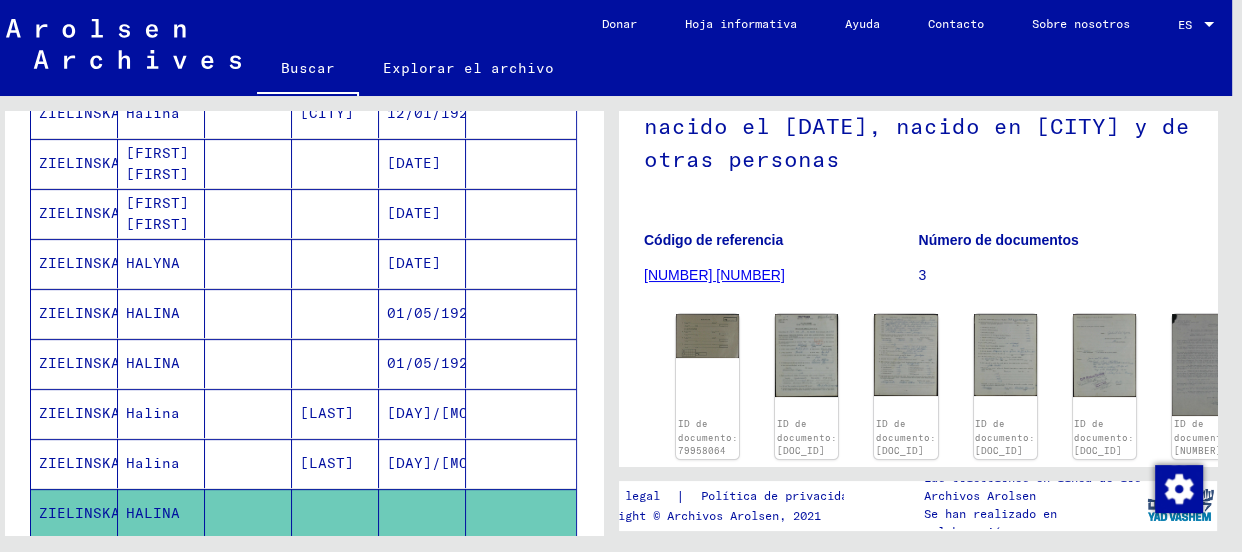 scroll, scrollTop: 600, scrollLeft: 0, axis: vertical 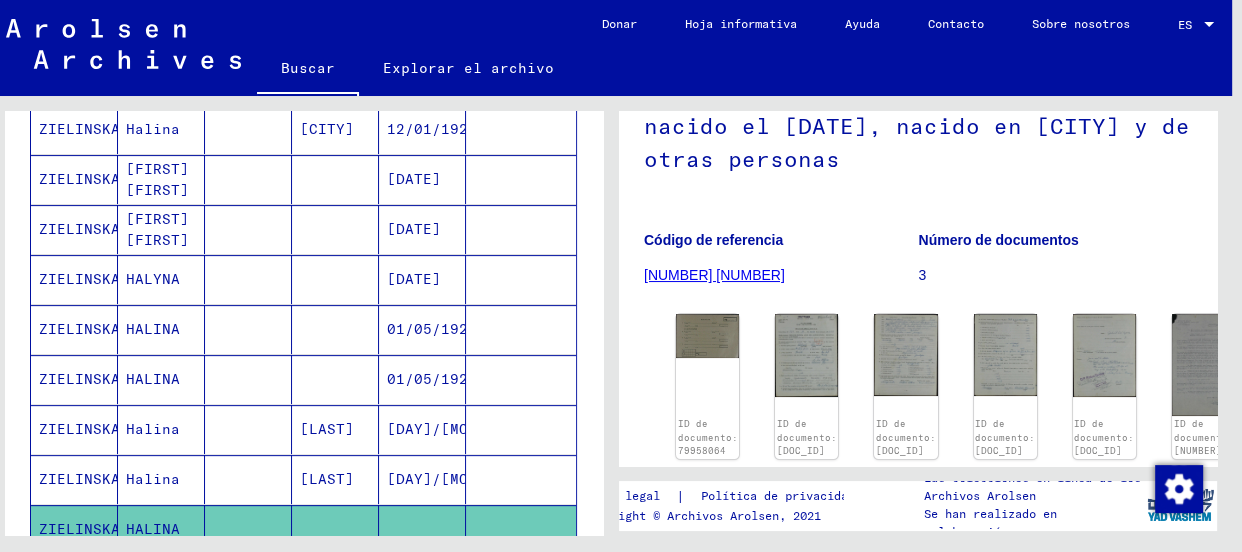 click on "ZIELINSKA" at bounding box center (79, 329) 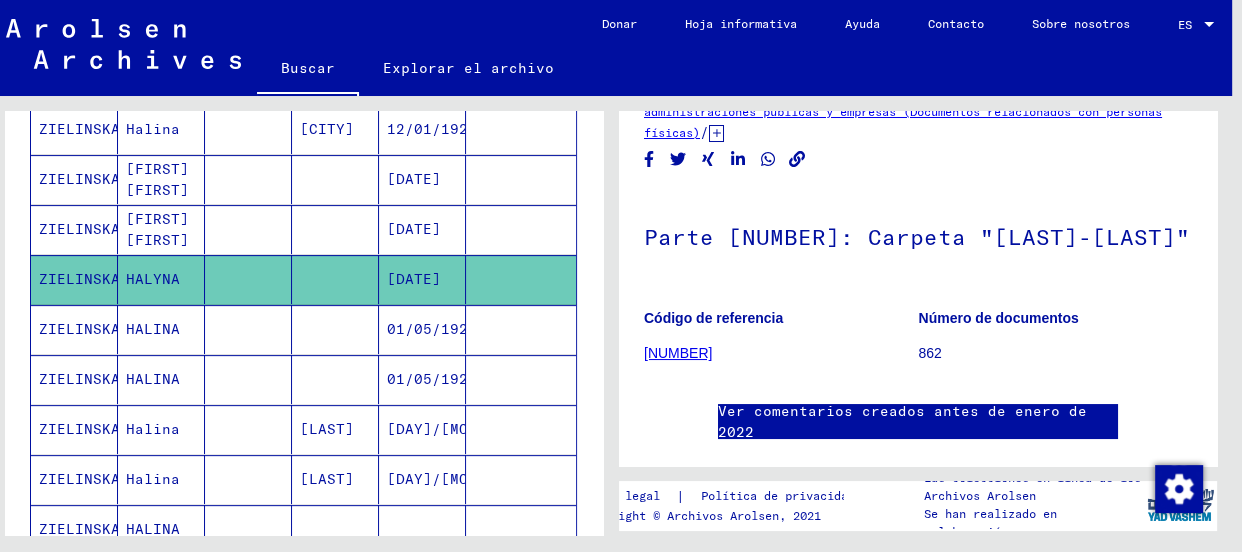 scroll, scrollTop: 170, scrollLeft: 0, axis: vertical 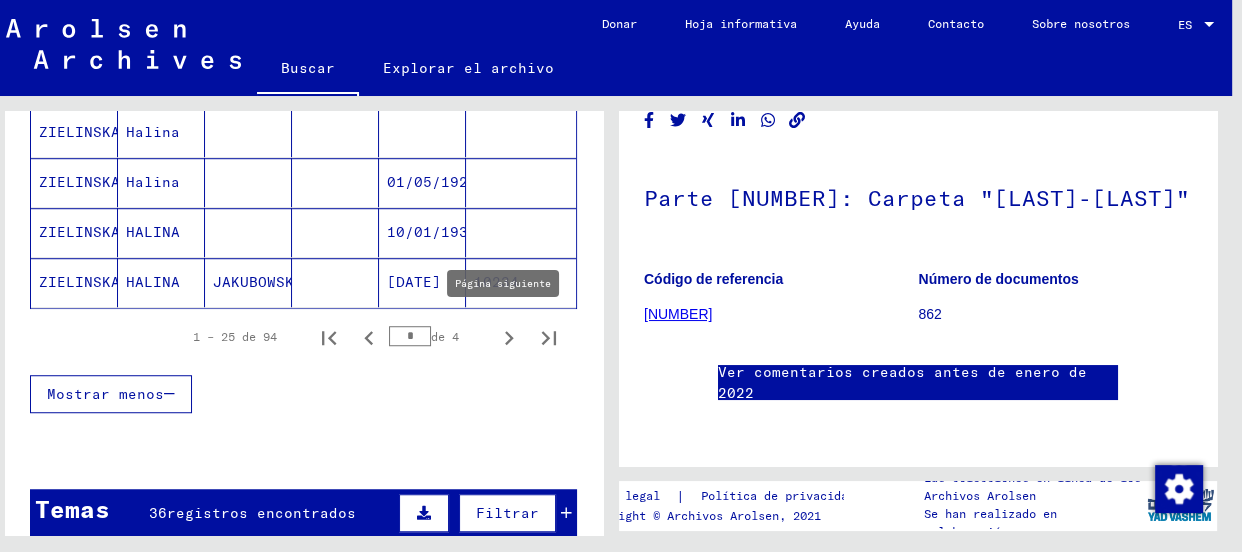 click 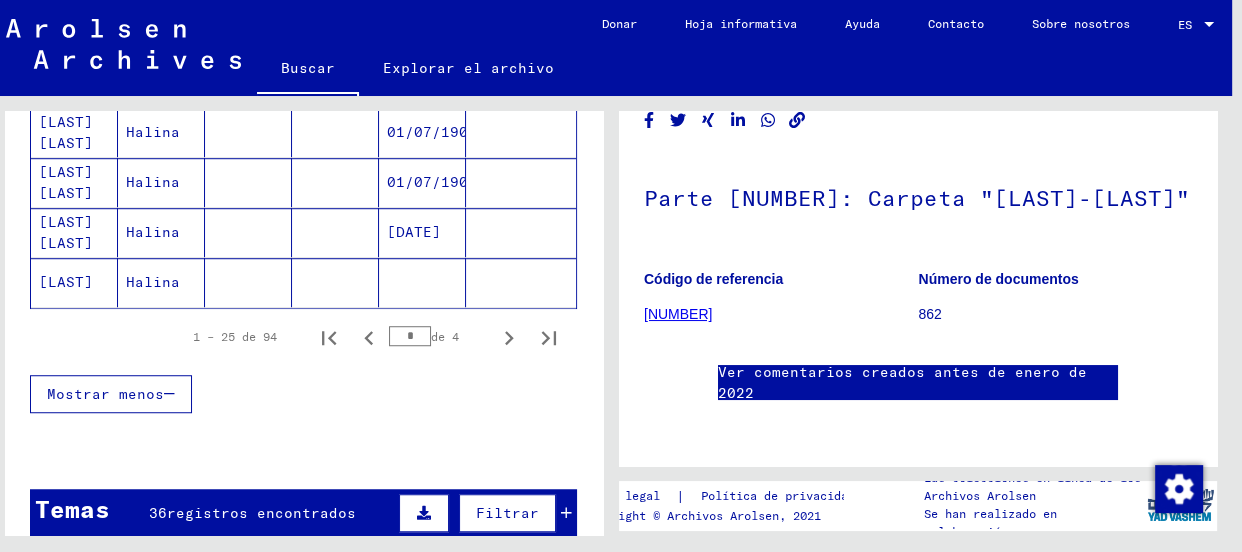 click on "[LAST]" 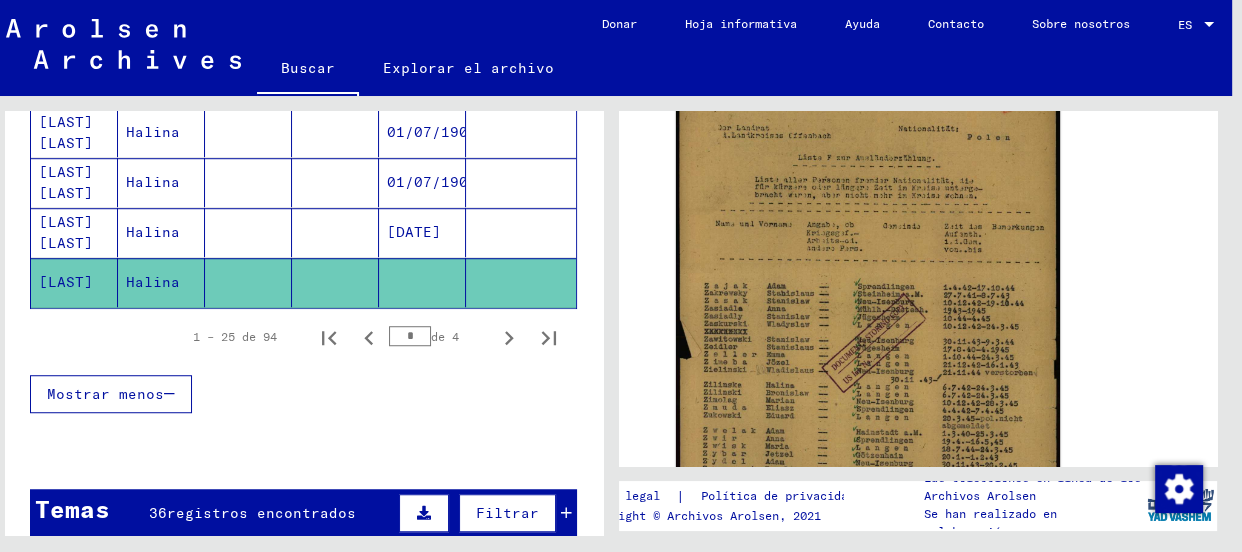 scroll, scrollTop: 376, scrollLeft: 0, axis: vertical 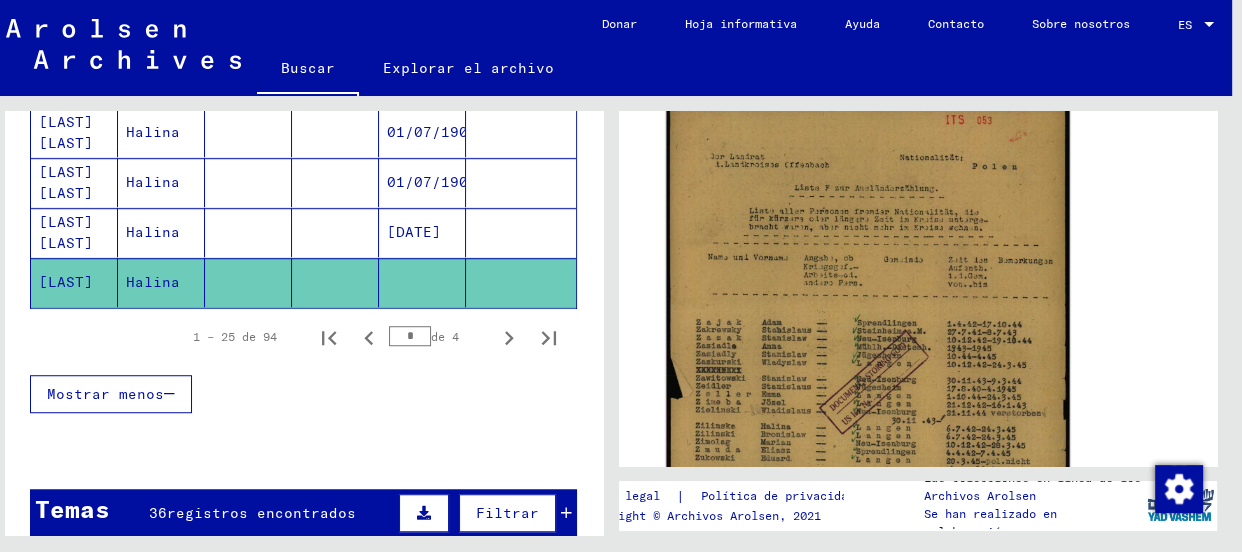 click 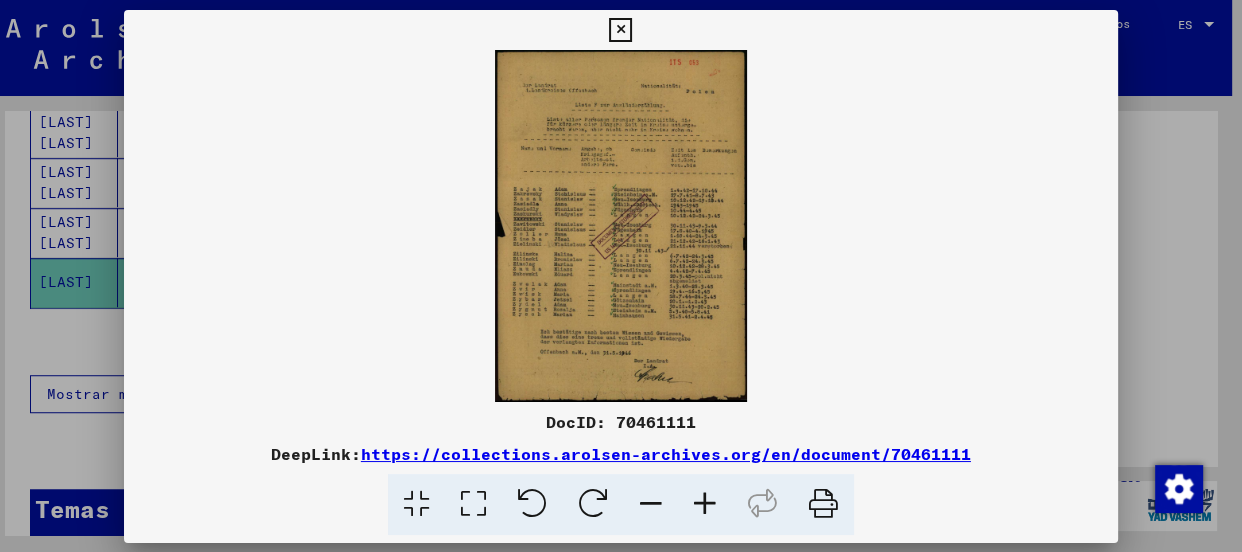 click at bounding box center [621, 226] 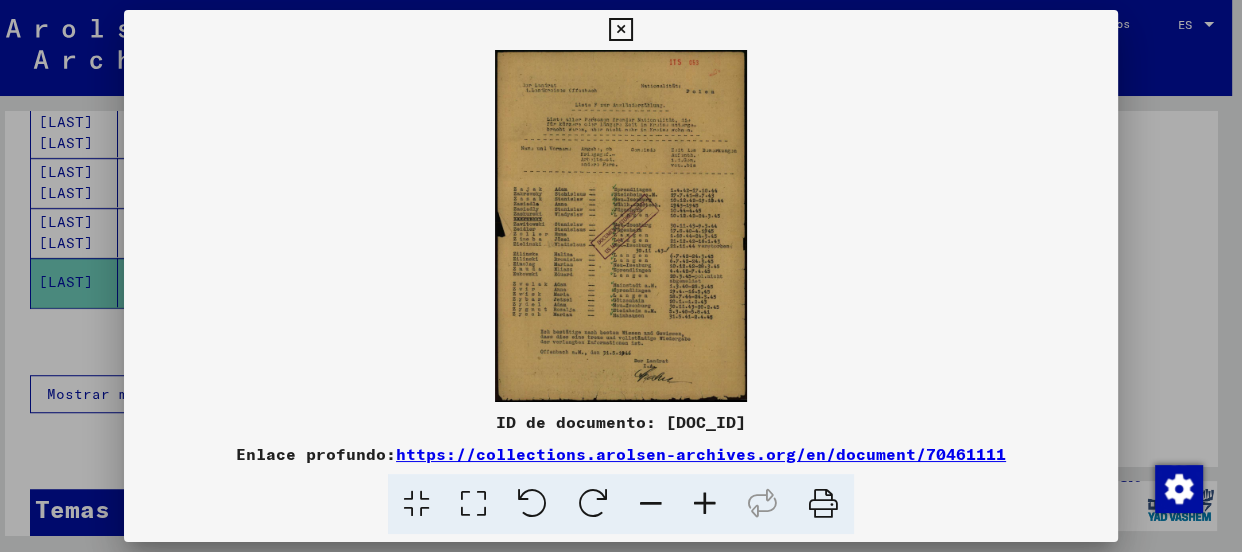 click at bounding box center [705, 504] 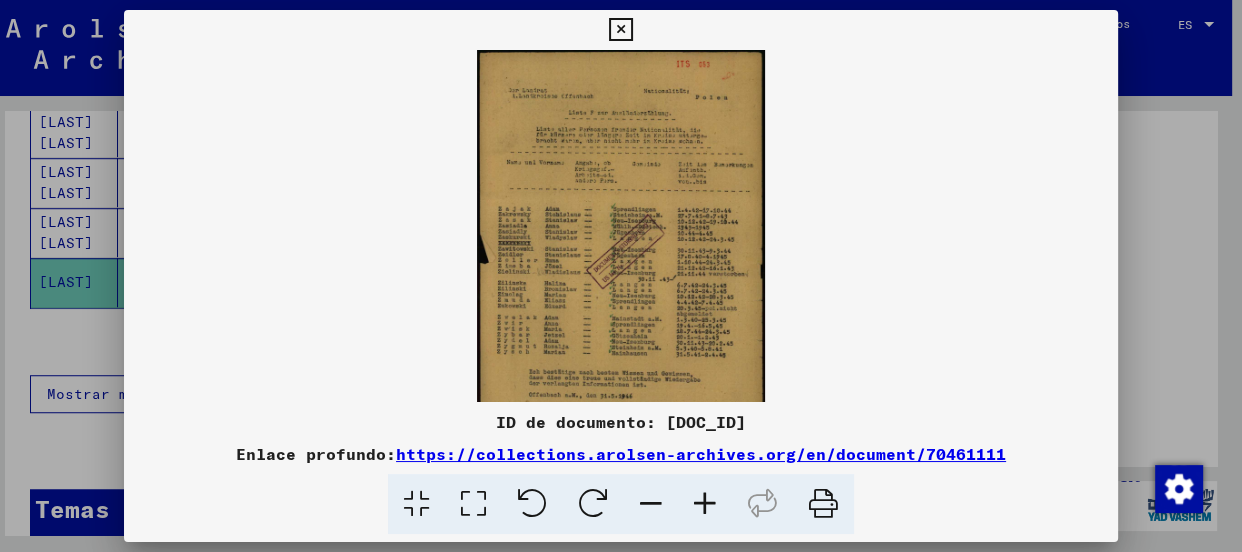 click at bounding box center (705, 504) 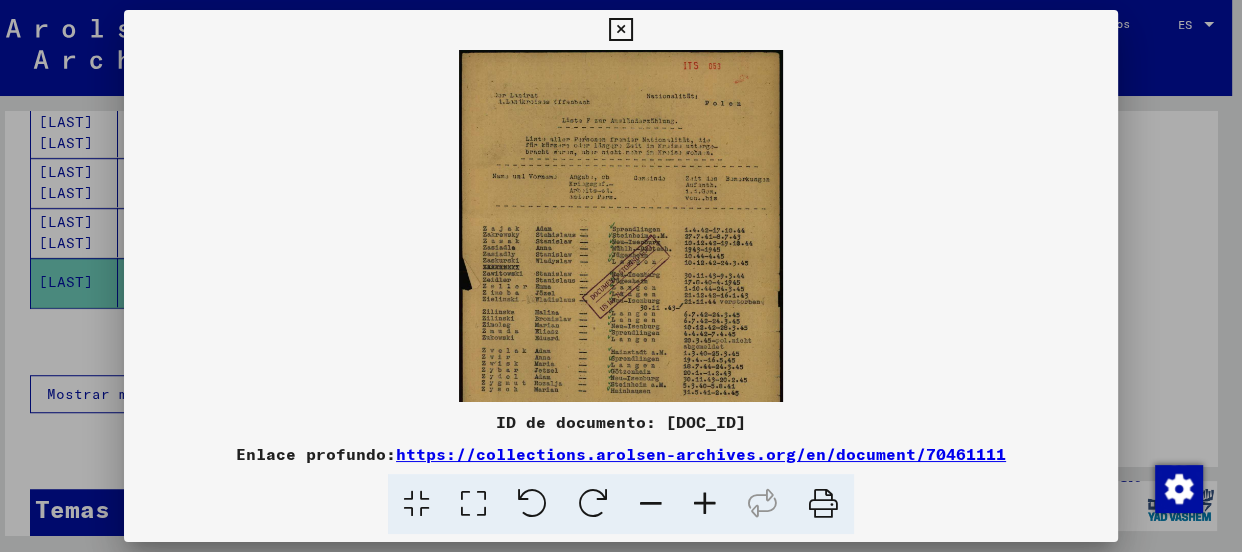 click at bounding box center (705, 504) 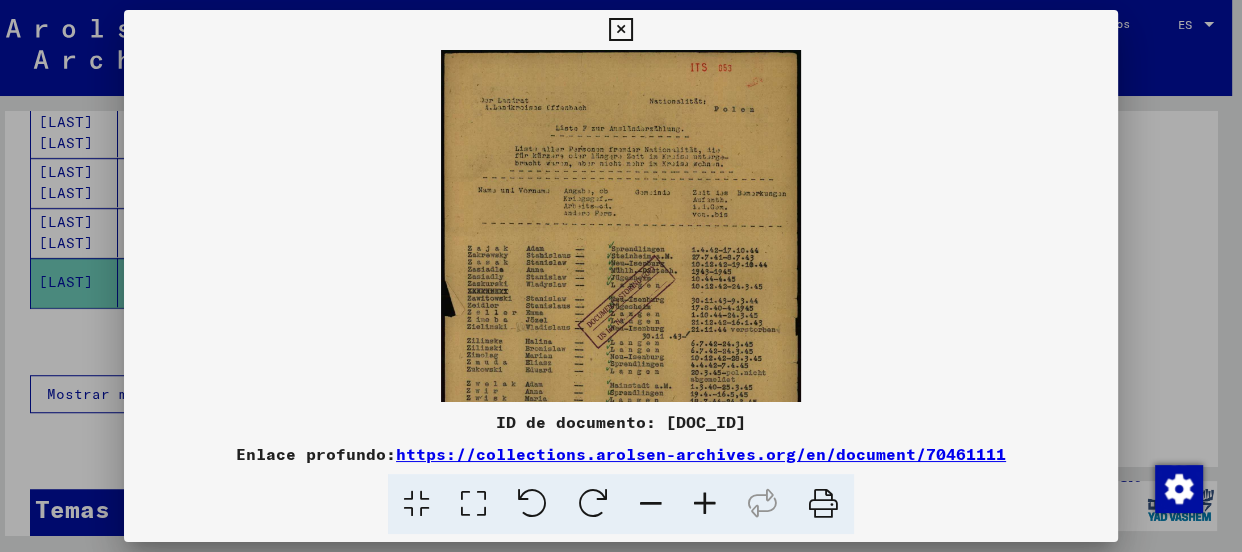 click at bounding box center [705, 504] 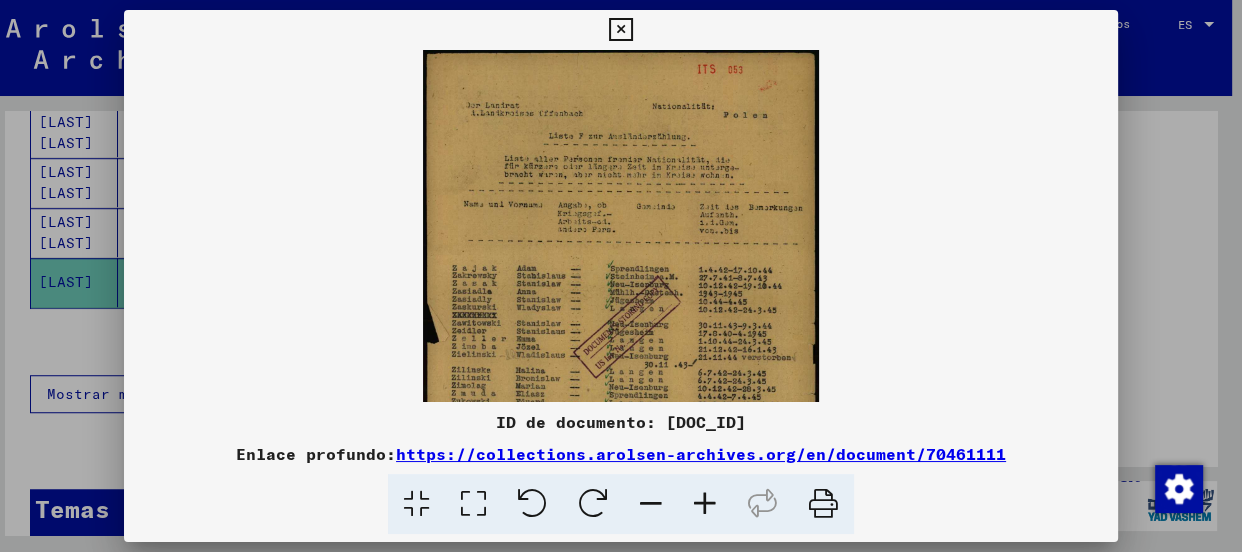 click at bounding box center [705, 504] 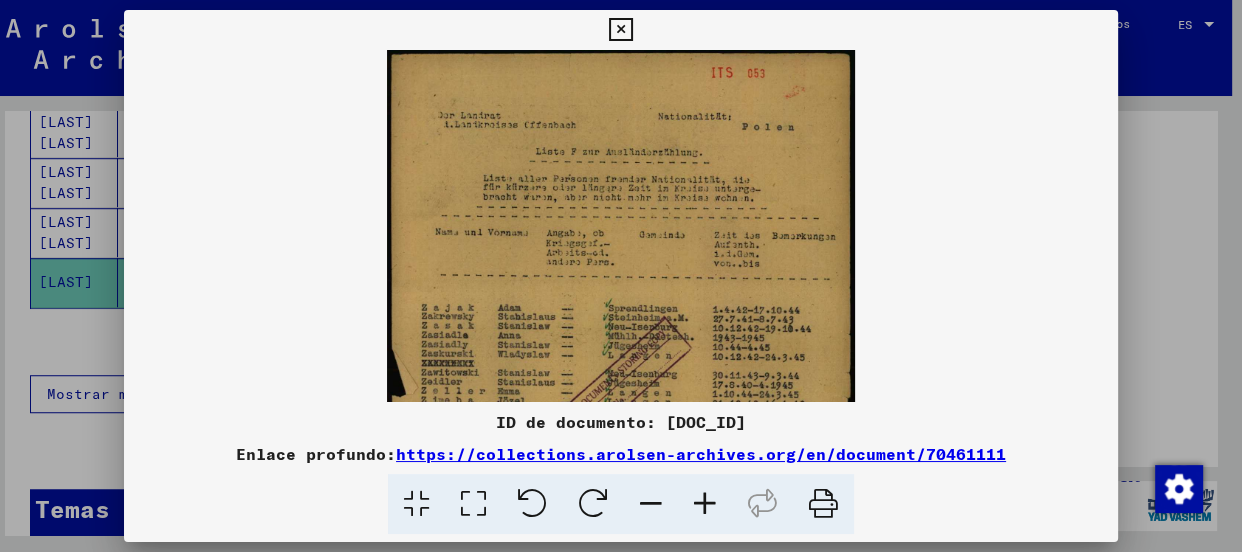 click at bounding box center (705, 504) 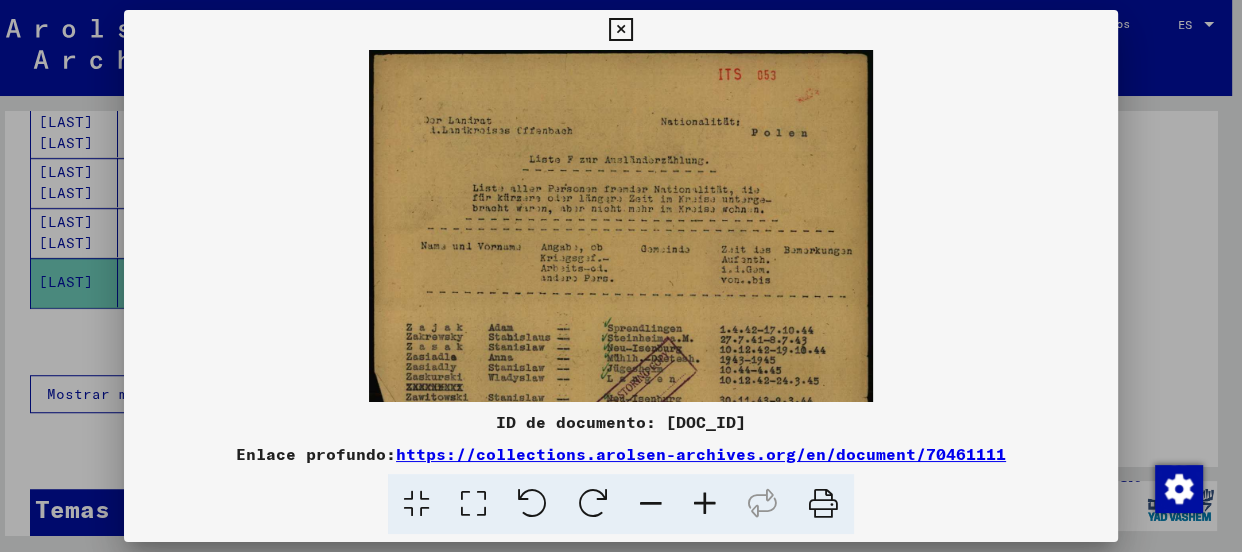 click at bounding box center (705, 504) 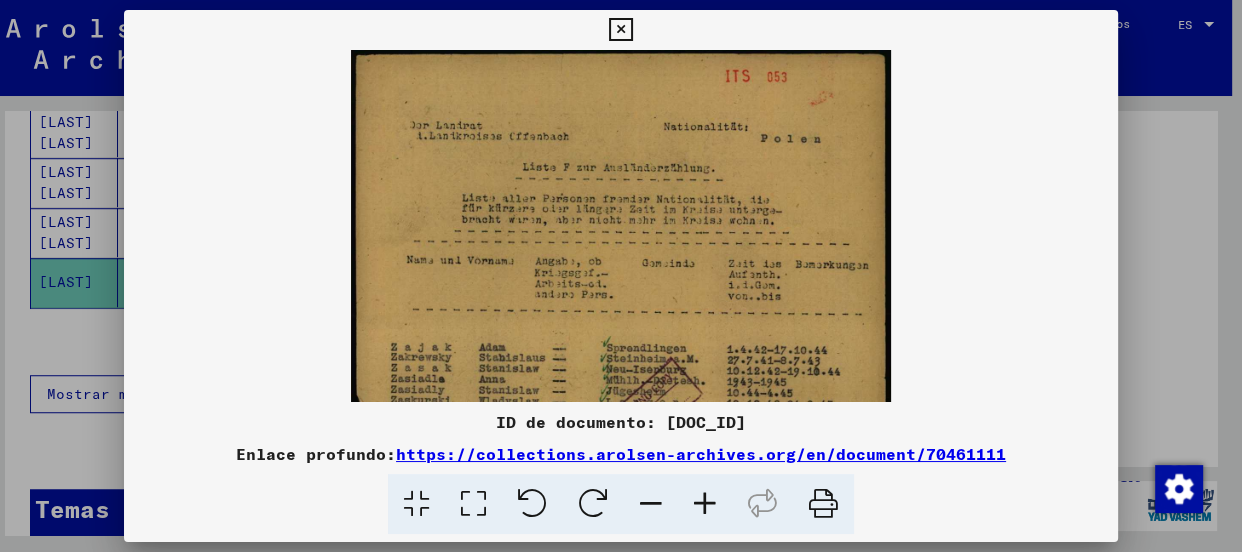 click at bounding box center (705, 504) 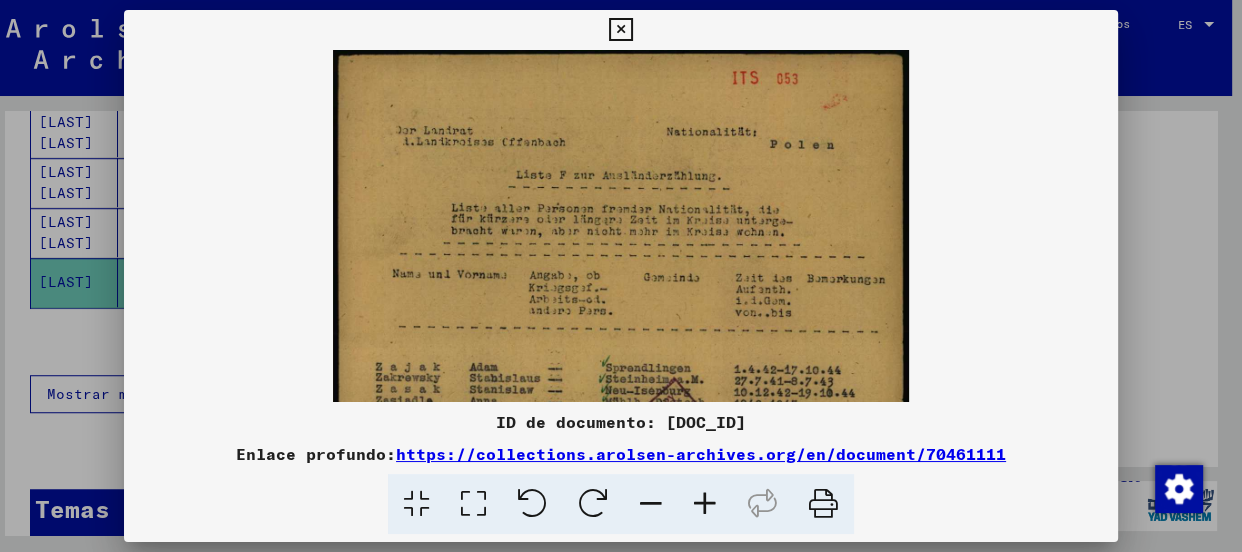 click at bounding box center [705, 504] 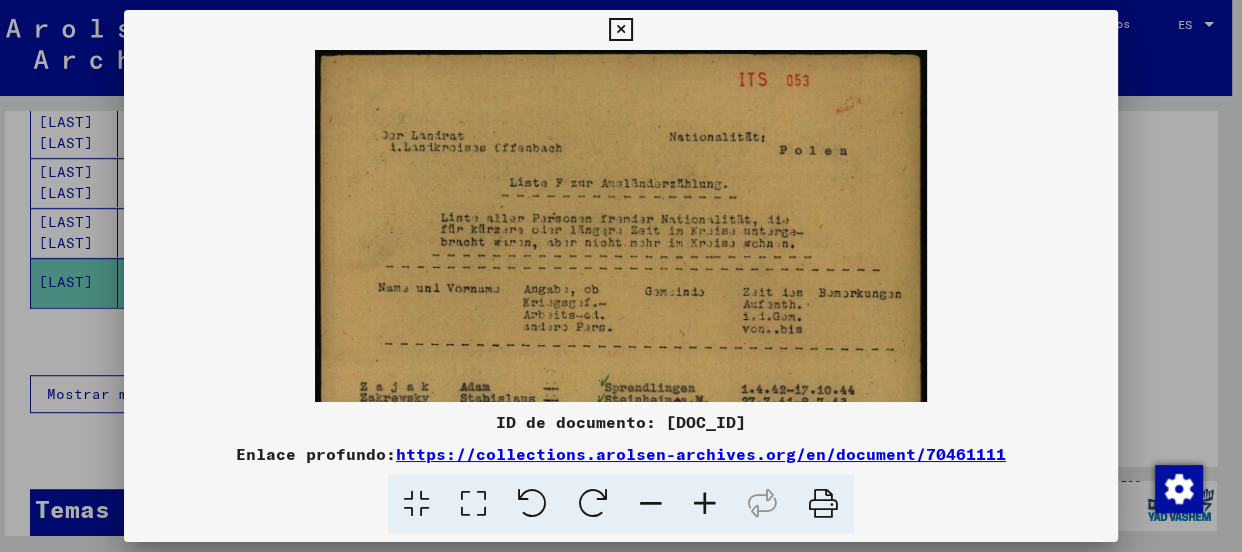 click at bounding box center [705, 504] 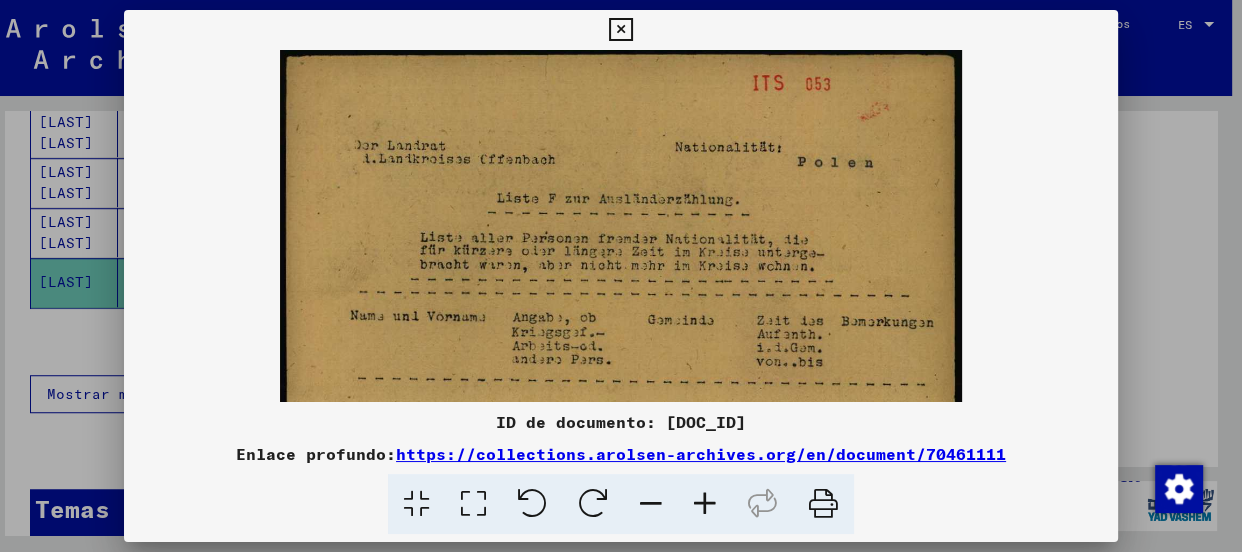 click at bounding box center [705, 504] 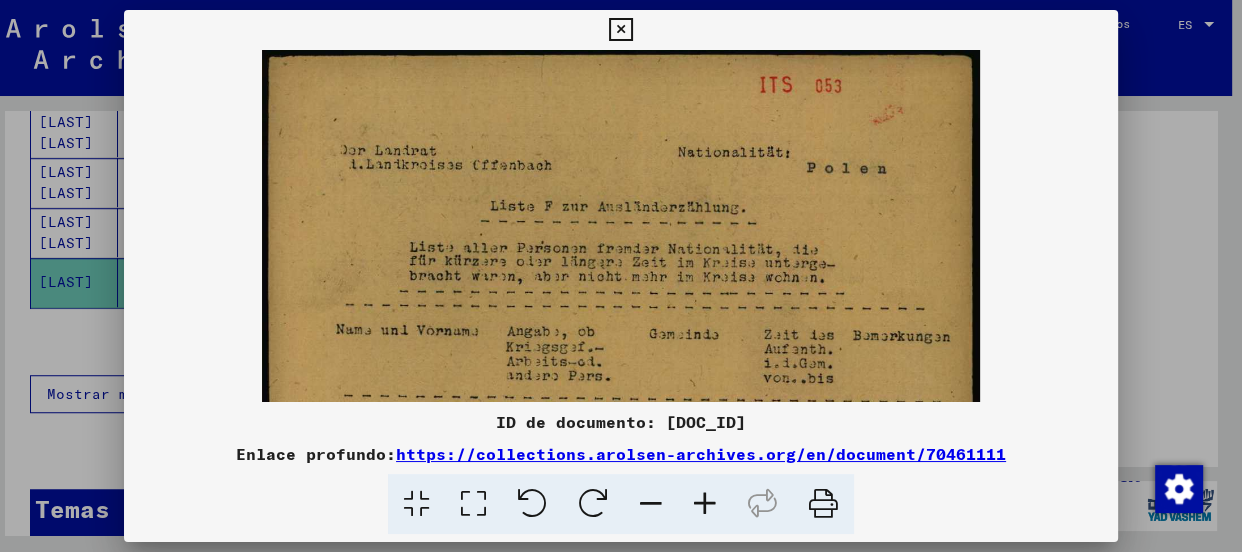 click at bounding box center (705, 504) 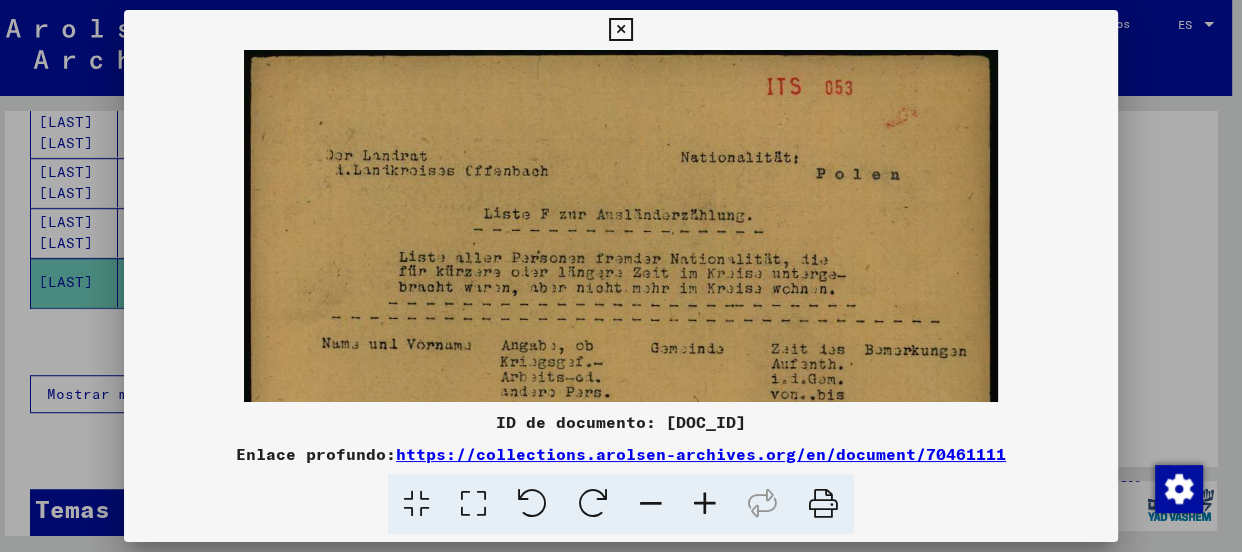 click at bounding box center [705, 504] 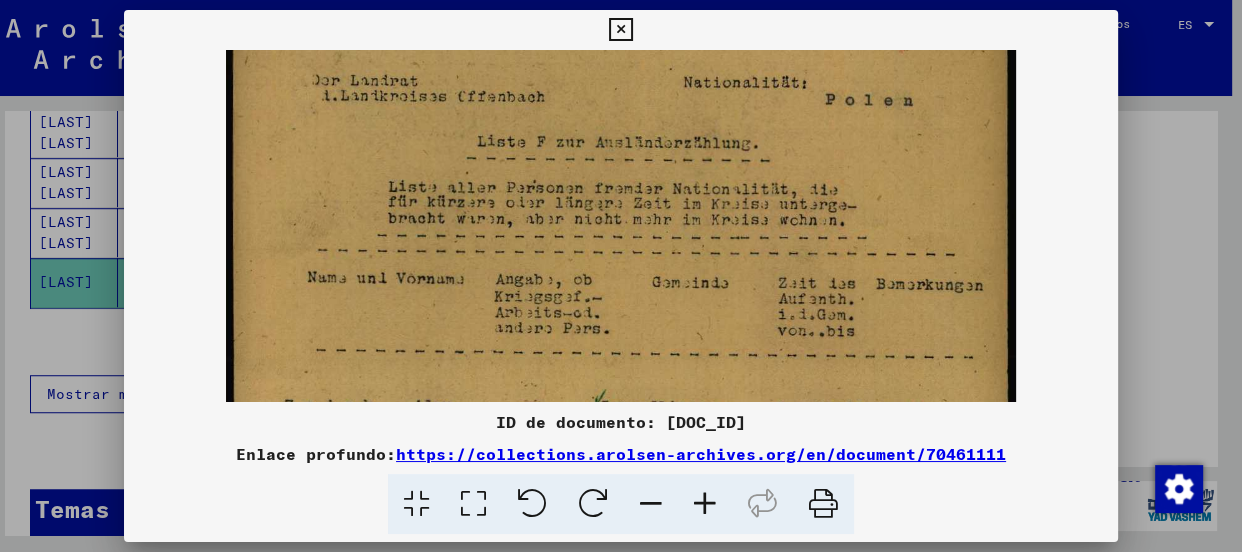 scroll, scrollTop: 90, scrollLeft: 0, axis: vertical 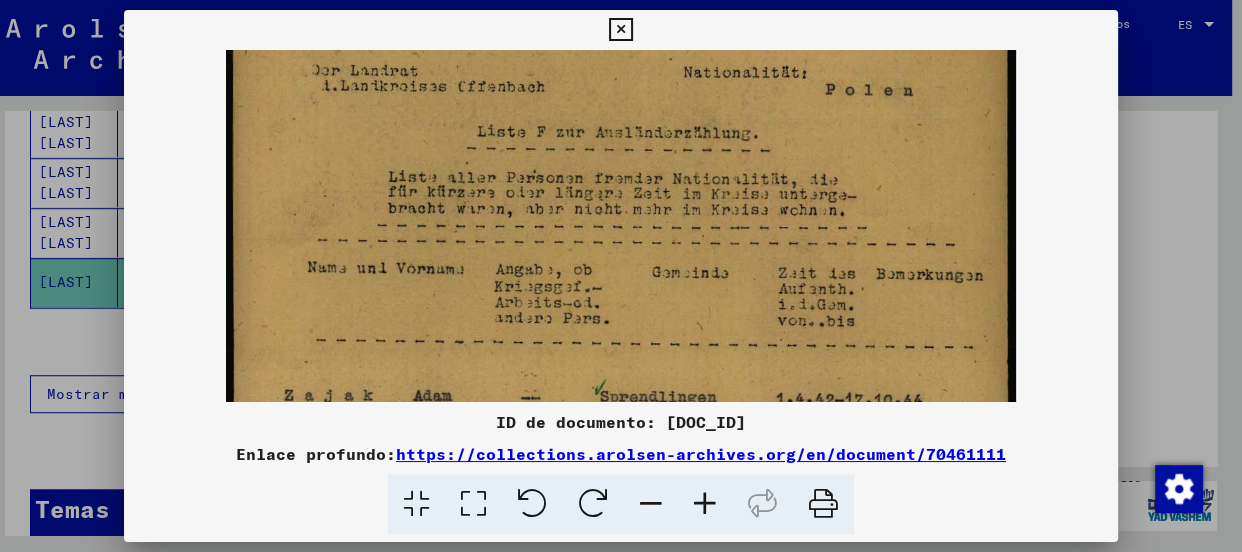 drag, startPoint x: 739, startPoint y: 350, endPoint x: 743, endPoint y: 260, distance: 90.088844 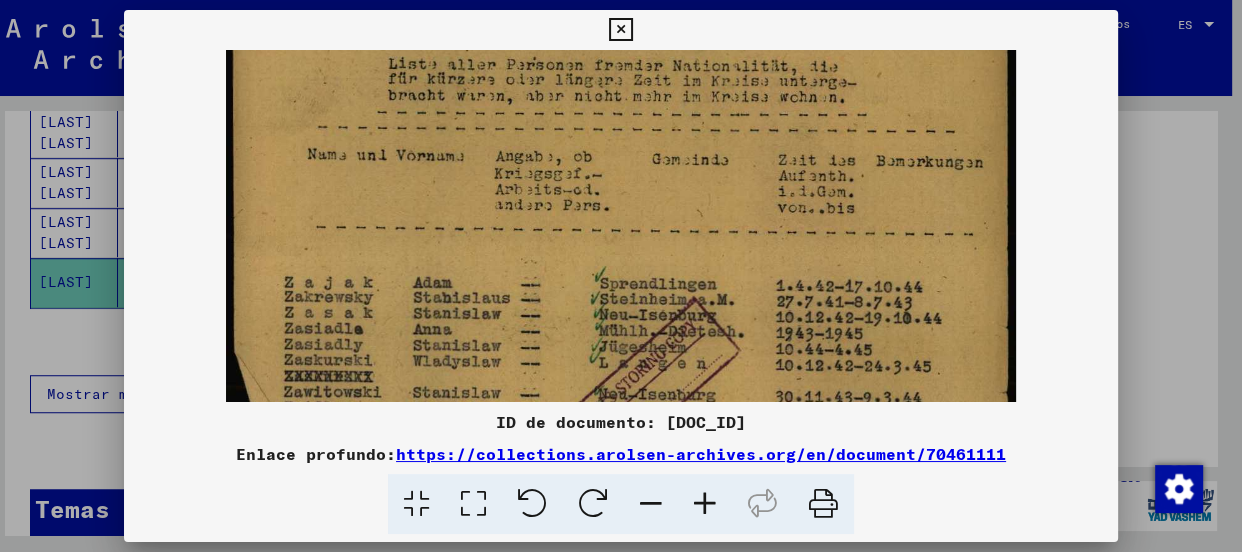 scroll, scrollTop: 221, scrollLeft: 0, axis: vertical 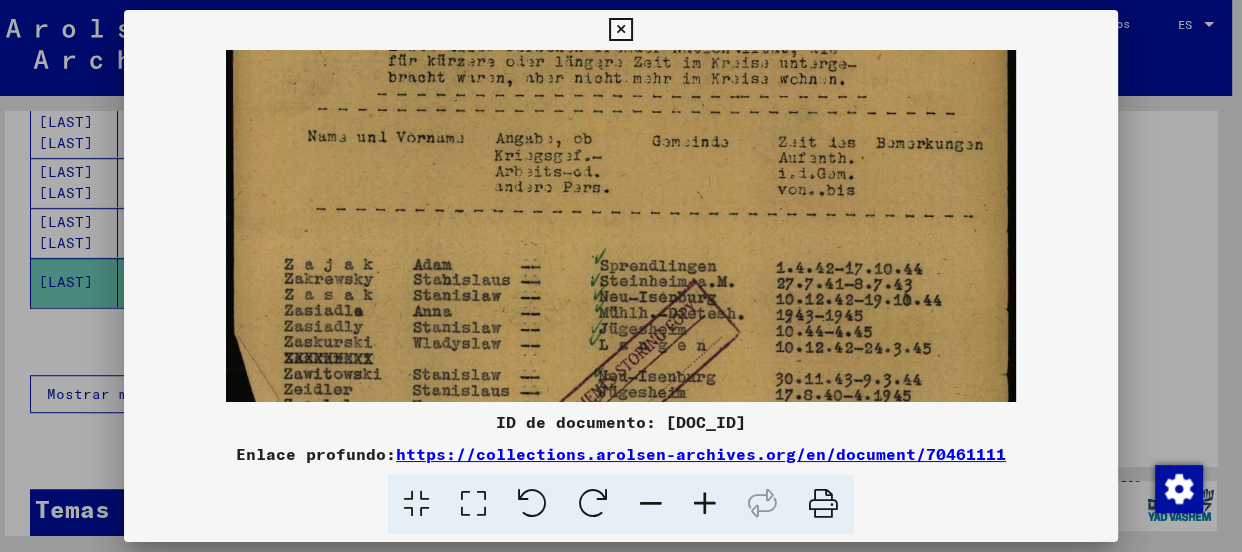 drag, startPoint x: 738, startPoint y: 343, endPoint x: 740, endPoint y: 210, distance: 133.01503 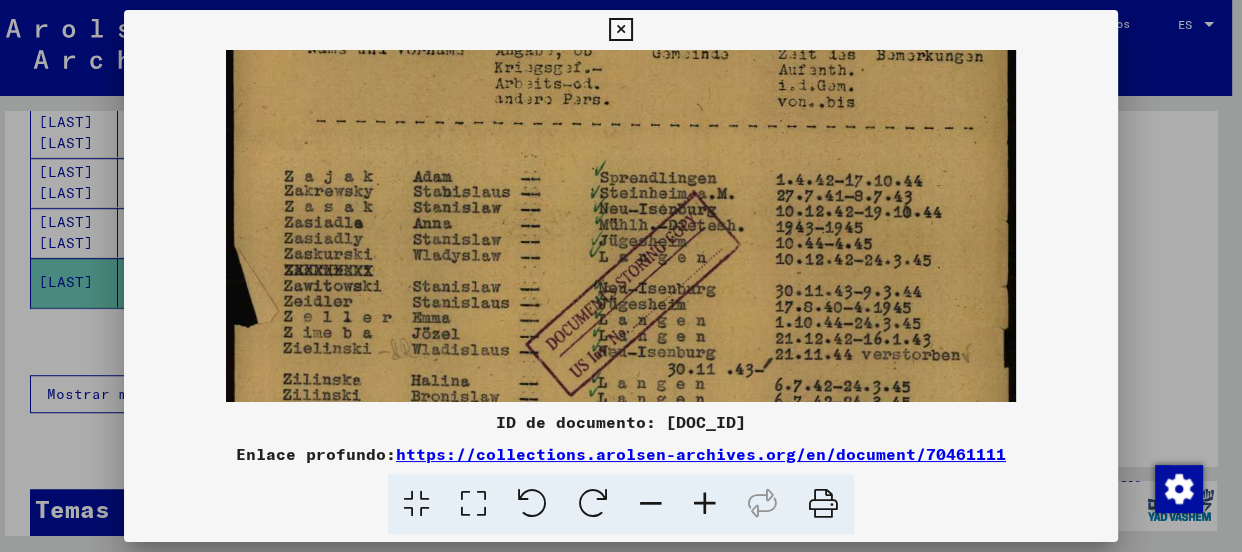 scroll, scrollTop: 310, scrollLeft: 0, axis: vertical 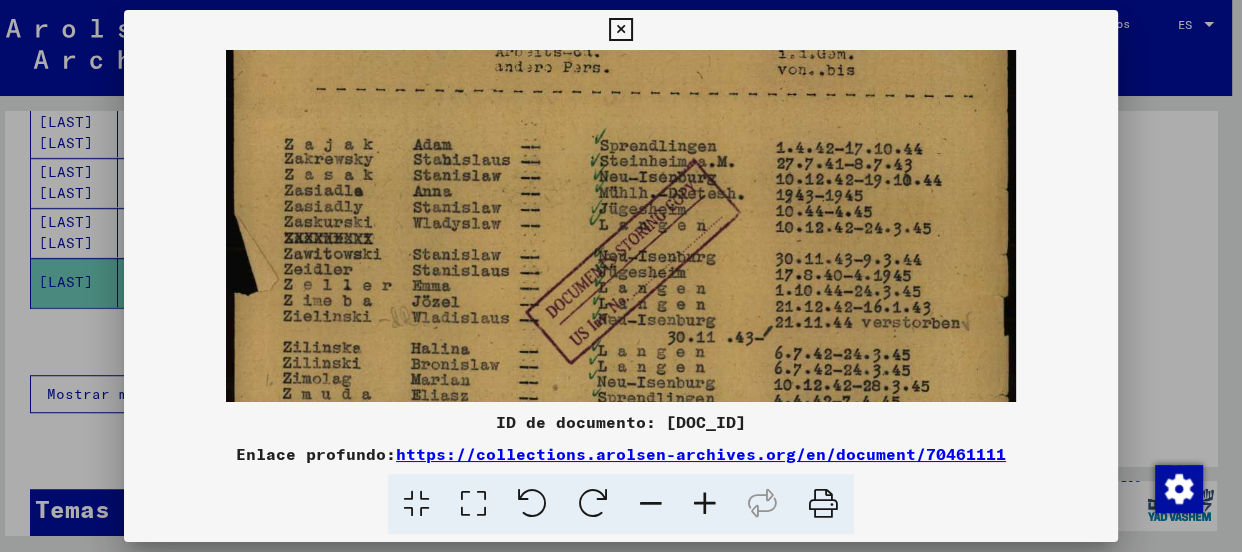 drag, startPoint x: 735, startPoint y: 350, endPoint x: 747, endPoint y: 249, distance: 101.71037 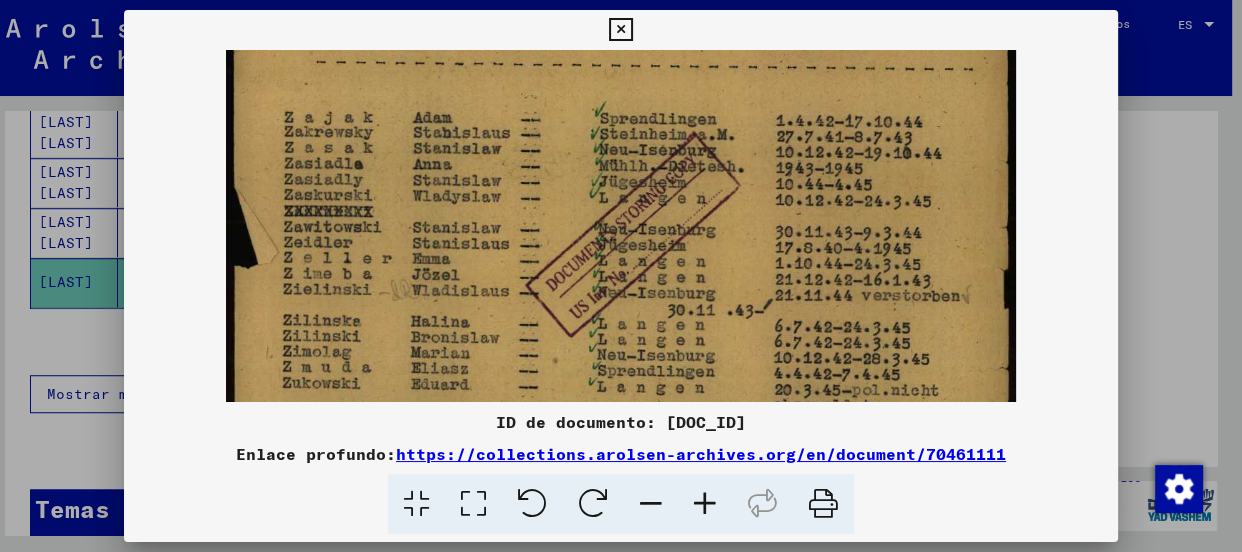 click at bounding box center [621, 233] 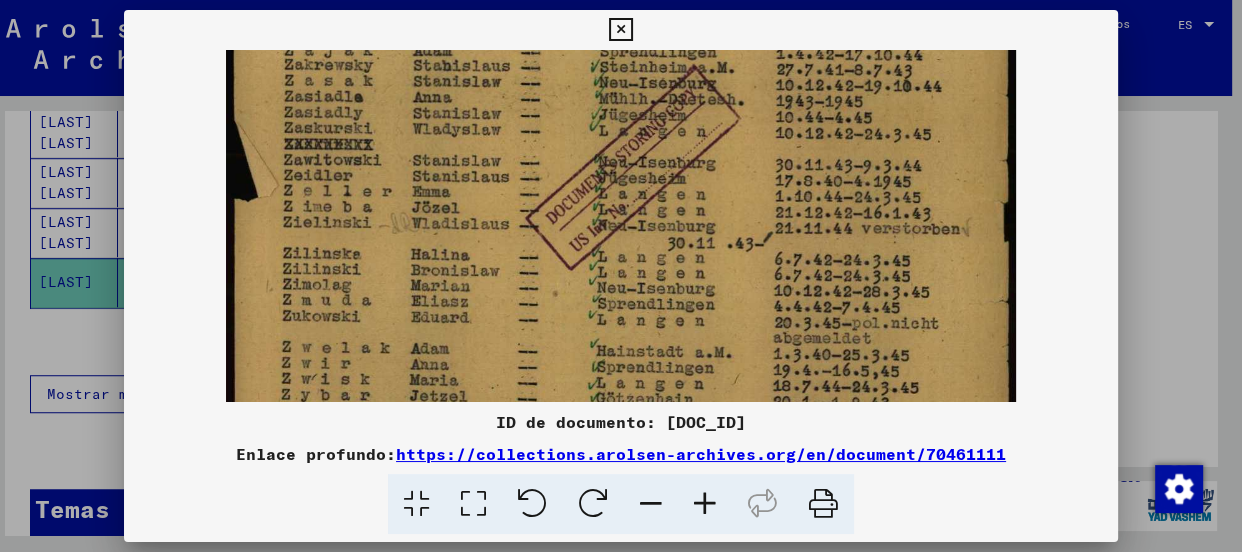 scroll, scrollTop: 439, scrollLeft: 0, axis: vertical 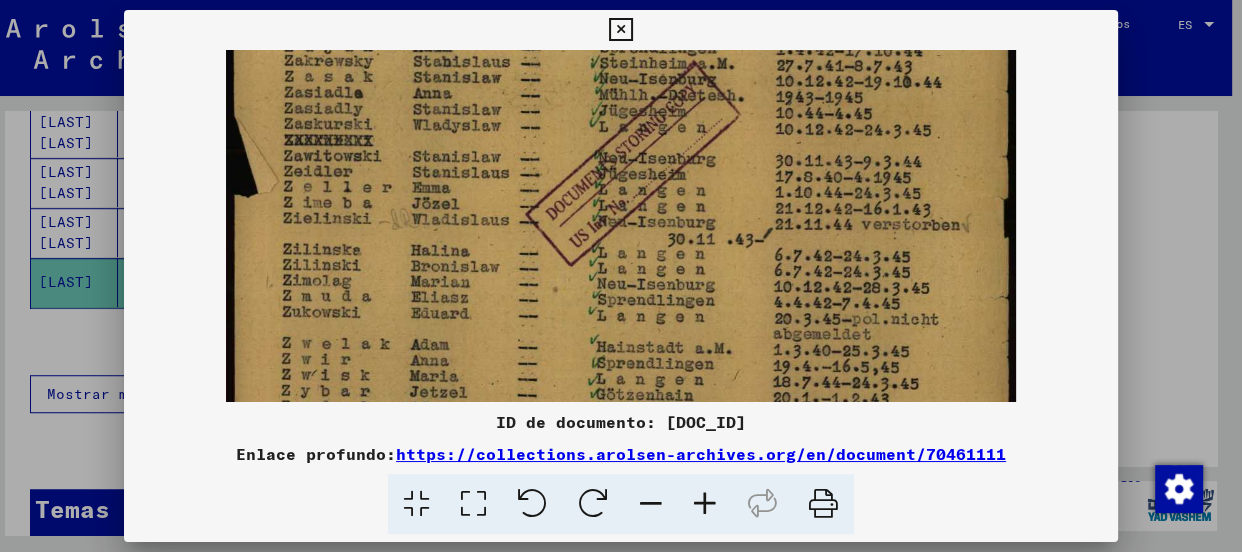 drag, startPoint x: 733, startPoint y: 361, endPoint x: 743, endPoint y: 285, distance: 76.655075 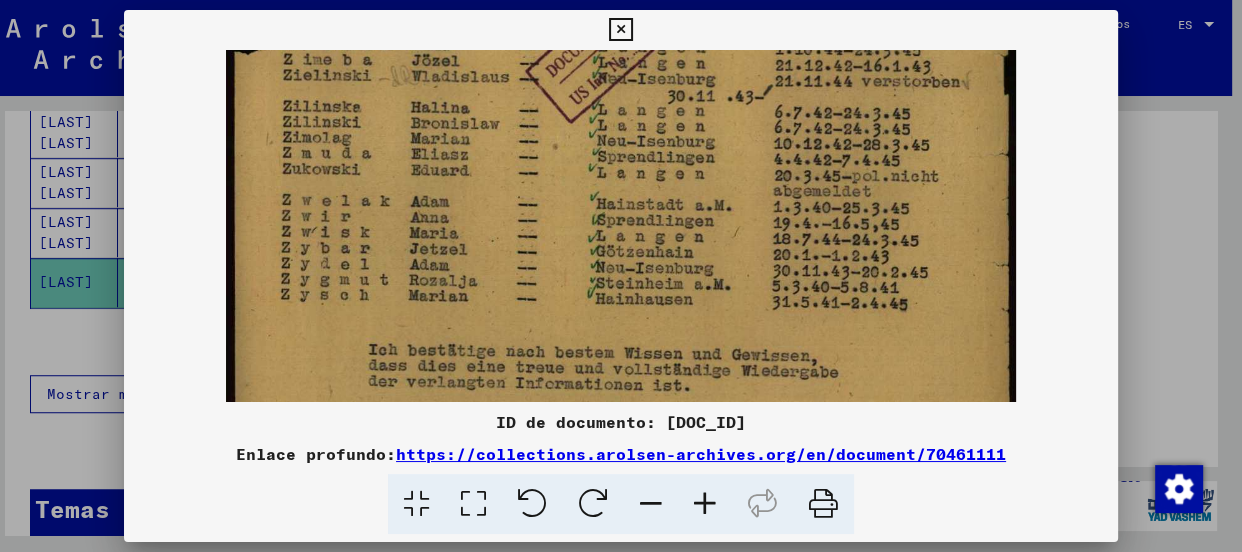 drag, startPoint x: 776, startPoint y: 329, endPoint x: 800, endPoint y: 204, distance: 127.28315 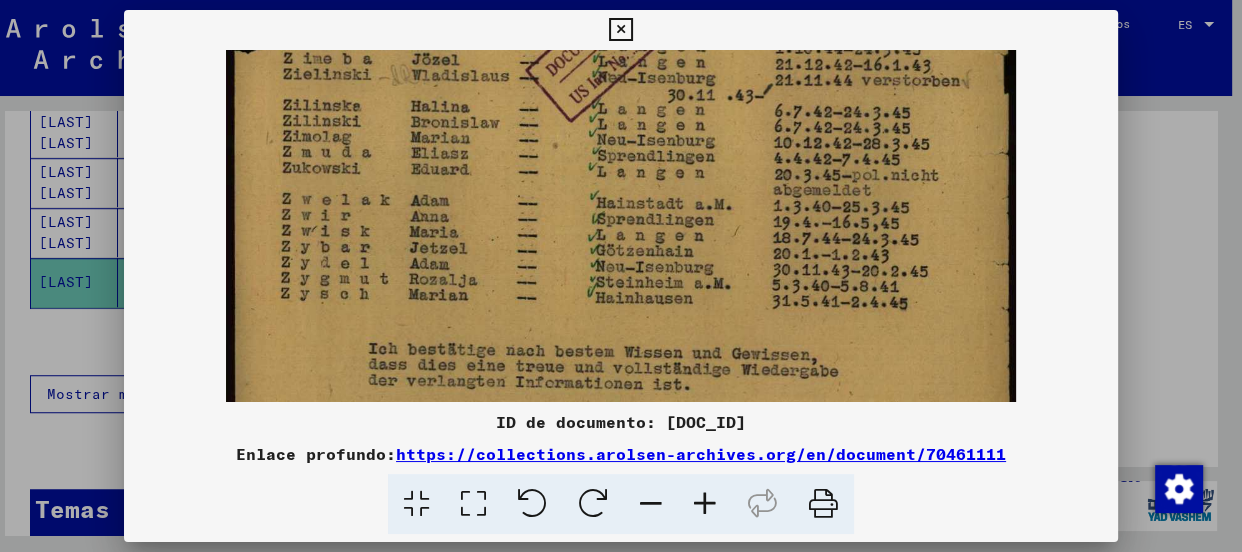 scroll, scrollTop: 600, scrollLeft: 0, axis: vertical 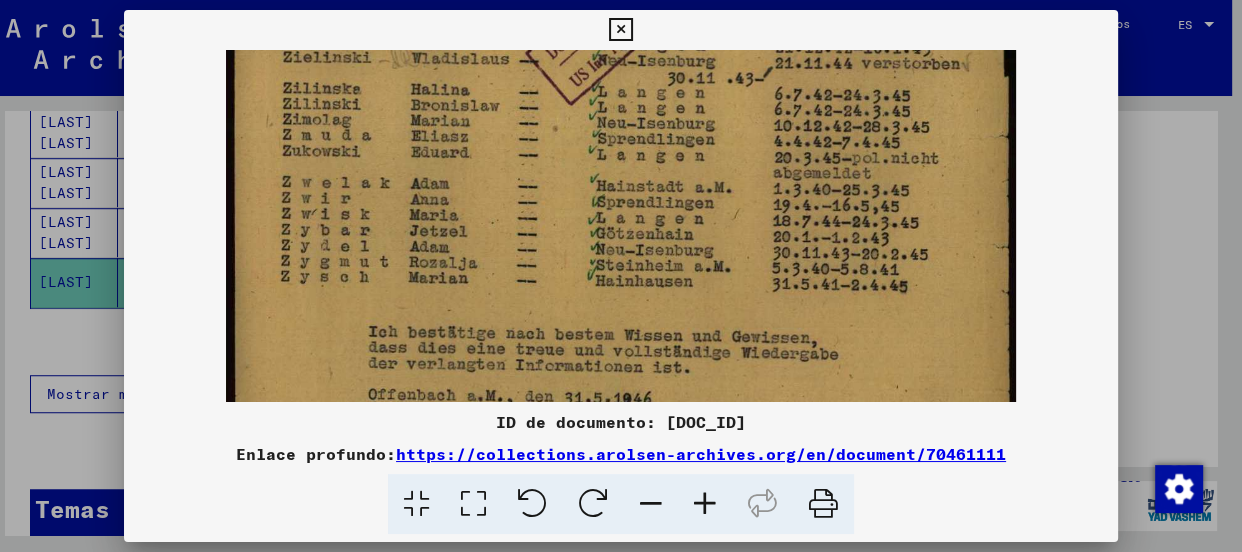 click at bounding box center (621, 1) 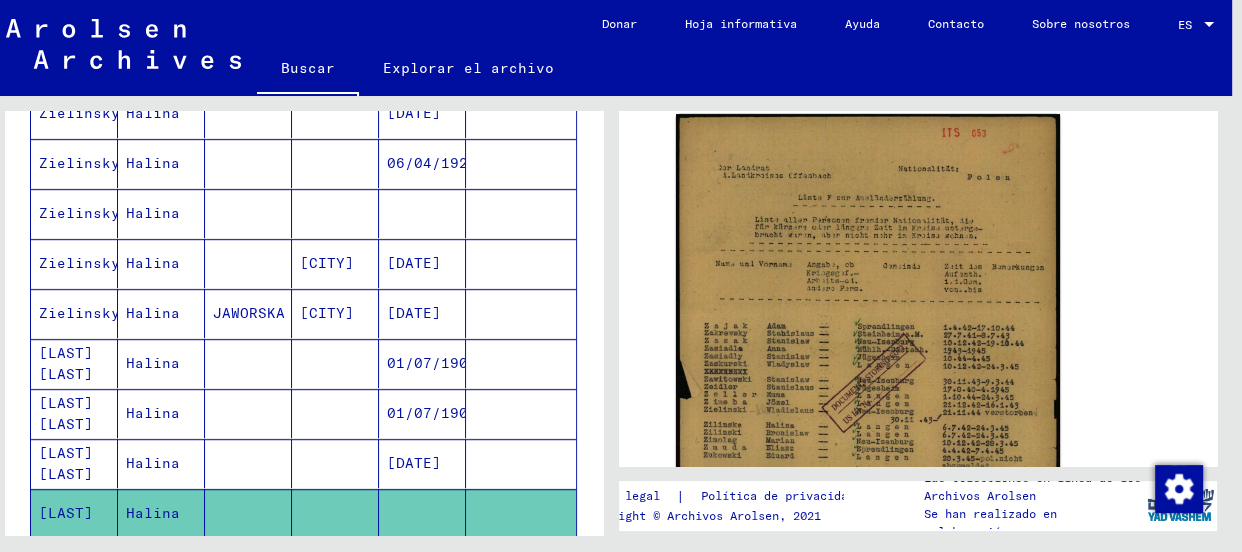 scroll, scrollTop: 1067, scrollLeft: 0, axis: vertical 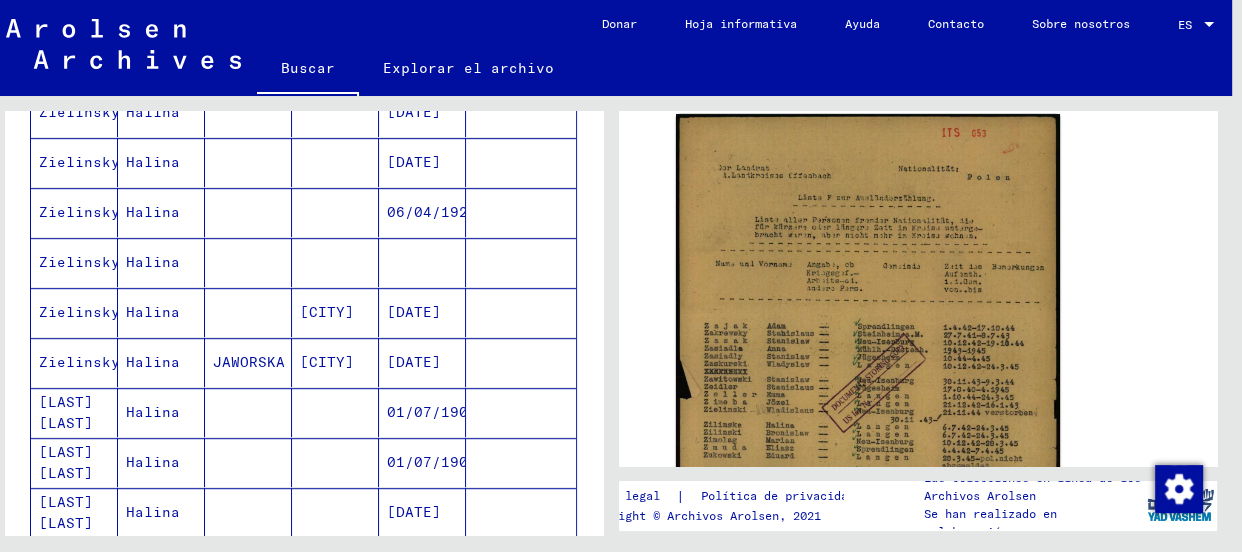 click on "Zielinsky" at bounding box center [79, 312] 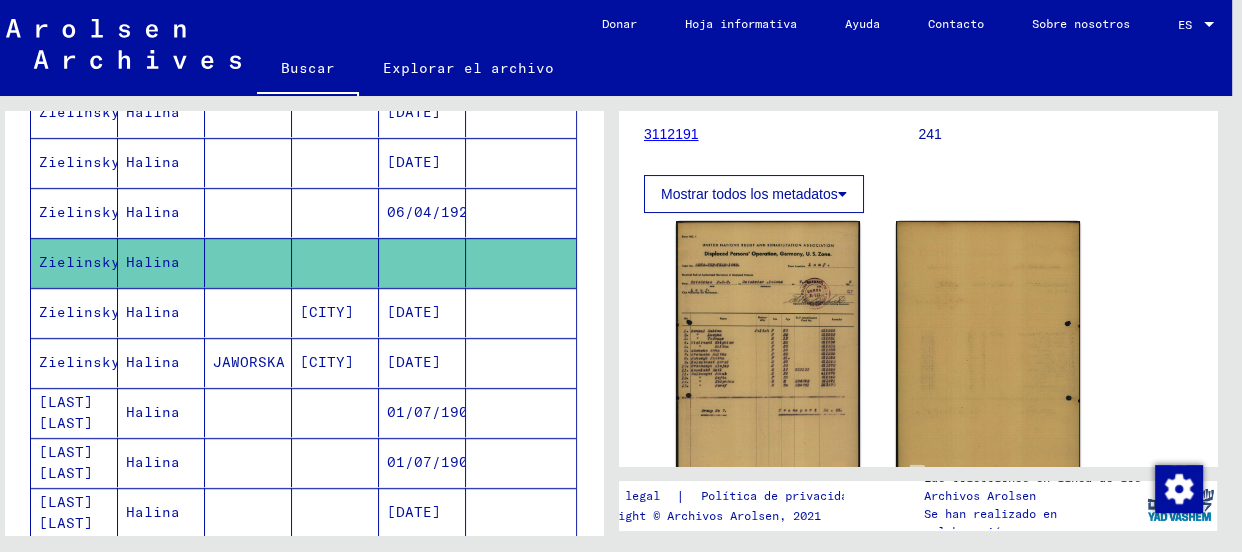 scroll, scrollTop: 297, scrollLeft: 0, axis: vertical 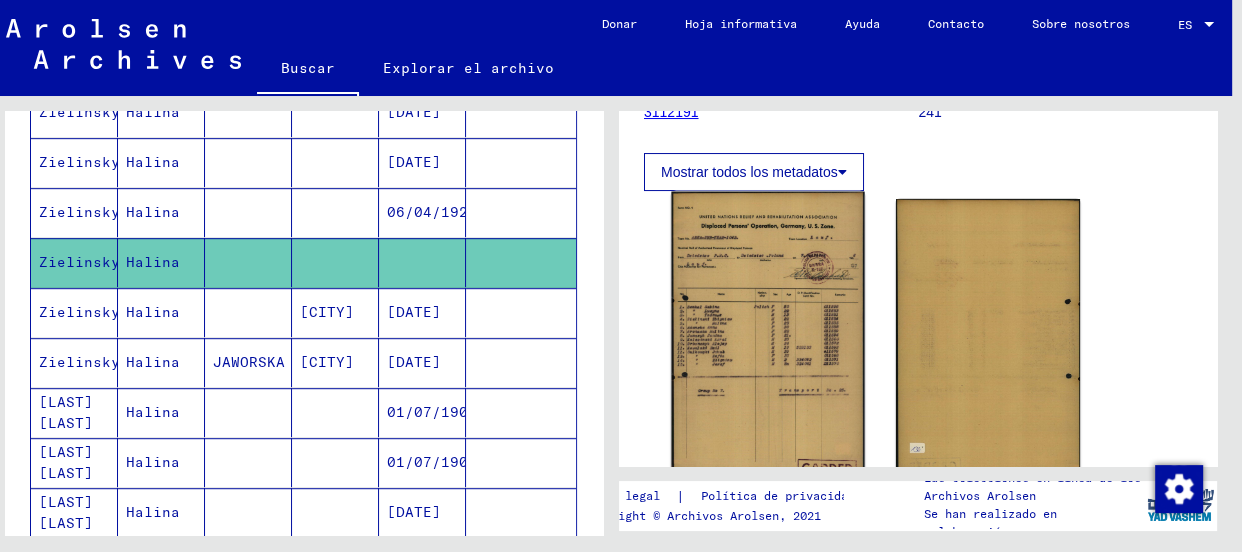 click 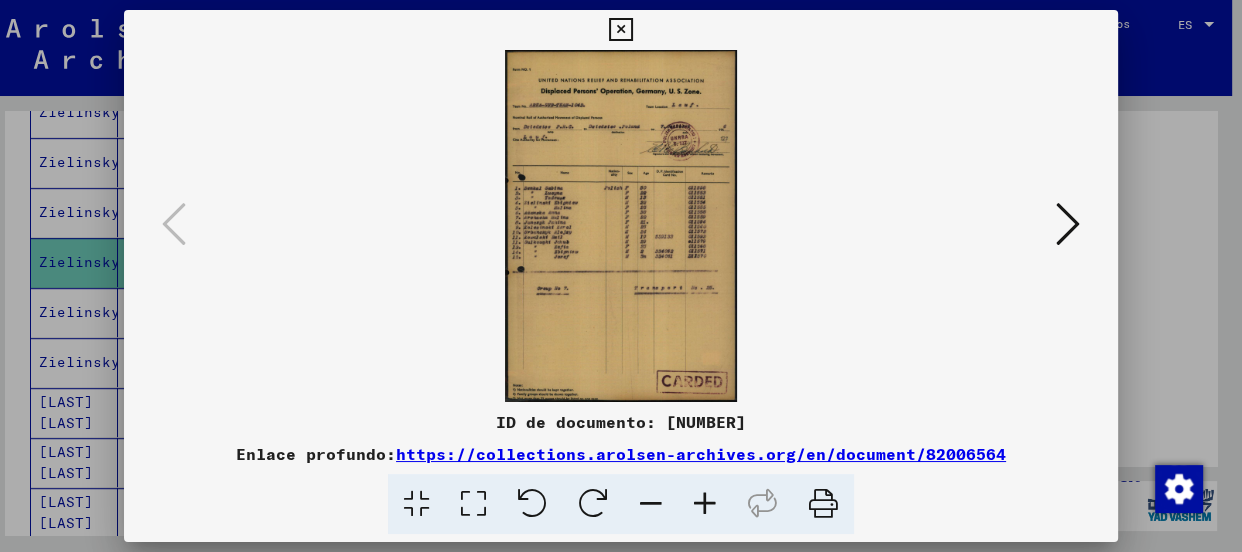 click at bounding box center (705, 504) 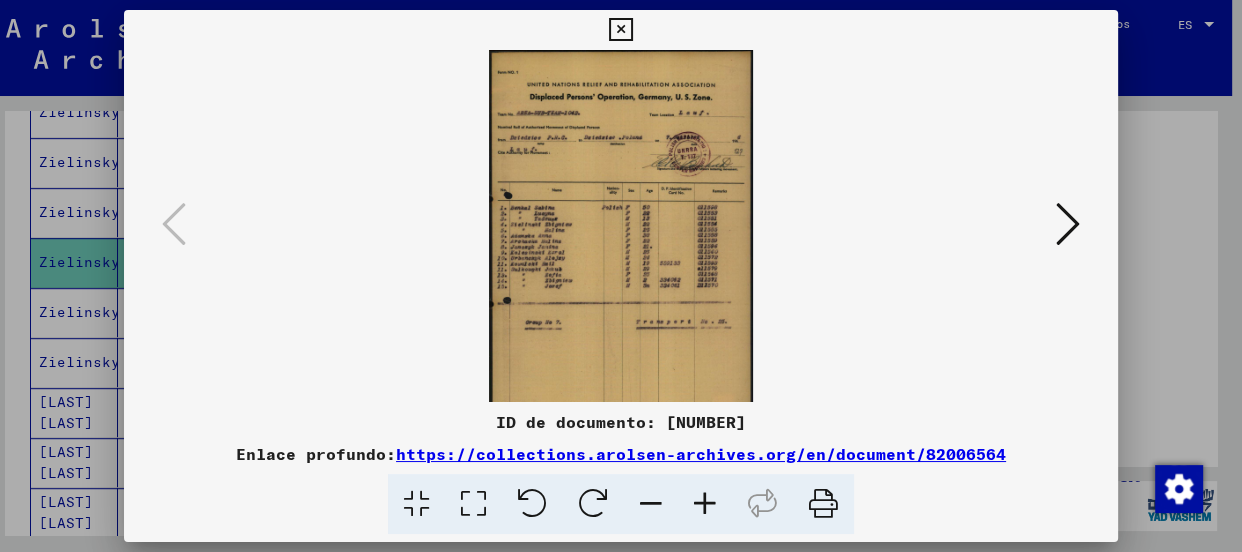 click at bounding box center [705, 504] 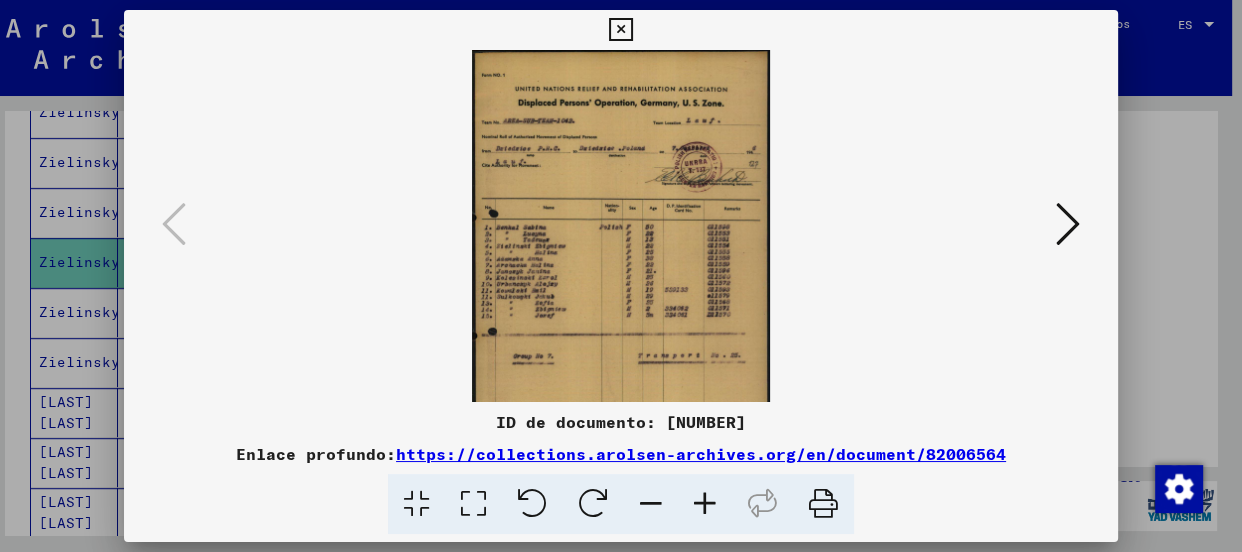 click at bounding box center [705, 504] 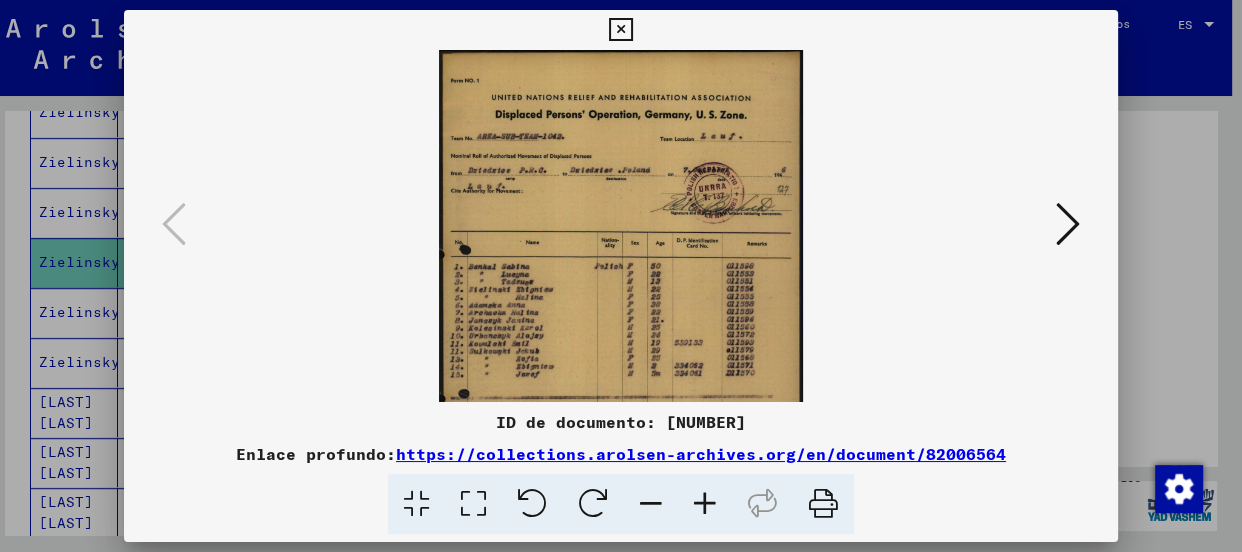 click at bounding box center (705, 504) 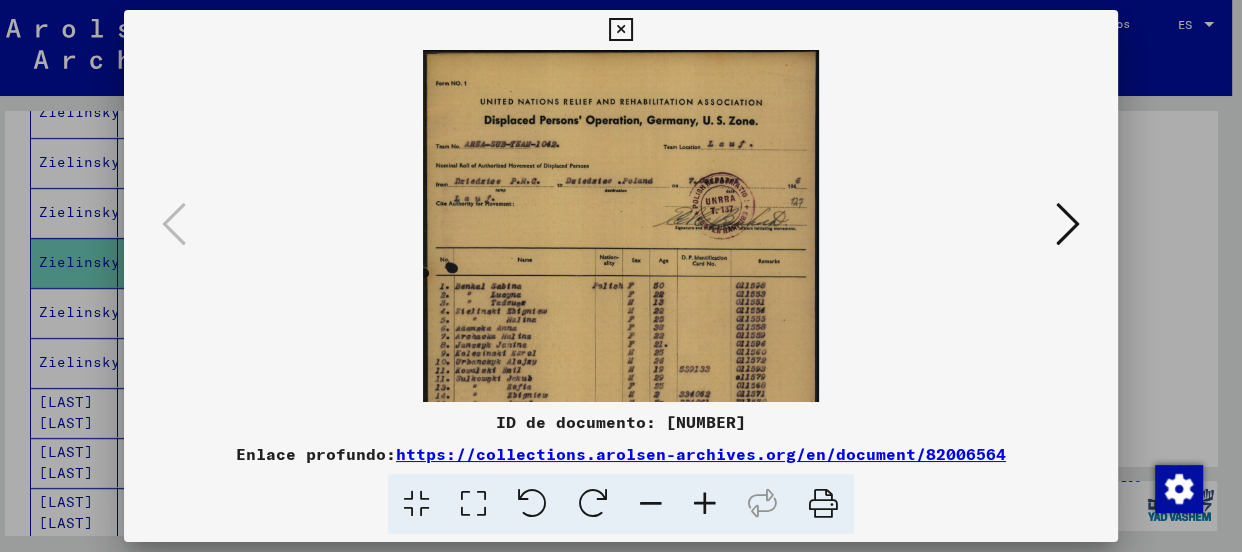 click at bounding box center (705, 504) 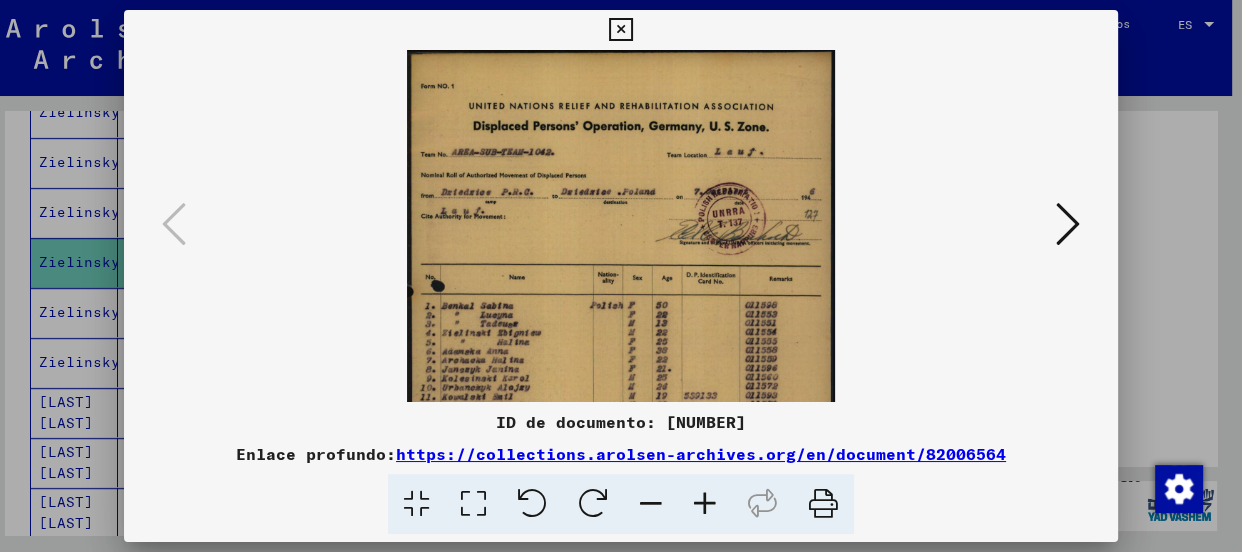 click at bounding box center (705, 504) 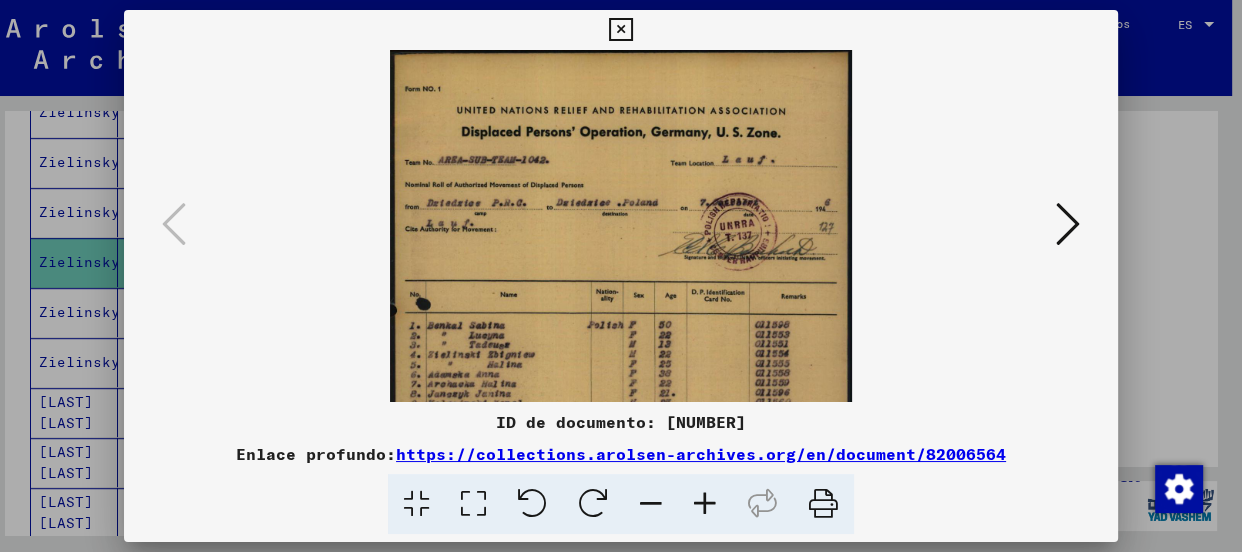 click at bounding box center (705, 504) 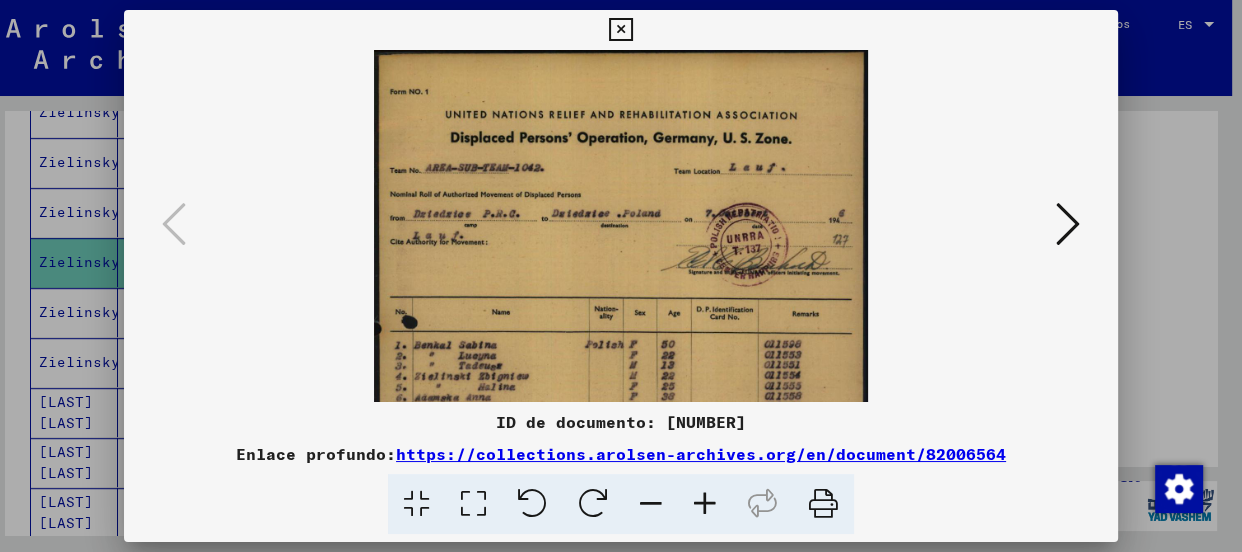 click at bounding box center [705, 504] 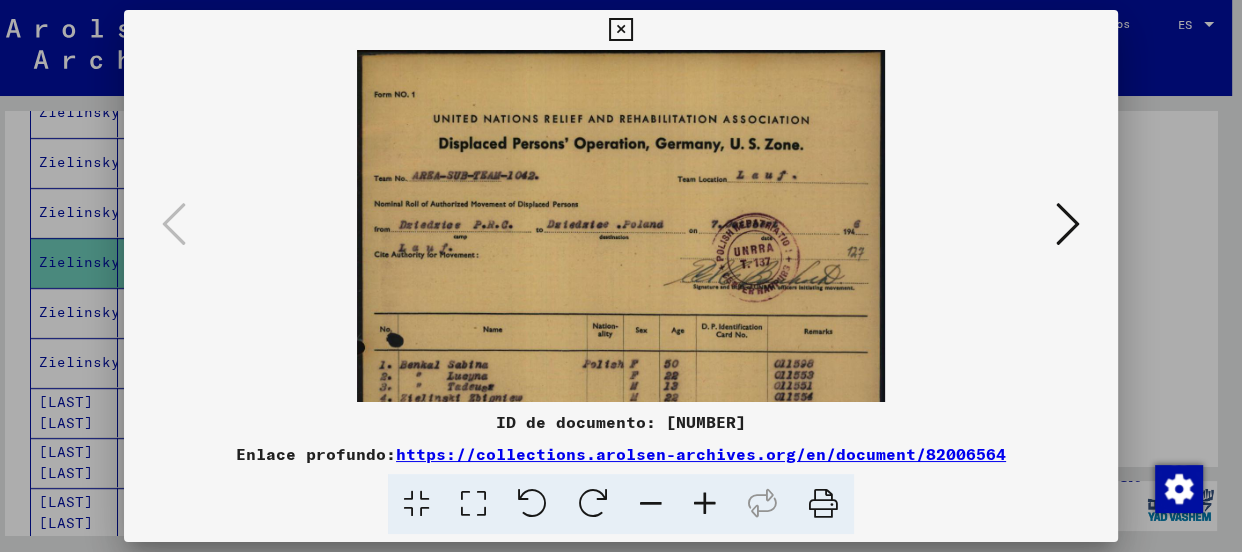 click at bounding box center [705, 504] 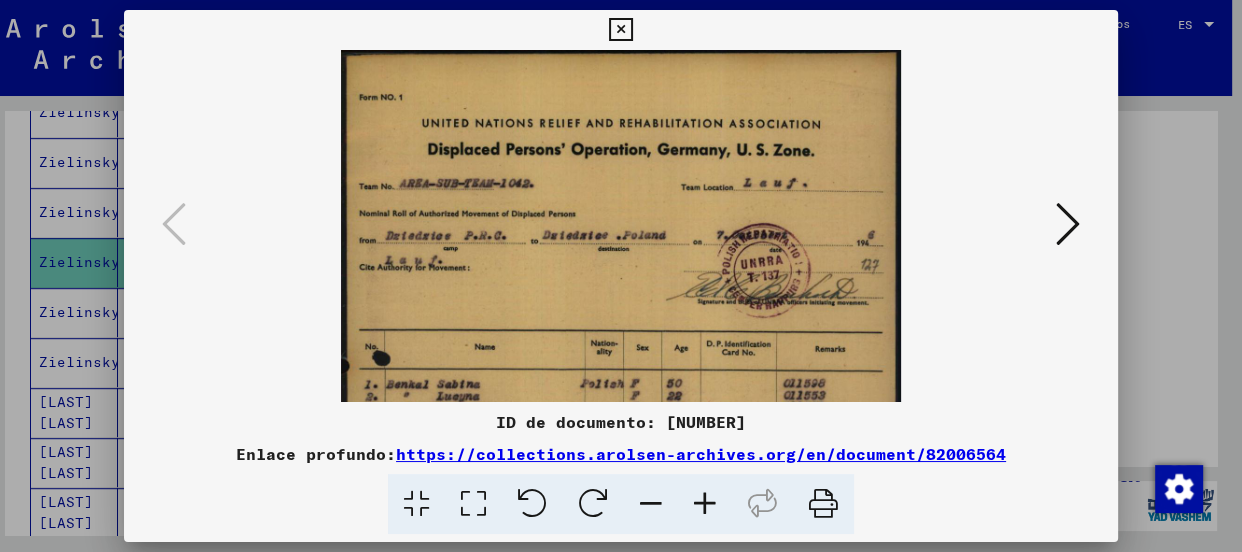 click at bounding box center (705, 504) 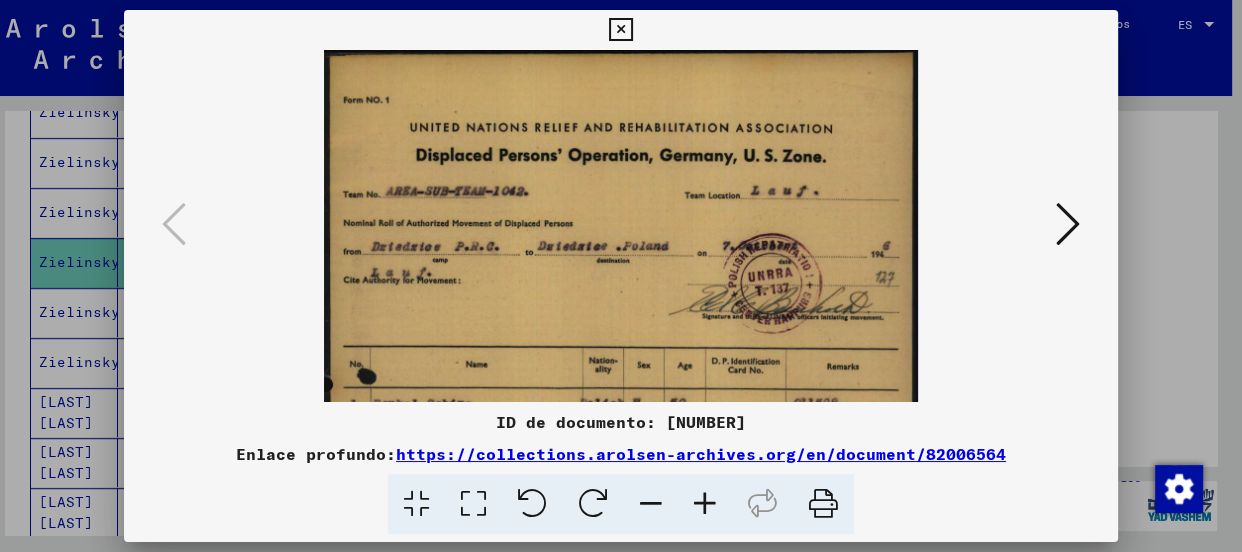 click at bounding box center (705, 504) 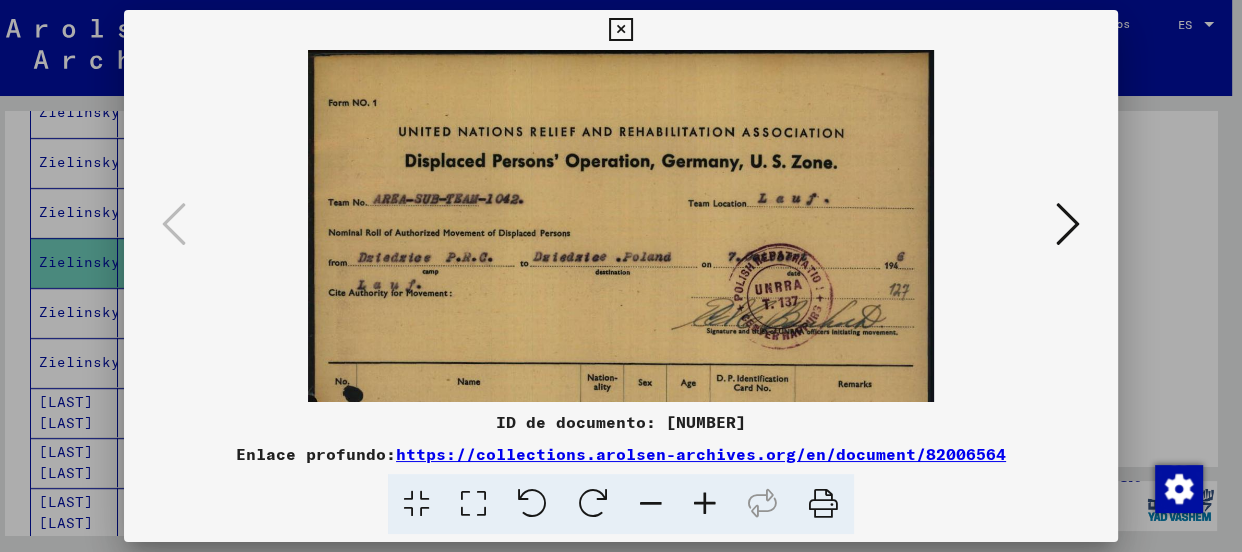 click at bounding box center [705, 504] 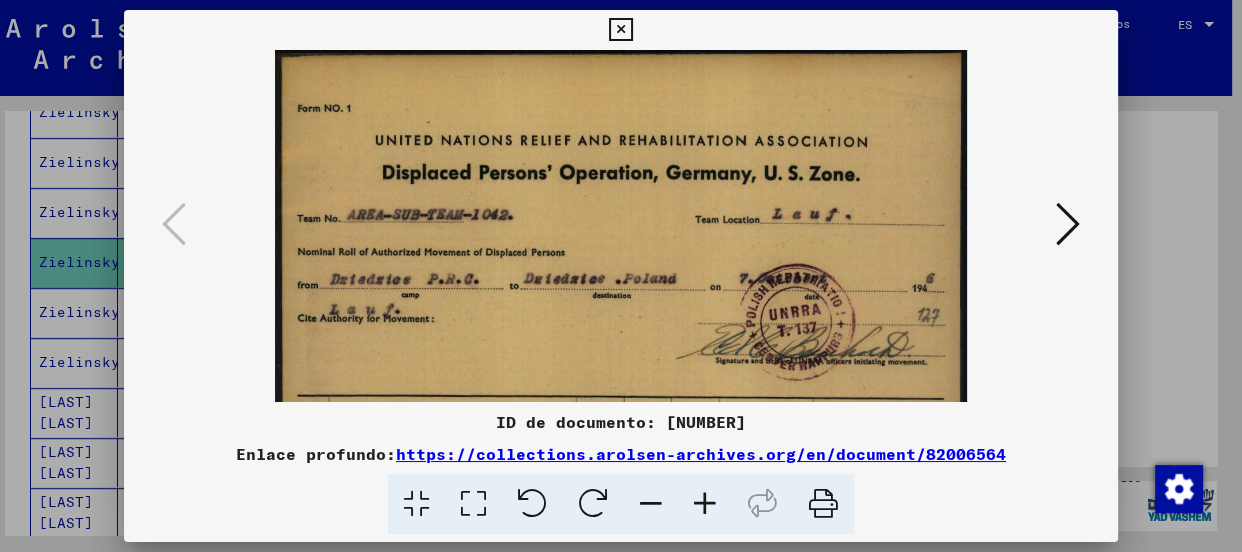 click at bounding box center (705, 504) 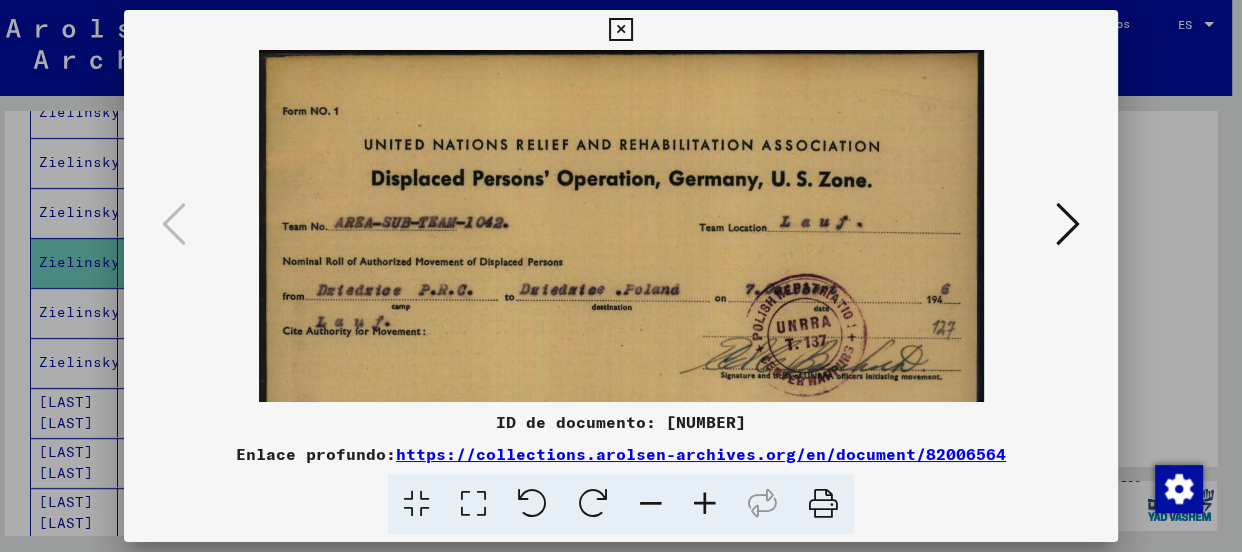 click at bounding box center (705, 504) 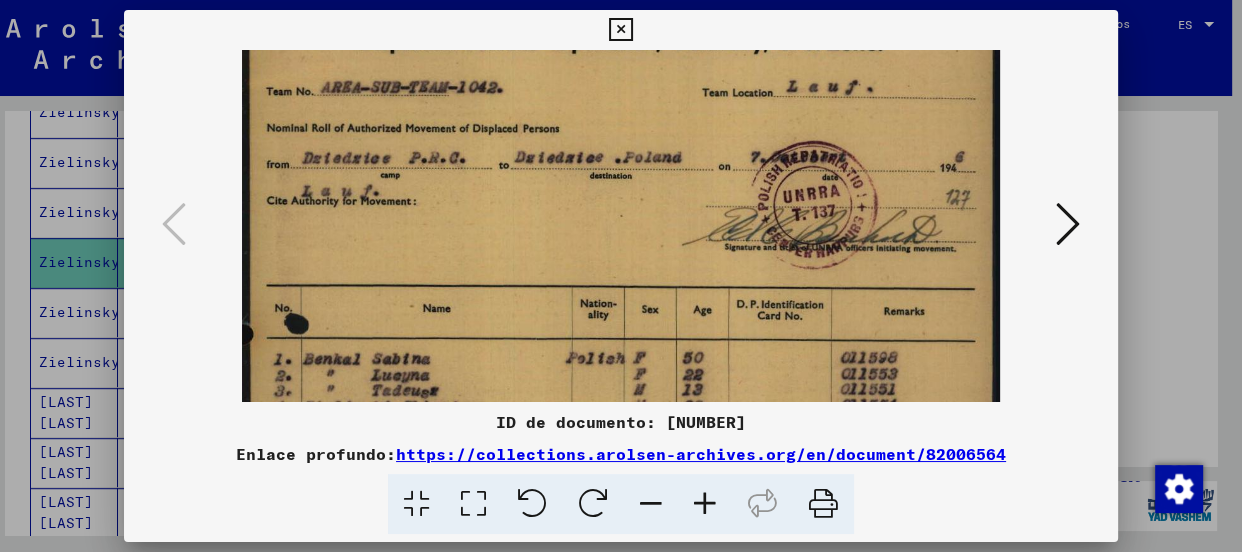 drag, startPoint x: 596, startPoint y: 341, endPoint x: 616, endPoint y: 194, distance: 148.35431 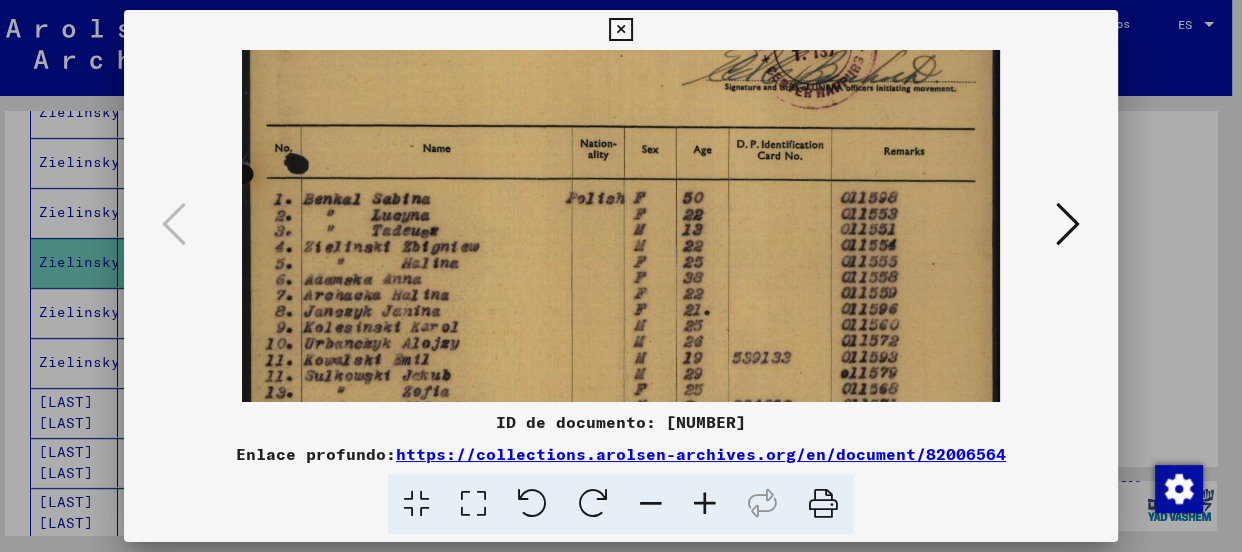 scroll, scrollTop: 306, scrollLeft: 0, axis: vertical 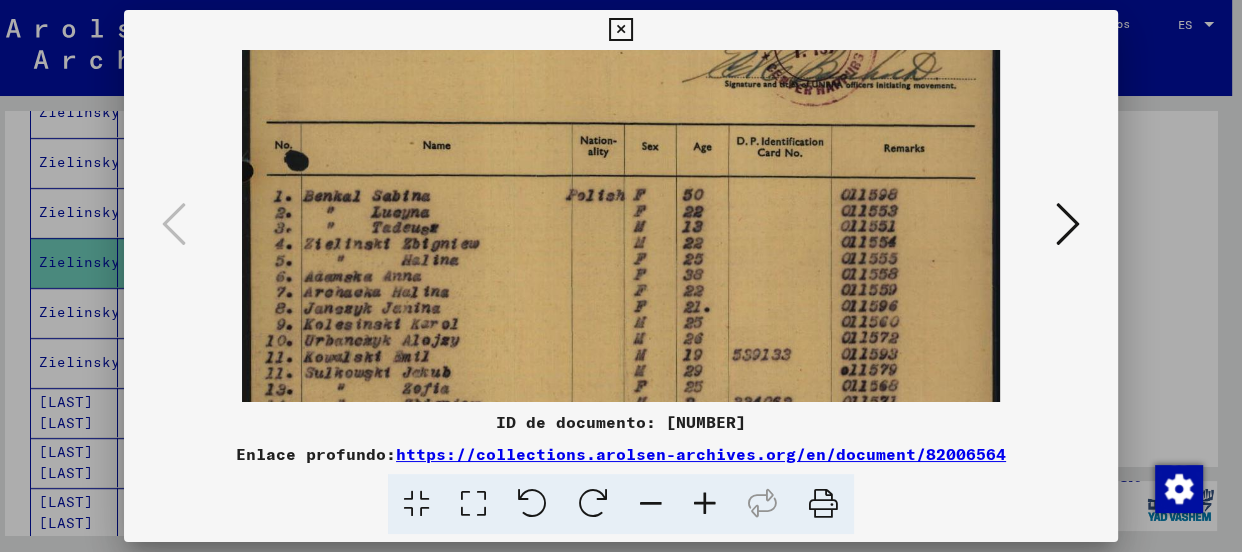 drag, startPoint x: 587, startPoint y: 292, endPoint x: 600, endPoint y: 130, distance: 162.52077 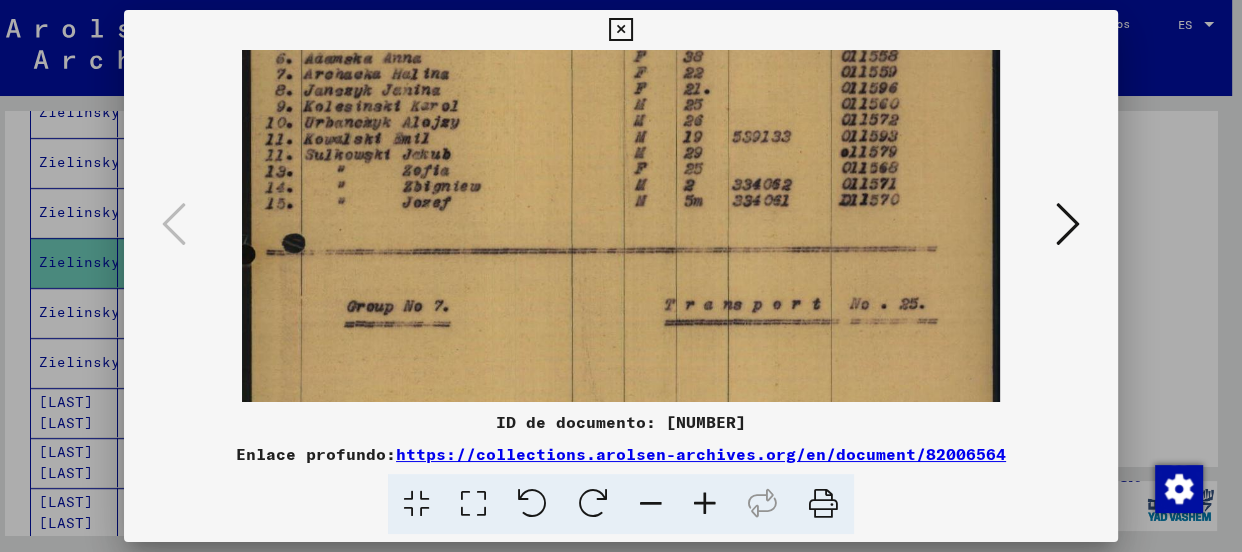 scroll, scrollTop: 525, scrollLeft: 0, axis: vertical 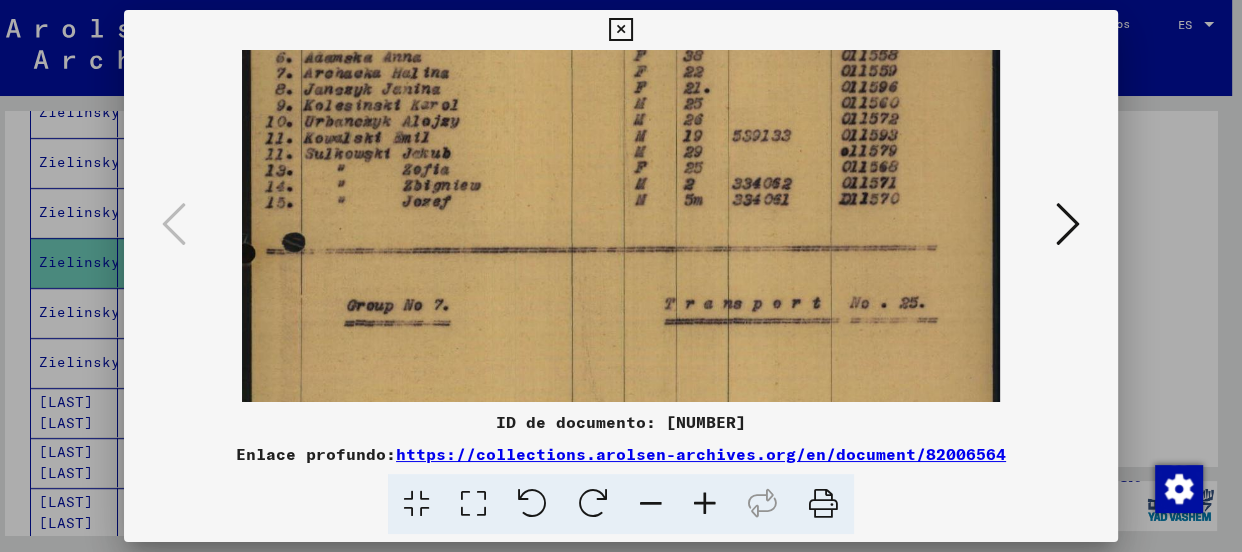 drag, startPoint x: 695, startPoint y: 342, endPoint x: 750, endPoint y: 120, distance: 228.71161 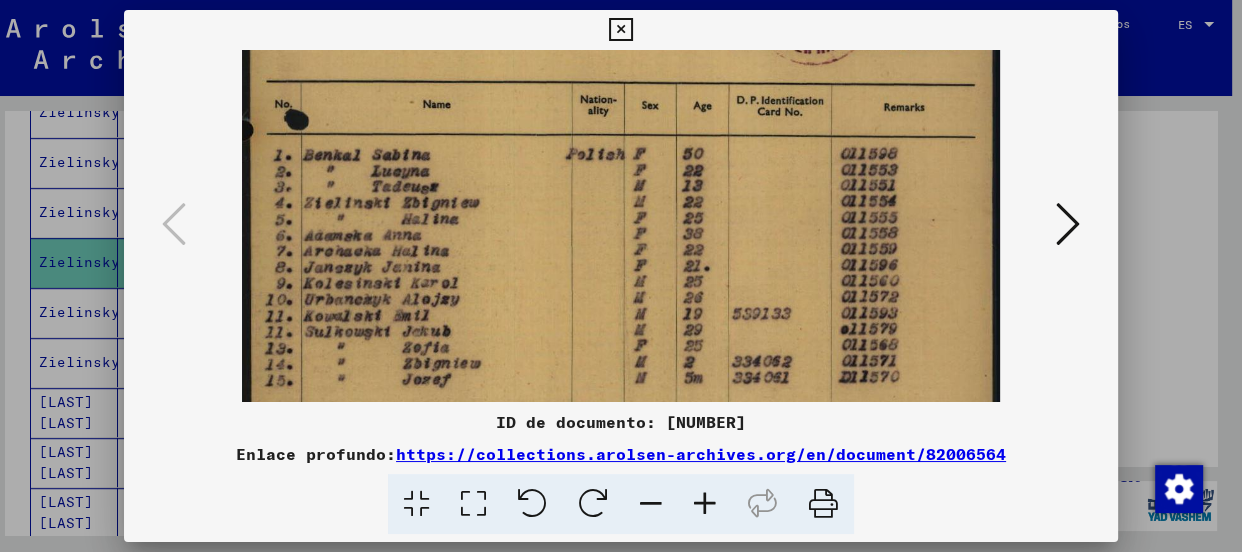 drag, startPoint x: 817, startPoint y: 103, endPoint x: 821, endPoint y: 282, distance: 179.0447 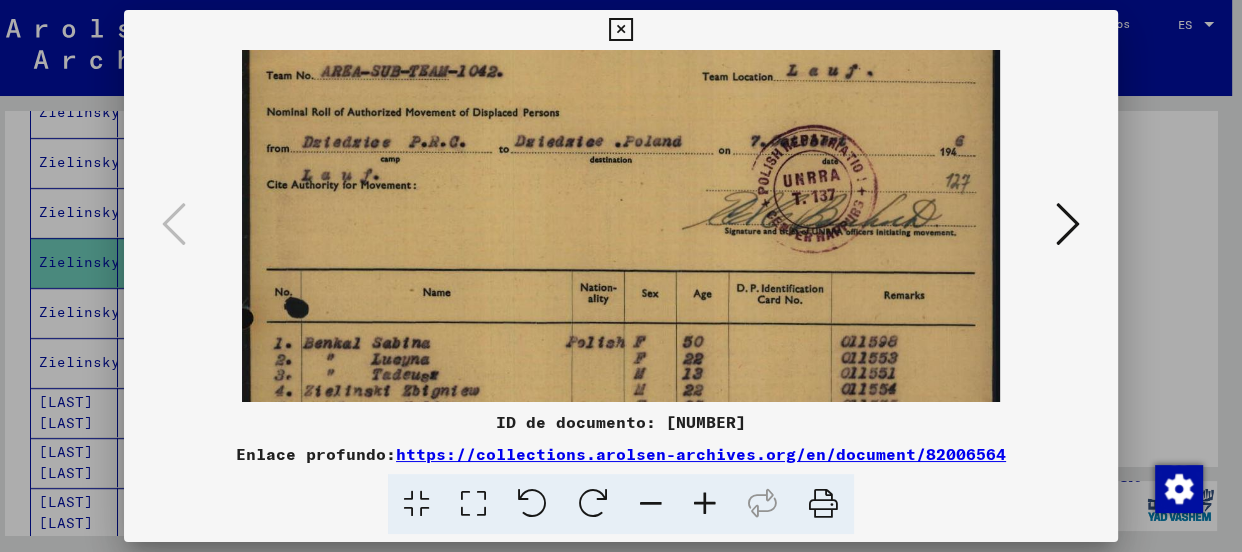scroll, scrollTop: 158, scrollLeft: 0, axis: vertical 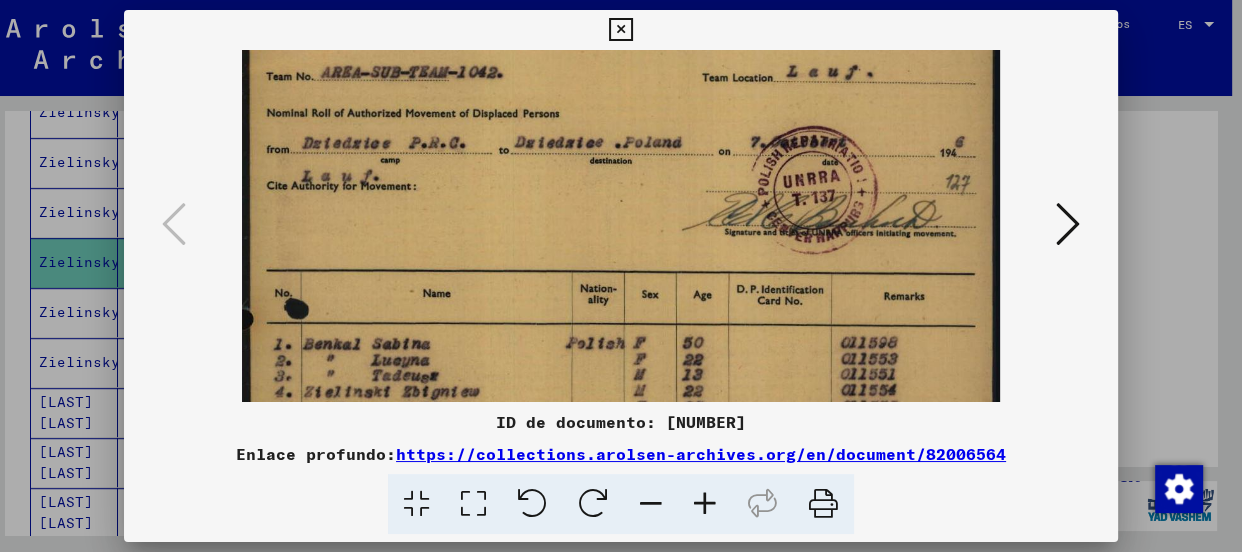 drag, startPoint x: 788, startPoint y: 156, endPoint x: 778, endPoint y: 325, distance: 169.2956 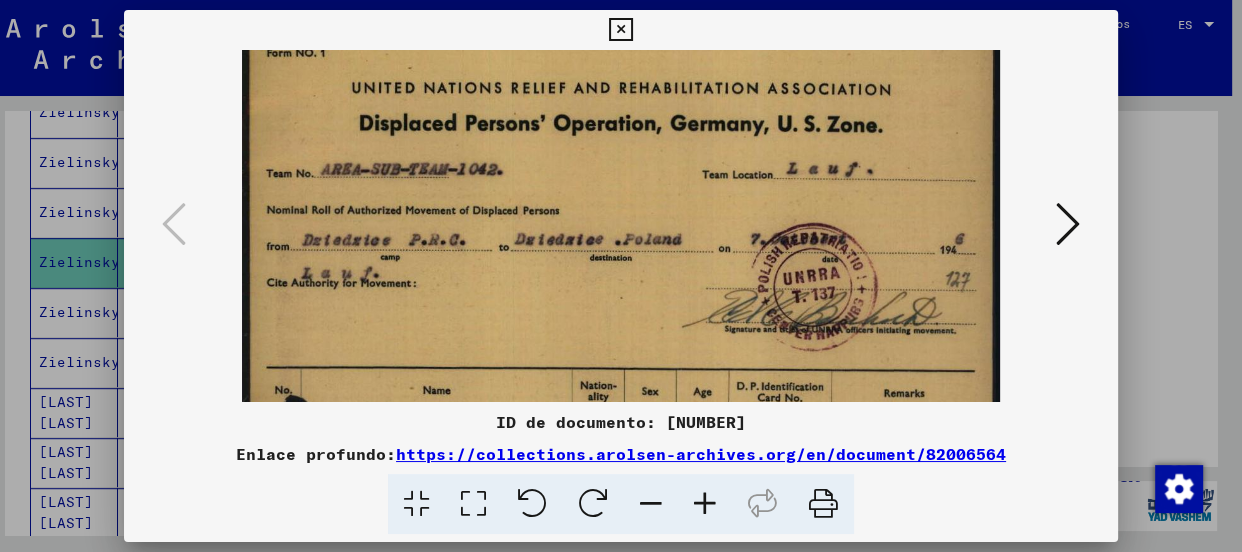 scroll, scrollTop: 69, scrollLeft: 0, axis: vertical 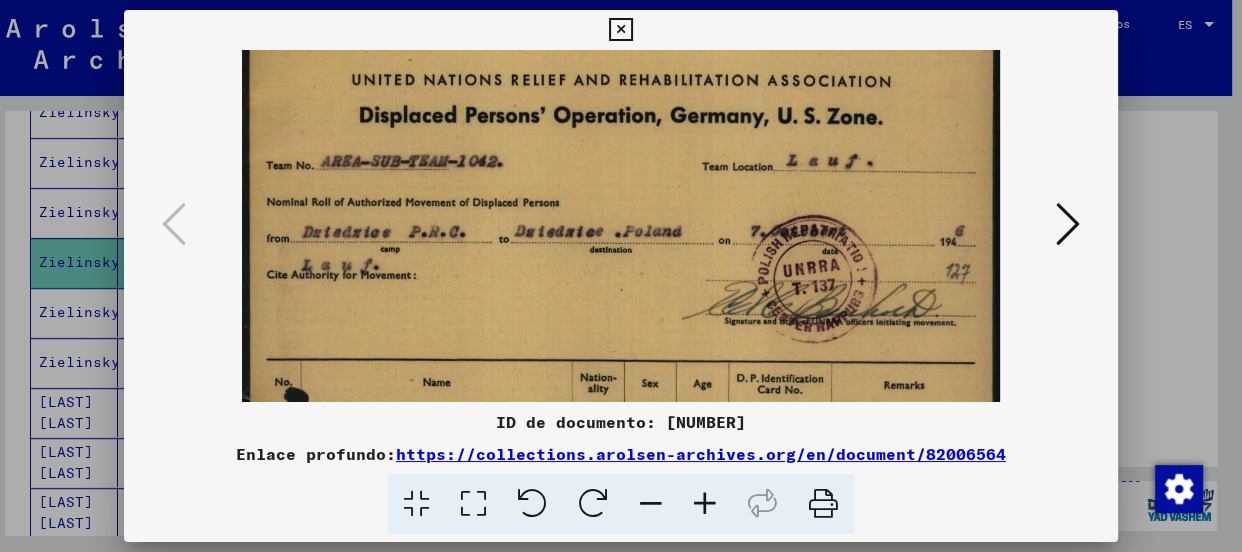 drag, startPoint x: 745, startPoint y: 200, endPoint x: 740, endPoint y: 290, distance: 90.13878 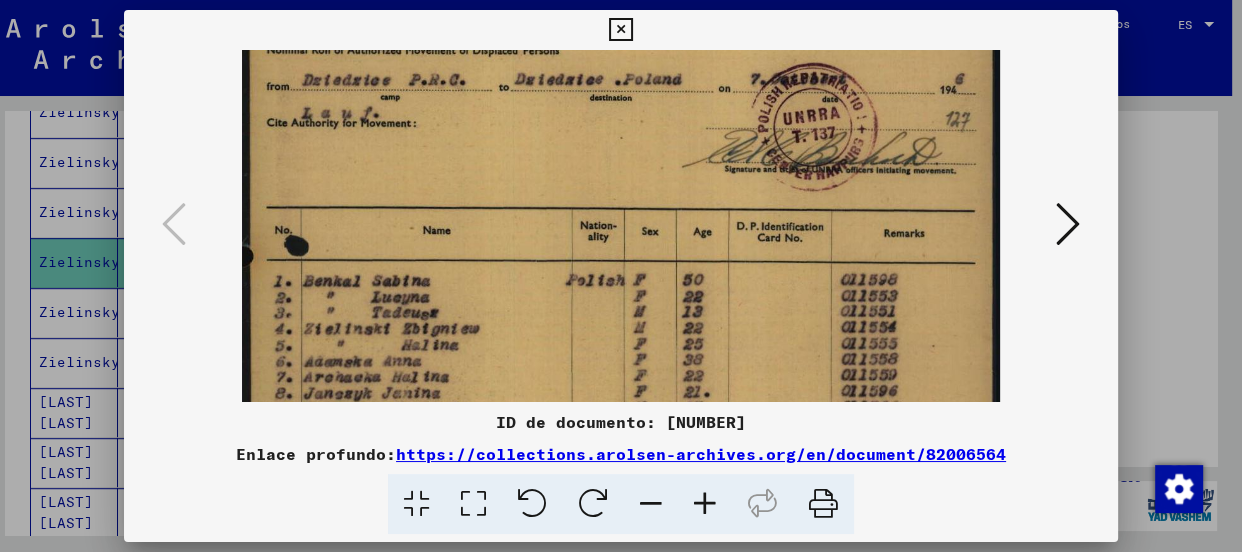 scroll, scrollTop: 223, scrollLeft: 0, axis: vertical 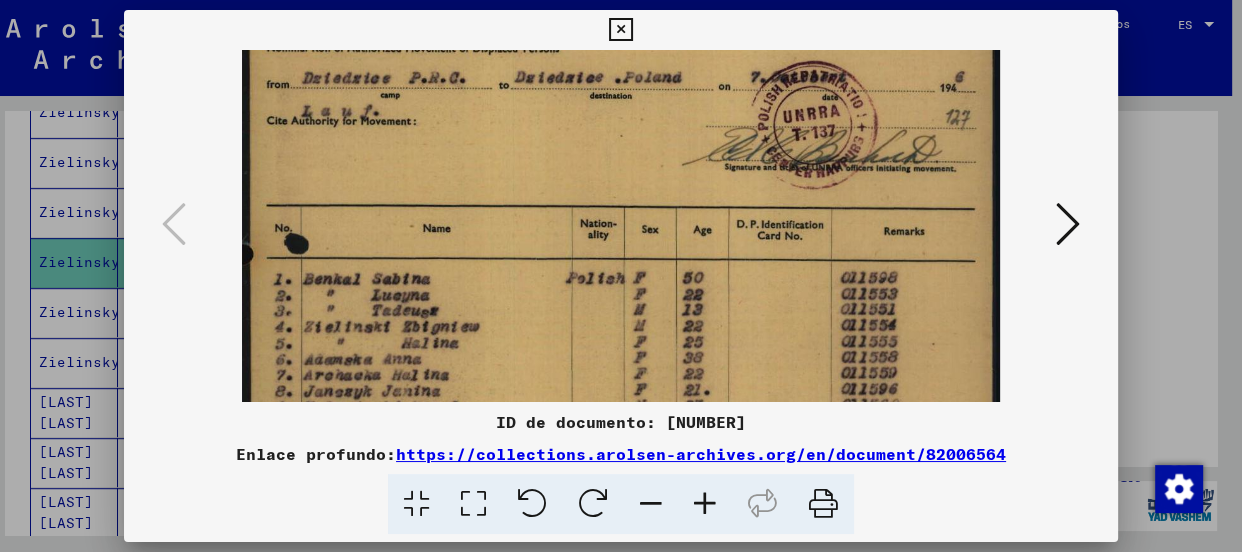 drag, startPoint x: 584, startPoint y: 269, endPoint x: 636, endPoint y: 112, distance: 165.38742 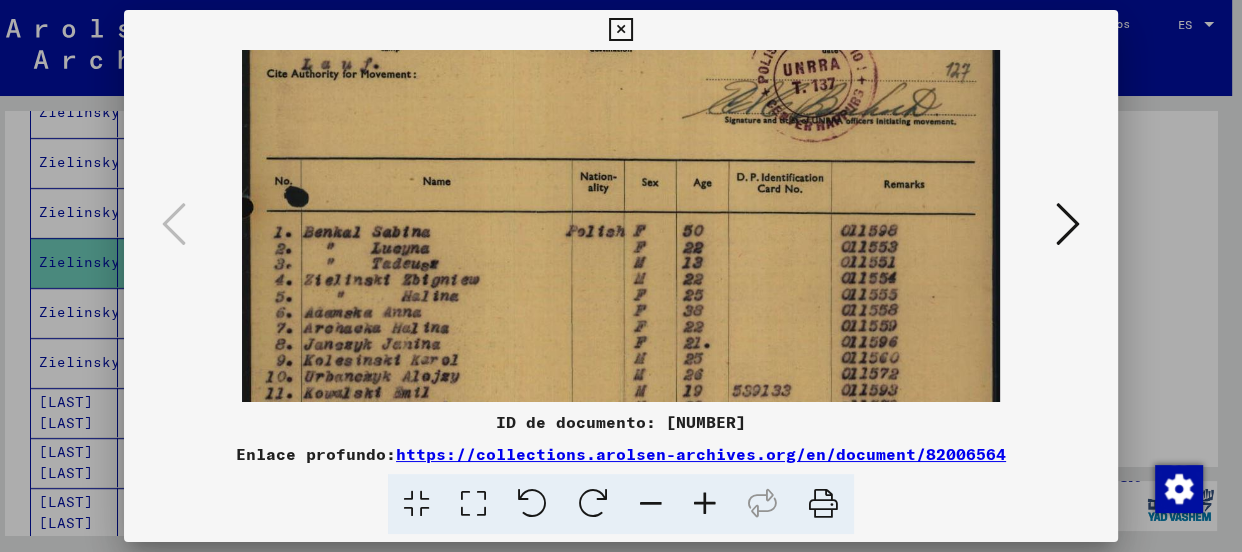 scroll, scrollTop: 273, scrollLeft: 0, axis: vertical 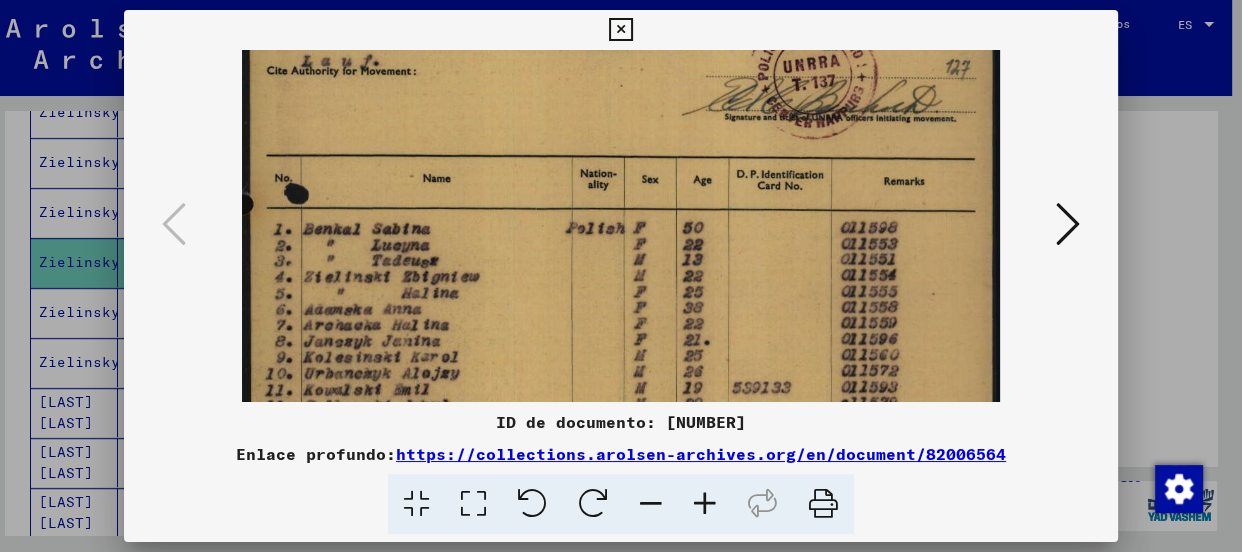 drag, startPoint x: 547, startPoint y: 314, endPoint x: 549, endPoint y: 263, distance: 51.0392 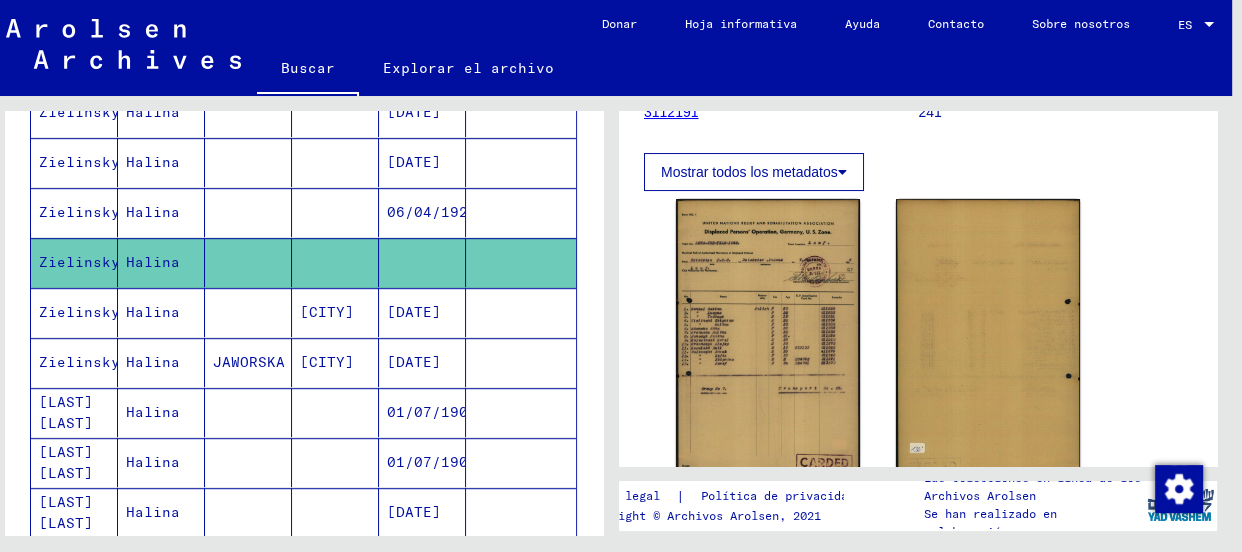 click on "Halina" at bounding box center (153, 212) 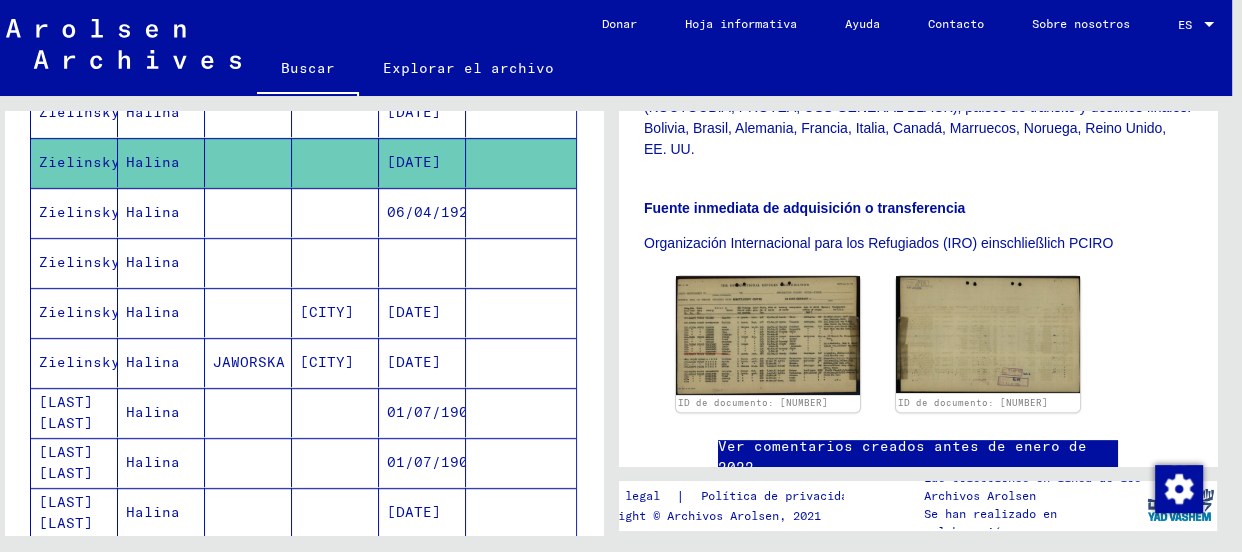 scroll, scrollTop: 588, scrollLeft: 0, axis: vertical 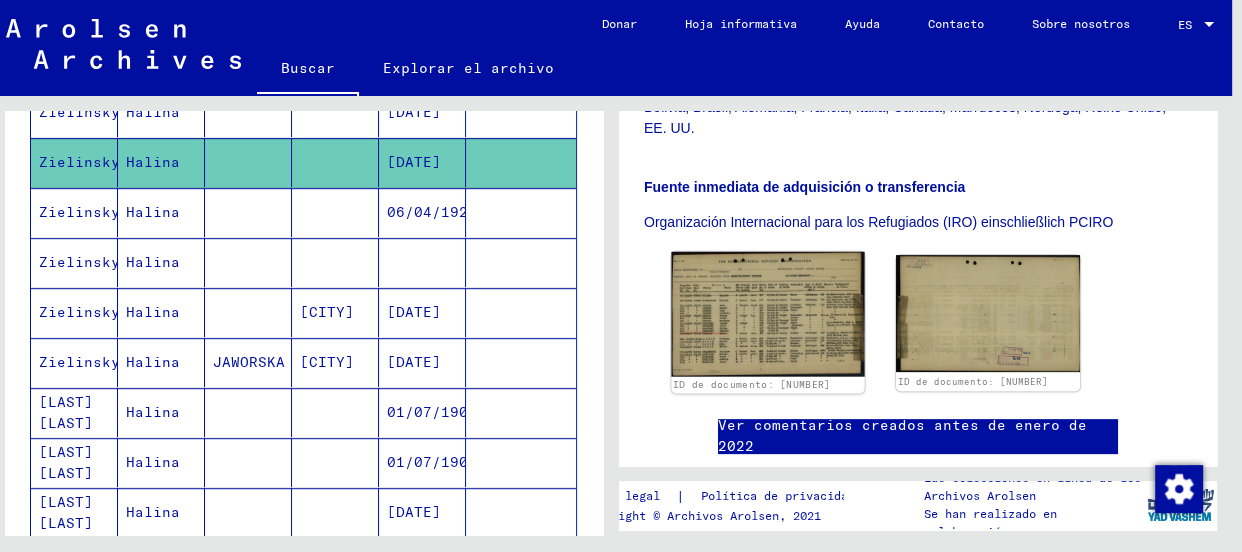 click 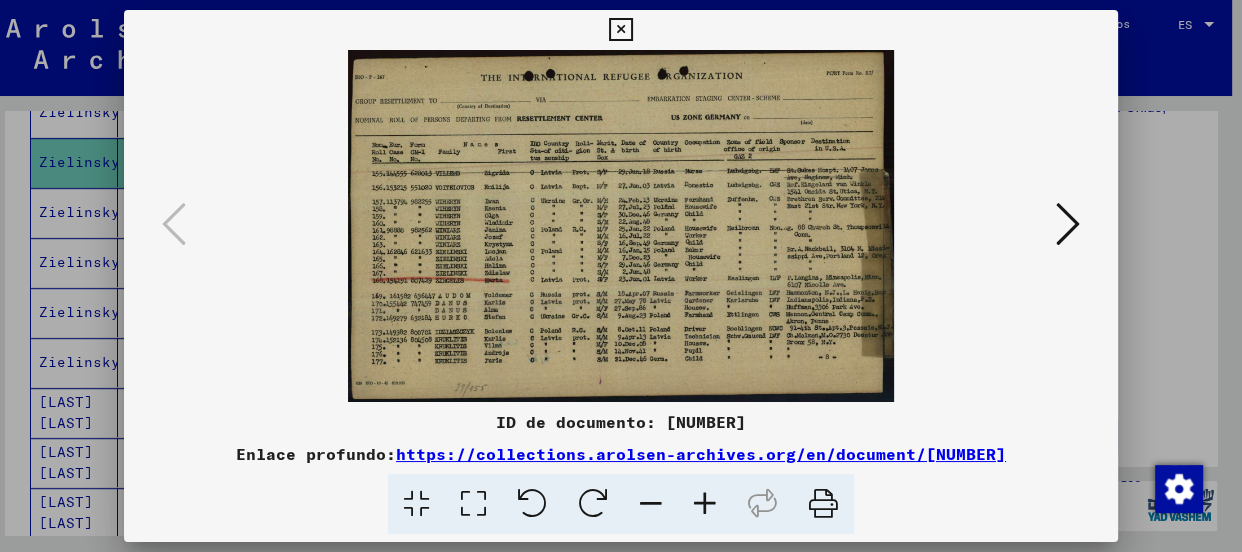 click at bounding box center [705, 504] 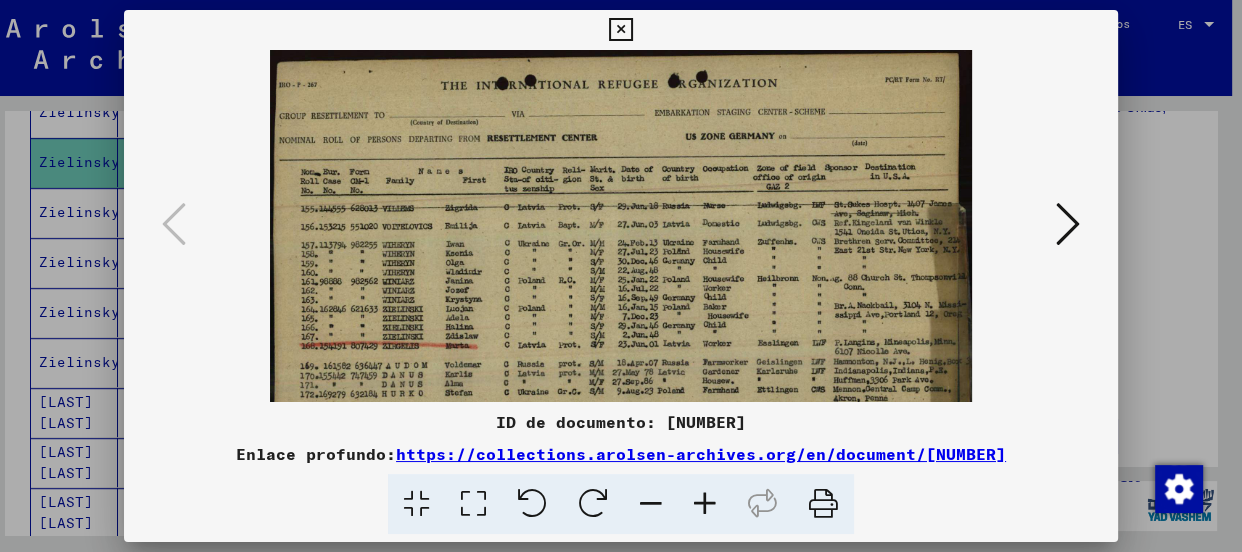 click at bounding box center (705, 504) 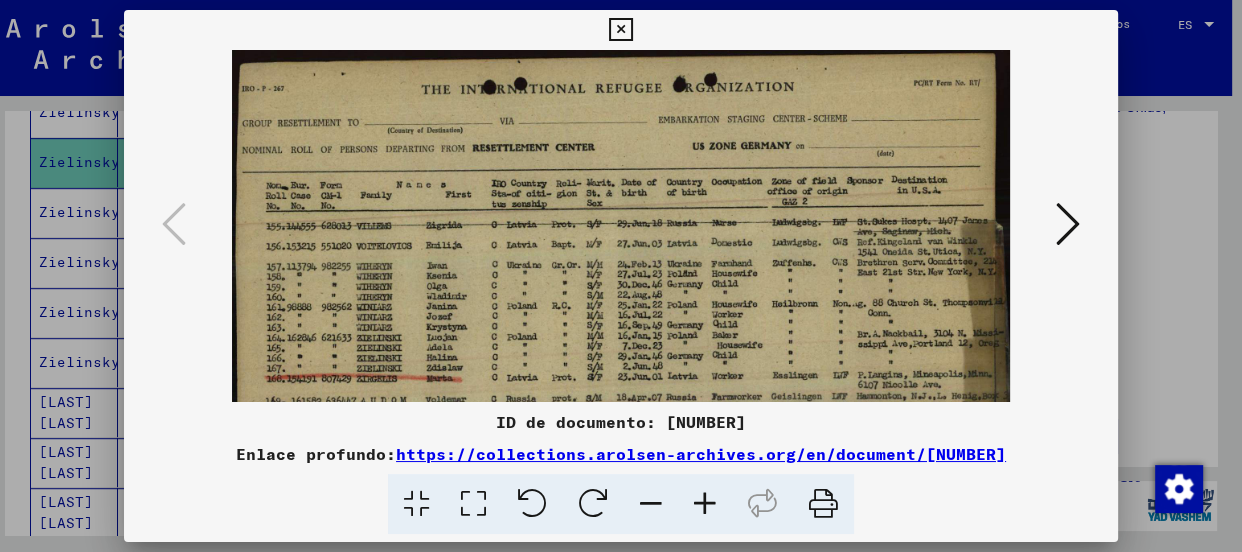click at bounding box center (705, 504) 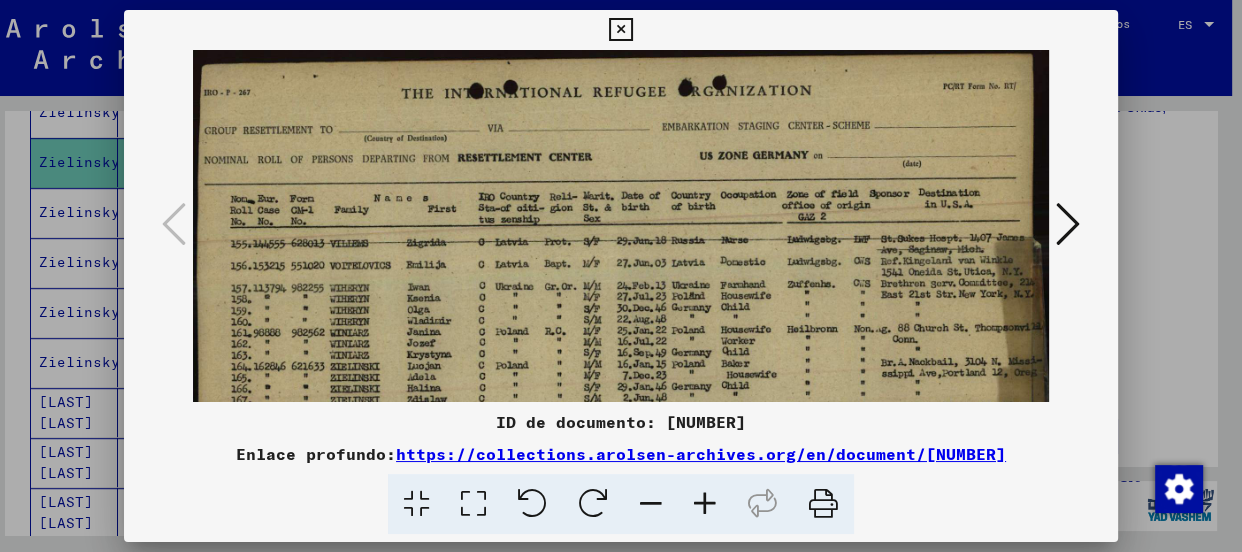 click at bounding box center [705, 504] 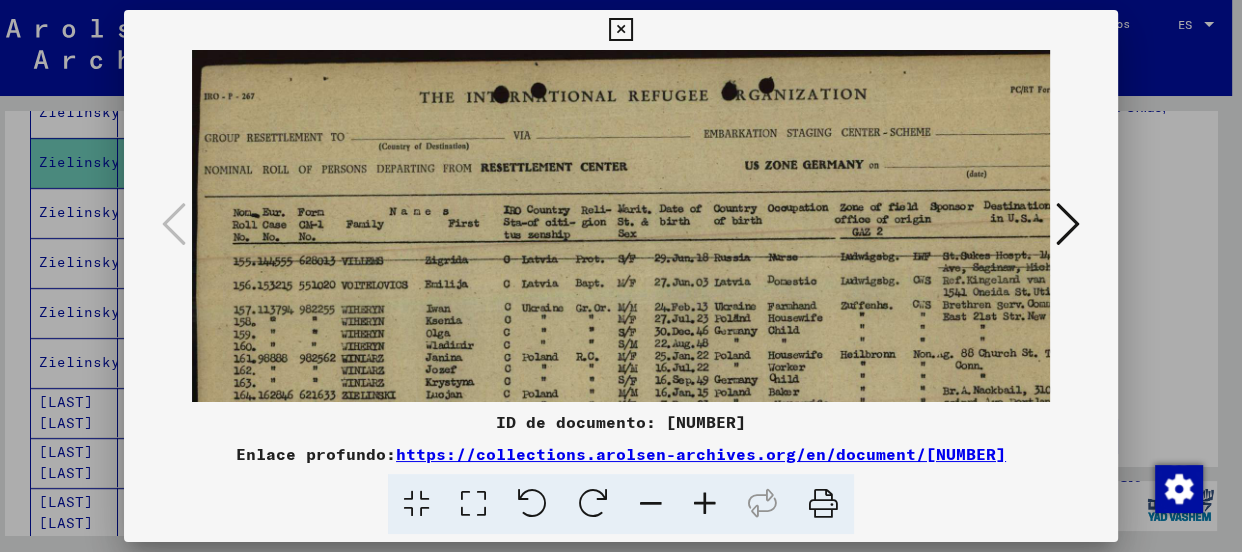 click at bounding box center [705, 504] 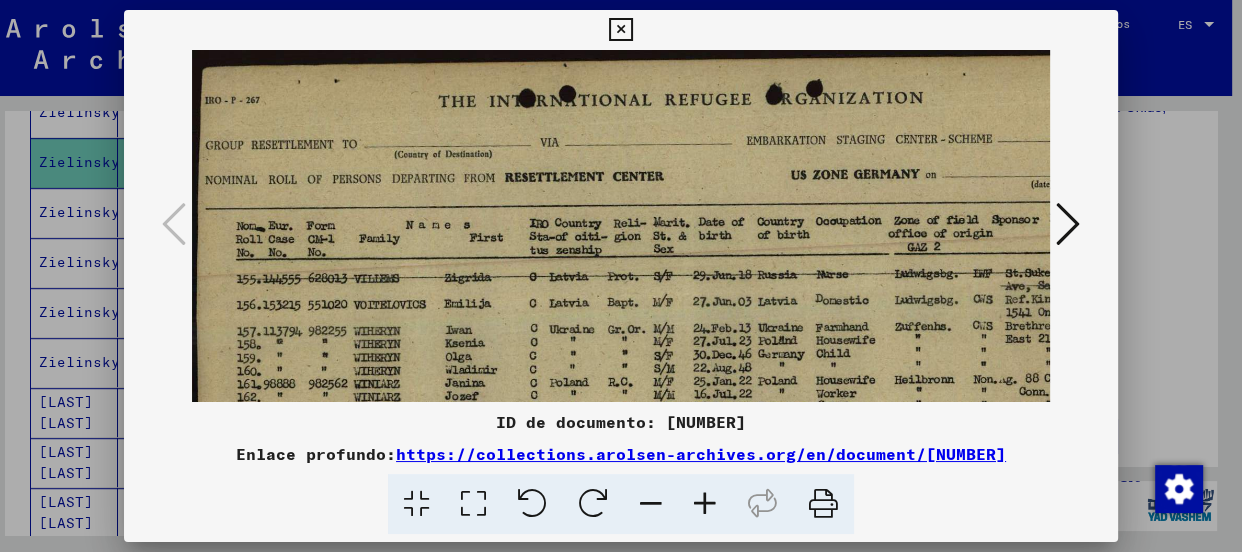 click at bounding box center [705, 504] 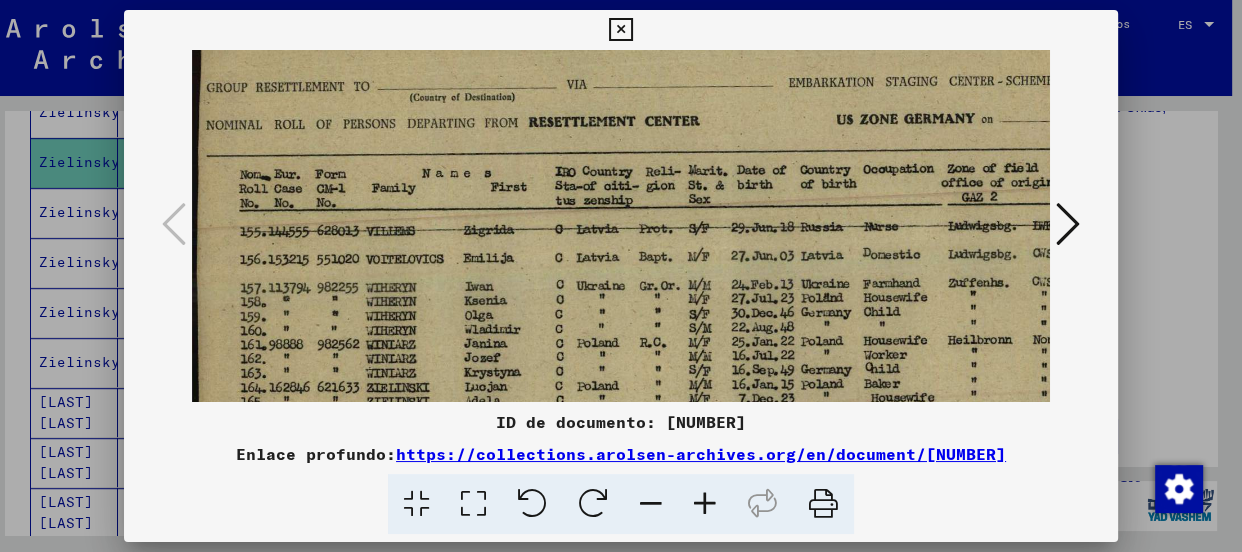 scroll, scrollTop: 100, scrollLeft: 0, axis: vertical 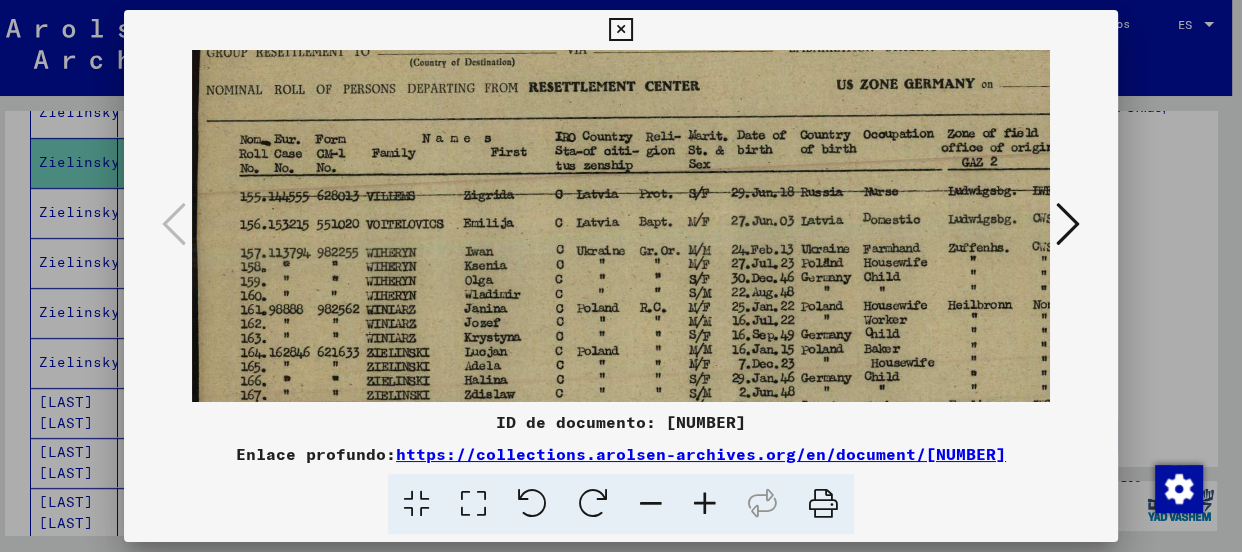 drag, startPoint x: 682, startPoint y: 321, endPoint x: 684, endPoint y: 223, distance: 98.02041 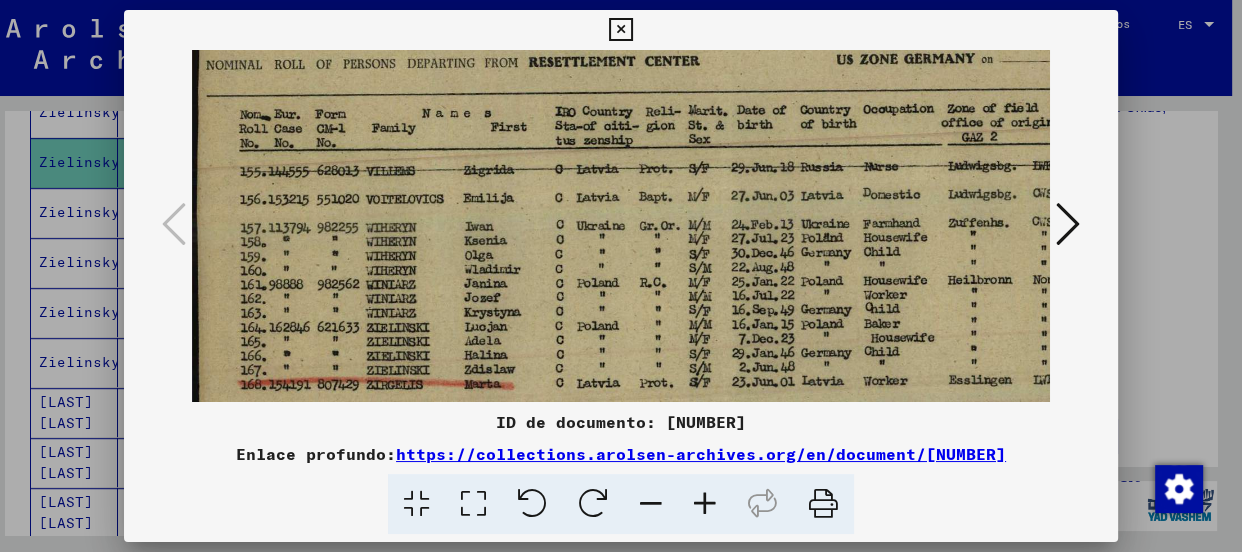 drag, startPoint x: 579, startPoint y: 347, endPoint x: 528, endPoint y: 344, distance: 51.088158 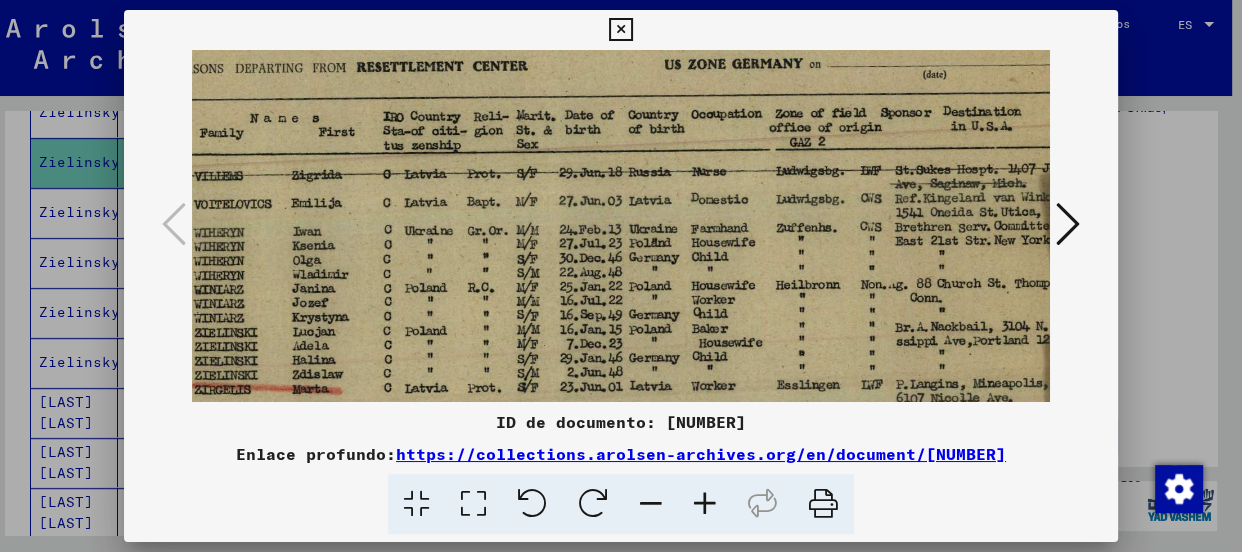scroll, scrollTop: 120, scrollLeft: 231, axis: both 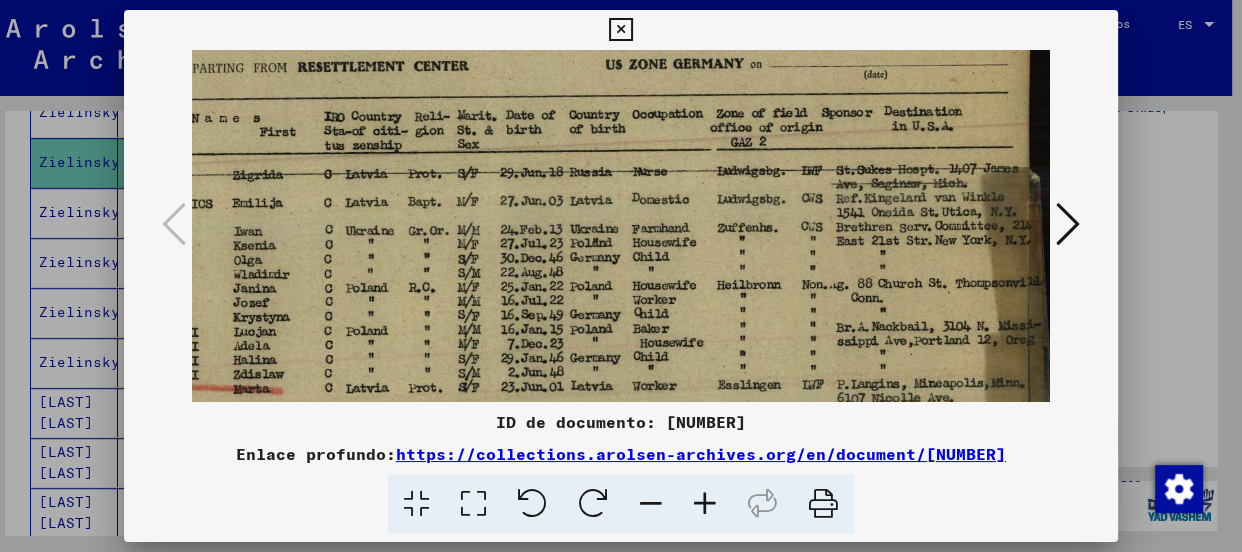 drag, startPoint x: 963, startPoint y: 338, endPoint x: 696, endPoint y: 345, distance: 267.09174 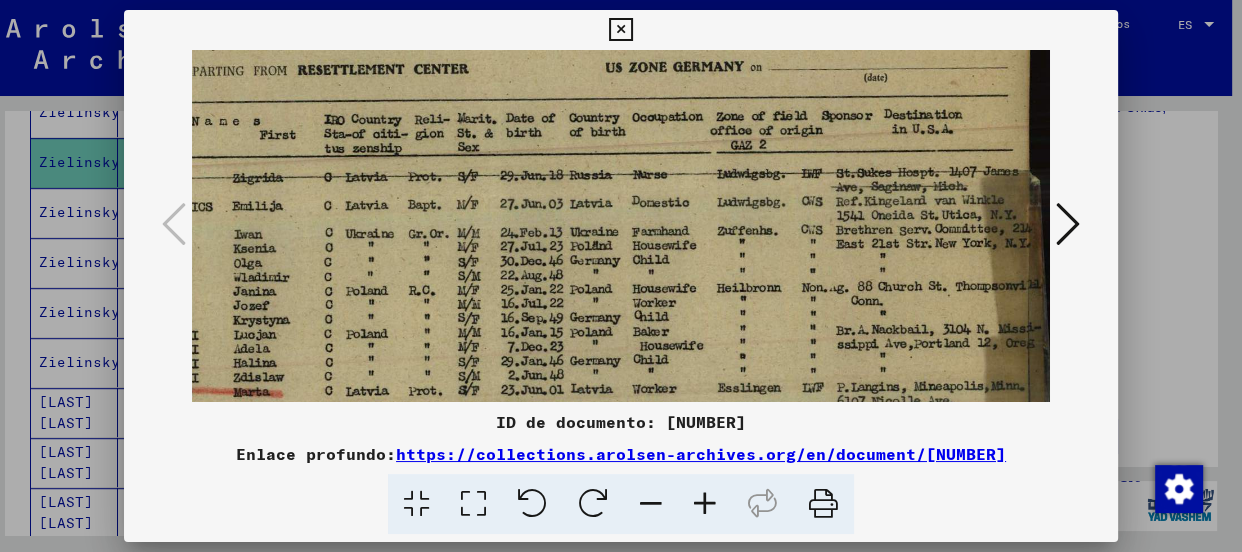 scroll, scrollTop: 114, scrollLeft: 231, axis: both 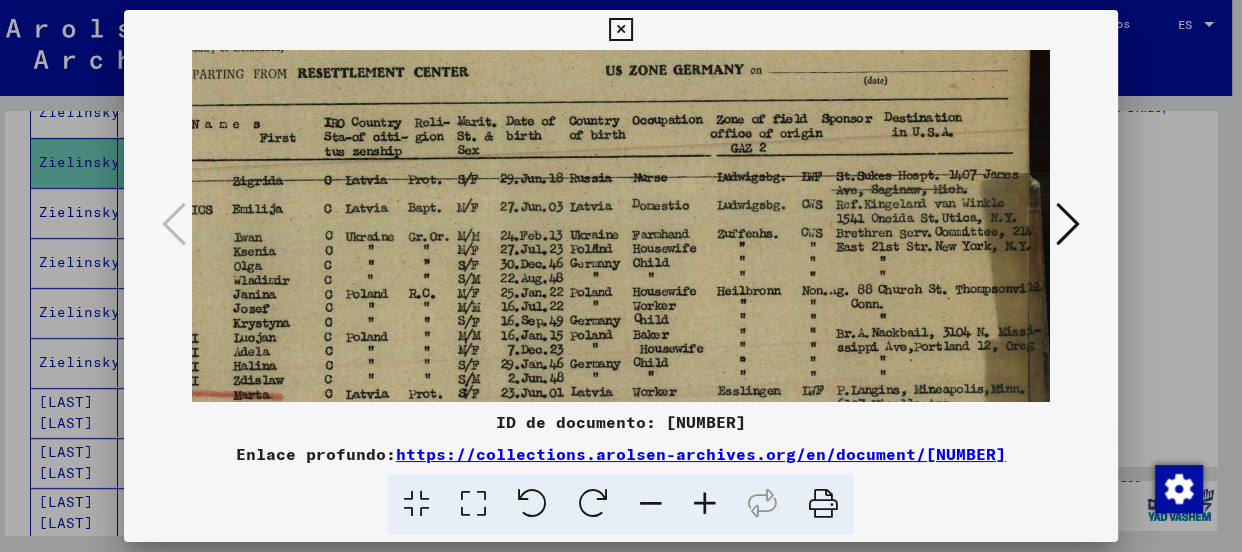 drag, startPoint x: 860, startPoint y: 340, endPoint x: 582, endPoint y: 346, distance: 278.06473 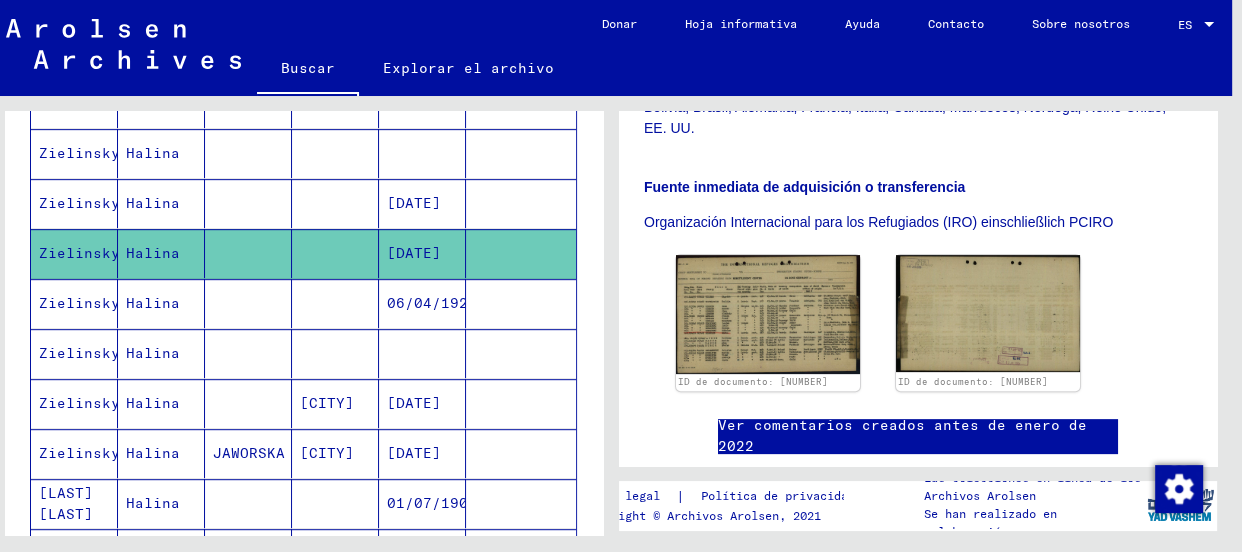 scroll, scrollTop: 958, scrollLeft: 0, axis: vertical 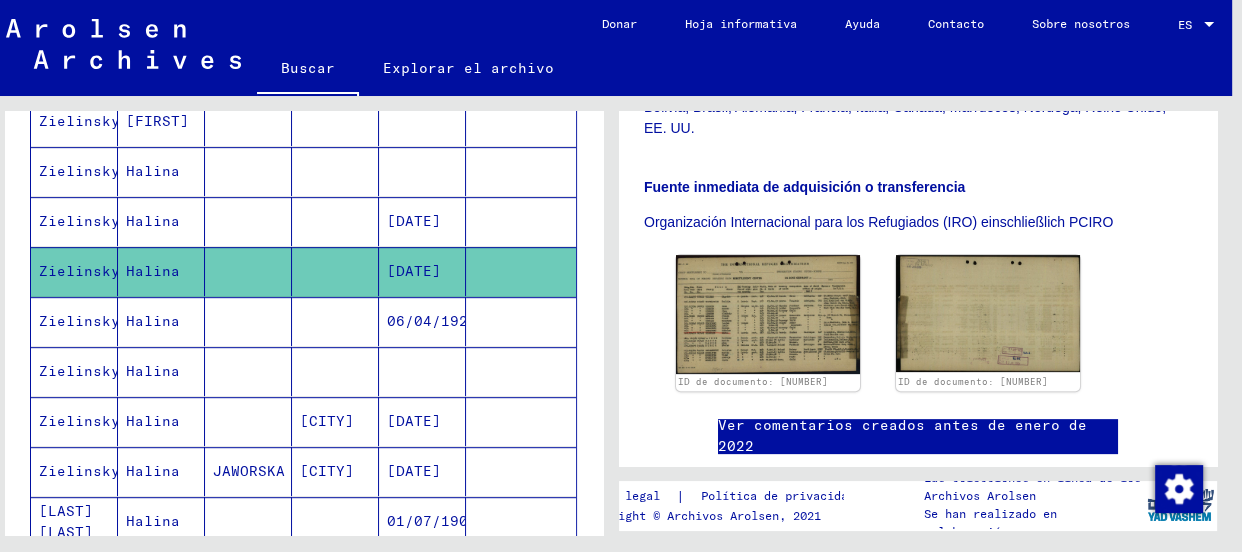 click on "Halina" at bounding box center (153, 271) 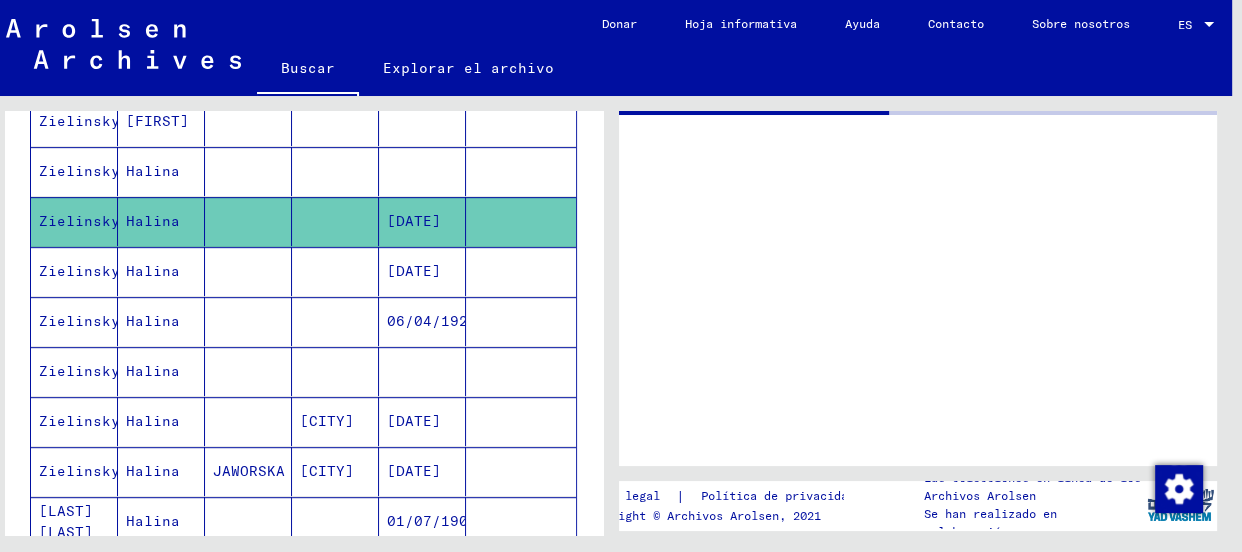 scroll, scrollTop: 0, scrollLeft: 0, axis: both 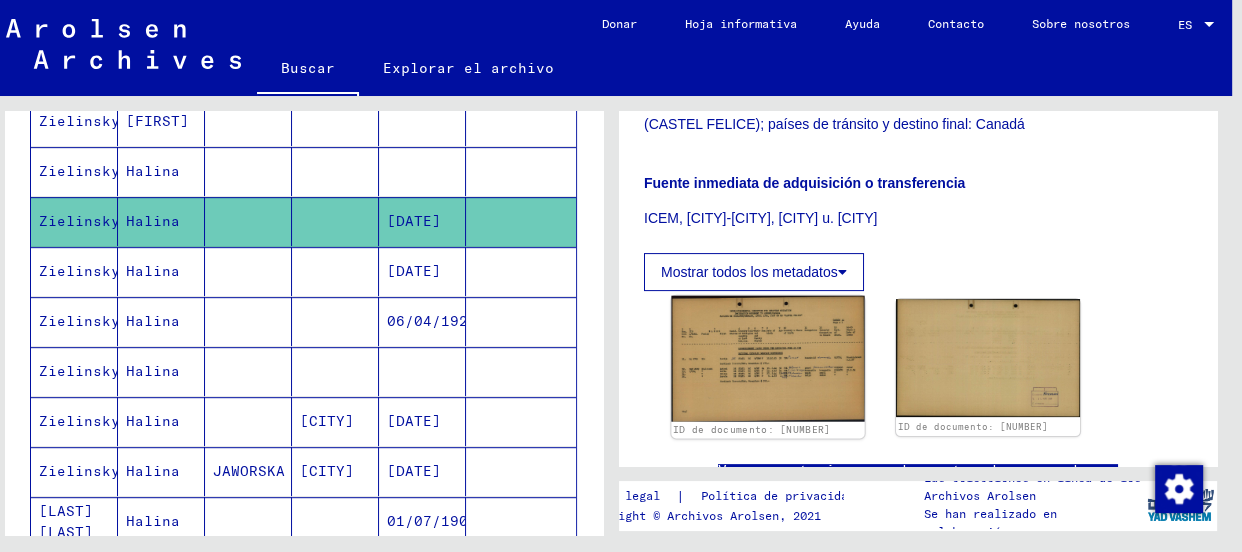 click 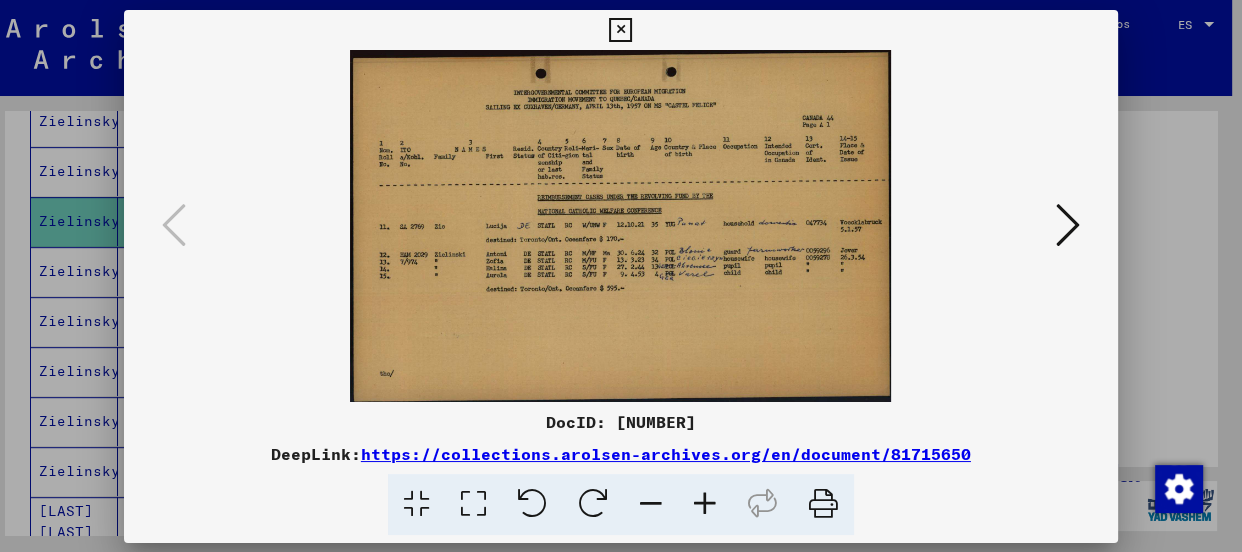 click at bounding box center (621, 226) 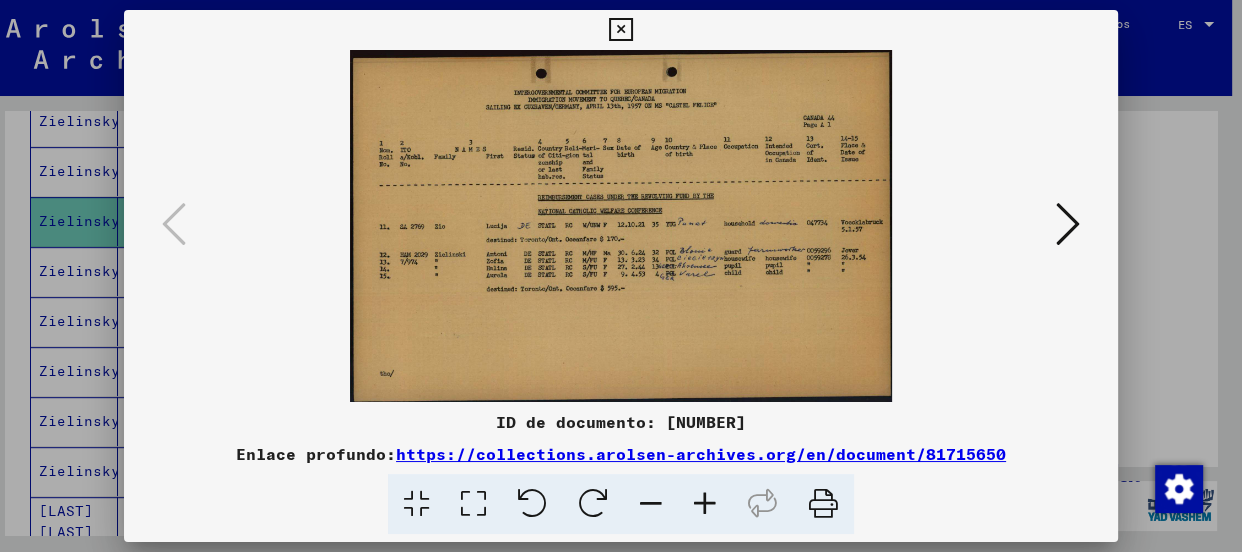 click at bounding box center [705, 504] 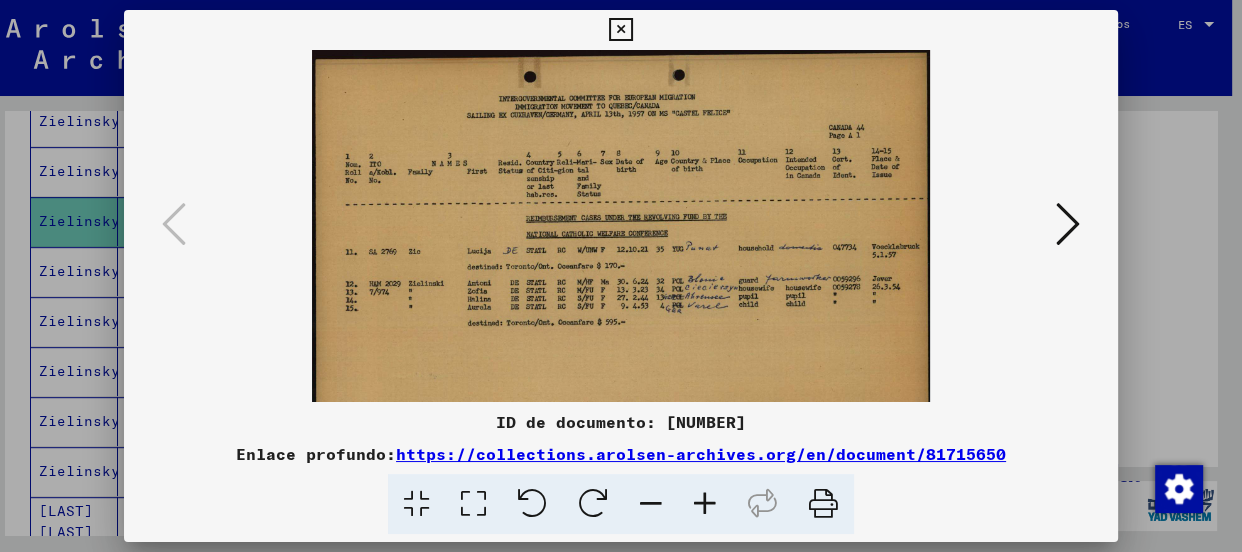 click at bounding box center (705, 504) 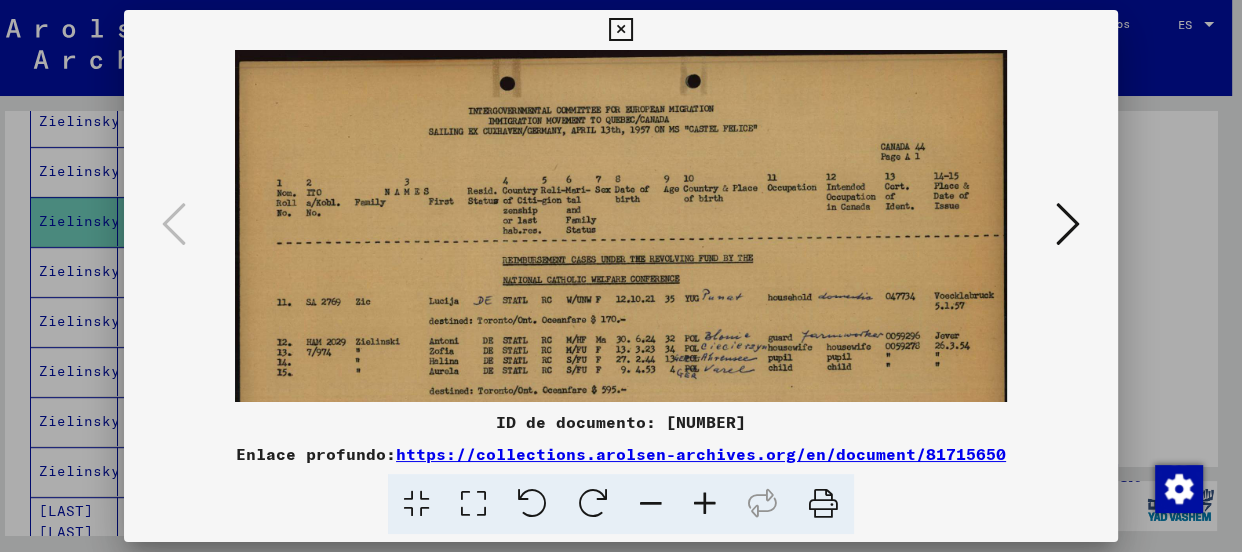 click at bounding box center [705, 504] 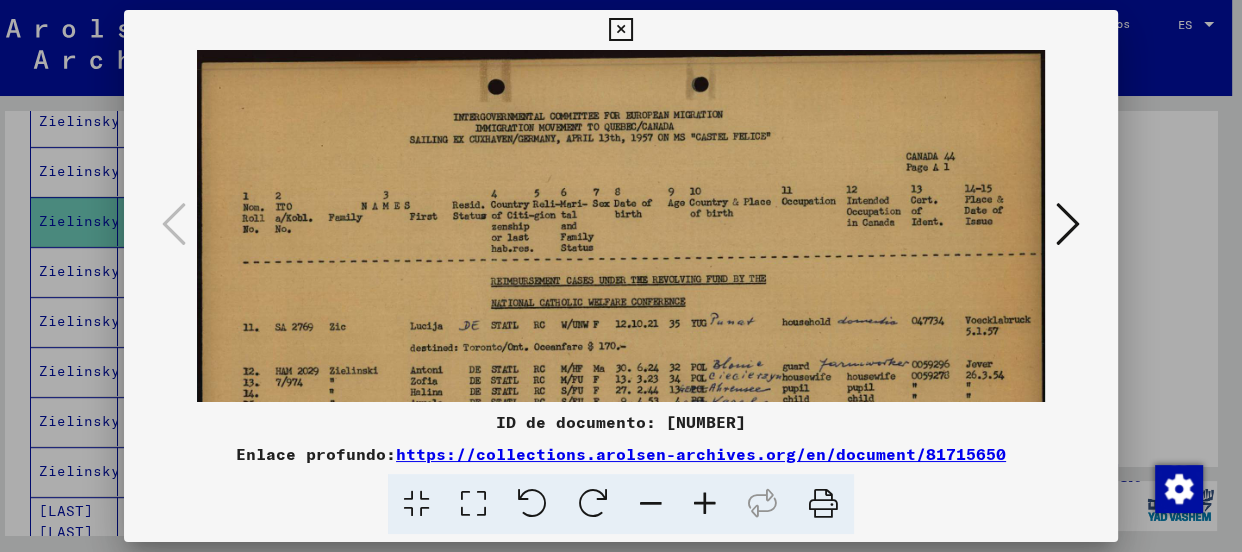 click at bounding box center [705, 504] 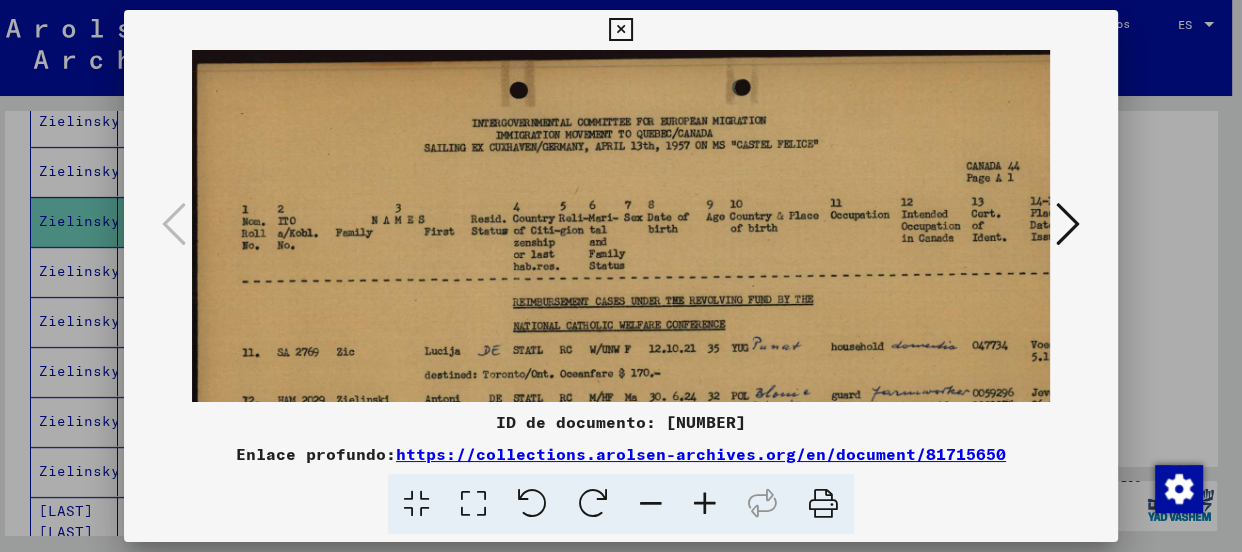click at bounding box center [705, 504] 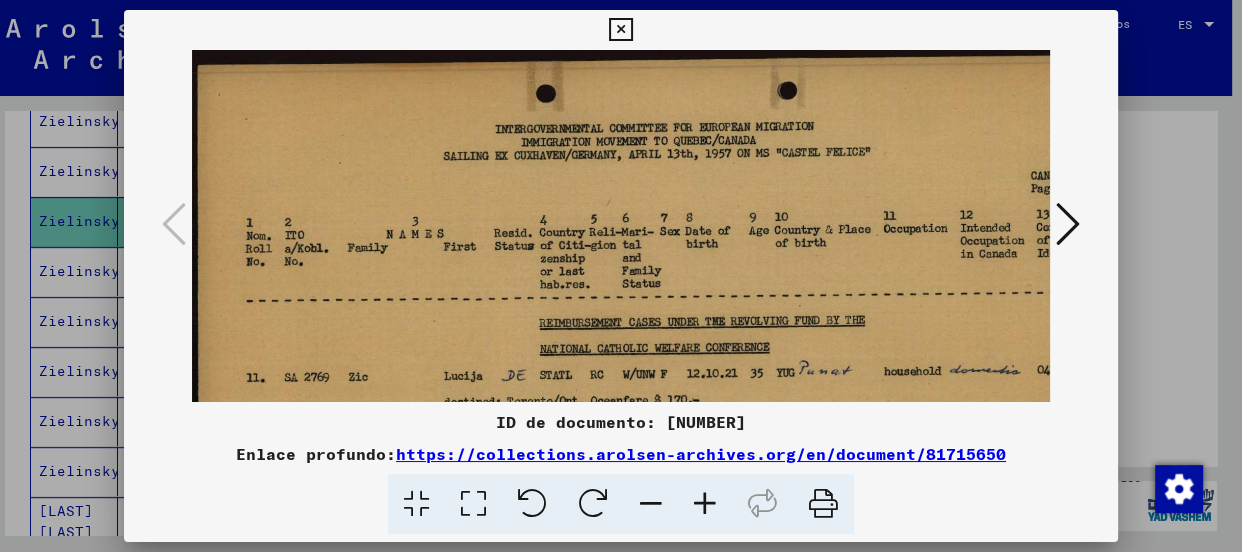 click at bounding box center [705, 504] 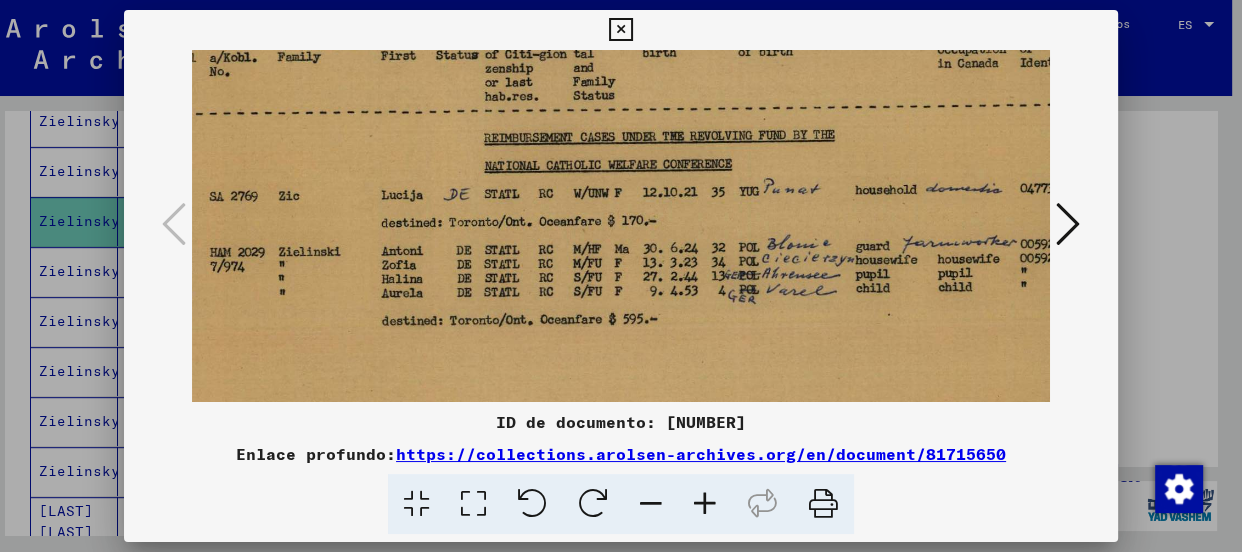 scroll, scrollTop: 211, scrollLeft: 84, axis: both 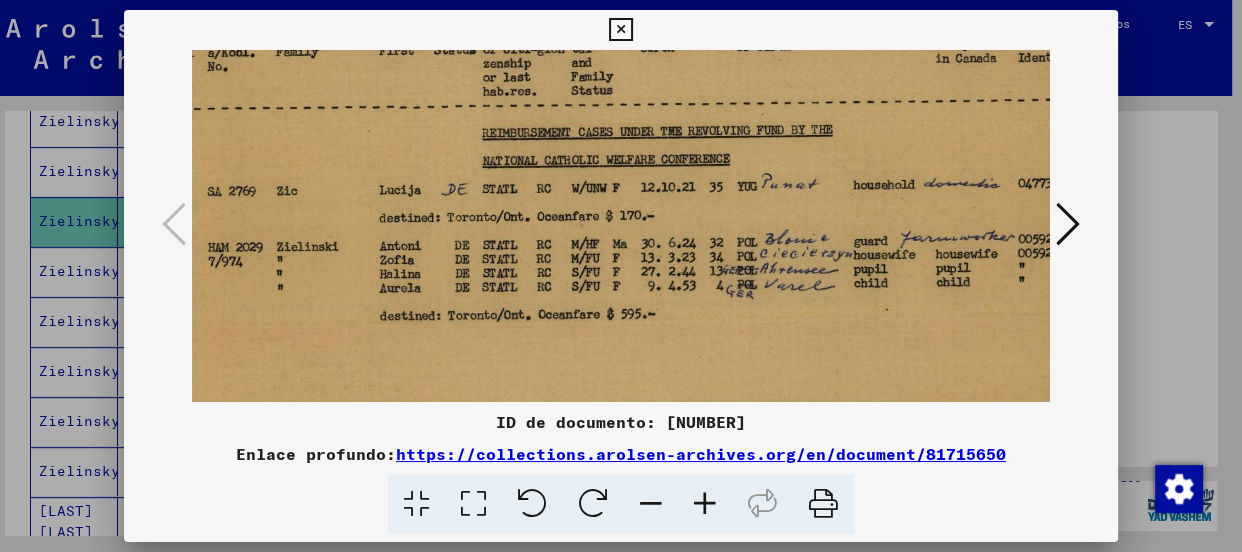 drag, startPoint x: 740, startPoint y: 345, endPoint x: 656, endPoint y: 131, distance: 229.89563 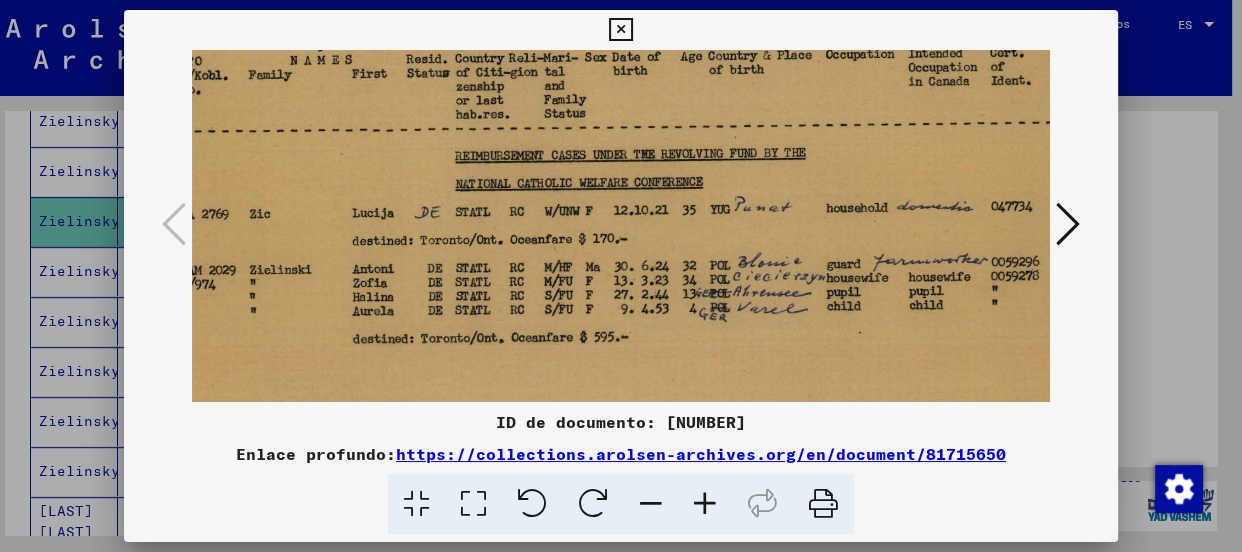 scroll, scrollTop: 177, scrollLeft: 105, axis: both 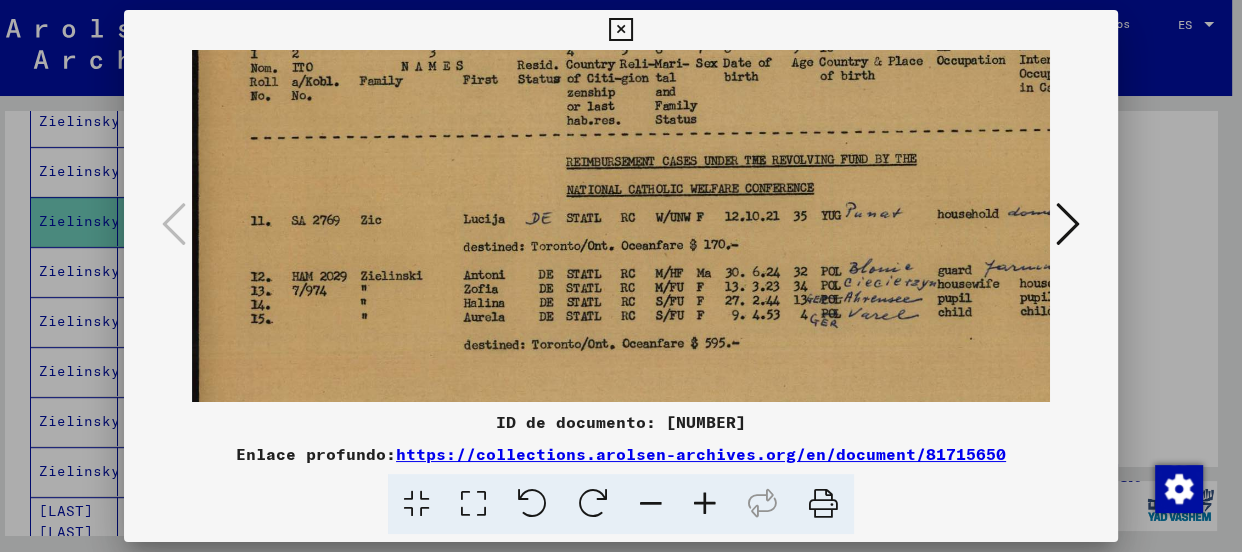drag, startPoint x: 938, startPoint y: 314, endPoint x: 964, endPoint y: 340, distance: 36.769554 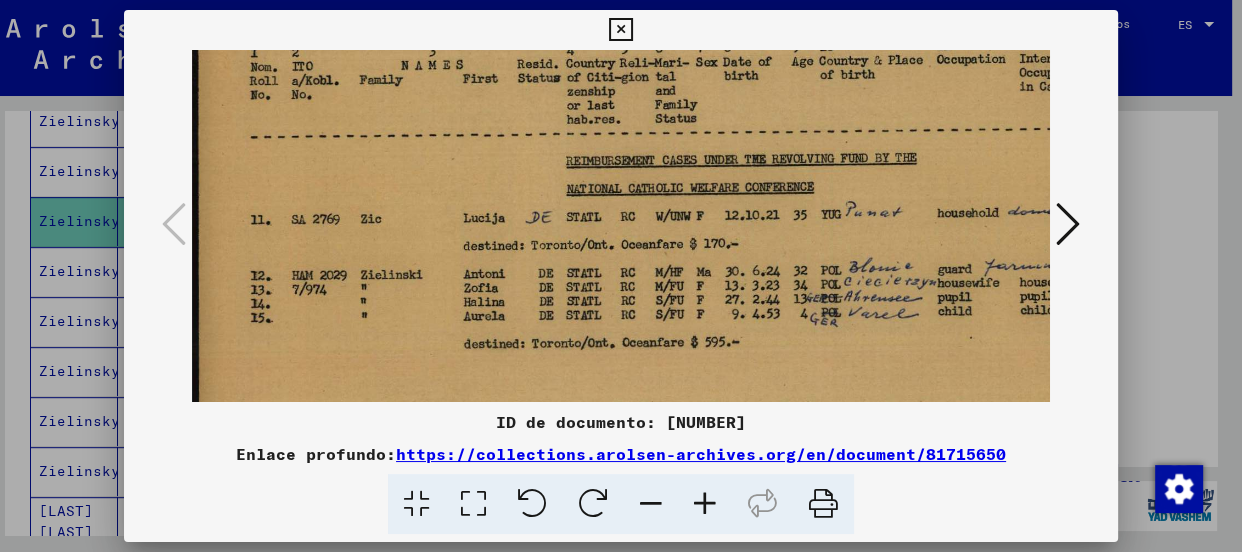 click at bounding box center (620, 30) 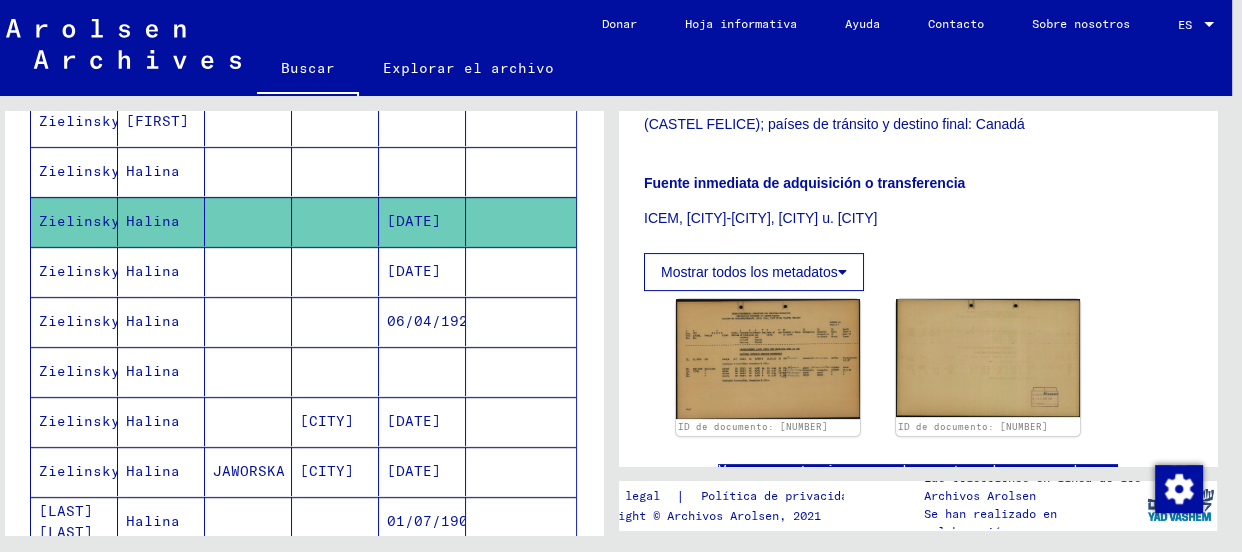 click on "Halina" at bounding box center (161, 221) 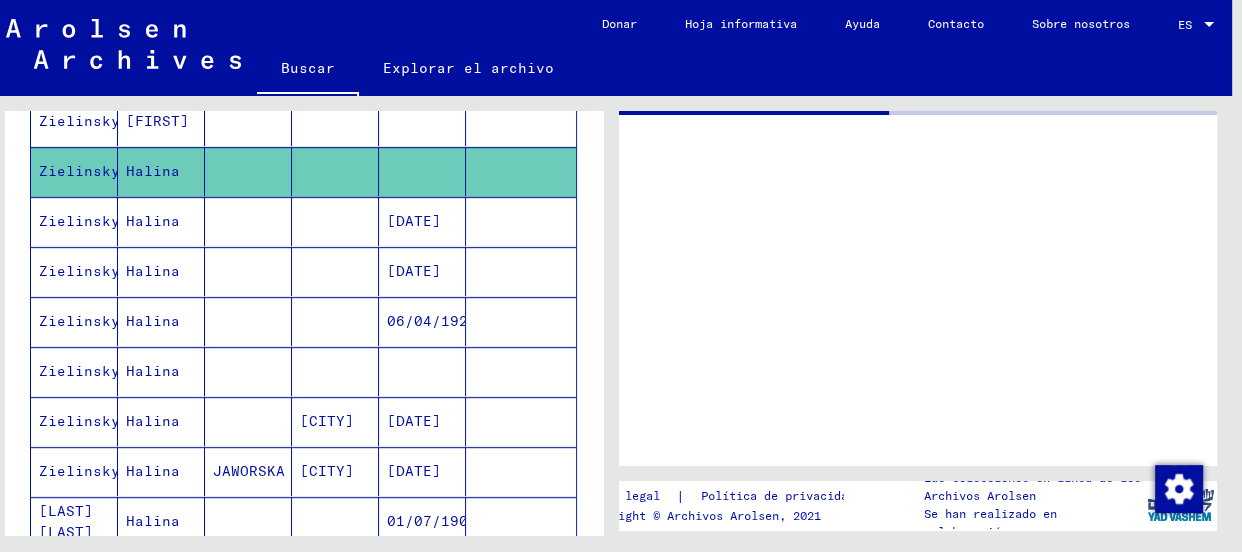 scroll, scrollTop: 0, scrollLeft: 0, axis: both 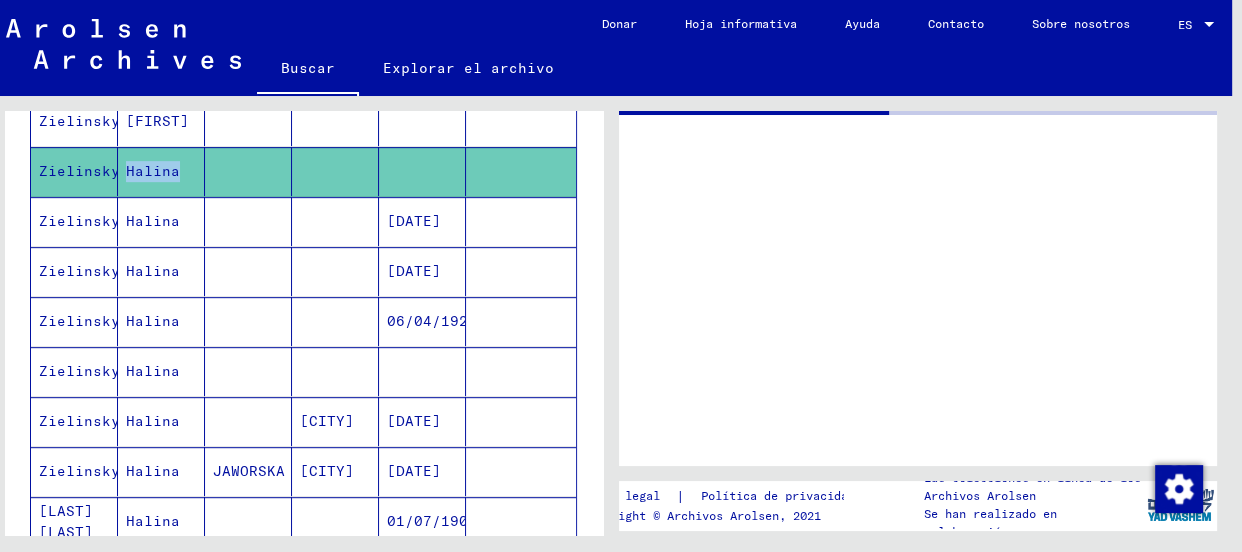 click on "Halina" 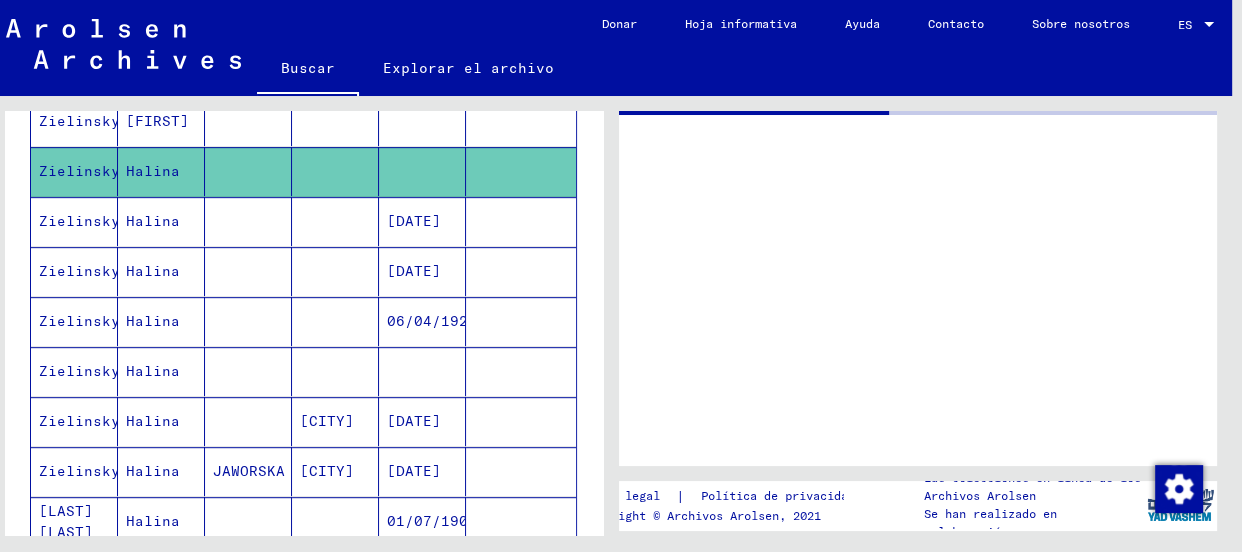 click on "Zielinsky" 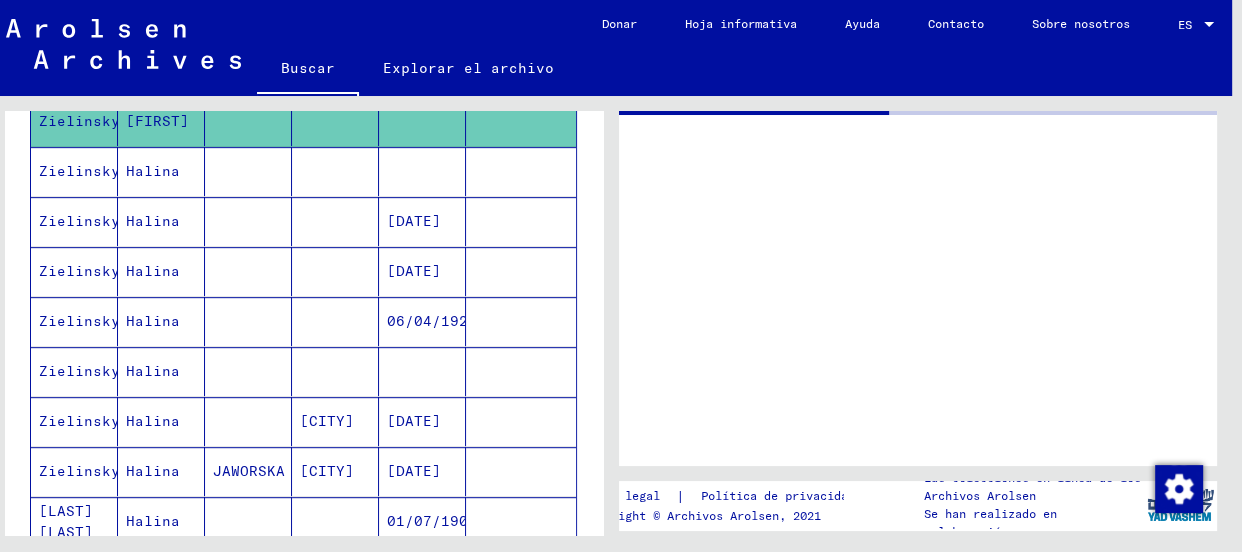 click on "Halina" at bounding box center [153, 221] 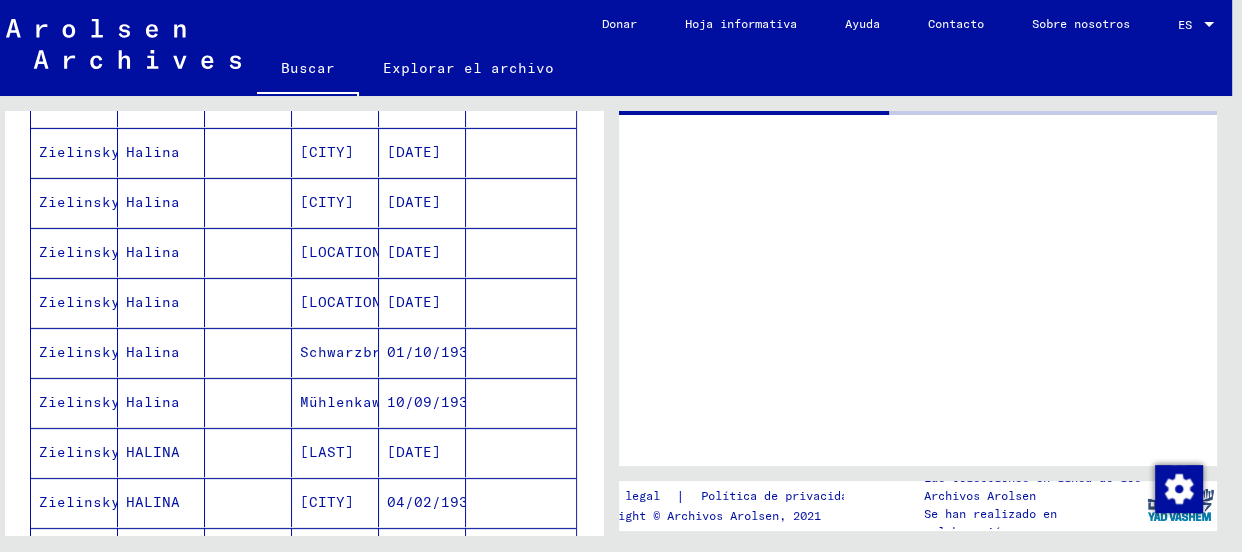 scroll, scrollTop: 521, scrollLeft: 0, axis: vertical 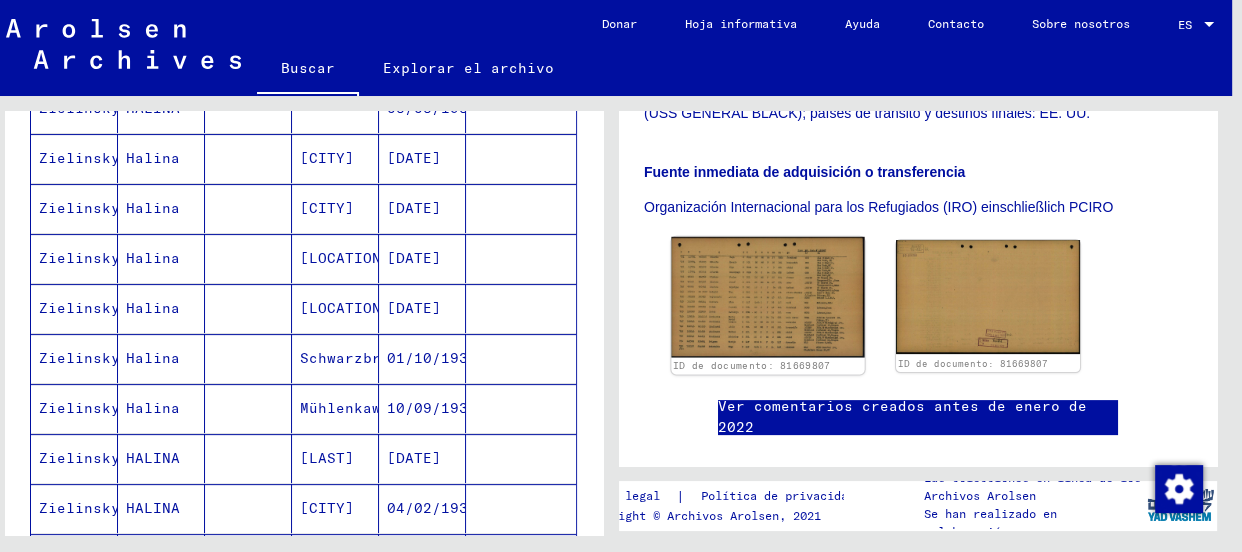 click 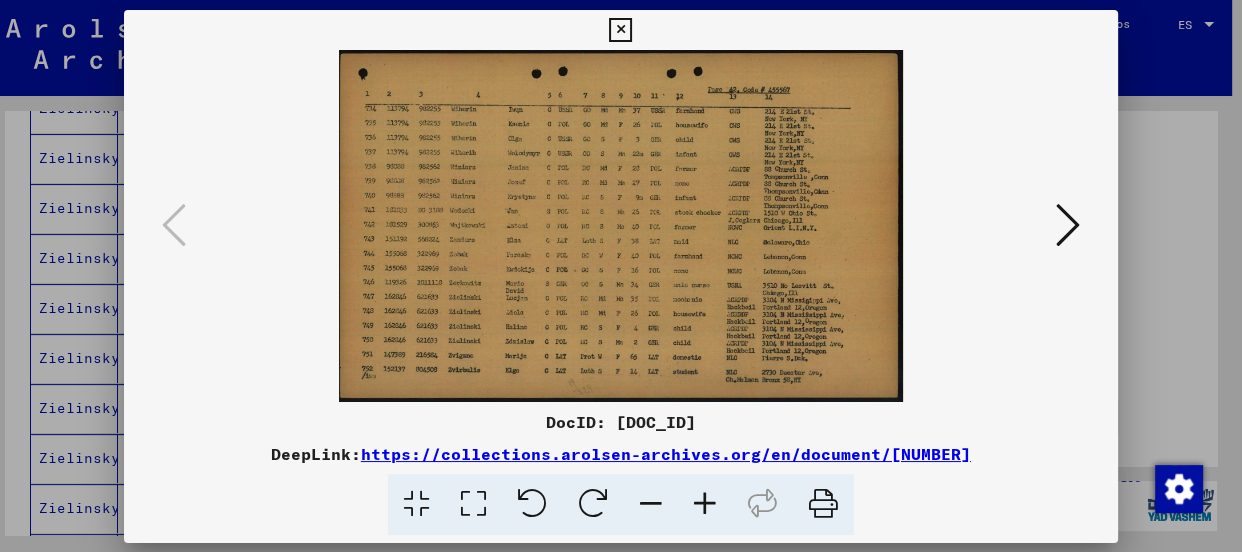 click at bounding box center [621, 226] 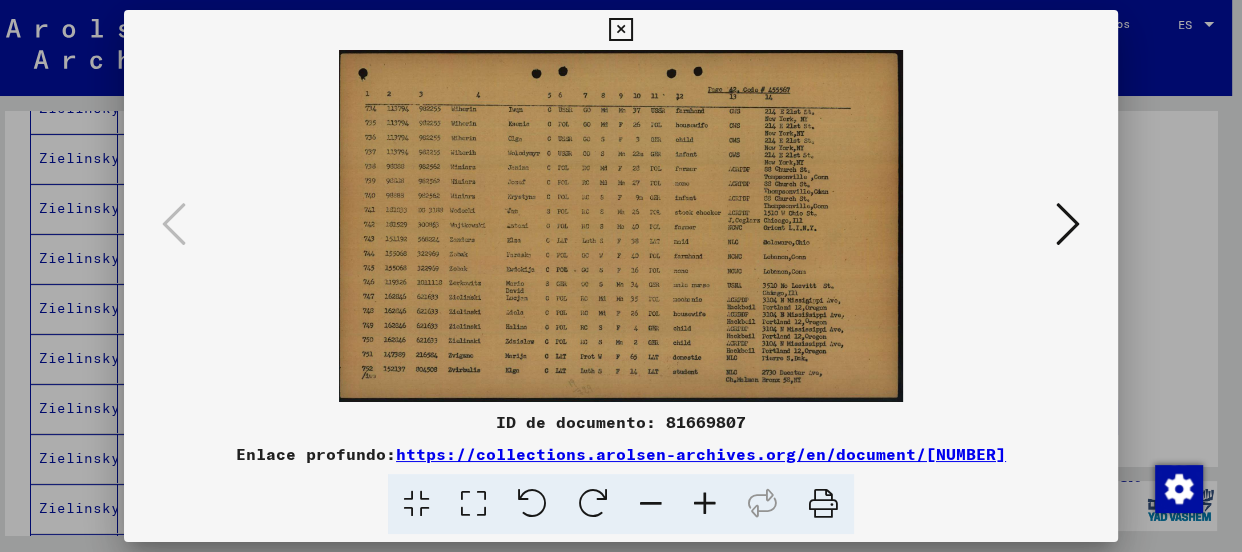 click at bounding box center (705, 504) 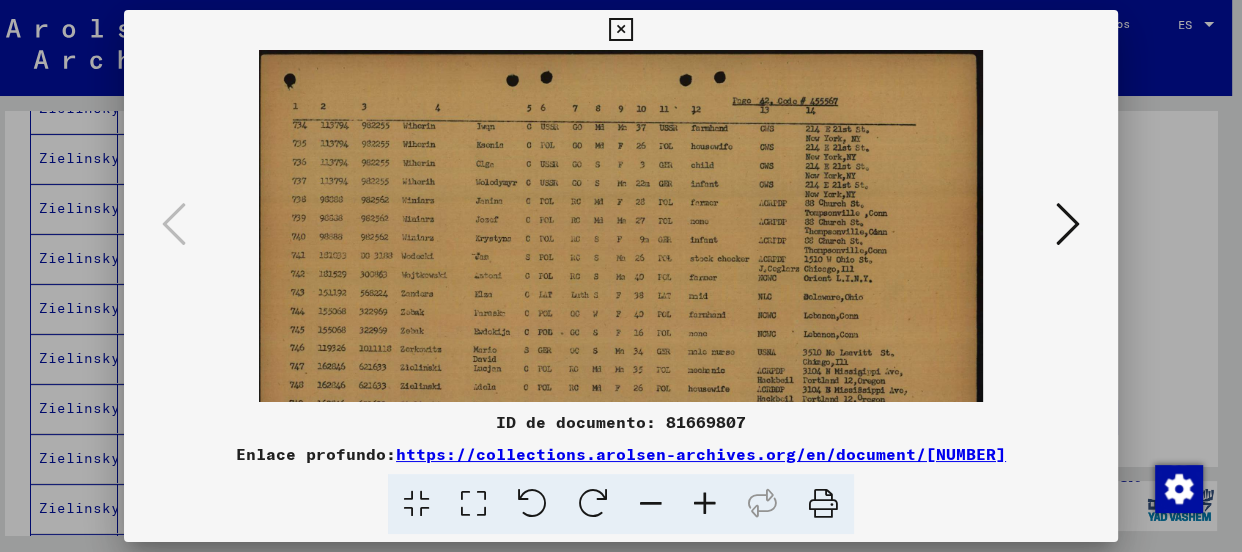 click at bounding box center (705, 504) 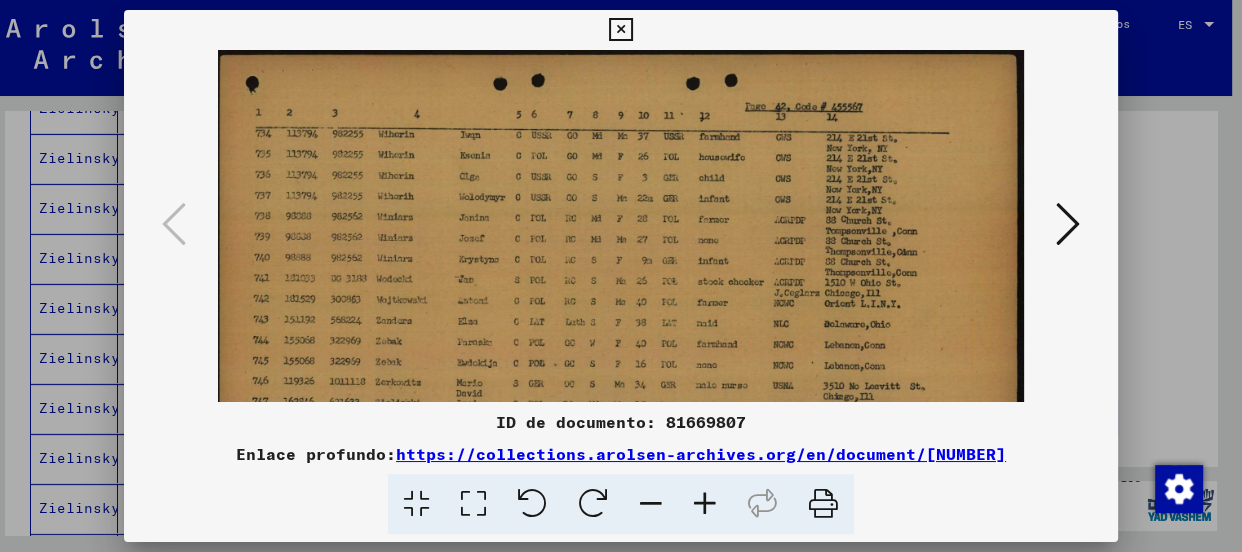 click at bounding box center [705, 504] 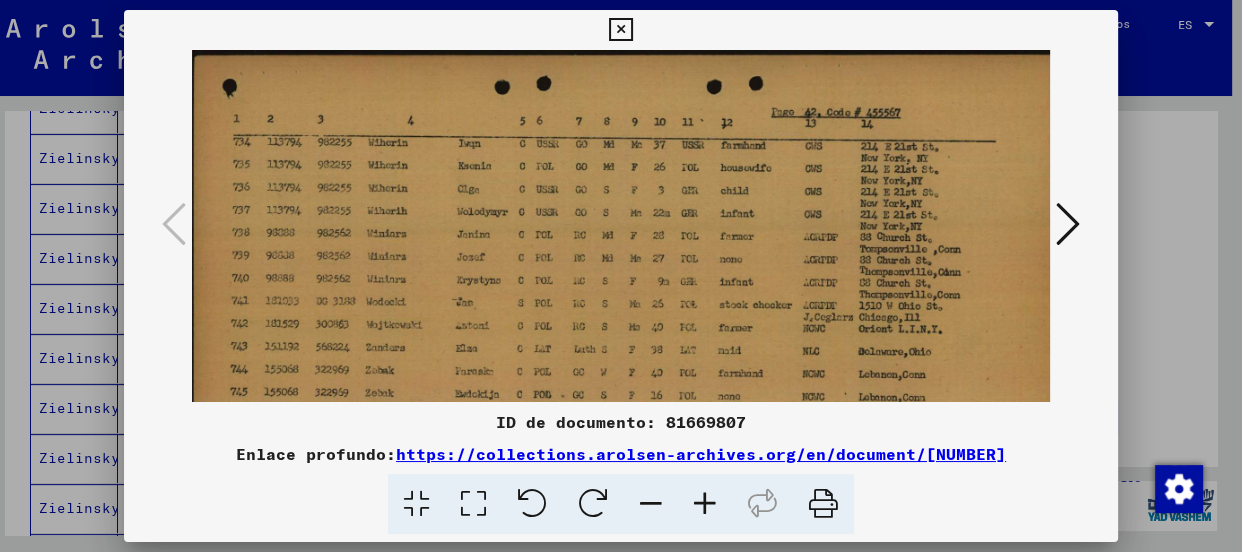 click at bounding box center (705, 504) 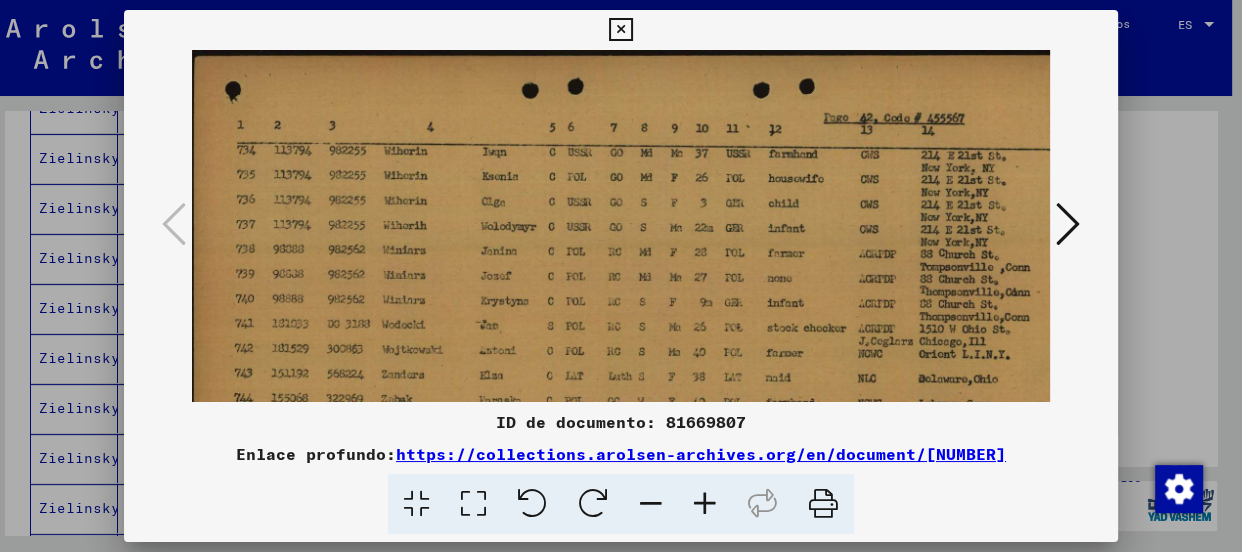 click at bounding box center (705, 504) 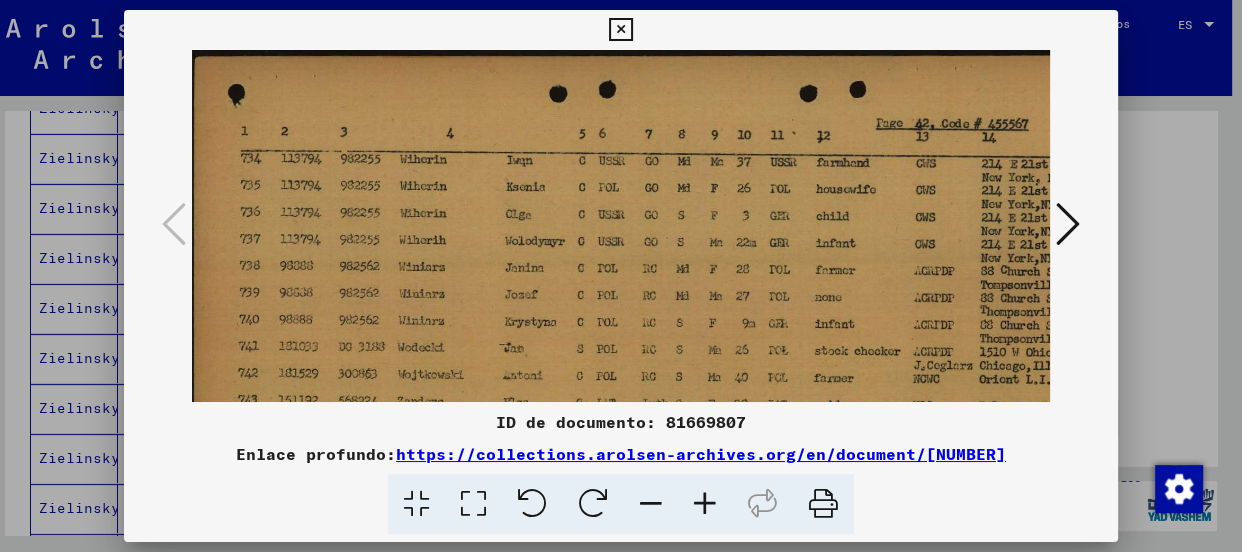 click at bounding box center [705, 504] 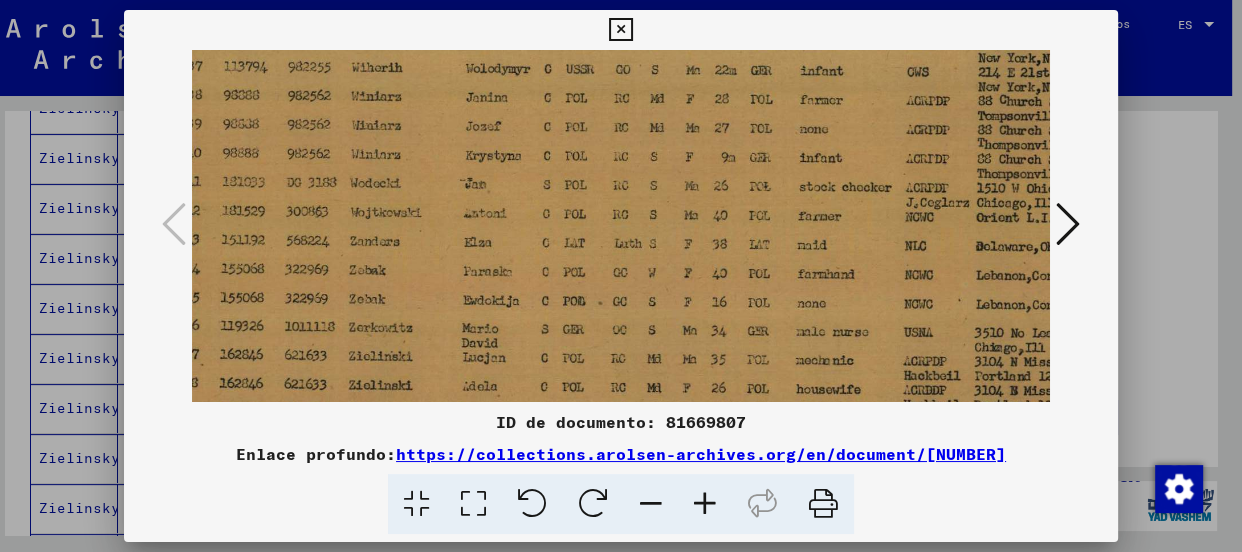 drag, startPoint x: 805, startPoint y: 332, endPoint x: 743, endPoint y: 145, distance: 197.01015 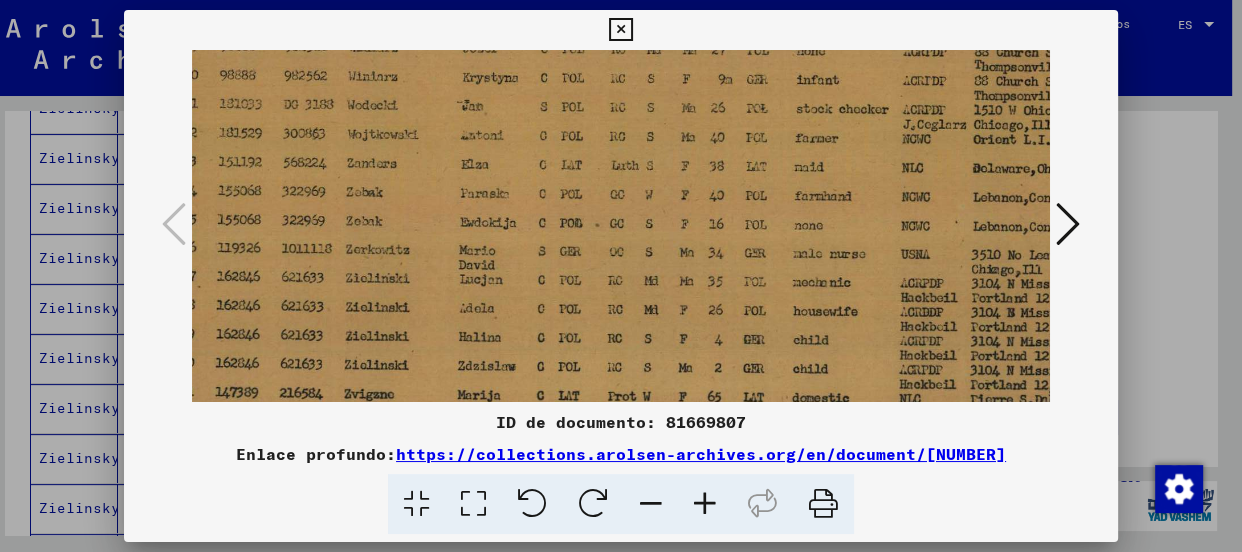 drag, startPoint x: 721, startPoint y: 288, endPoint x: 715, endPoint y: 220, distance: 68.26419 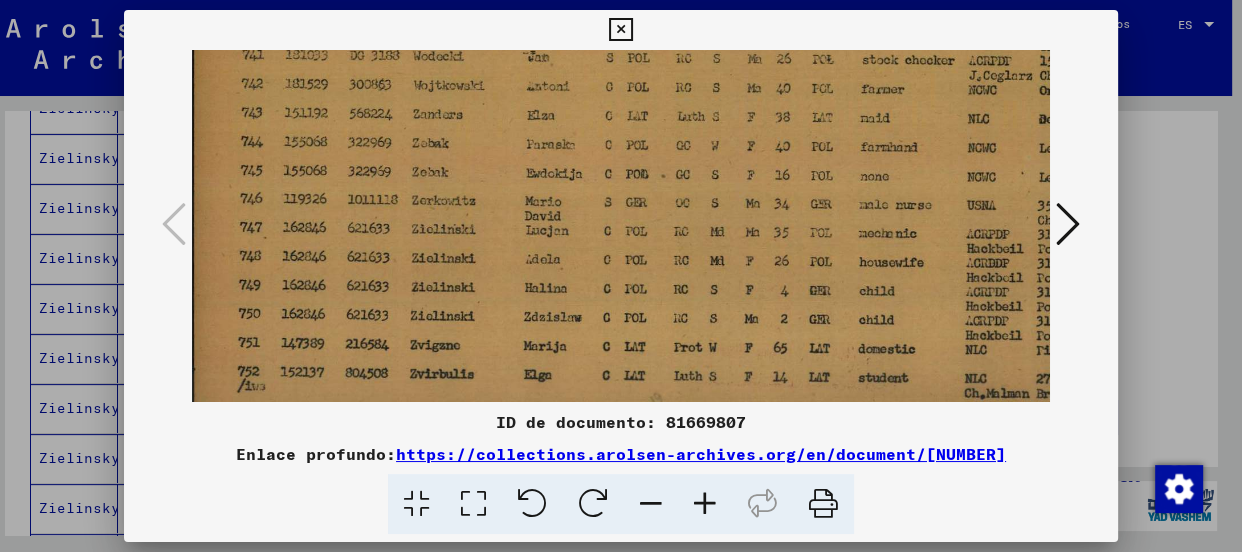 scroll, scrollTop: 328, scrollLeft: 0, axis: vertical 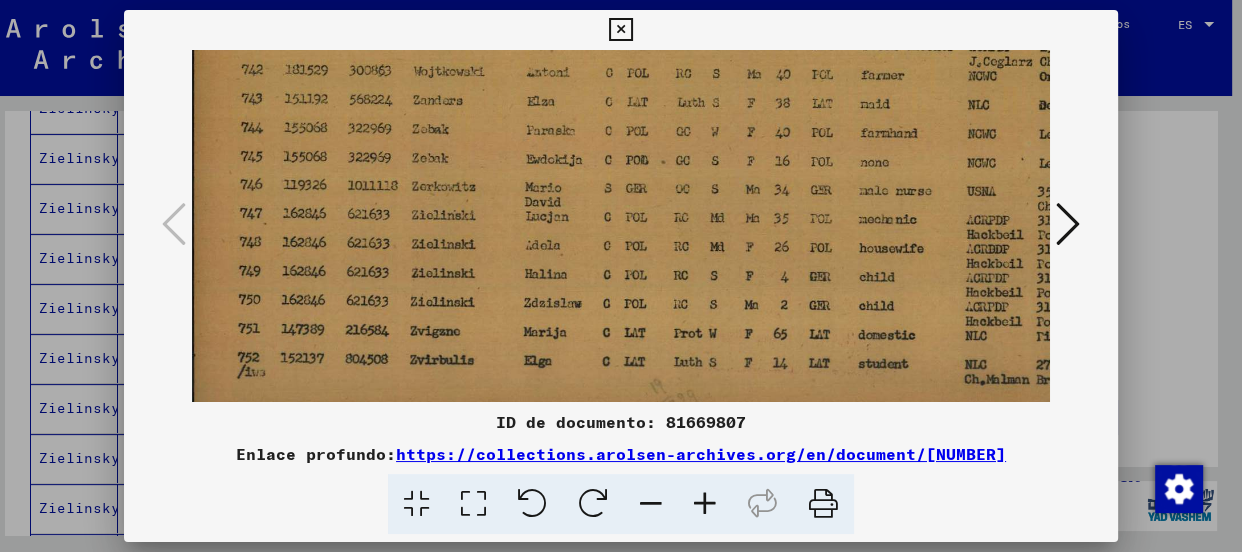 drag, startPoint x: 421, startPoint y: 309, endPoint x: 520, endPoint y: 238, distance: 121.82774 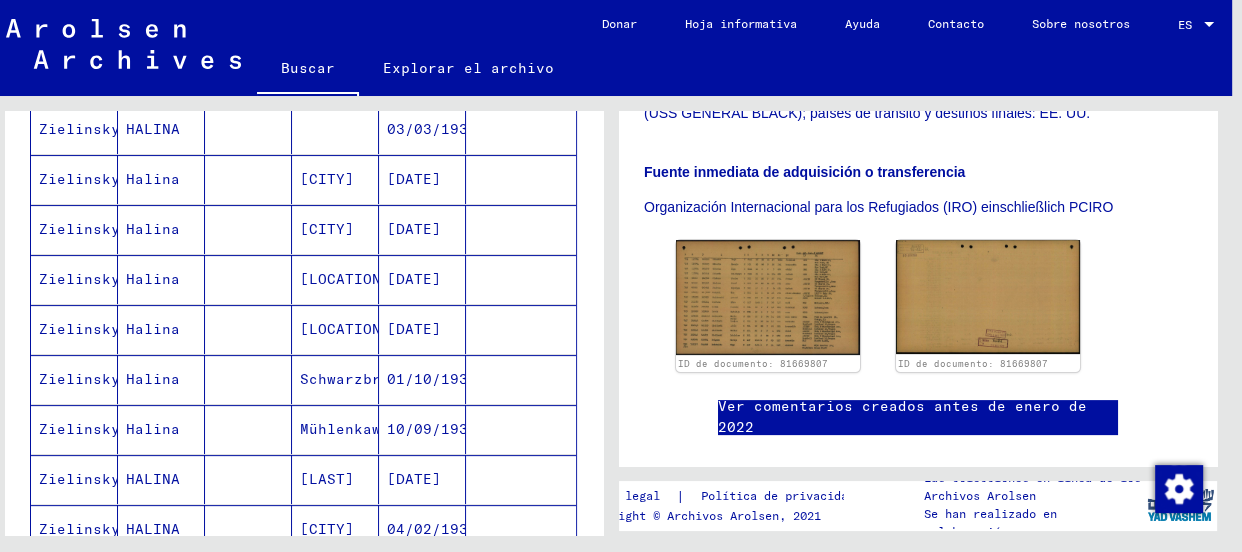 scroll, scrollTop: 657, scrollLeft: 0, axis: vertical 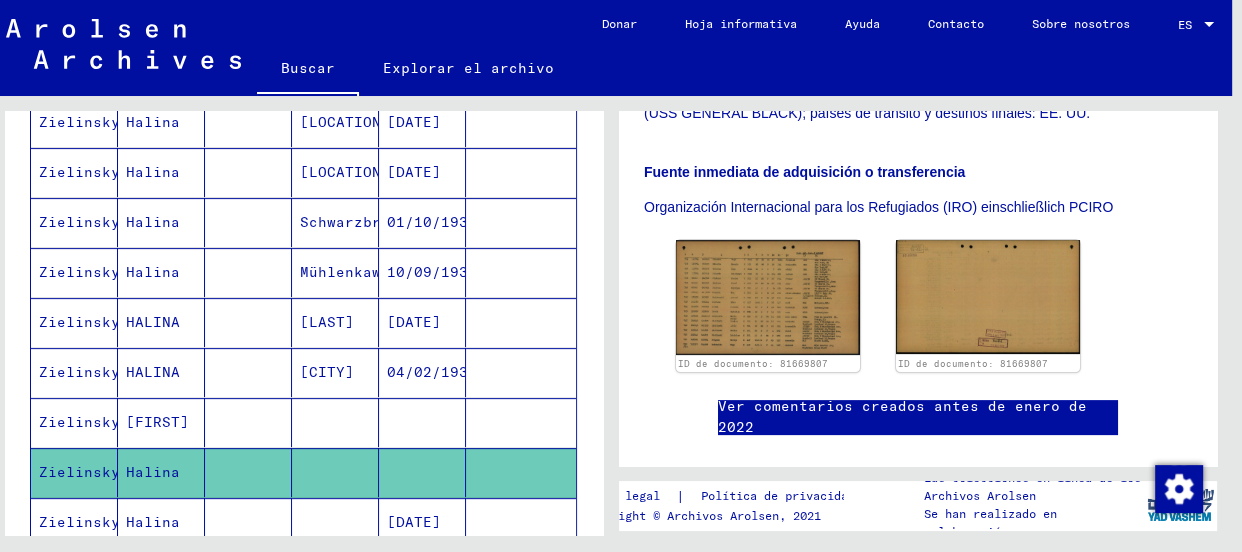 click on "Halina" 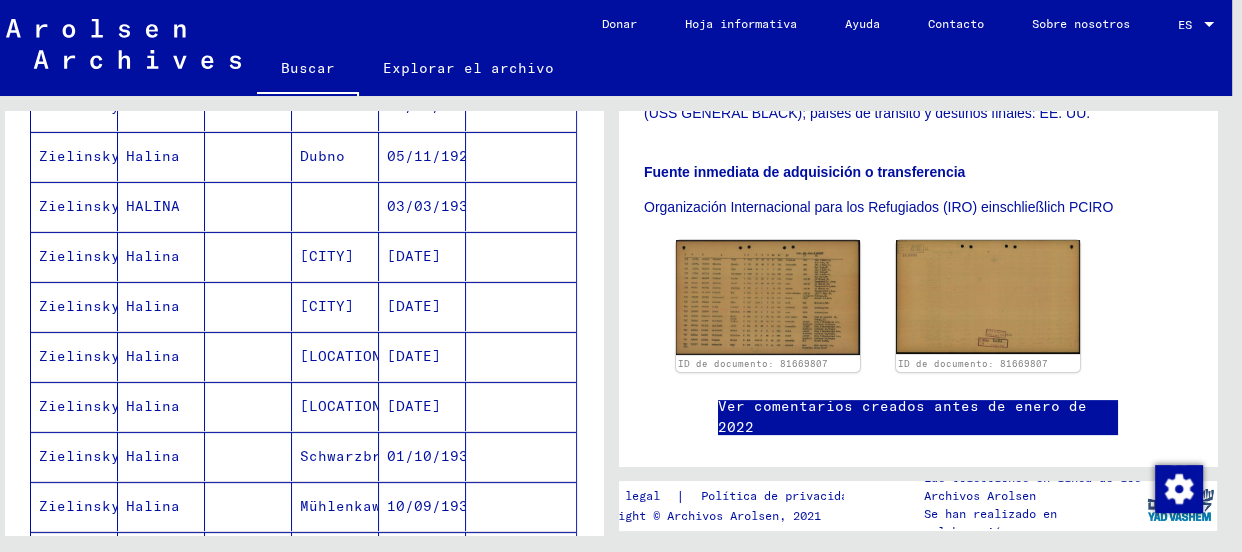 scroll, scrollTop: 418, scrollLeft: 0, axis: vertical 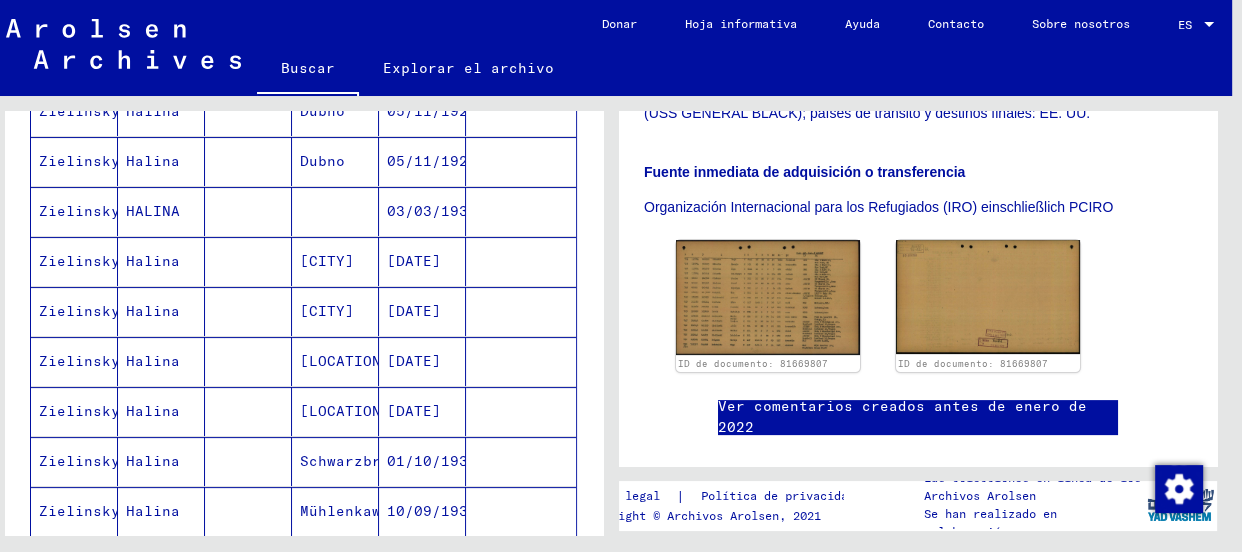 click on "Halina" at bounding box center [153, 361] 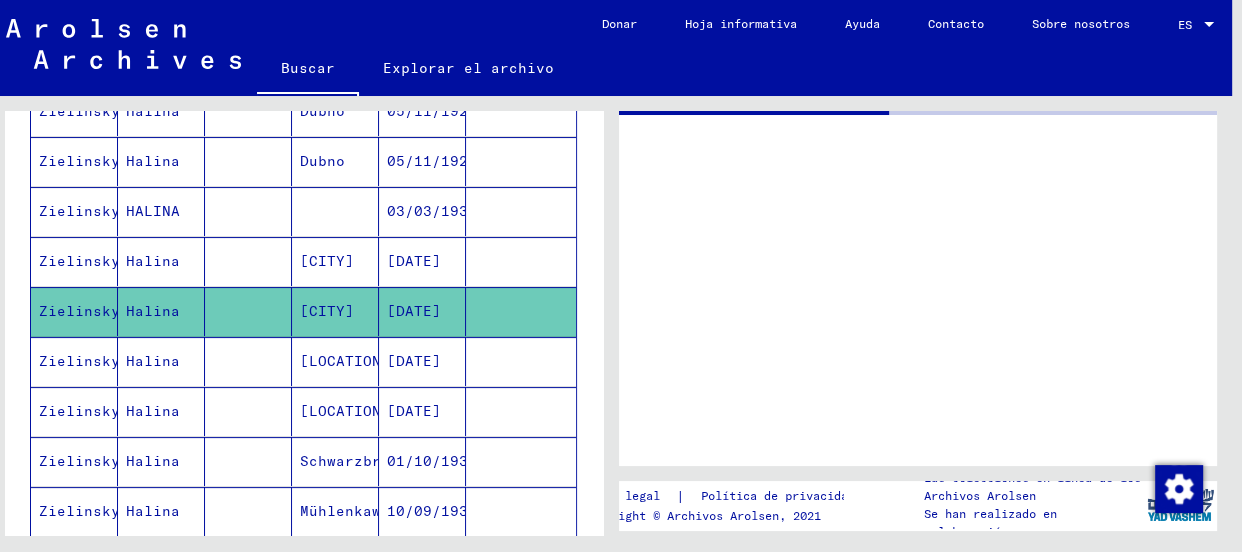 scroll, scrollTop: 0, scrollLeft: 0, axis: both 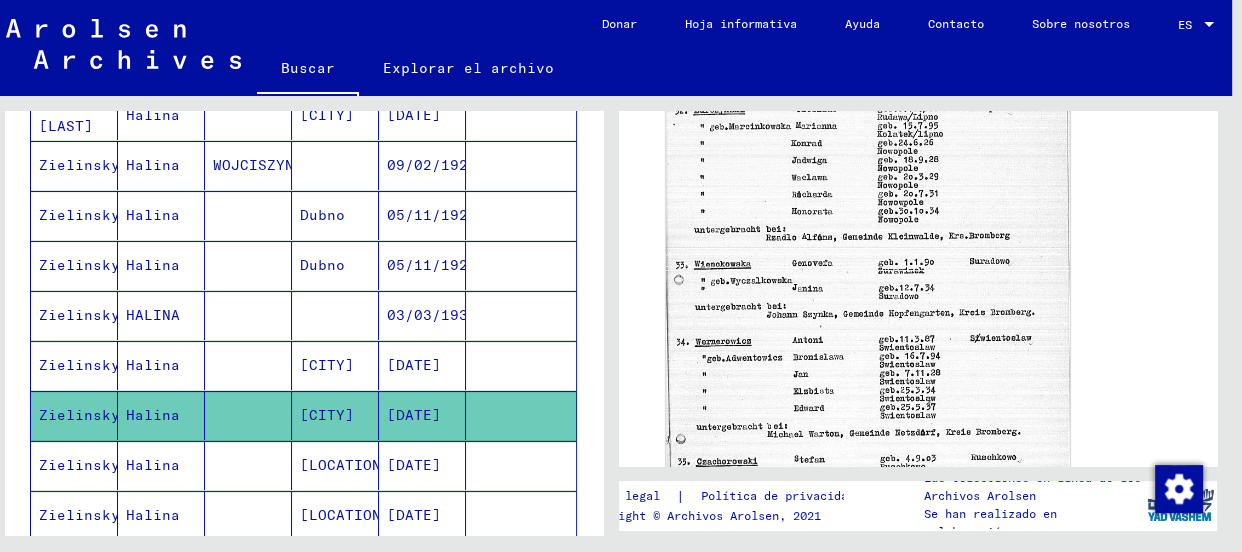 click 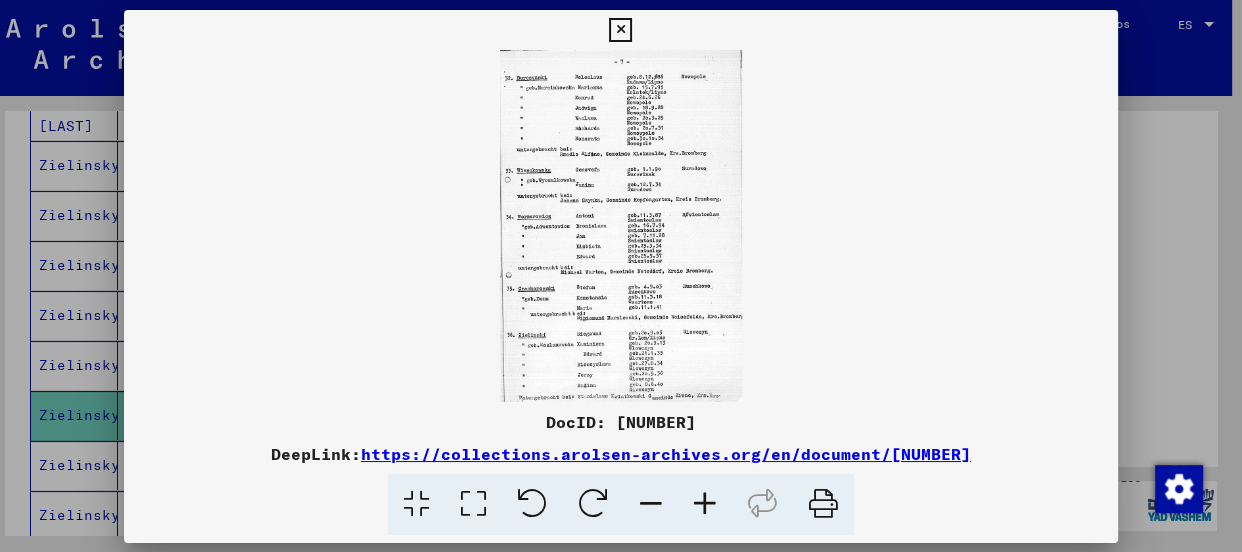 click at bounding box center (621, 226) 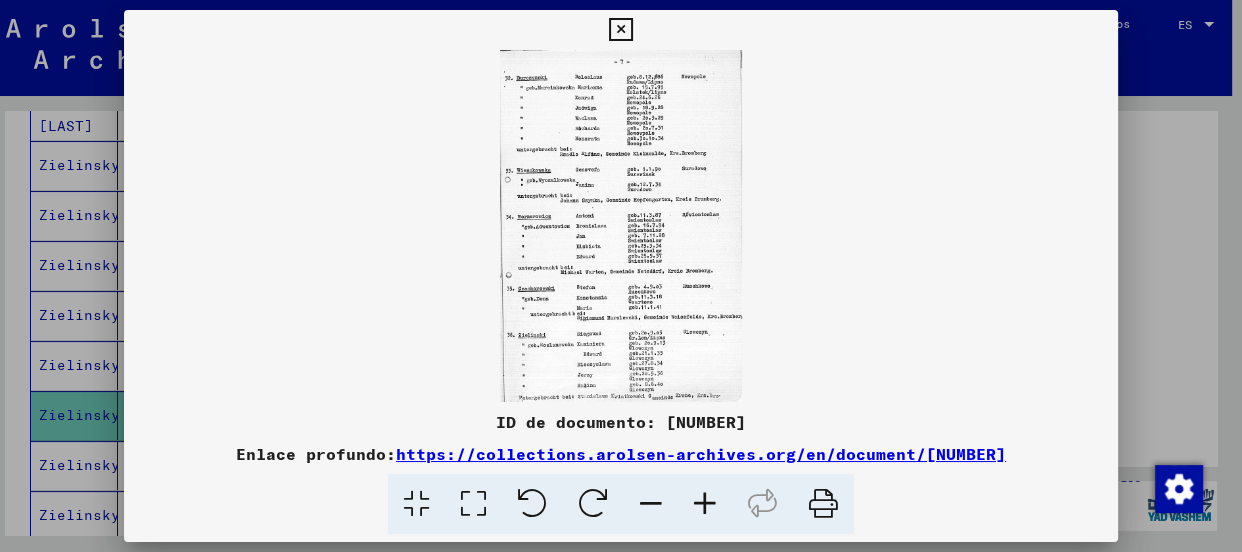click at bounding box center [705, 504] 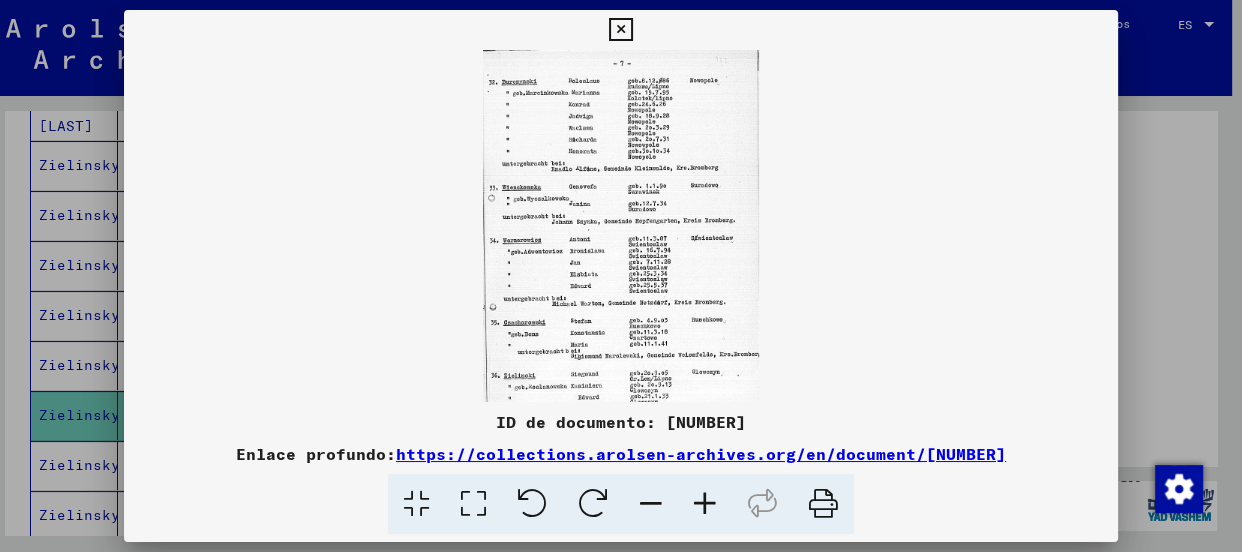 click at bounding box center [705, 504] 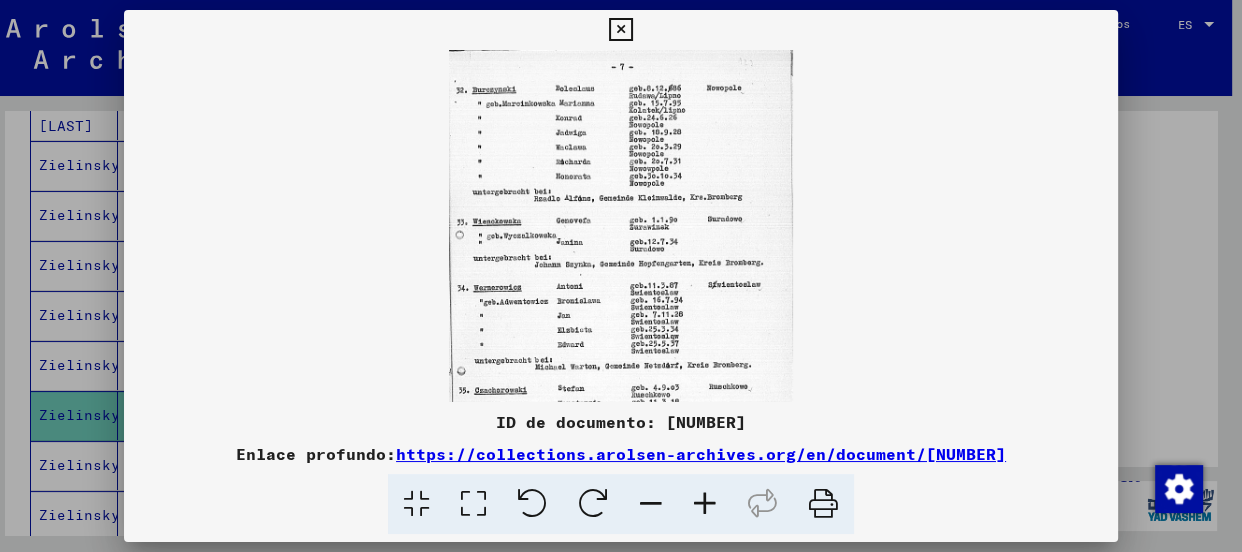 click at bounding box center [705, 504] 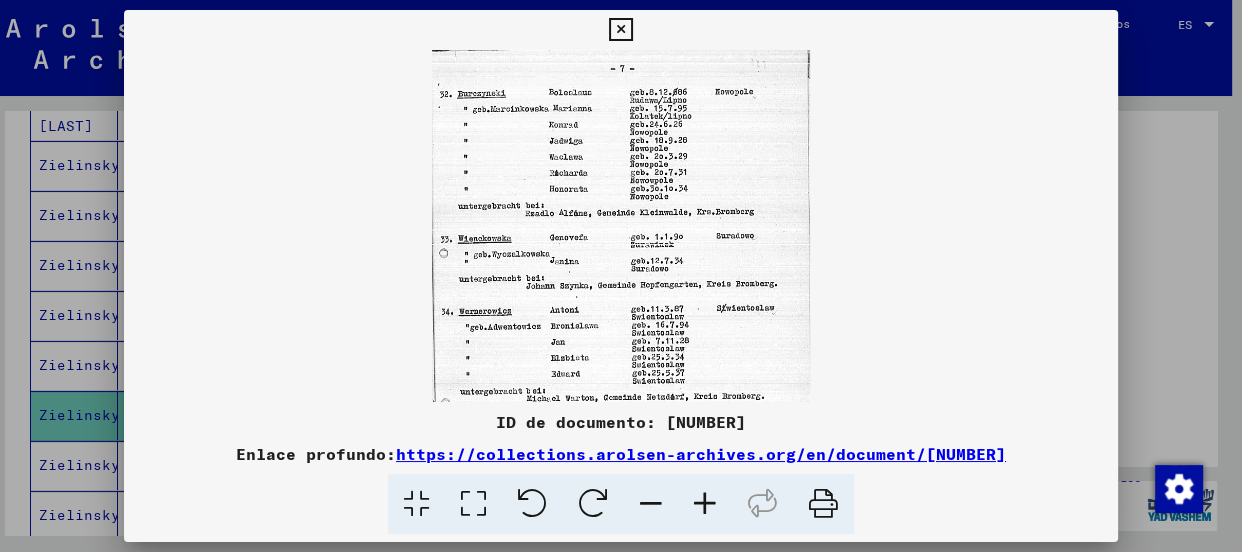 click at bounding box center (705, 504) 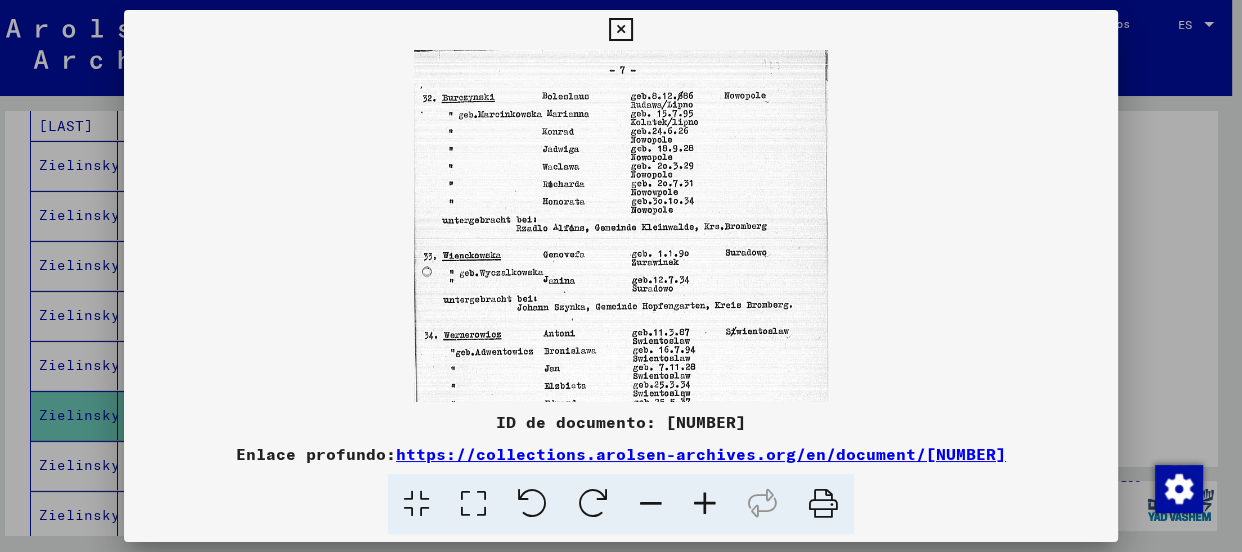 click at bounding box center [705, 504] 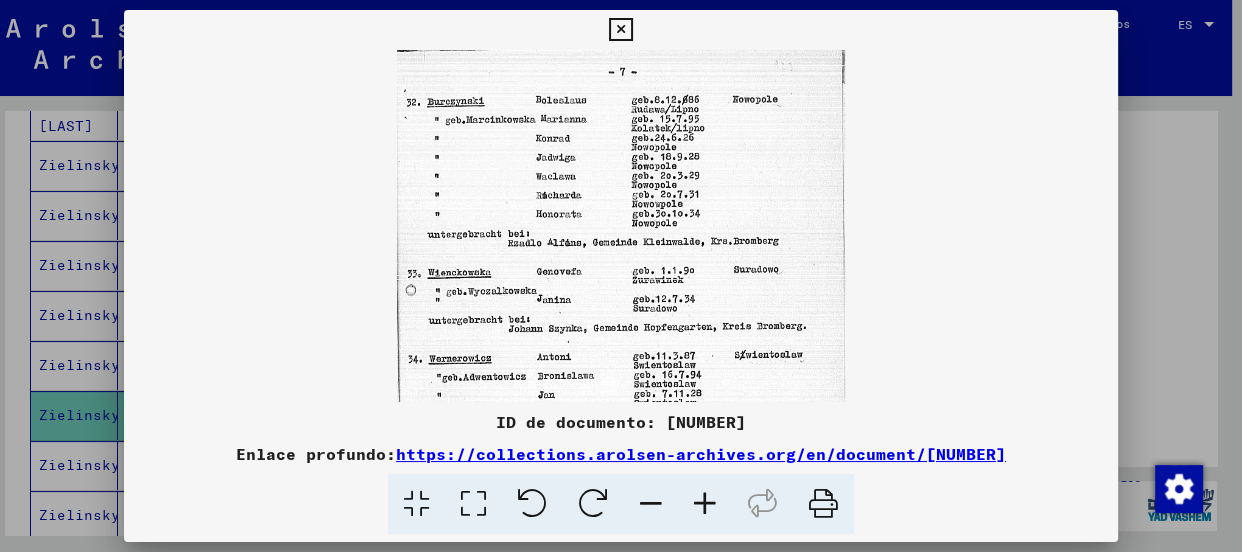 click at bounding box center (705, 504) 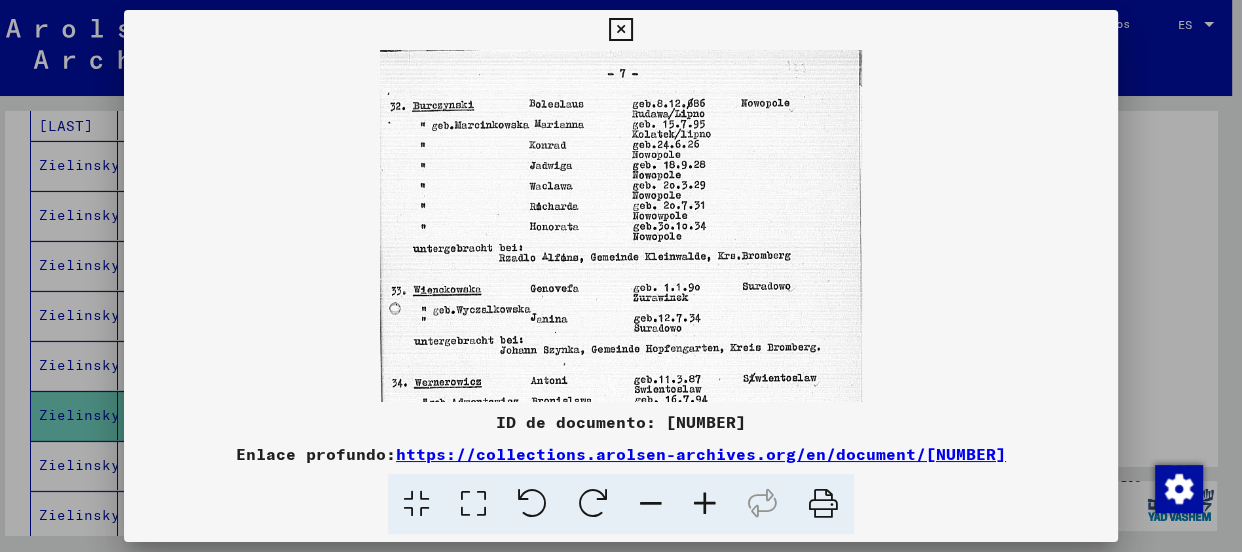 click at bounding box center (705, 504) 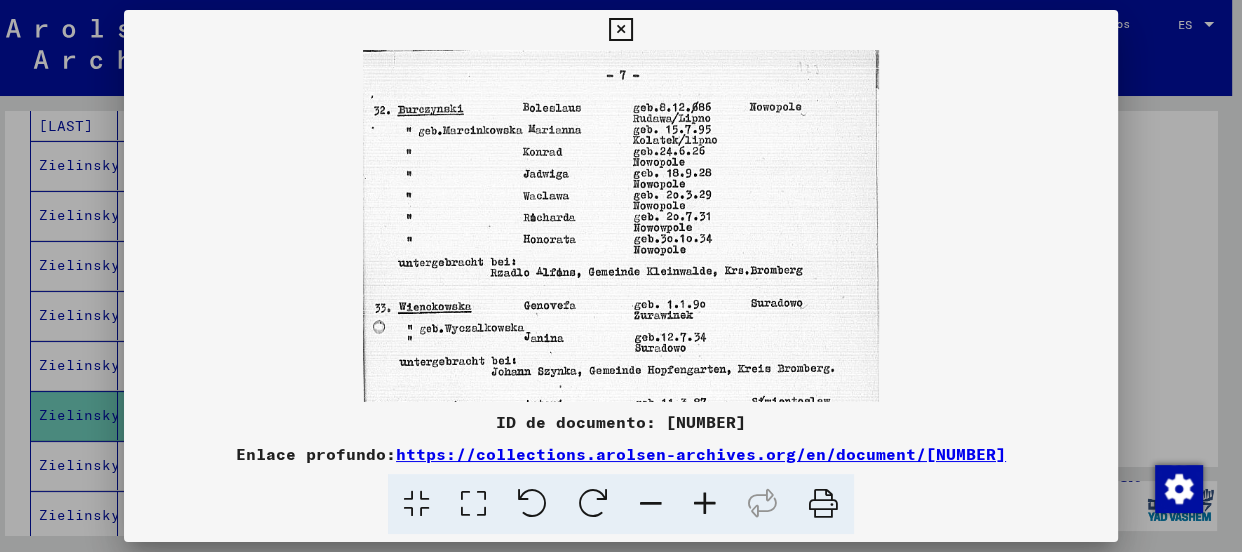 click at bounding box center [705, 504] 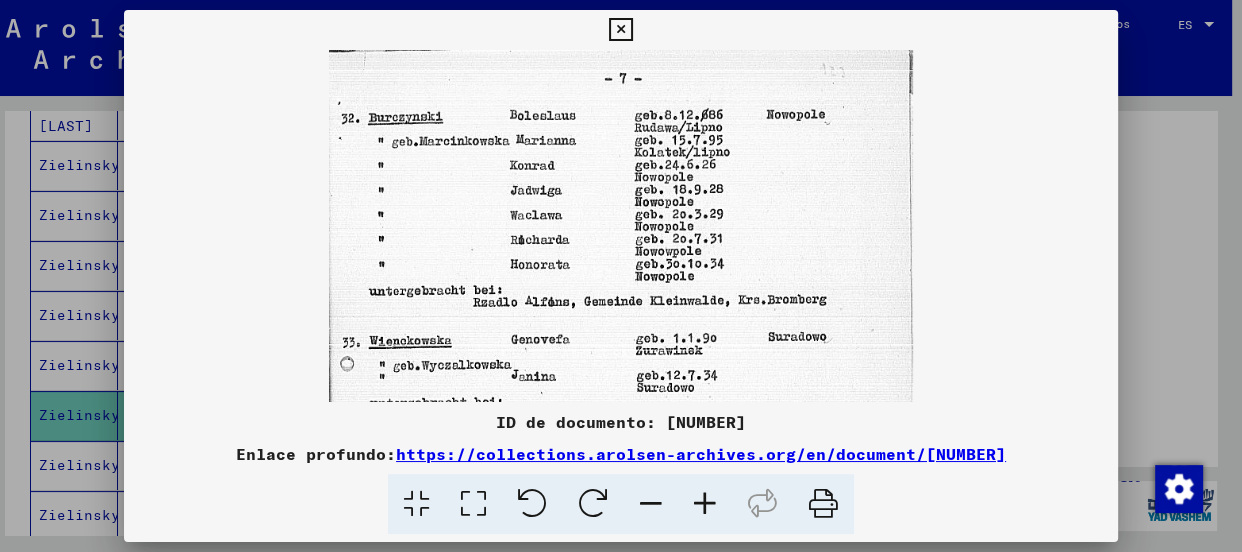 click at bounding box center (705, 504) 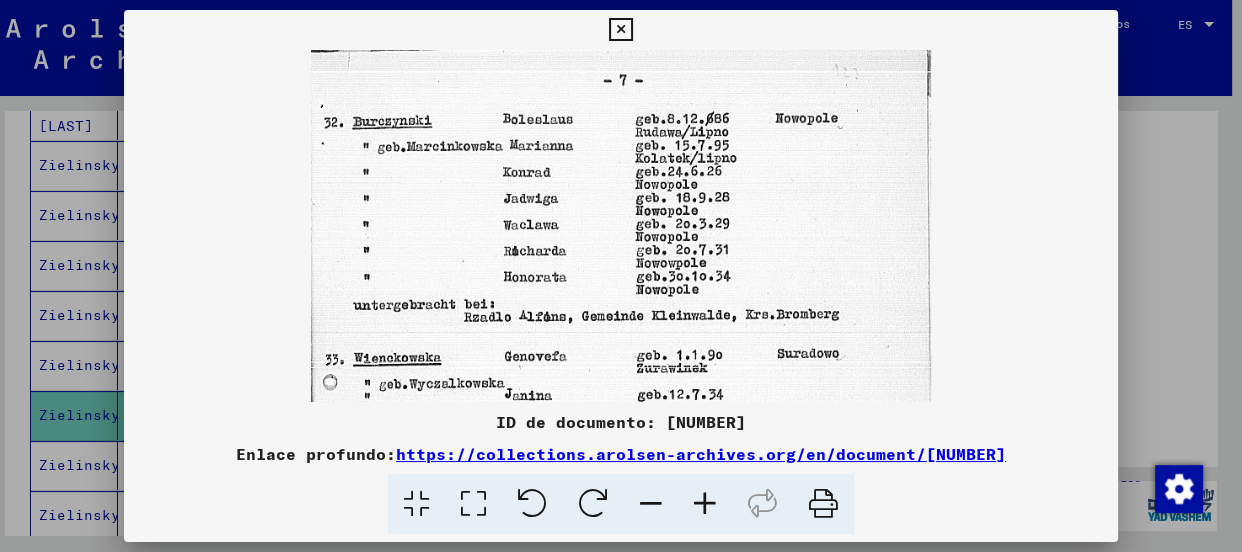 click at bounding box center [705, 504] 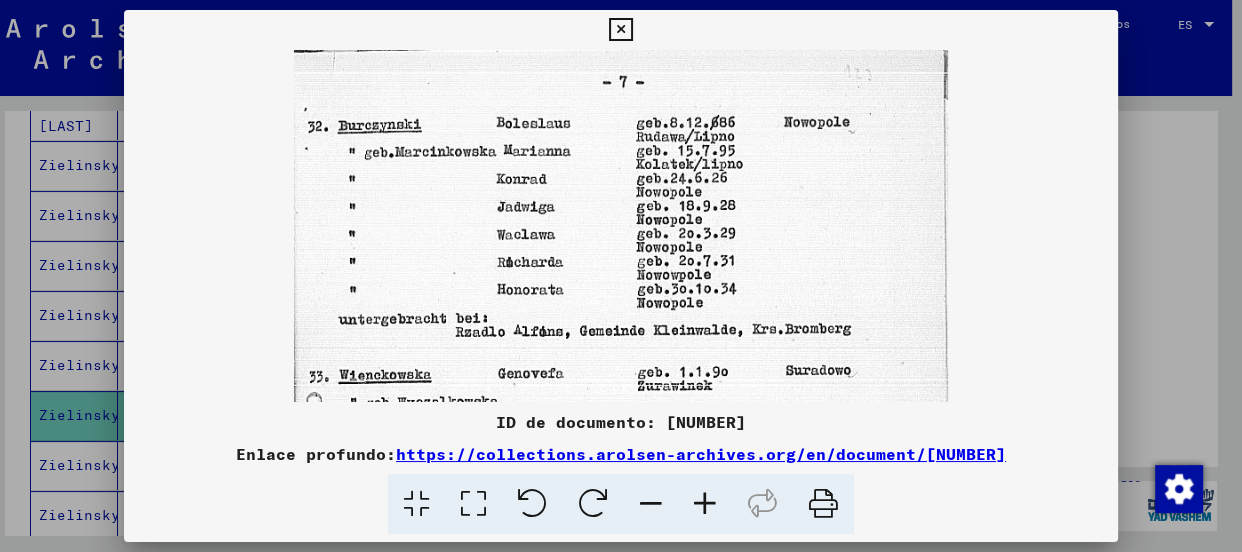 click at bounding box center [705, 504] 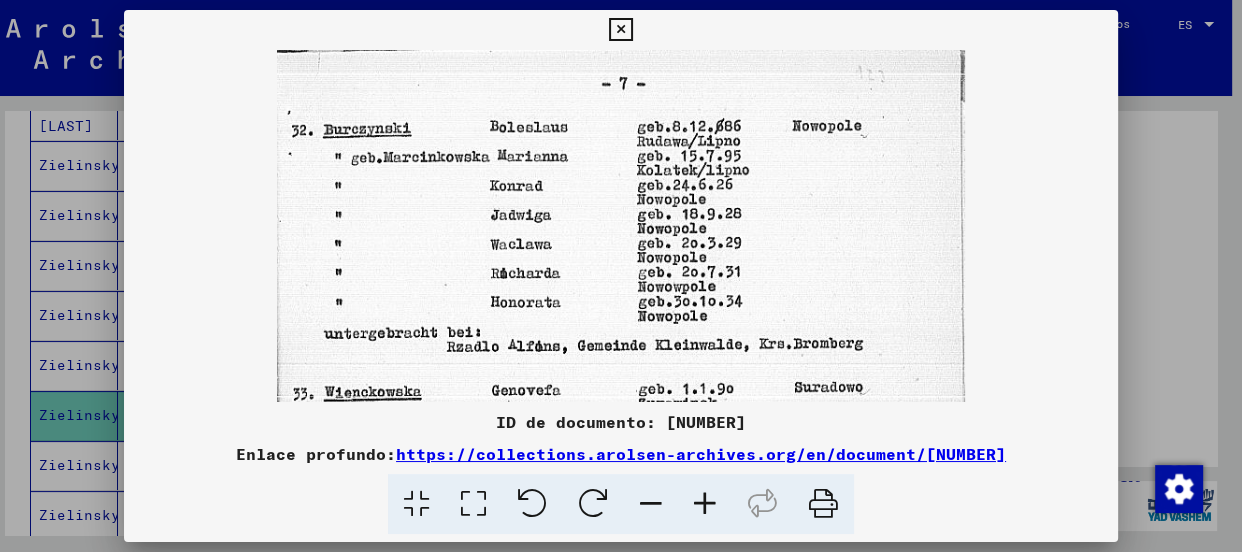 click at bounding box center [705, 504] 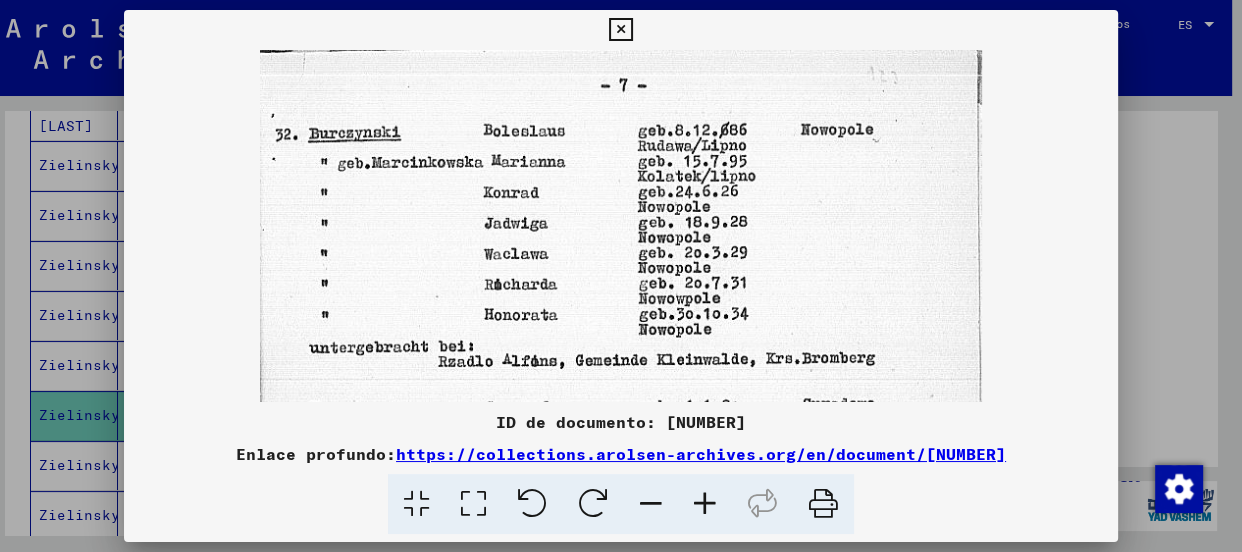 click at bounding box center [705, 504] 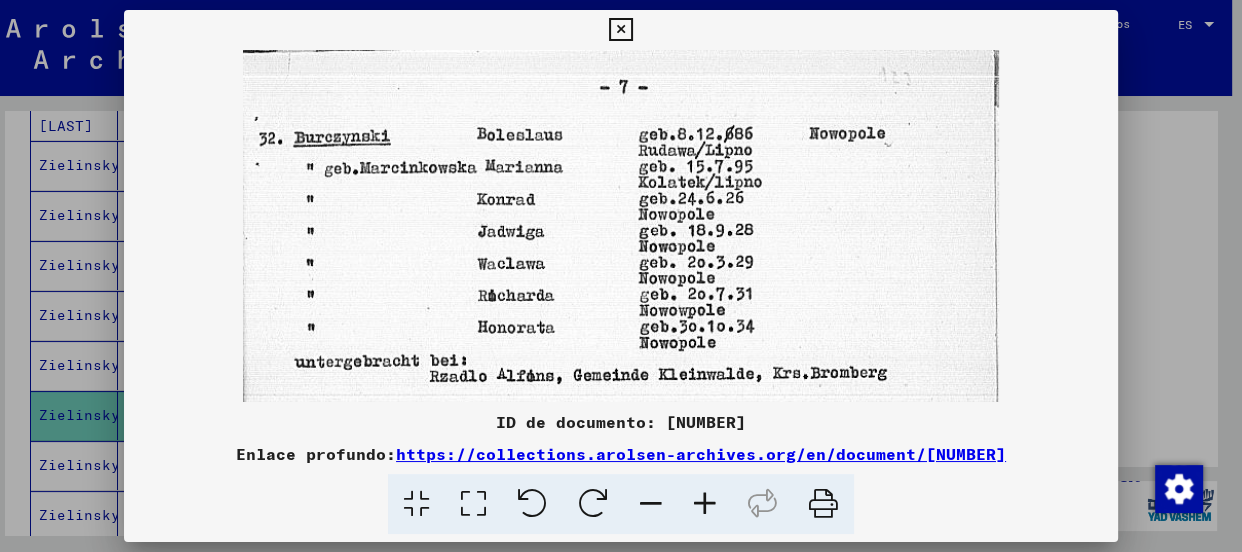 click at bounding box center (705, 504) 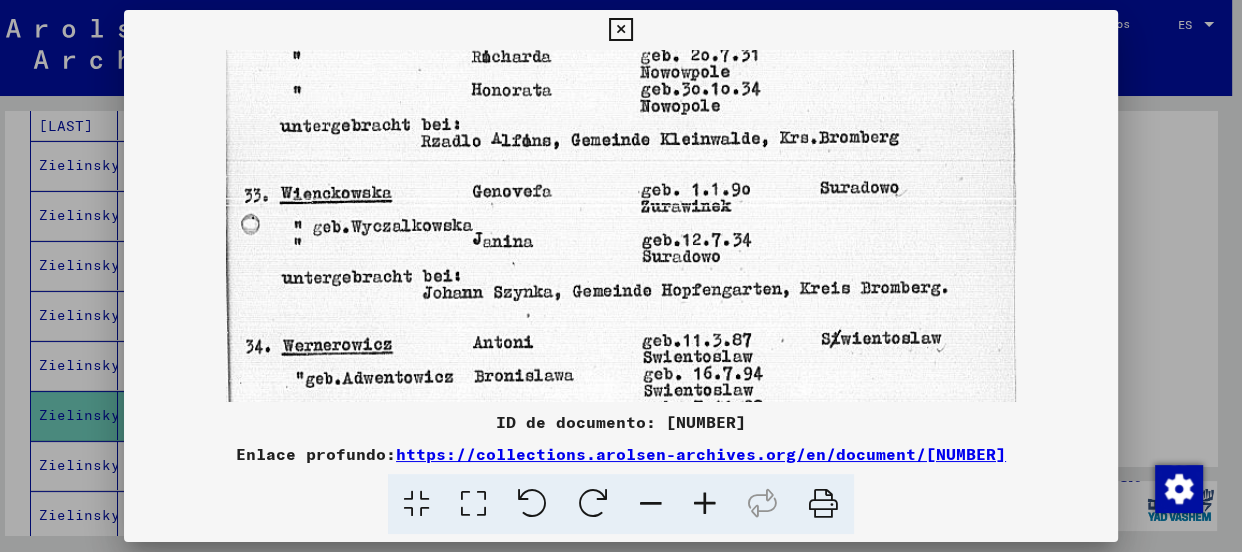 scroll, scrollTop: 280, scrollLeft: 0, axis: vertical 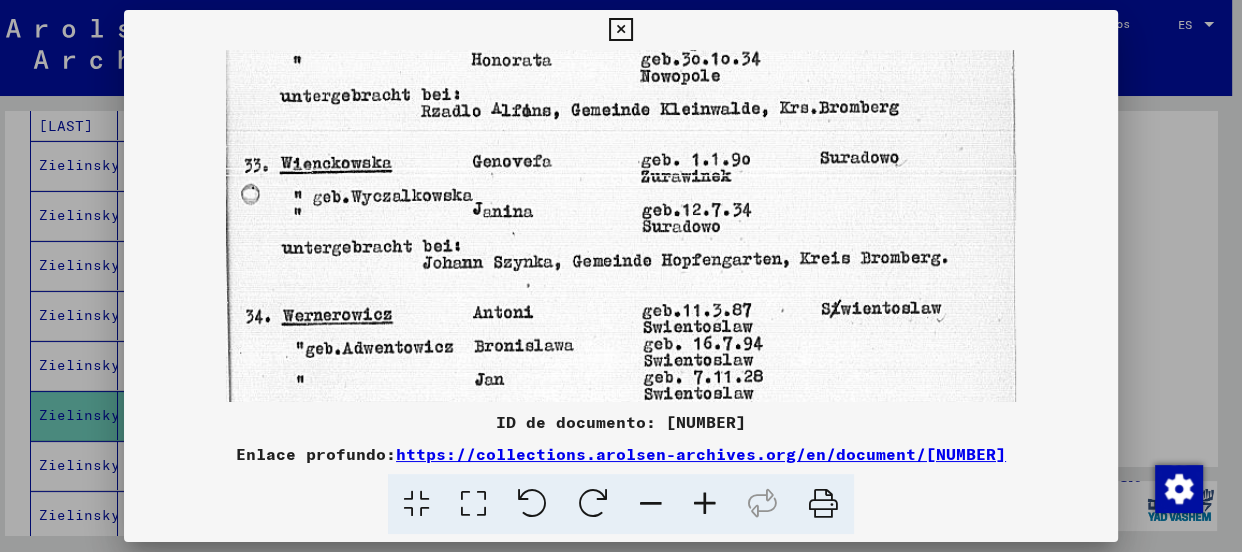 drag, startPoint x: 697, startPoint y: 385, endPoint x: 748, endPoint y: 106, distance: 283.623 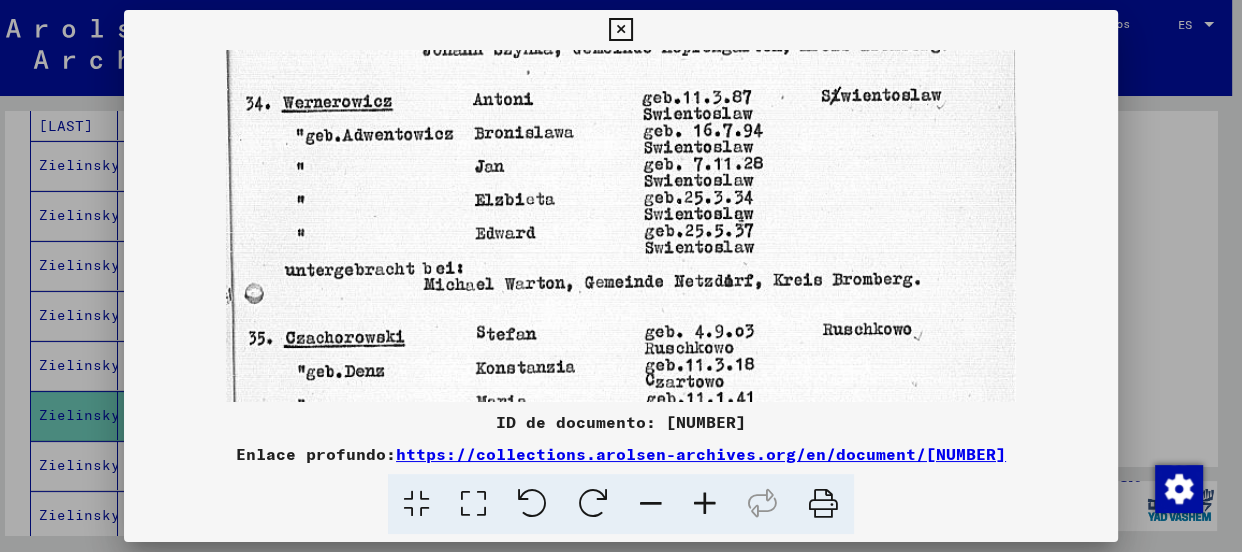drag, startPoint x: 702, startPoint y: 280, endPoint x: 723, endPoint y: 86, distance: 195.13329 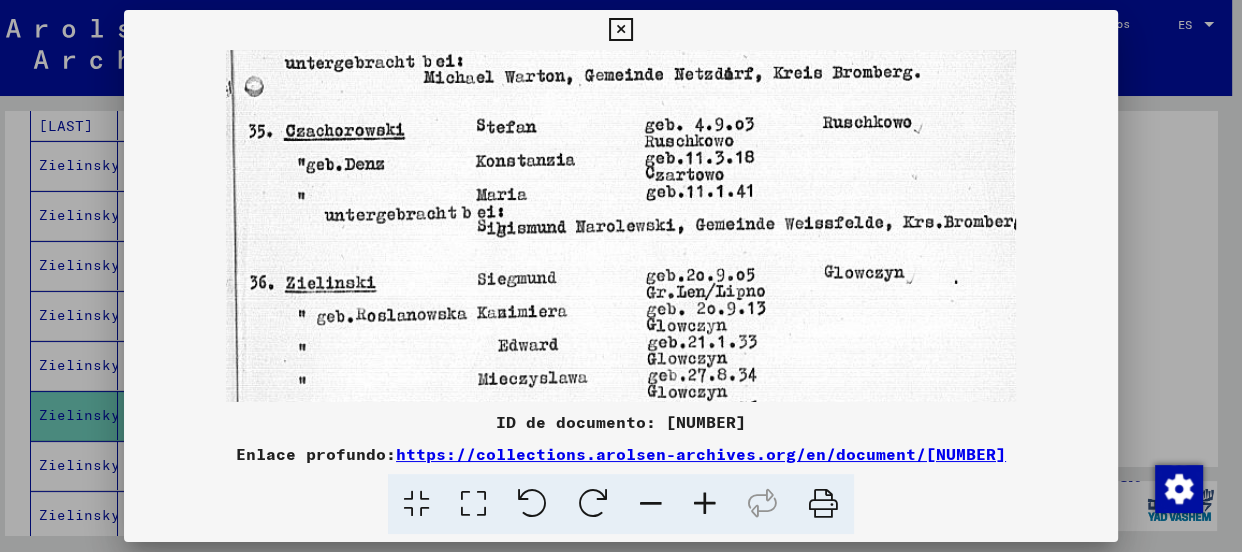 drag, startPoint x: 725, startPoint y: 296, endPoint x: 737, endPoint y: 90, distance: 206.34921 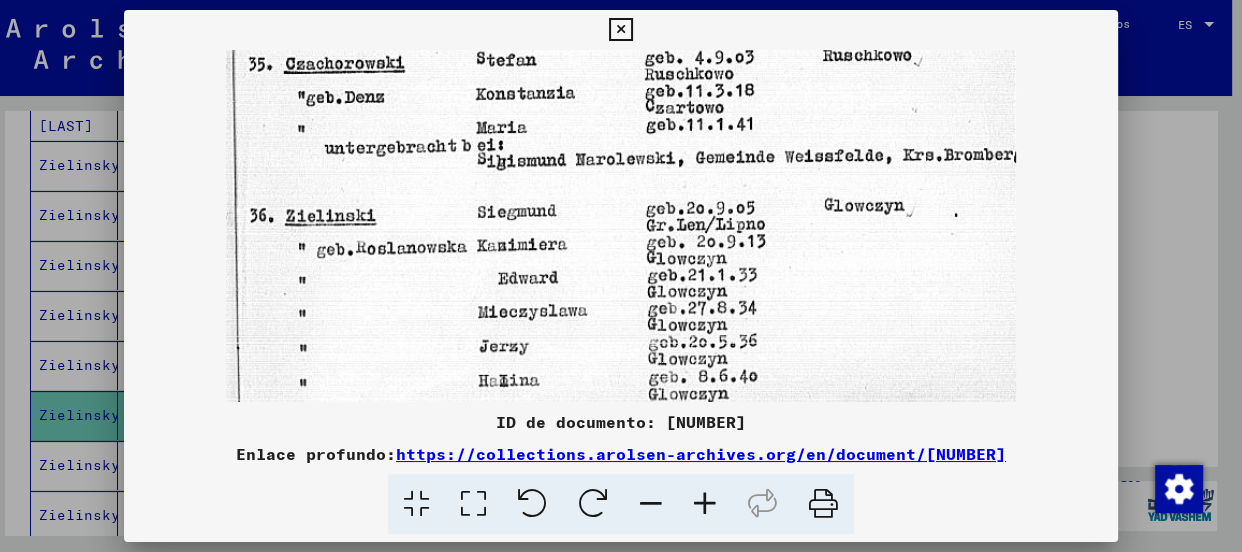 scroll, scrollTop: 769, scrollLeft: 0, axis: vertical 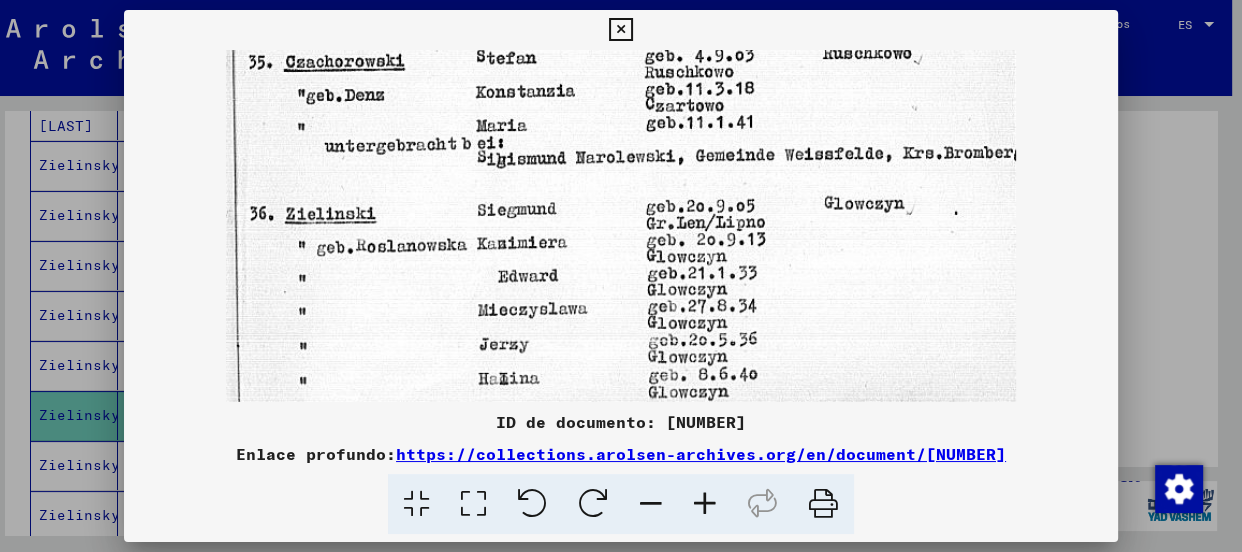 drag, startPoint x: 721, startPoint y: 298, endPoint x: 723, endPoint y: 244, distance: 54.037025 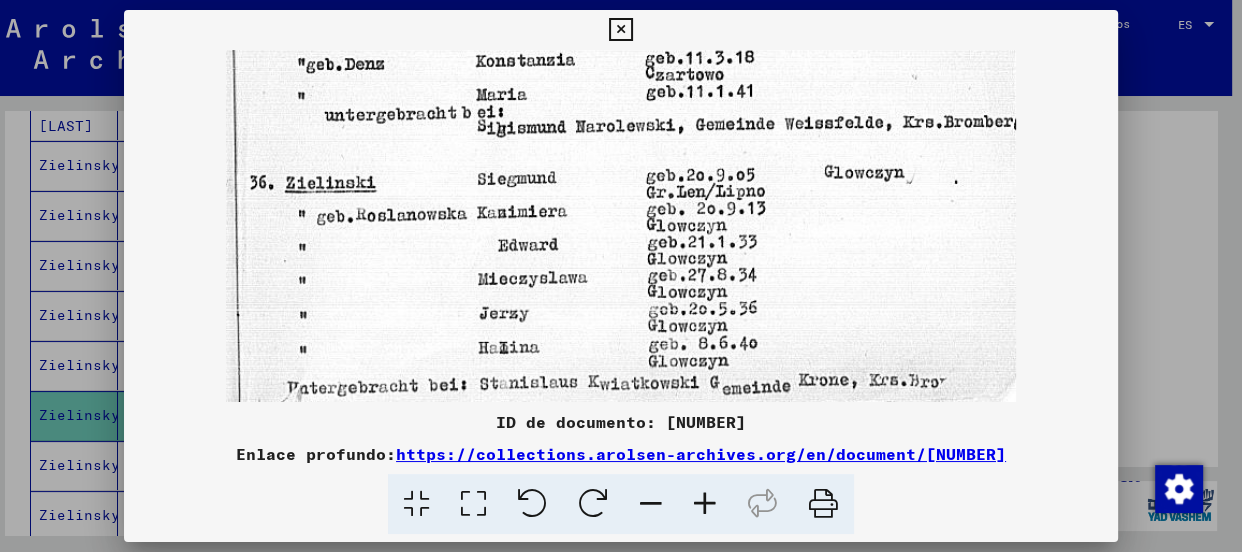 drag, startPoint x: 638, startPoint y: 337, endPoint x: 647, endPoint y: 285, distance: 52.773098 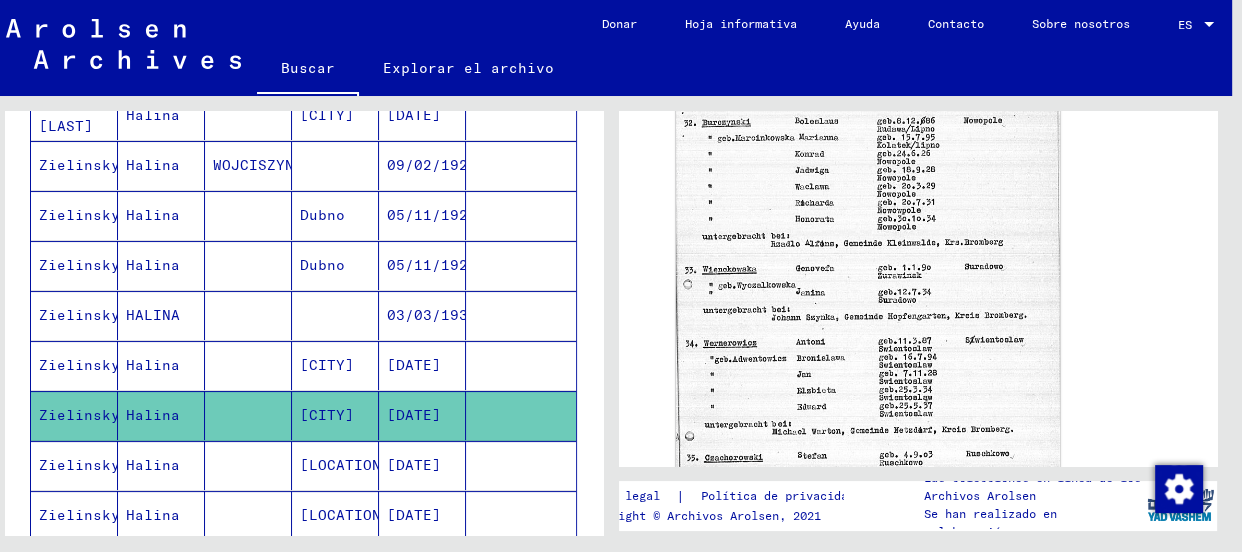 click on "[CITY]" at bounding box center [327, 415] 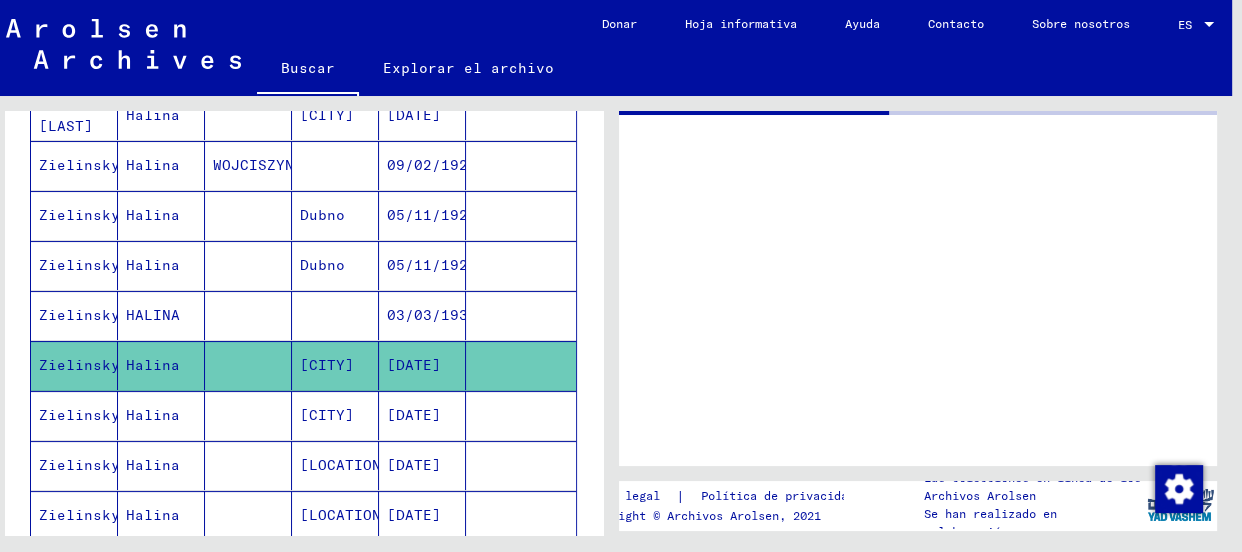 scroll, scrollTop: 0, scrollLeft: 0, axis: both 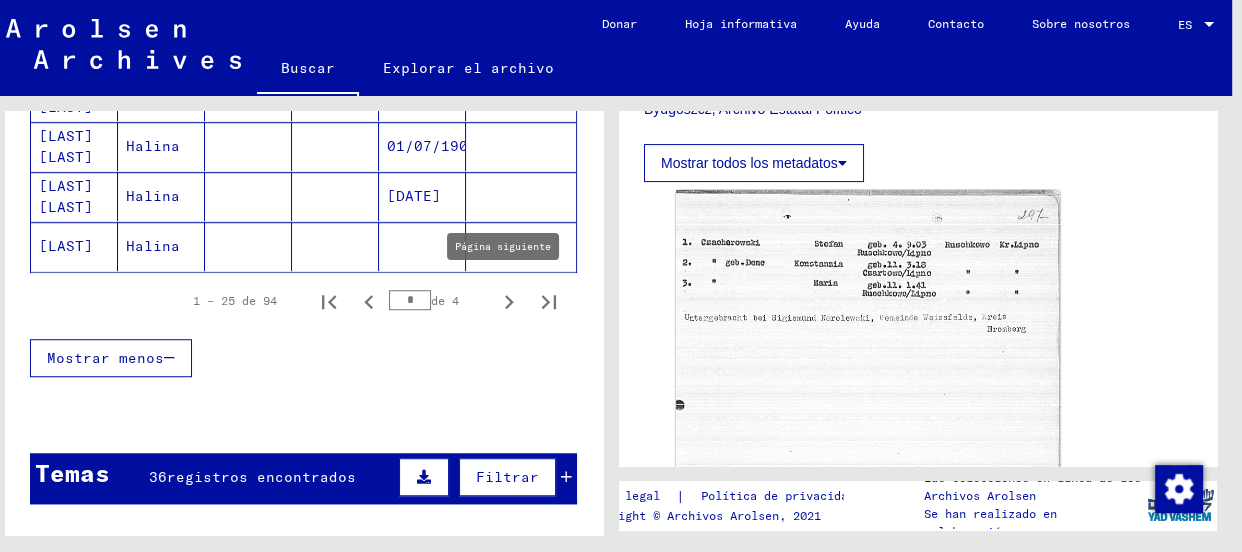 click 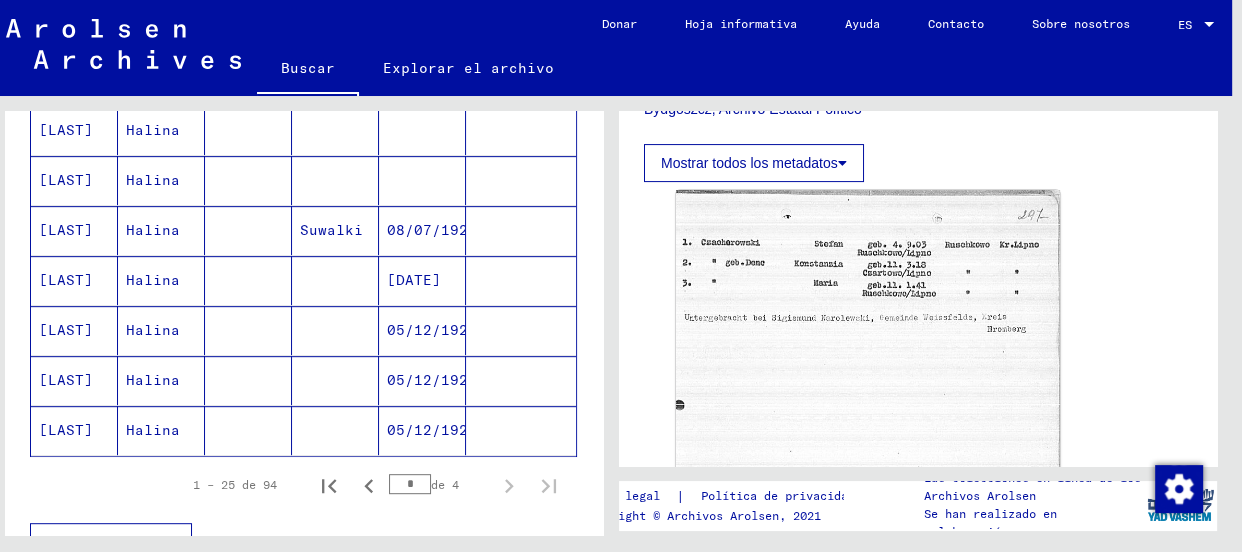 scroll, scrollTop: 894, scrollLeft: 0, axis: vertical 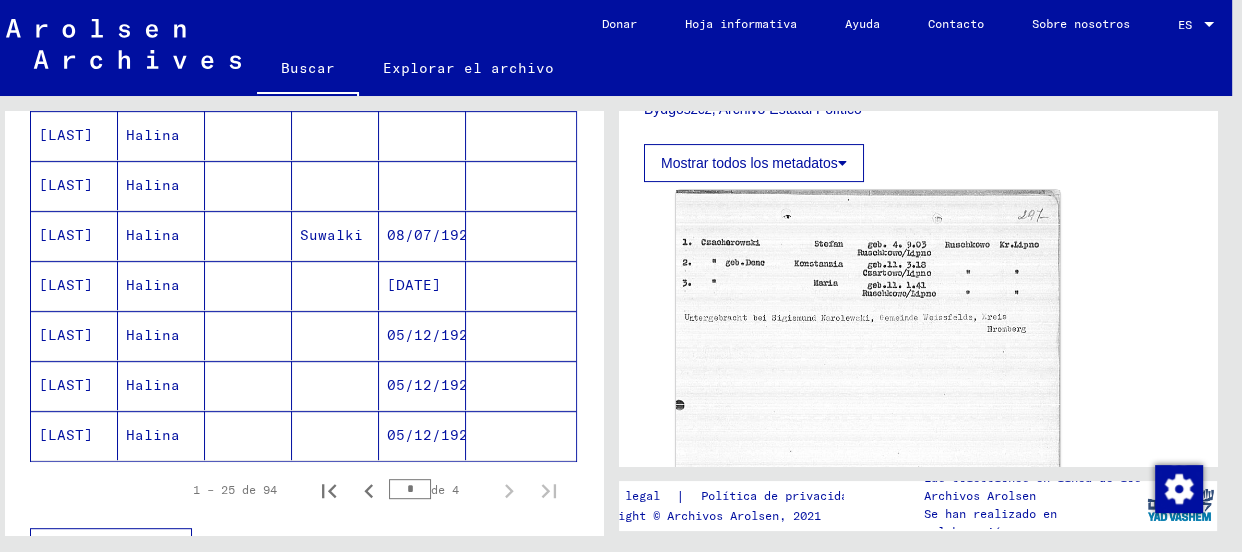 click on "Halina" at bounding box center [153, 235] 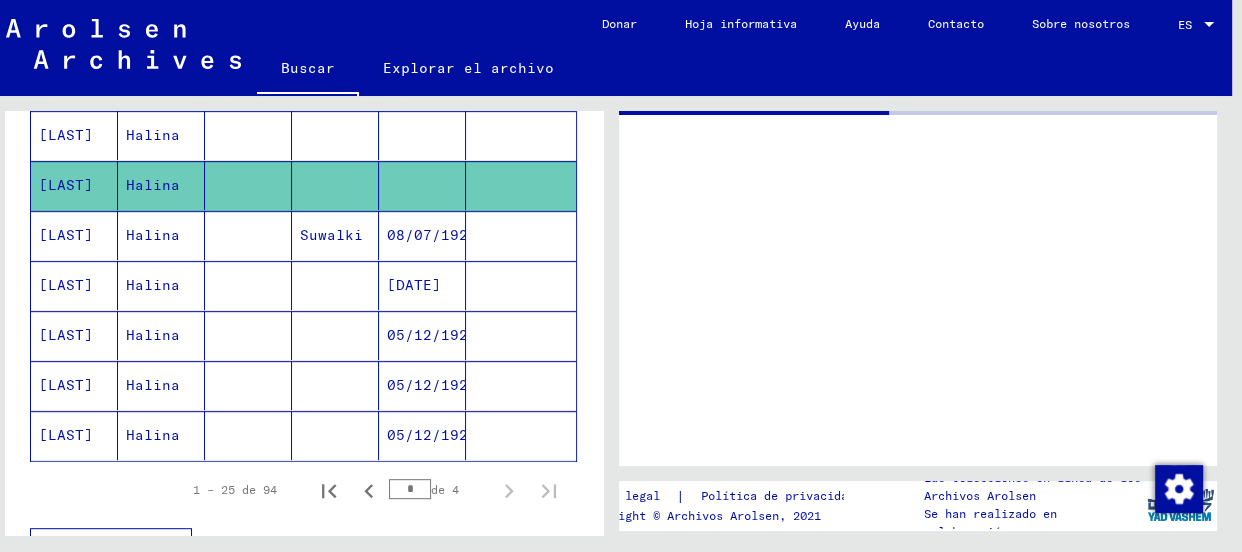 scroll, scrollTop: 0, scrollLeft: 0, axis: both 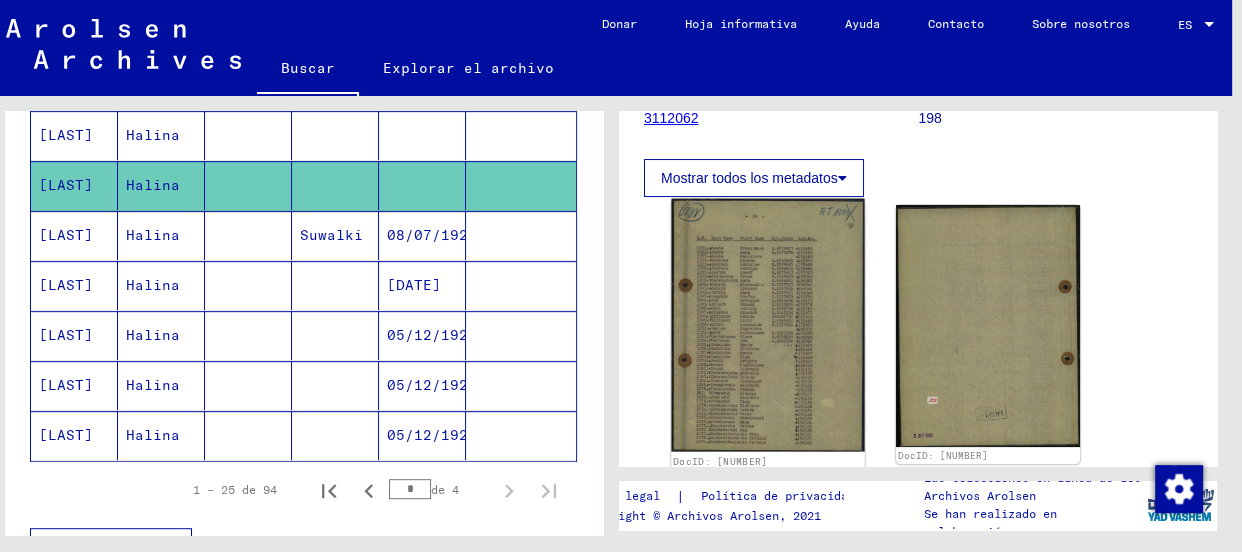 click 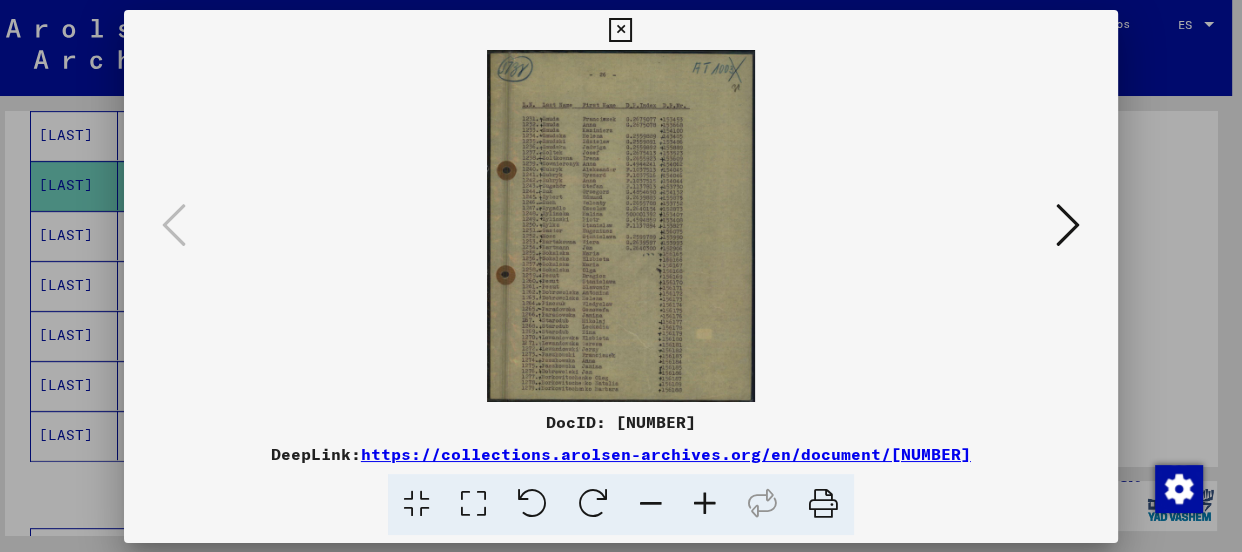 click on "DocID: 81971205  DeepLink:  https://collections.arolsen-archives.org/en/document/81971205" at bounding box center [621, 272] 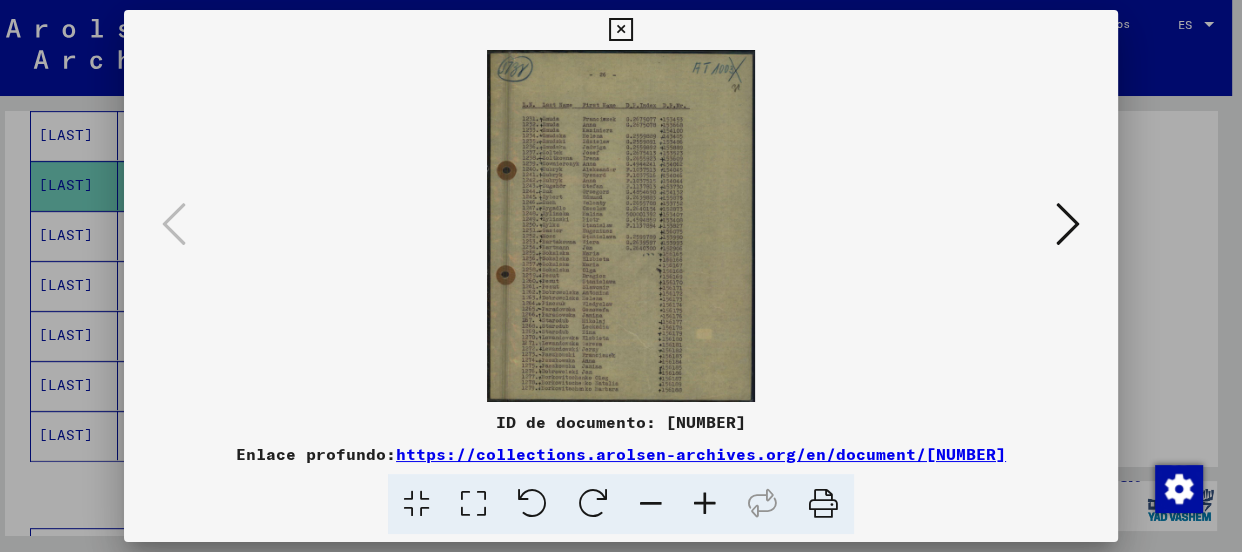 click at bounding box center [705, 504] 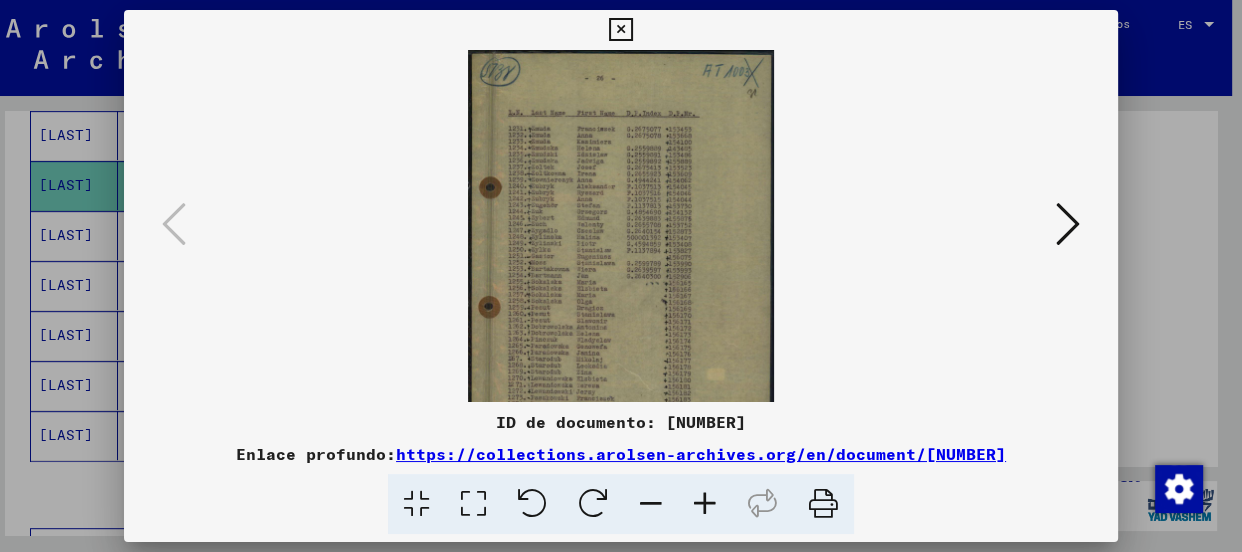 click at bounding box center [705, 504] 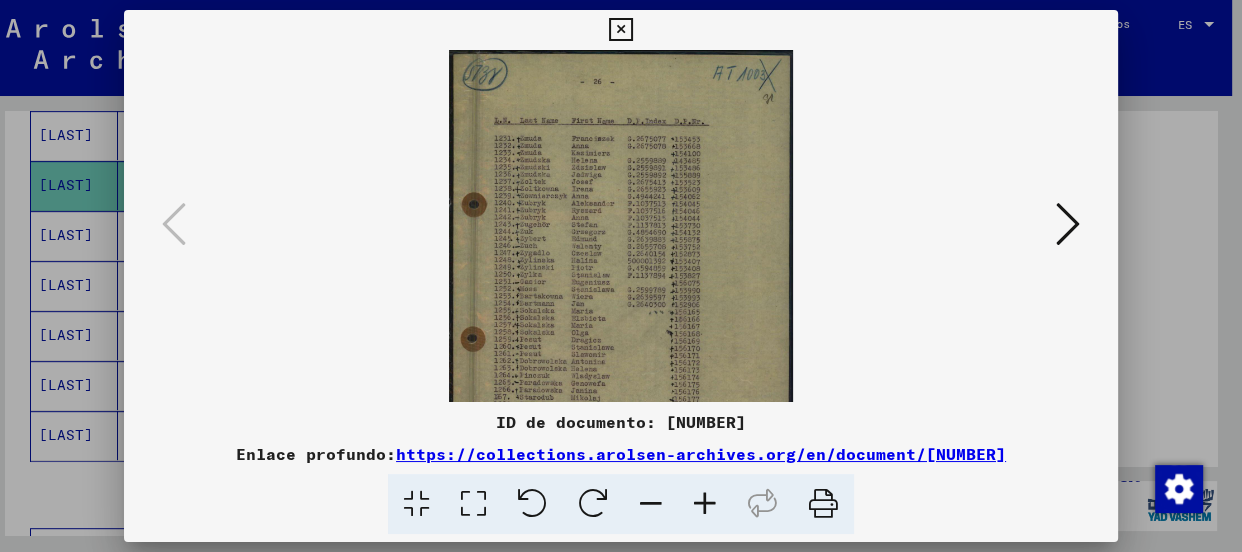 click at bounding box center (705, 504) 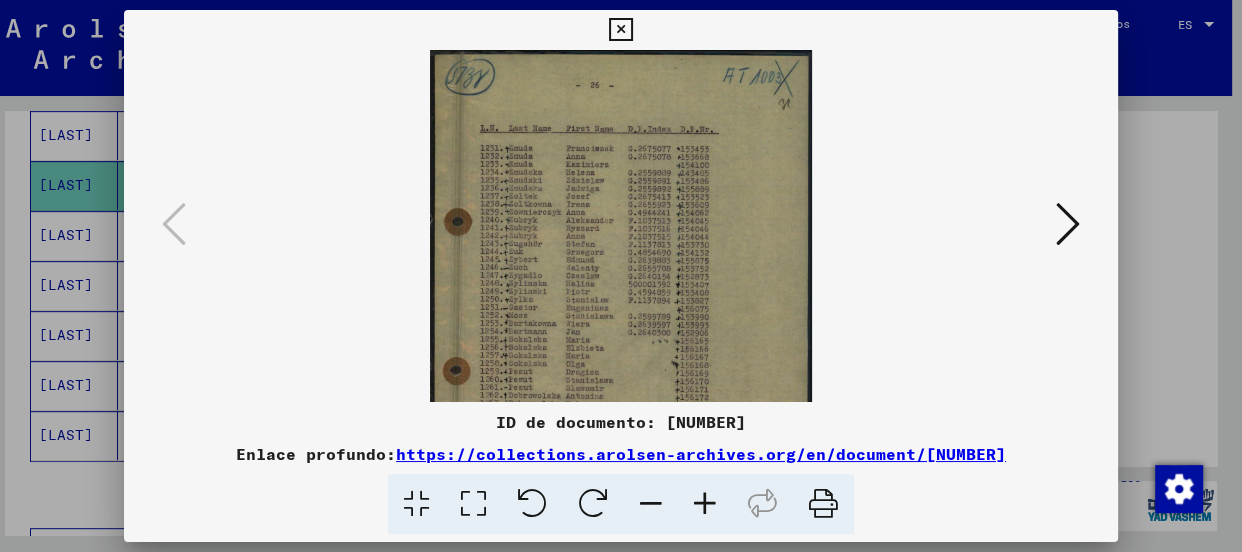 click at bounding box center (705, 504) 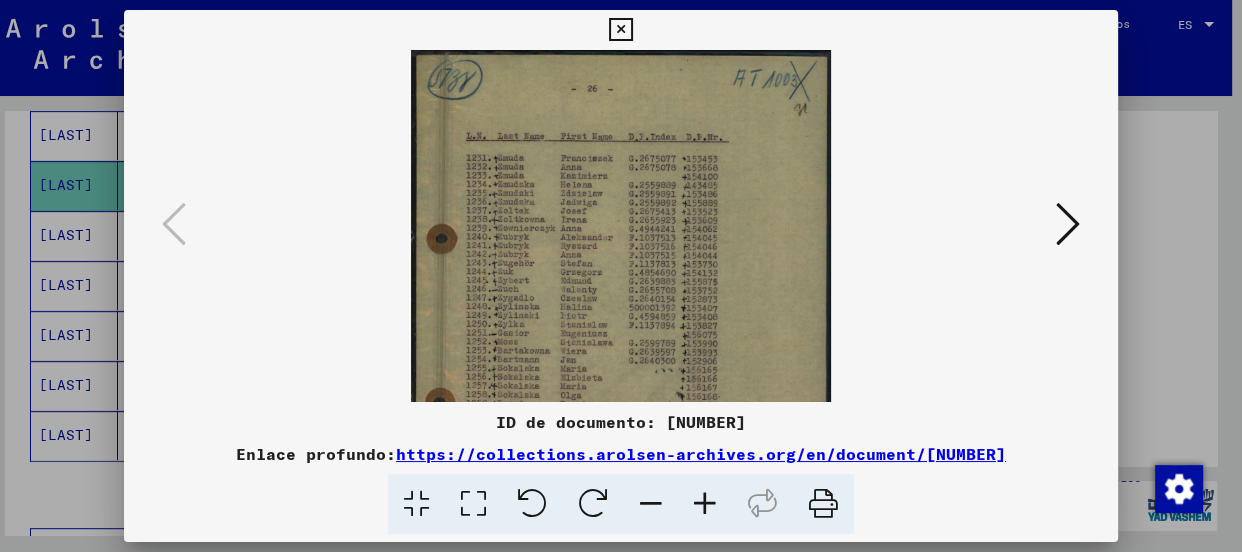 click at bounding box center [705, 504] 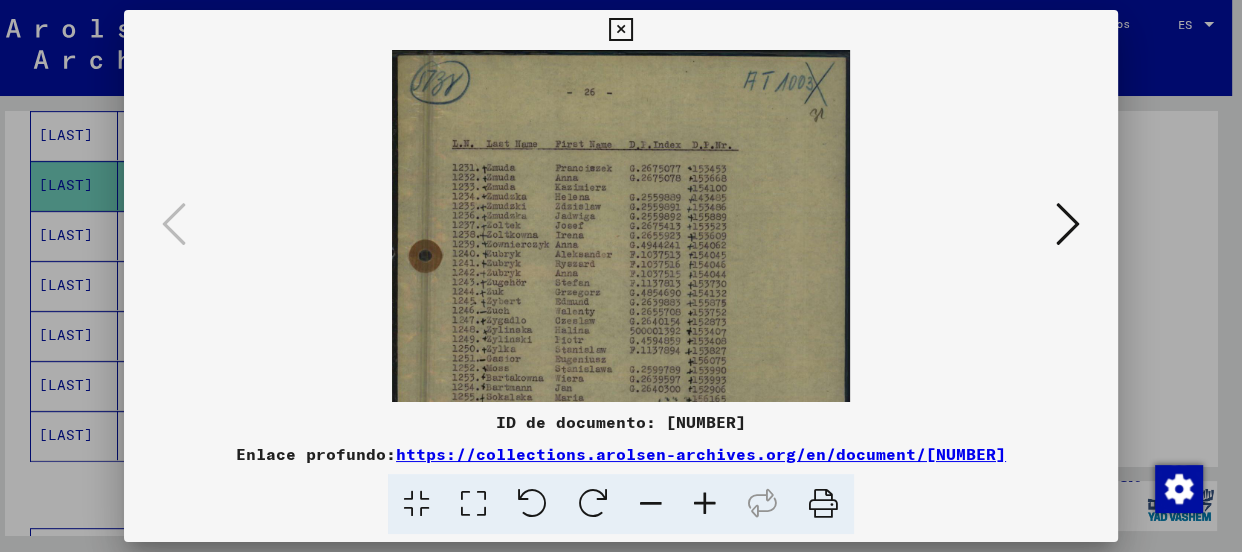 click at bounding box center (705, 504) 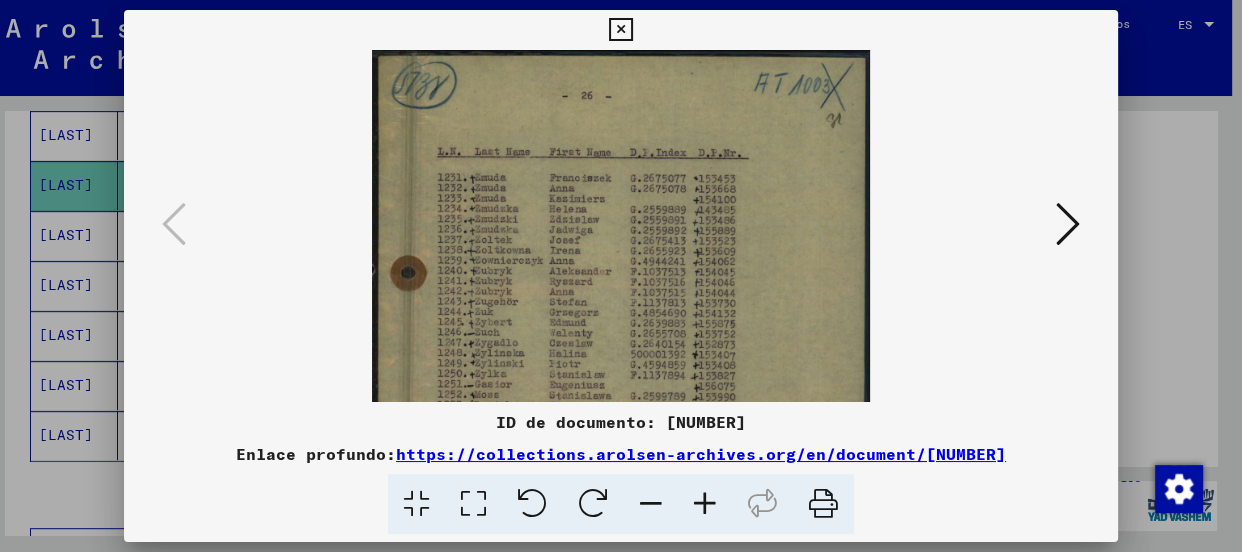 click at bounding box center (705, 504) 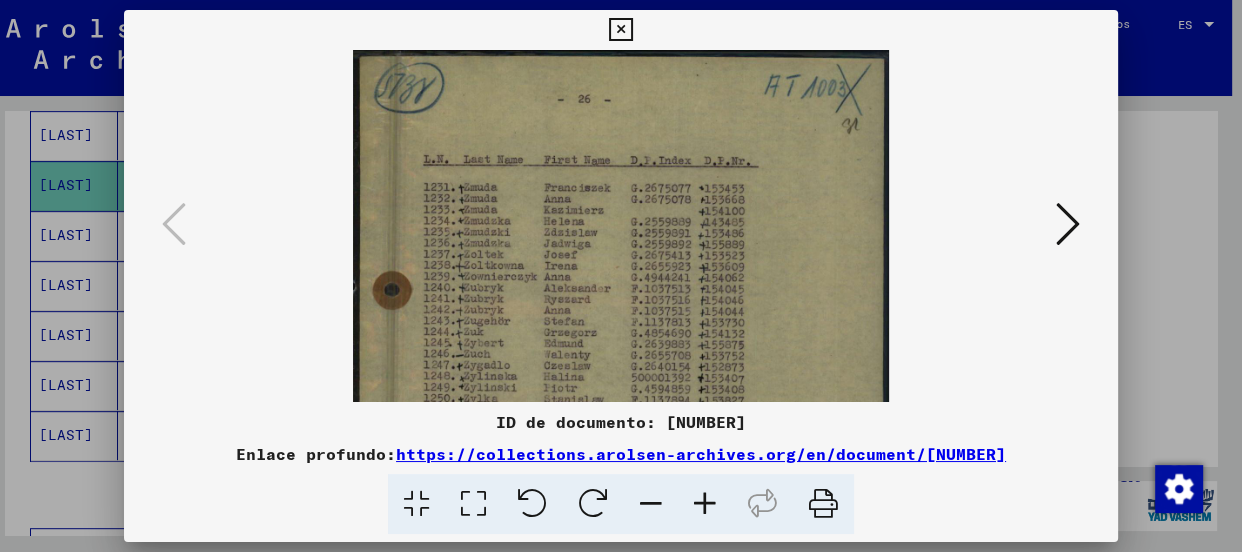 click at bounding box center (705, 504) 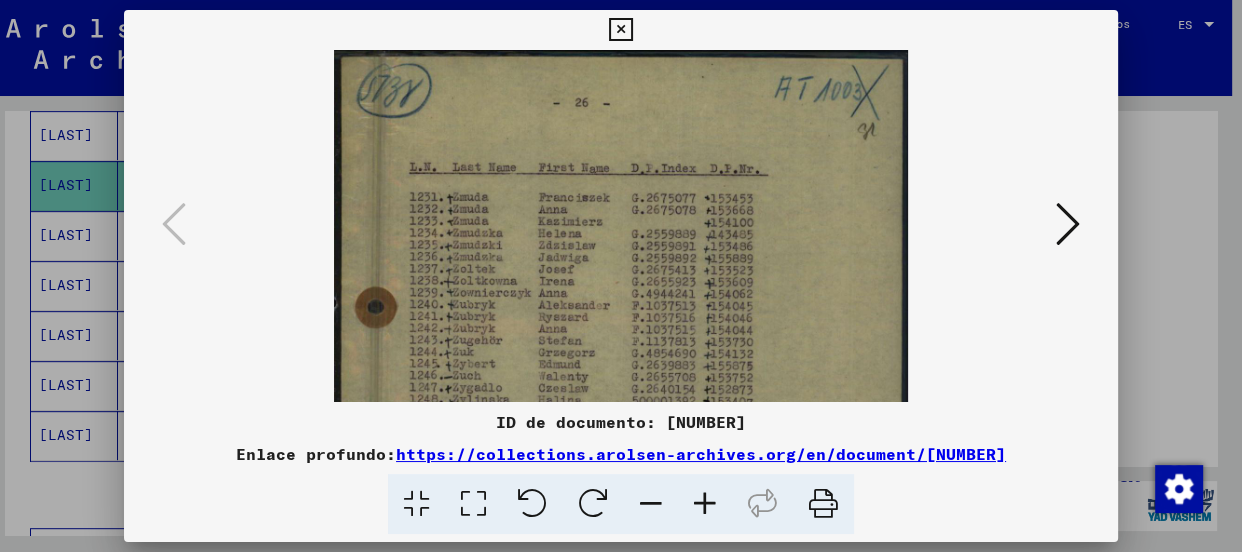 click at bounding box center [705, 504] 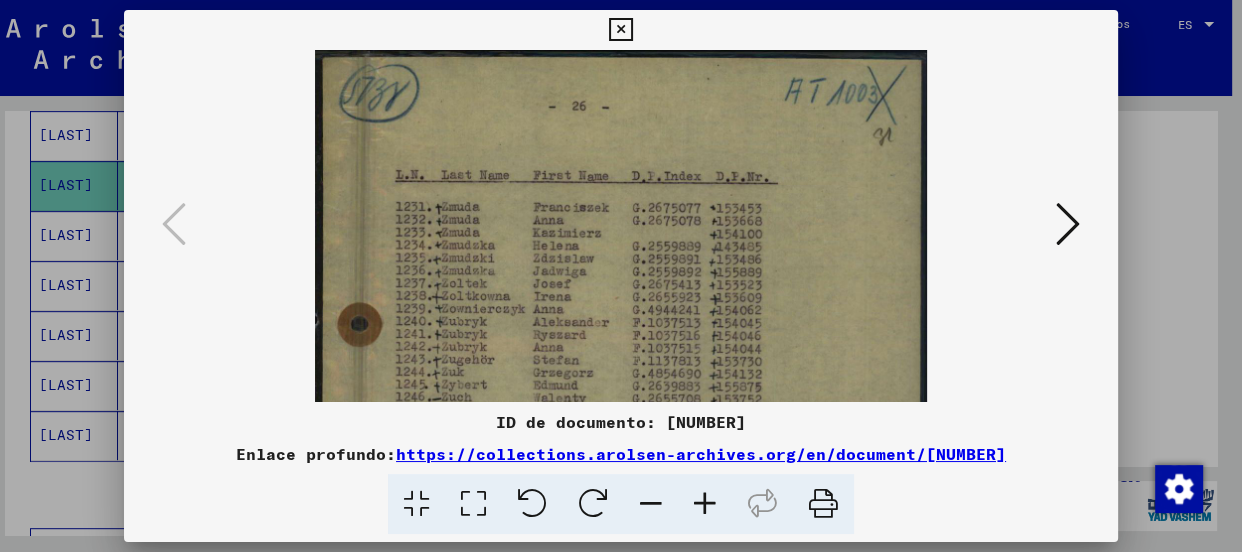 click at bounding box center [705, 504] 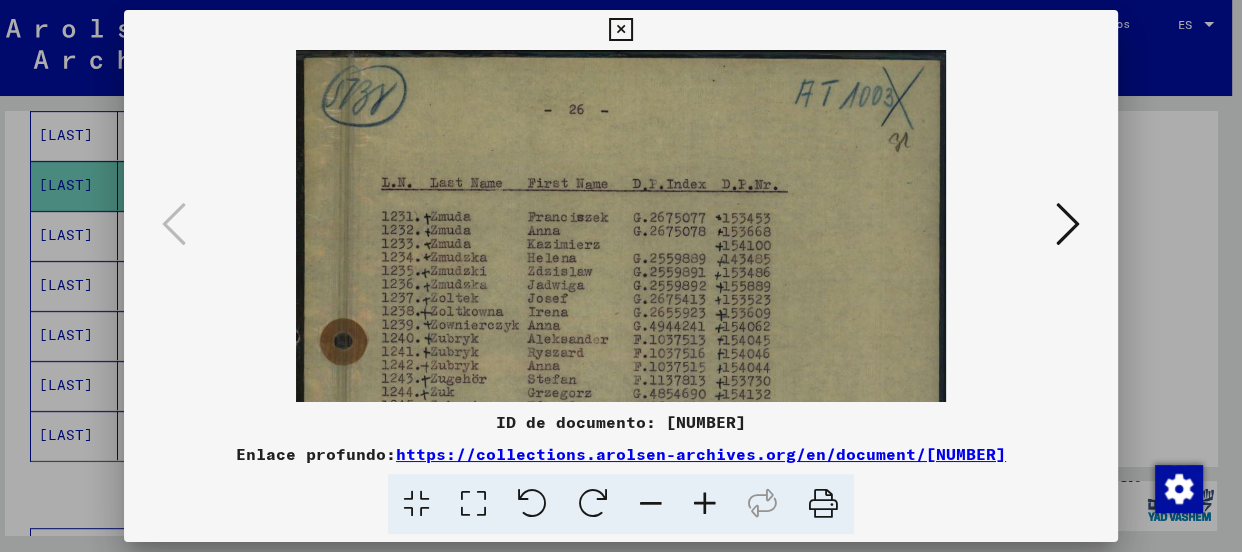 click at bounding box center (705, 504) 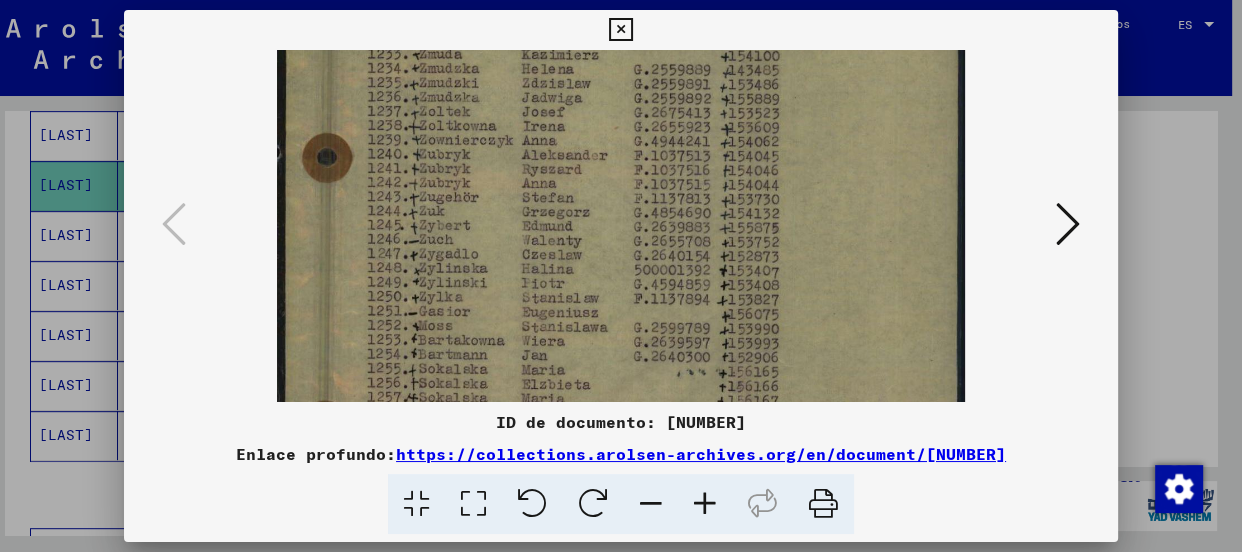 drag, startPoint x: 649, startPoint y: 342, endPoint x: 672, endPoint y: 200, distance: 143.85062 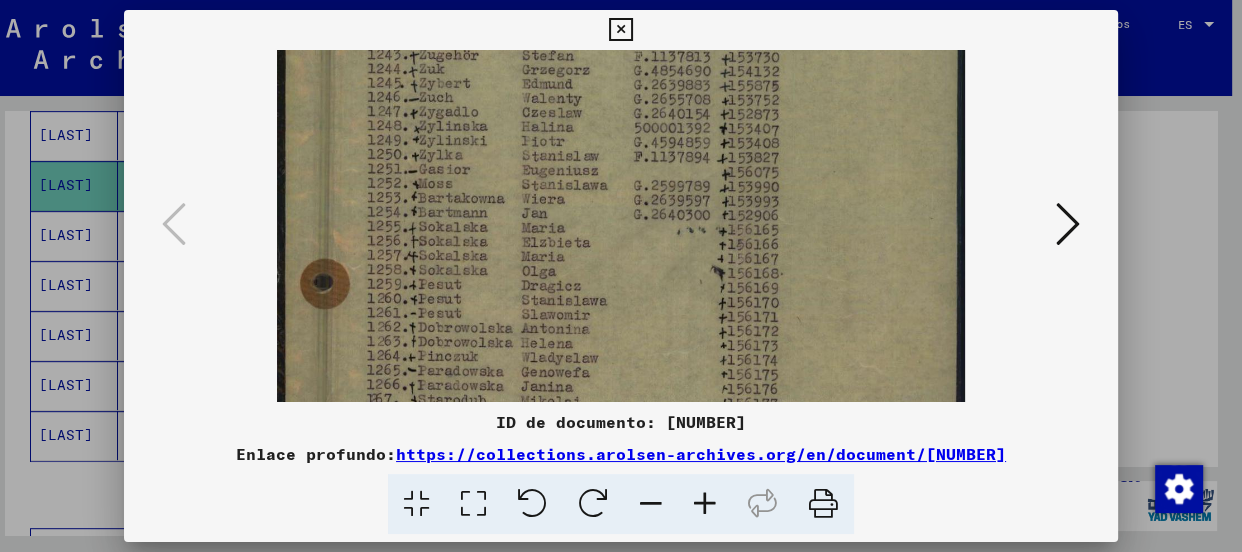 drag, startPoint x: 684, startPoint y: 254, endPoint x: 682, endPoint y: 141, distance: 113.0177 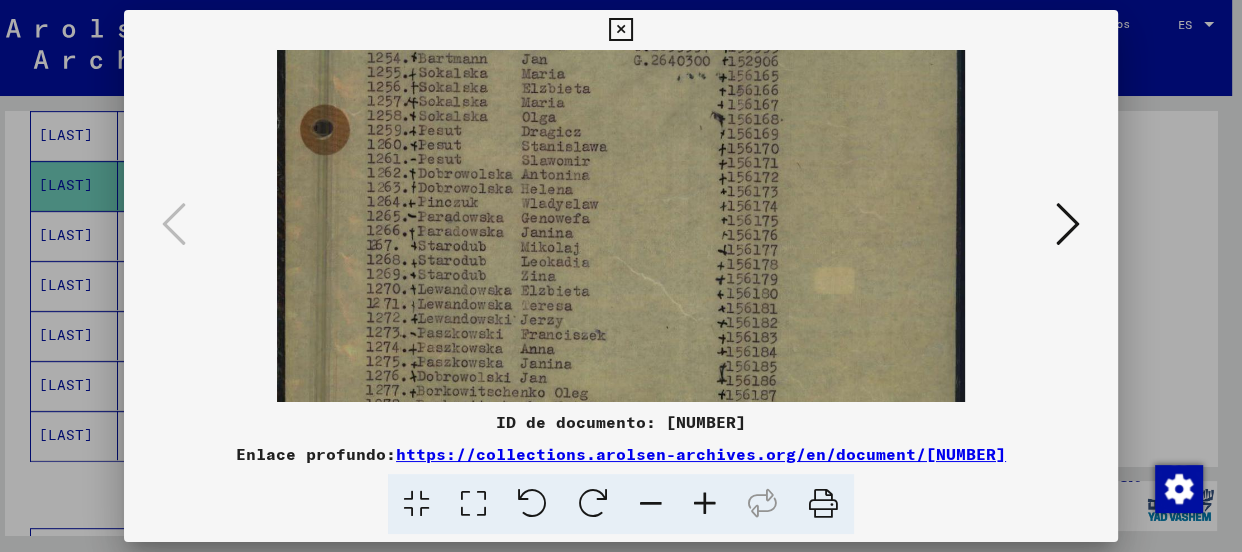 drag, startPoint x: 681, startPoint y: 252, endPoint x: 692, endPoint y: 271, distance: 21.954498 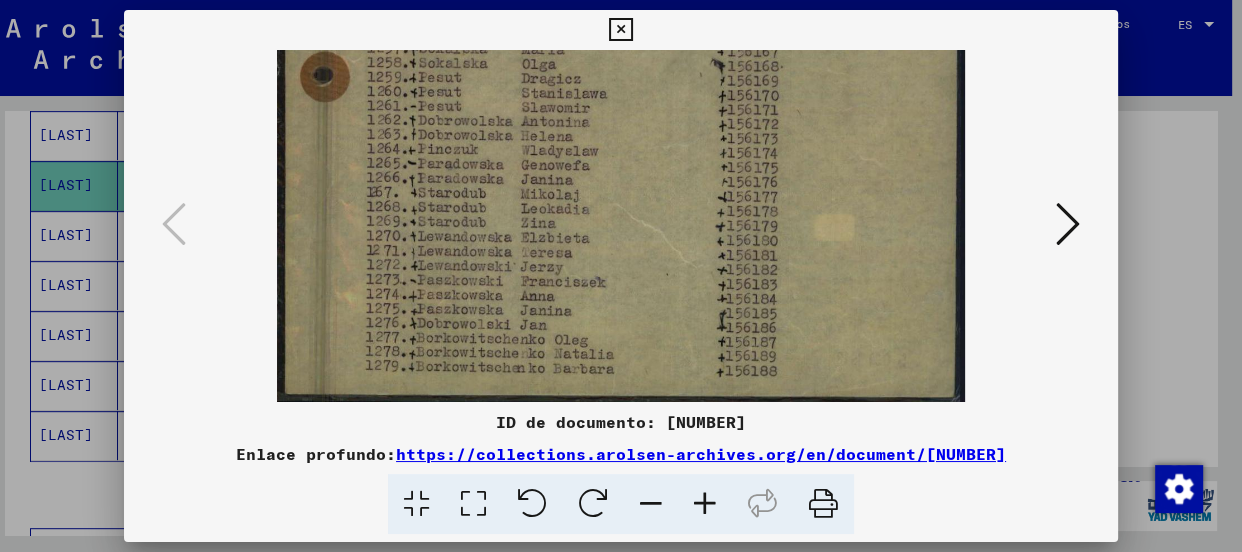 drag, startPoint x: 693, startPoint y: 337, endPoint x: 690, endPoint y: 125, distance: 212.02122 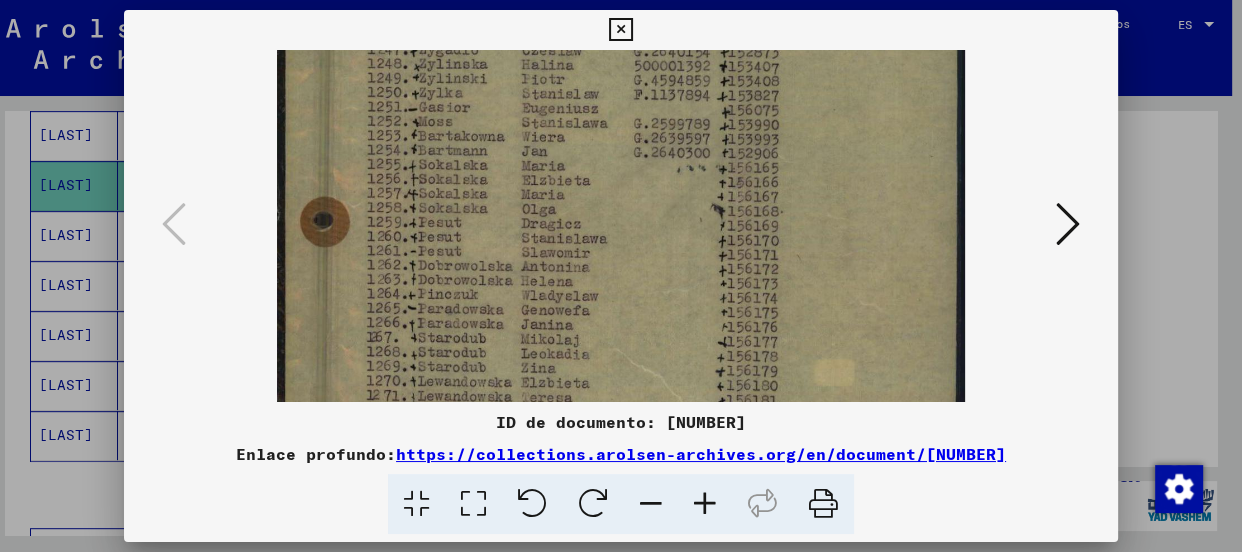 scroll, scrollTop: 402, scrollLeft: 0, axis: vertical 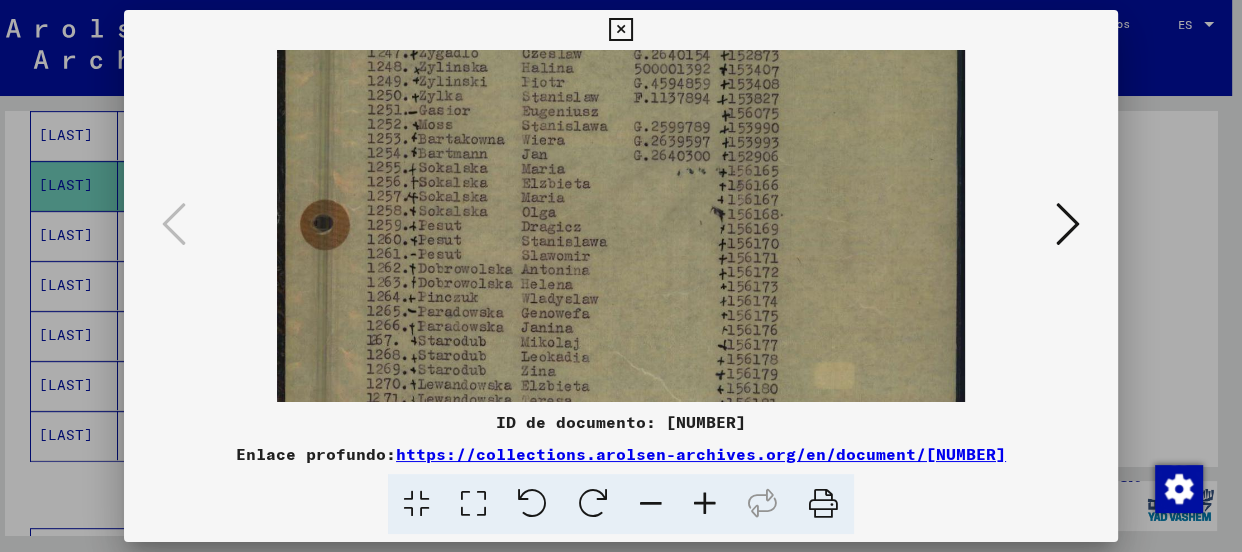 drag, startPoint x: 737, startPoint y: 100, endPoint x: 723, endPoint y: 240, distance: 140.69826 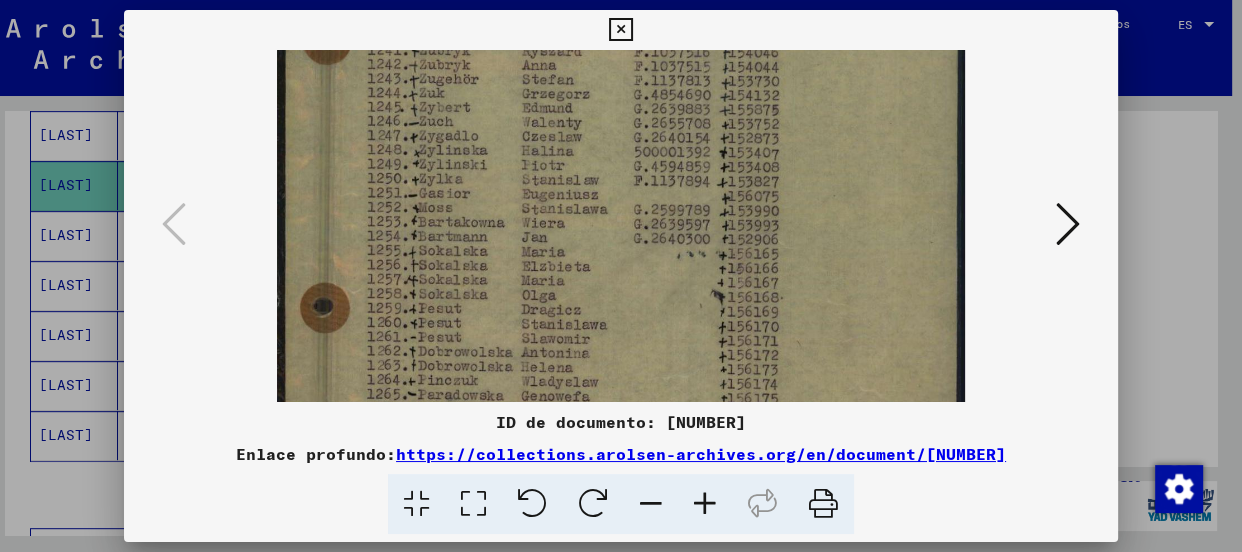 scroll, scrollTop: 252, scrollLeft: 0, axis: vertical 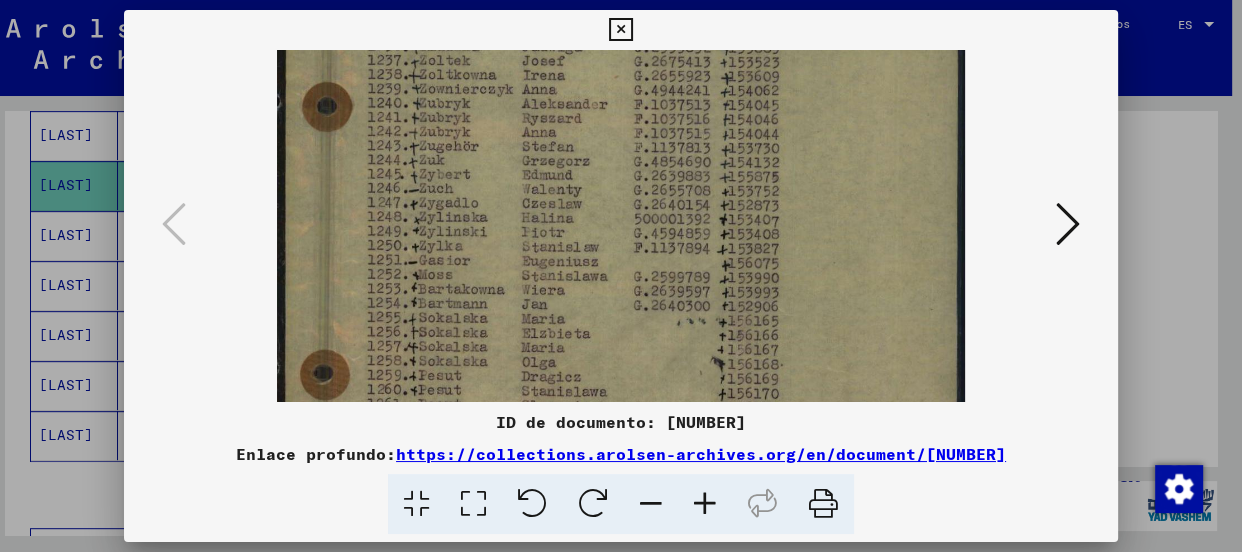 drag, startPoint x: 739, startPoint y: 147, endPoint x: 720, endPoint y: 298, distance: 152.19067 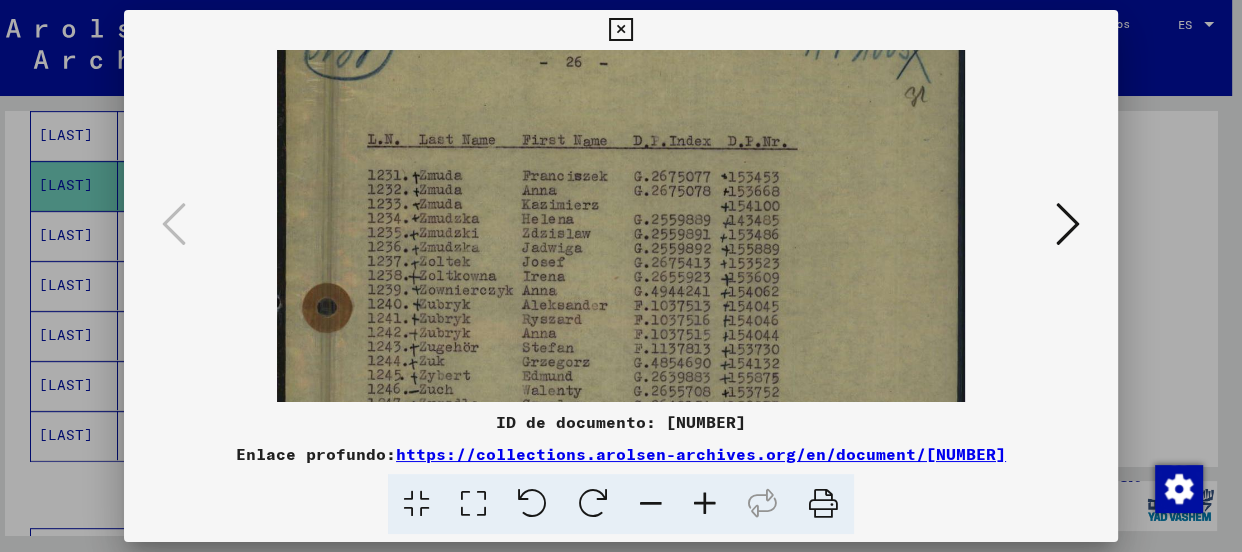 drag, startPoint x: 700, startPoint y: 122, endPoint x: 607, endPoint y: 52, distance: 116.40017 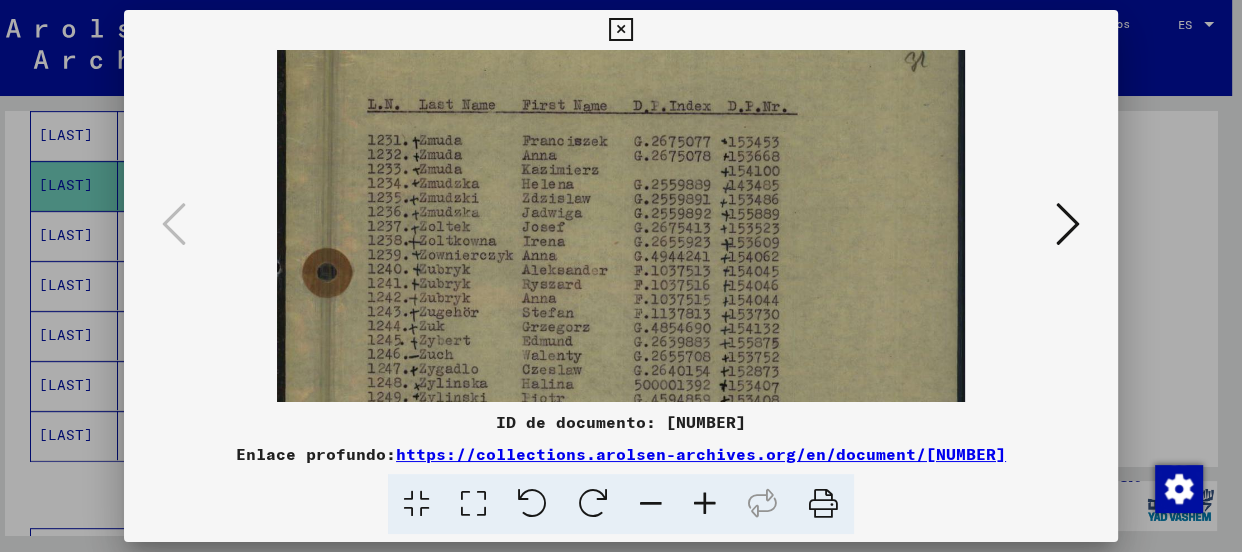 click at bounding box center [620, 30] 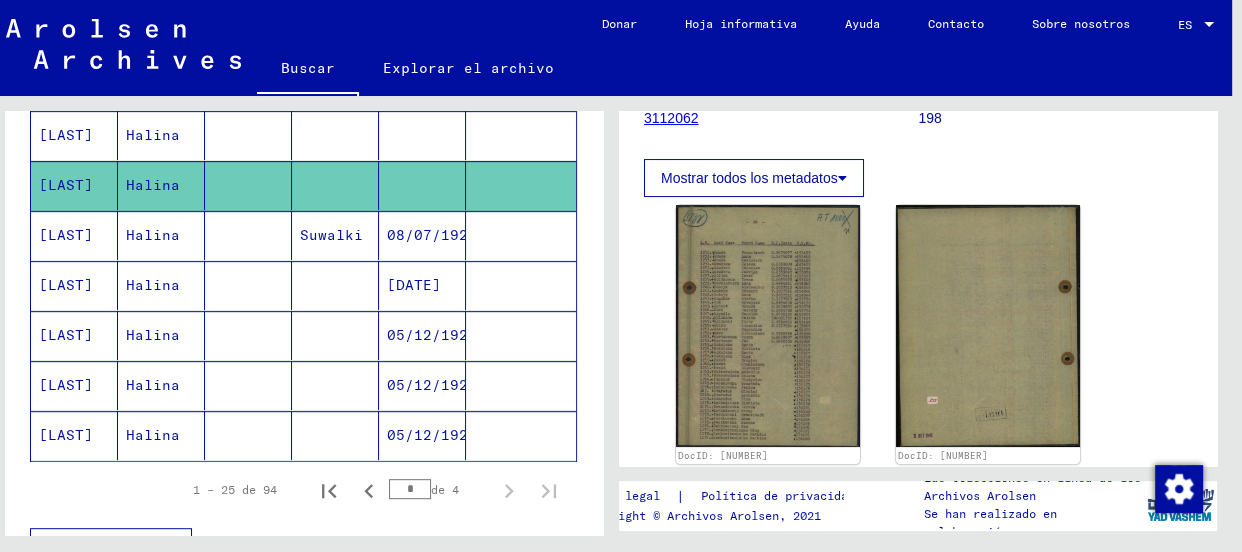 click on "Halina" at bounding box center (153, 185) 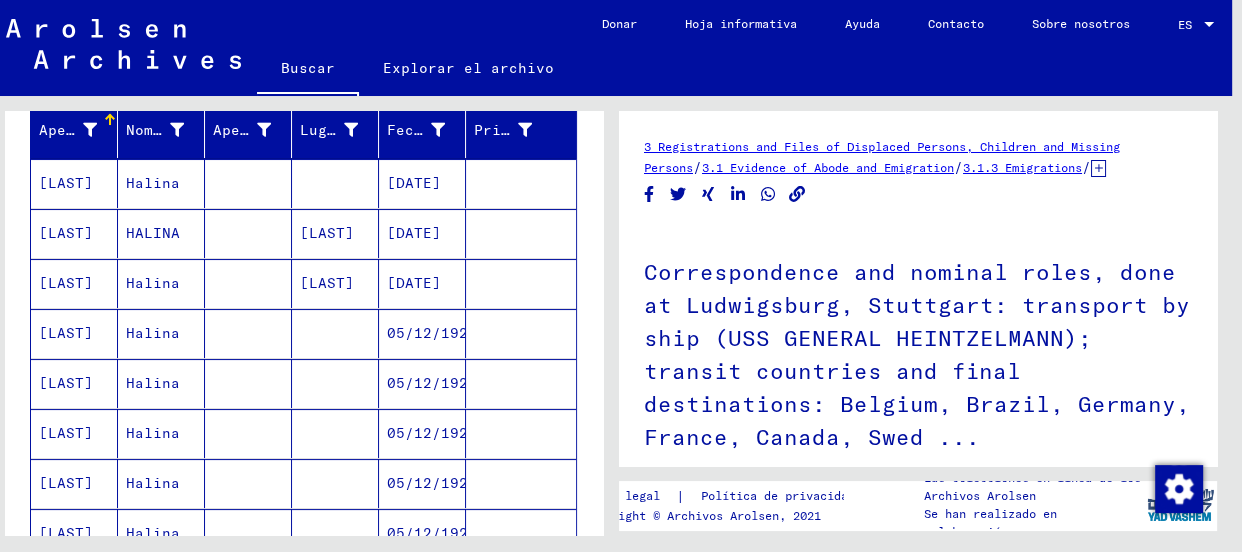 scroll, scrollTop: 240, scrollLeft: 0, axis: vertical 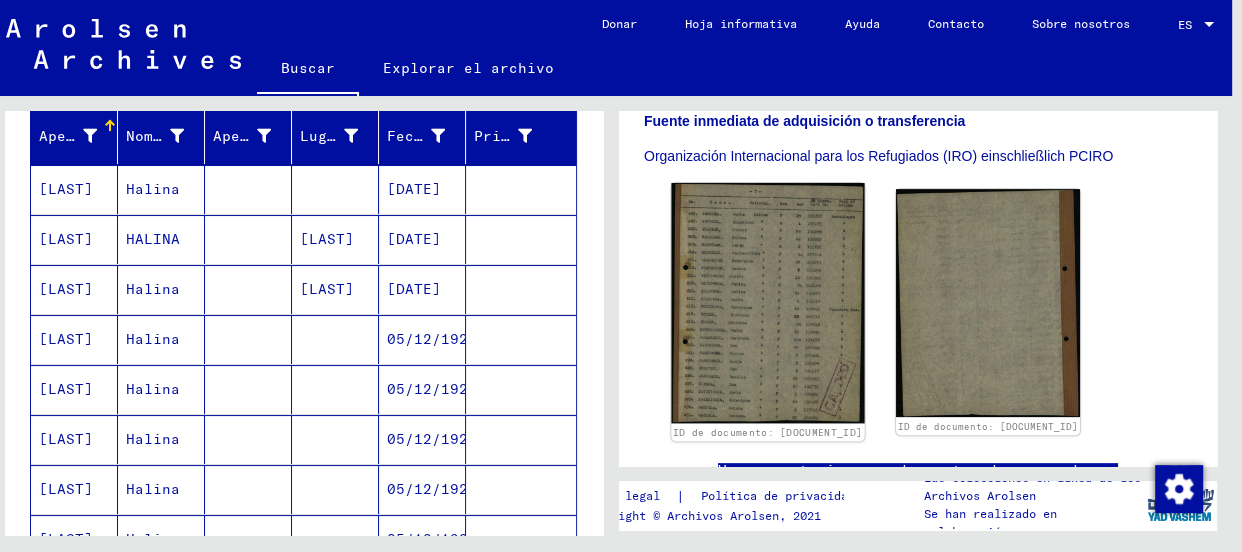 click 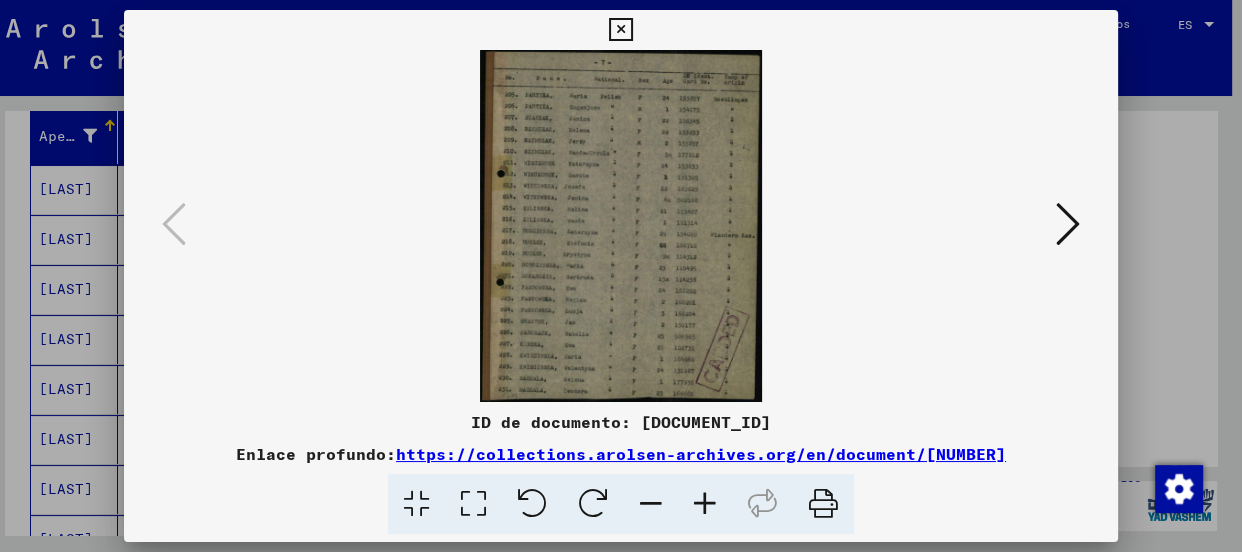 click at bounding box center [705, 504] 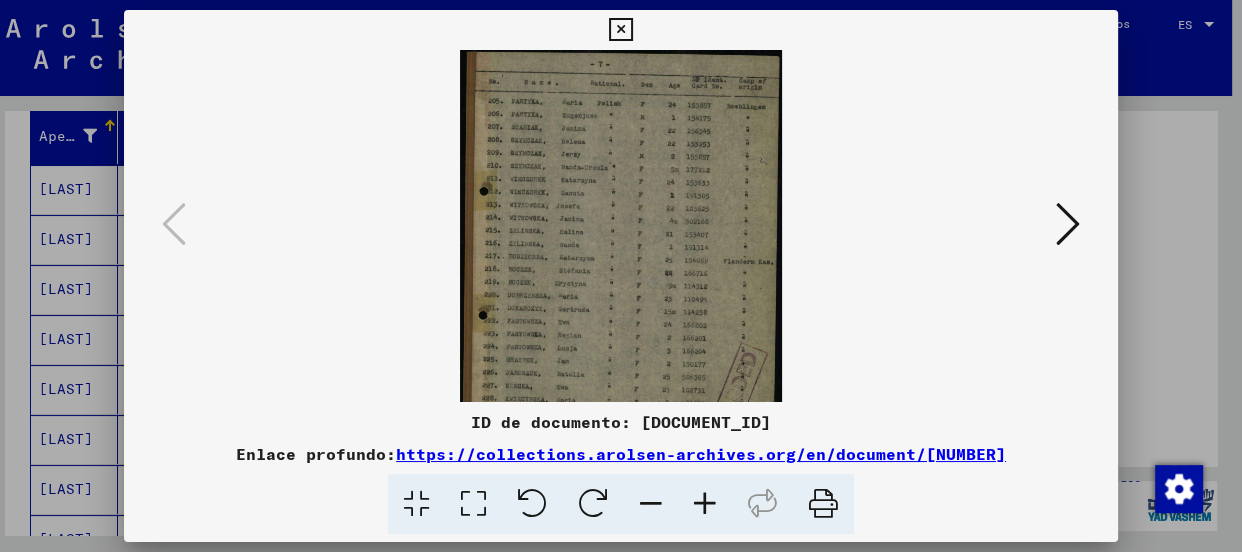 click at bounding box center [705, 504] 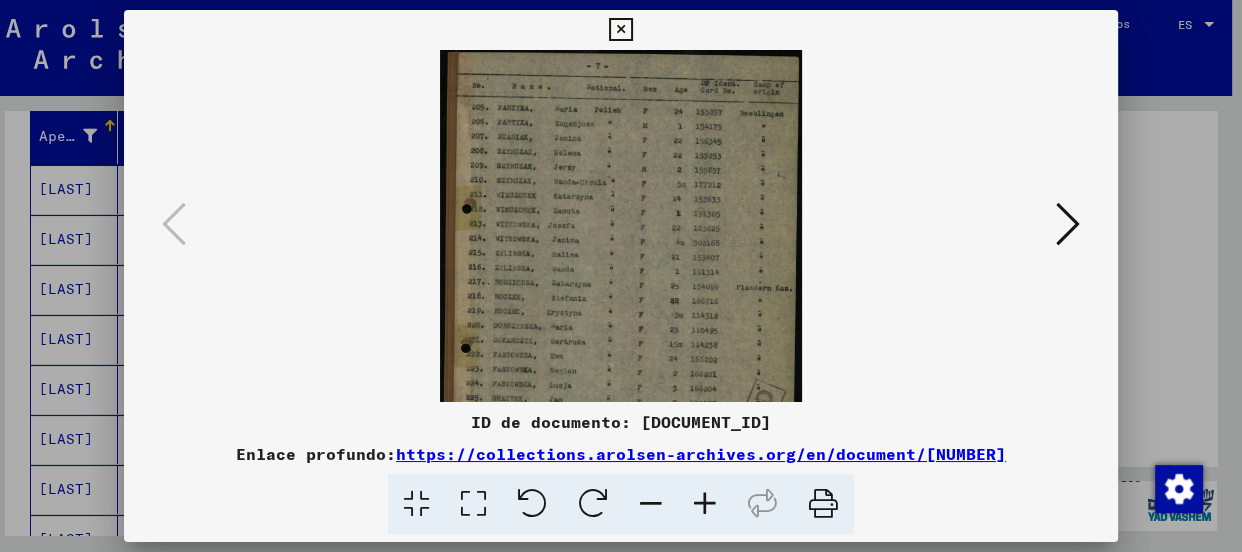 click at bounding box center (705, 504) 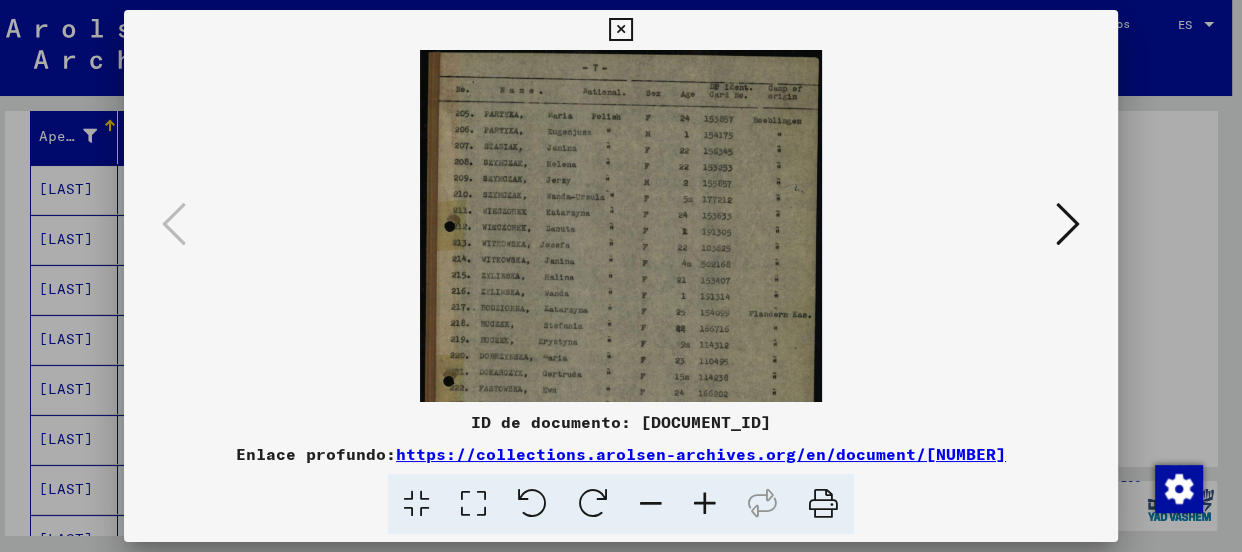 click at bounding box center (705, 504) 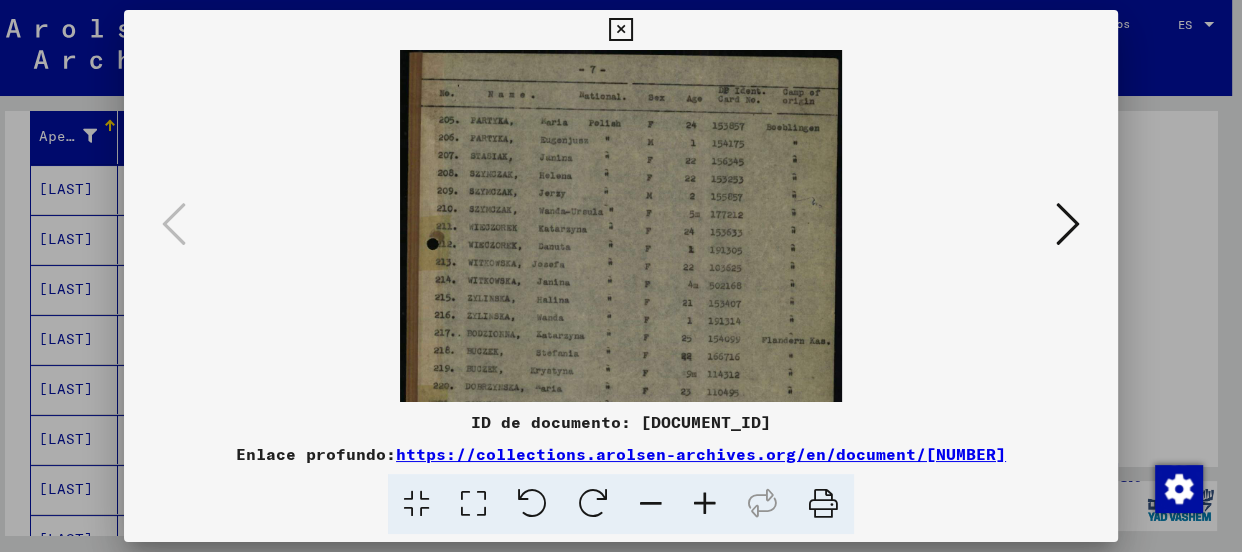 click at bounding box center (705, 504) 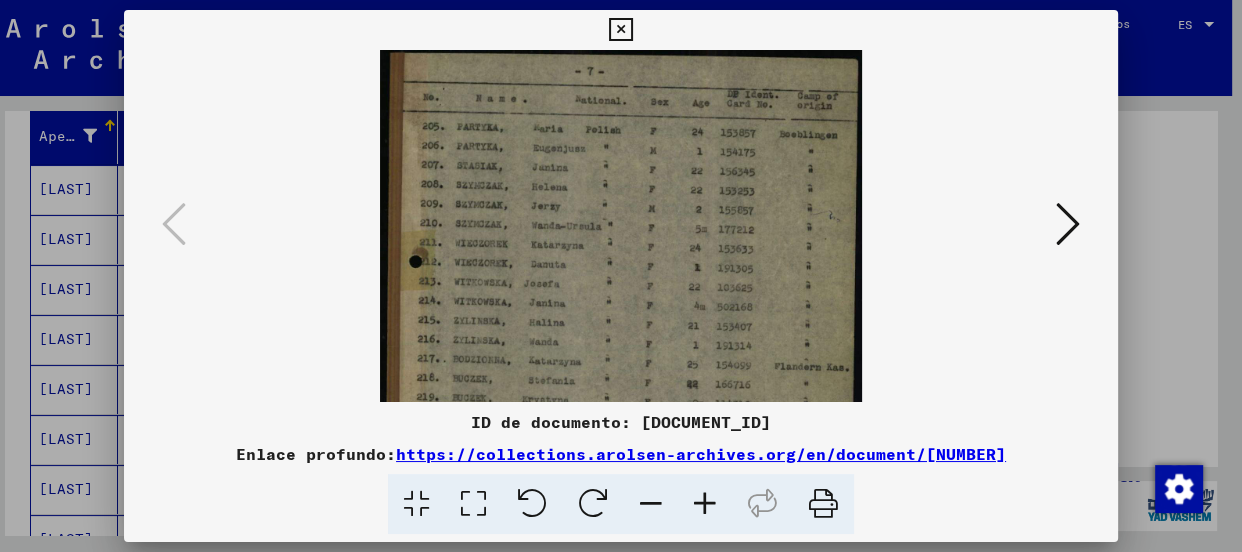click at bounding box center (705, 504) 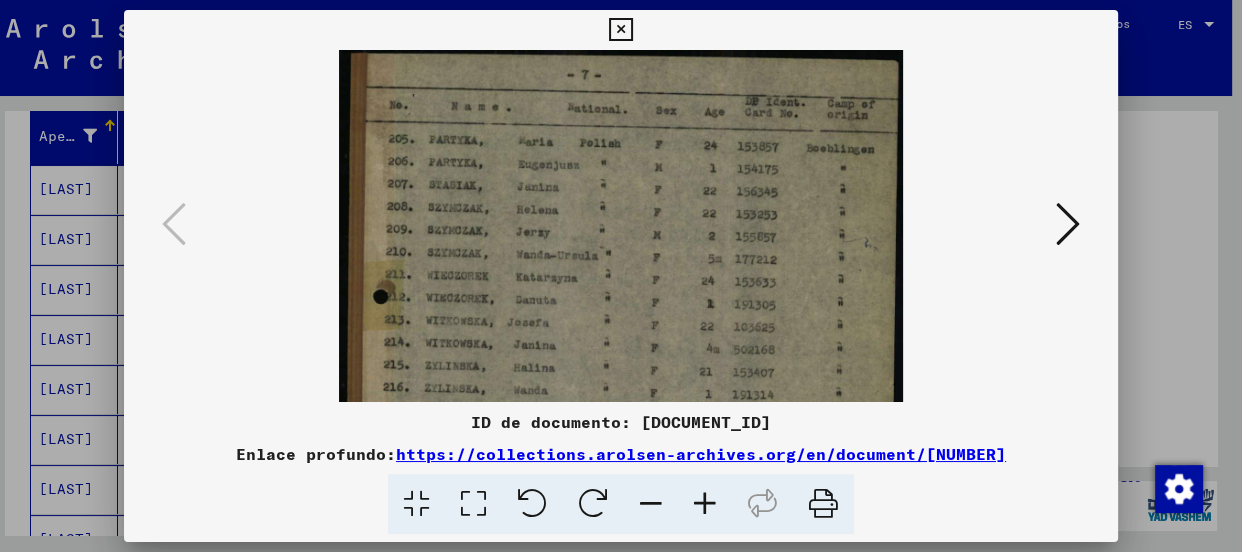 click at bounding box center [705, 504] 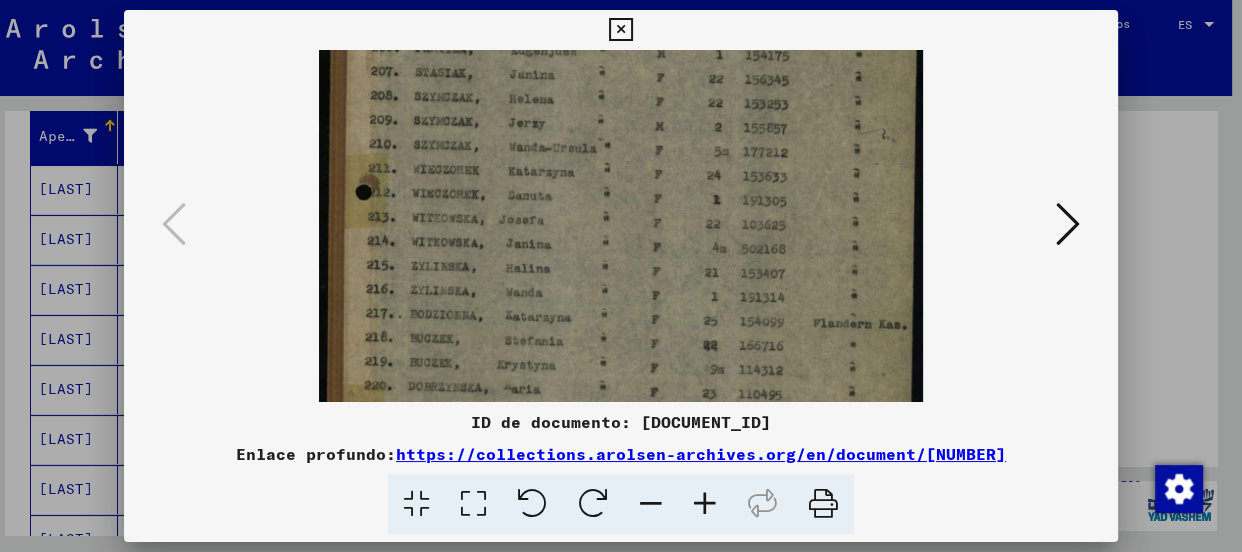 scroll, scrollTop: 118, scrollLeft: 0, axis: vertical 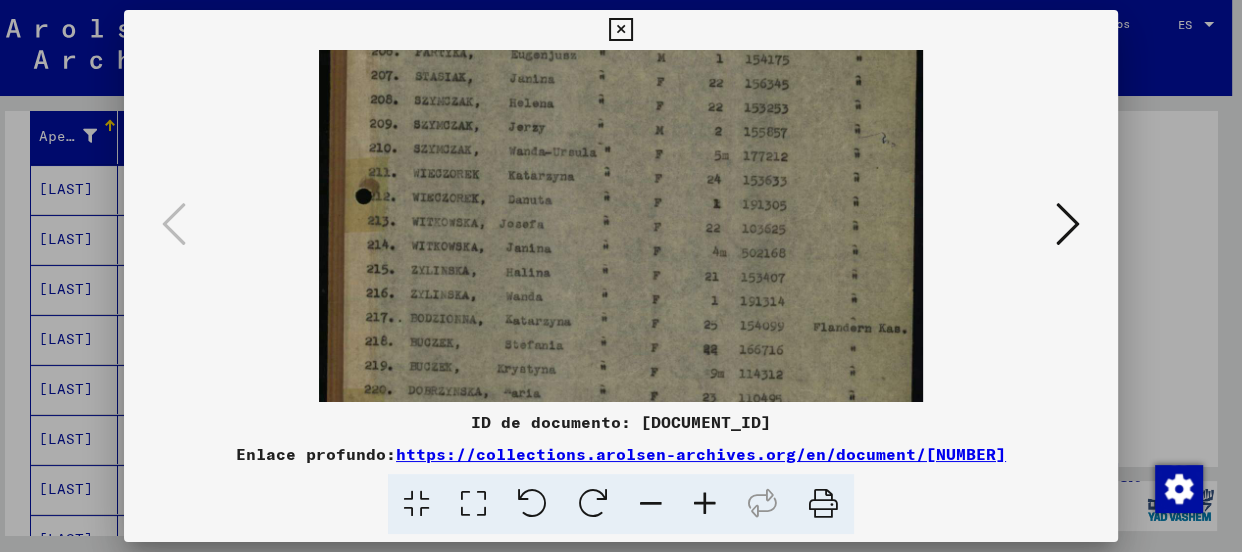 drag, startPoint x: 732, startPoint y: 338, endPoint x: 730, endPoint y: 219, distance: 119.01681 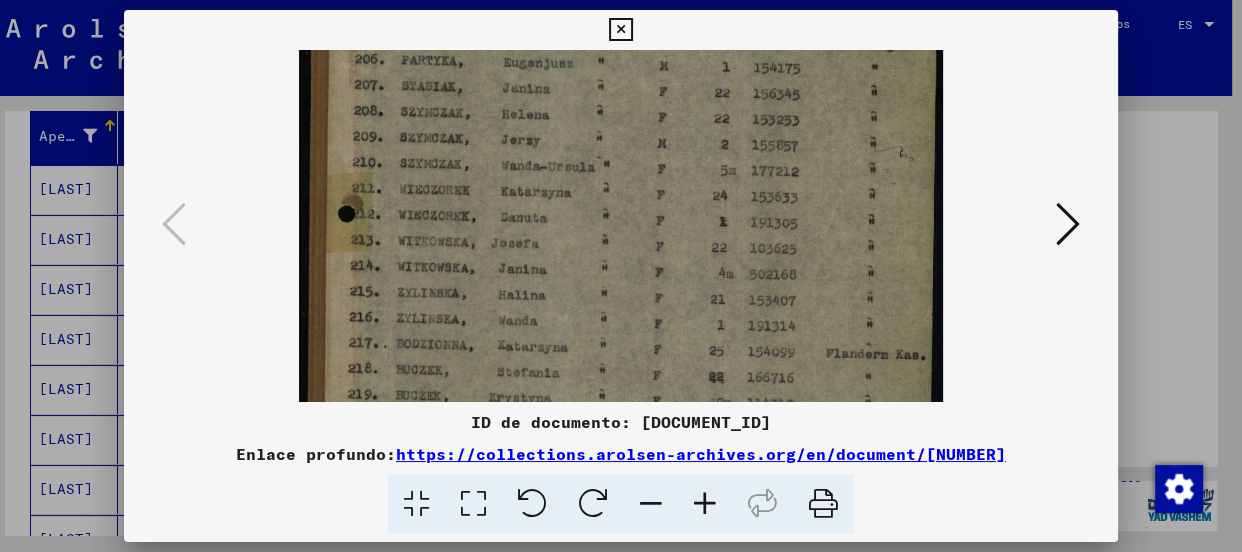 click at bounding box center [705, 504] 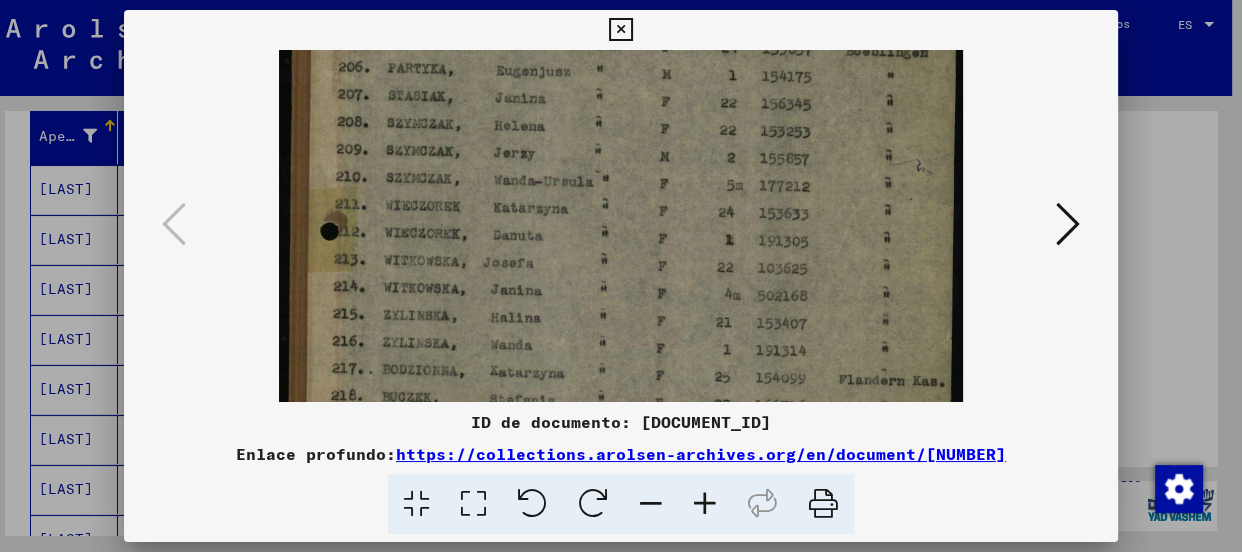 click at bounding box center (705, 504) 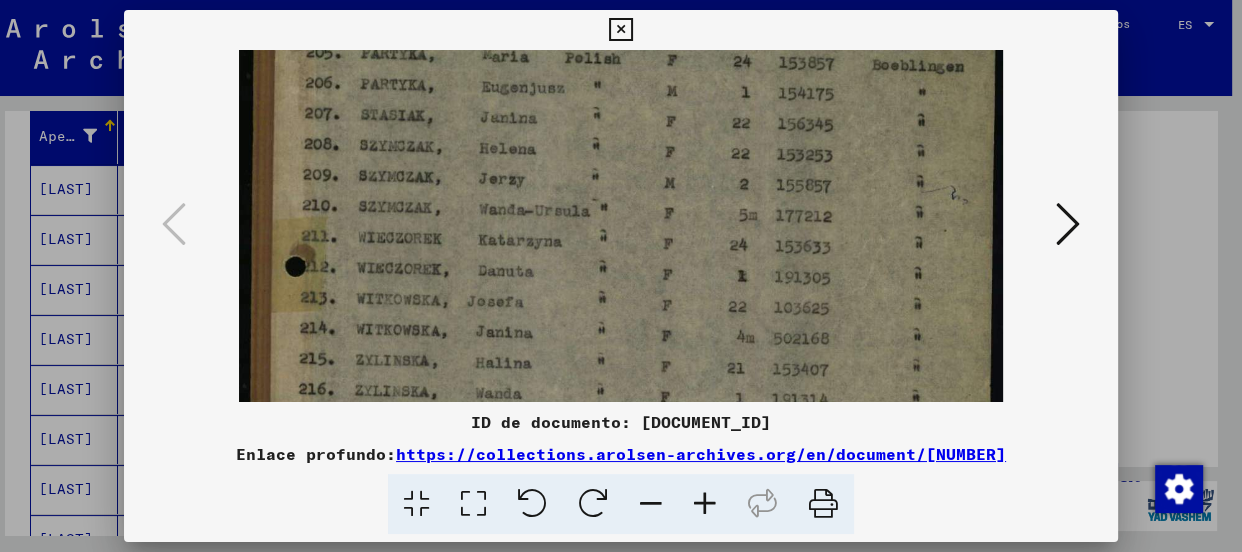 click at bounding box center (705, 504) 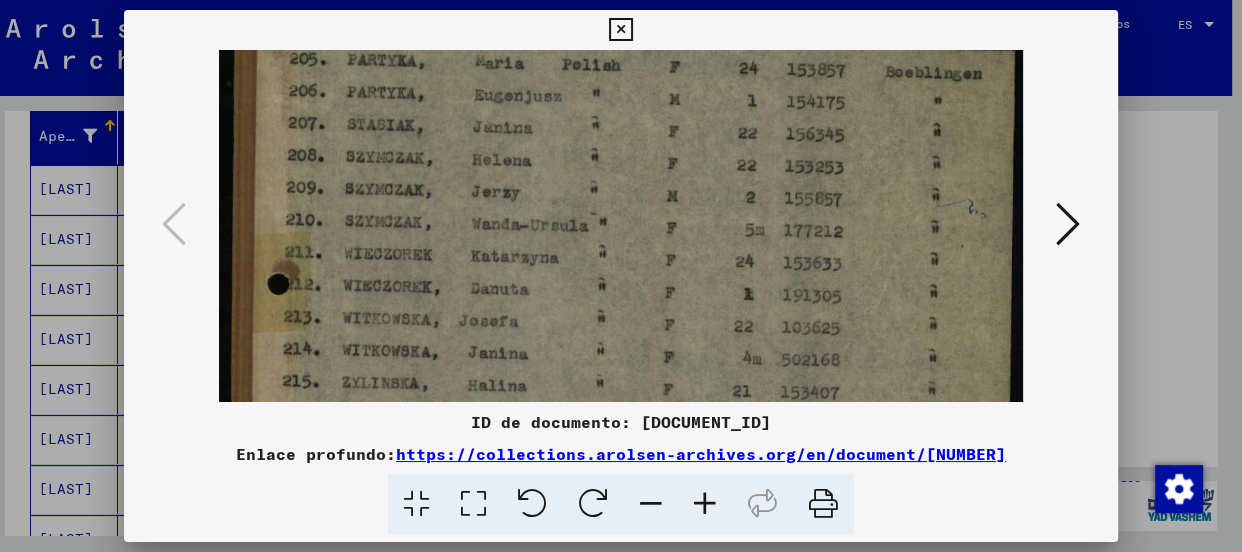 click at bounding box center [705, 504] 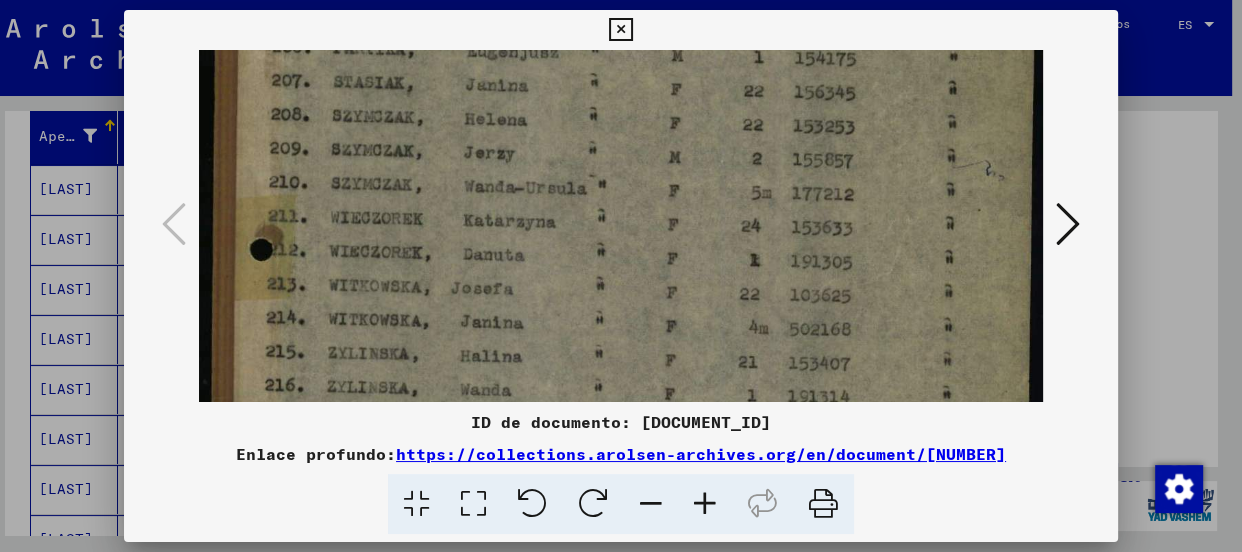 scroll, scrollTop: 180, scrollLeft: 0, axis: vertical 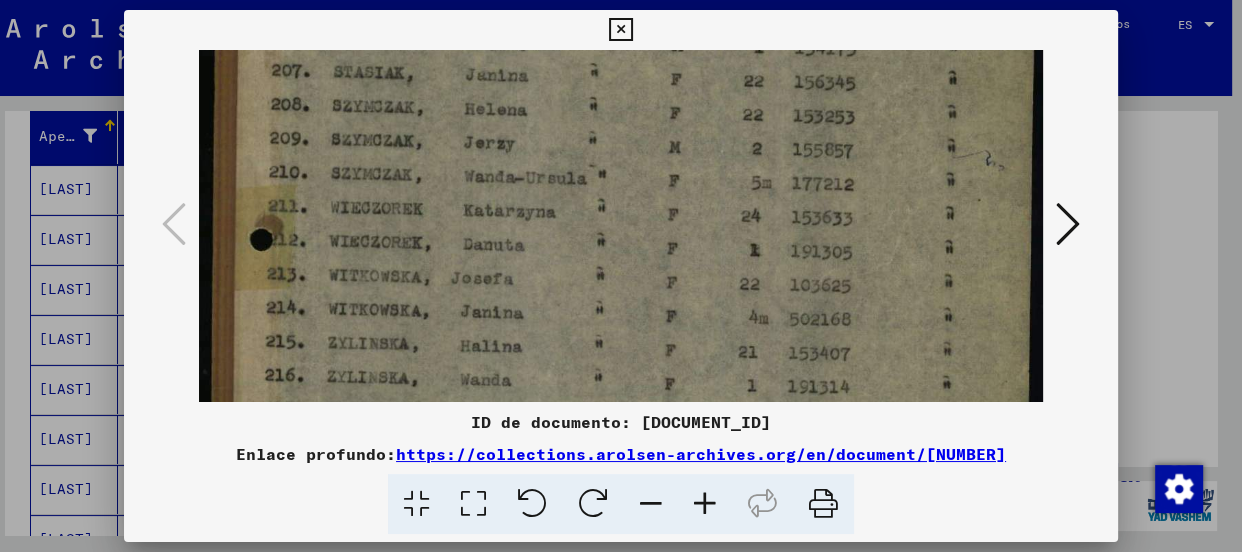 drag, startPoint x: 680, startPoint y: 197, endPoint x: 650, endPoint y: 167, distance: 42.426407 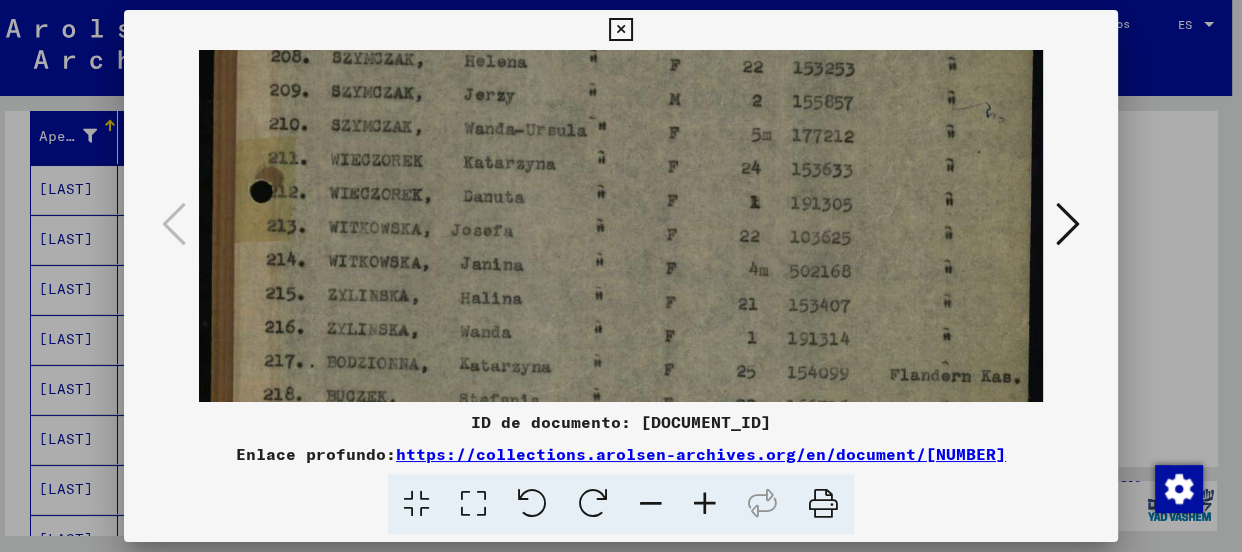 scroll, scrollTop: 230, scrollLeft: 0, axis: vertical 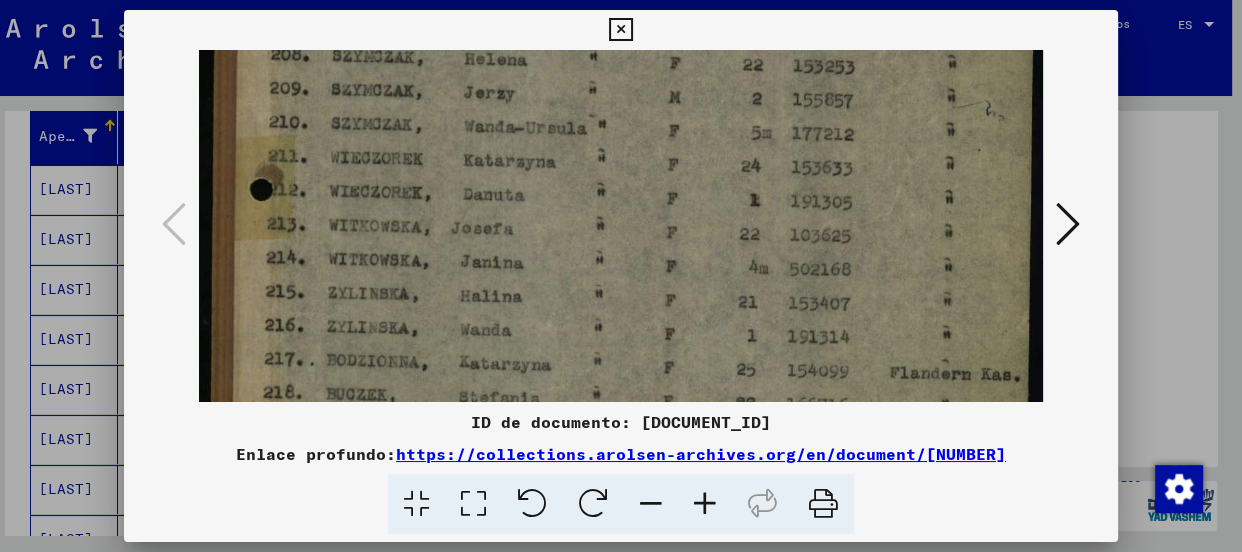 drag, startPoint x: 609, startPoint y: 296, endPoint x: 575, endPoint y: 290, distance: 34.525352 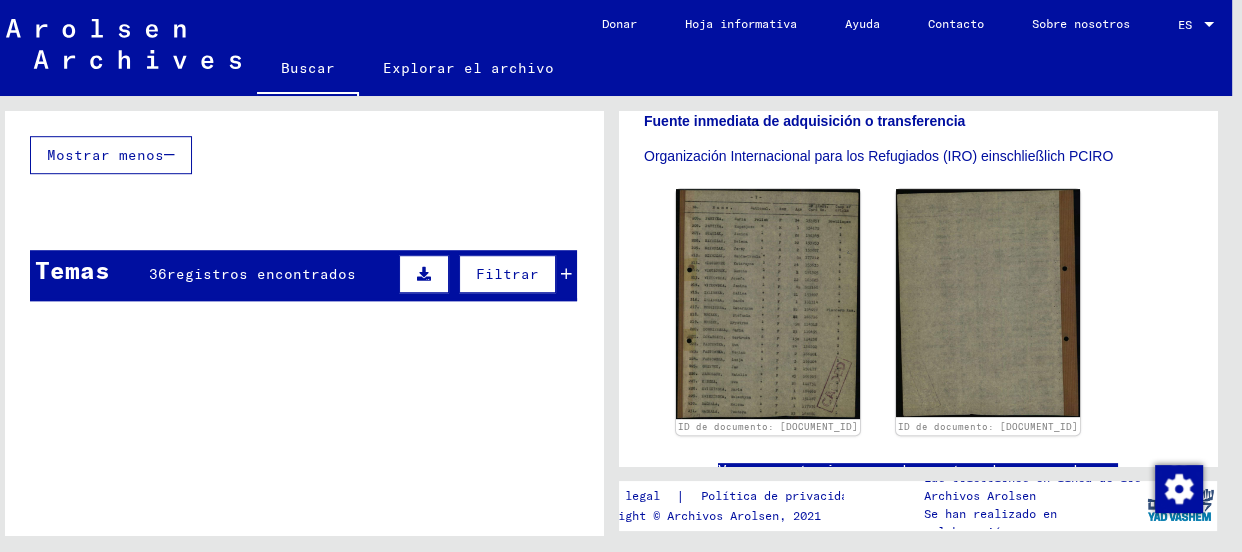 scroll, scrollTop: 1191, scrollLeft: 0, axis: vertical 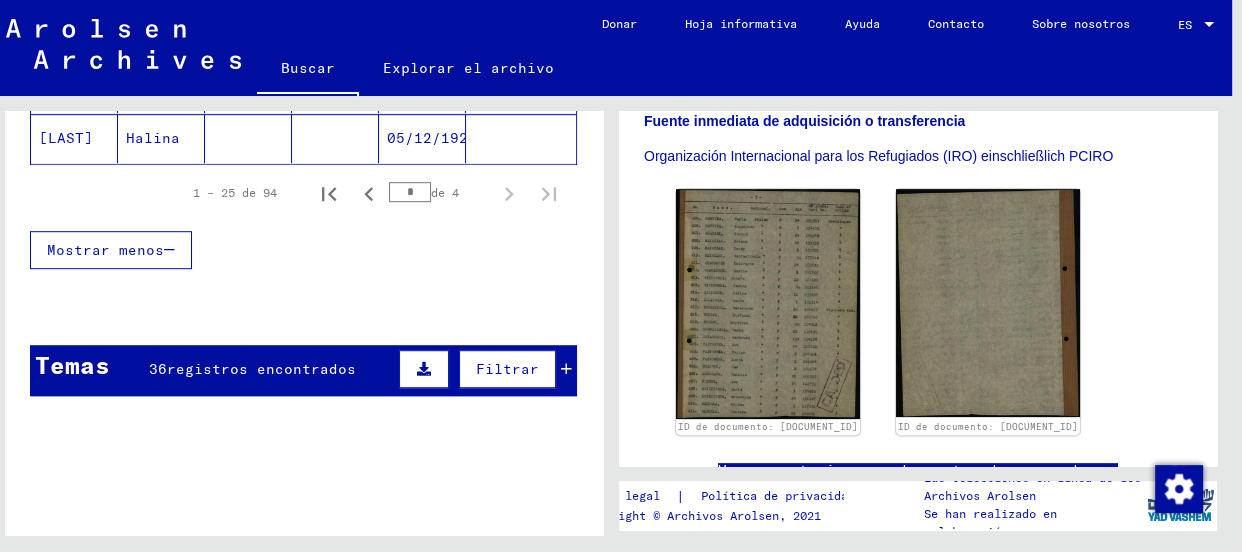 click on "registros encontrados" at bounding box center [261, 369] 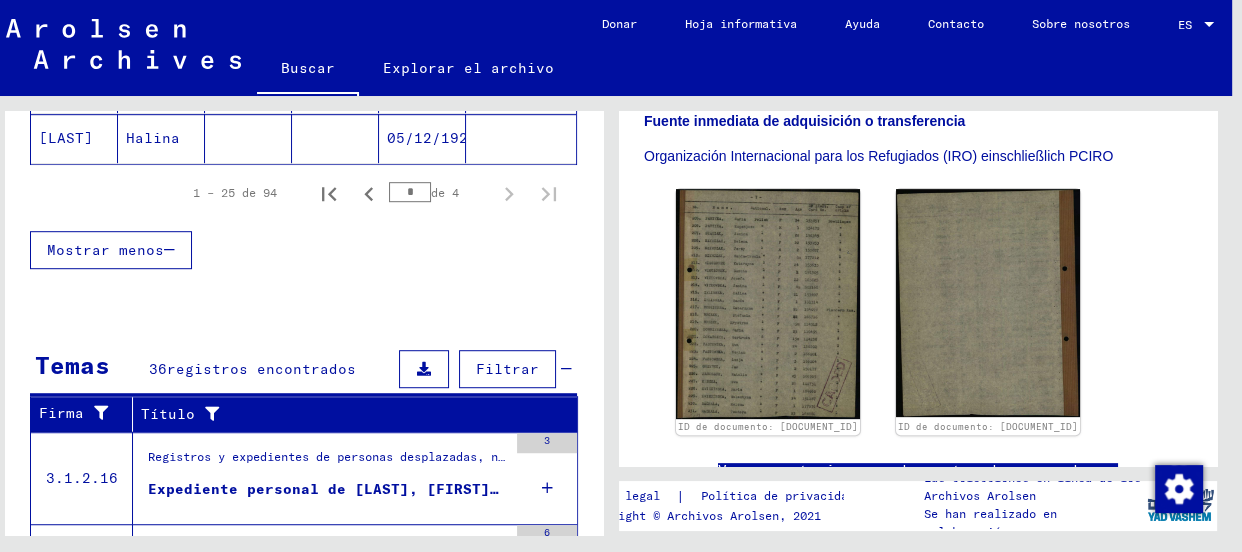 scroll, scrollTop: 1382, scrollLeft: 0, axis: vertical 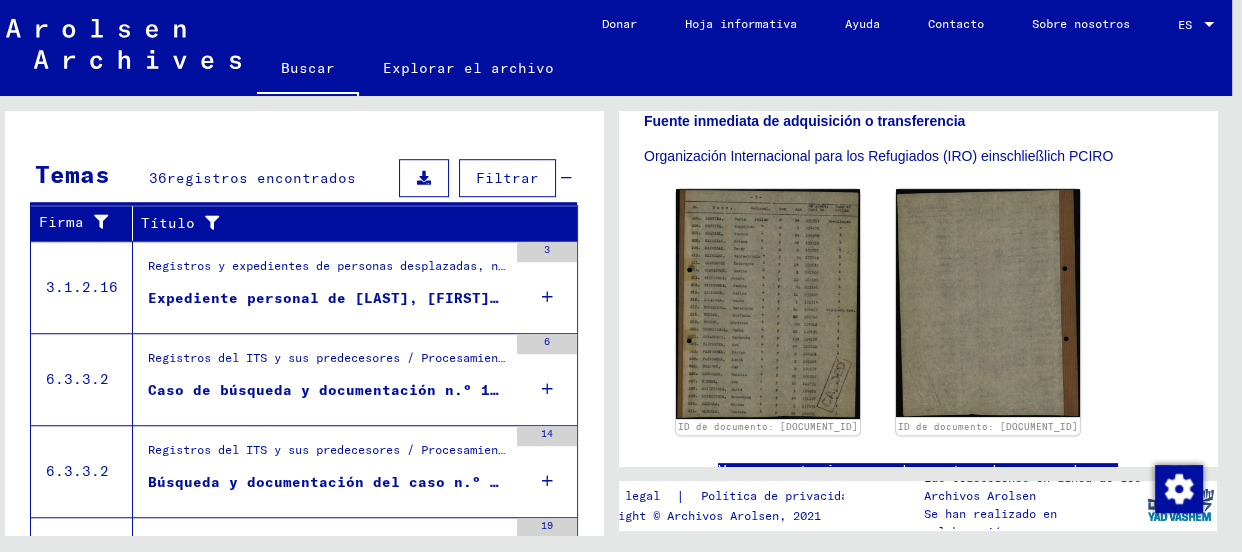 click on "Expediente personal de [LAST], [FIRST], nacida el [DAY]-[MONTH]-[YEAR] y de otras personas" at bounding box center (553, 298) 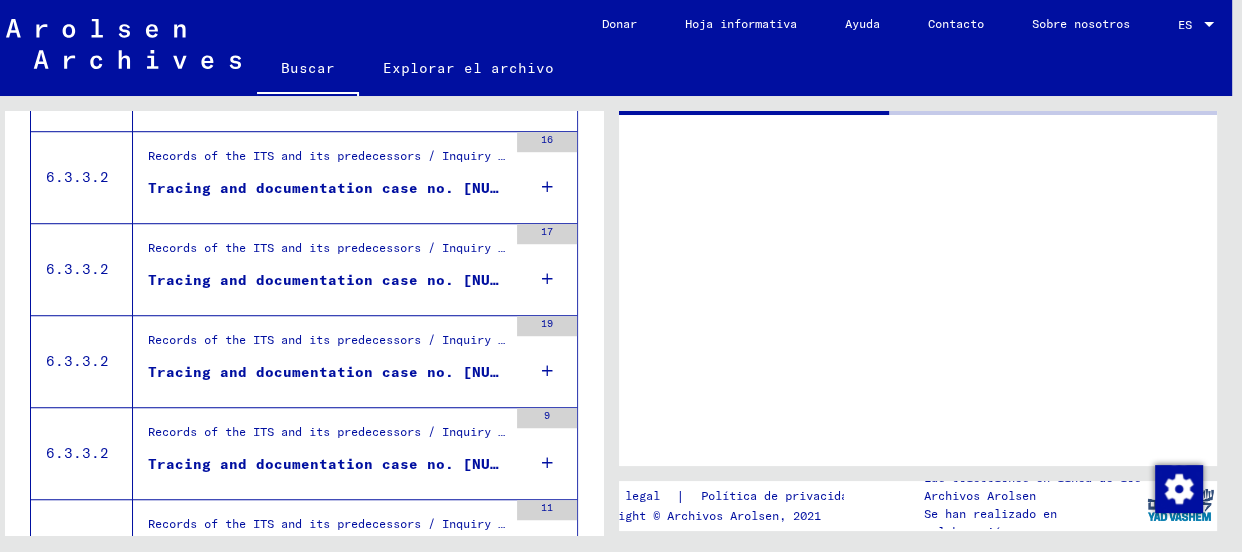 scroll, scrollTop: 0, scrollLeft: 0, axis: both 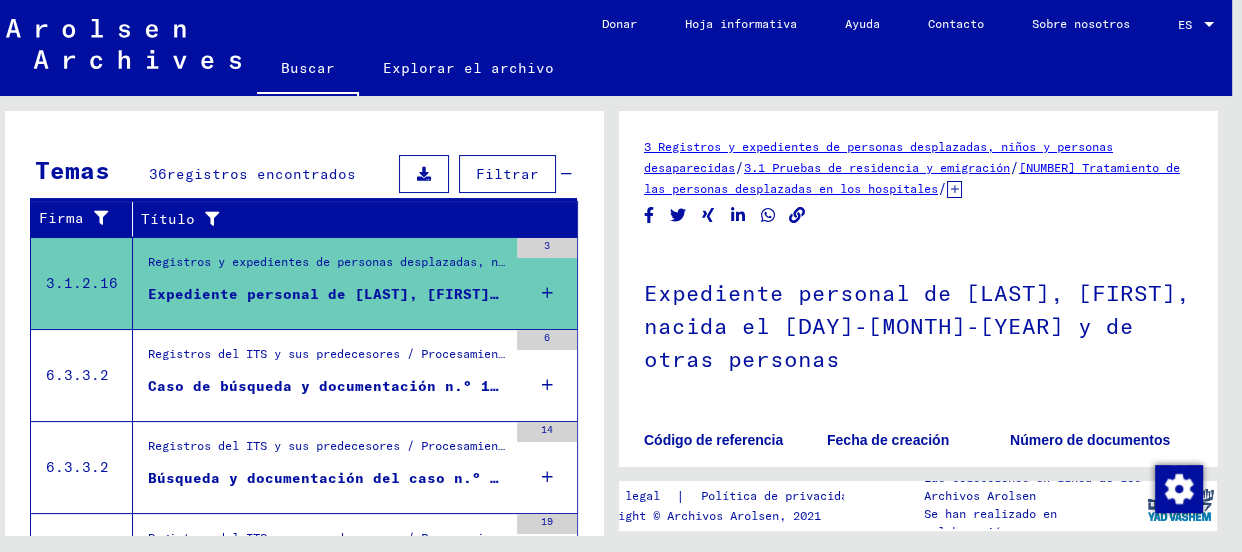 click on "Caso de búsqueda y documentación n.º 1.017.004 para [LAST], [FIRST] nacida el [DATE]" at bounding box center (526, 386) 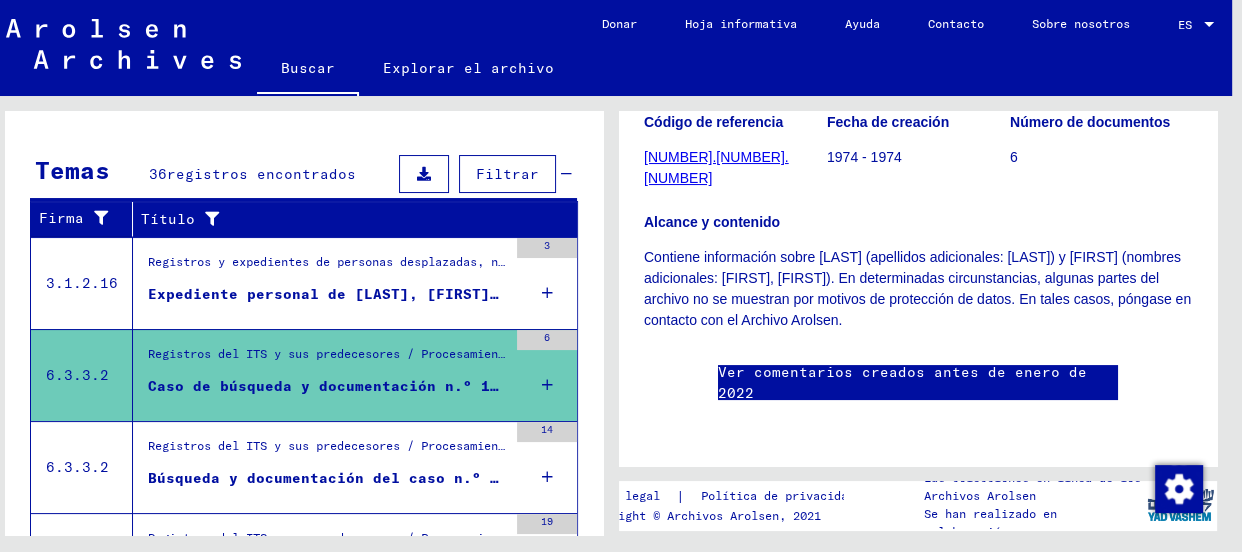 scroll, scrollTop: 10, scrollLeft: 0, axis: vertical 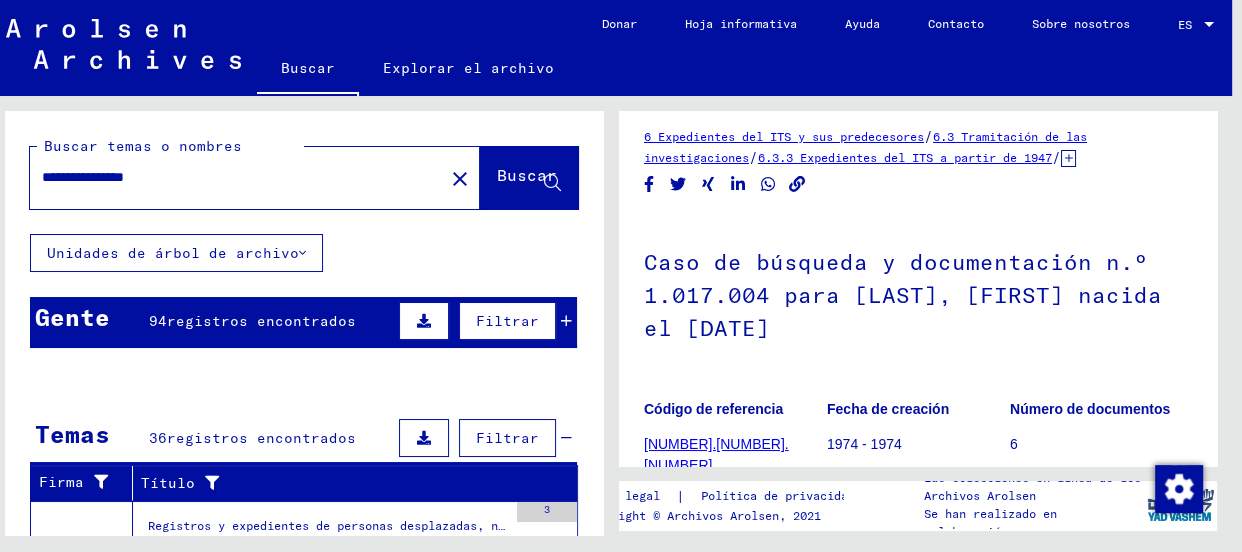 drag, startPoint x: 91, startPoint y: 176, endPoint x: 25, endPoint y: 176, distance: 66 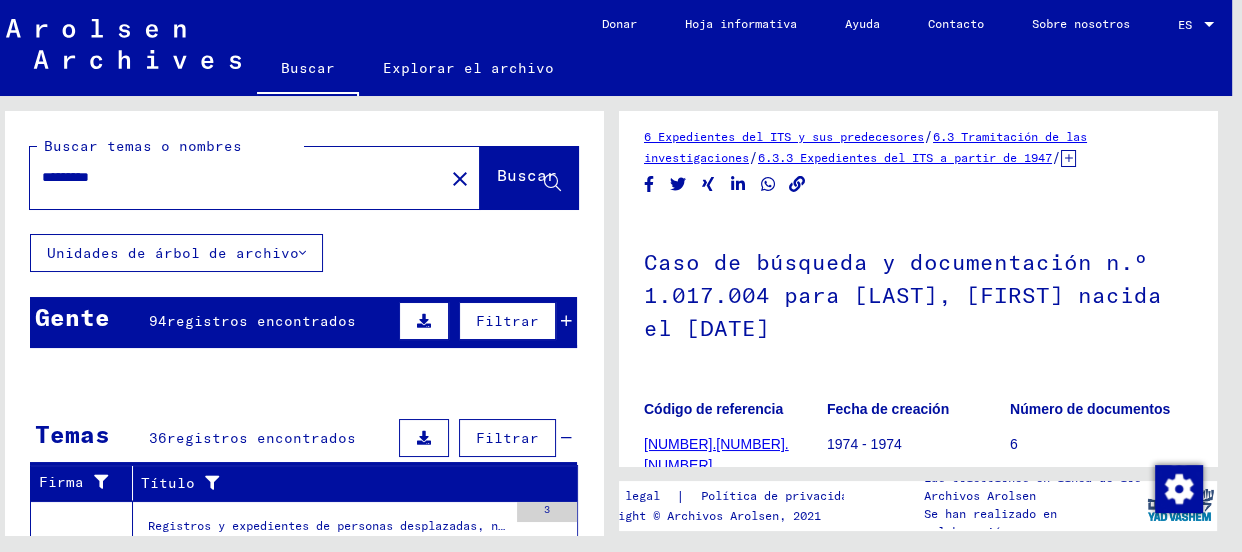 type on "*********" 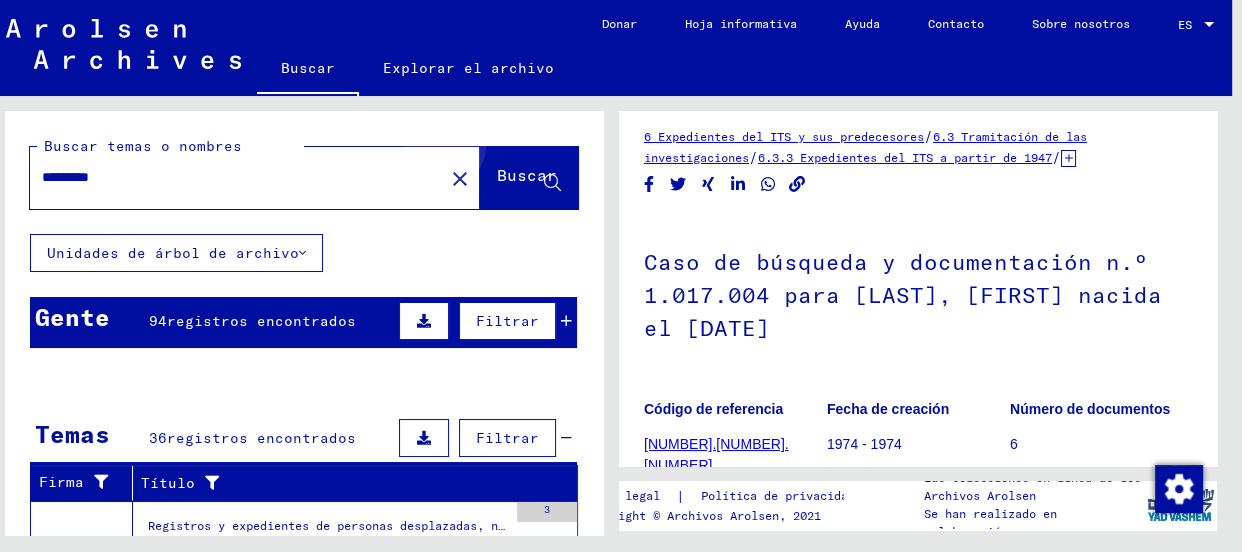 click on "Buscar" 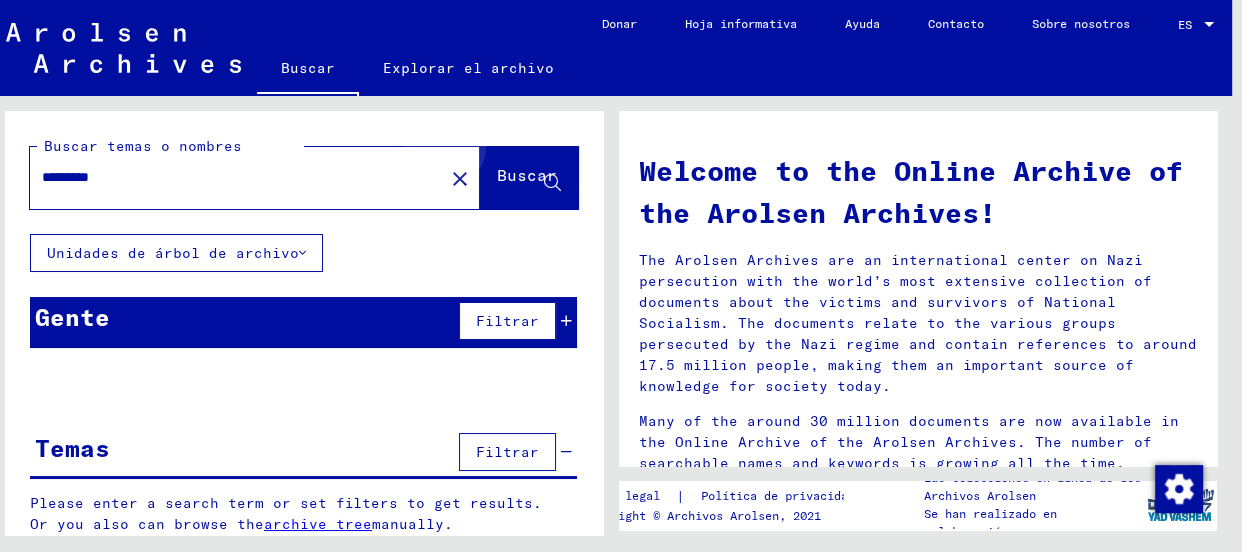 scroll, scrollTop: 0, scrollLeft: 0, axis: both 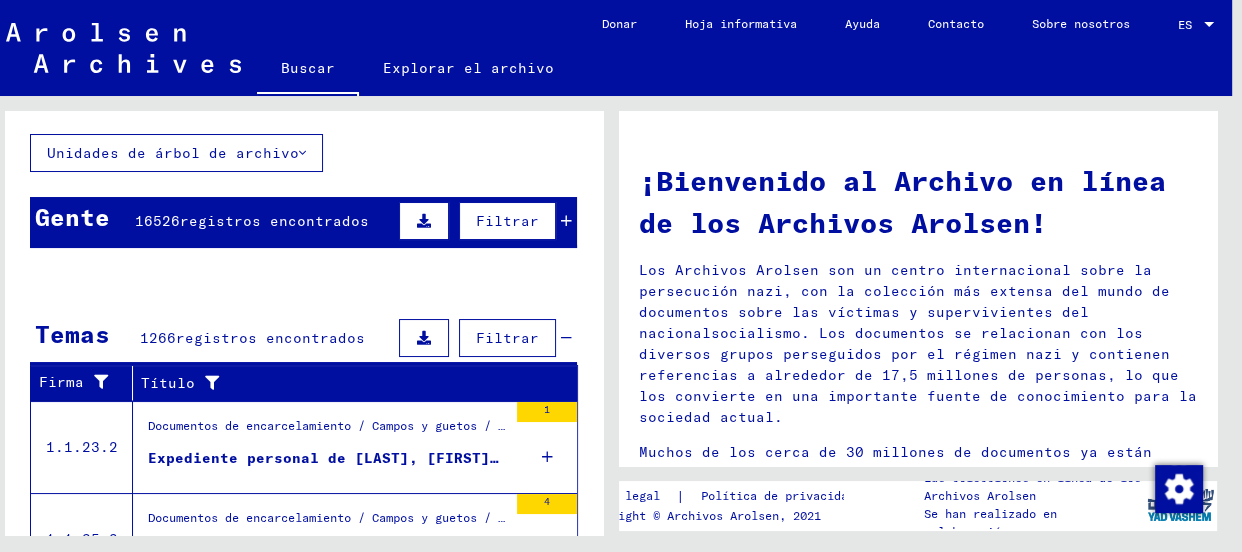 click on "registros encontrados" at bounding box center (274, 221) 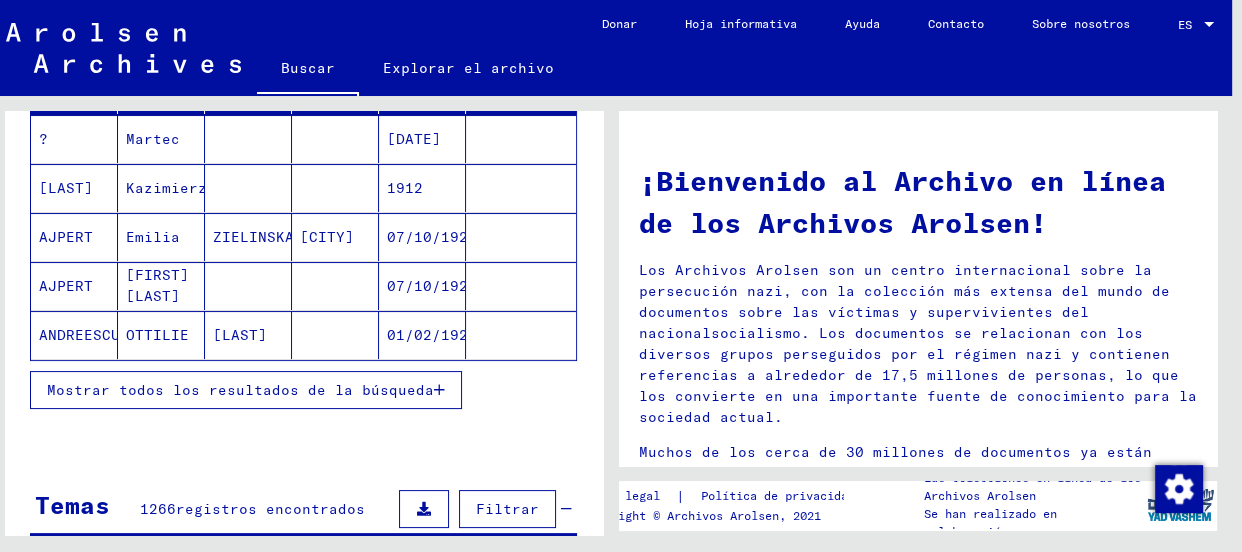 scroll, scrollTop: 313, scrollLeft: 0, axis: vertical 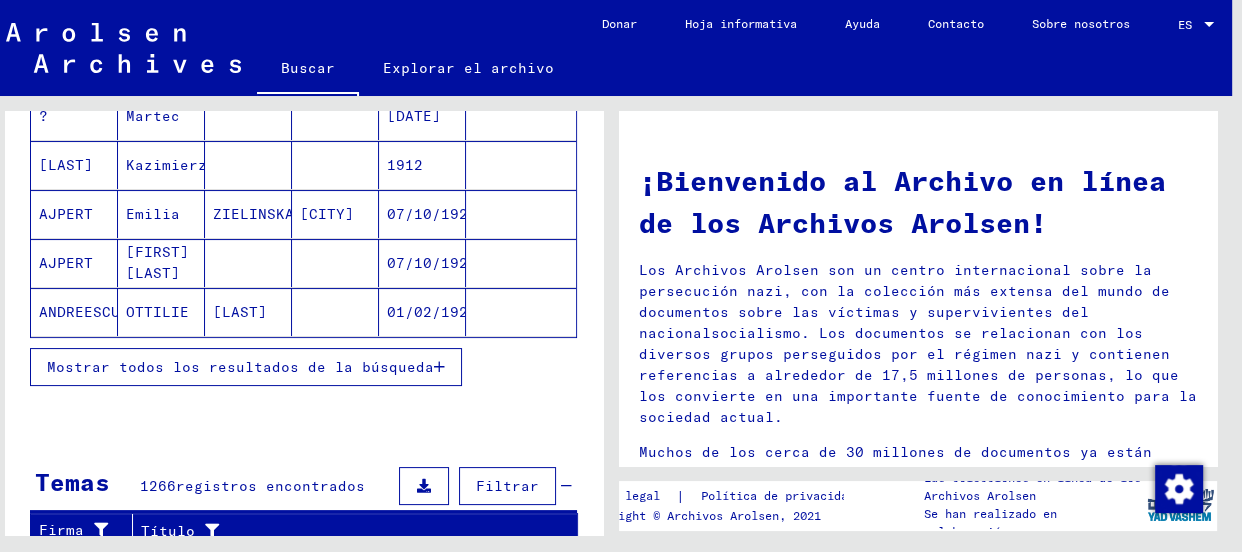 click on "Mostrar todos los resultados de la búsqueda" at bounding box center [240, 367] 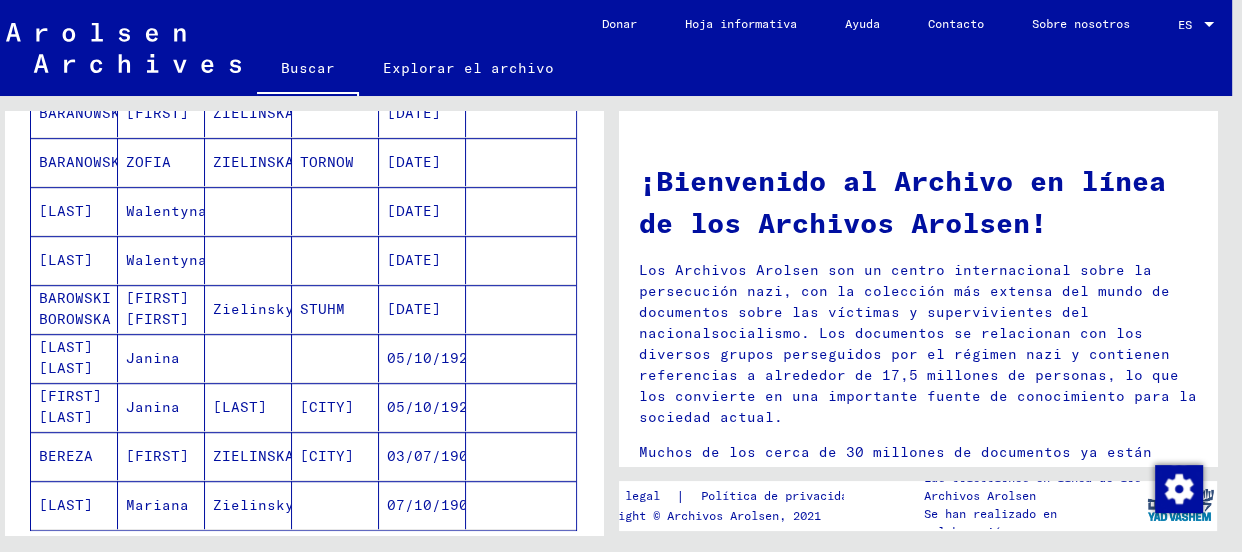scroll, scrollTop: 1157, scrollLeft: 0, axis: vertical 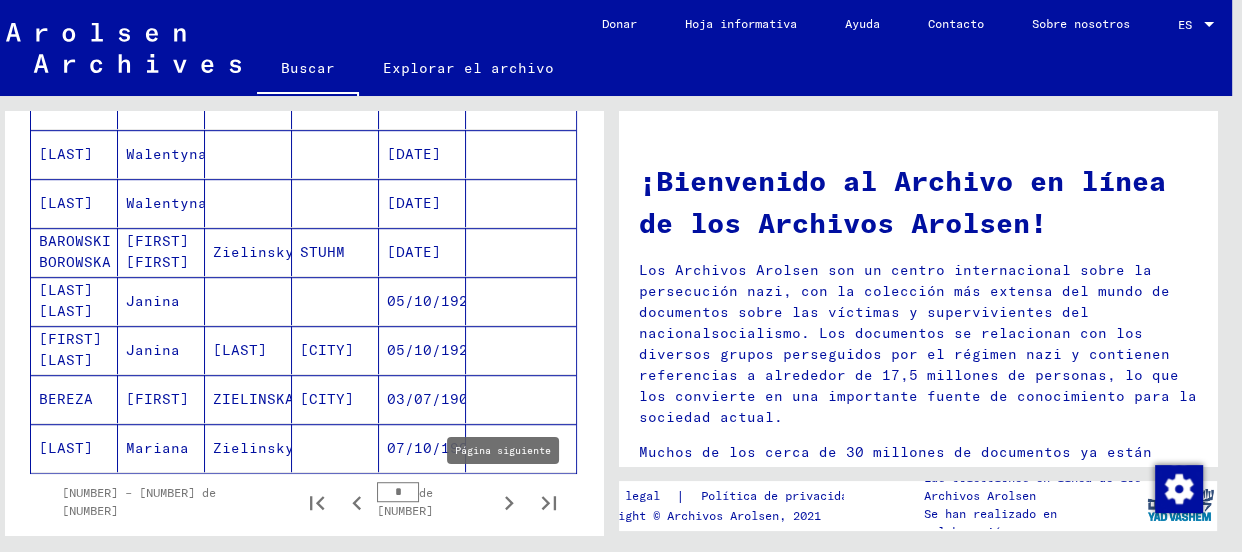 click 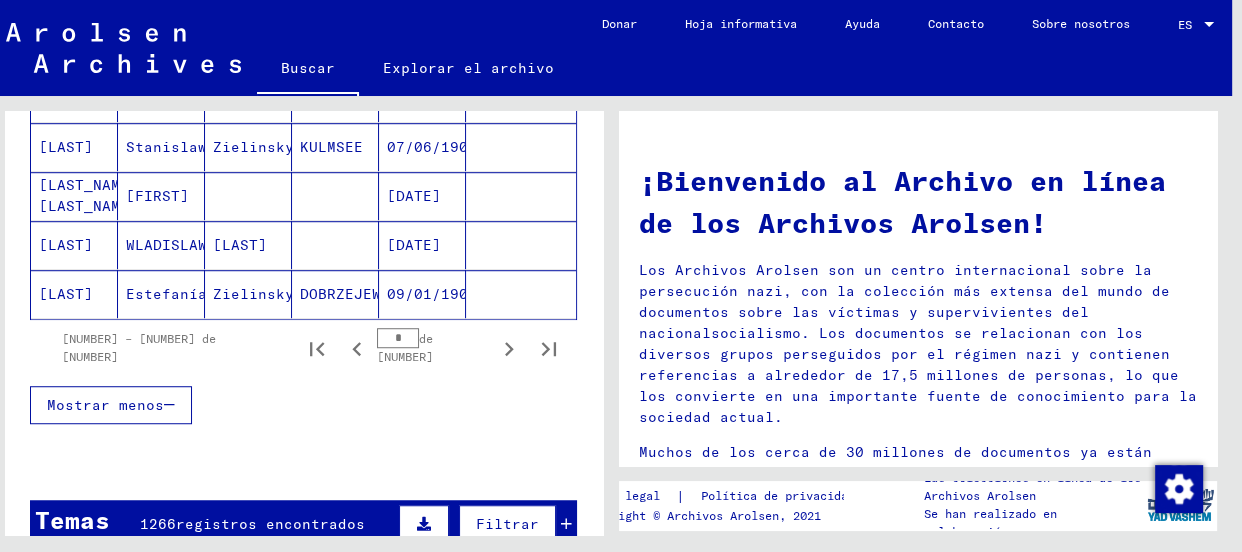 scroll, scrollTop: 1239, scrollLeft: 0, axis: vertical 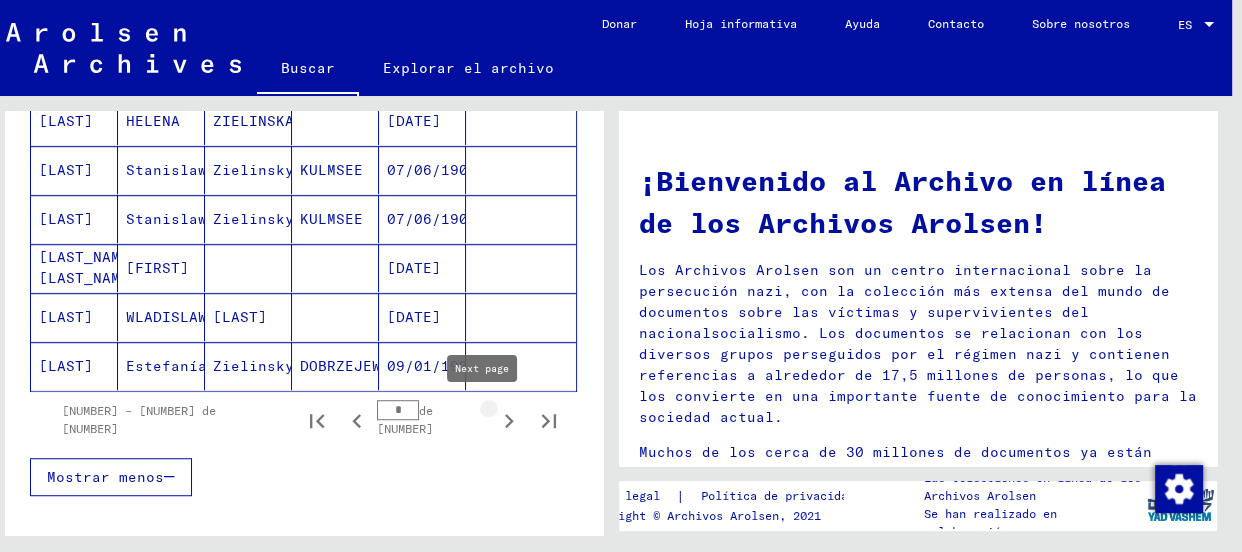 click 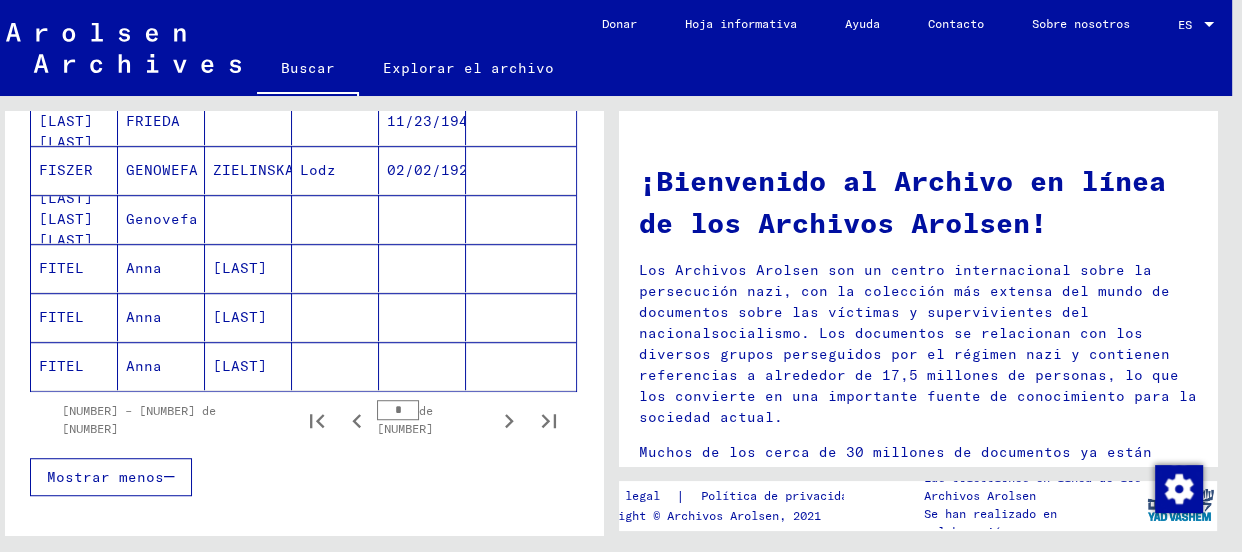 scroll, scrollTop: 1120, scrollLeft: 0, axis: vertical 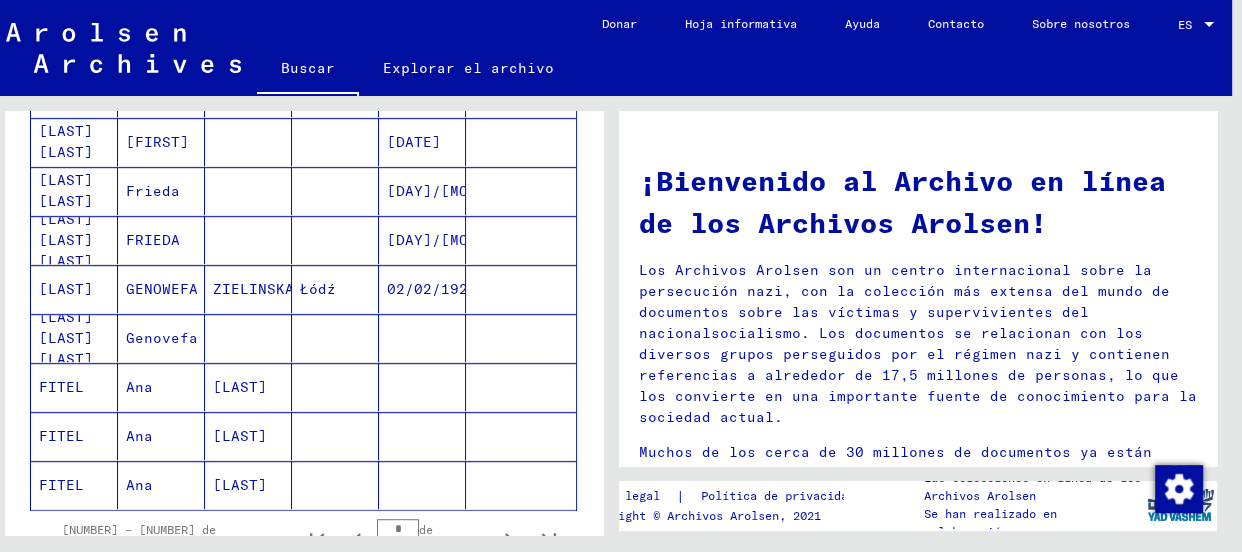 click on "Genovefa" at bounding box center (139, 387) 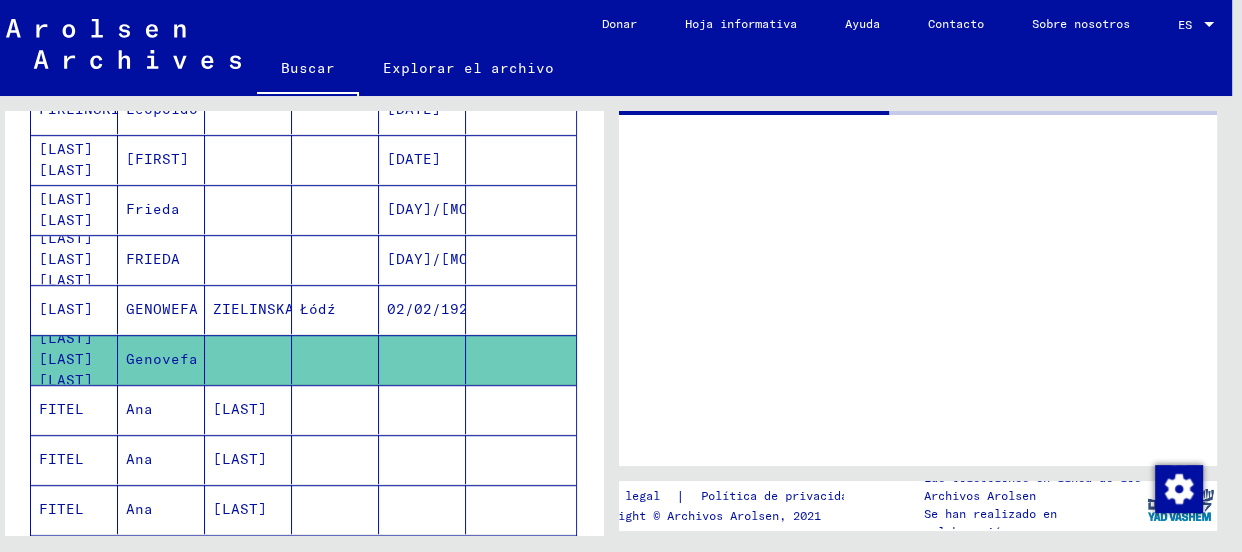 scroll, scrollTop: 1135, scrollLeft: 0, axis: vertical 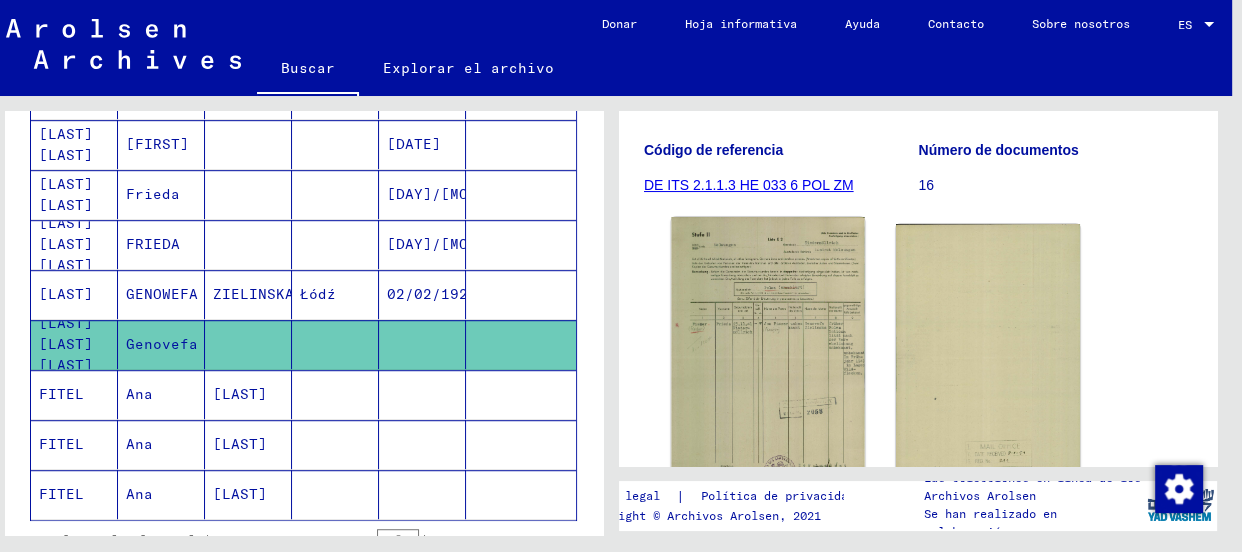 click 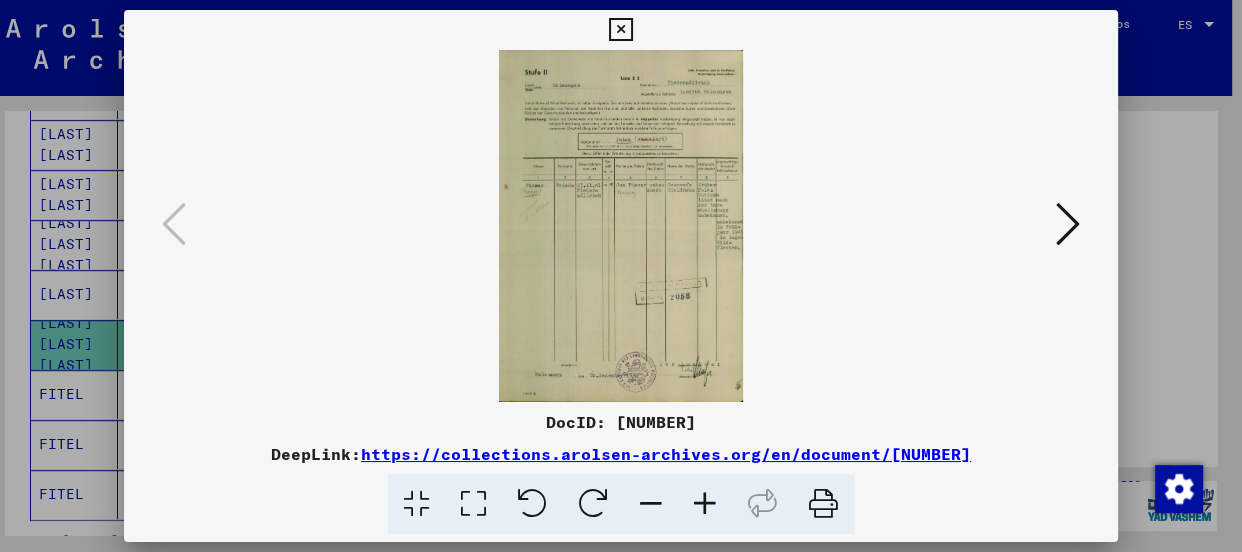 click at bounding box center [705, 504] 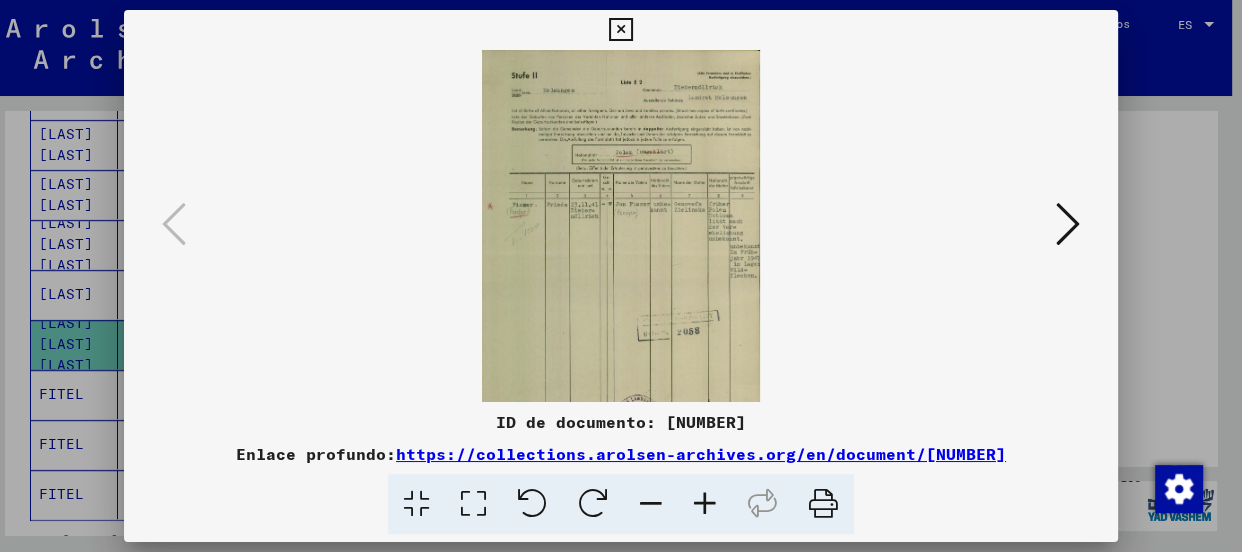 click at bounding box center [705, 504] 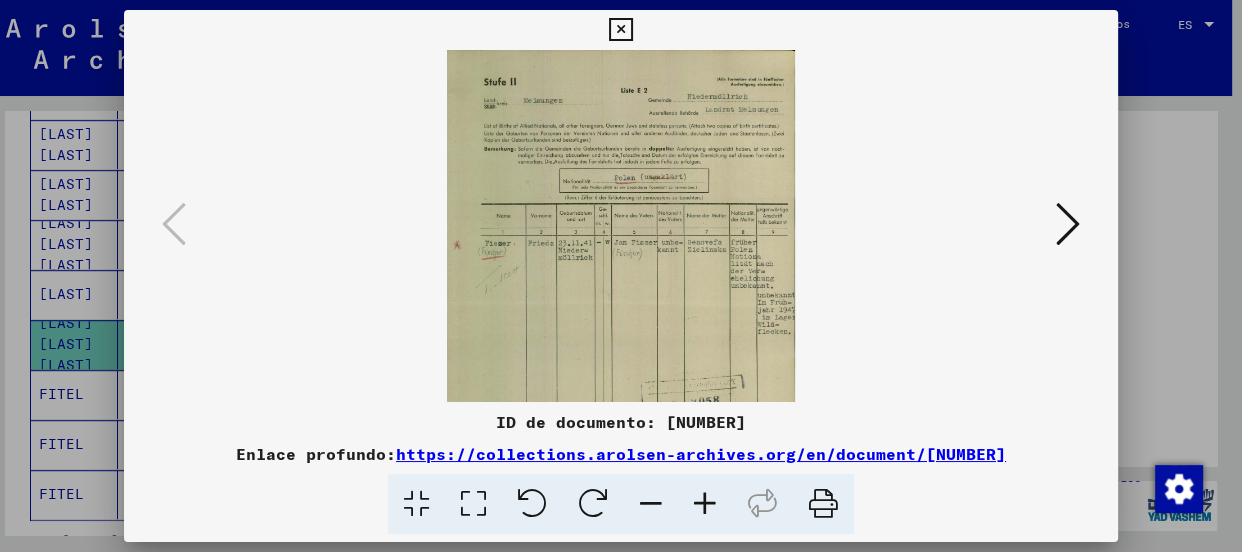 click at bounding box center (705, 504) 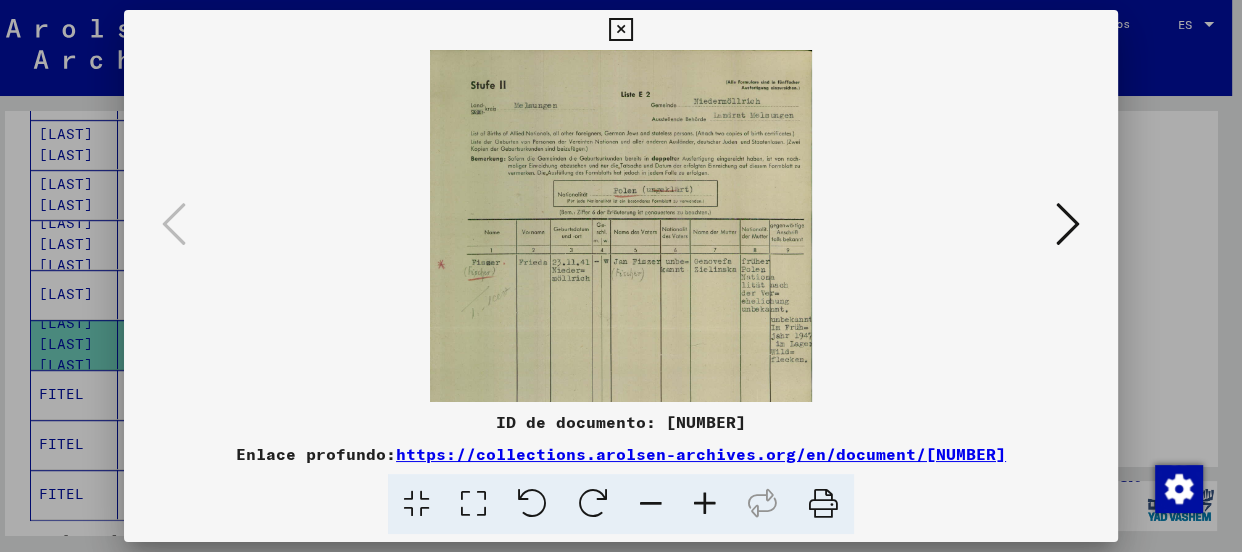 click at bounding box center (705, 504) 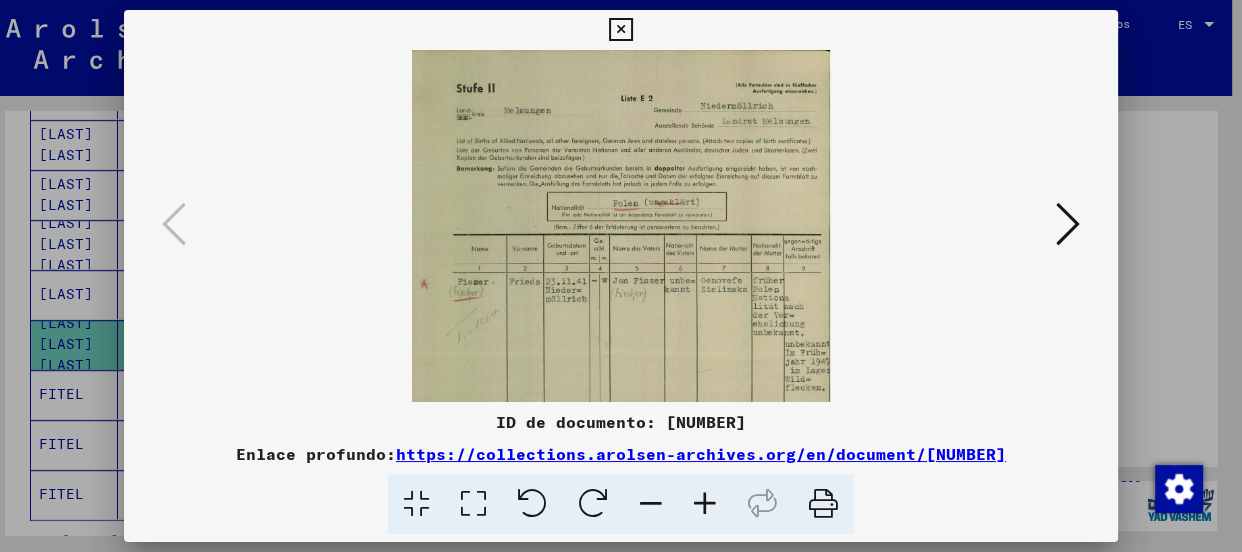 click at bounding box center (705, 504) 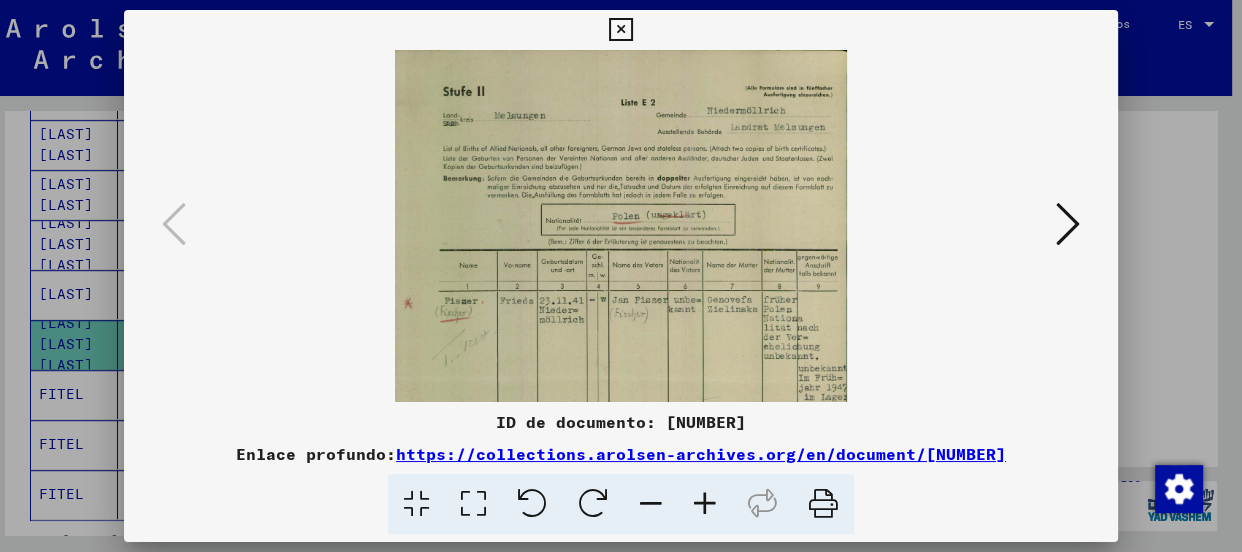 click at bounding box center [705, 504] 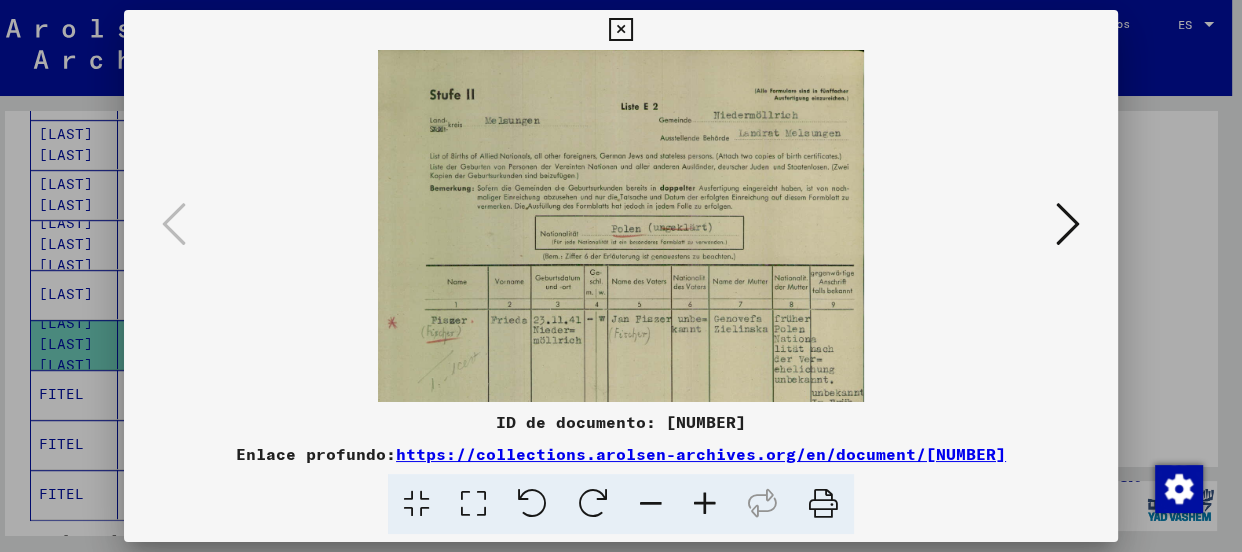 click at bounding box center [705, 504] 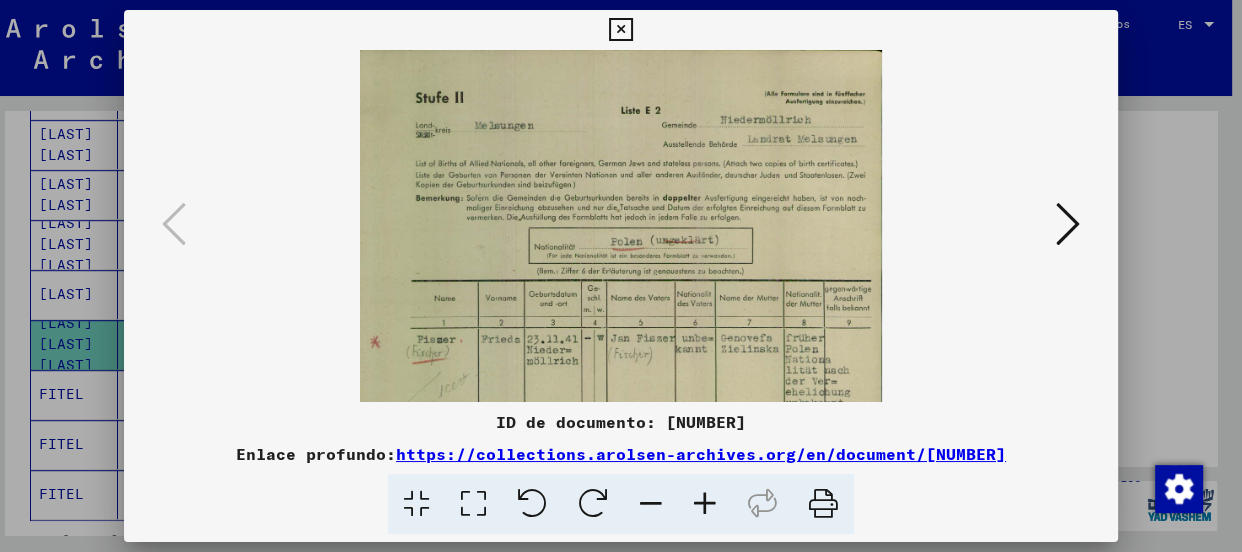click at bounding box center [705, 504] 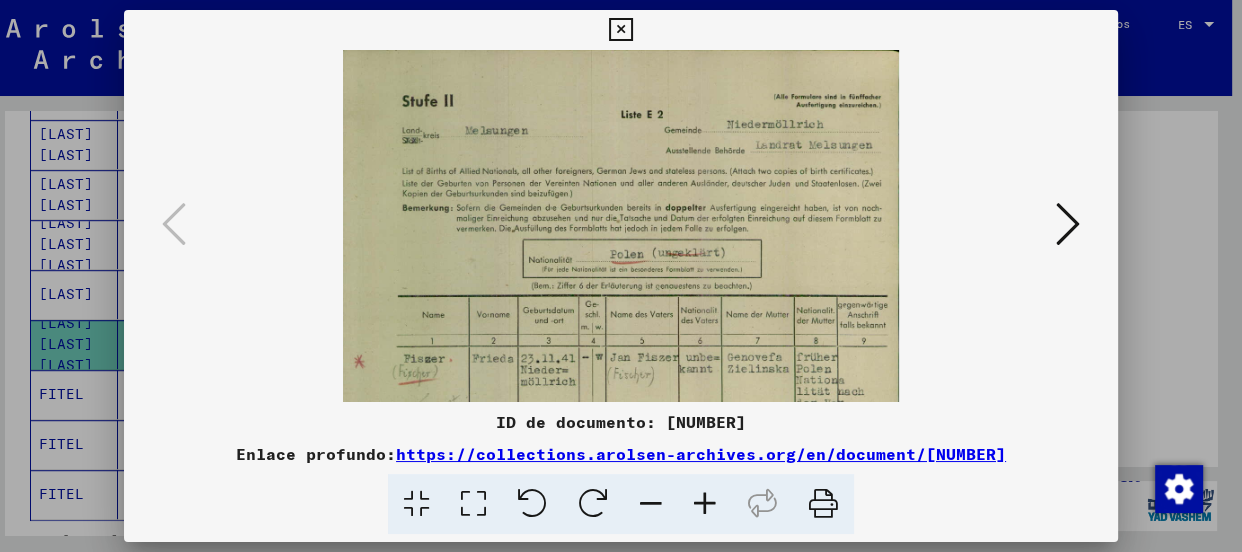 click at bounding box center (705, 504) 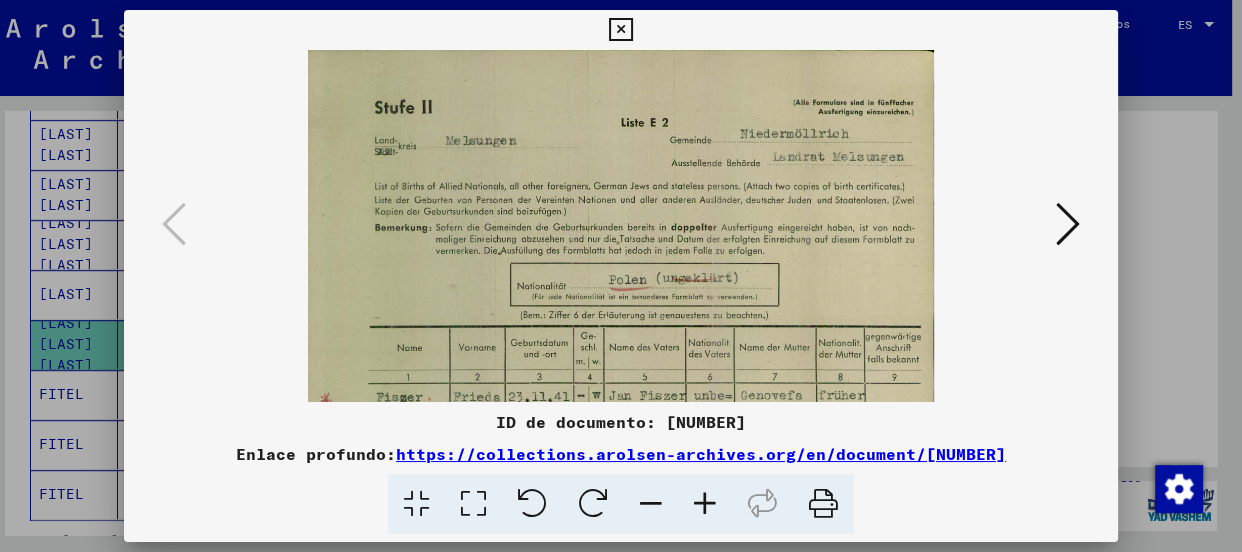 click at bounding box center (705, 504) 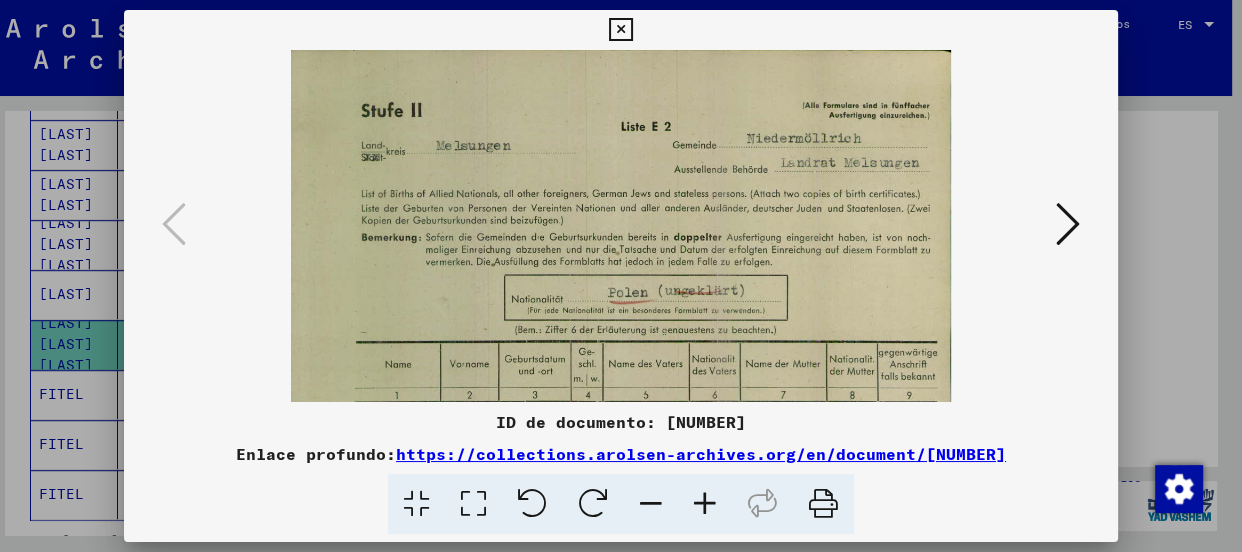 scroll, scrollTop: 137, scrollLeft: 0, axis: vertical 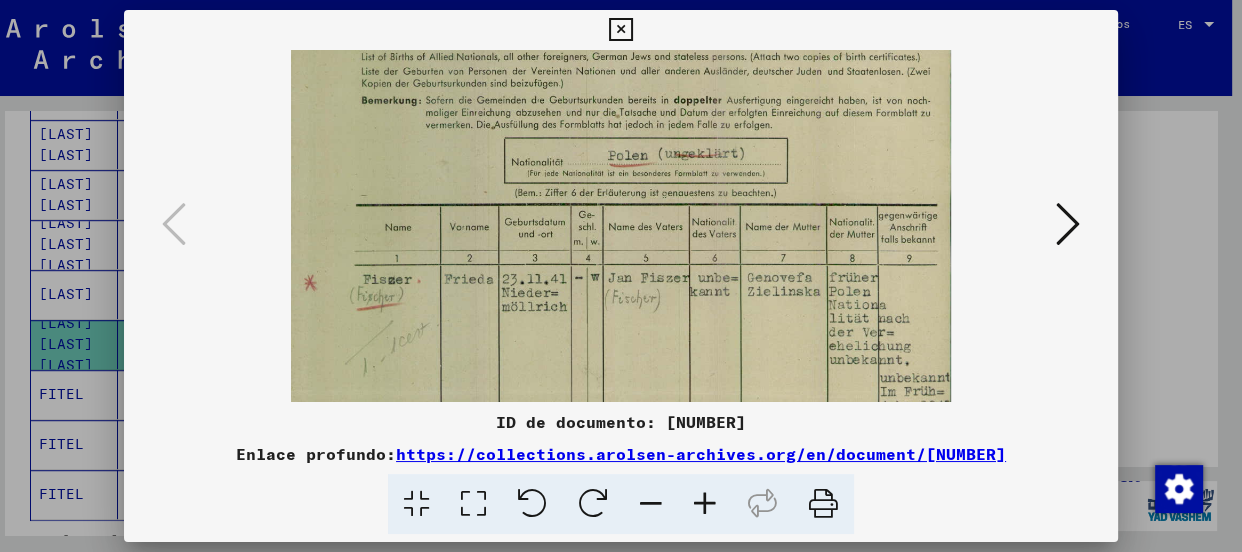 click at bounding box center (621, 389) 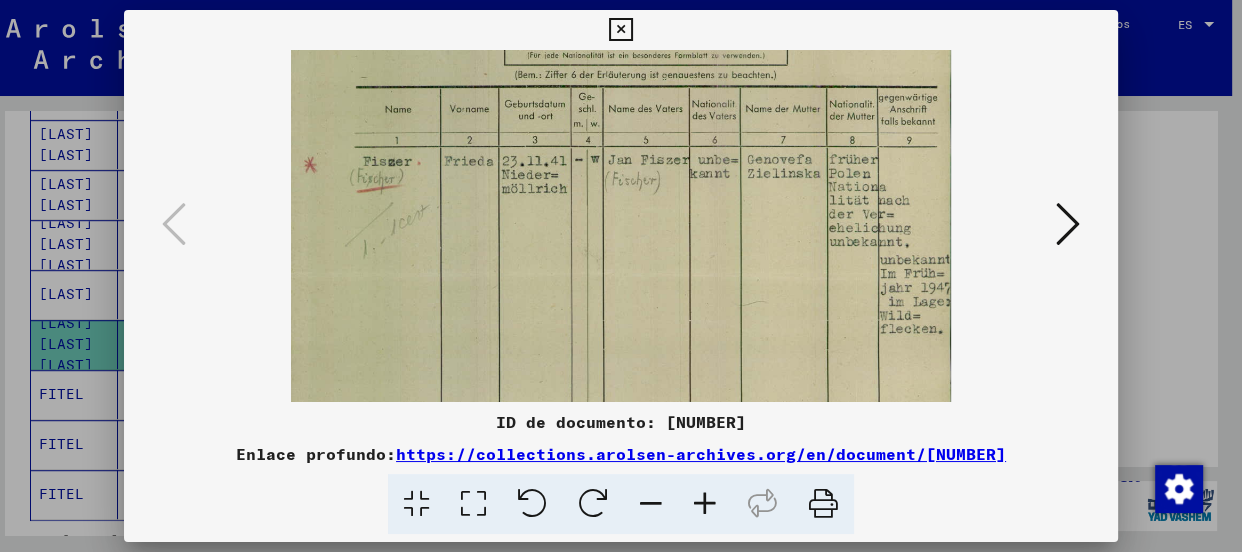 scroll, scrollTop: 276, scrollLeft: 0, axis: vertical 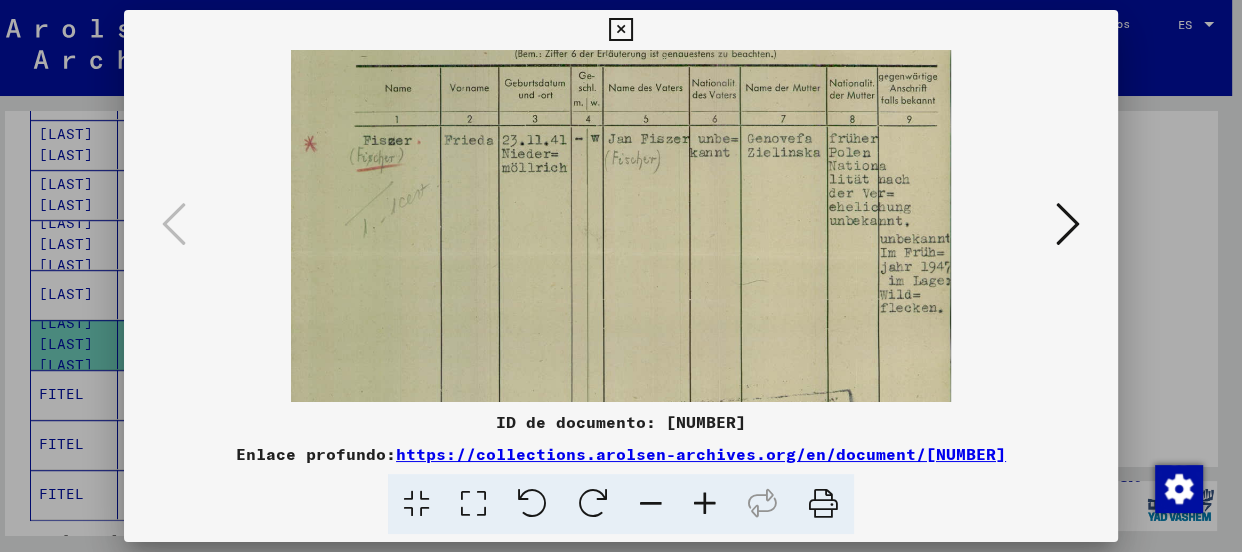 drag, startPoint x: 846, startPoint y: 329, endPoint x: 461, endPoint y: 190, distance: 409.32382 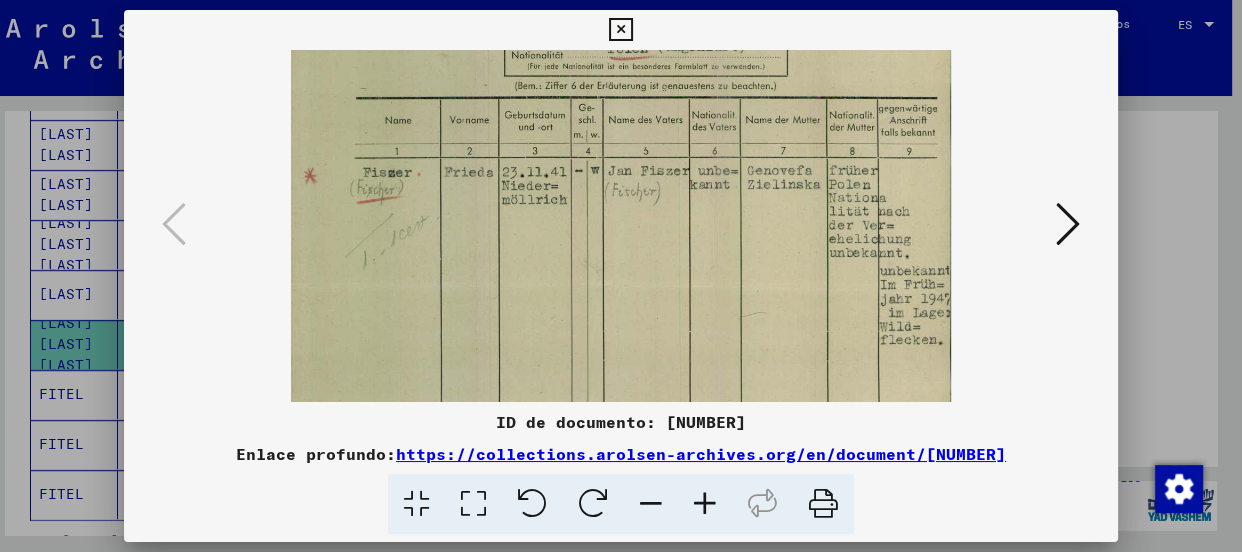 drag, startPoint x: 830, startPoint y: 290, endPoint x: 378, endPoint y: 310, distance: 452.44226 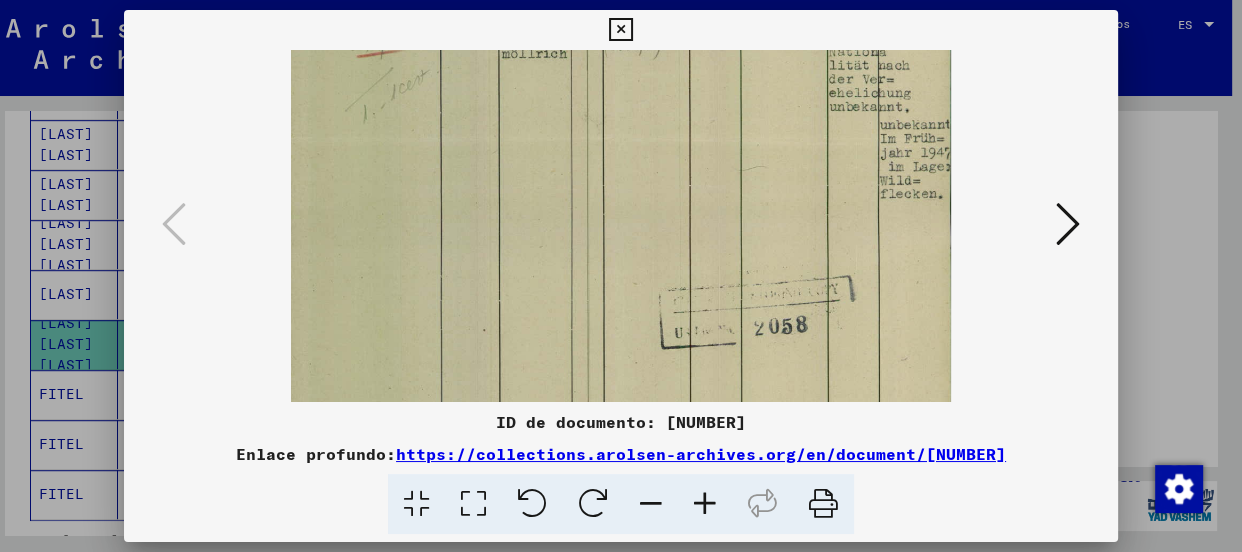 drag, startPoint x: 595, startPoint y: 239, endPoint x: 595, endPoint y: 190, distance: 49 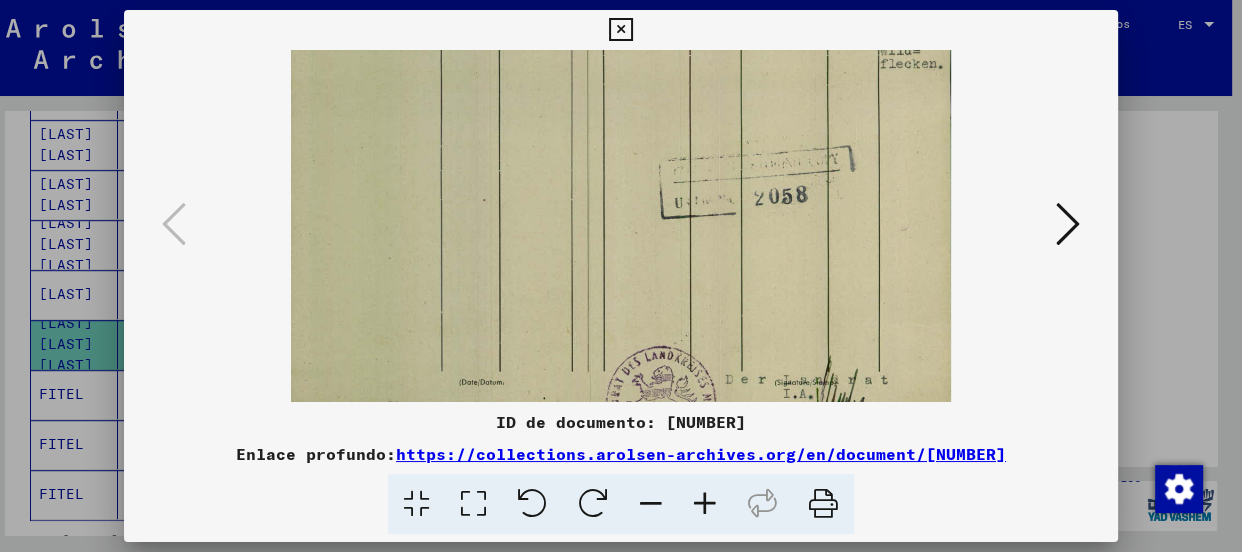 drag, startPoint x: 601, startPoint y: 319, endPoint x: 589, endPoint y: 170, distance: 149.48244 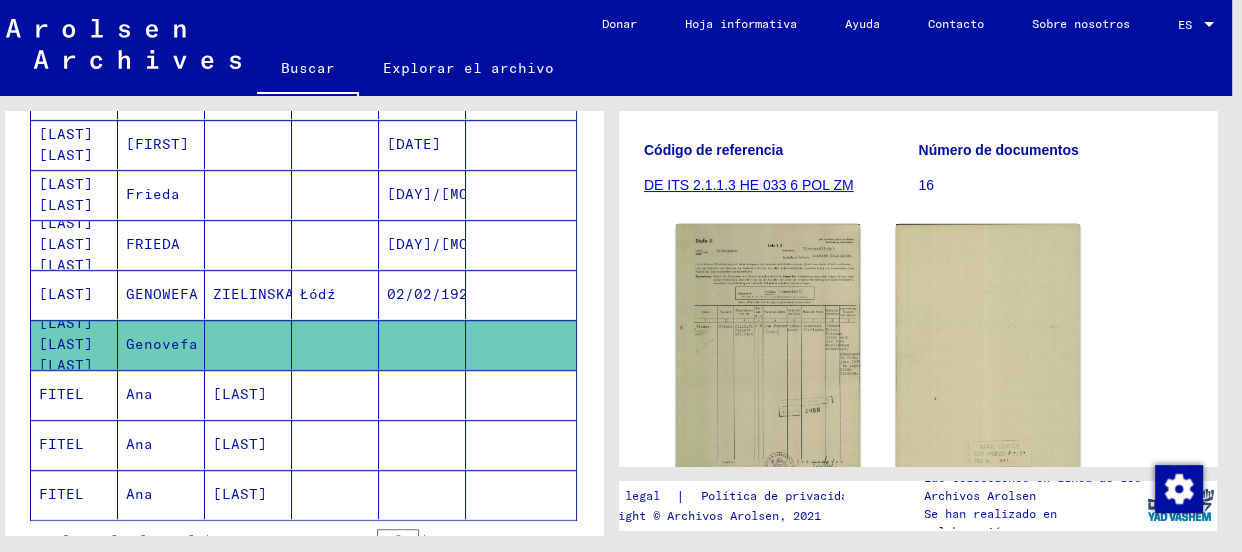 click on "Buscar temas o nombres ********* close Buscar    Unidades de árbol de archivo Gente 16526  registros encontrados Filtrar Apellido Nombre de pila Apellido de soltera Lugar de nacimiento Fecha de nacimiento Prisionero # [LAST] [FIRST] [LAST]    [DATE]    [LAST] [LAST] [FIRST] [LAST]       [NUMBER] [LAST] [LAST] [FIRST] [LAST]       [NUMBER] [LAST] [LAST] [FIRST] [LAST]    [DATE]    [LAST] [FIRST] [LAST]          [LAST] [FIRST] [LAST]          [LAST] [FIRST] [LAST]    [DATE]    [LAST] [FIRST] [LAST]    [DATE]    [LAST] [FIRST] [LAST]    [DATE]    [LAST] [LAST] [LAST]    [DATE]    [LAST] [LAST]       [DATE]    [LAST] [LAST]       [DATE]    [LAST] [LAST]    [DATE]" 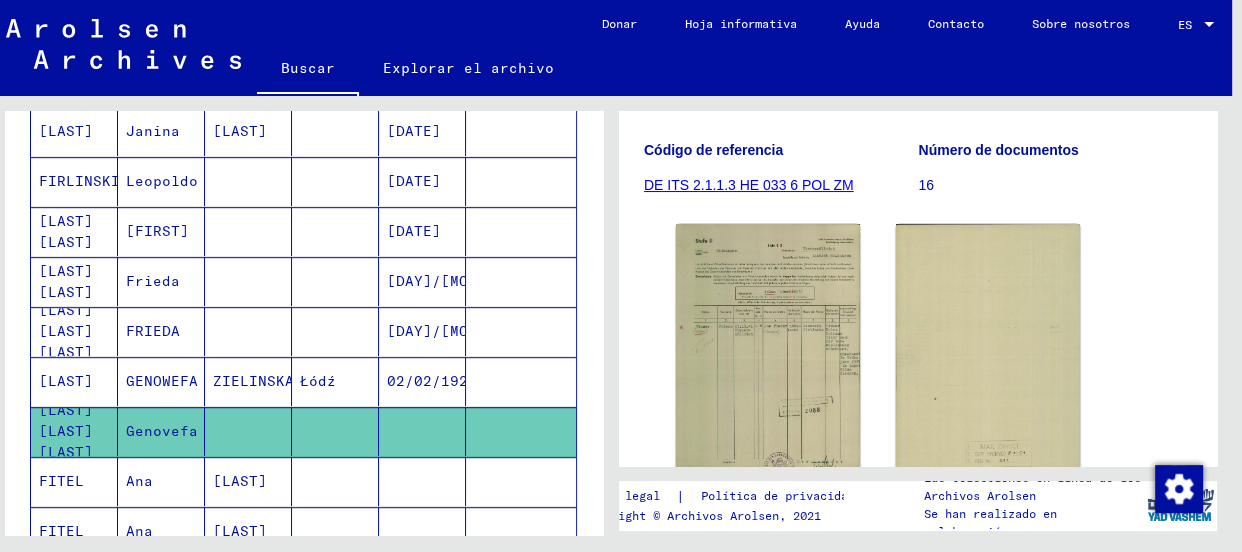 scroll, scrollTop: 1130, scrollLeft: 0, axis: vertical 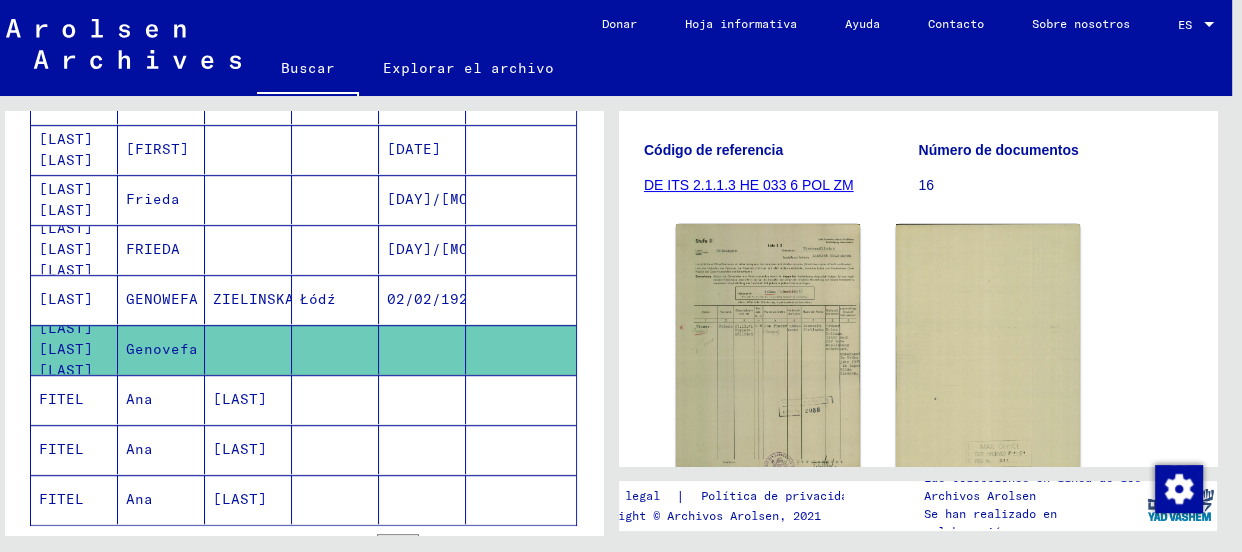 drag, startPoint x: 576, startPoint y: 189, endPoint x: 560, endPoint y: 375, distance: 186.6869 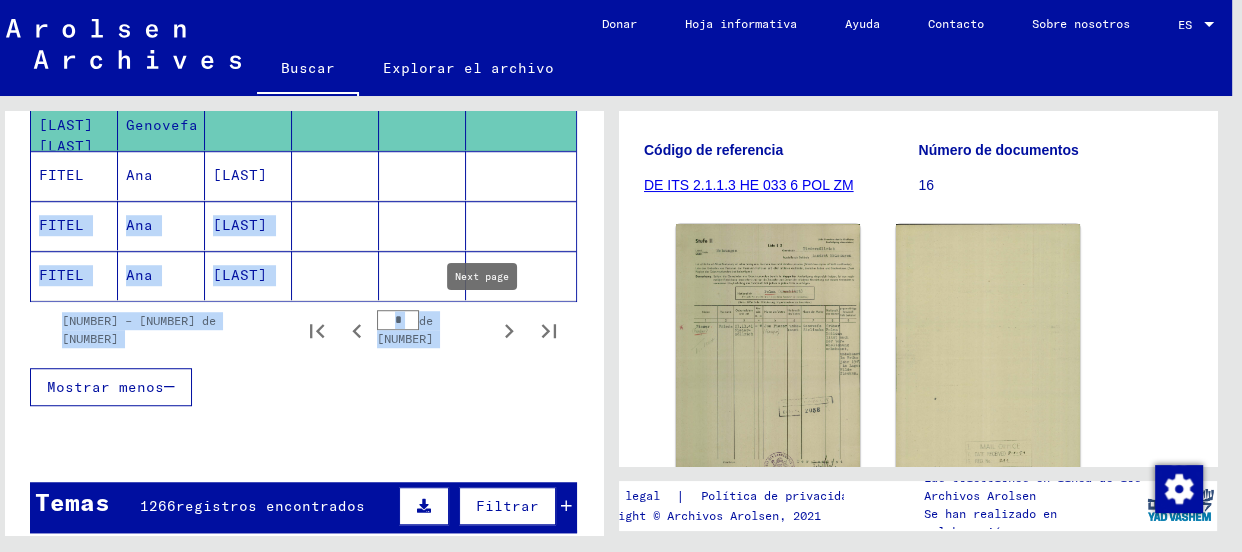 click 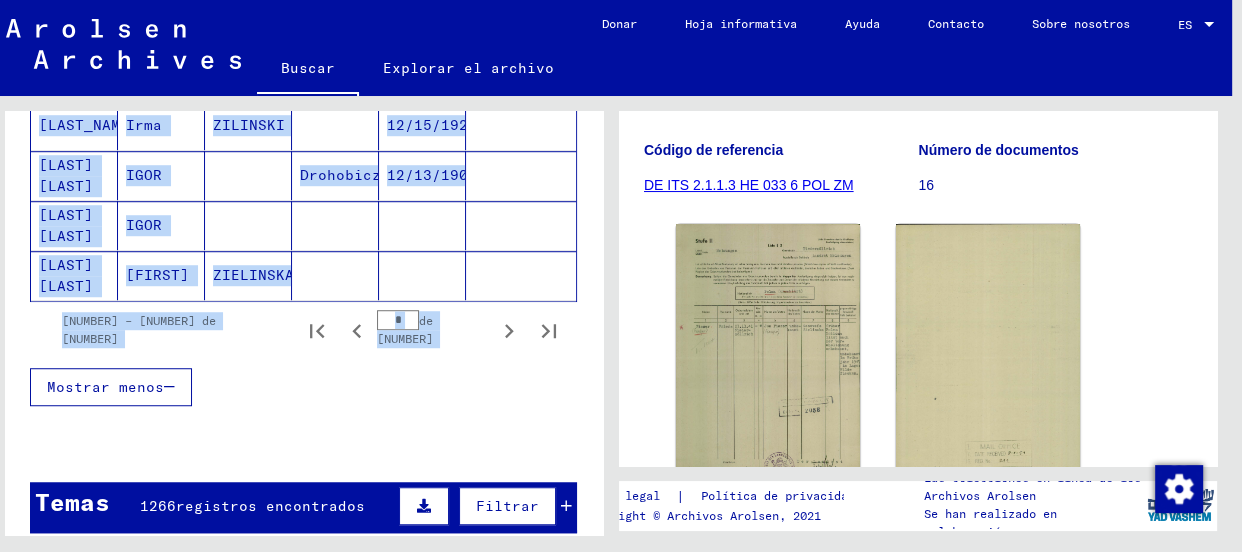 click on "Mostrar menos" at bounding box center (303, 387) 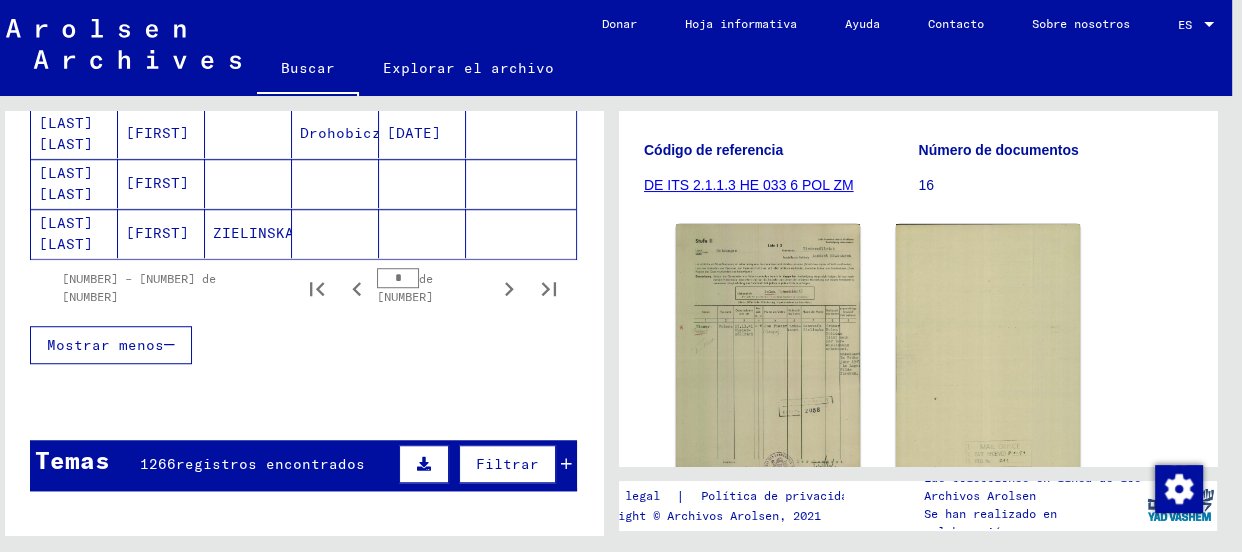 scroll, scrollTop: 1427, scrollLeft: 0, axis: vertical 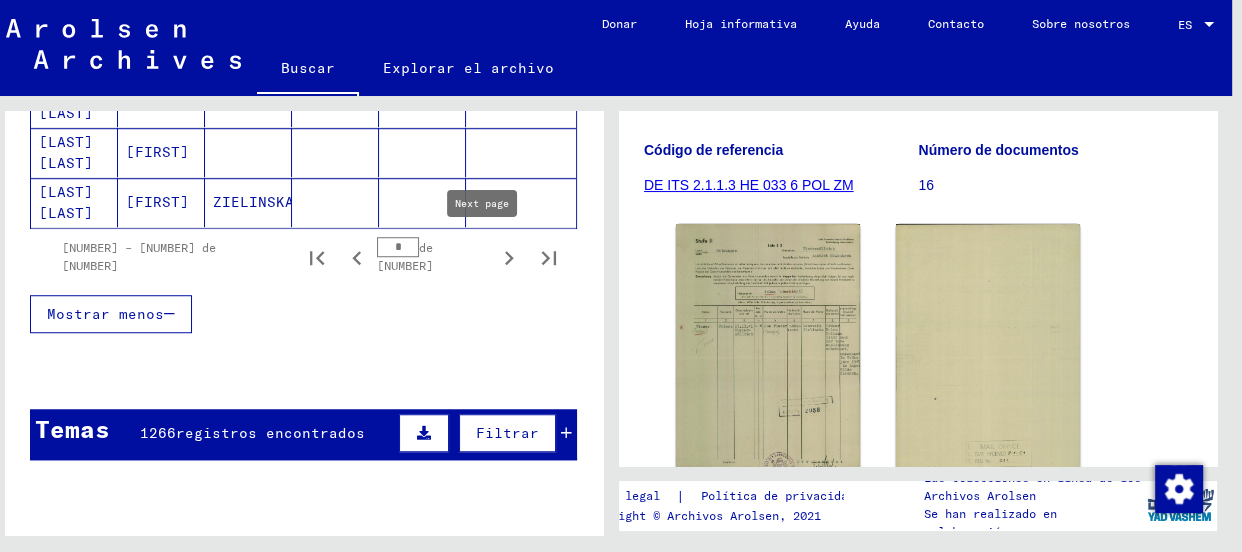 click 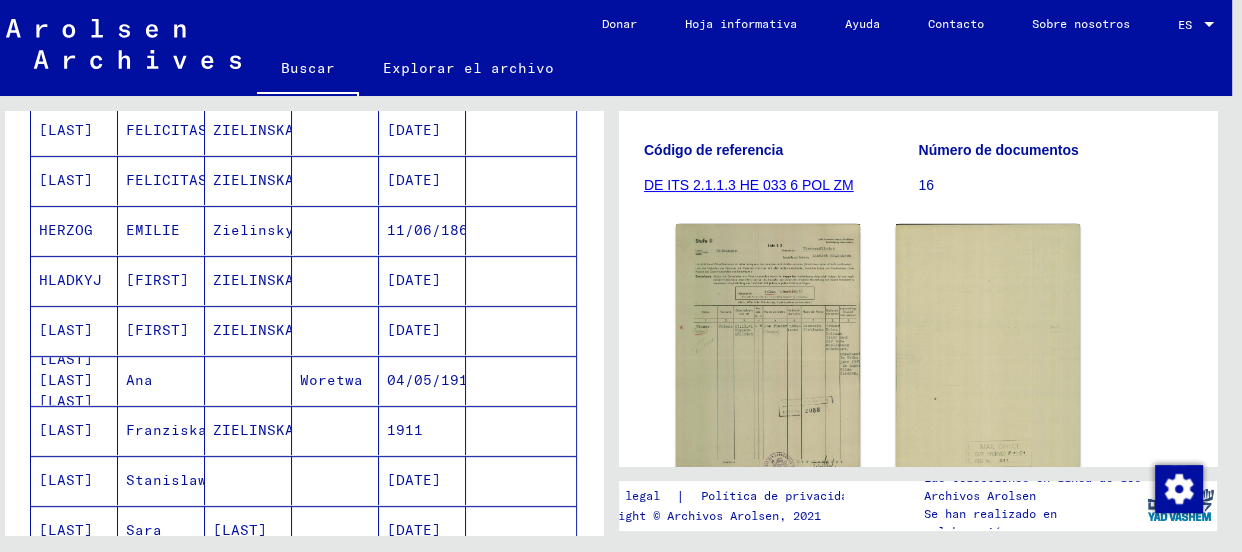 scroll, scrollTop: 783, scrollLeft: 0, axis: vertical 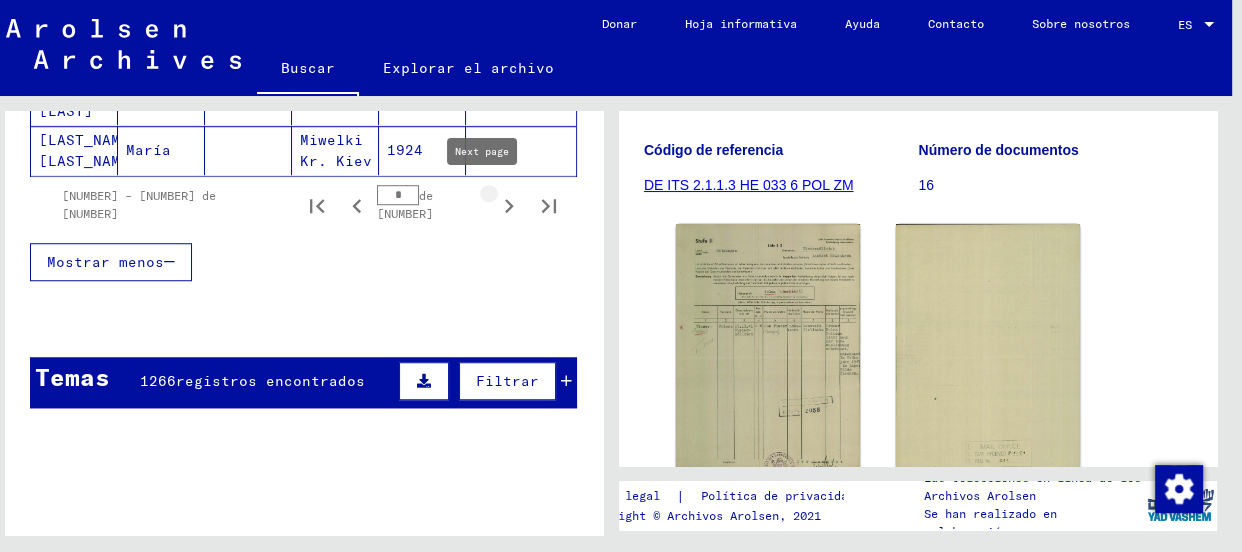 click 